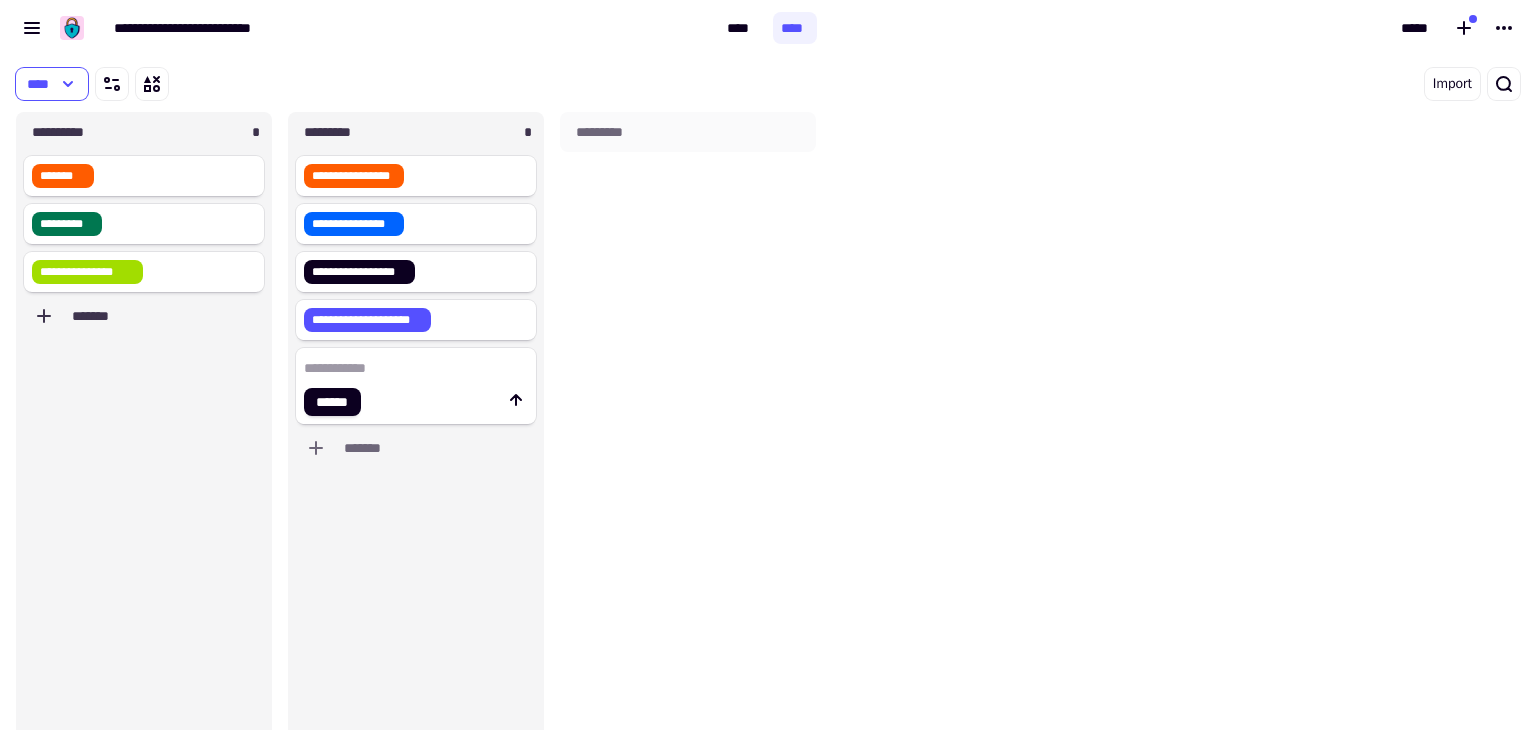 scroll, scrollTop: 0, scrollLeft: 0, axis: both 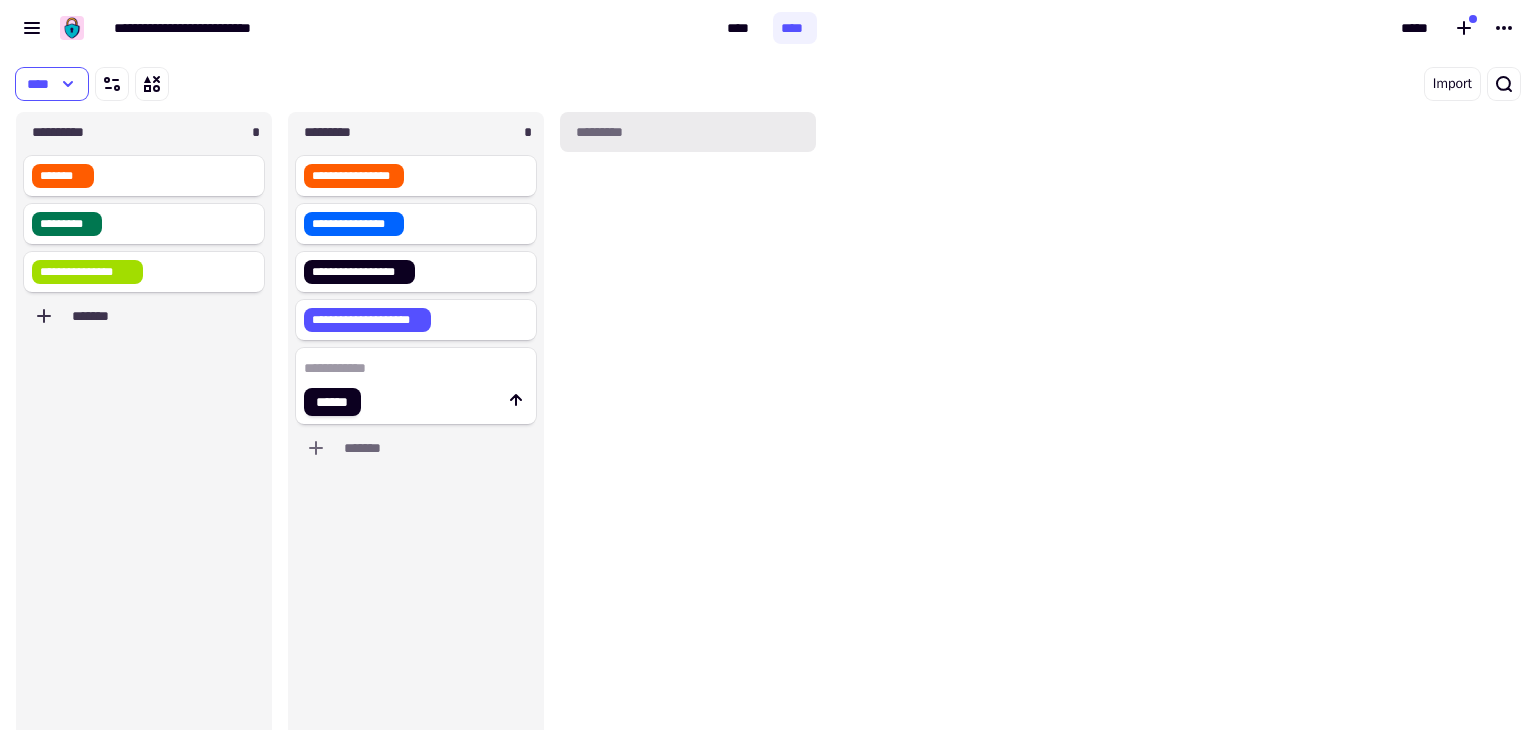click on "*********" at bounding box center [688, 132] 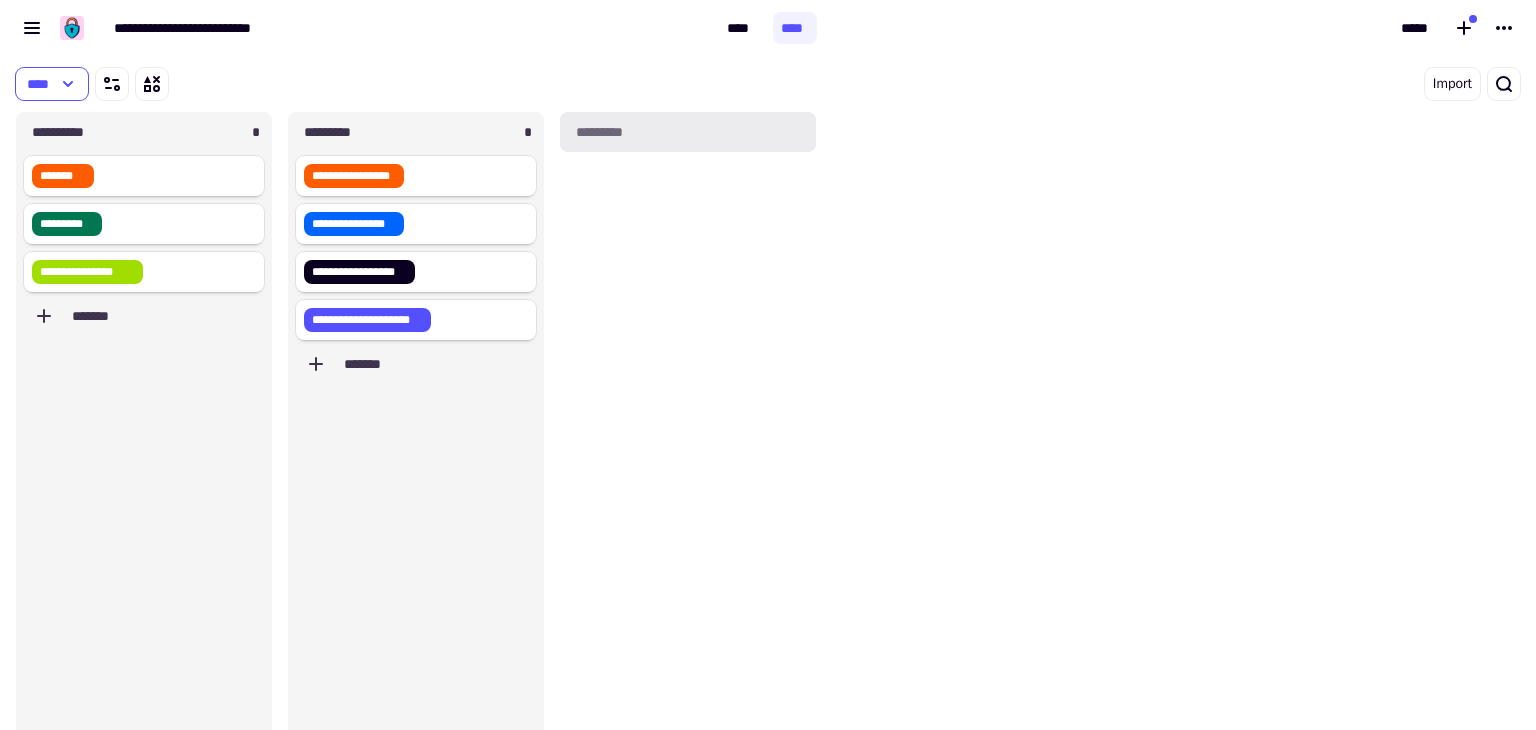 click on "*********" at bounding box center [688, 132] 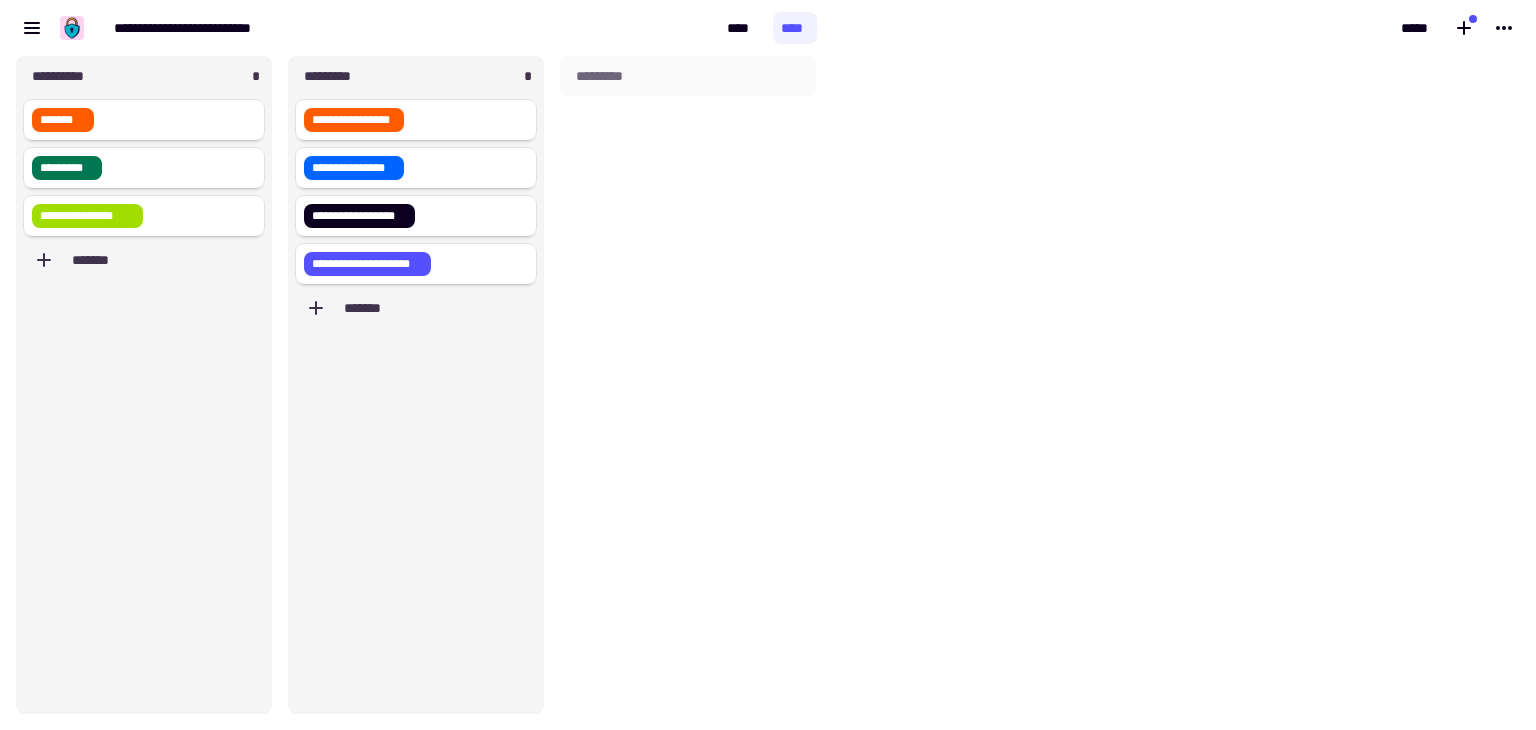 scroll, scrollTop: 0, scrollLeft: 0, axis: both 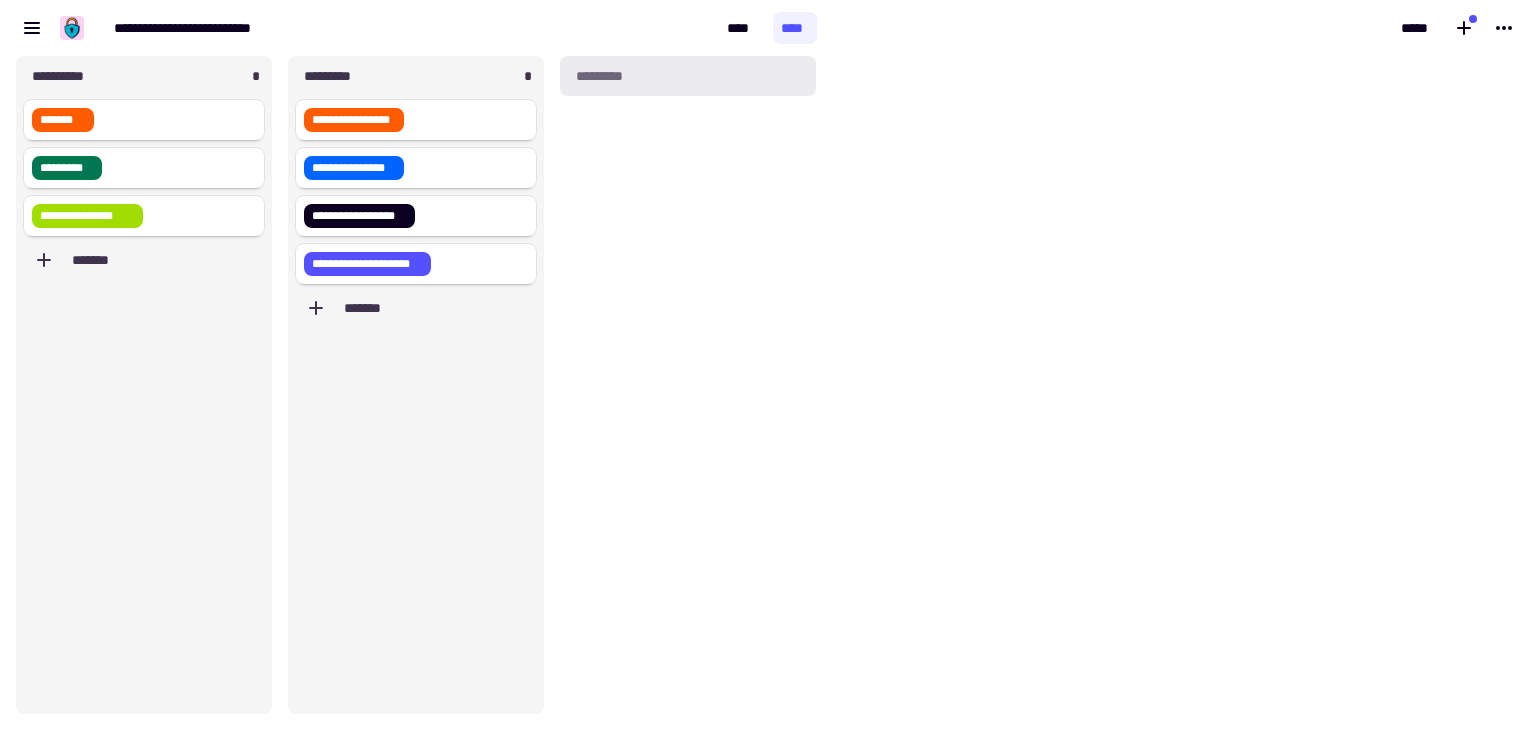 click on "*********" at bounding box center (688, 76) 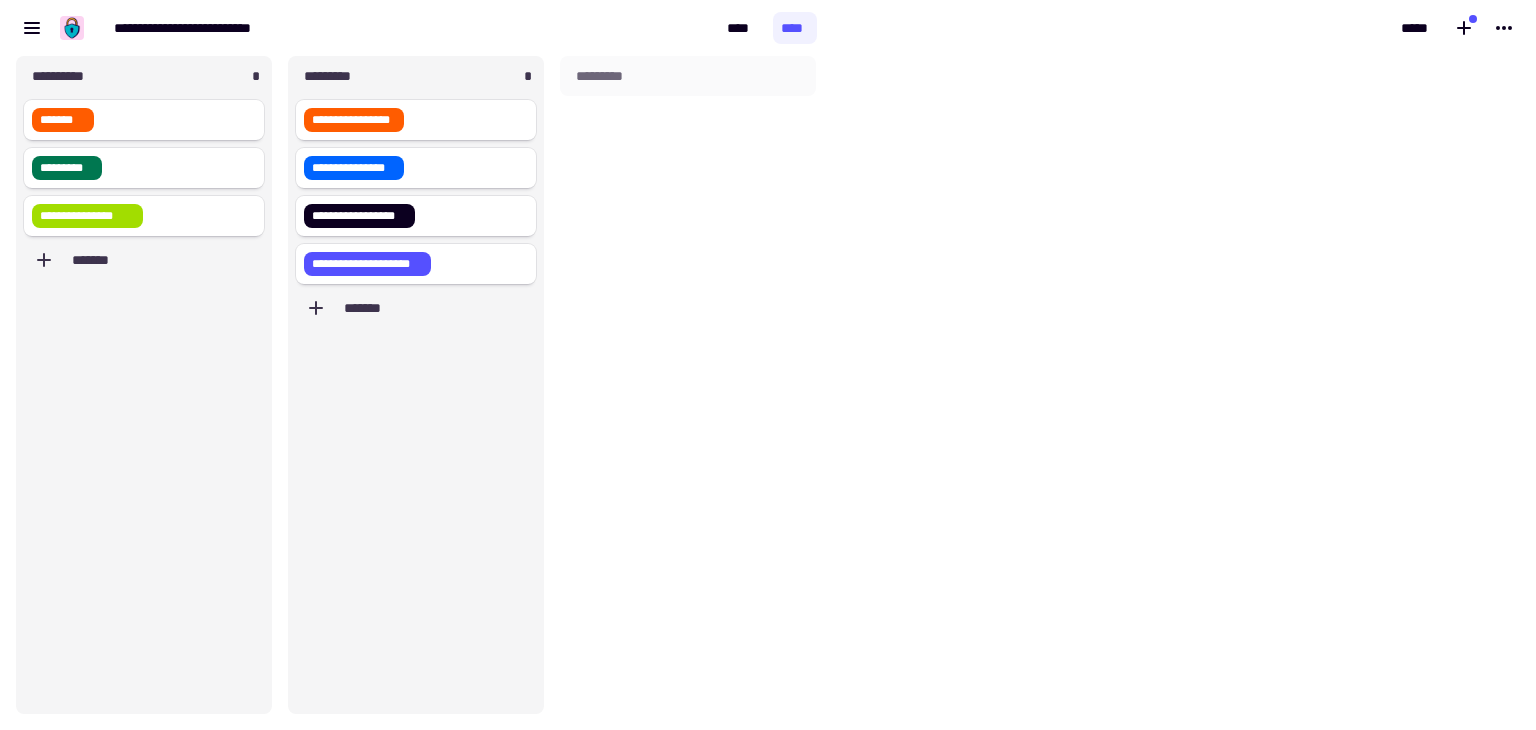 scroll, scrollTop: 0, scrollLeft: 0, axis: both 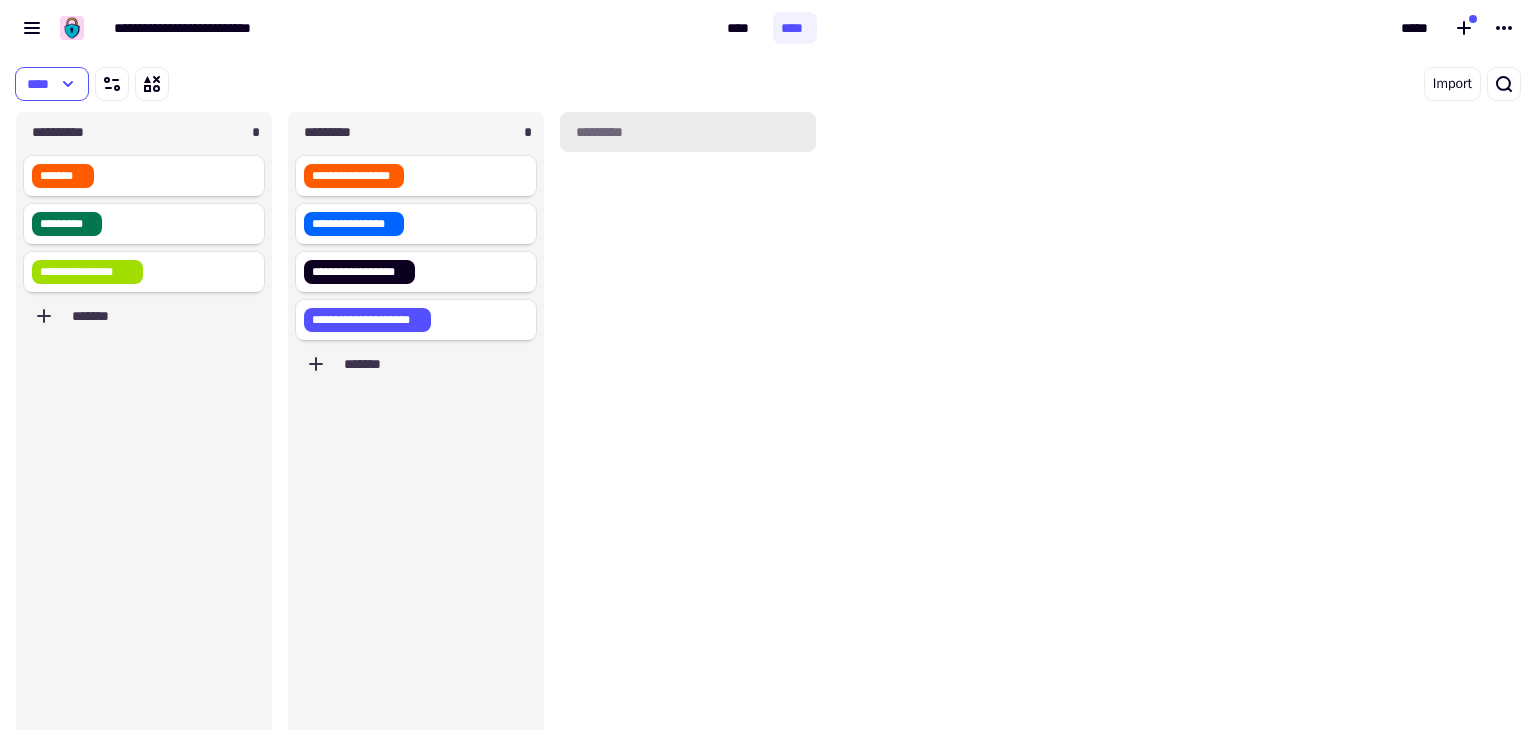 click on "*********" at bounding box center (688, 132) 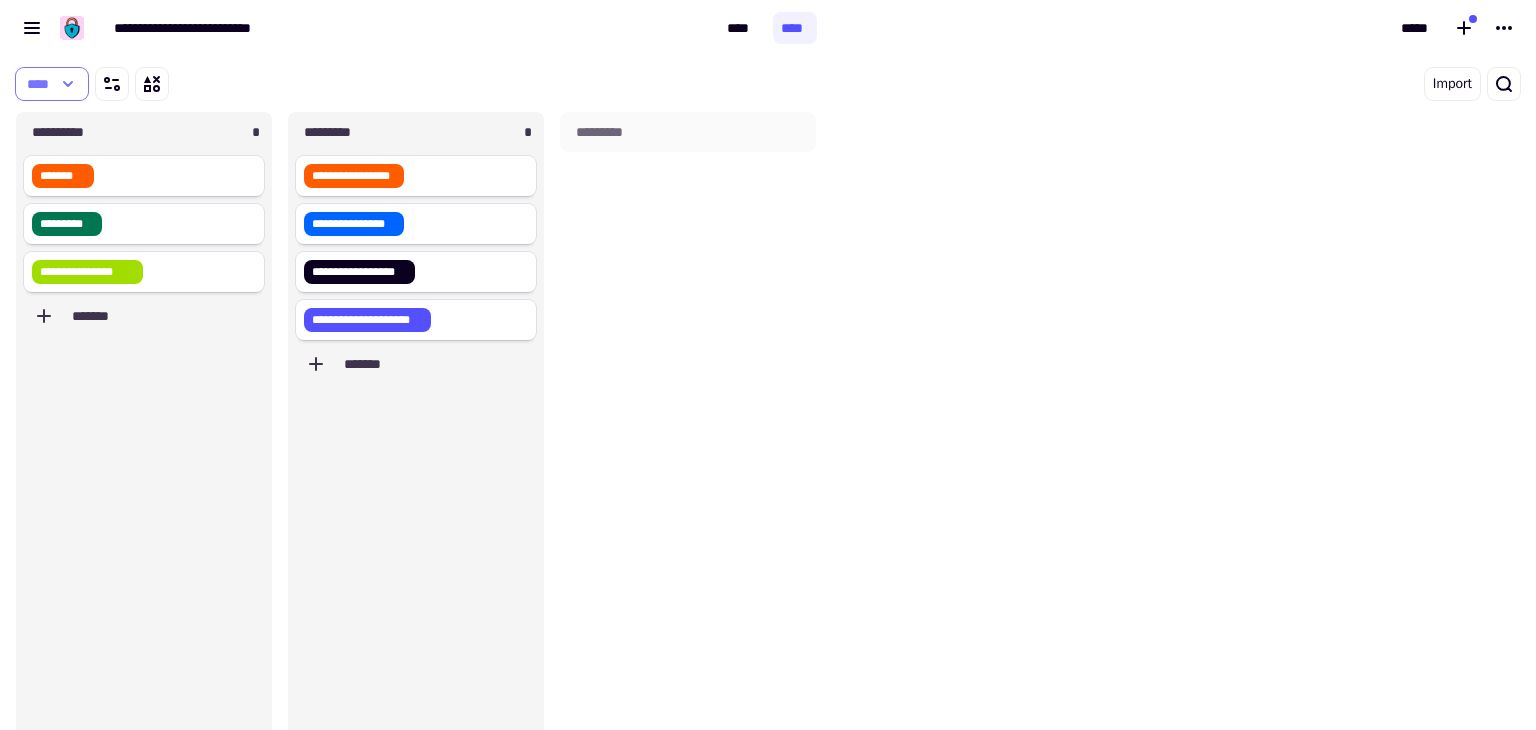 click 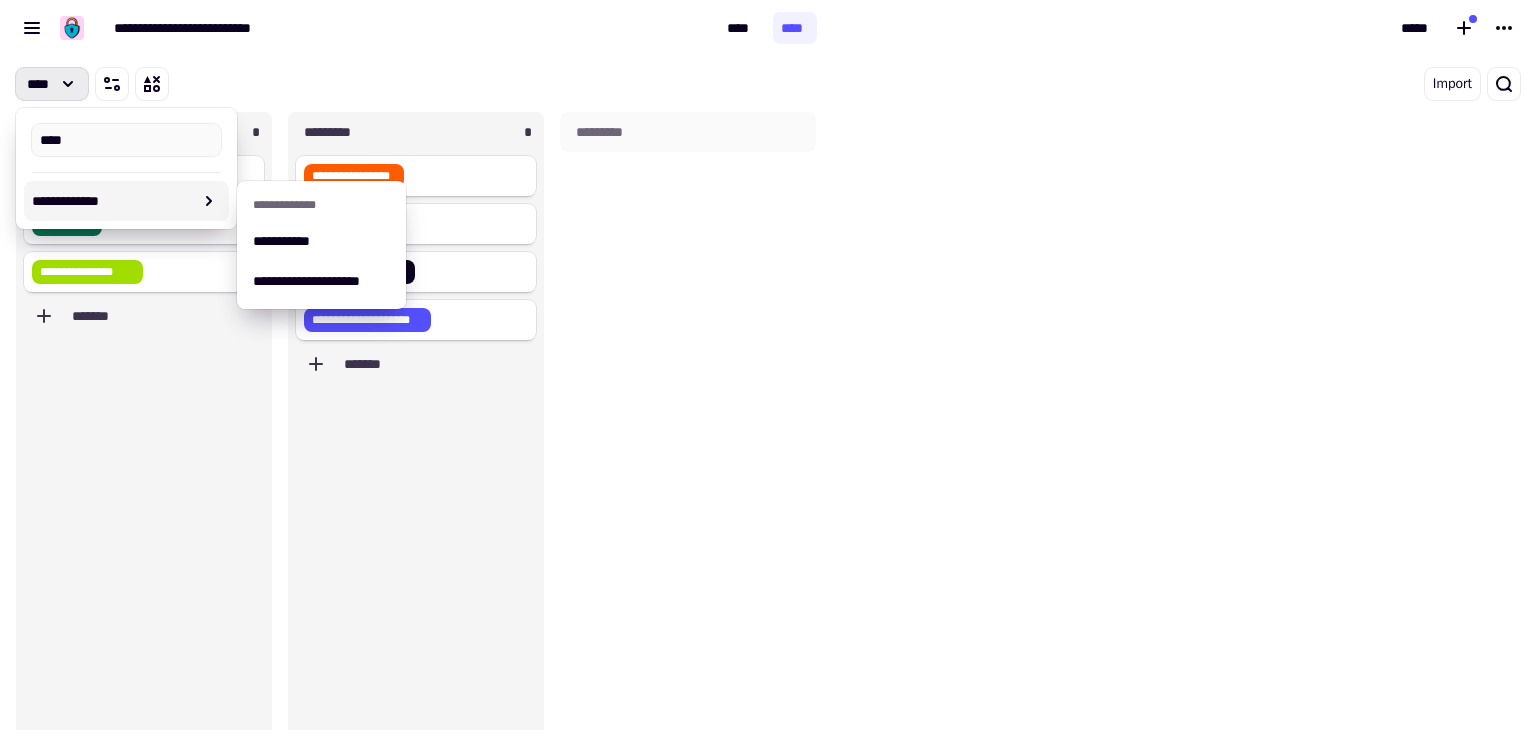 click on "****" at bounding box center [408, 84] 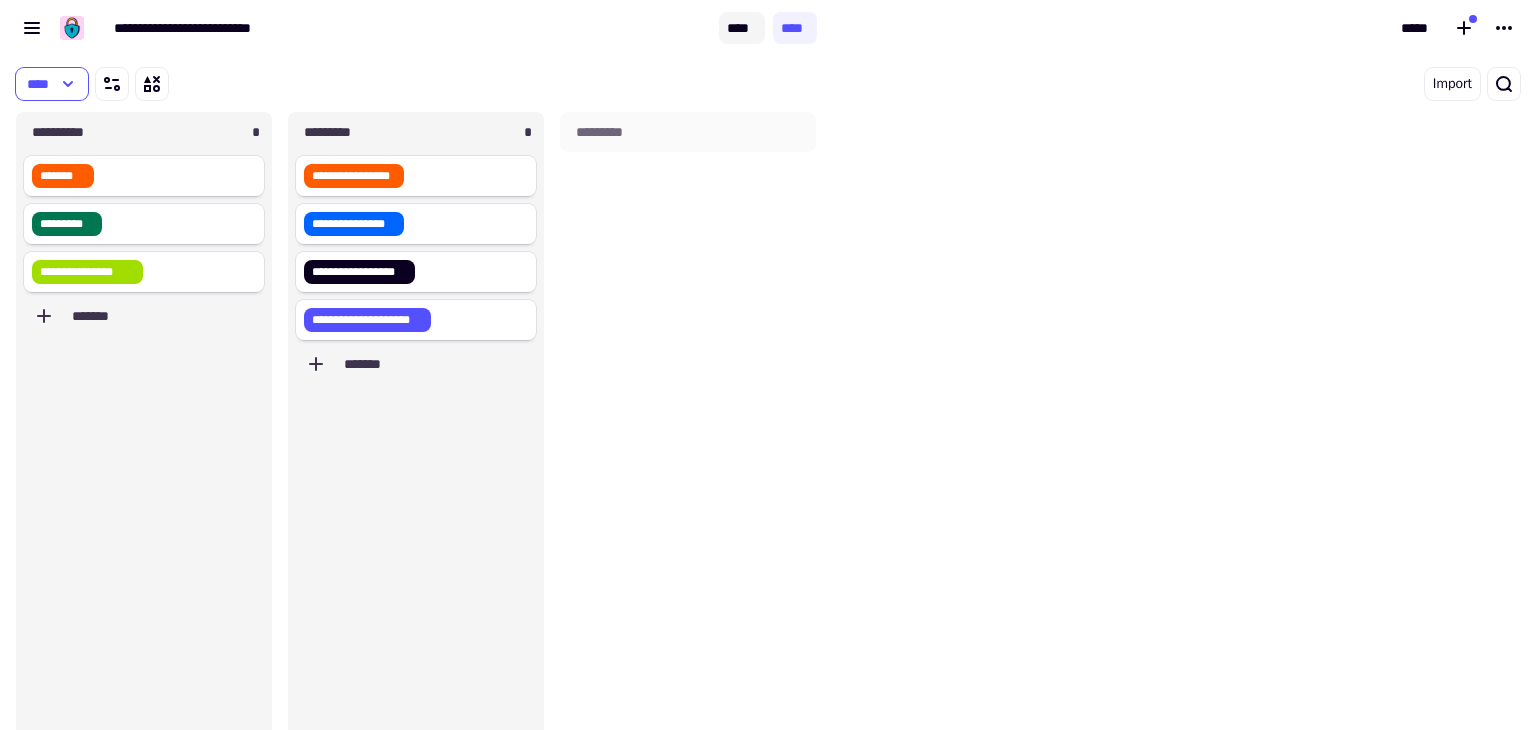 click on "****" 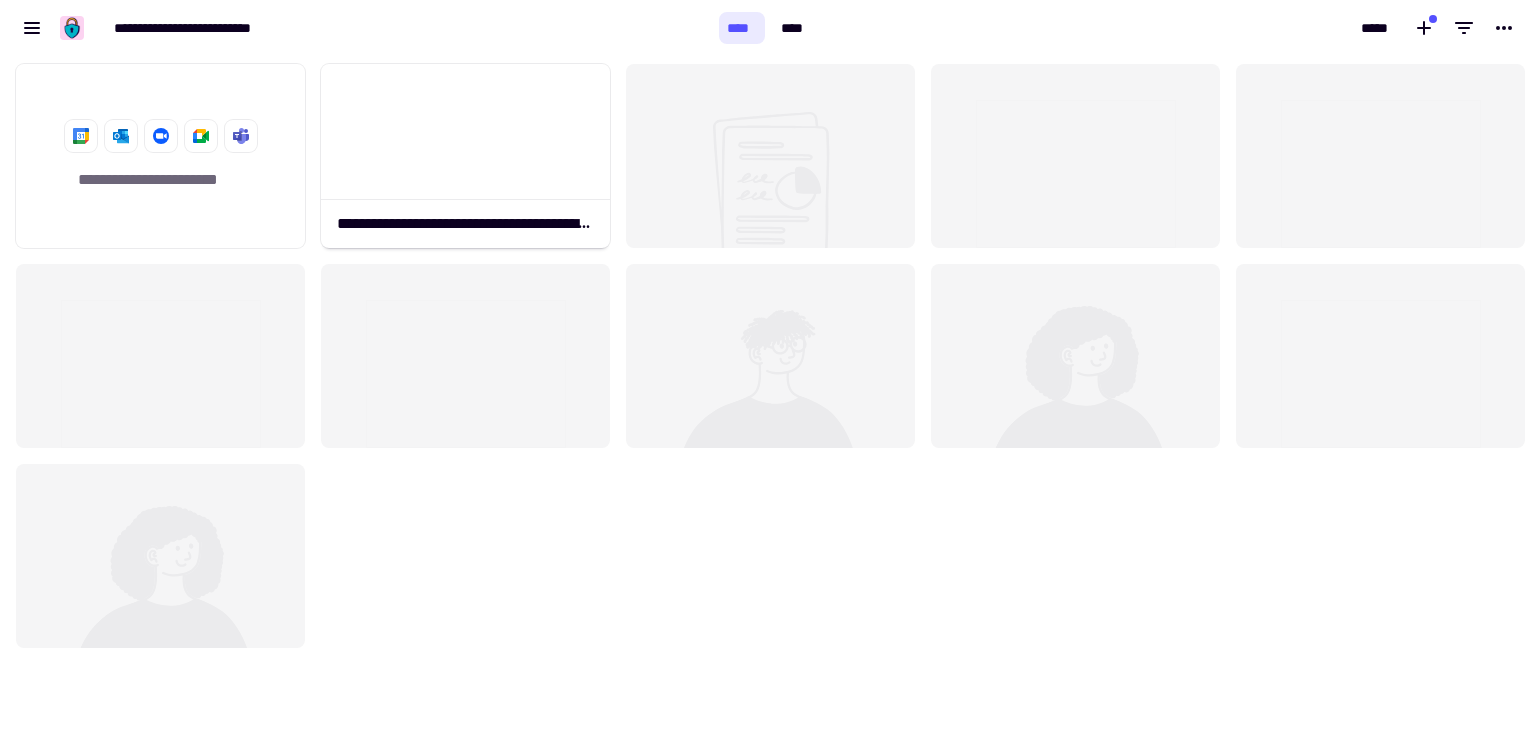 scroll, scrollTop: 16, scrollLeft: 16, axis: both 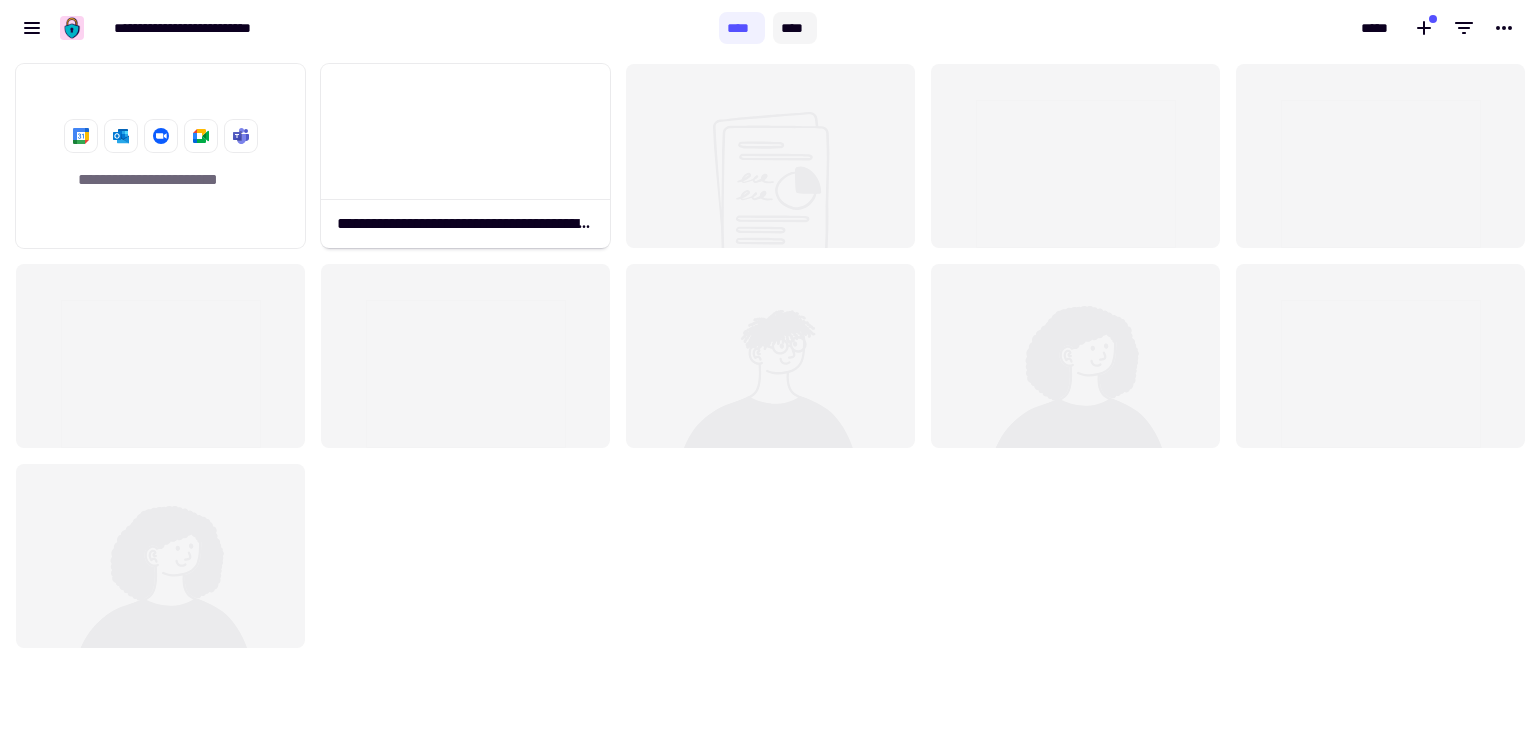 click on "****" 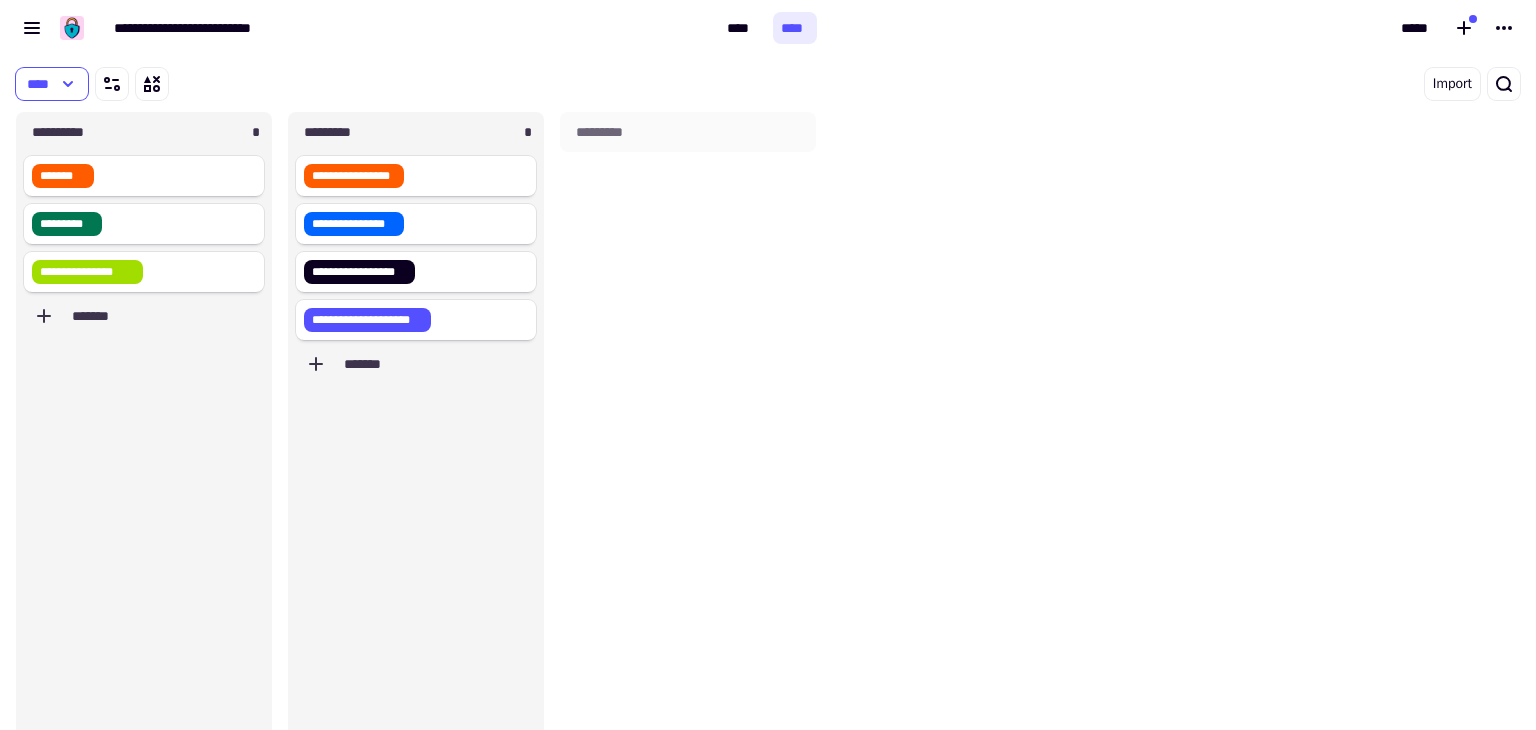 scroll, scrollTop: 16, scrollLeft: 16, axis: both 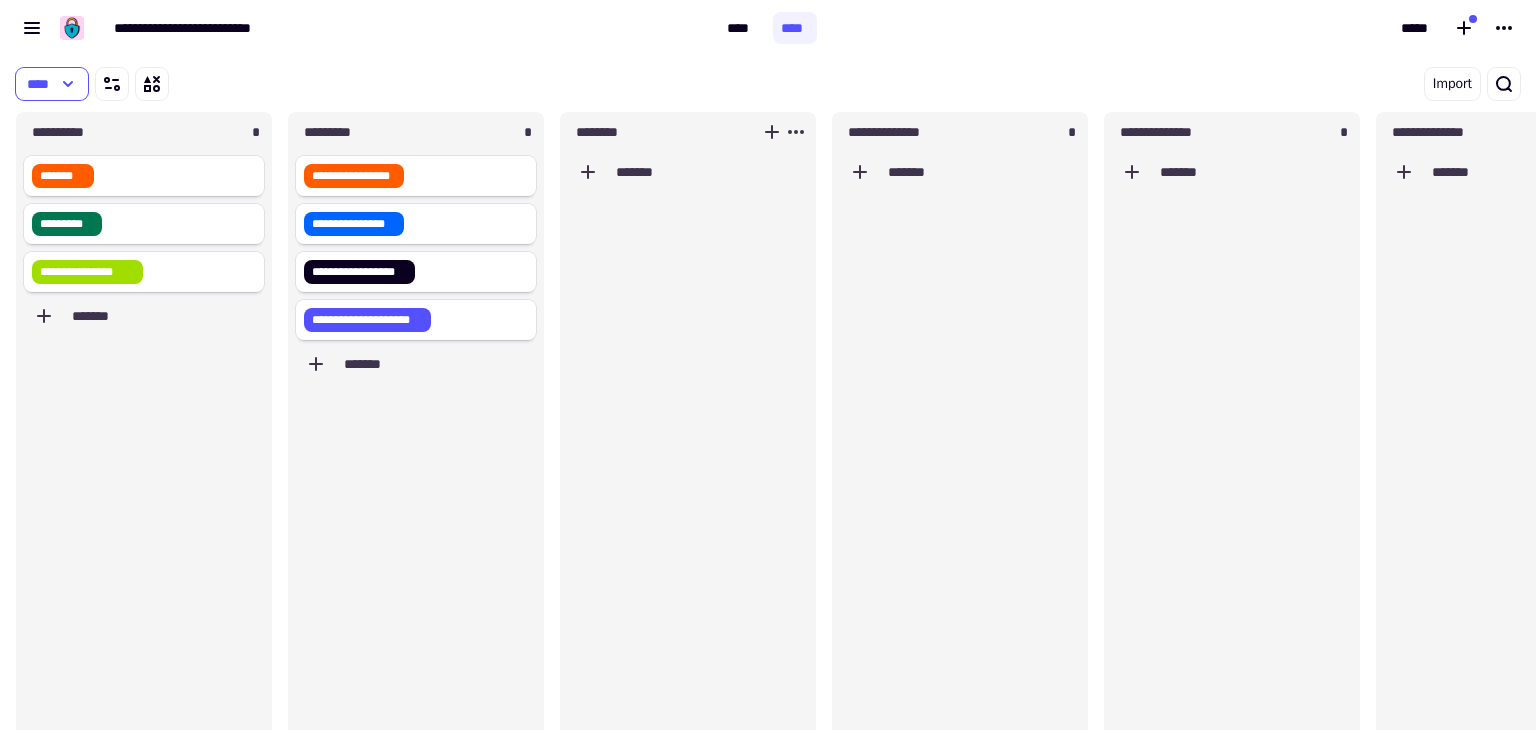 type on "*********" 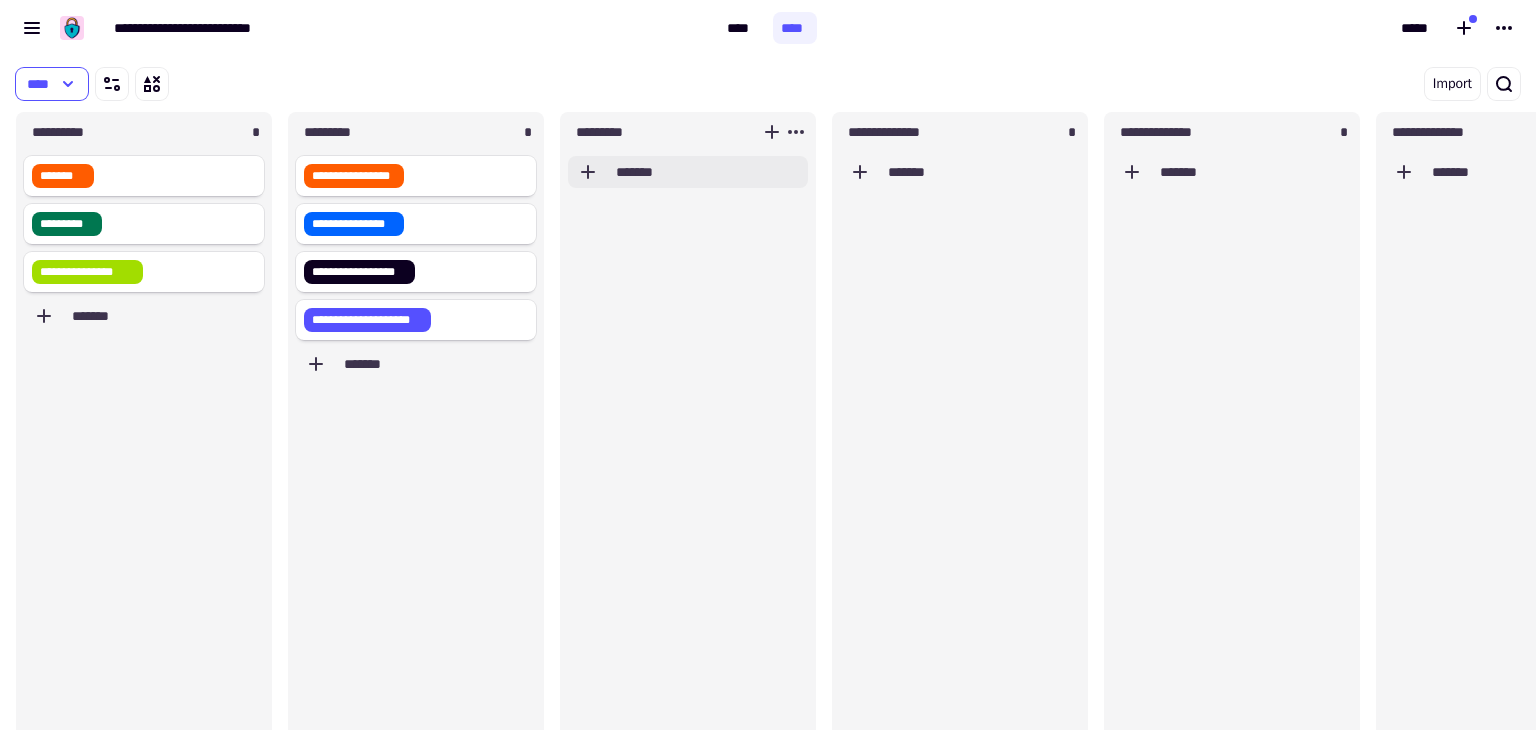click on "*******" 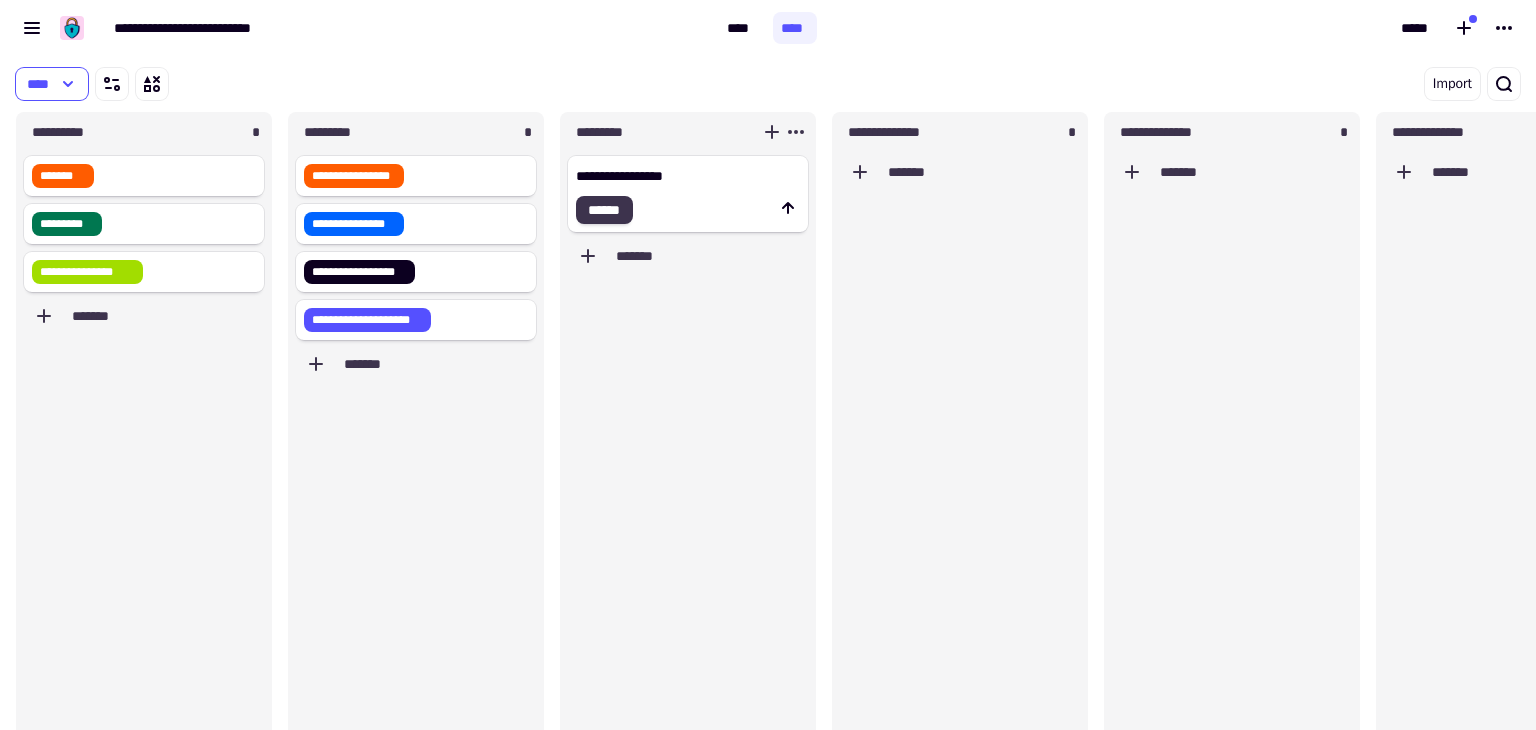 type on "**********" 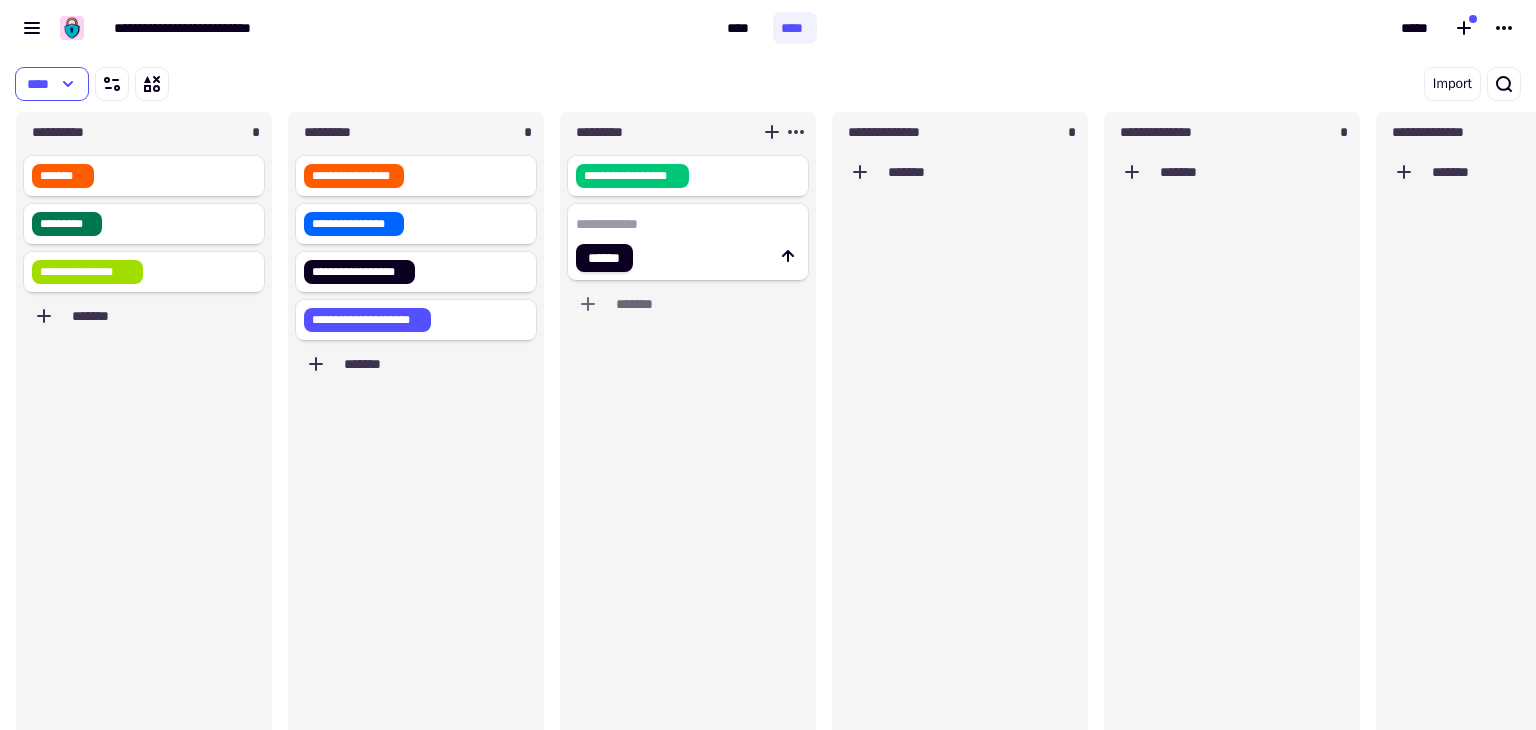 click 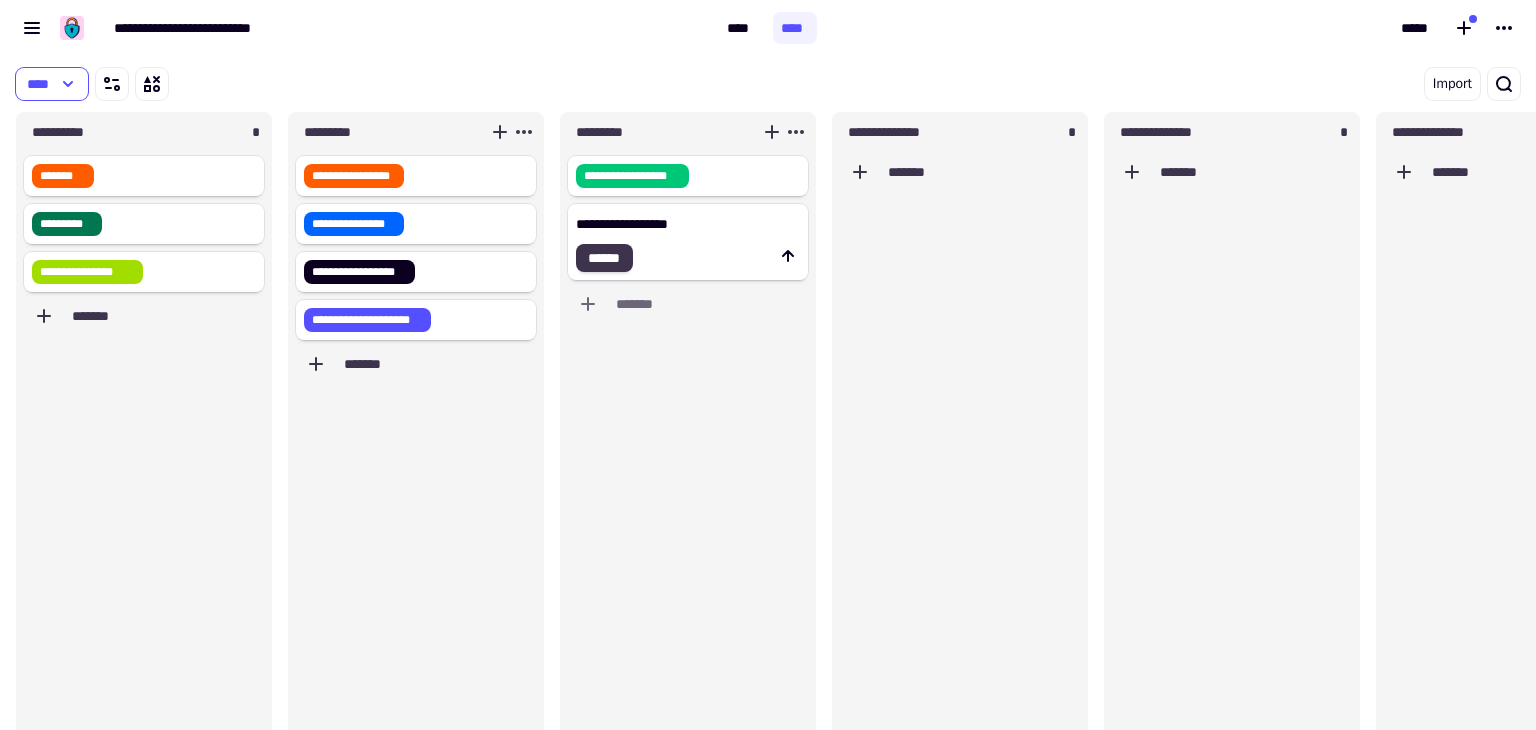 type on "**********" 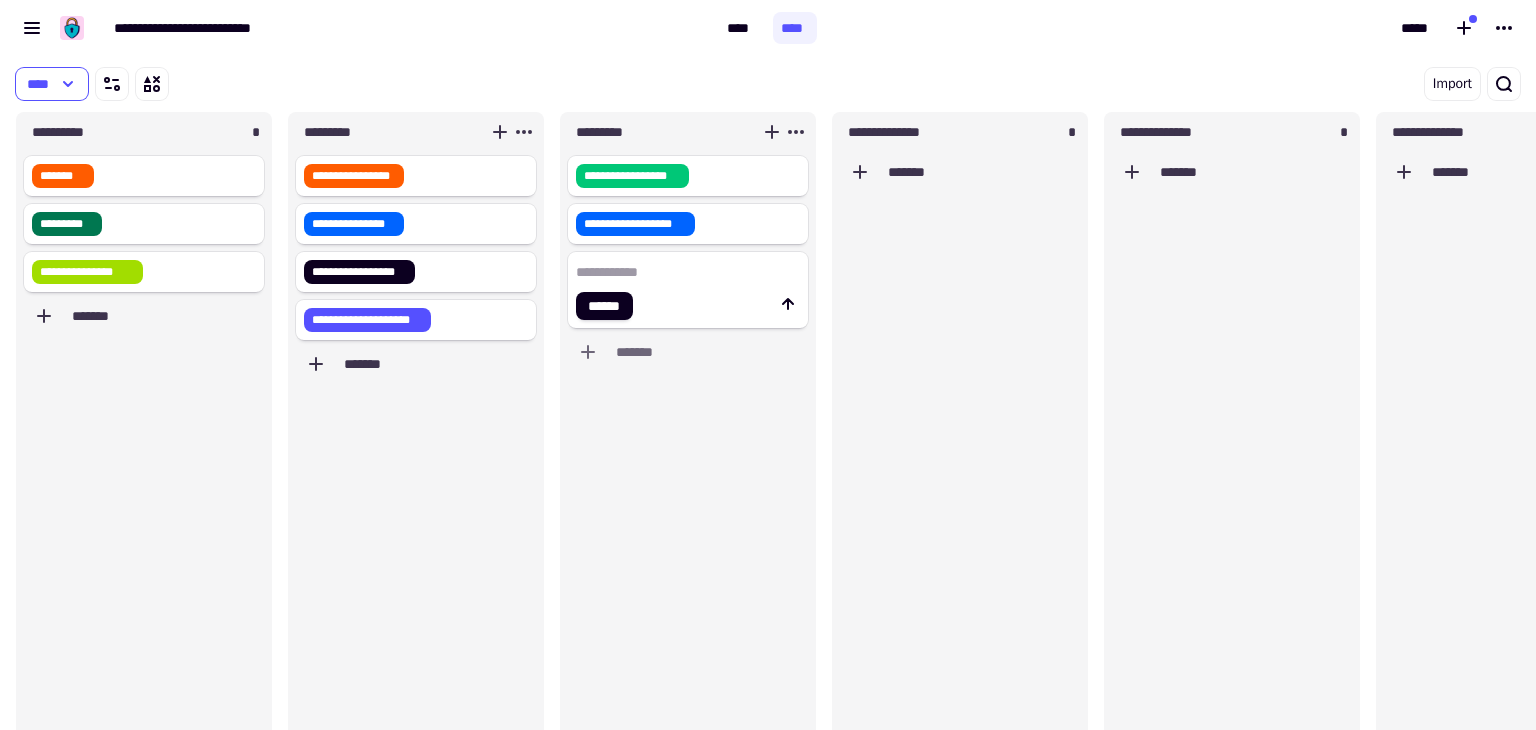 click 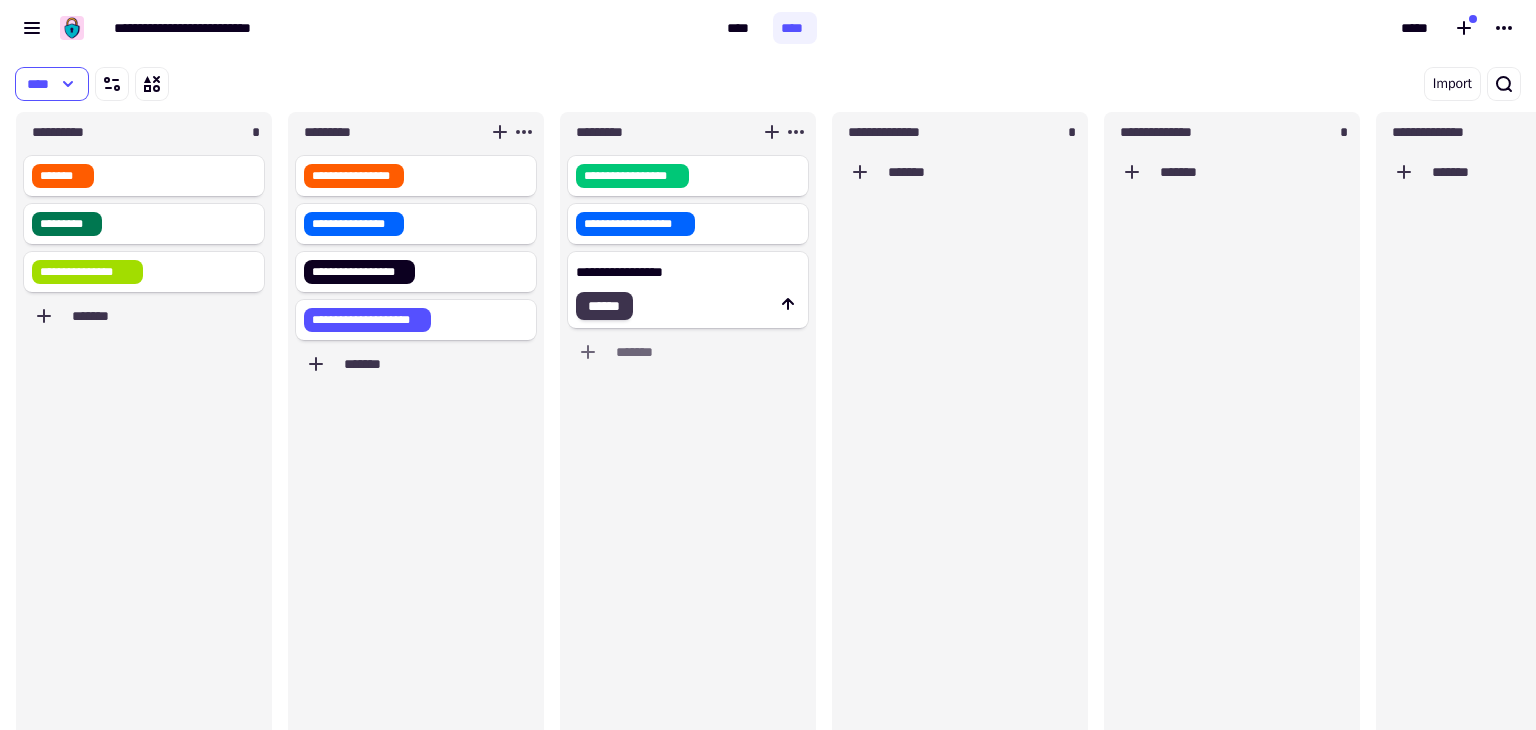 type on "**********" 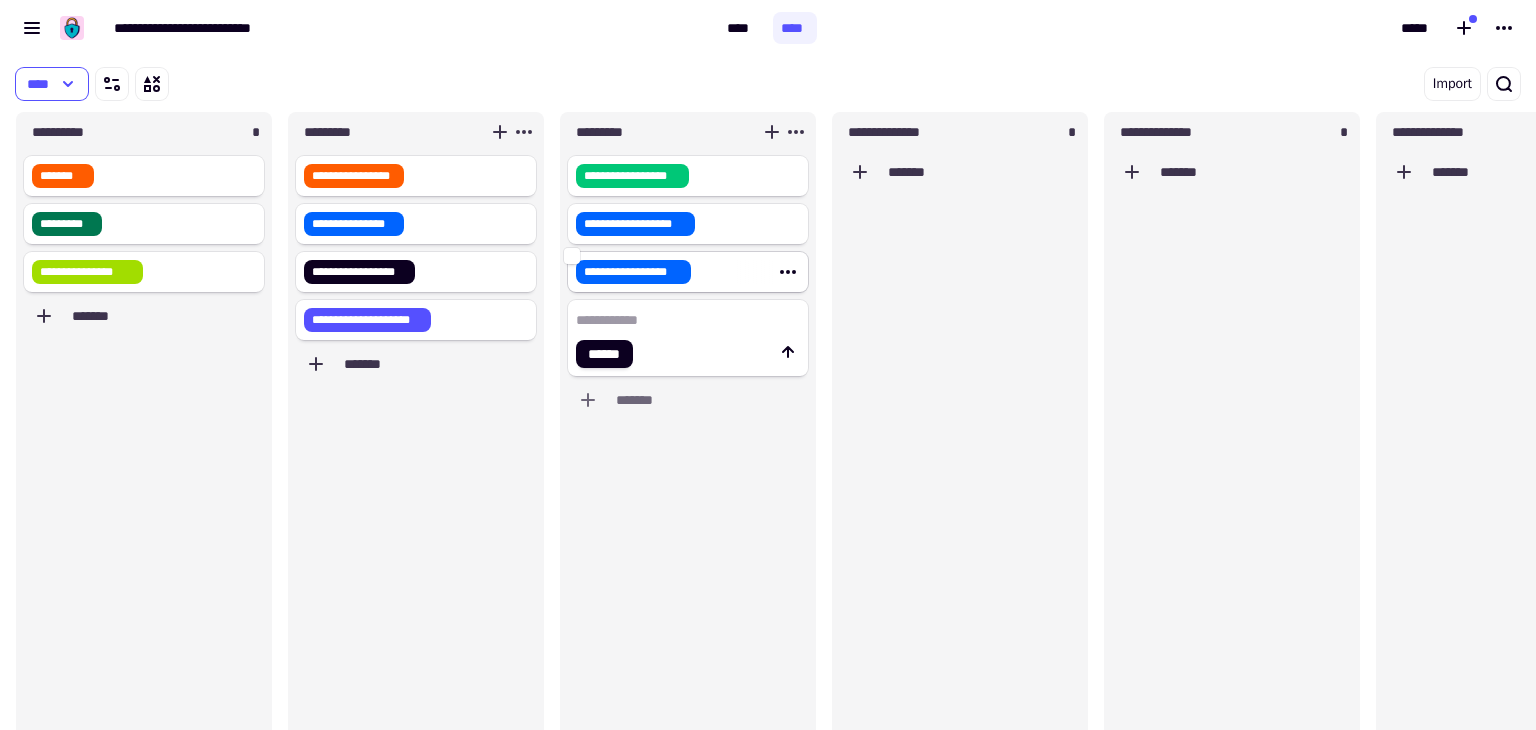 click on "**********" 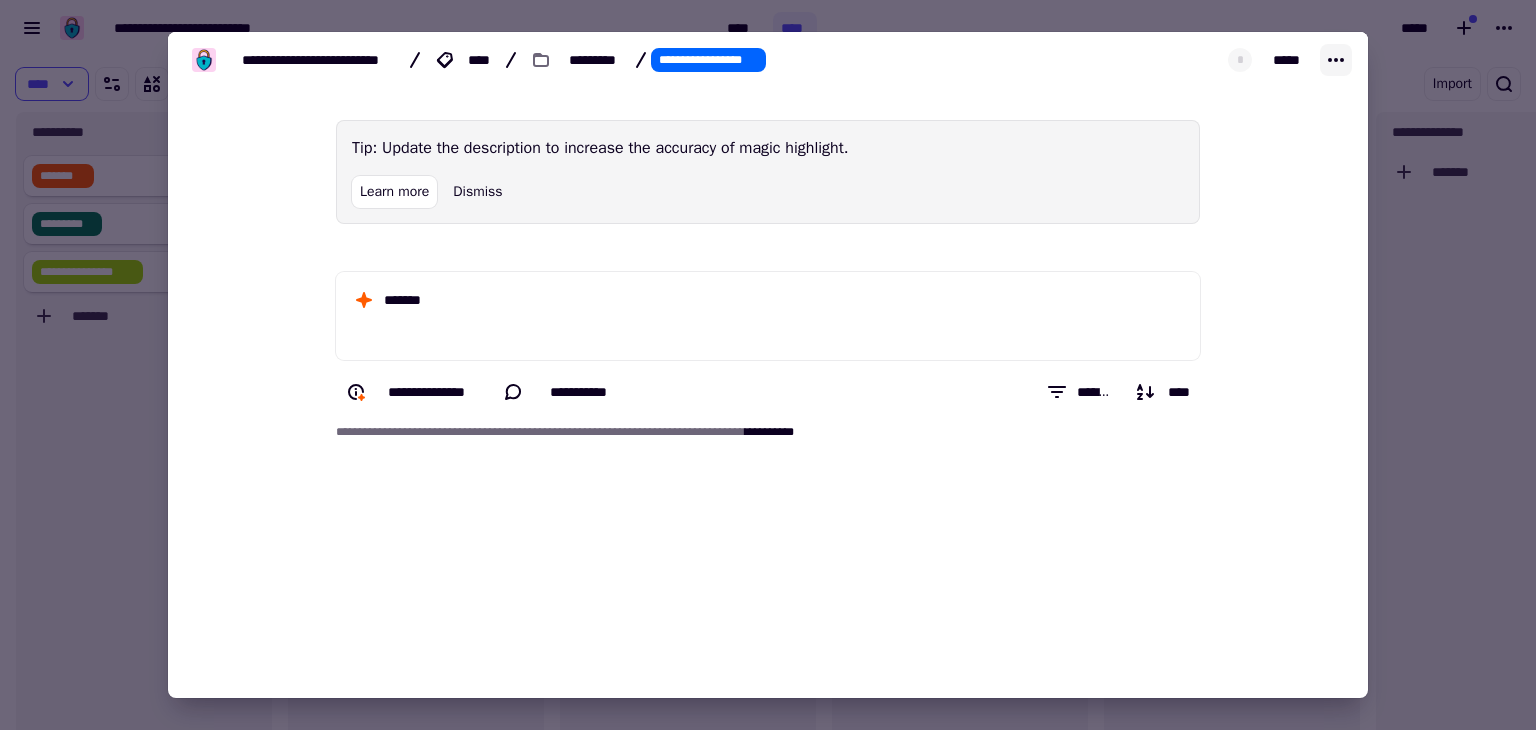 click 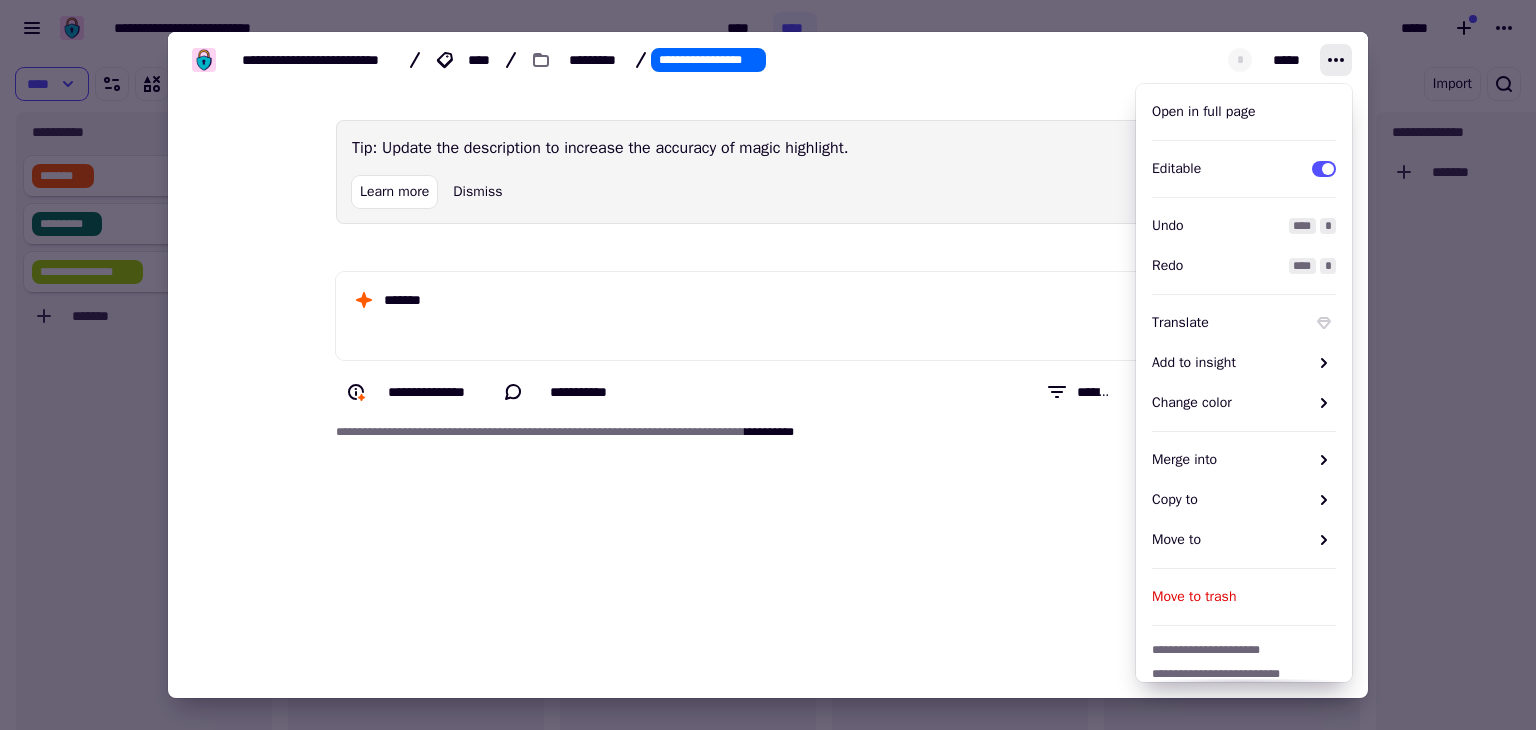 click at bounding box center (768, 365) 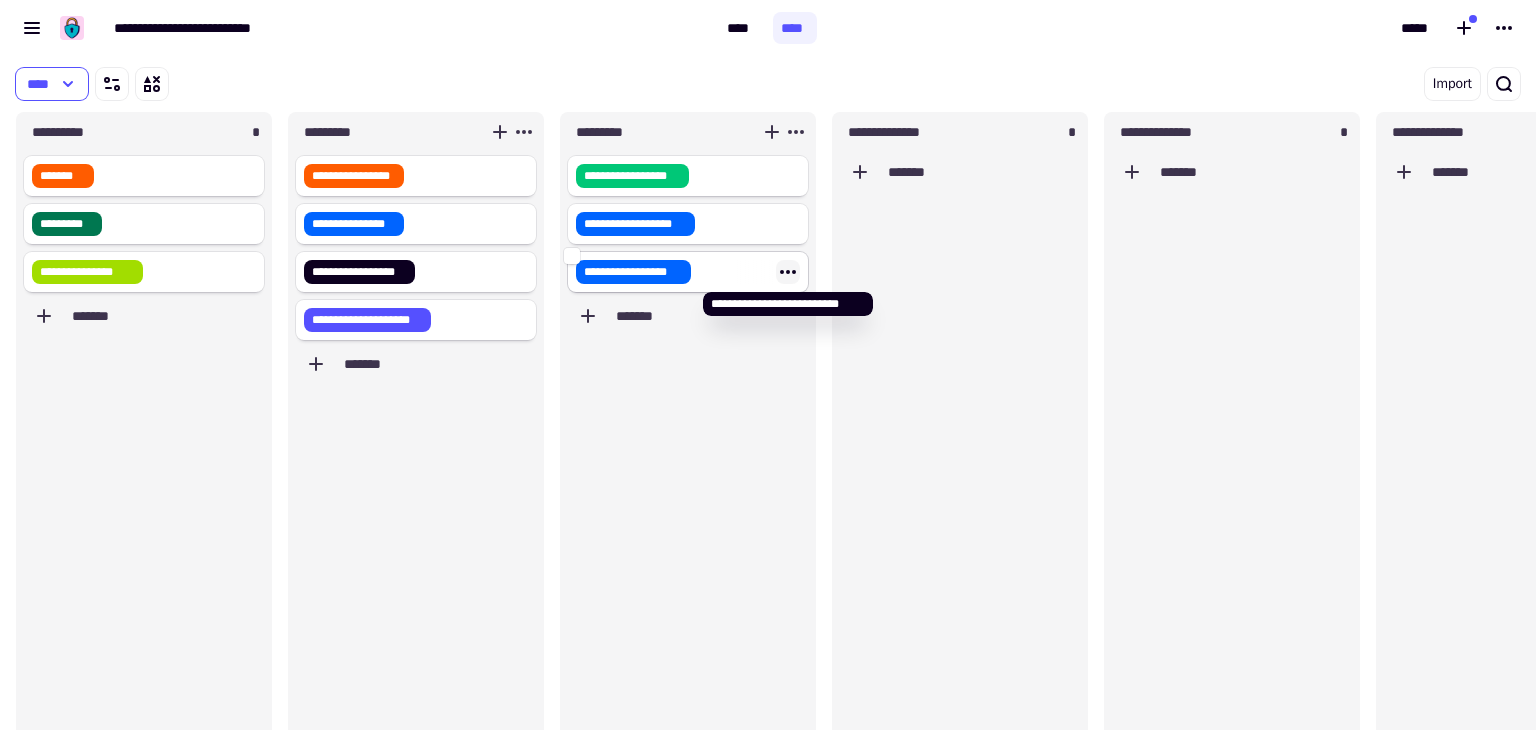 click 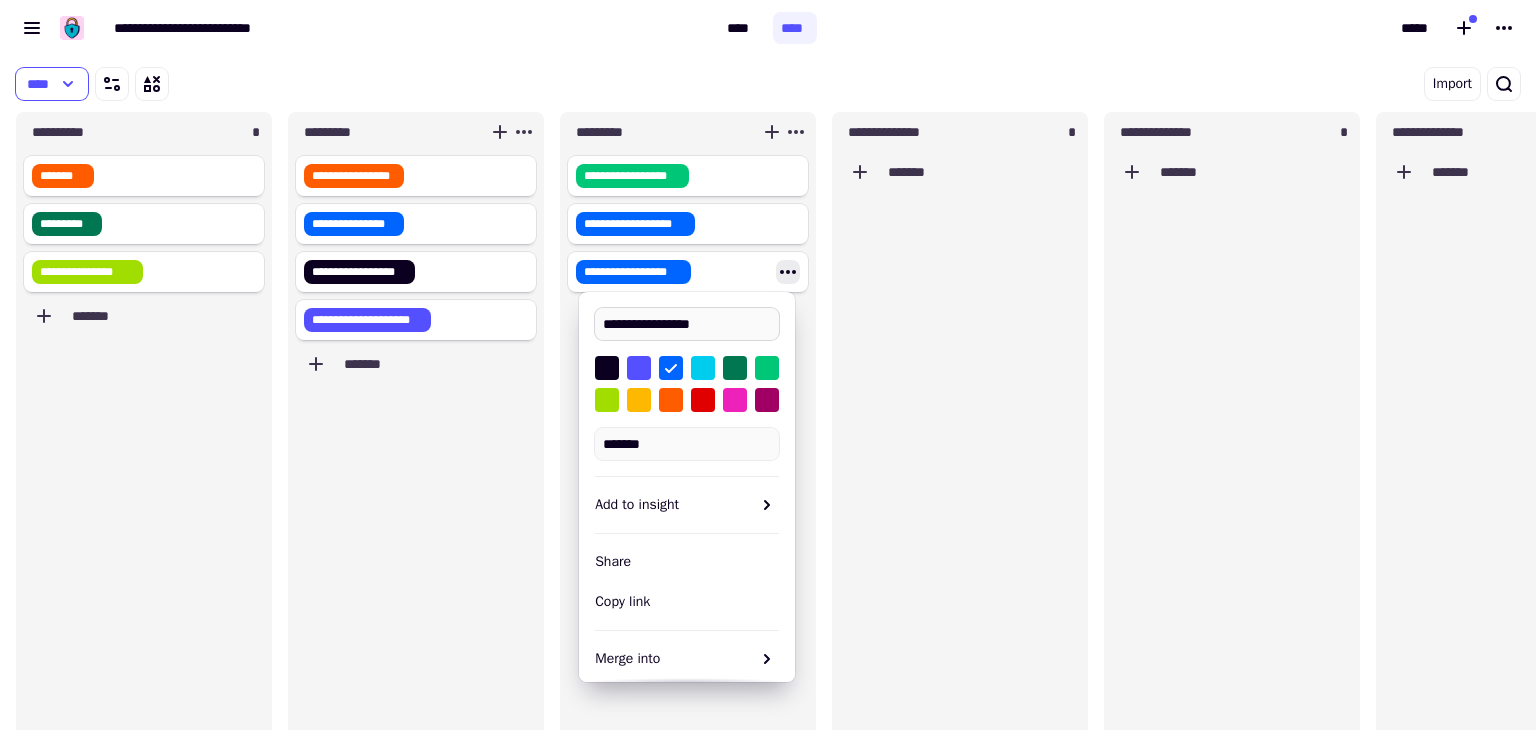 click on "**********" at bounding box center (687, 324) 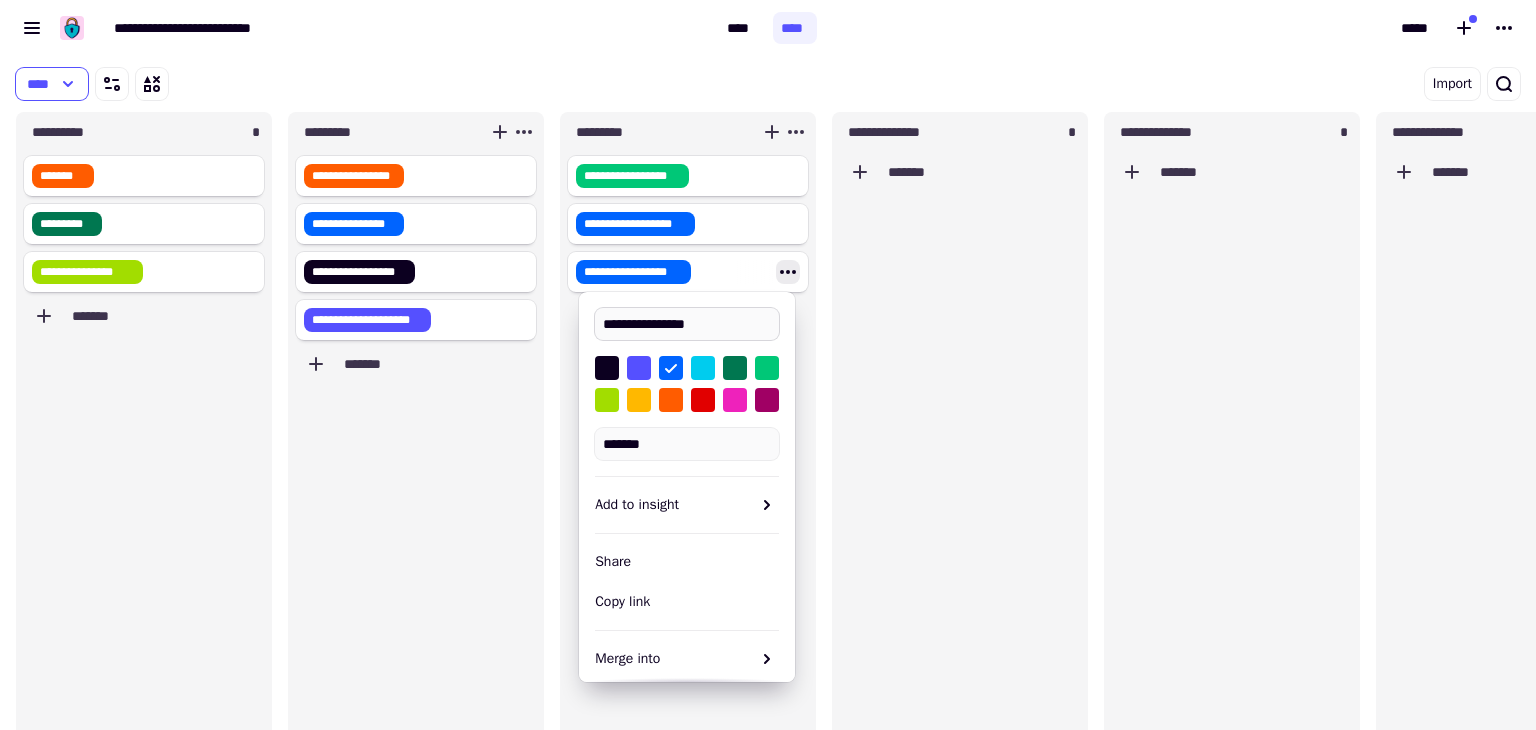 type on "**********" 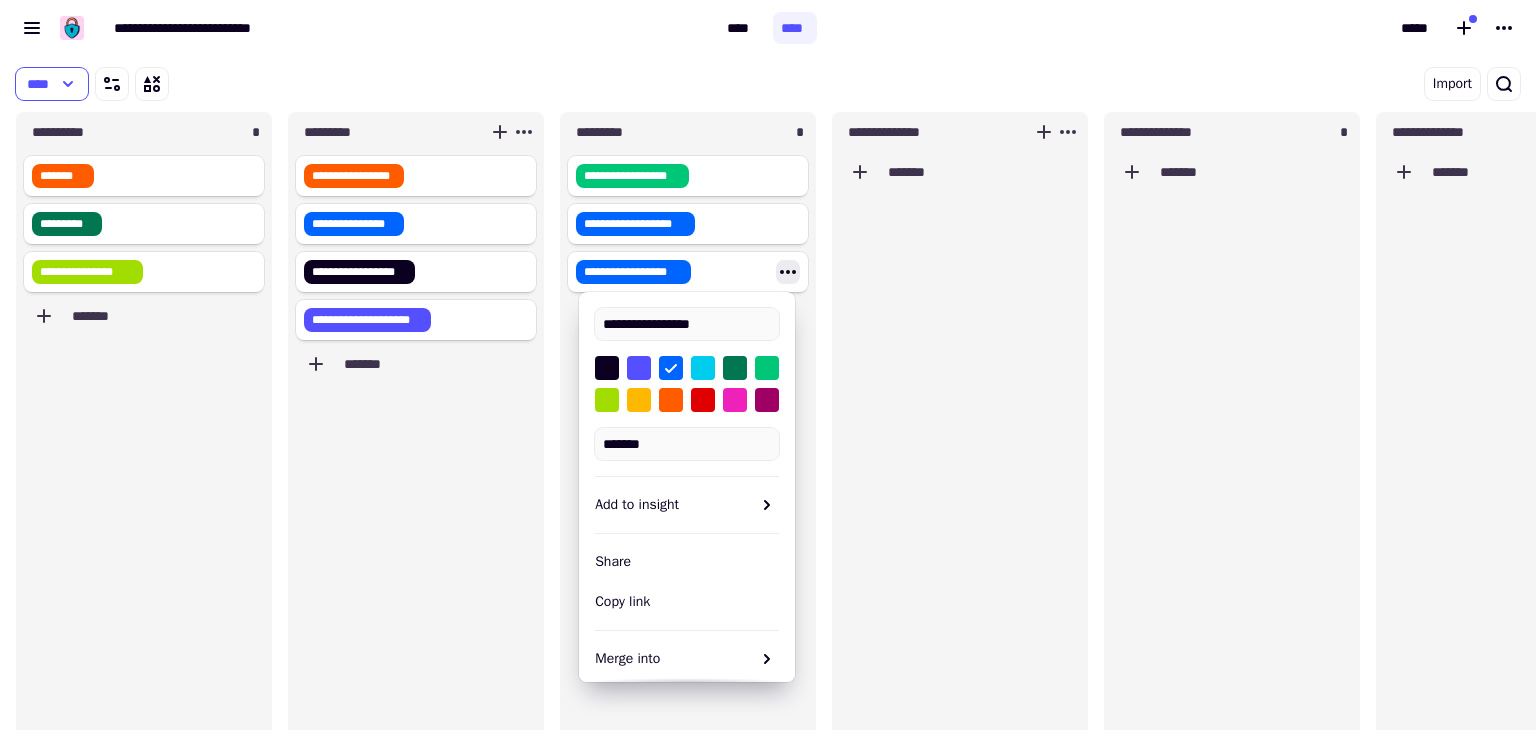 click on "*******" 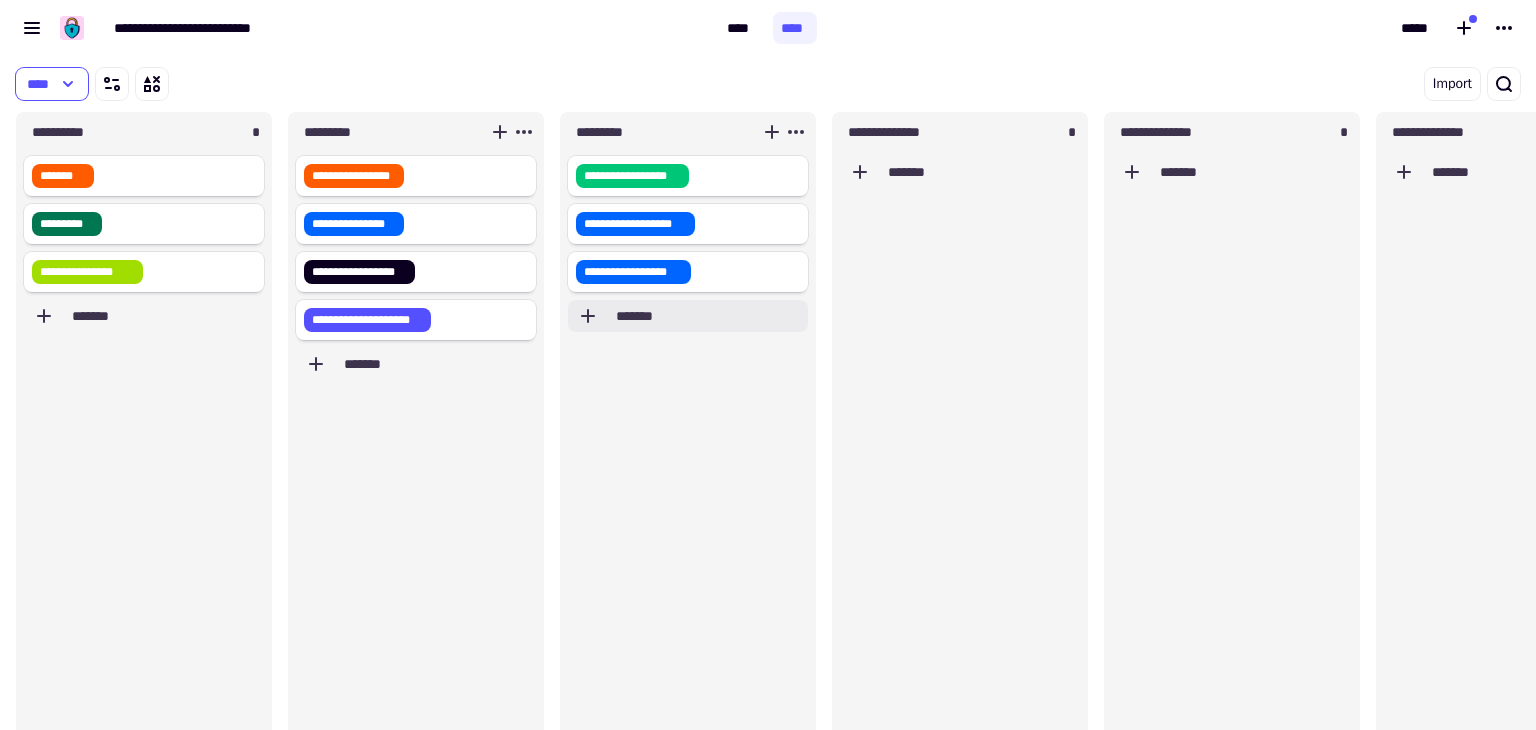 click on "*******" 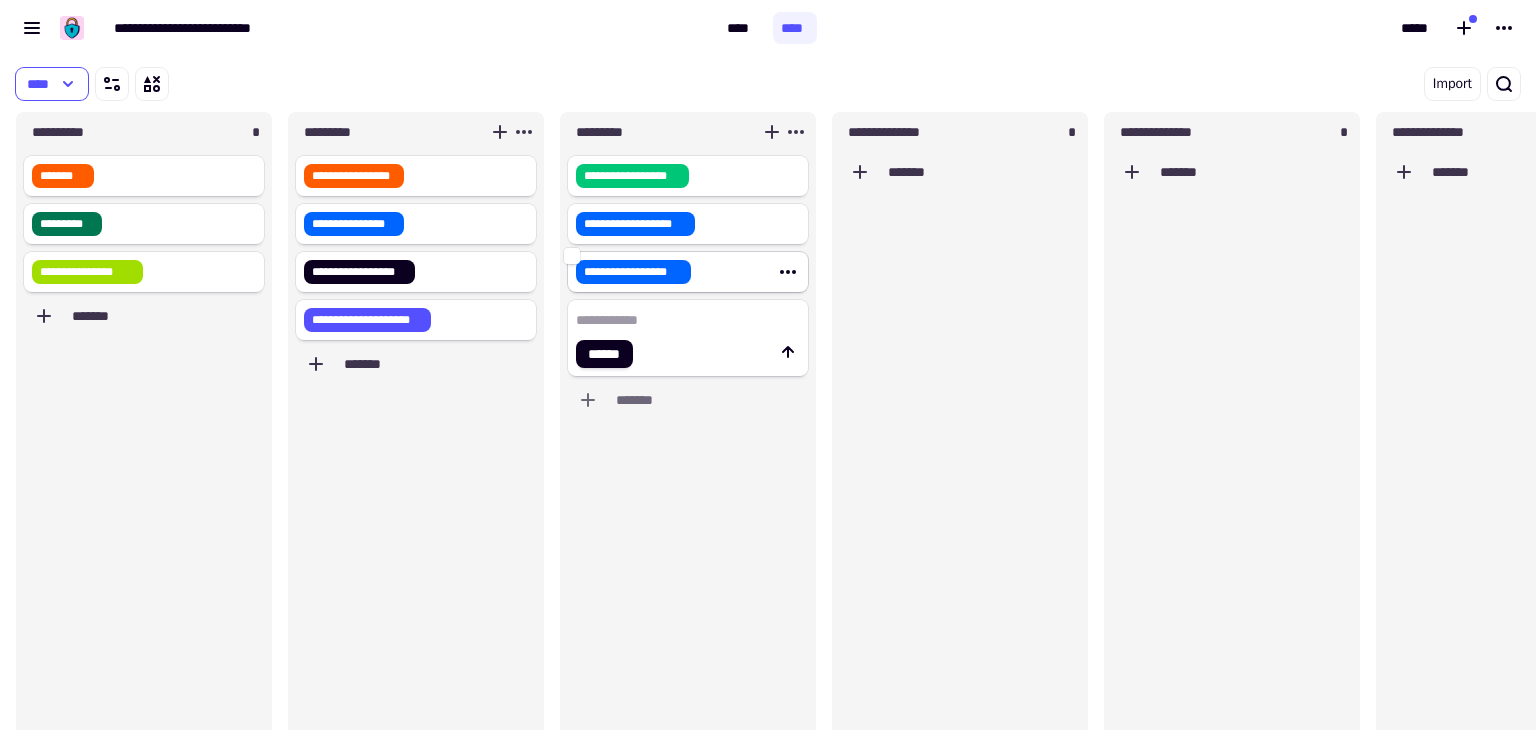 click on "**********" 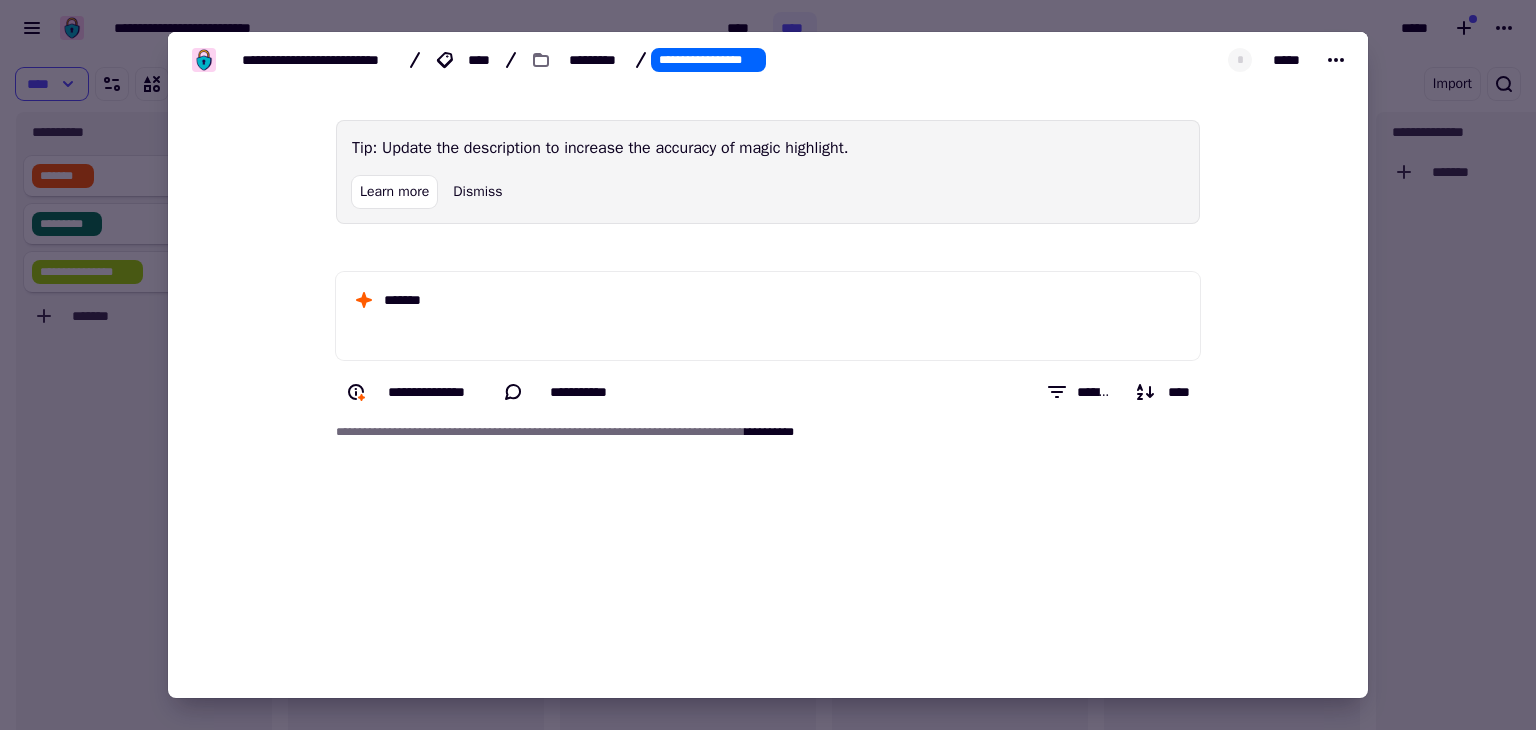 click at bounding box center (768, 365) 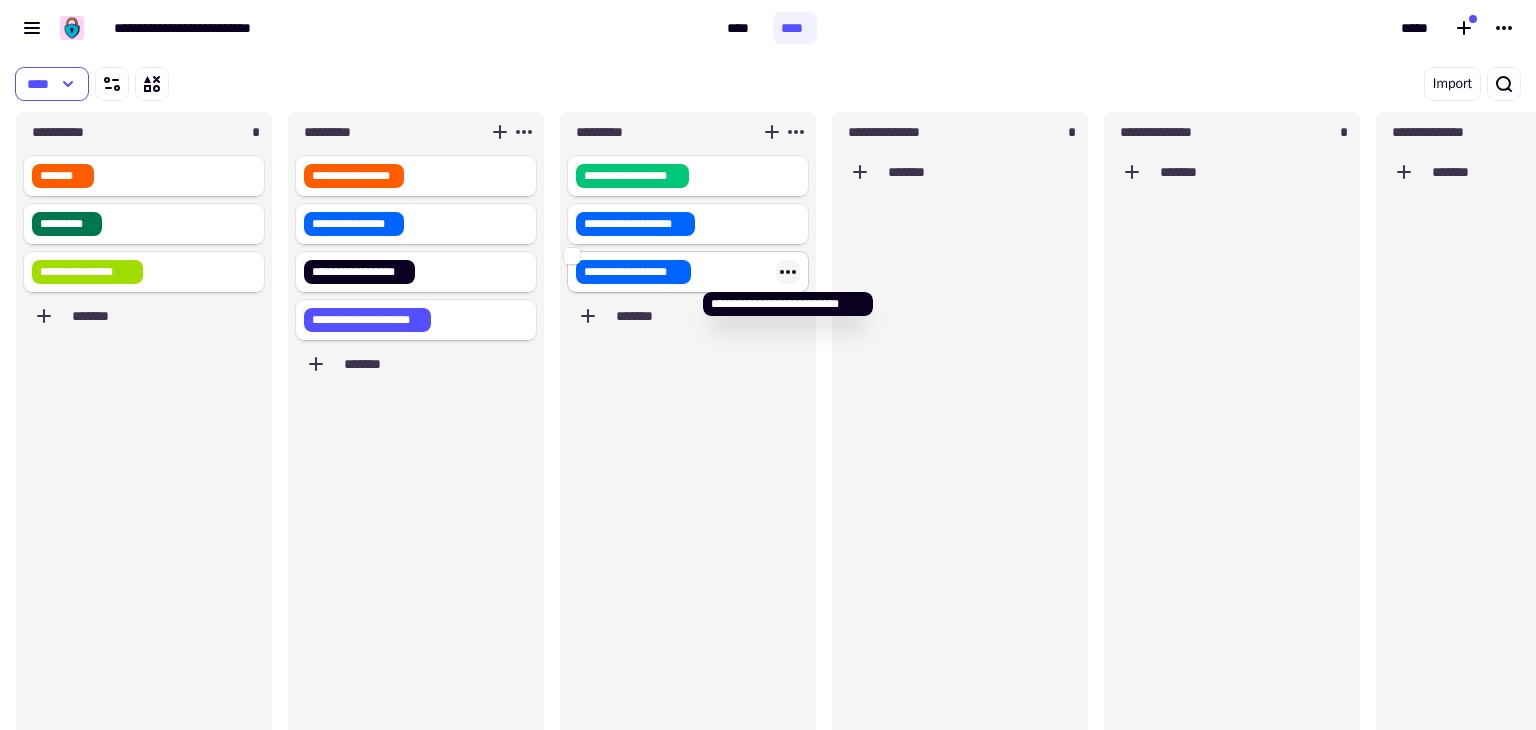 click 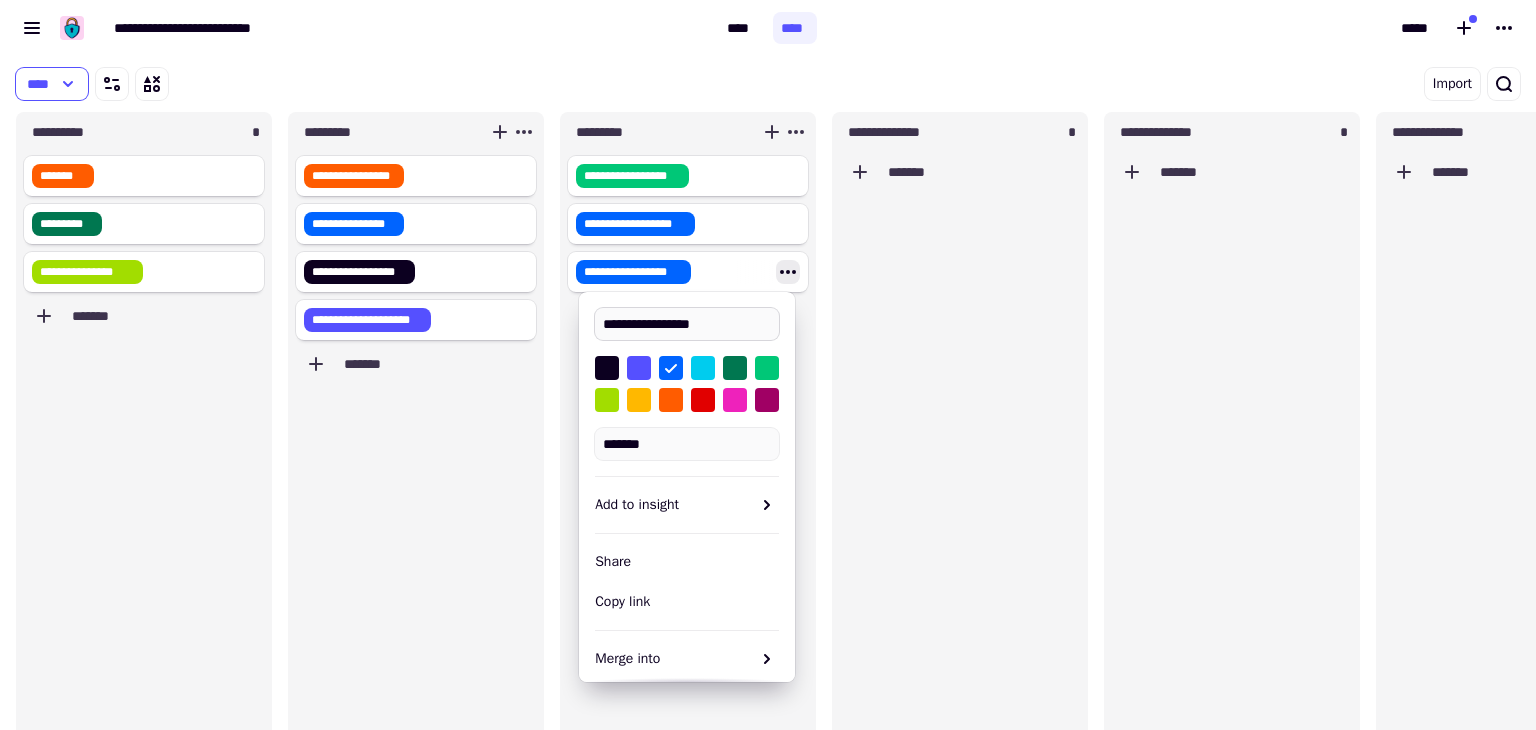 click on "**********" at bounding box center [687, 324] 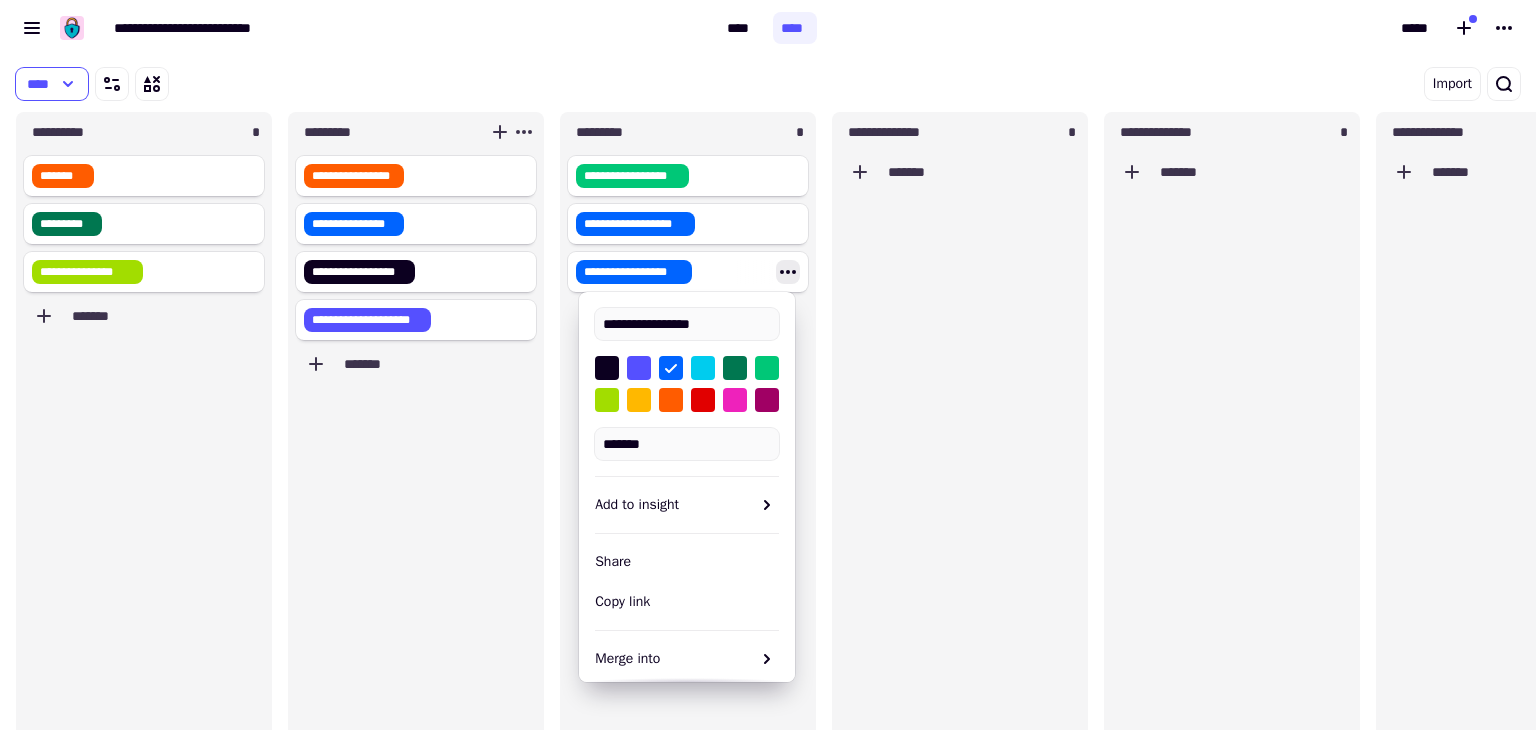 type on "**********" 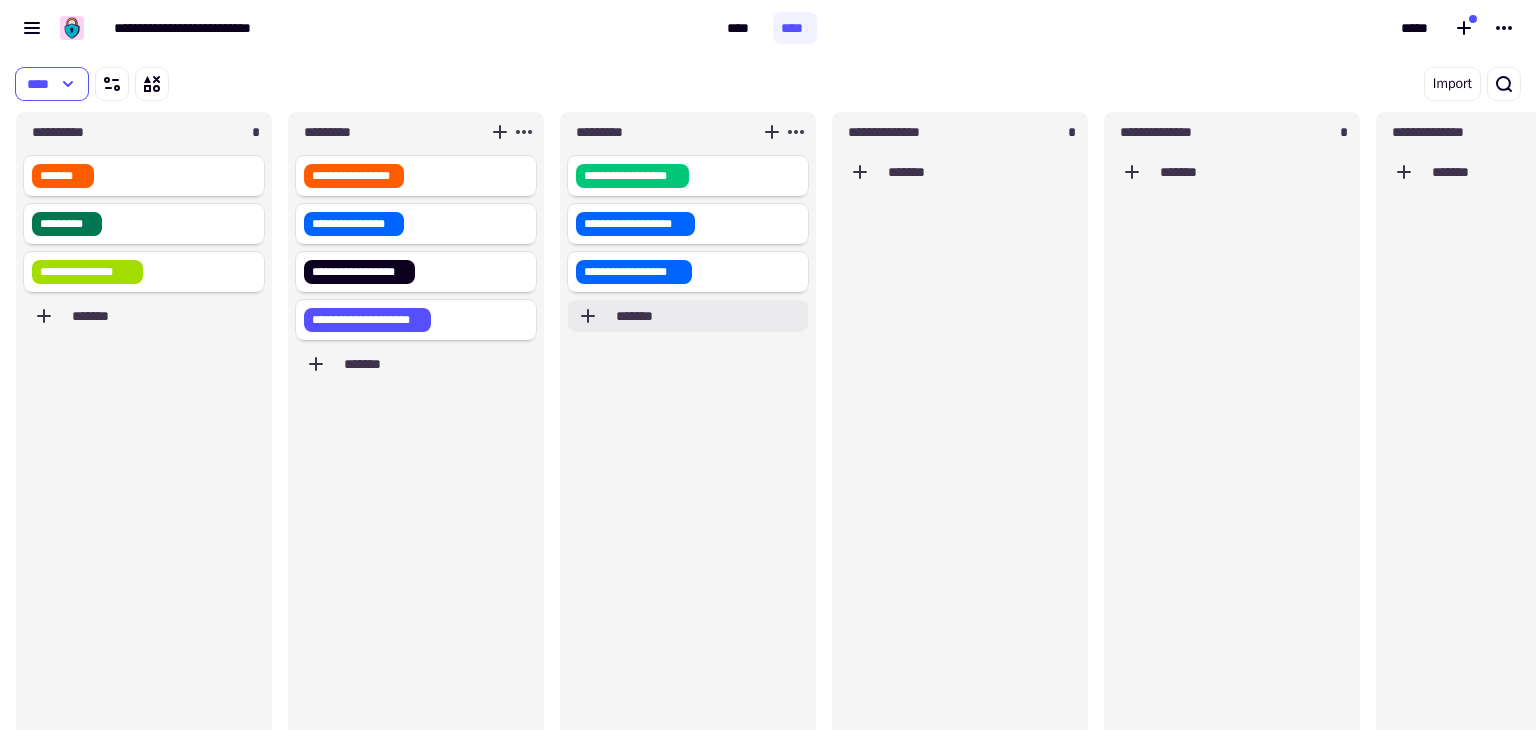 click on "*******" 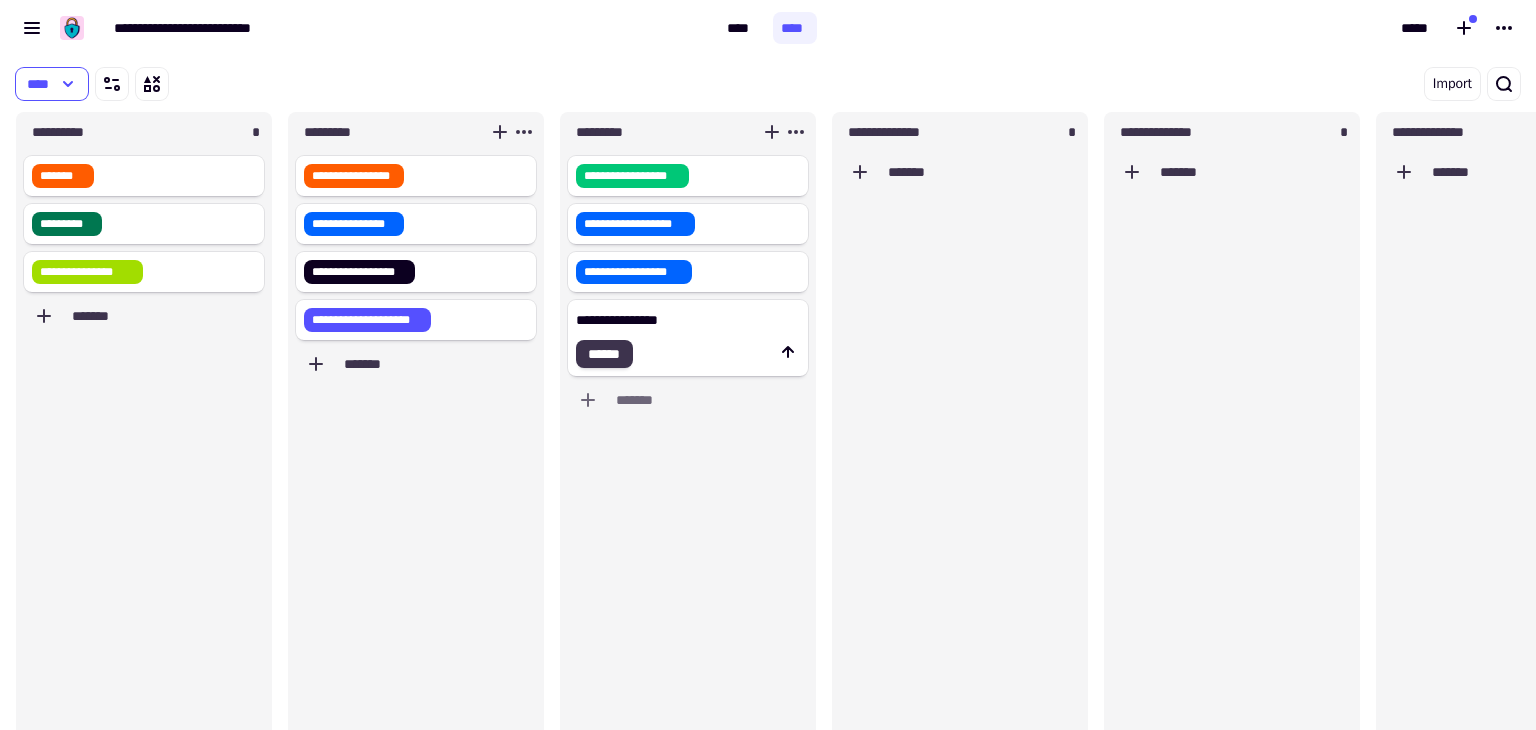 type on "**********" 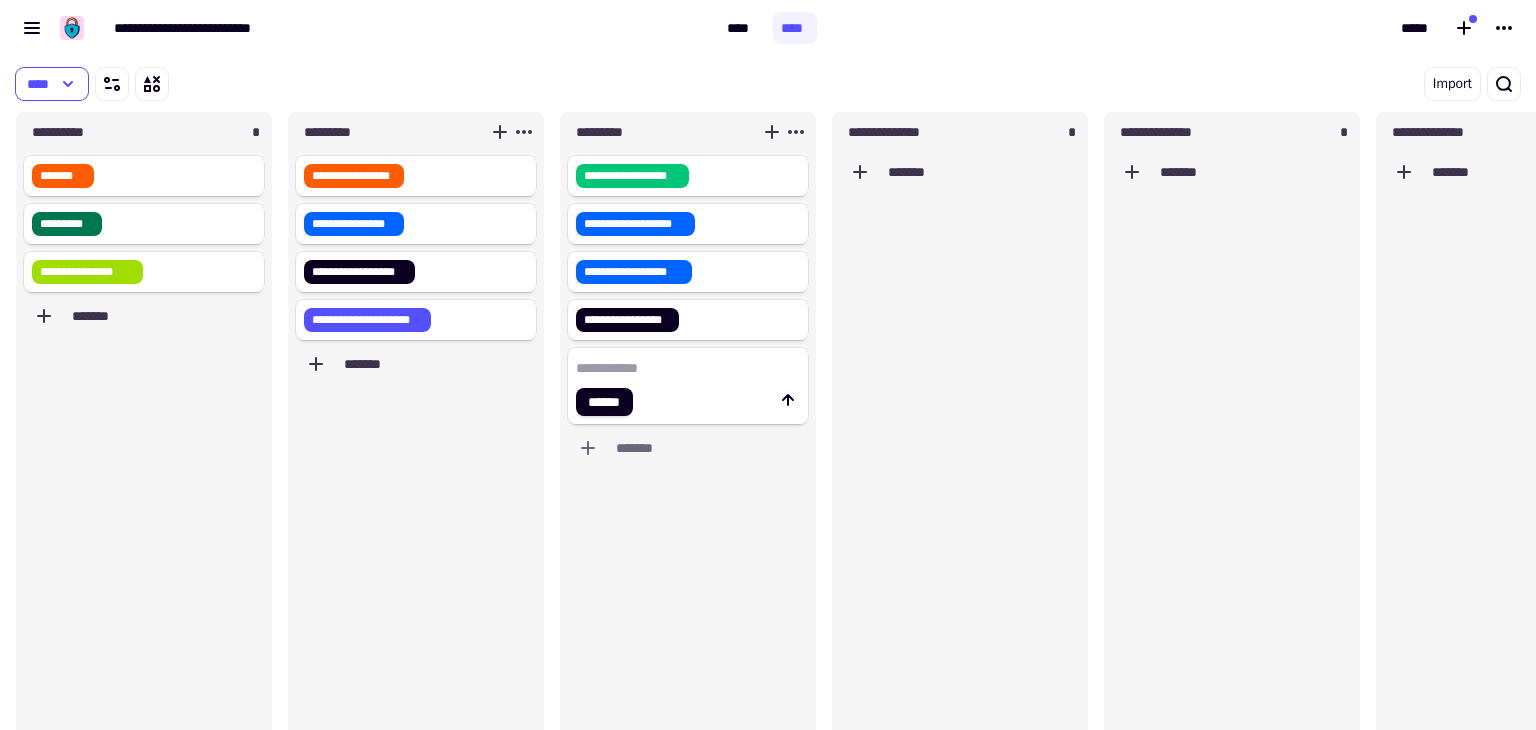 click on "[FIRST] [LAST] [STREET_ADDRESS] [CITY] [STATE] [ZIP]" 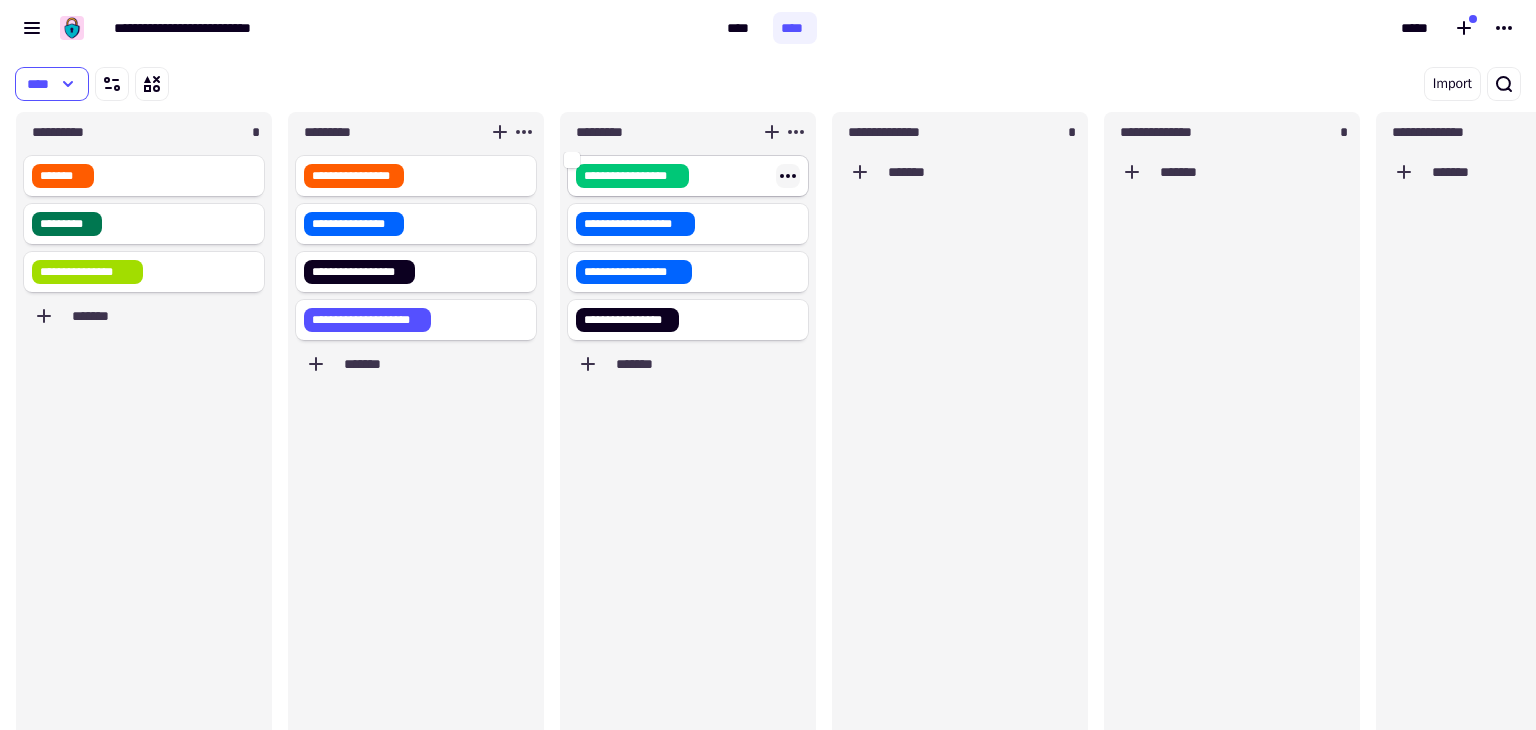 click 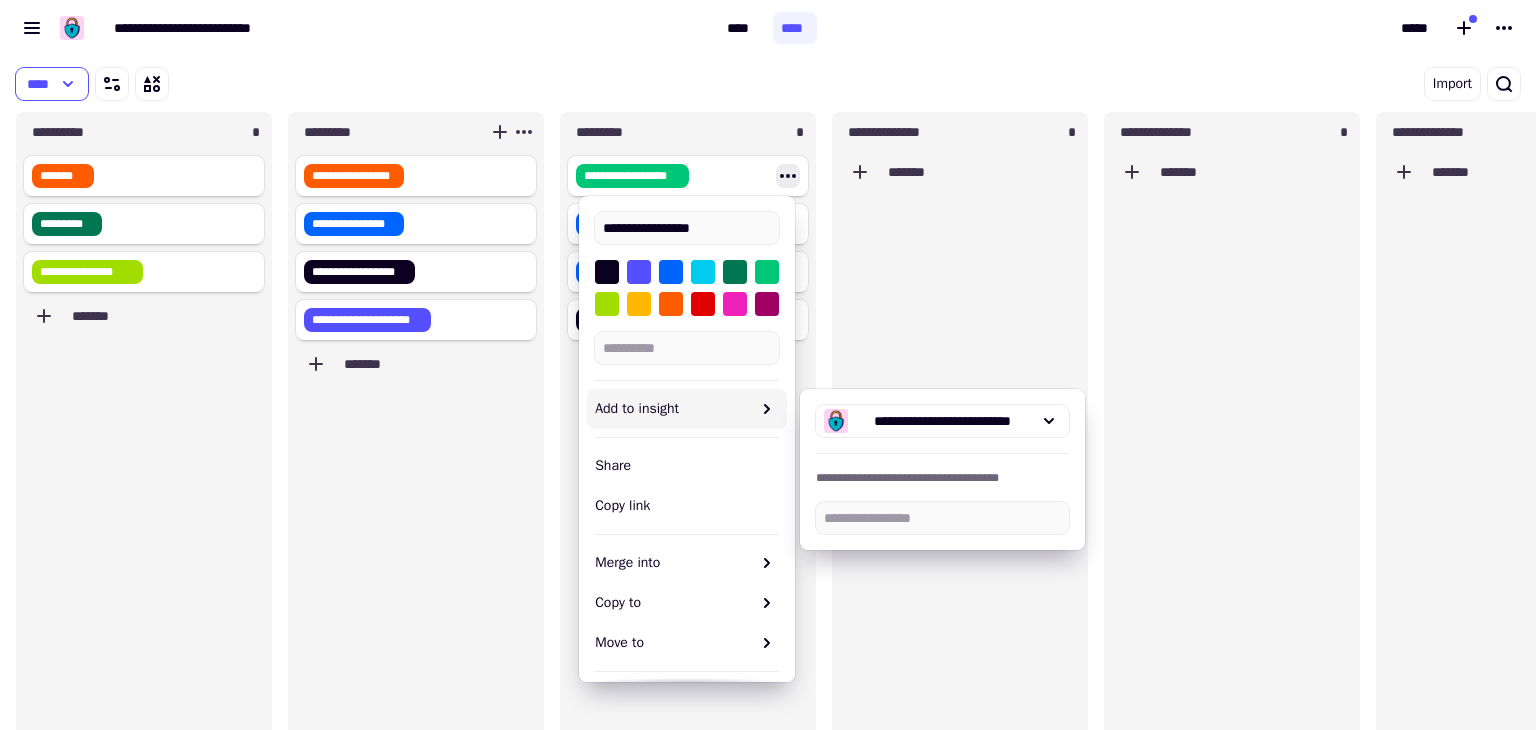 click on "[FIRST] [LAST] [STREET_ADDRESS] [CITY]" 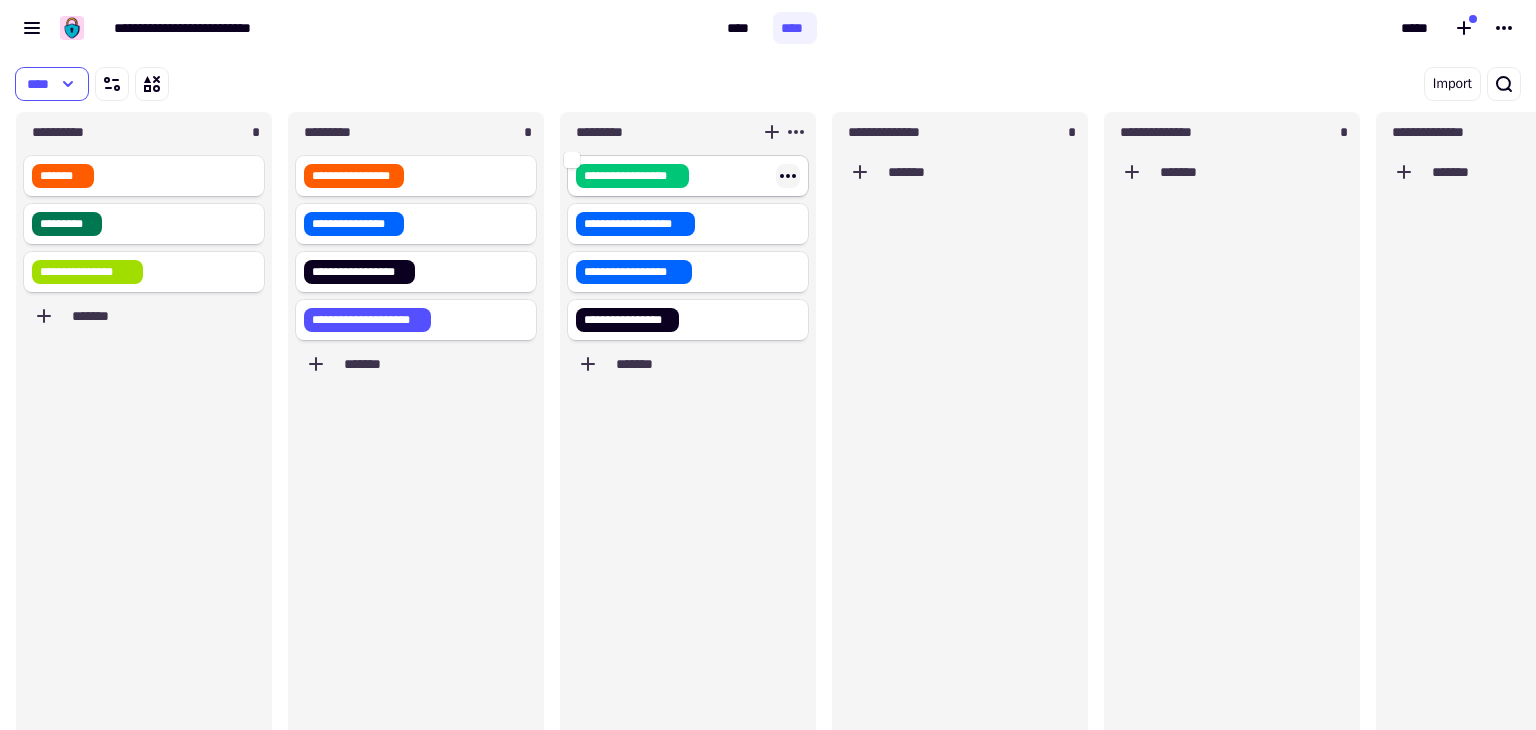 click 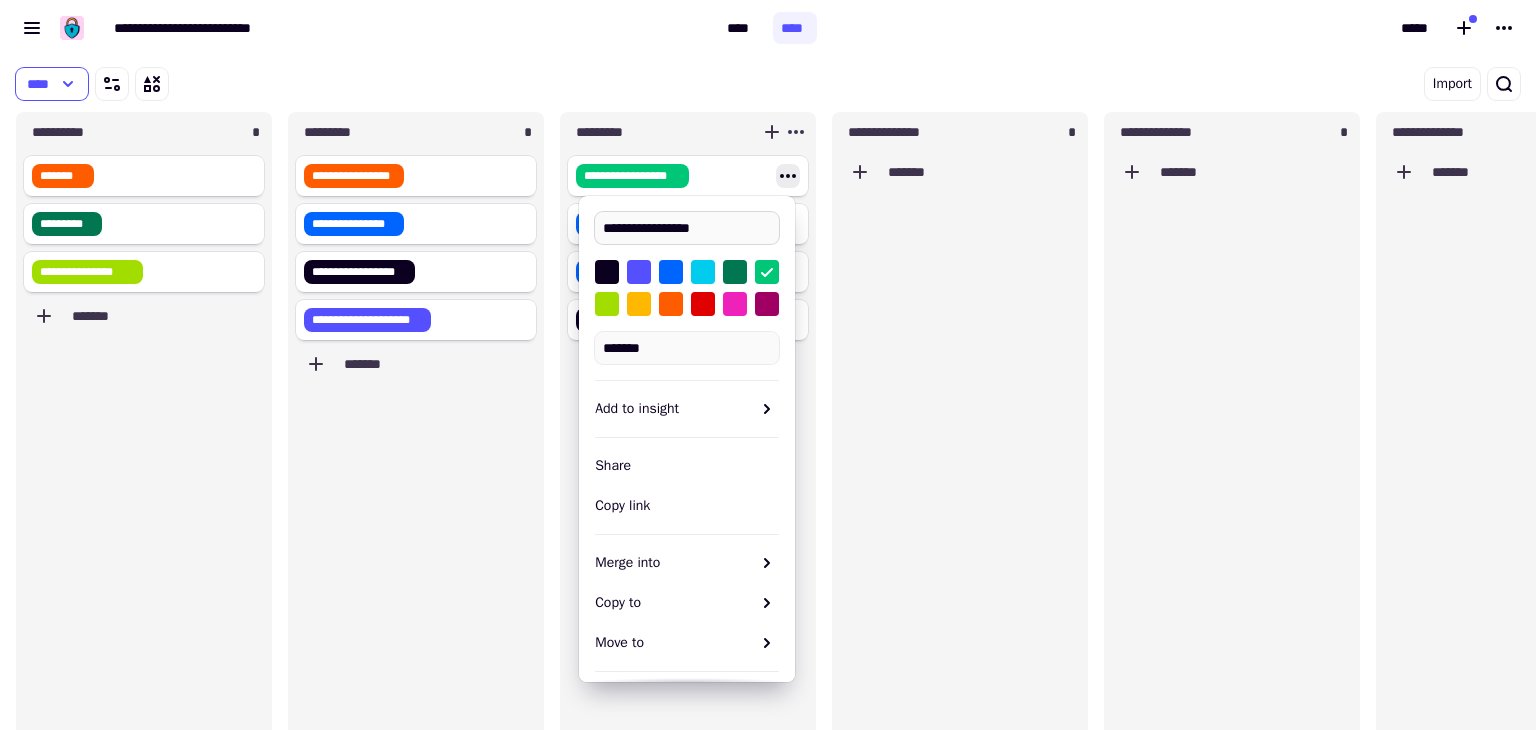 click on "**********" at bounding box center (687, 228) 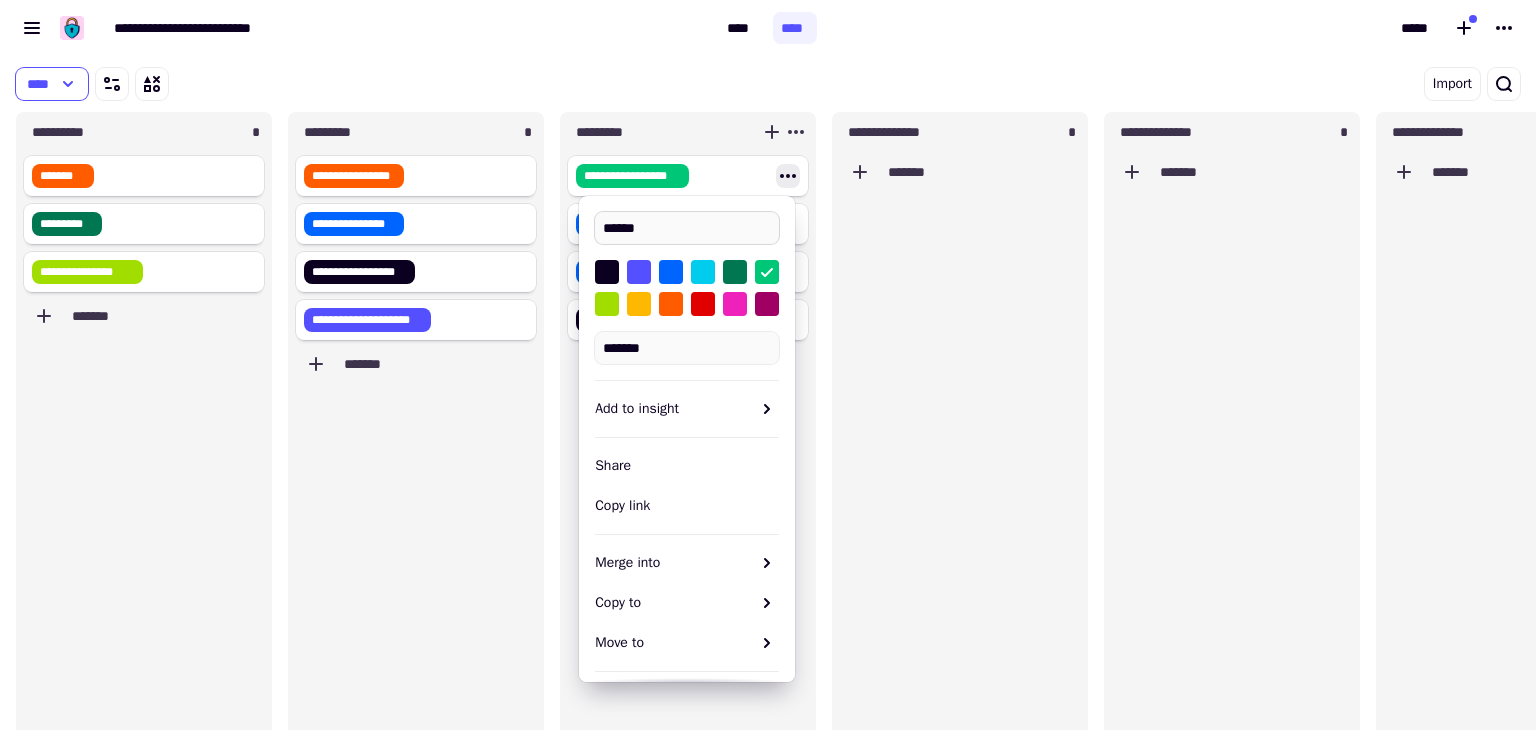 type on "******" 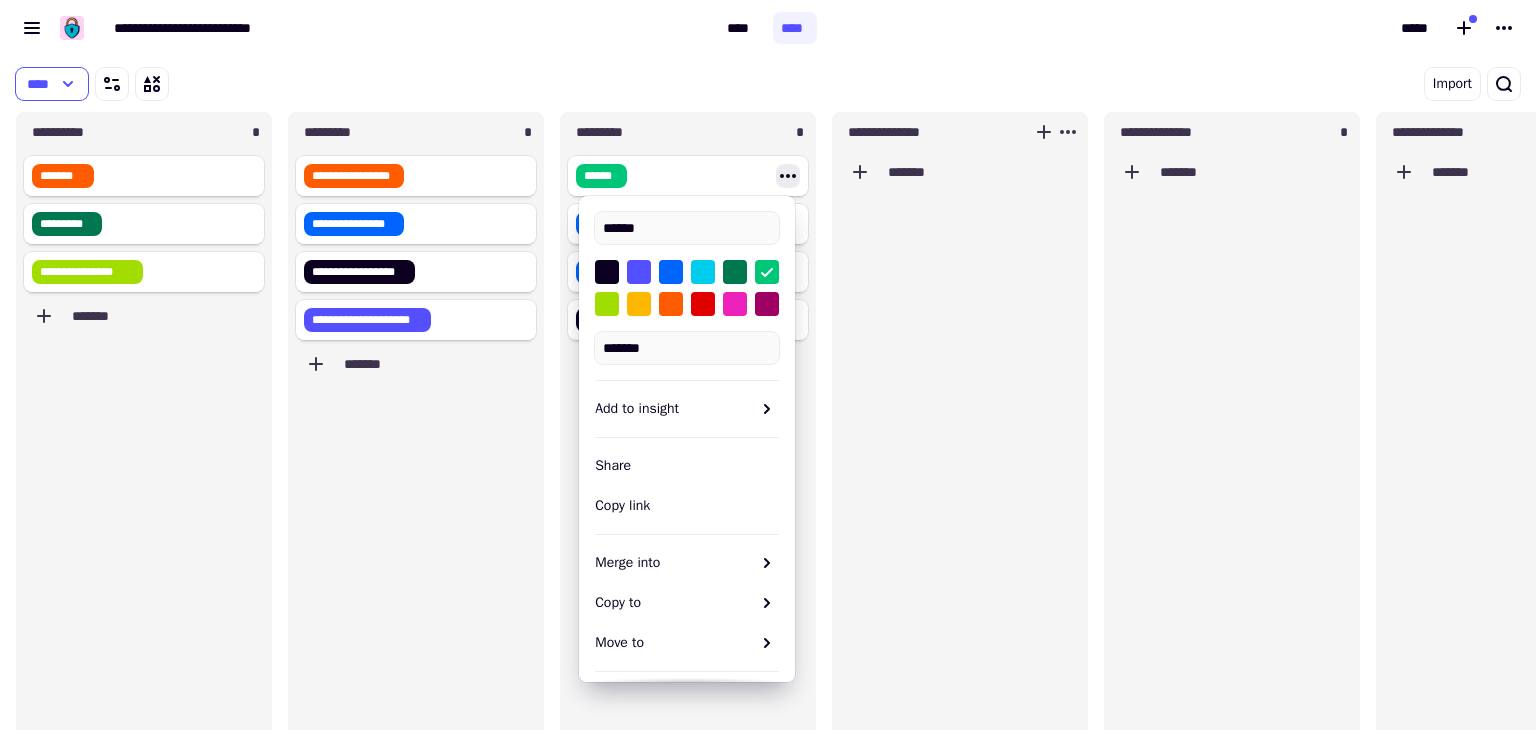 click on "*******" 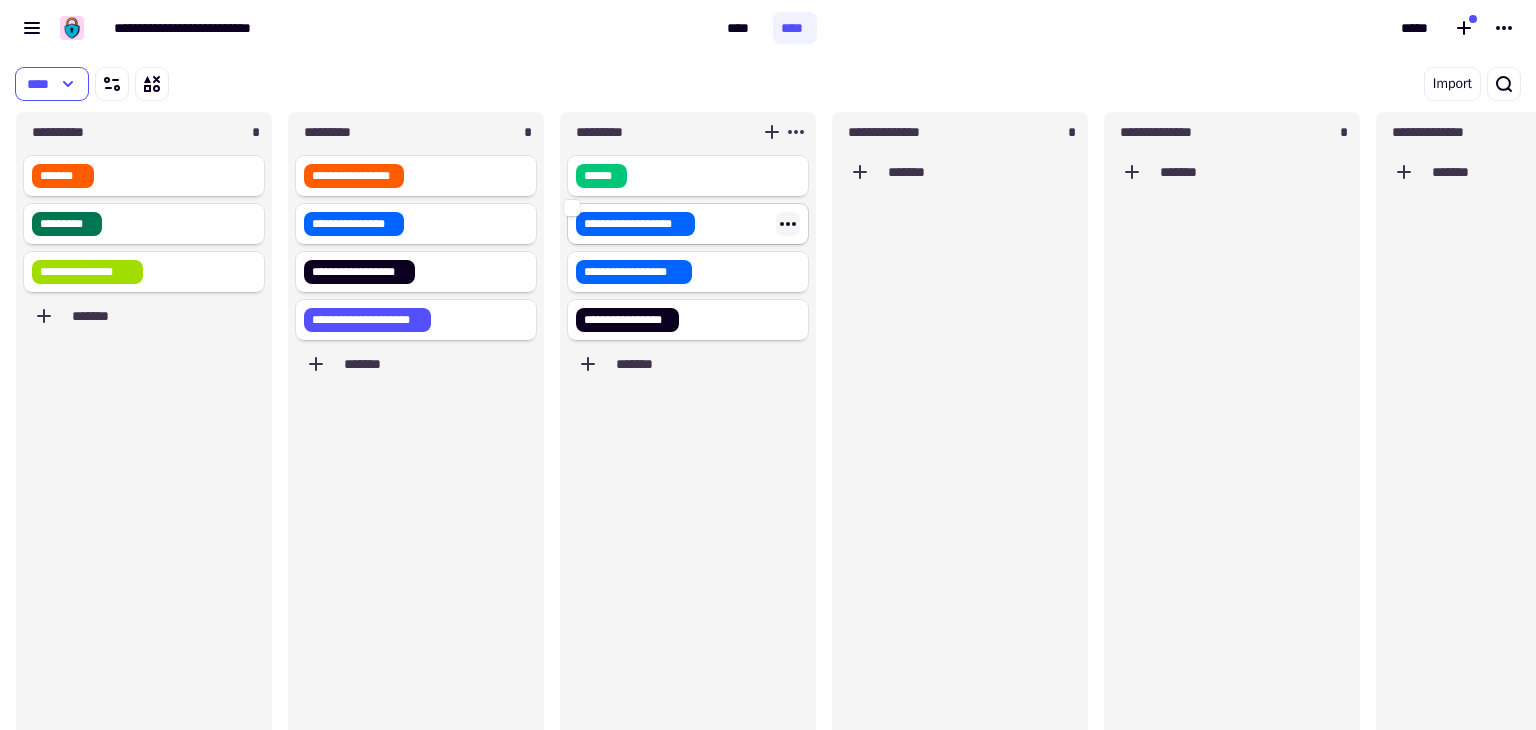 click 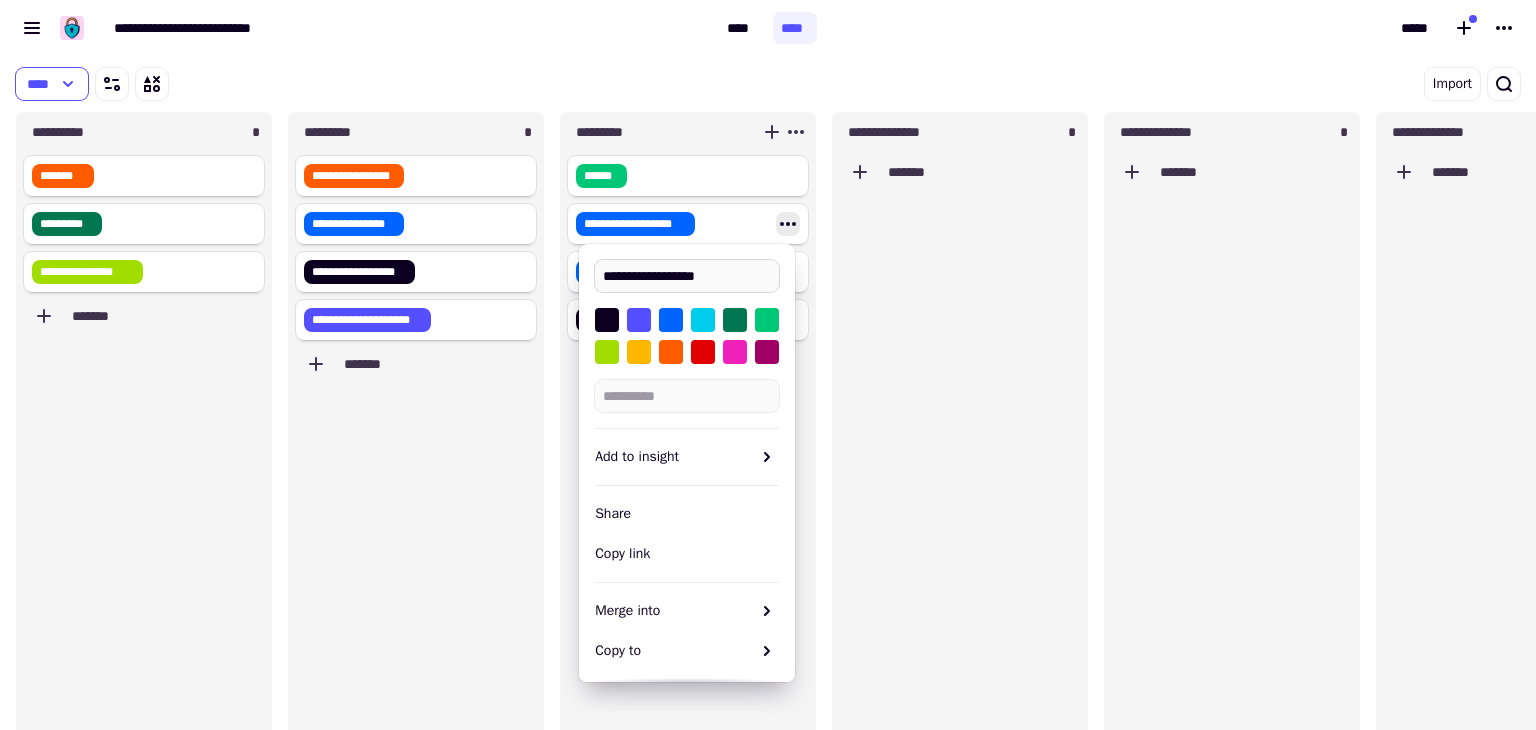 click on "**********" at bounding box center [687, 276] 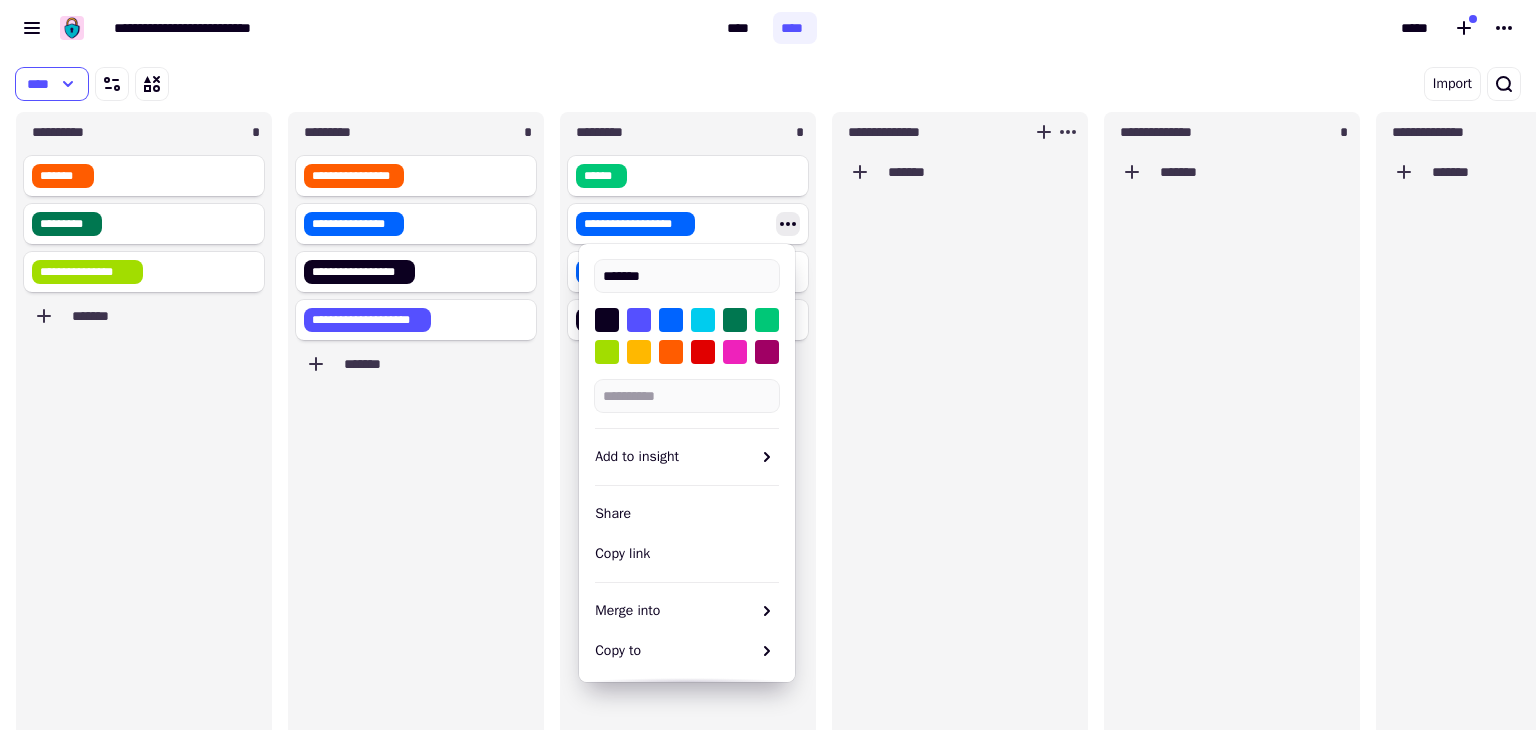 type on "*******" 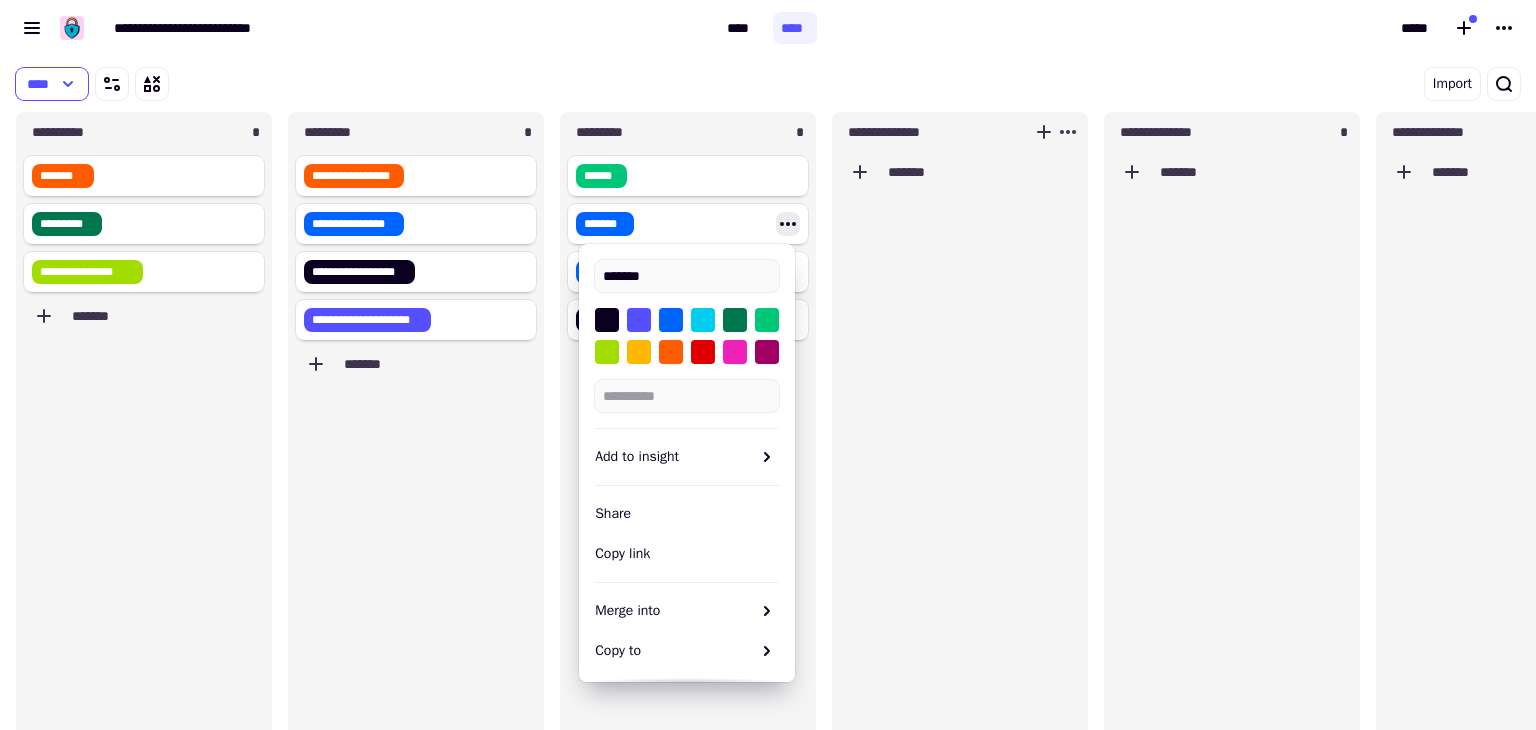 click on "*******" 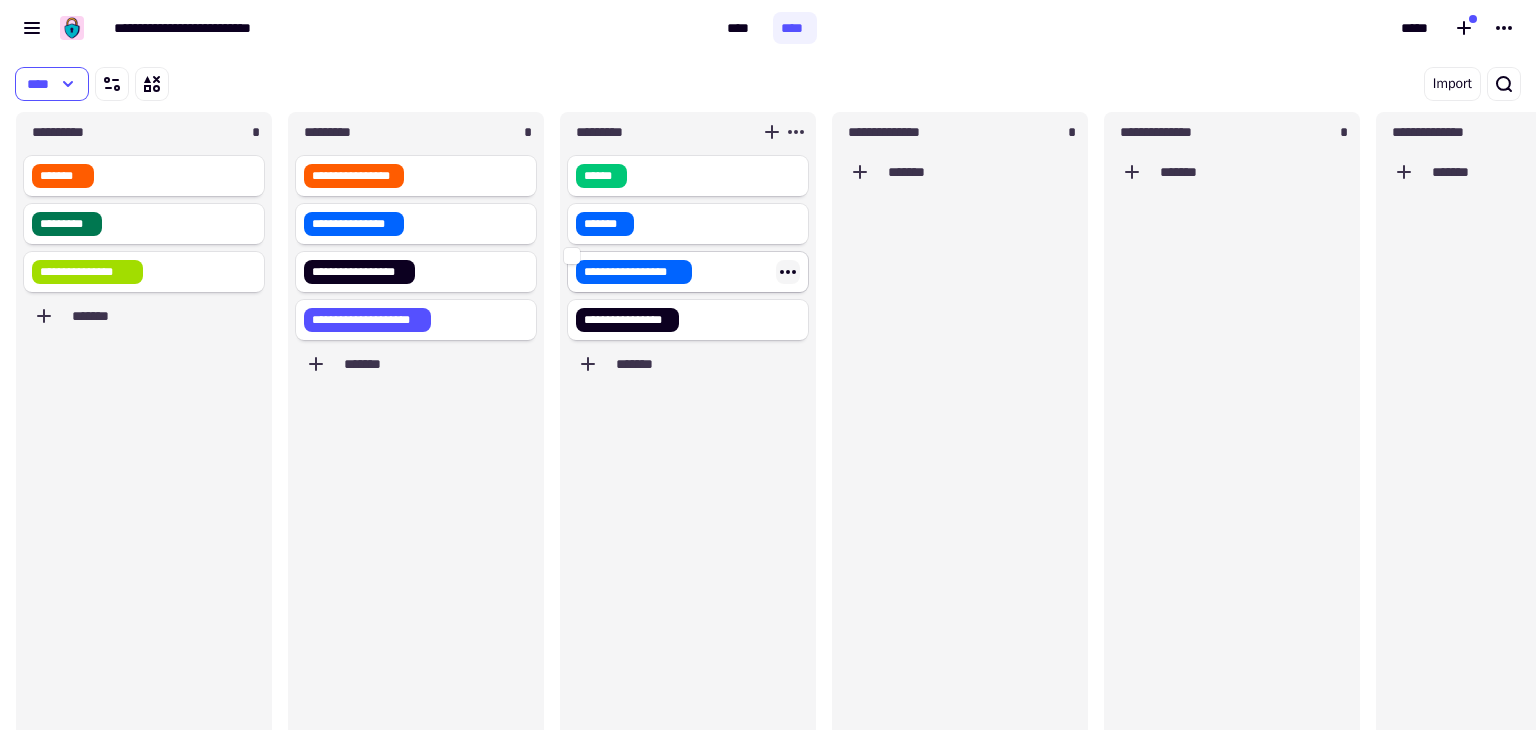 click 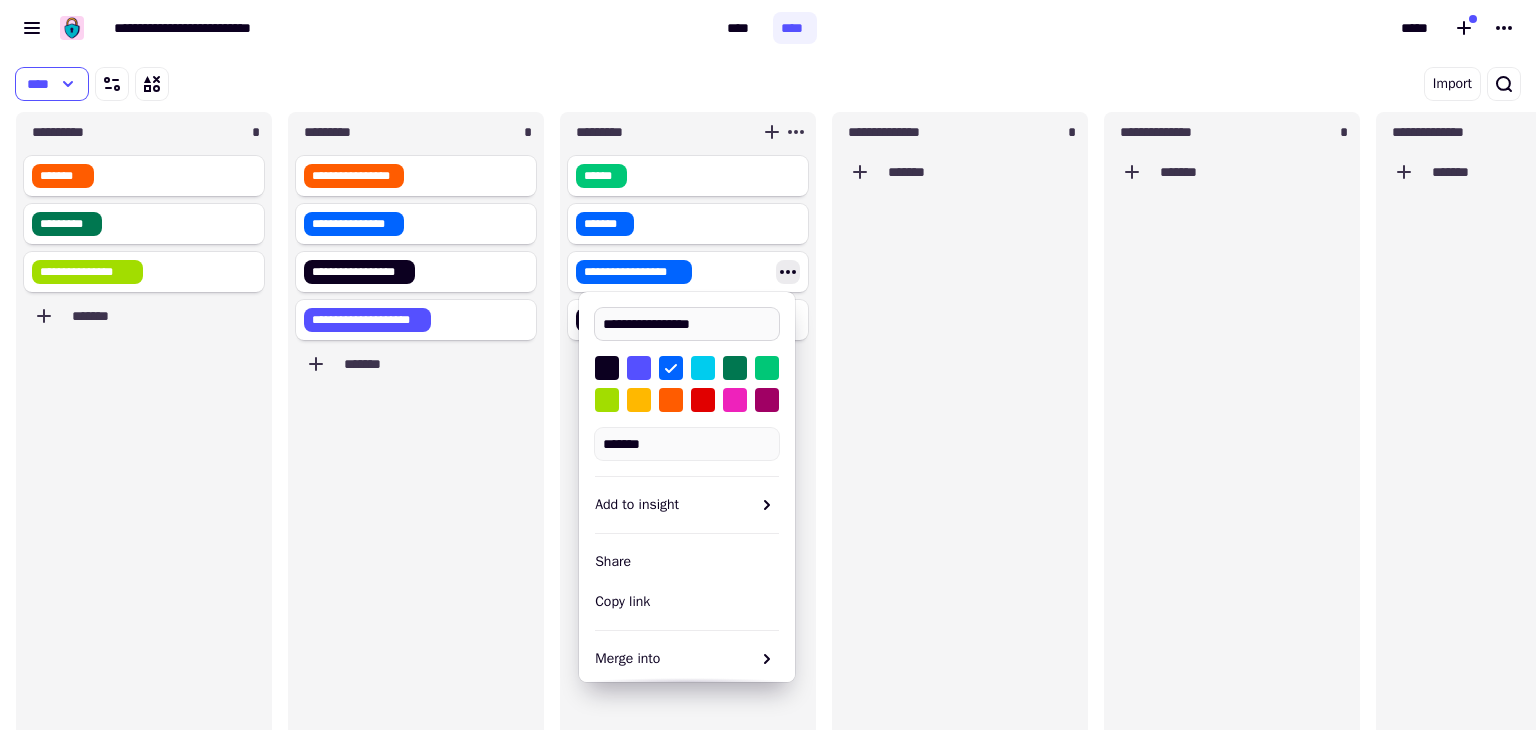 click on "**********" at bounding box center (687, 324) 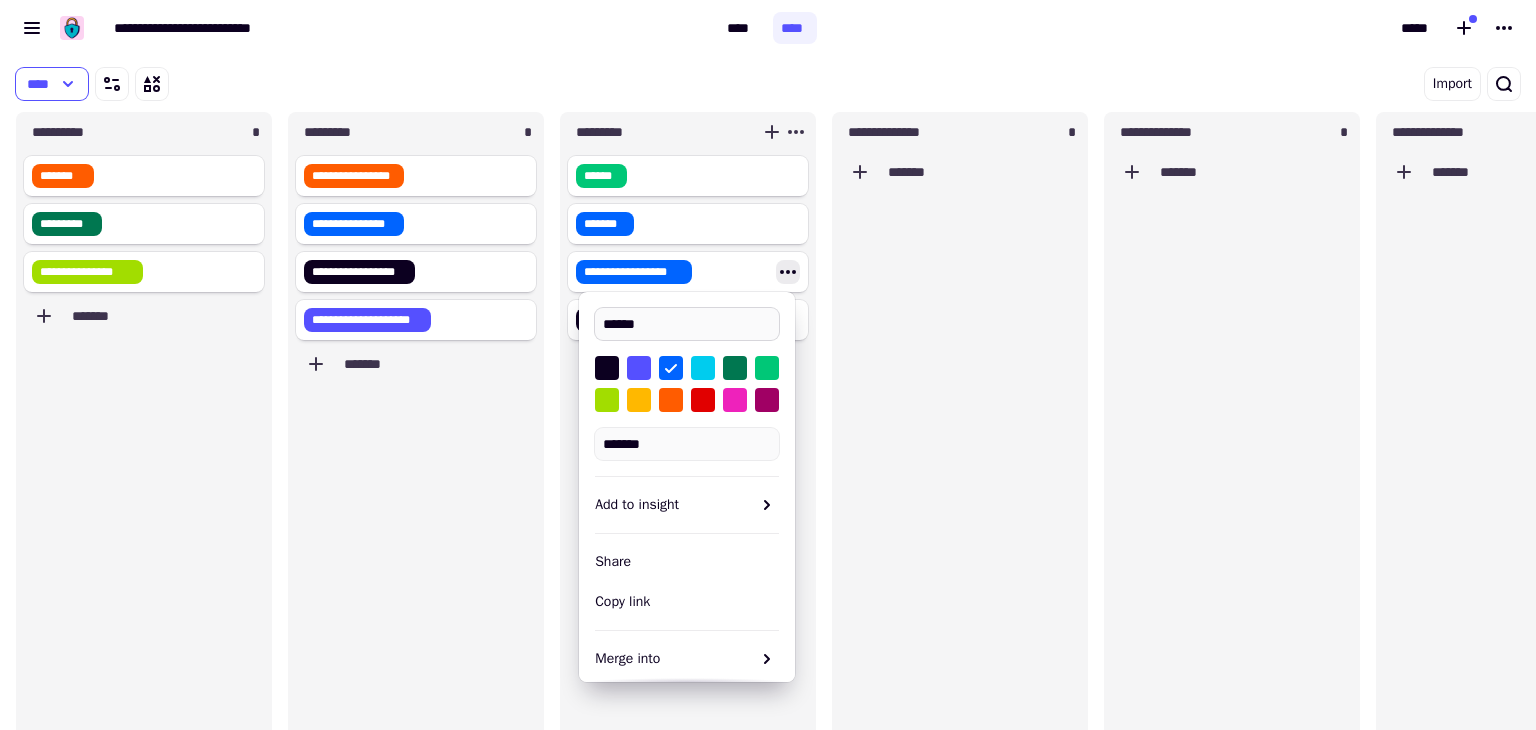 type on "******" 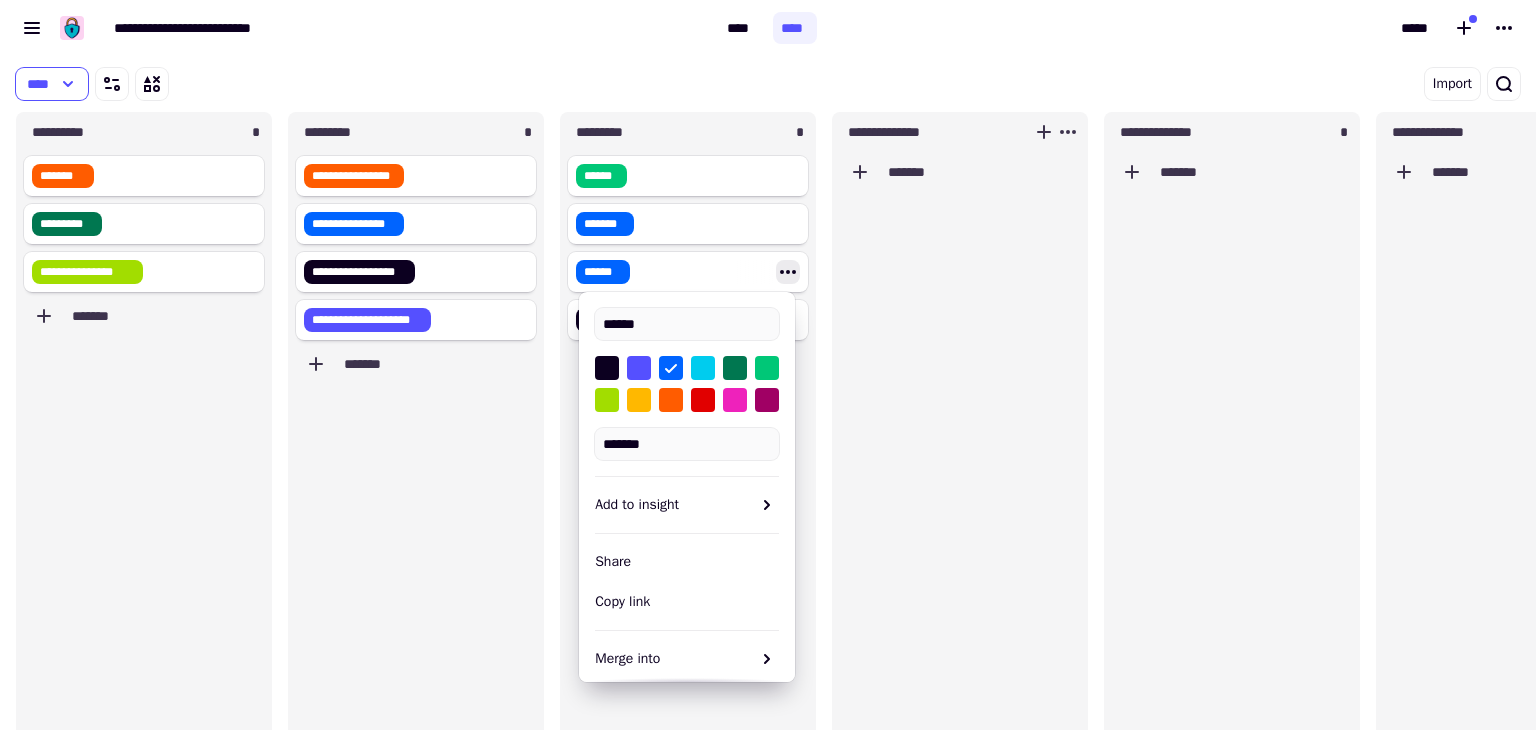 click on "*******" 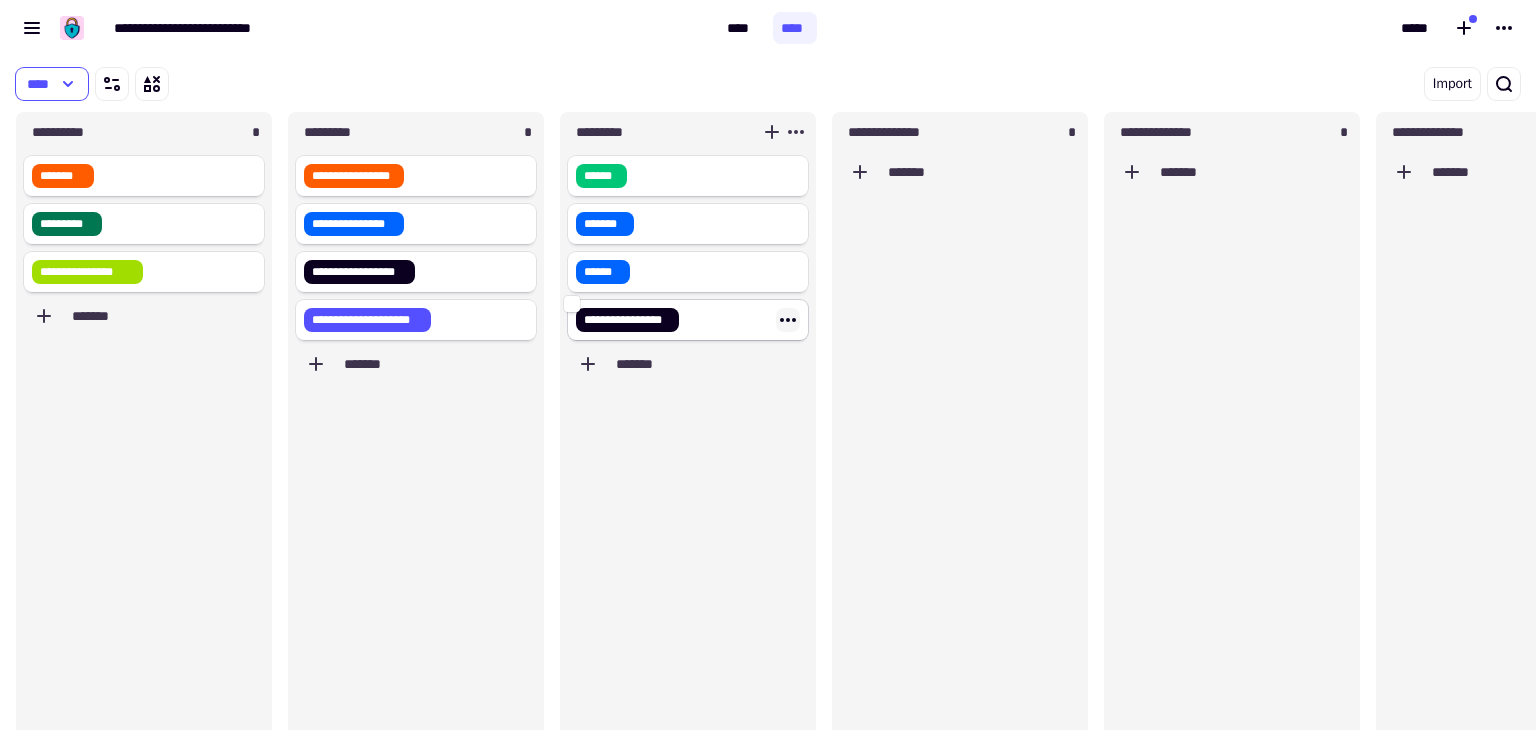 click 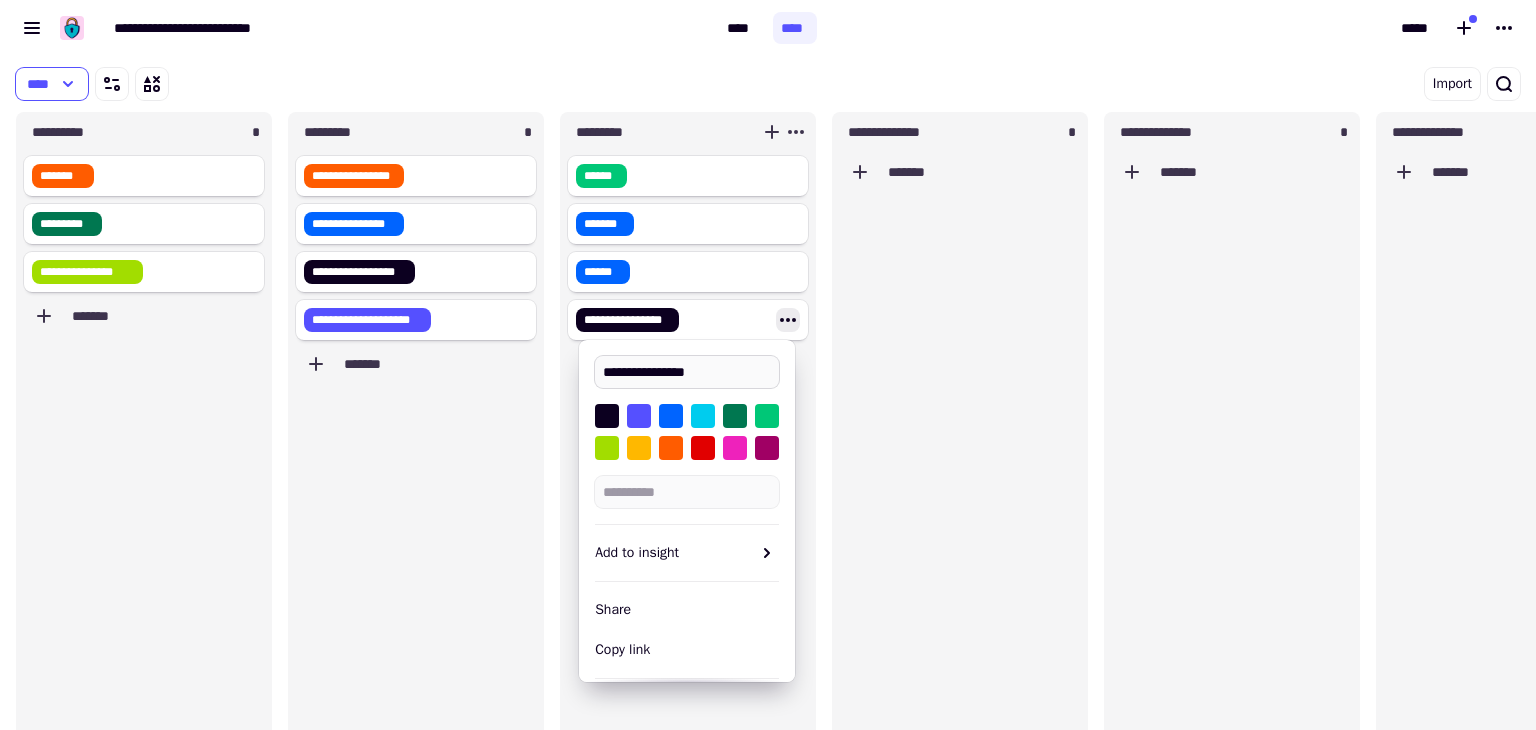 click on "**********" at bounding box center (687, 372) 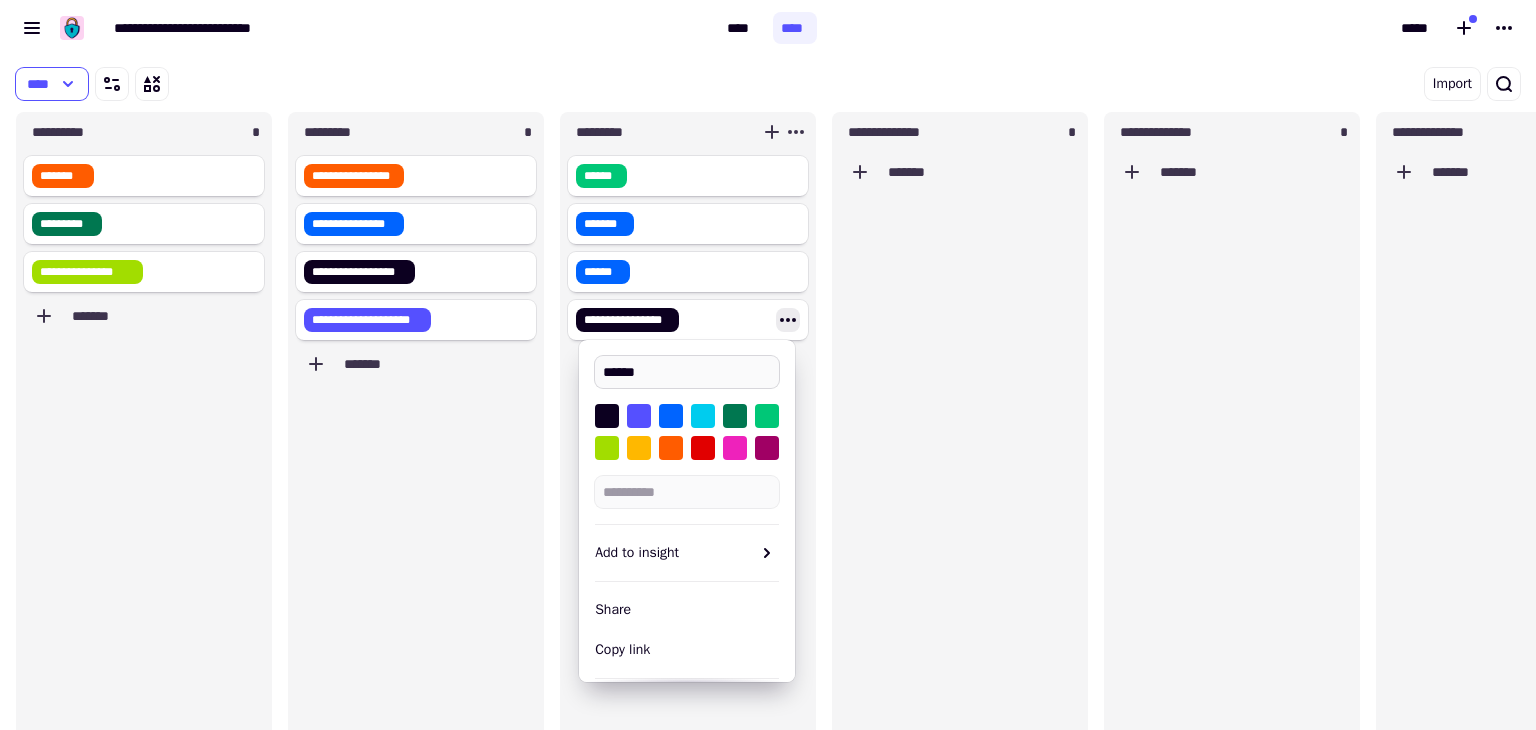 type on "*****" 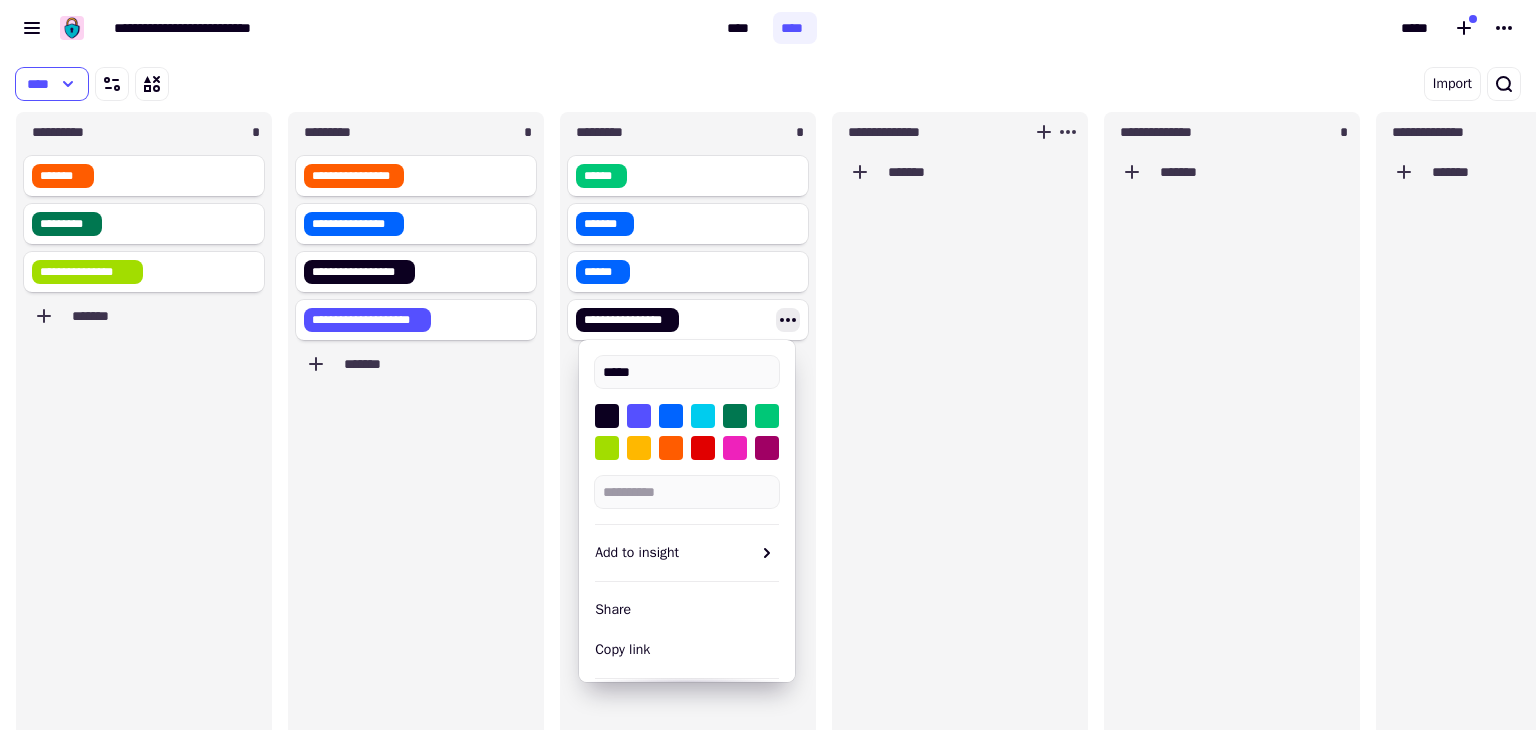 click on "*******" 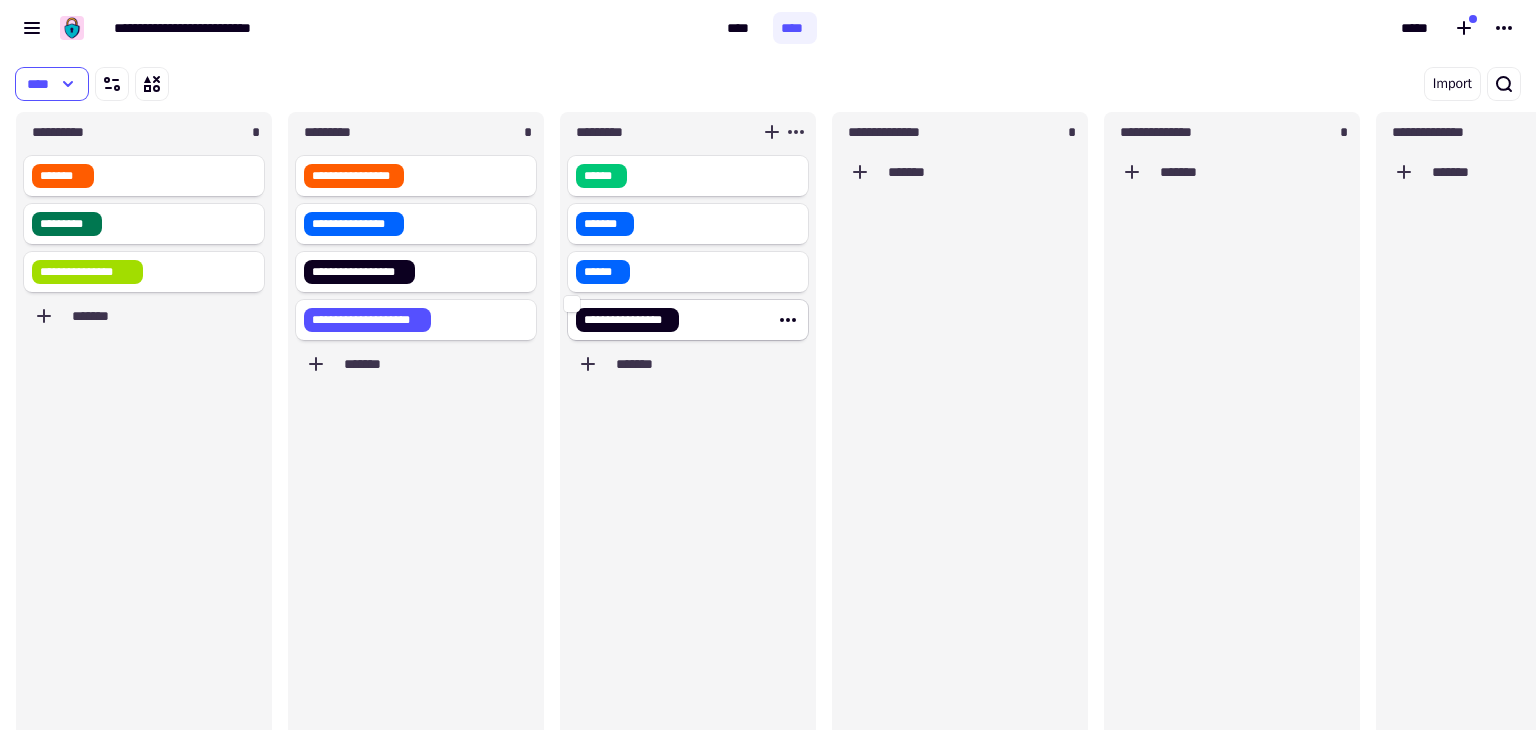 click 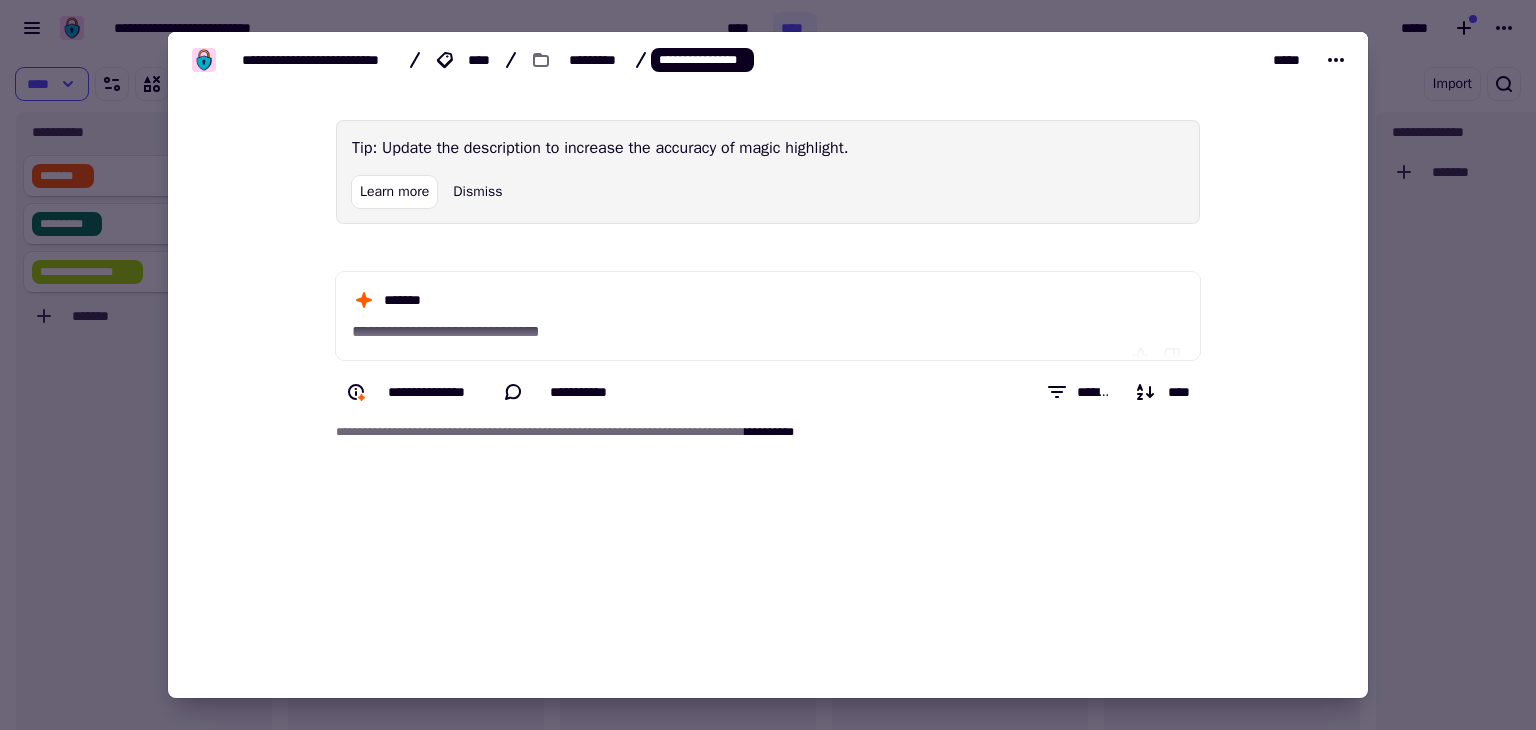 click at bounding box center (768, 365) 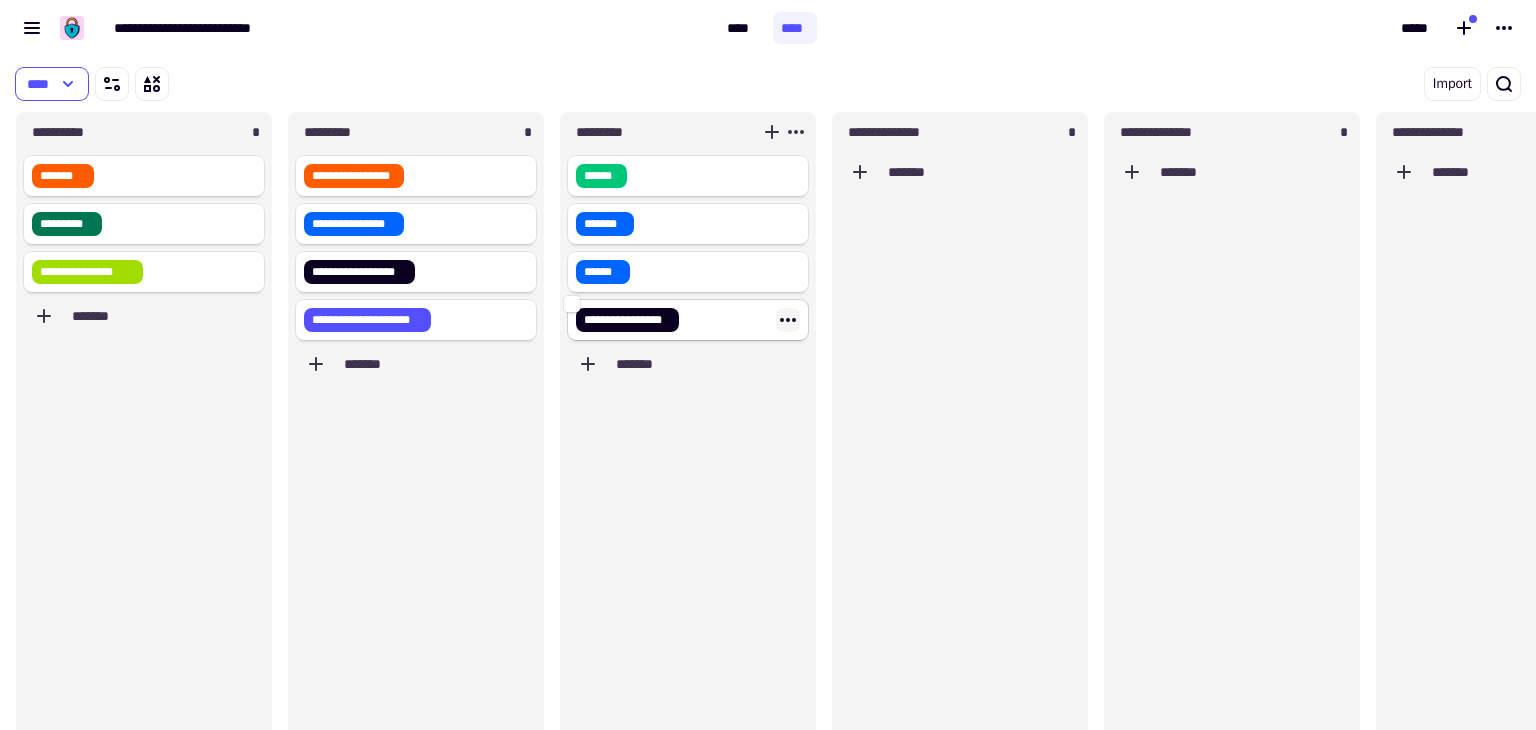 click 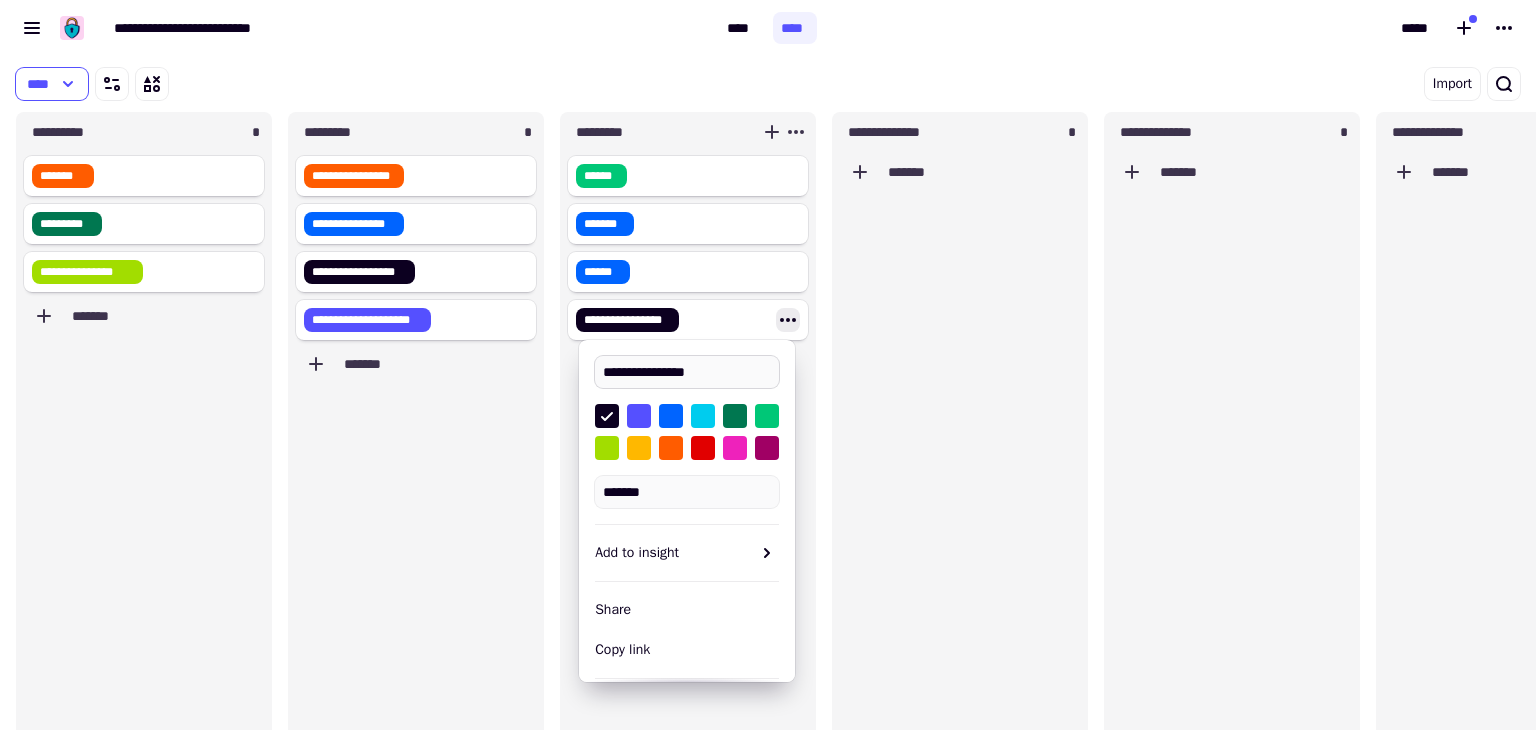 click on "**********" at bounding box center [687, 372] 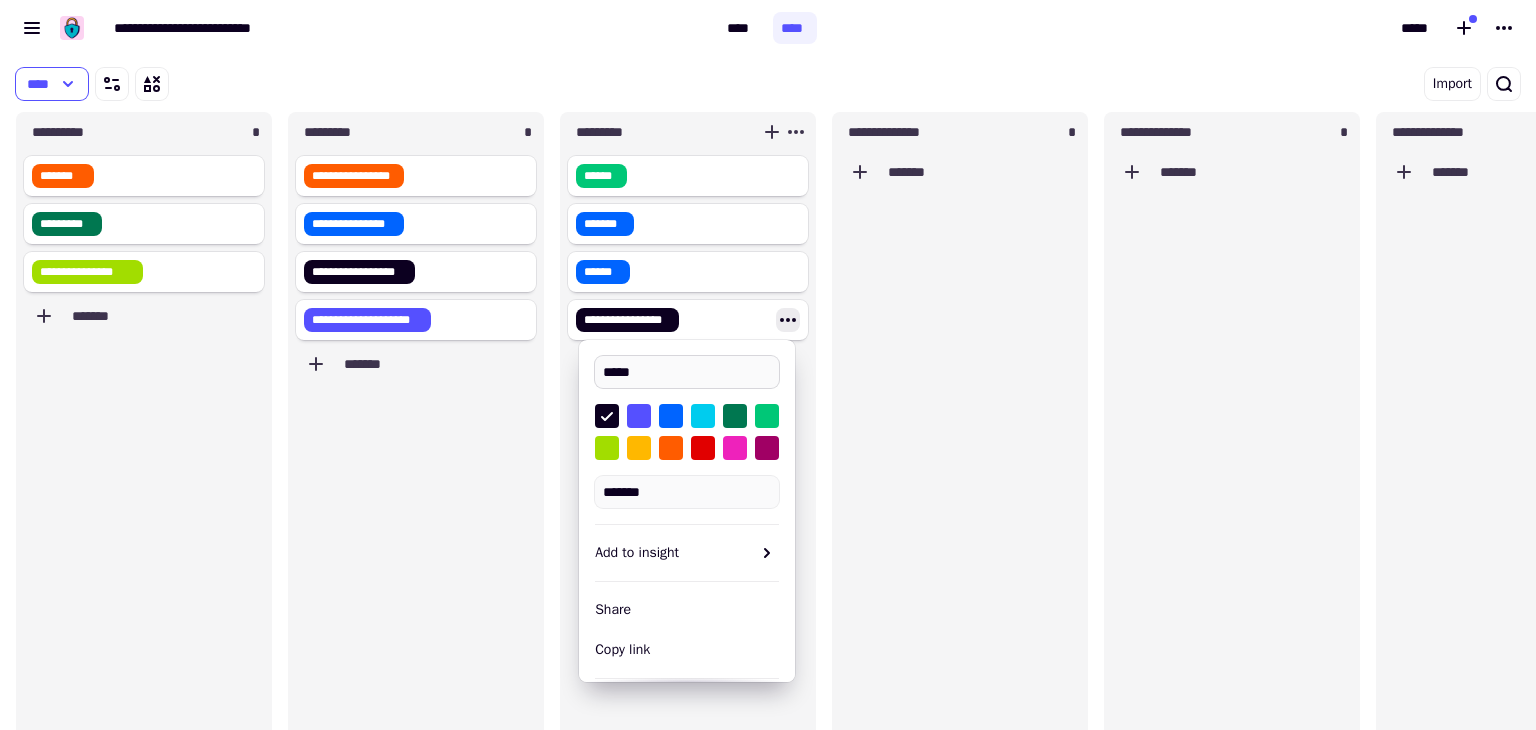 type on "*****" 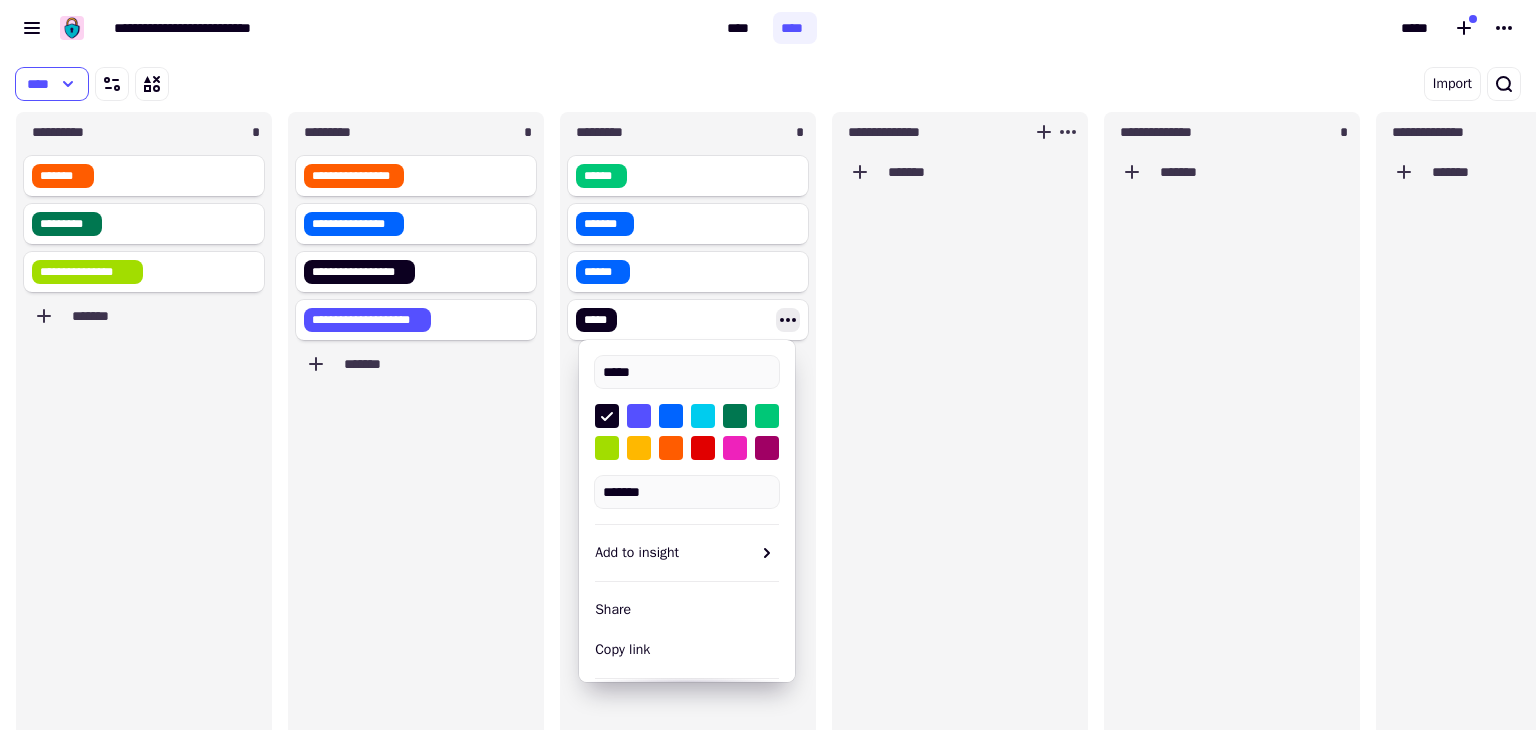 click on "*******" 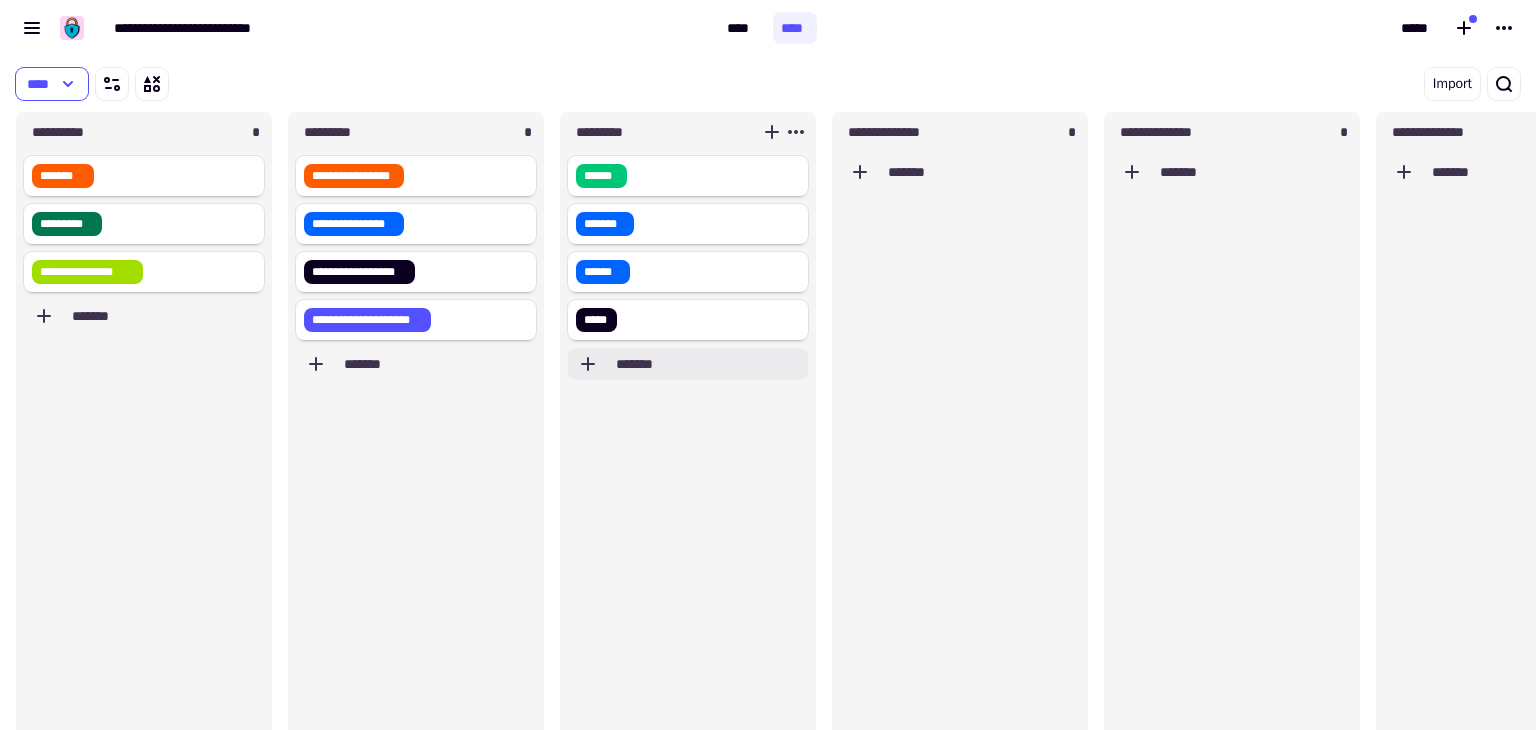 click on "*******" 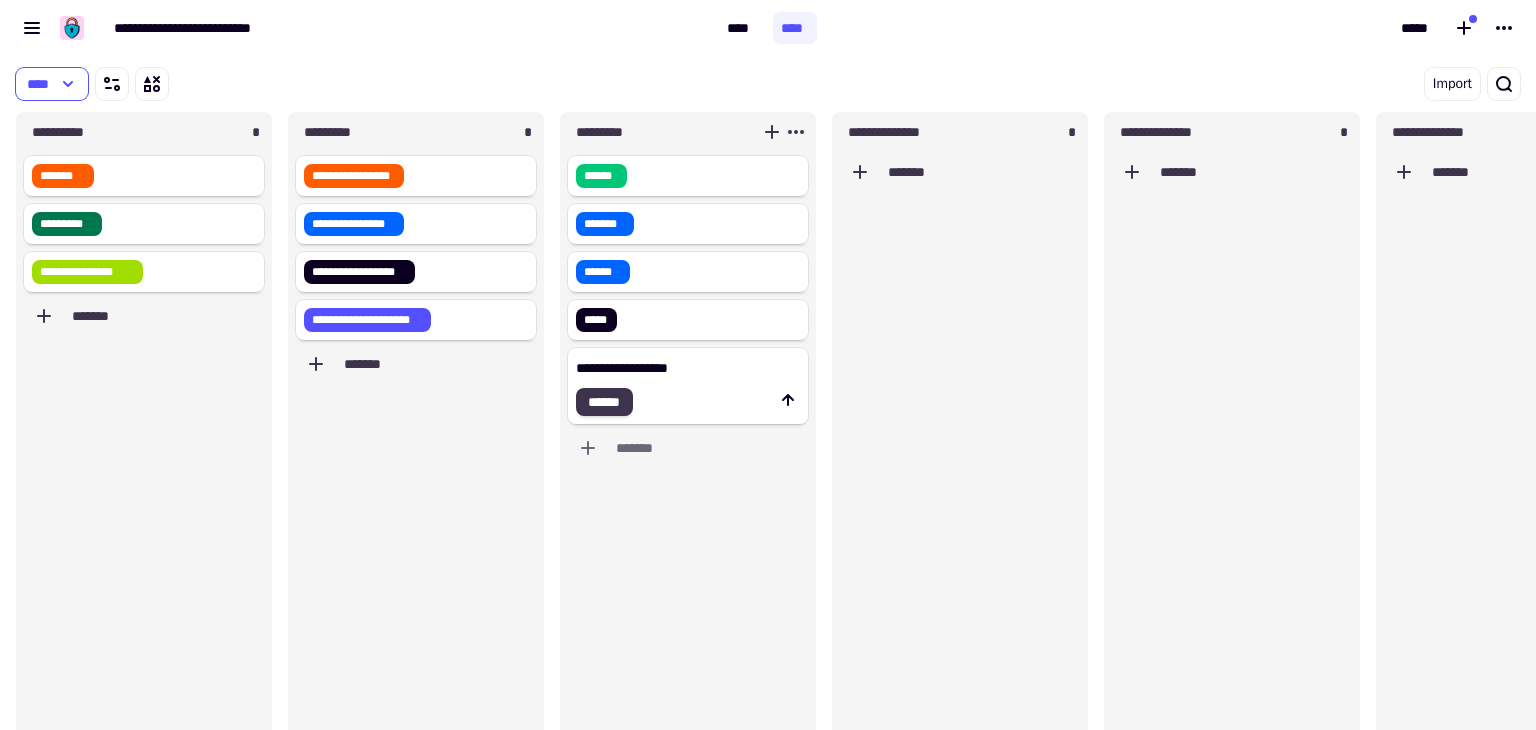 type on "**********" 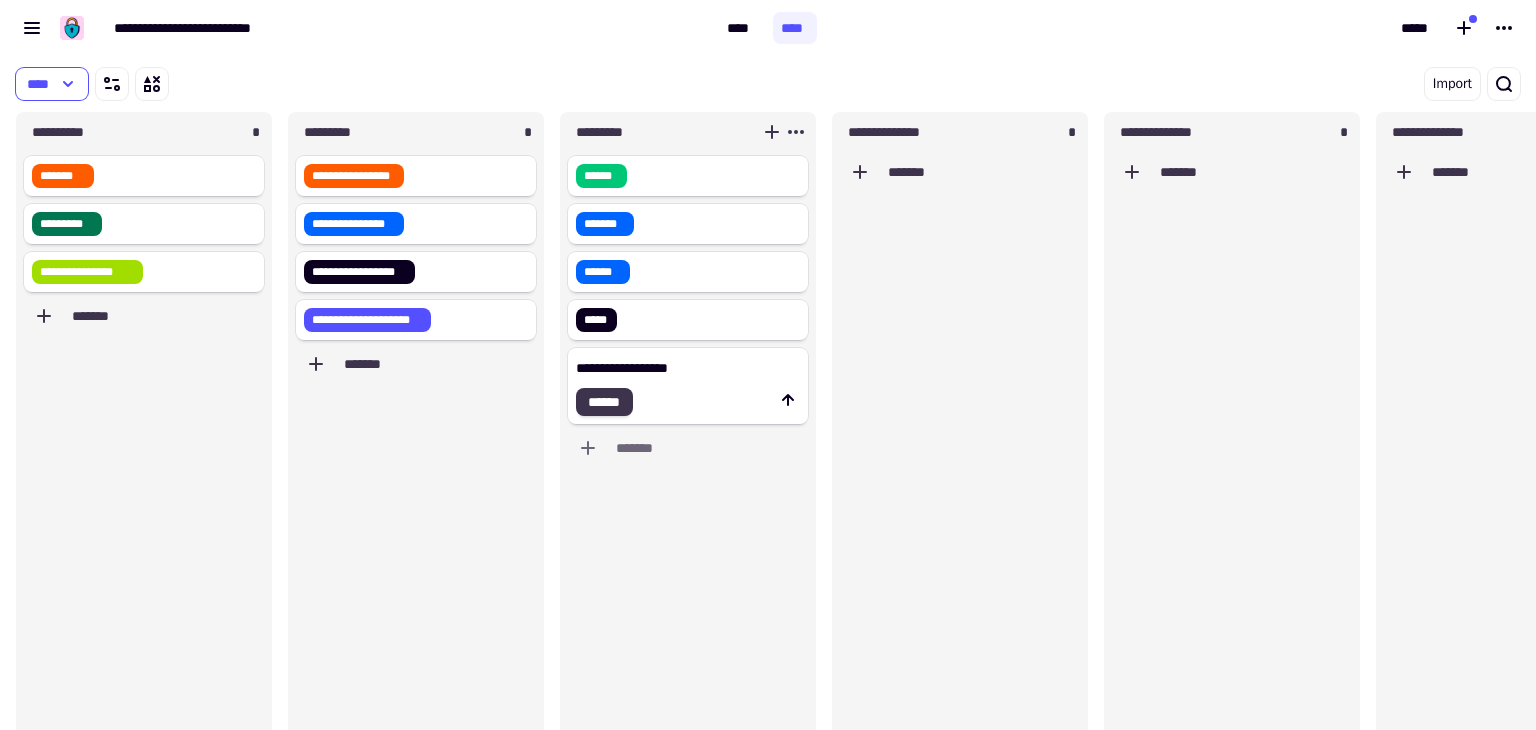 click on "******" 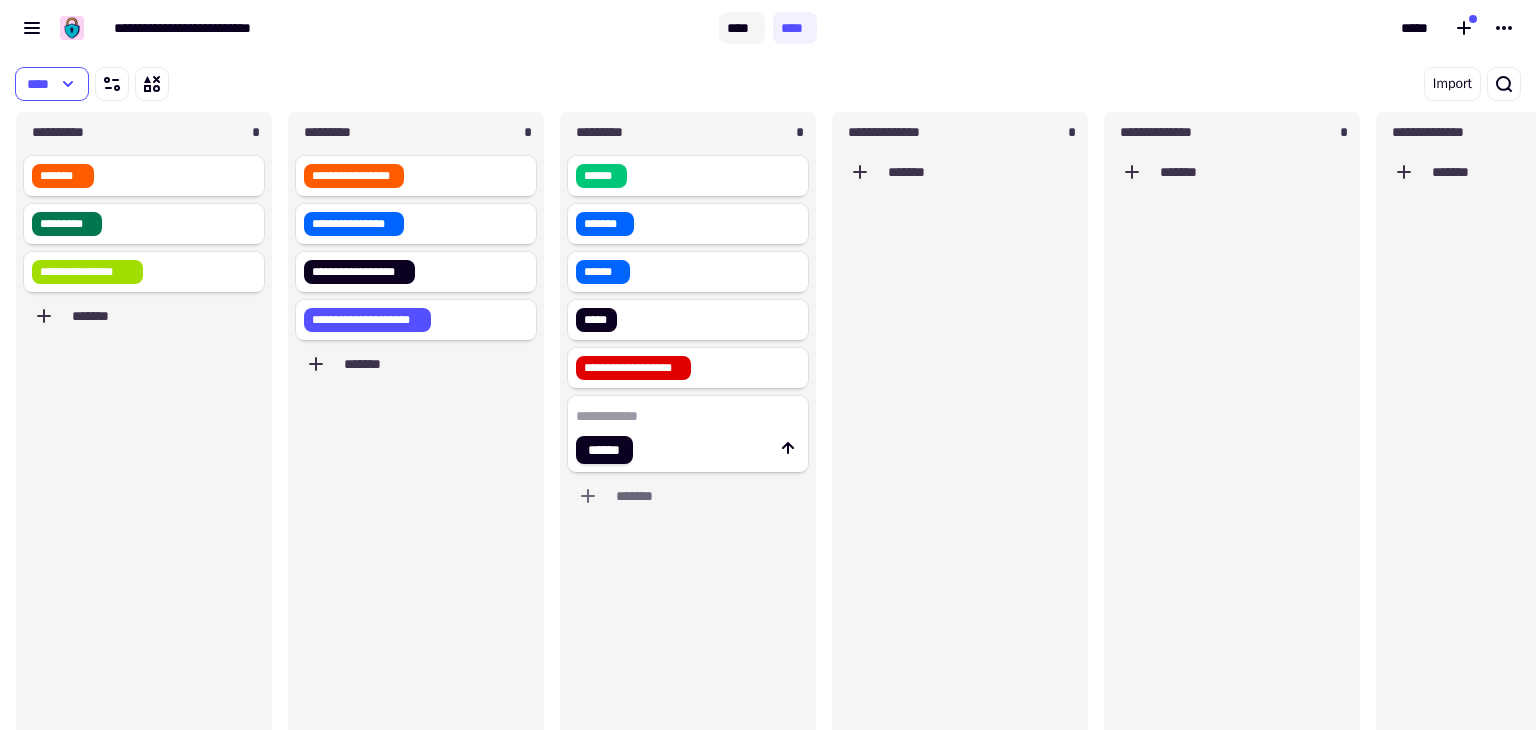 click on "****" 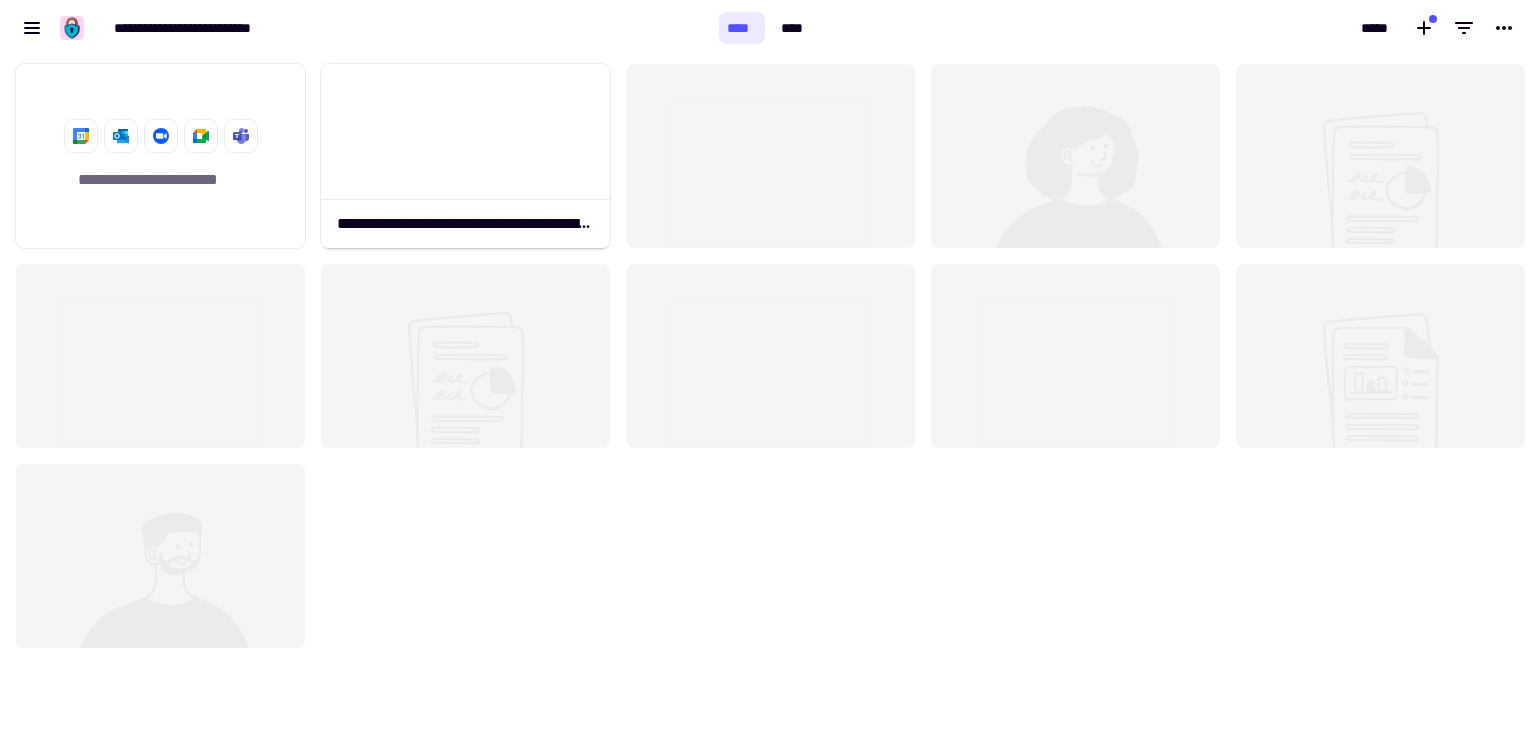 scroll, scrollTop: 16, scrollLeft: 16, axis: both 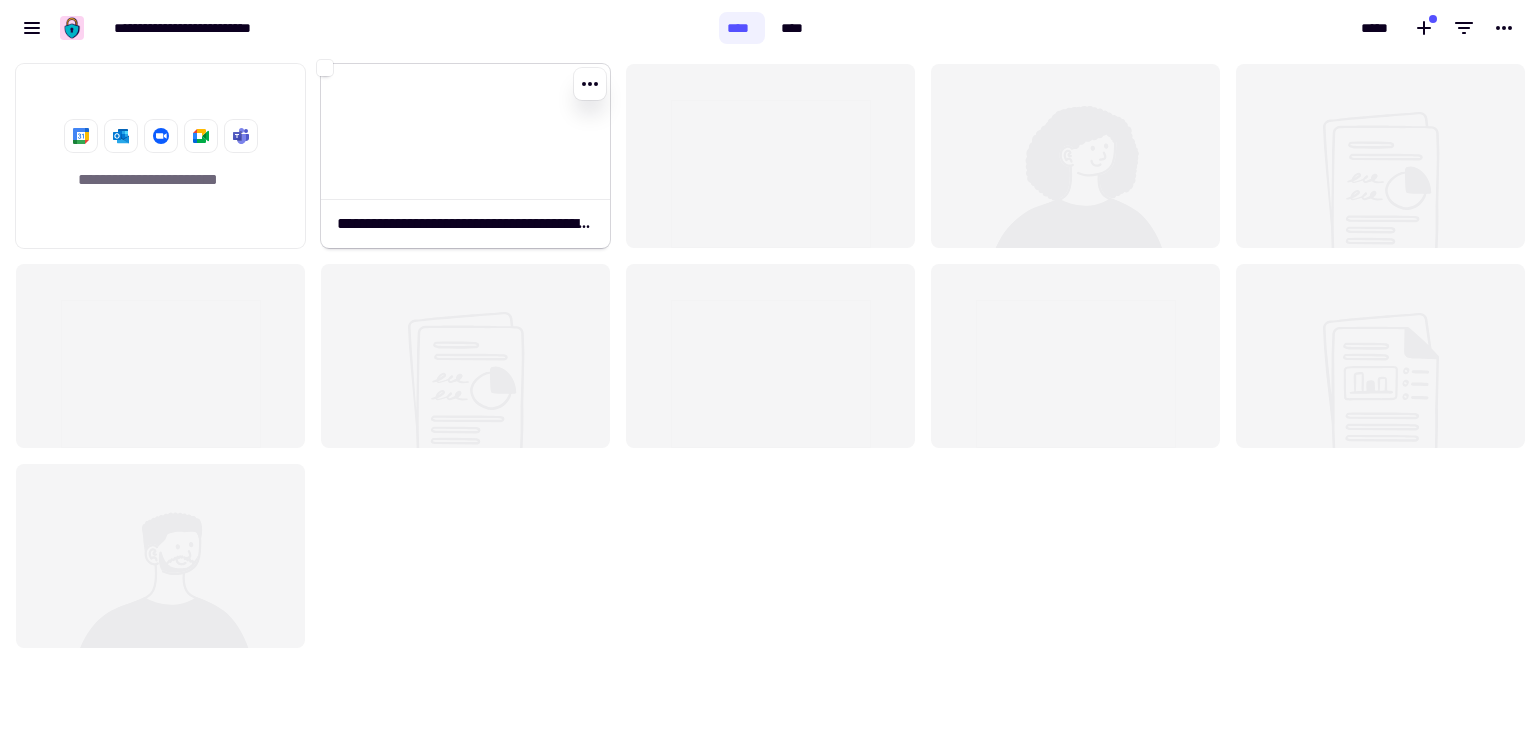 click 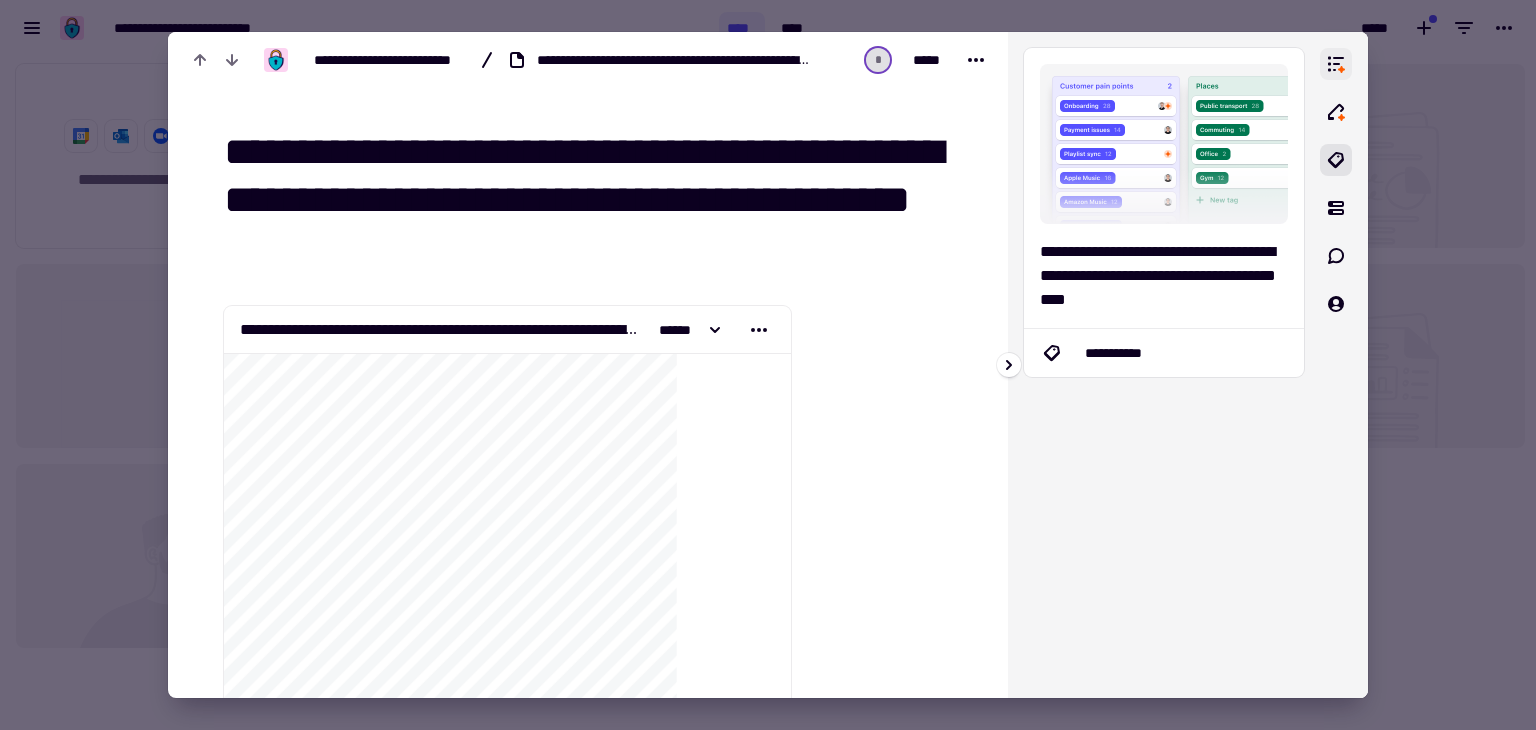 click 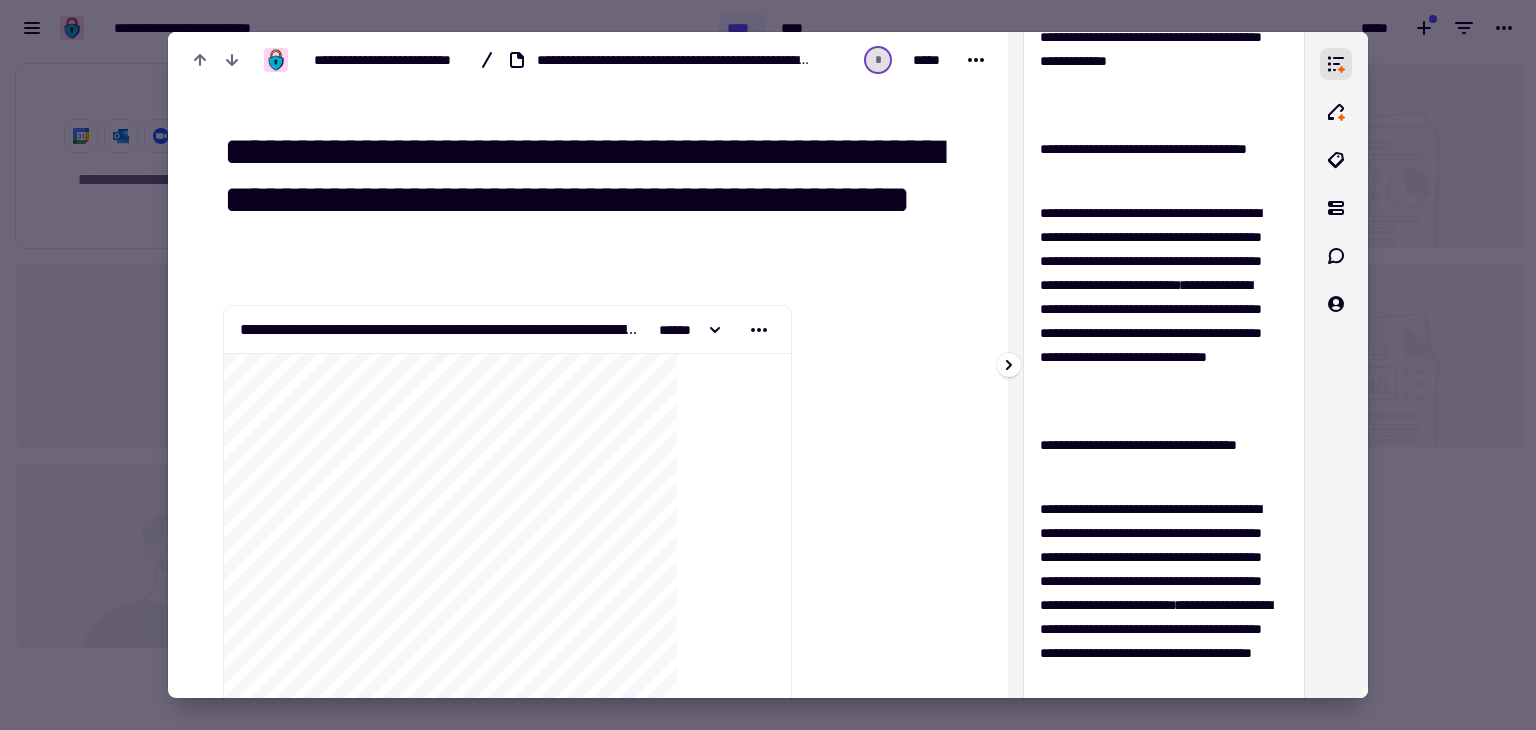scroll, scrollTop: 0, scrollLeft: 0, axis: both 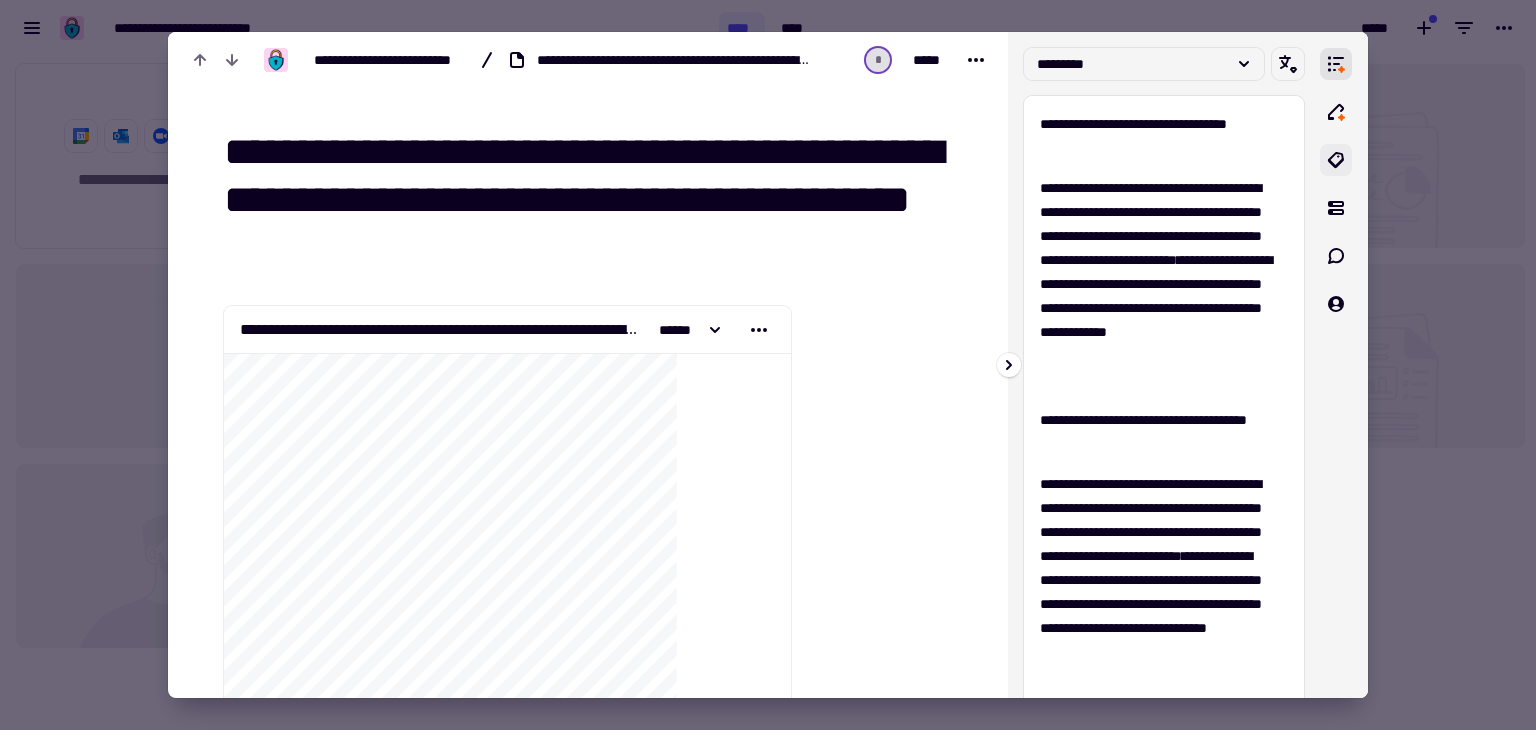 click 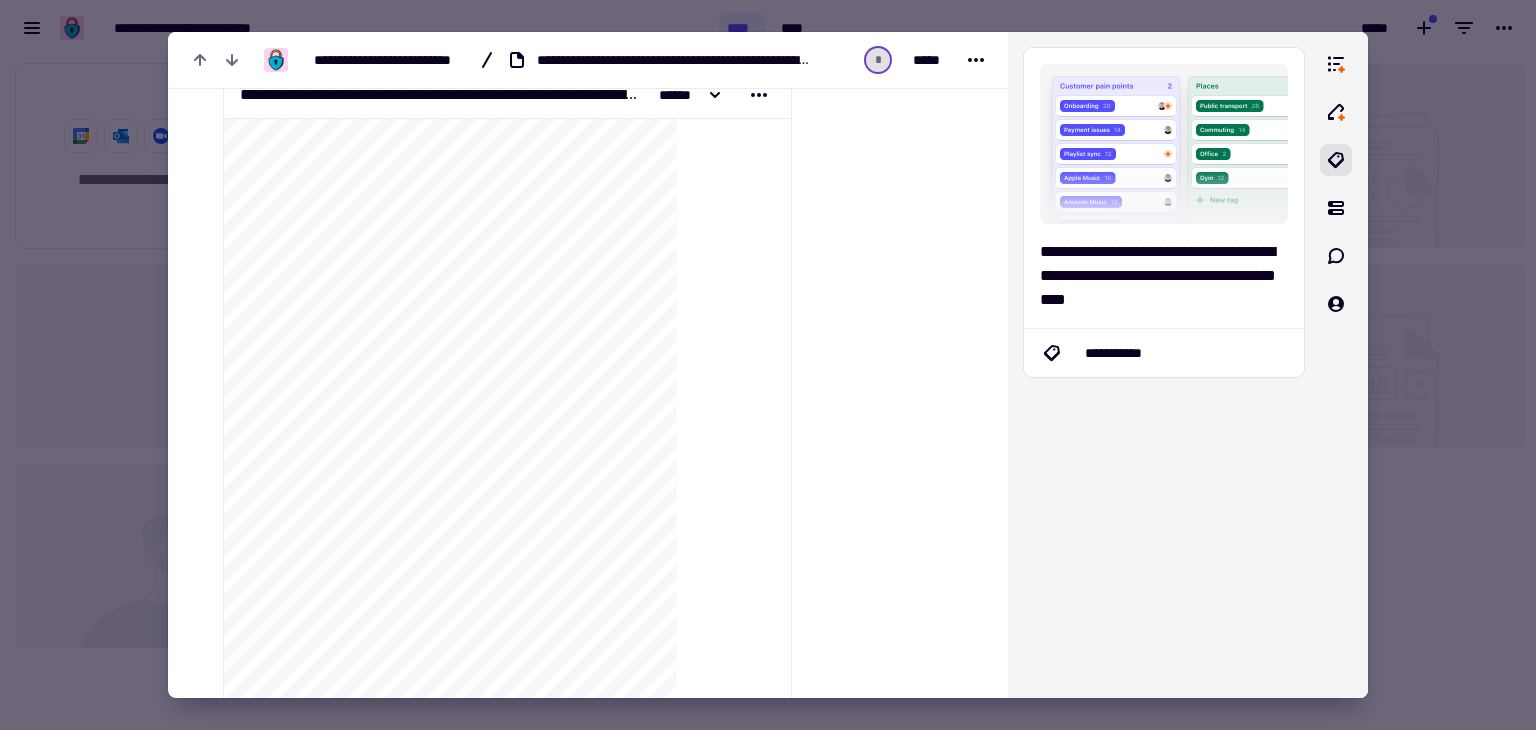 scroll, scrollTop: 236, scrollLeft: 0, axis: vertical 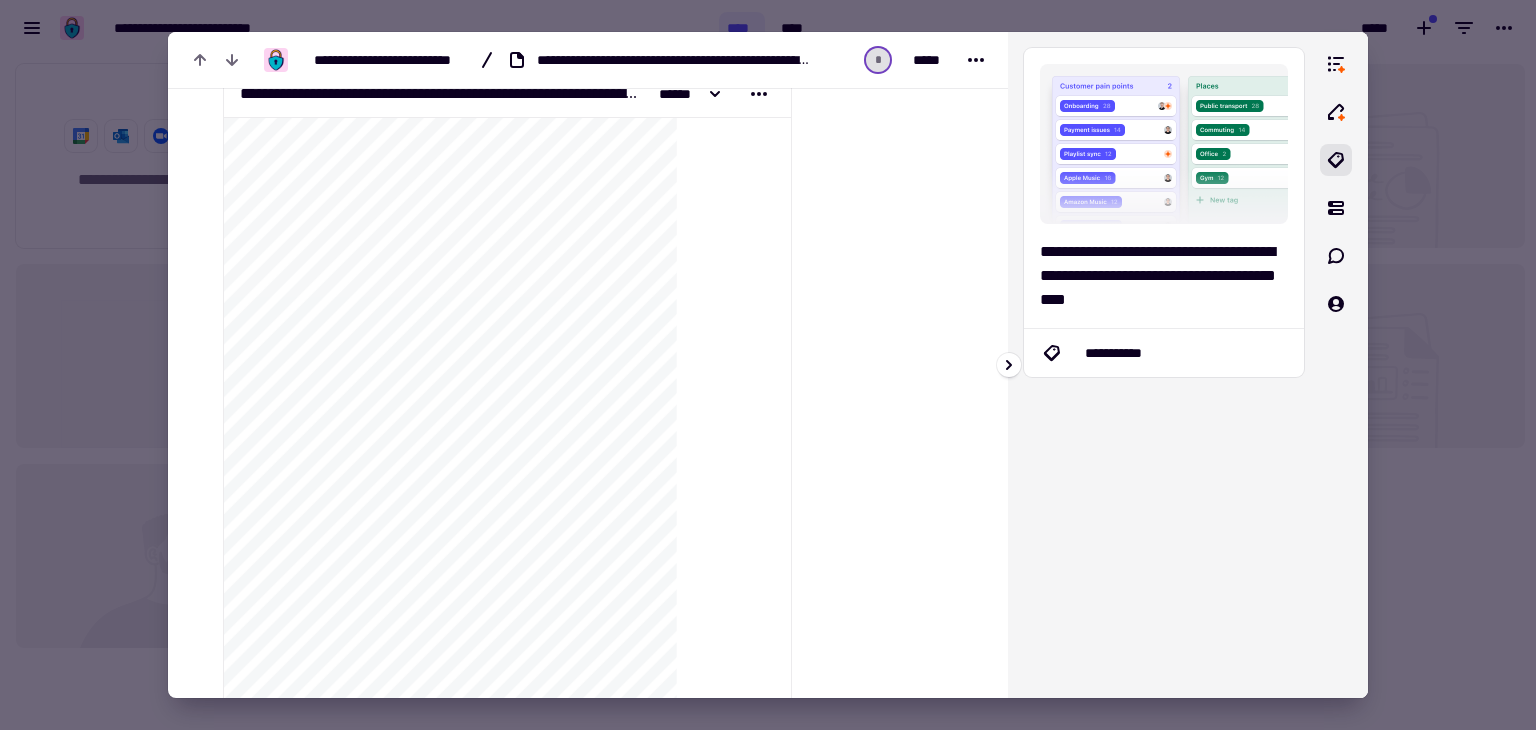 click at bounding box center [1164, 144] 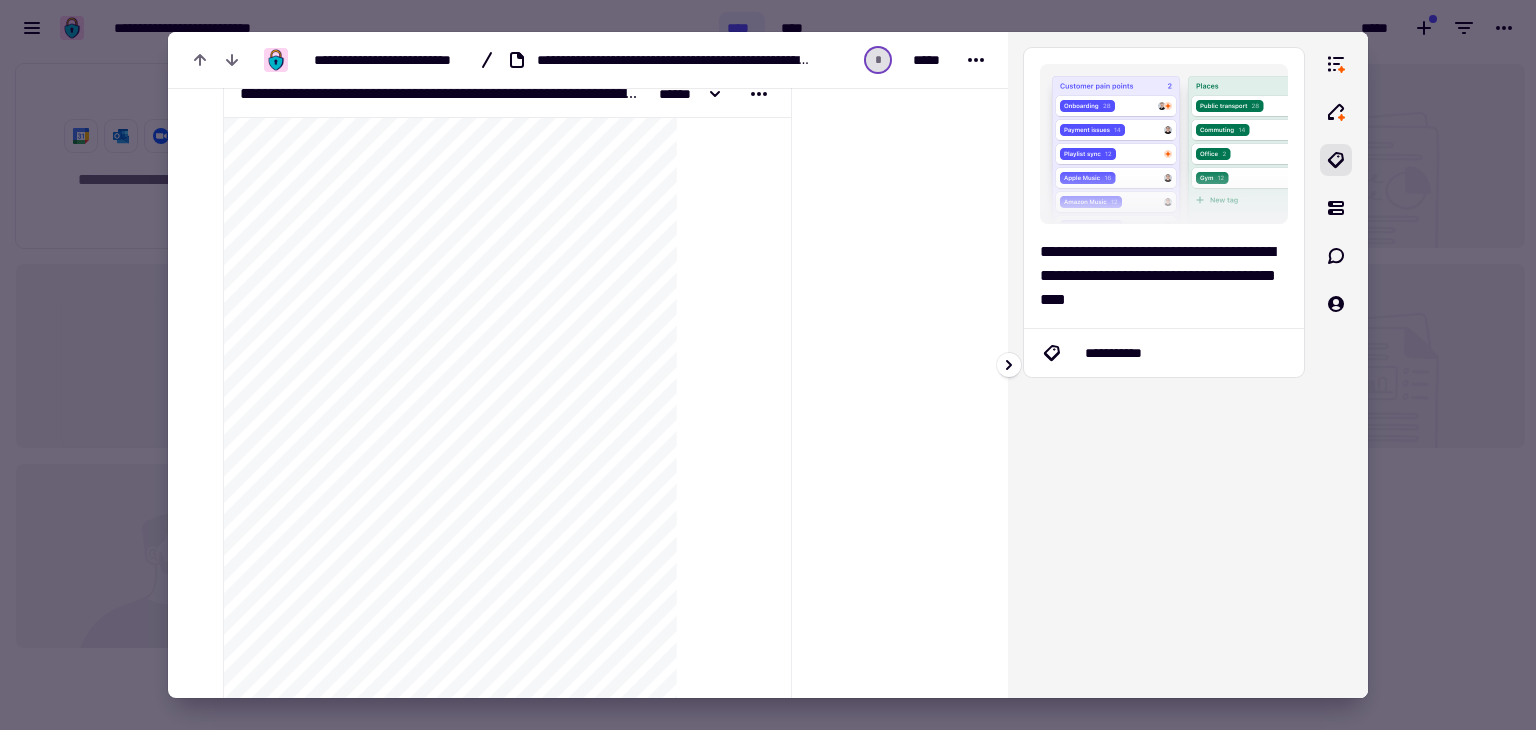 click on "**********" at bounding box center [1164, 365] 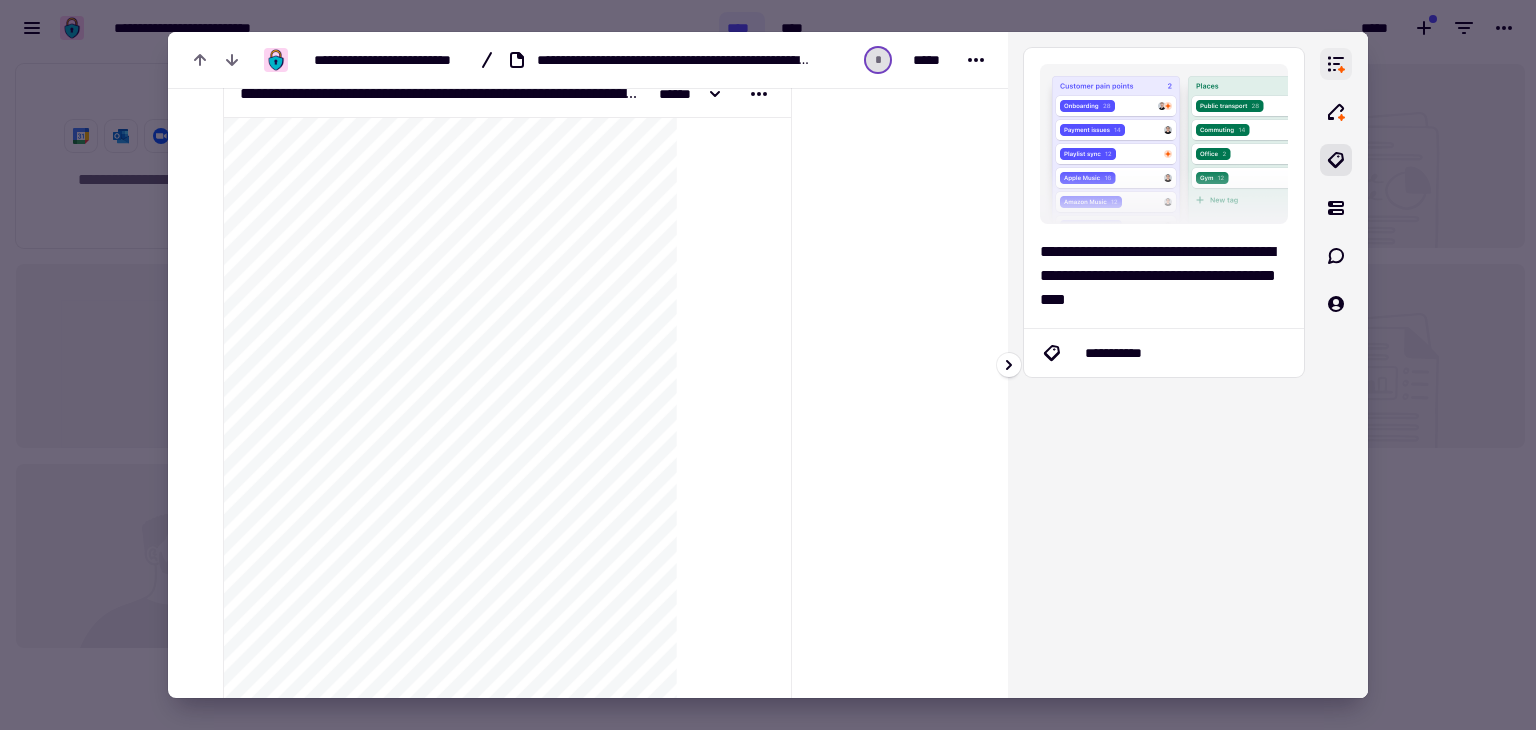 click 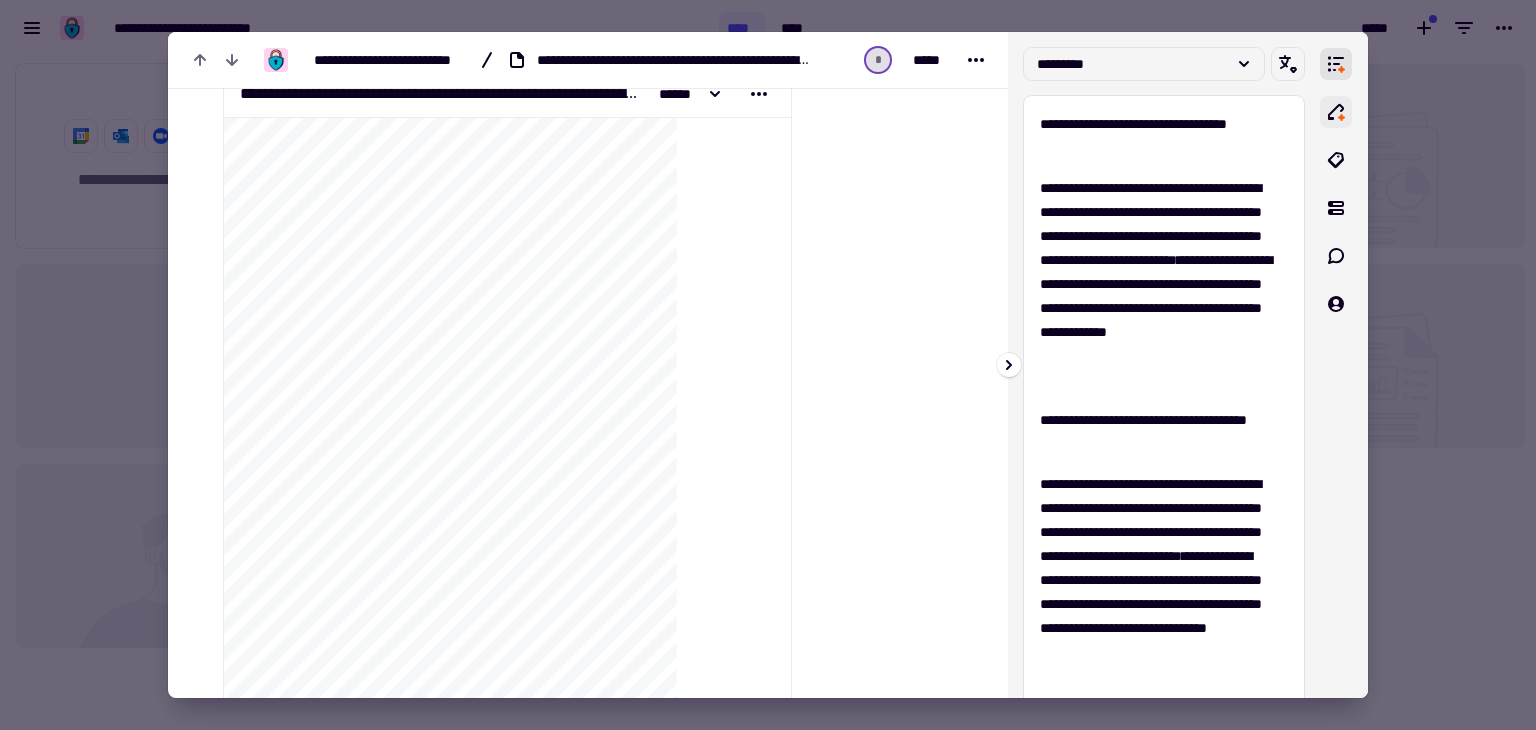 click 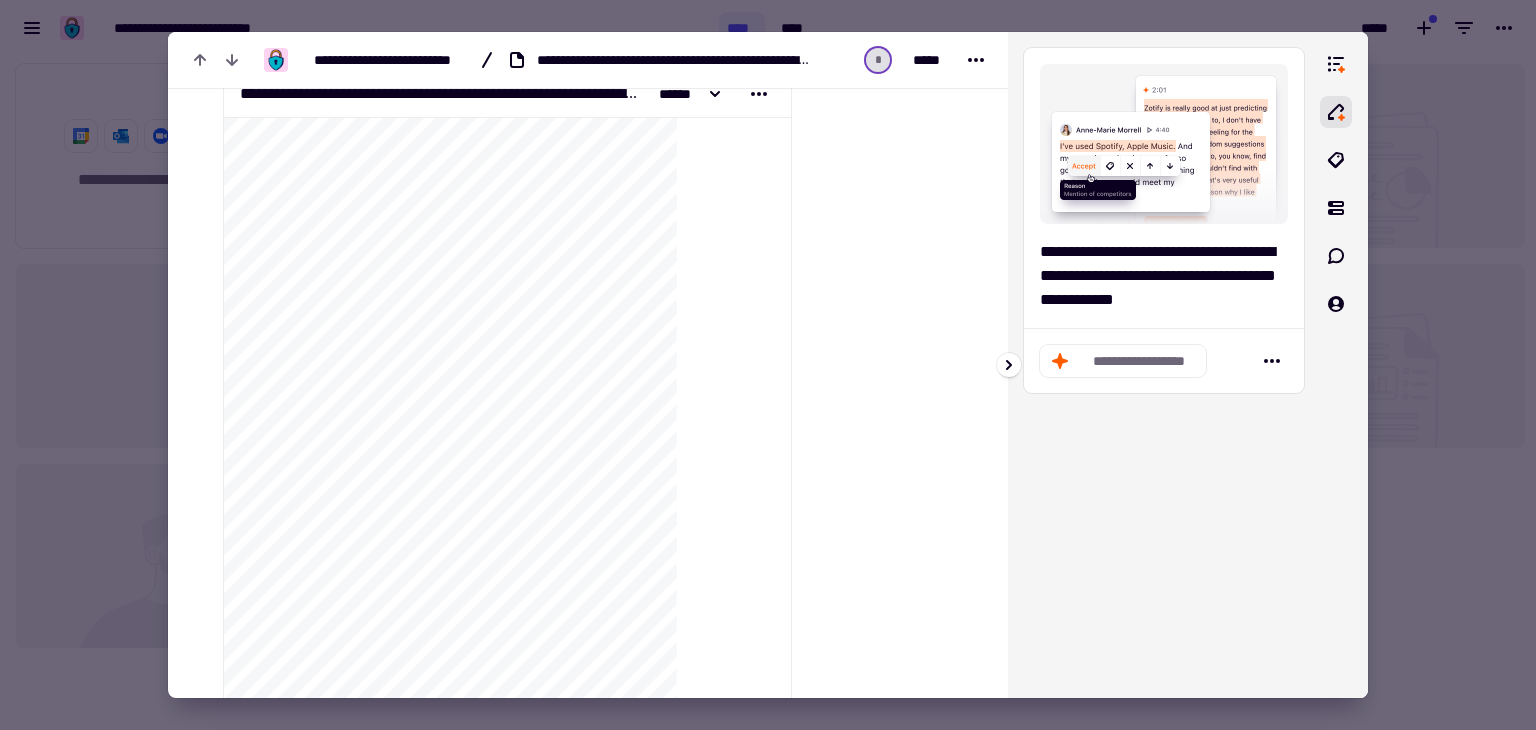 click on "**********" 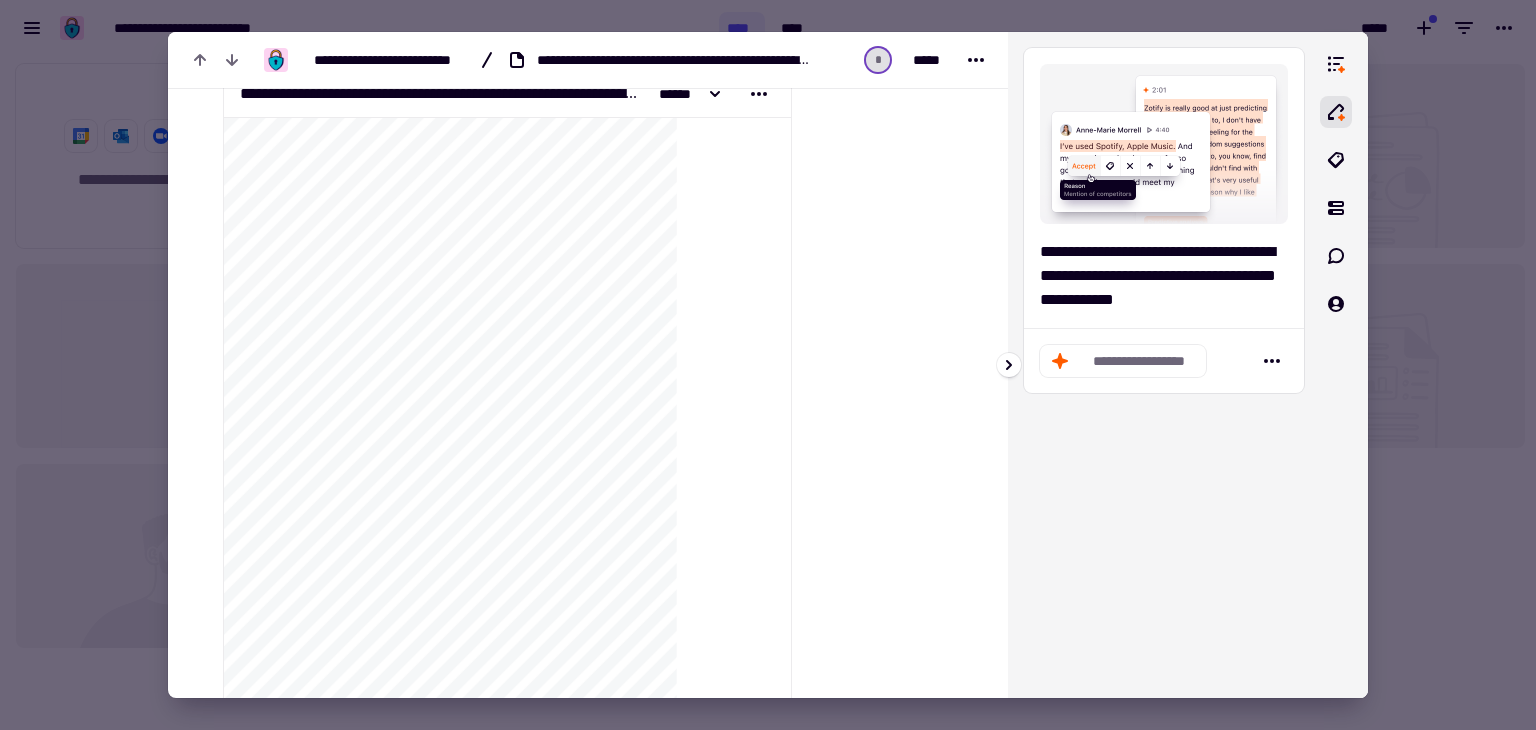 click on "**********" 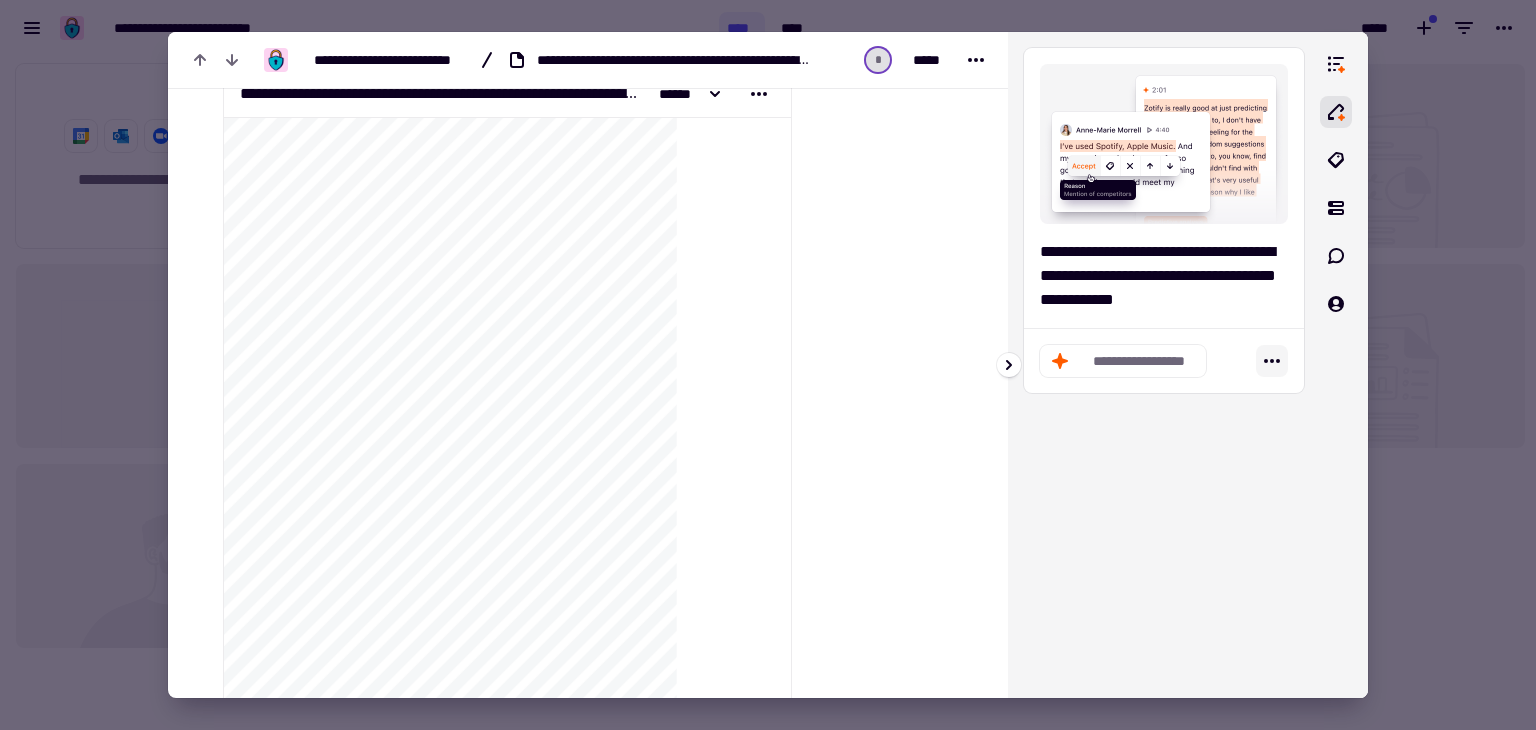 click 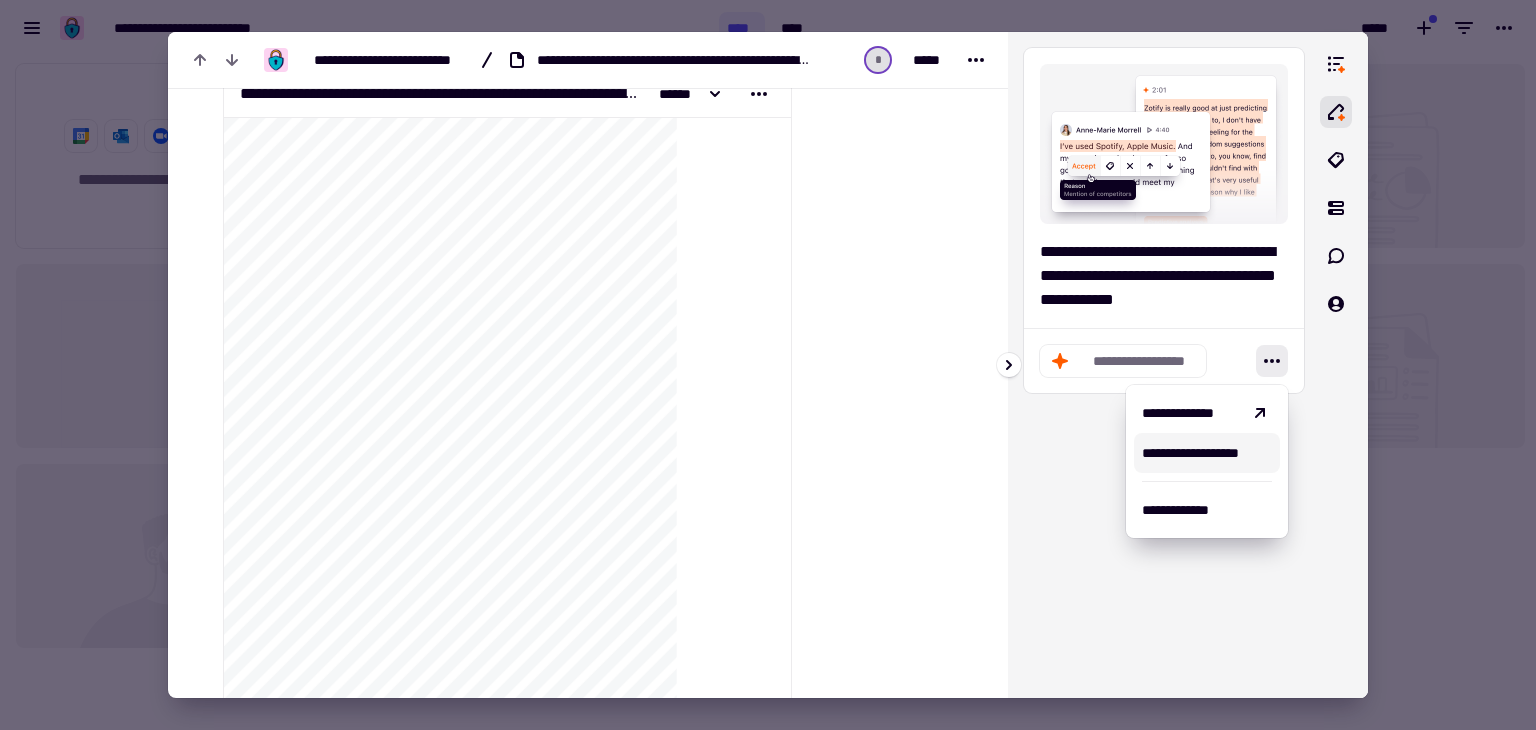 click on "**********" at bounding box center (1207, 453) 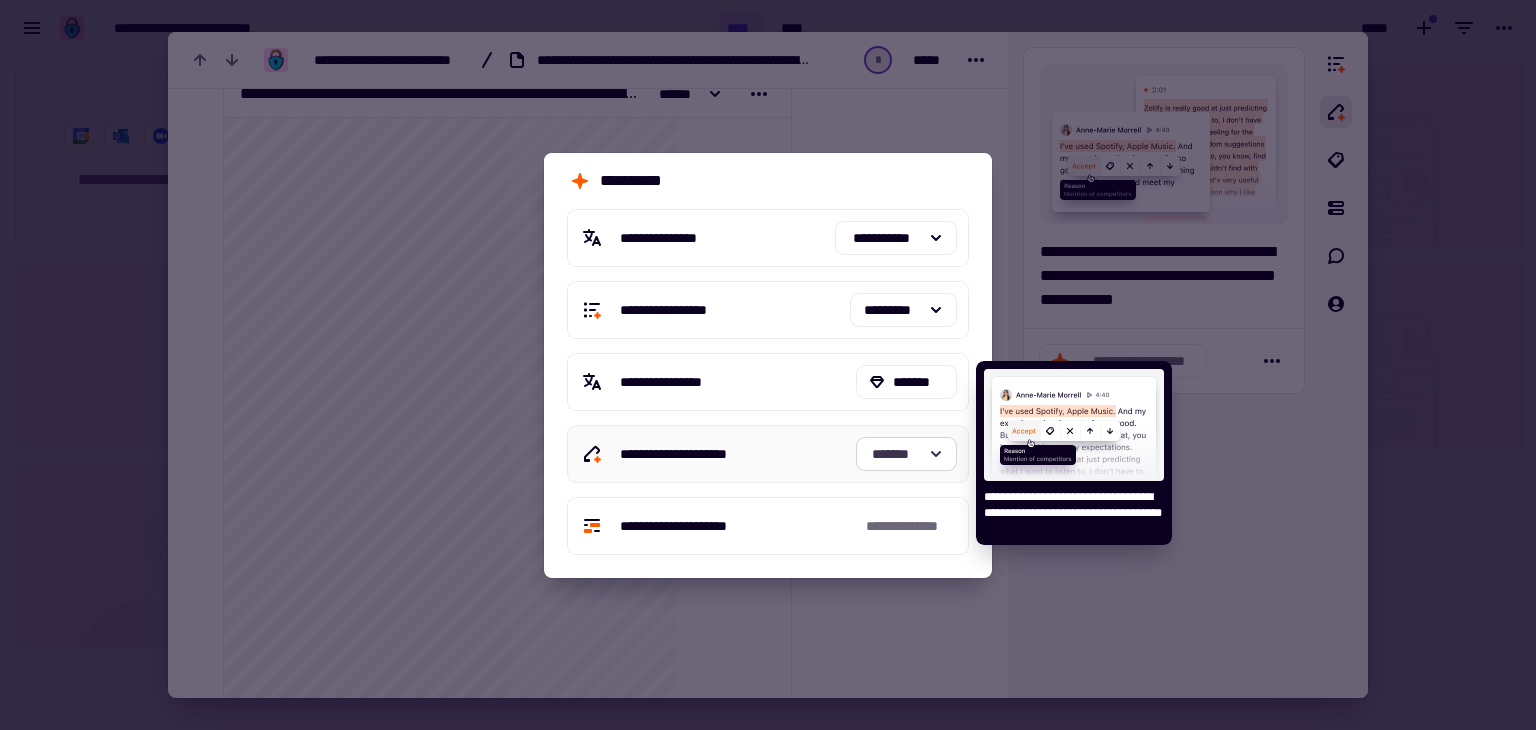 click 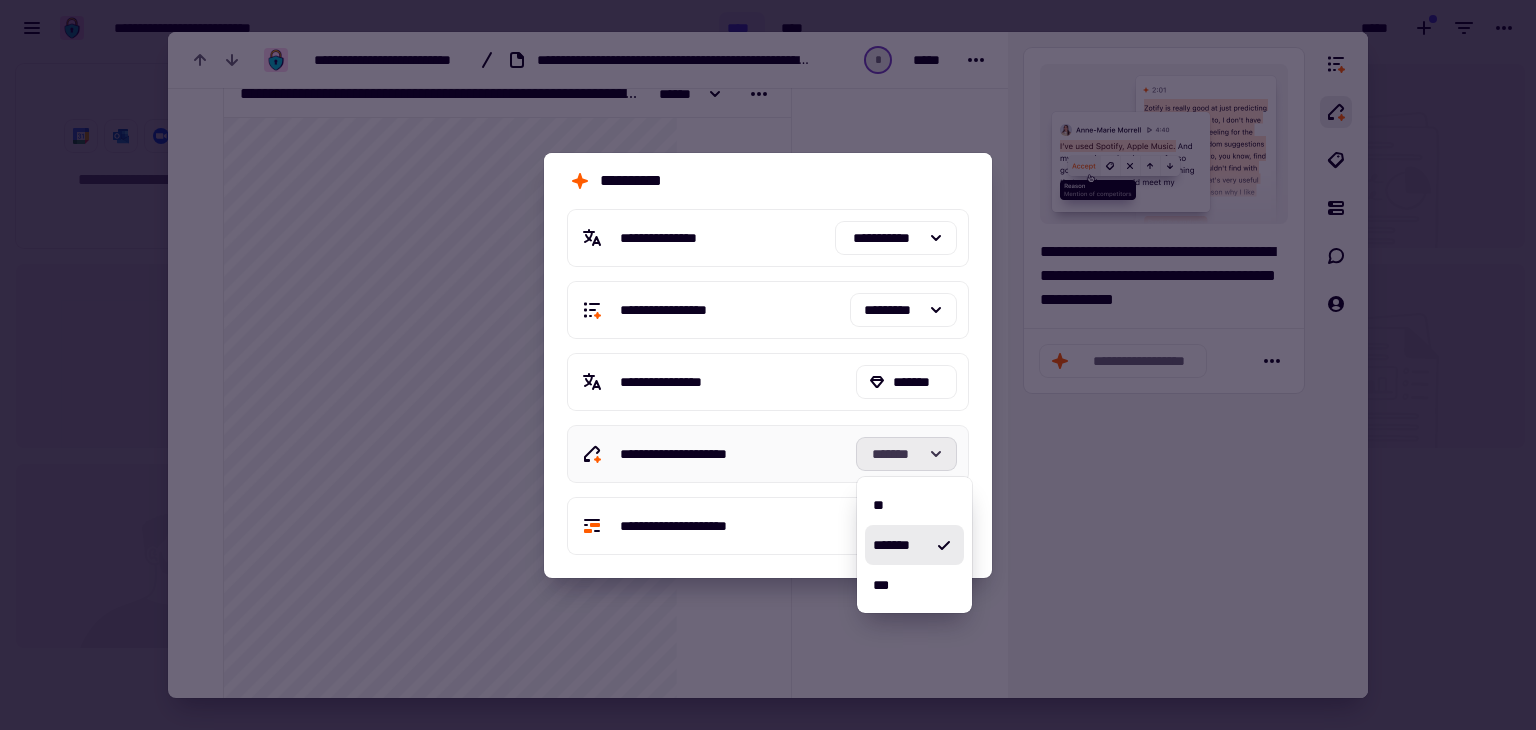 click 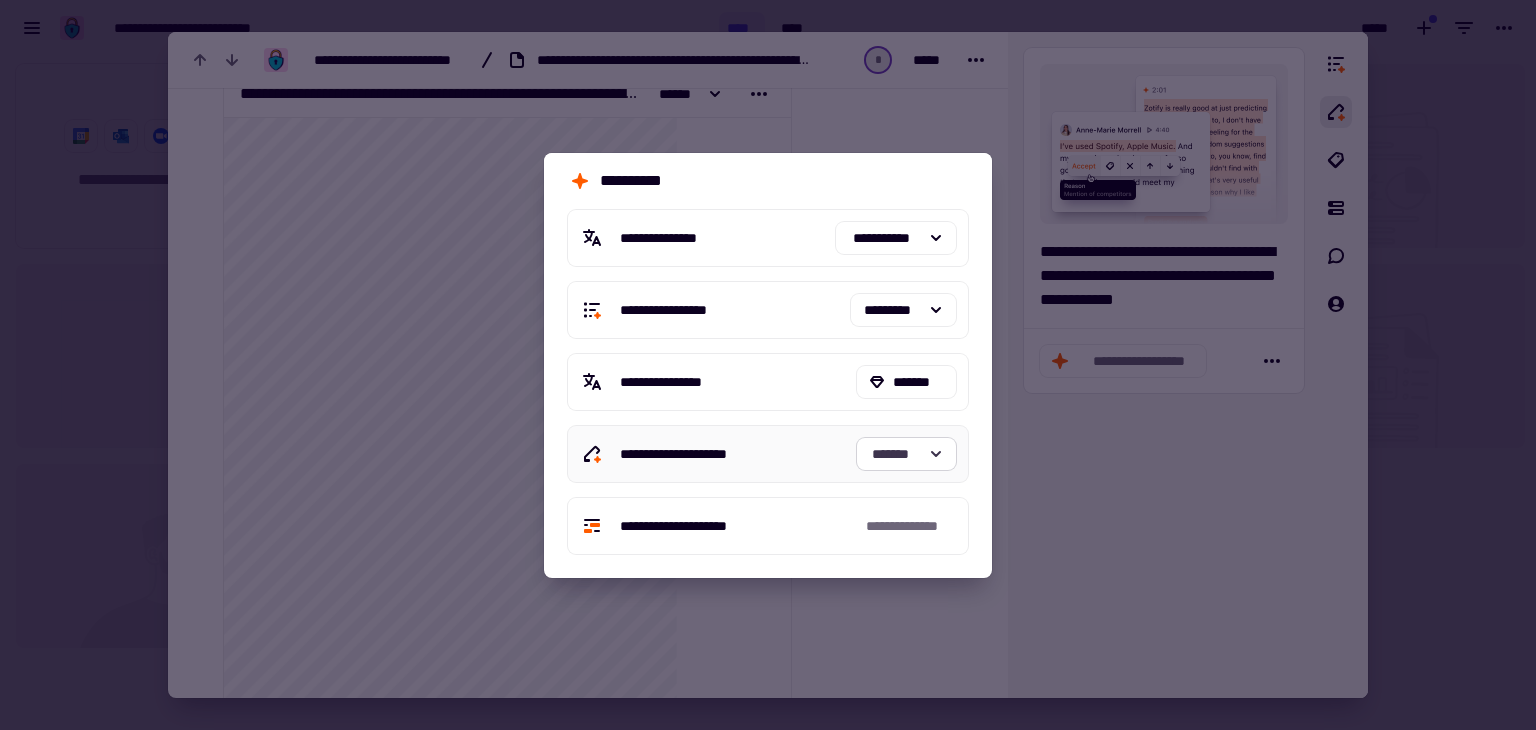click 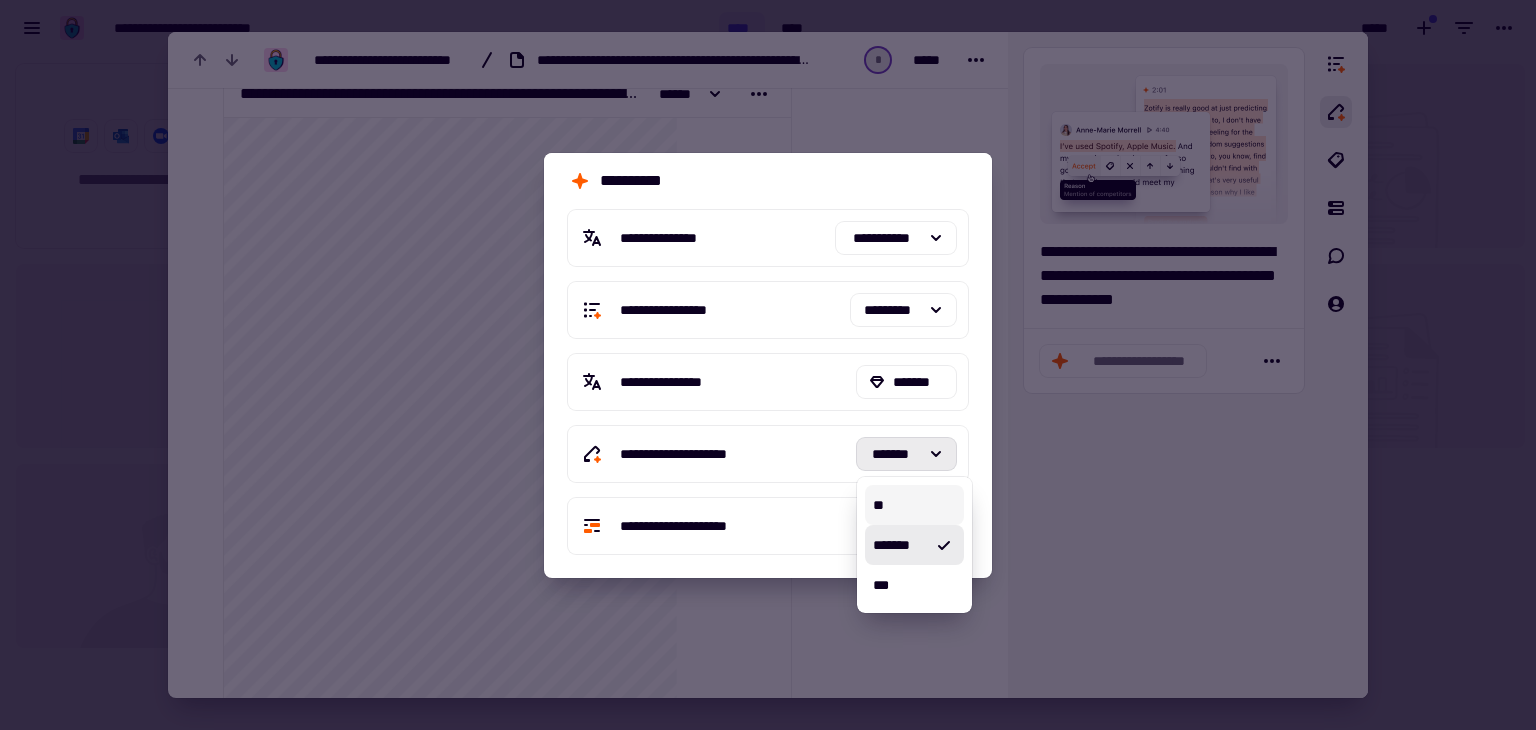click on "**" at bounding box center [914, 505] 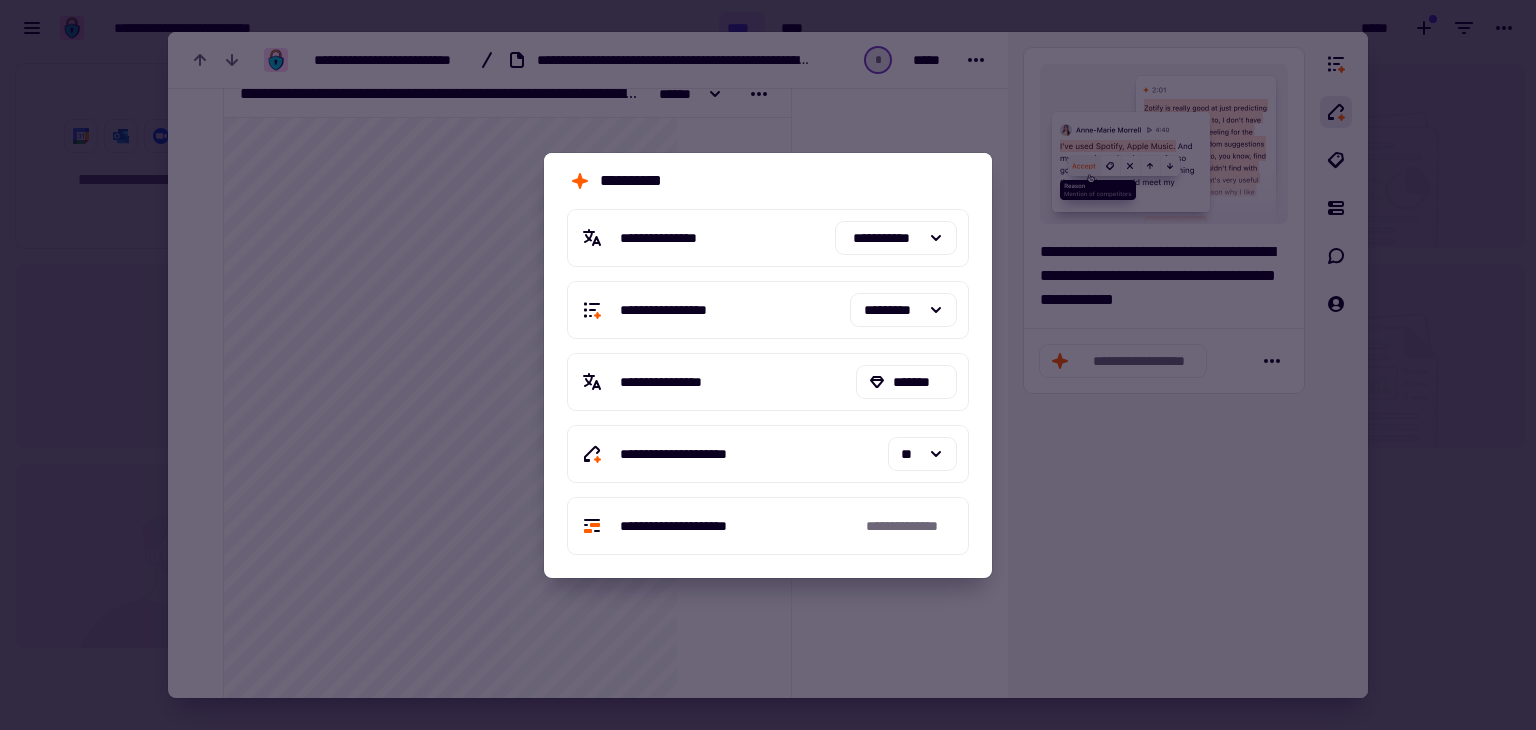 click at bounding box center (768, 365) 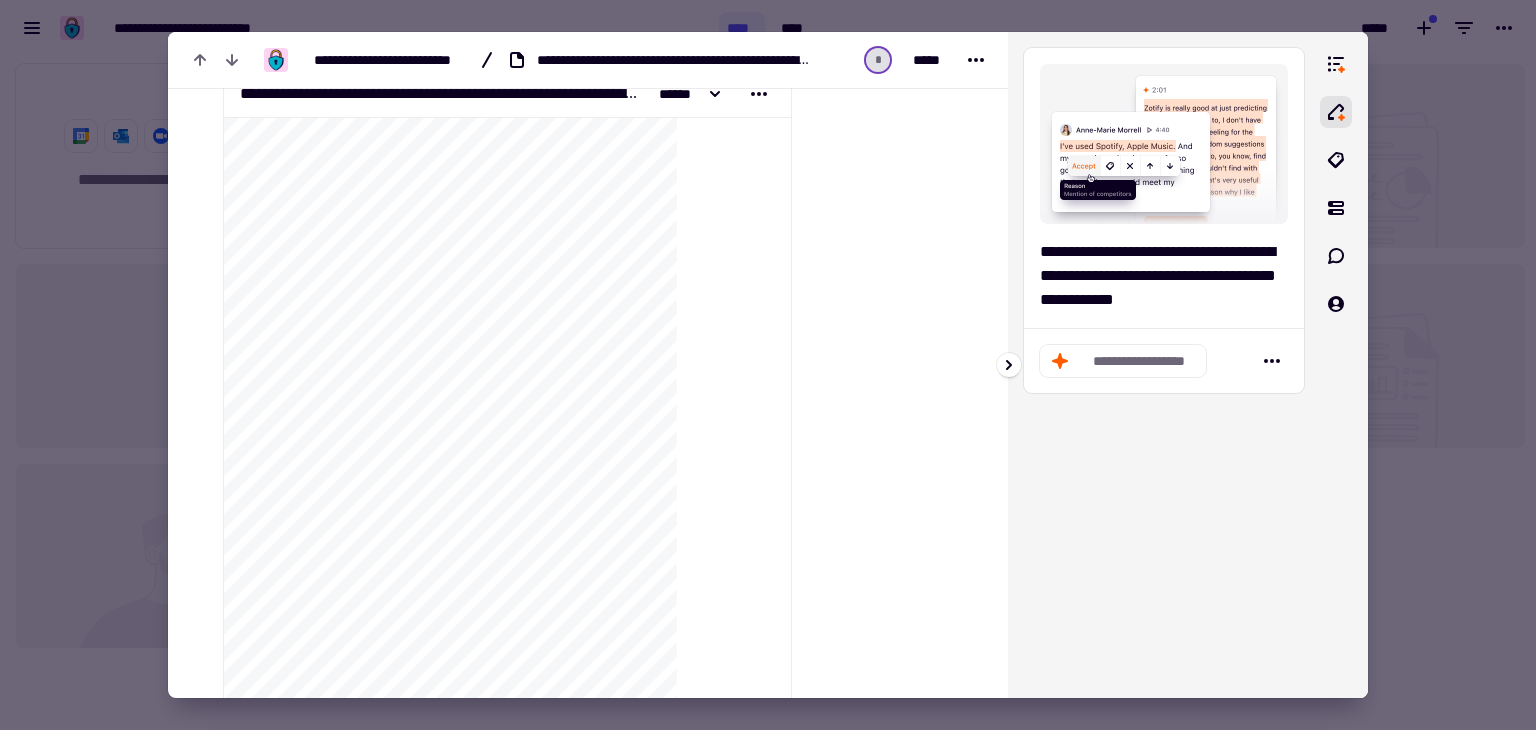 click on "**********" 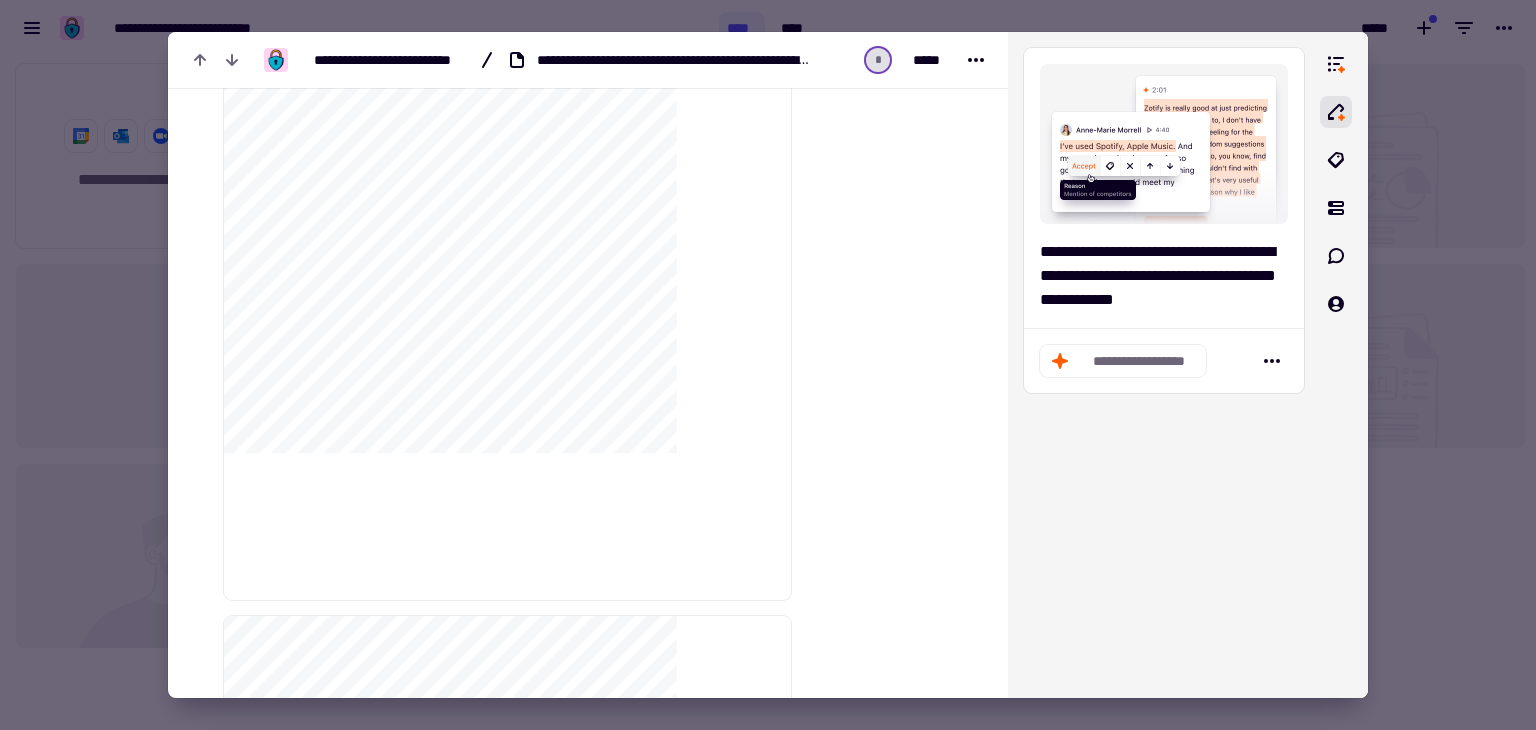 scroll, scrollTop: 0, scrollLeft: 0, axis: both 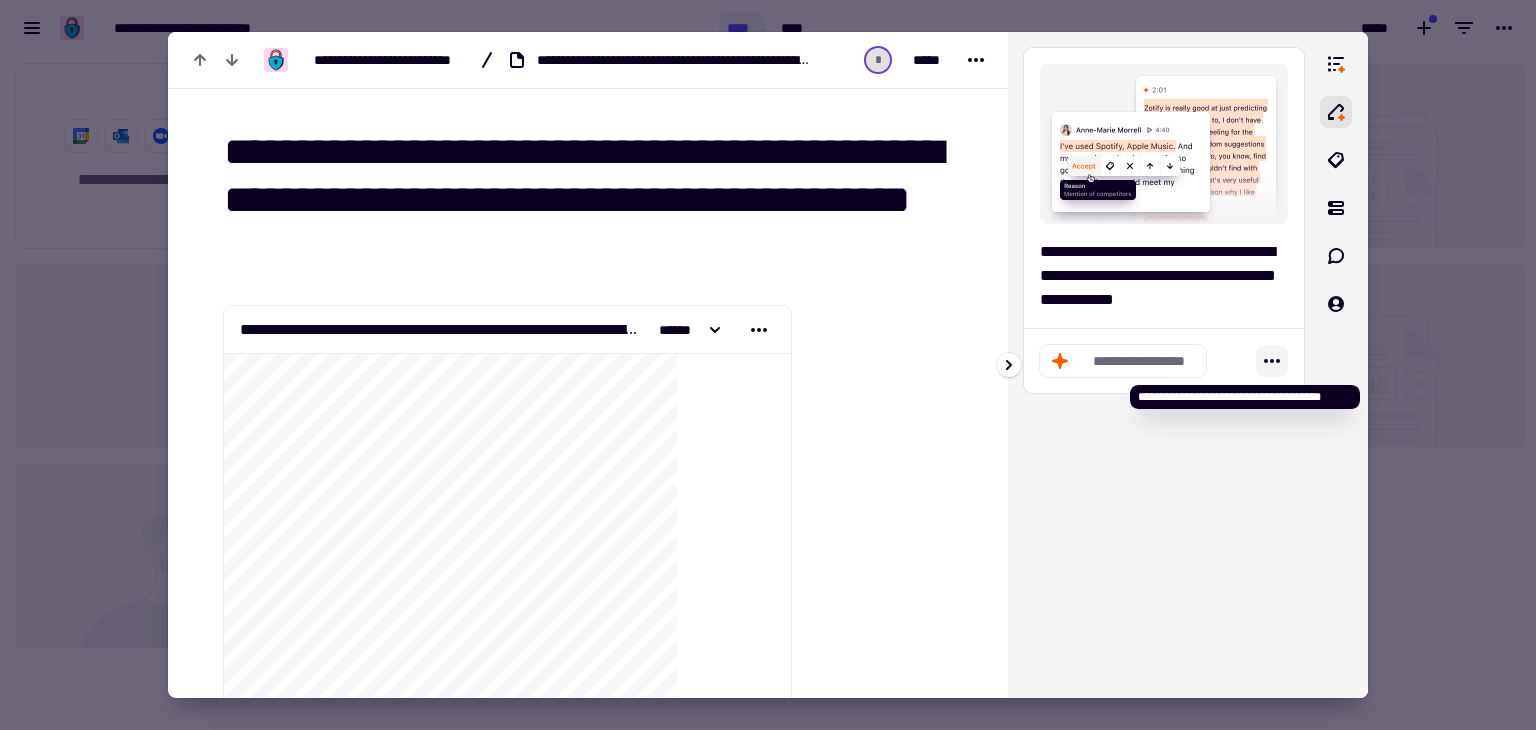 click 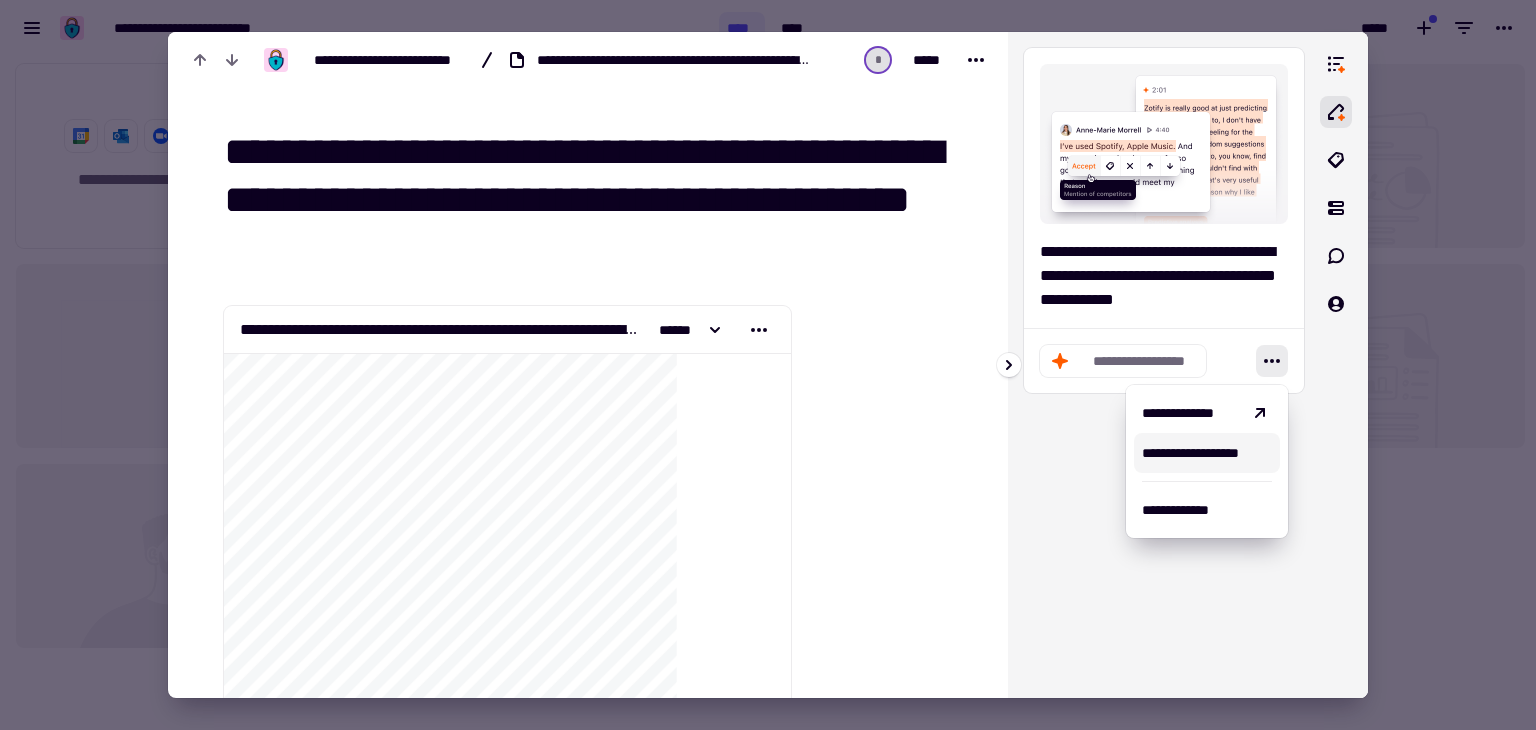 click on "**********" at bounding box center (1207, 453) 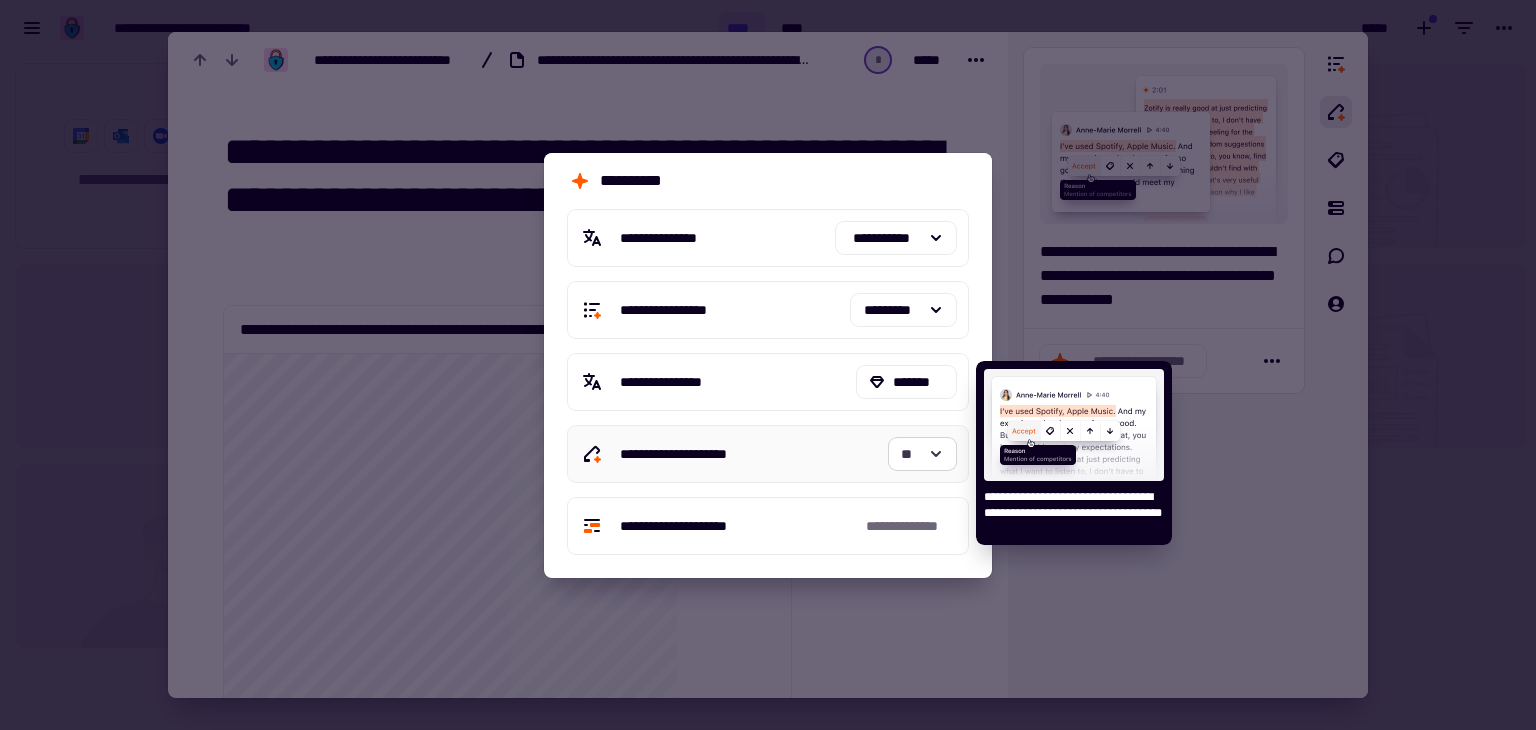click 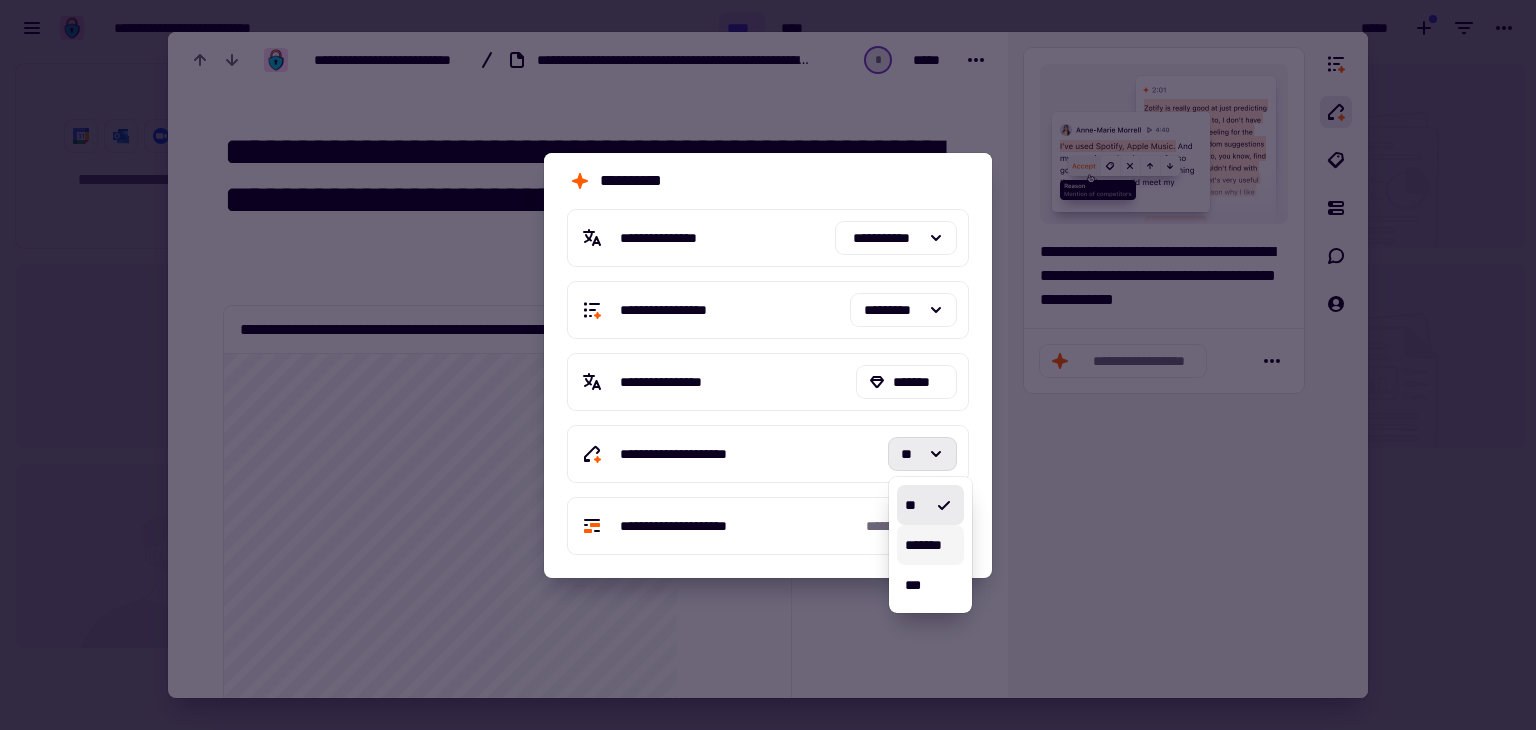 click on "*******" at bounding box center [930, 545] 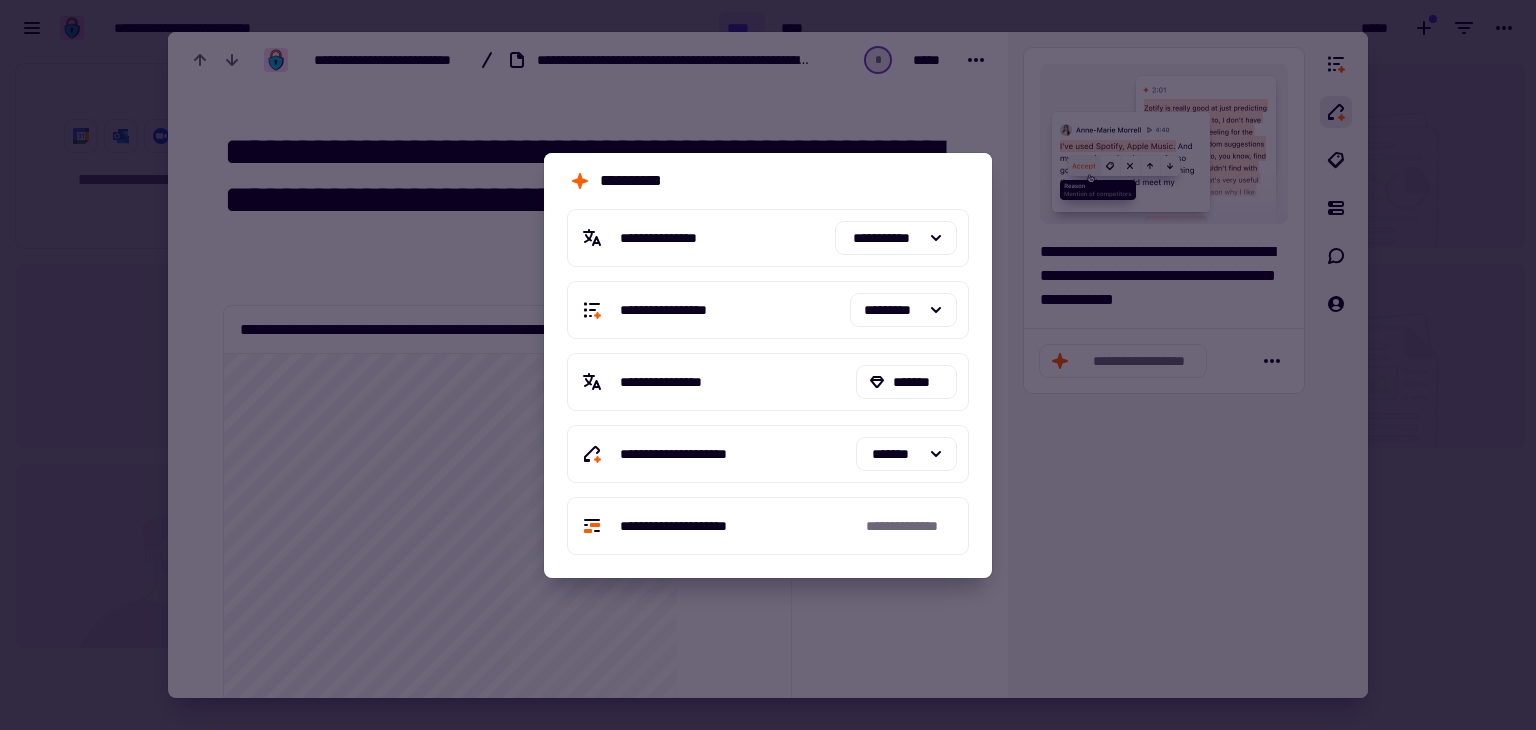 click at bounding box center [768, 365] 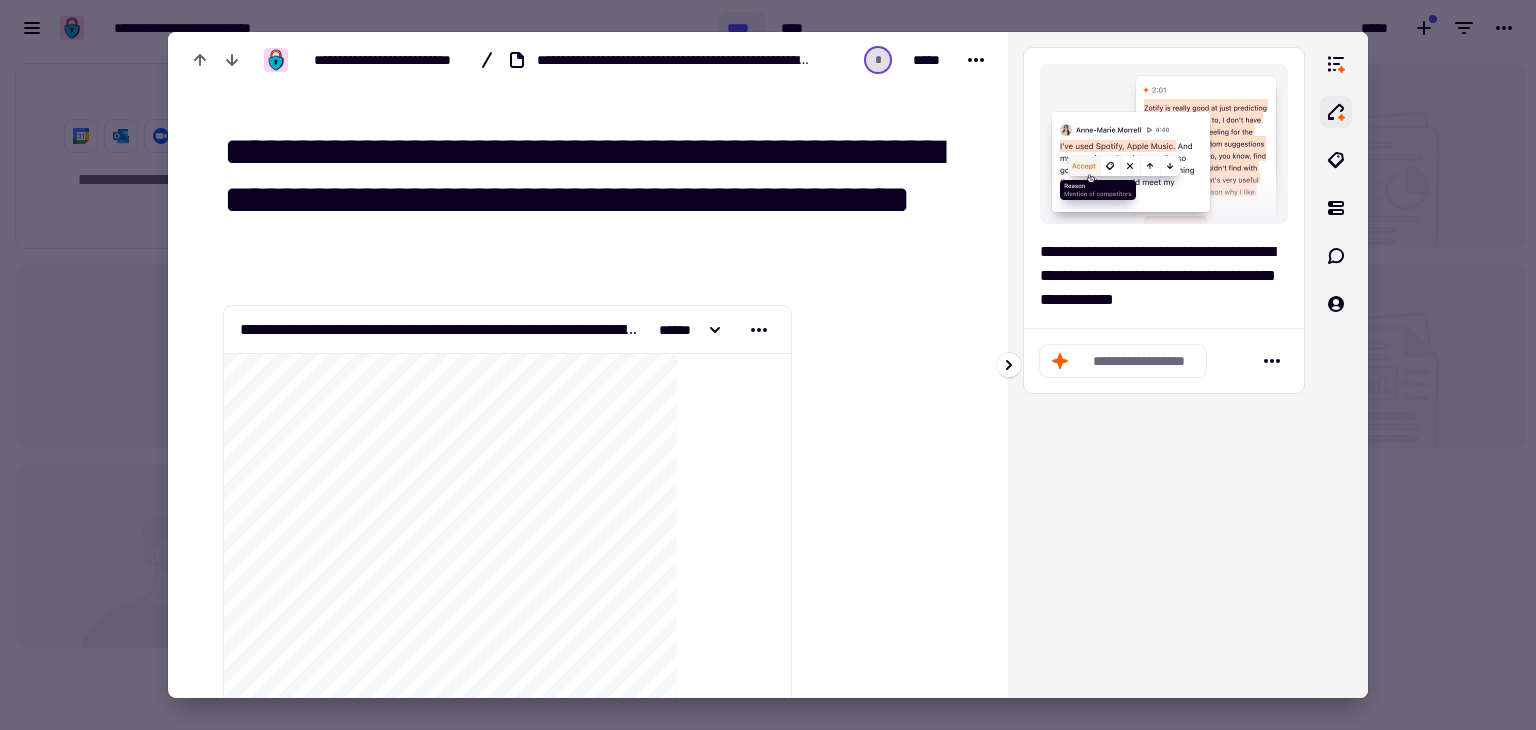 click 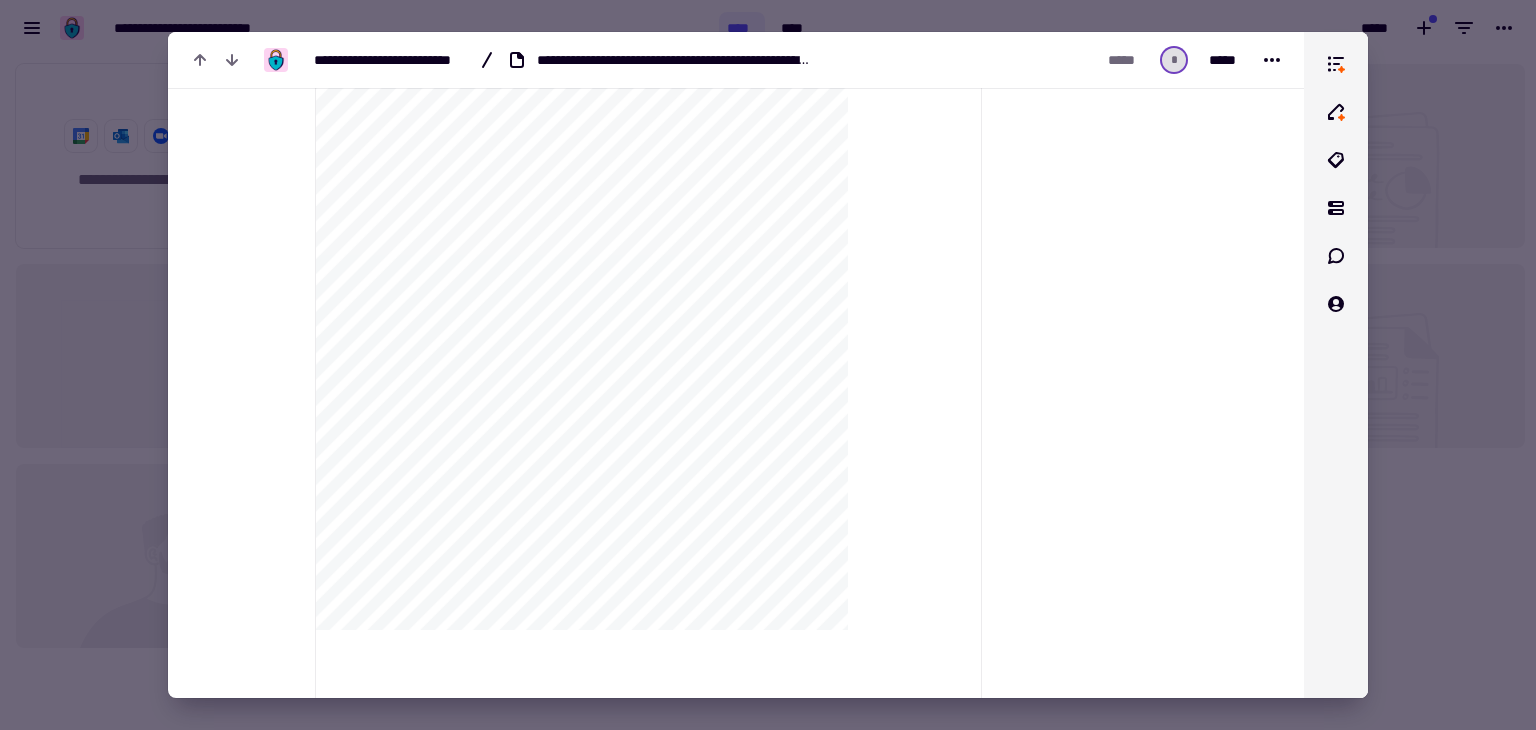 scroll, scrollTop: 3356, scrollLeft: 0, axis: vertical 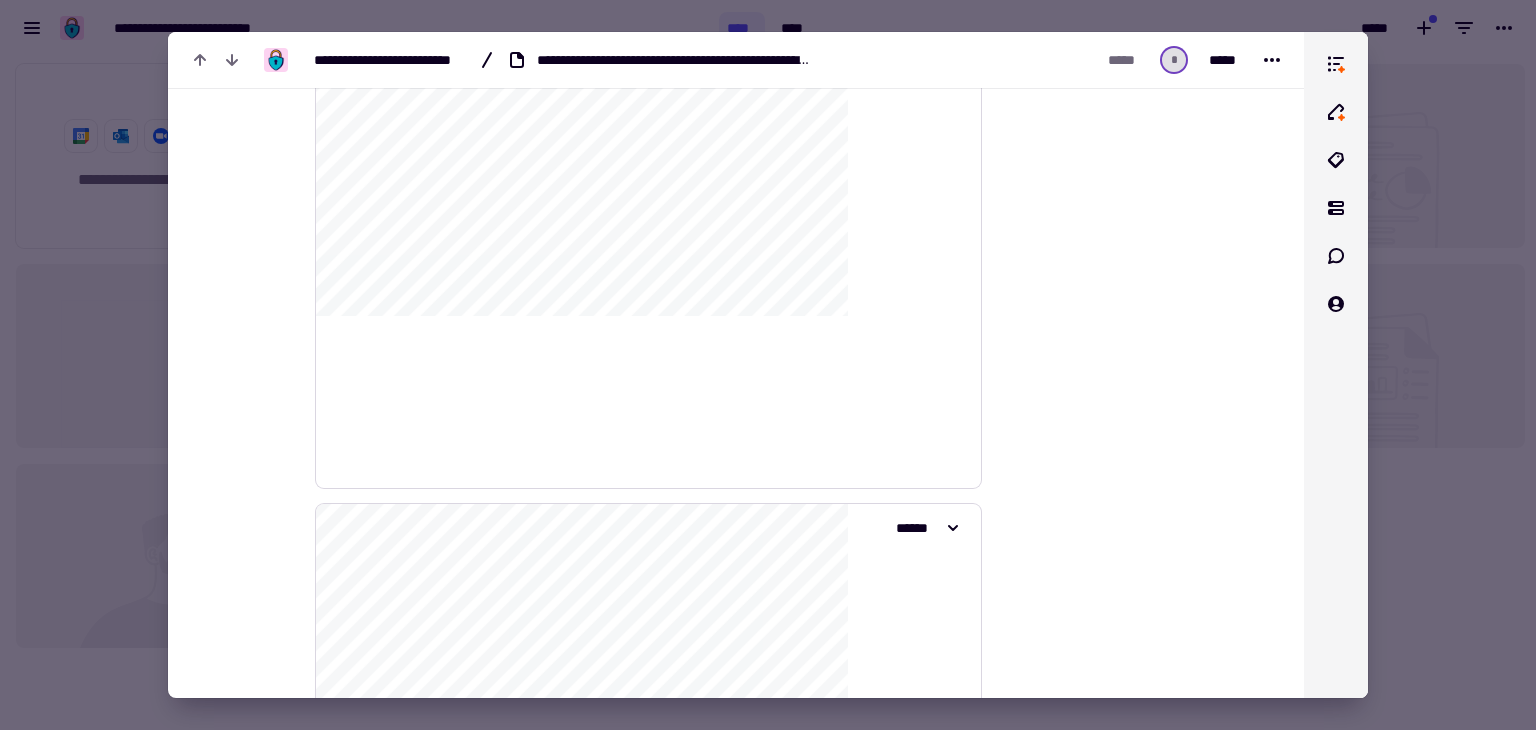 click on "**********" 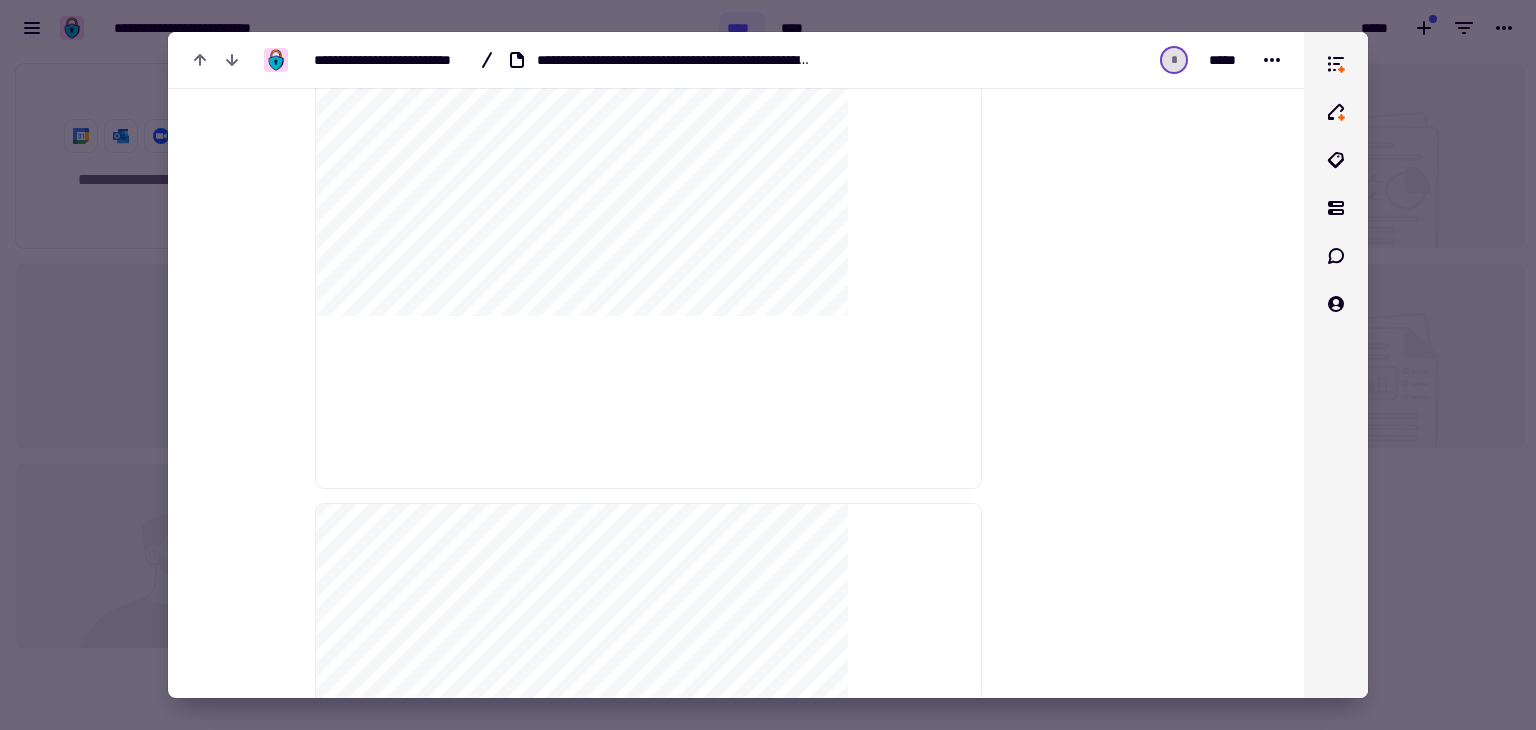 drag, startPoint x: 757, startPoint y: 305, endPoint x: 1100, endPoint y: 226, distance: 351.9801 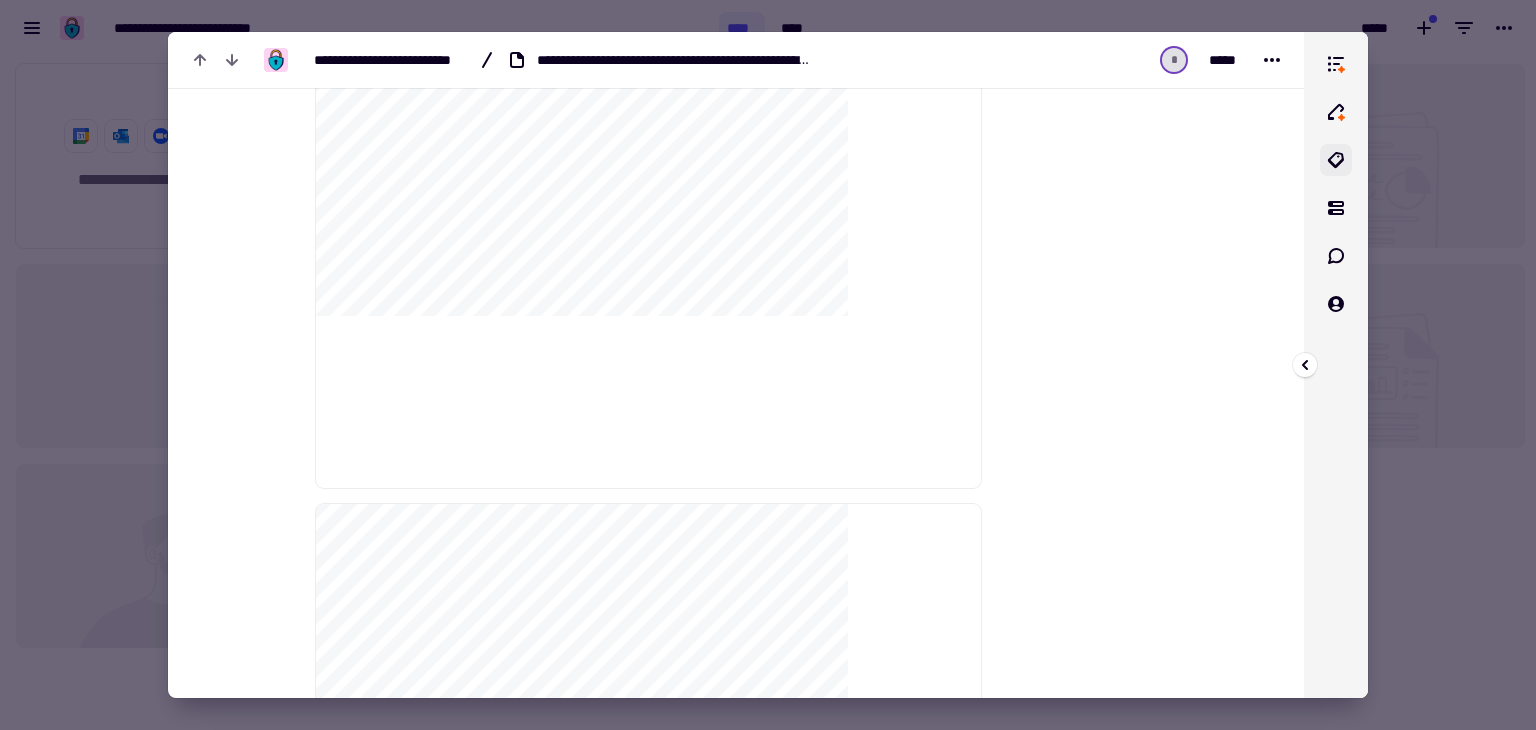 click 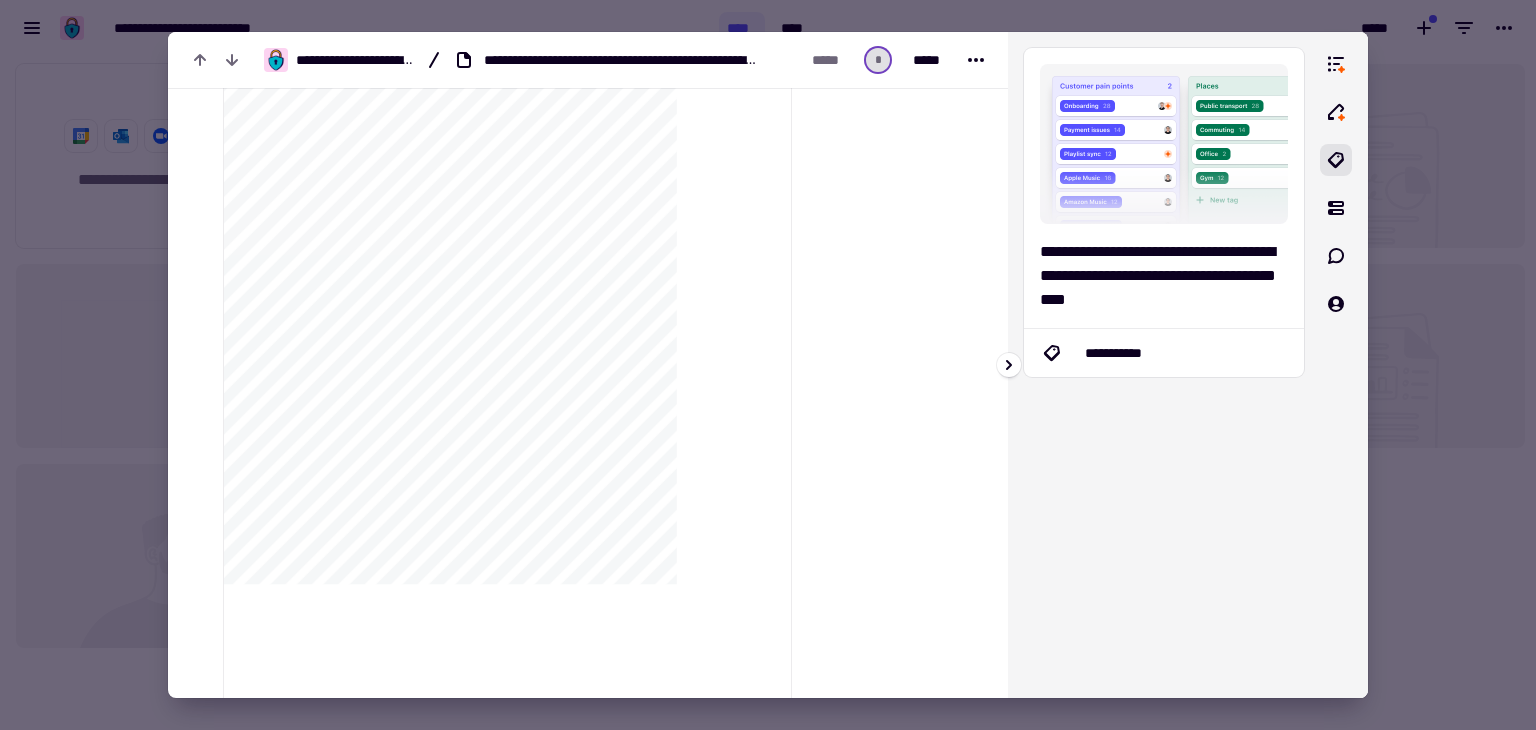 click at bounding box center (1164, 144) 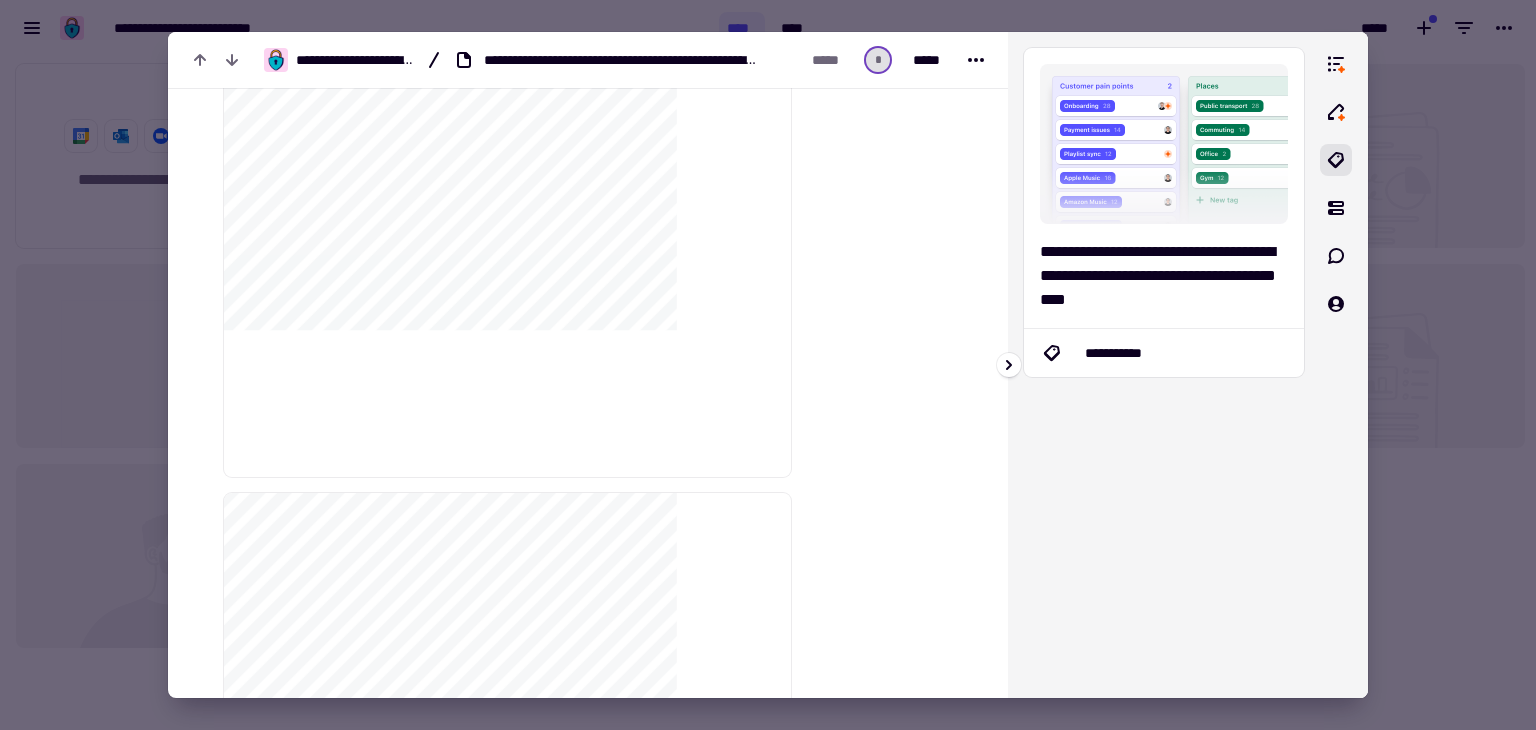 scroll, scrollTop: 2810, scrollLeft: 0, axis: vertical 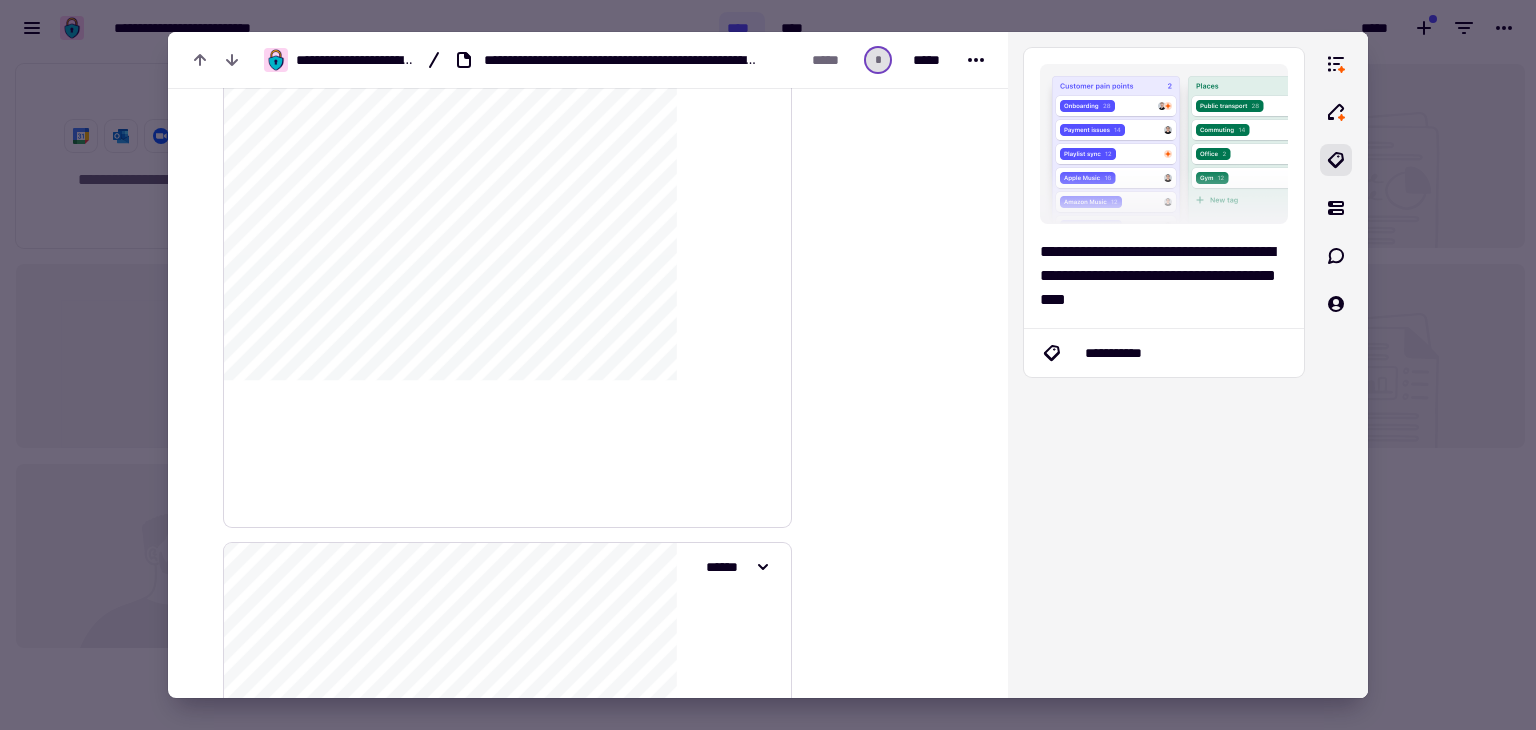 click on "**********" 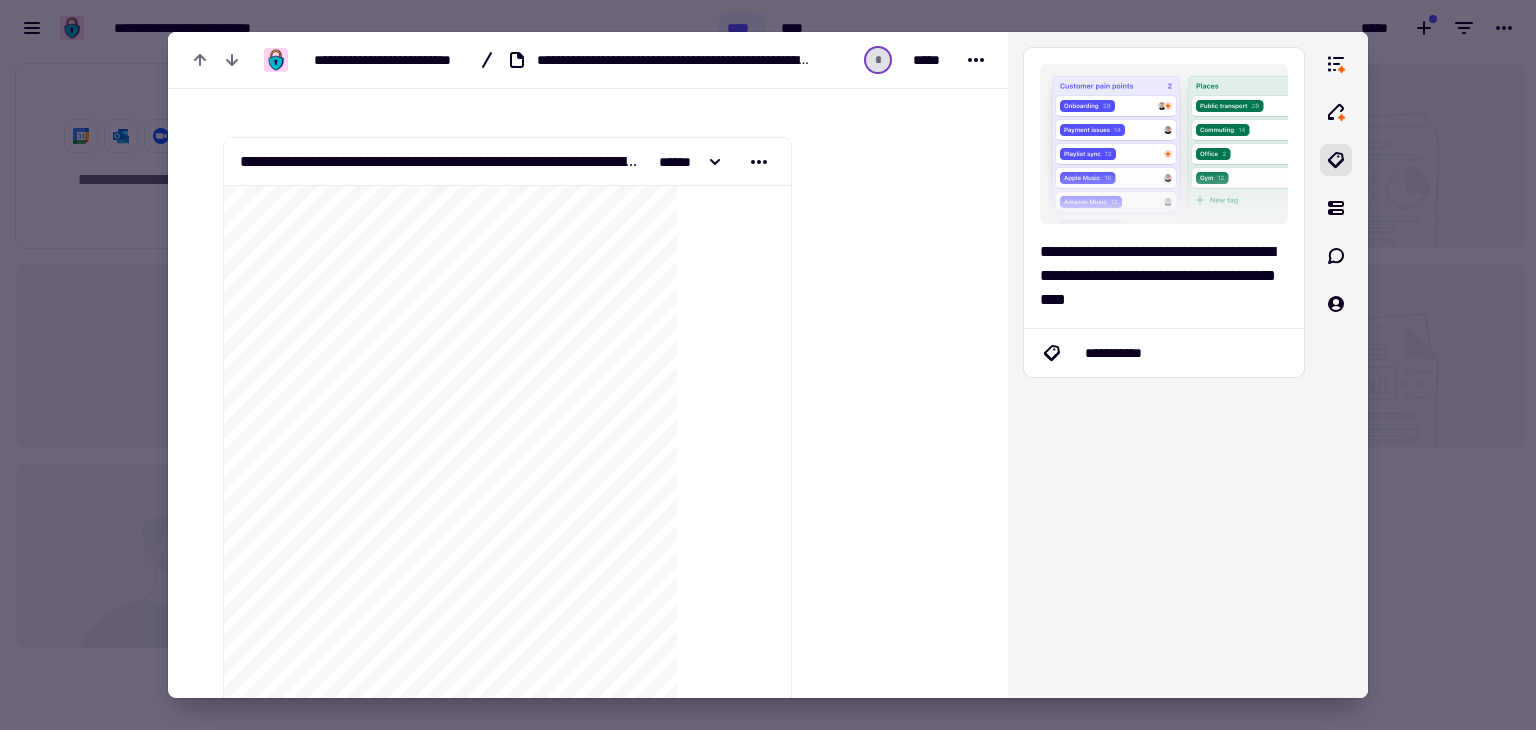 scroll, scrollTop: 0, scrollLeft: 0, axis: both 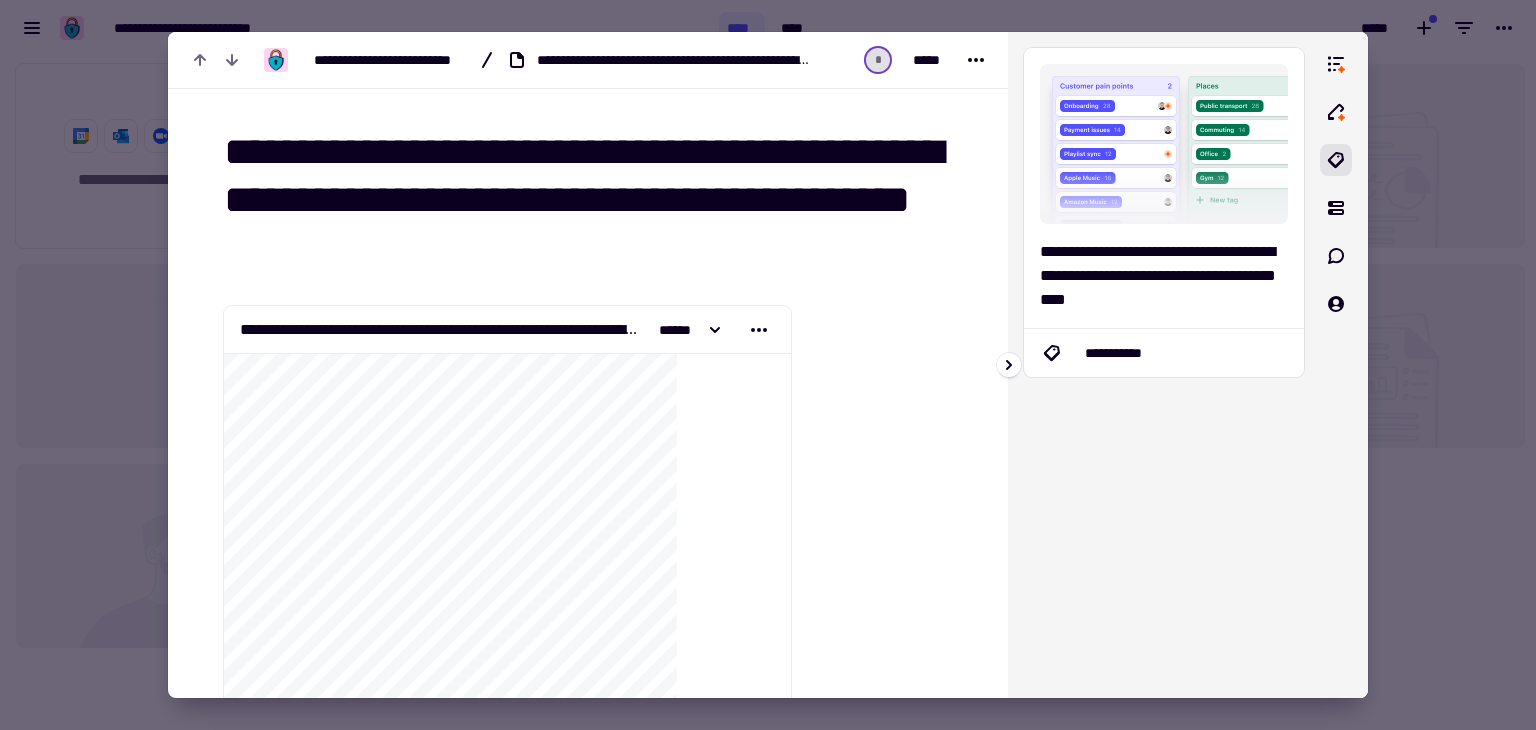 click on "**********" at bounding box center [1164, 365] 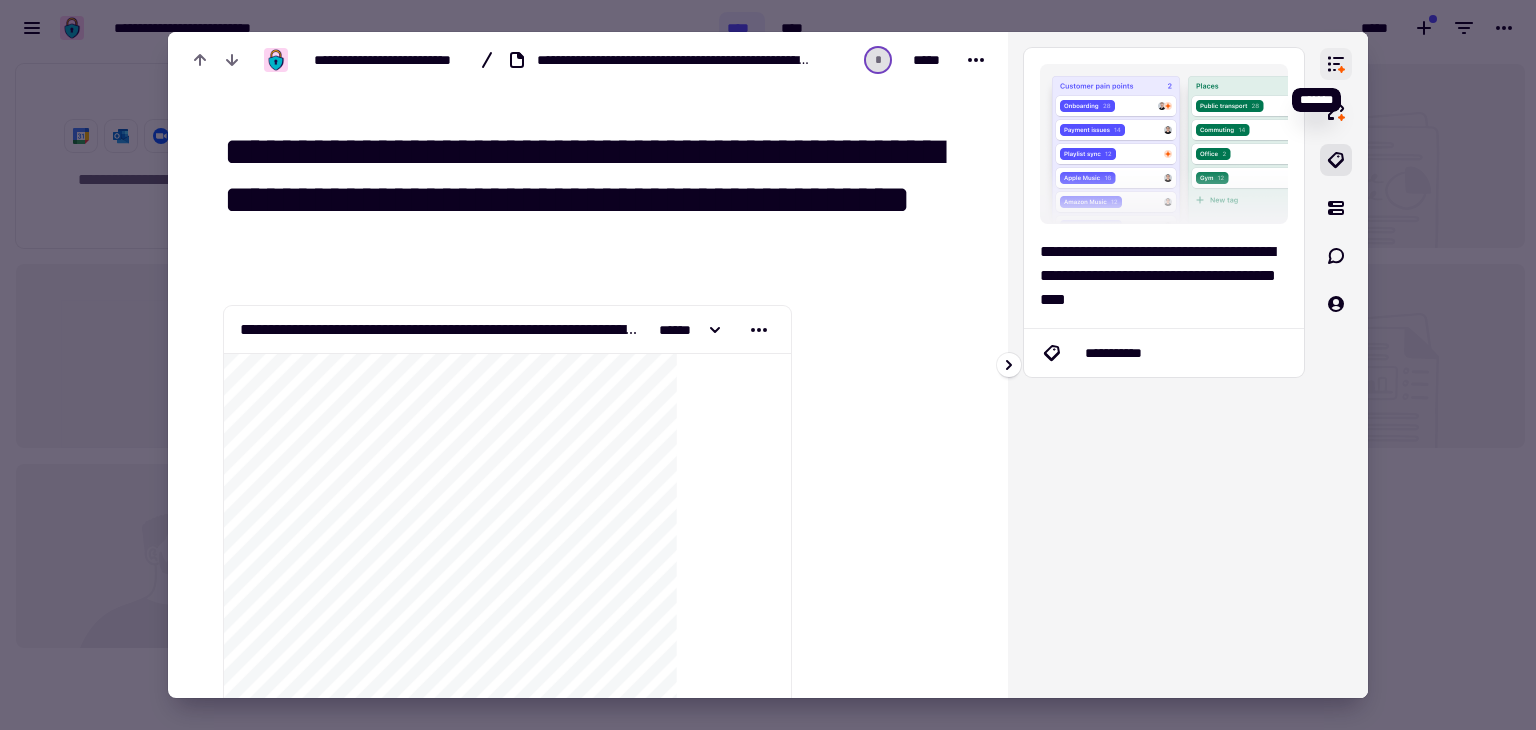 click 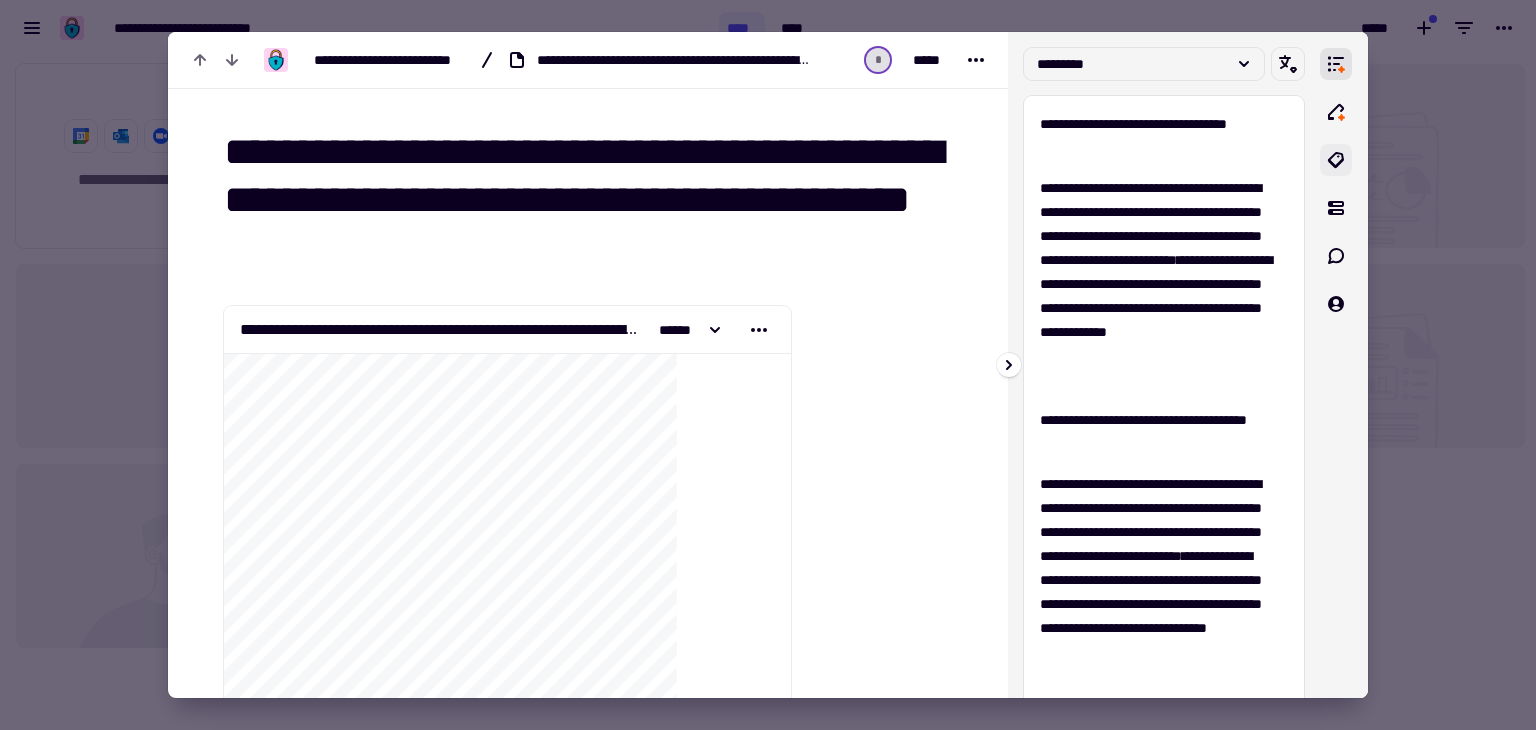 click 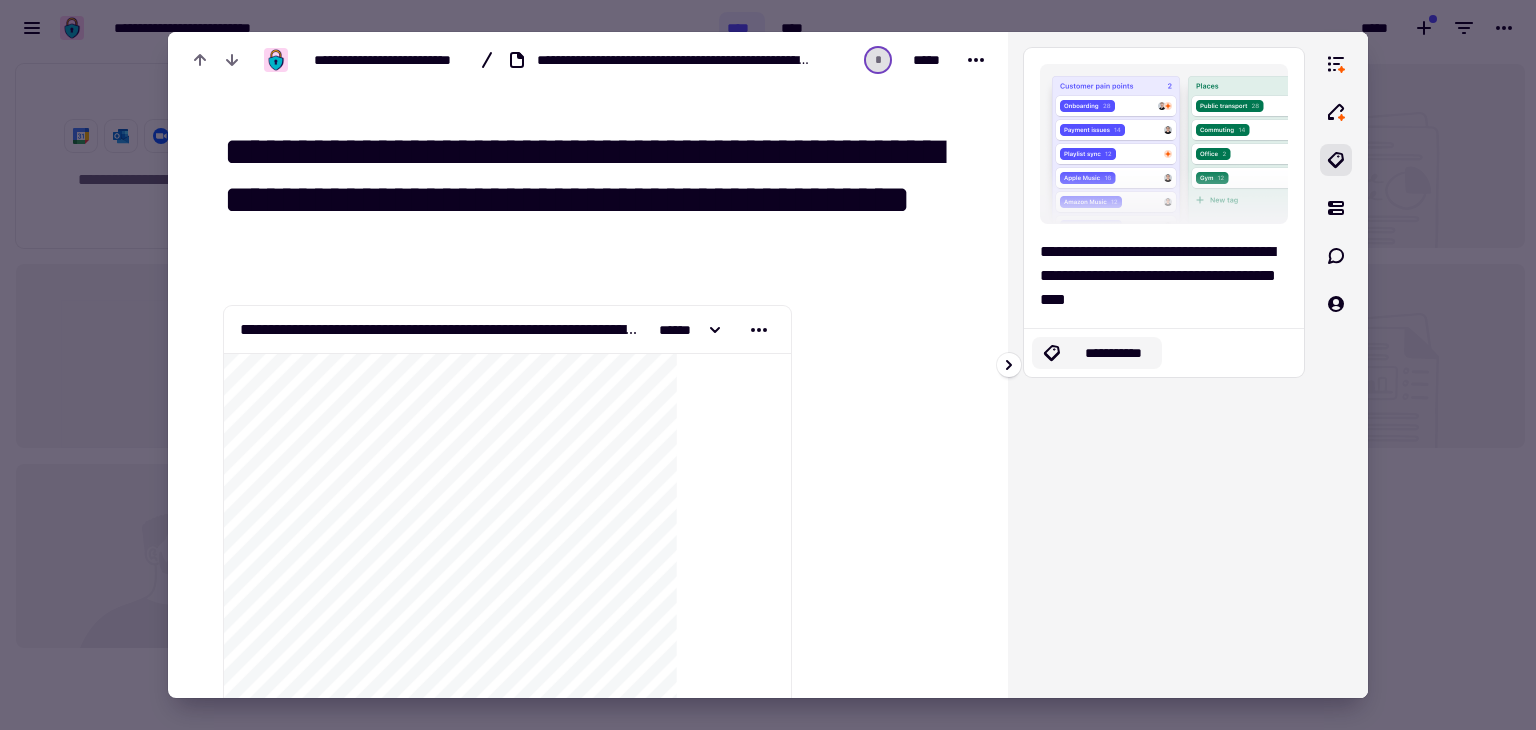 click on "**********" 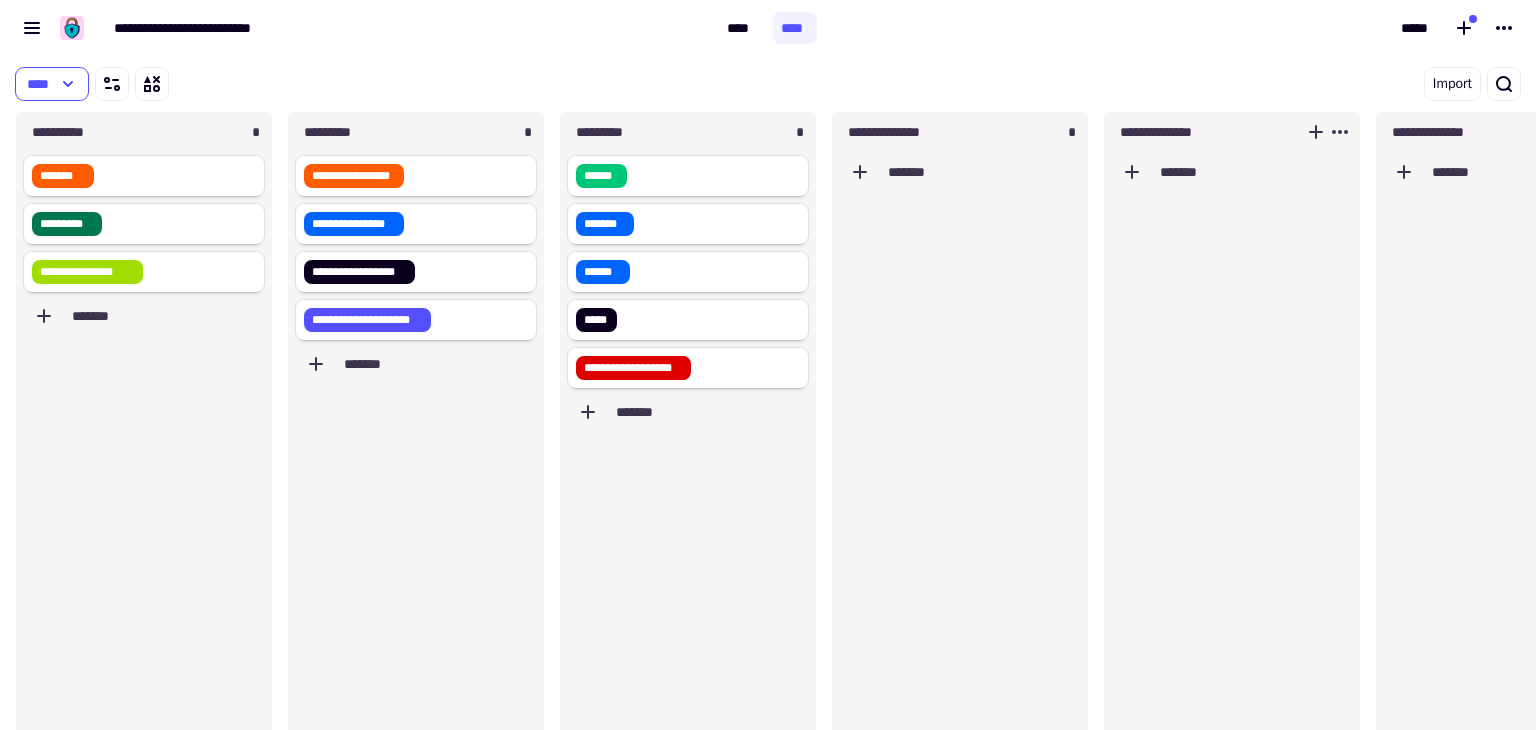 scroll, scrollTop: 16, scrollLeft: 16, axis: both 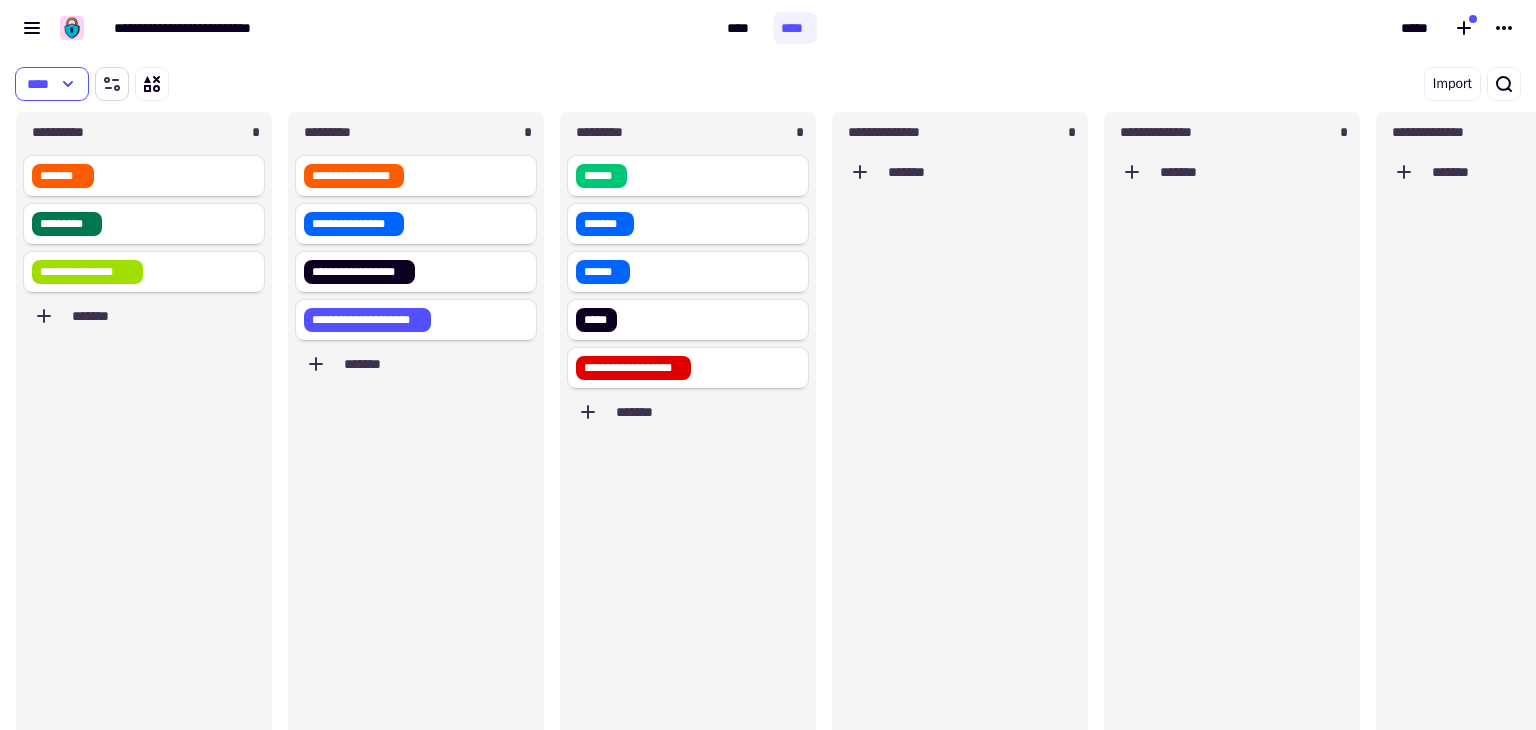 click 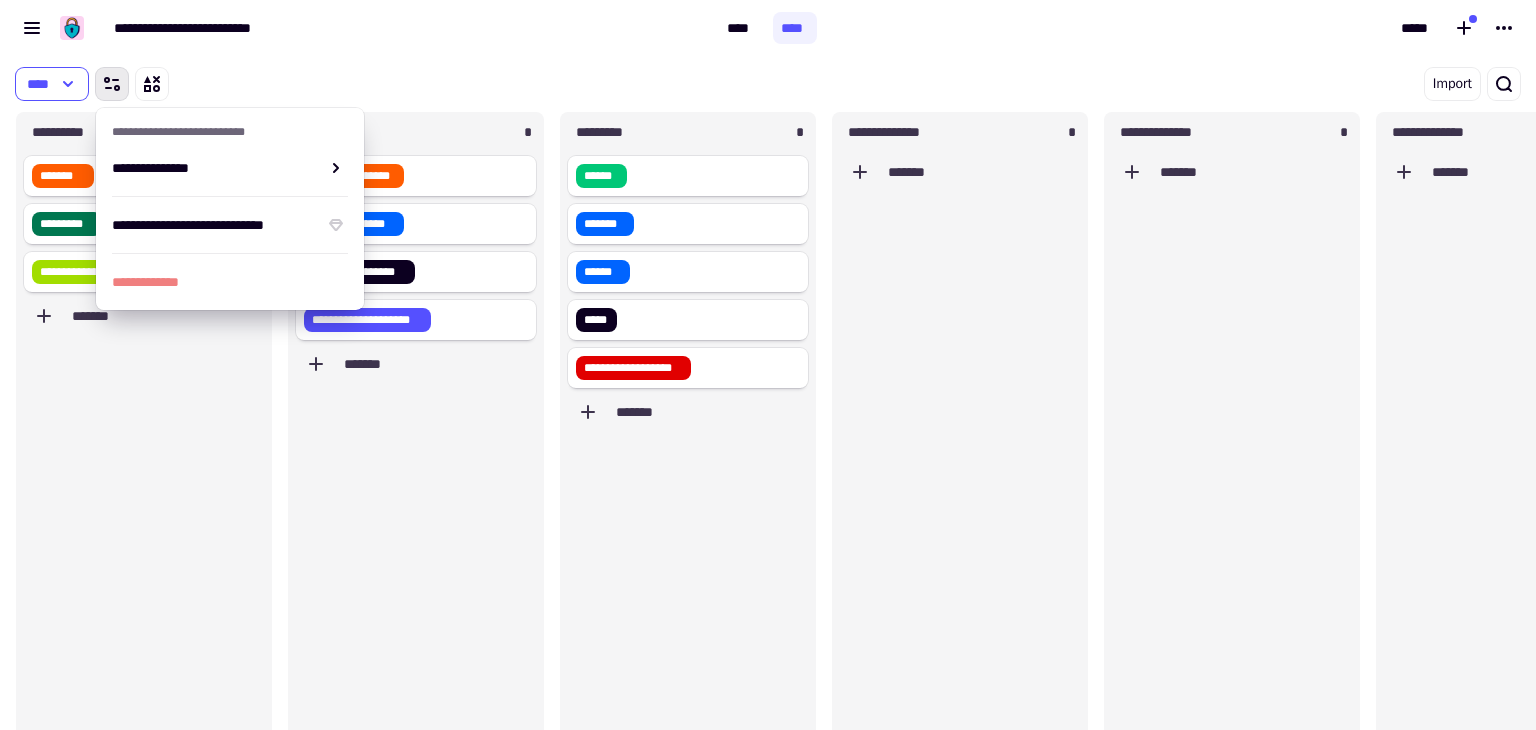 click on "[FIRST] [LAST] [STREET_ADDRESS] [CITY] [STATE] [ZIP] [COUNTRY] [PHONE] [EMAIL] [SSN] [CREDIT_CARD] [PASSPORT] [DRIVER_LICENSE] [DOB]" at bounding box center [768, 28] 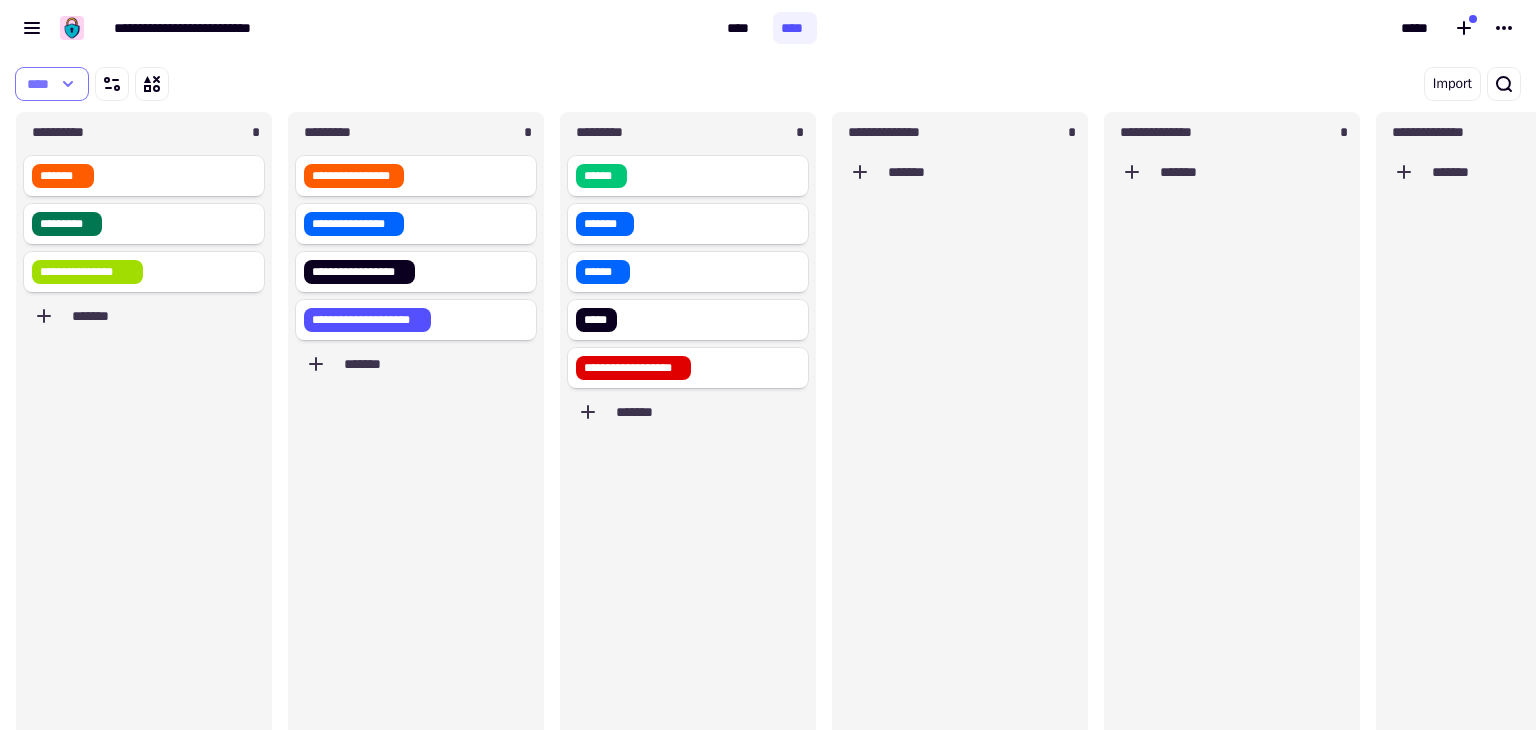 click 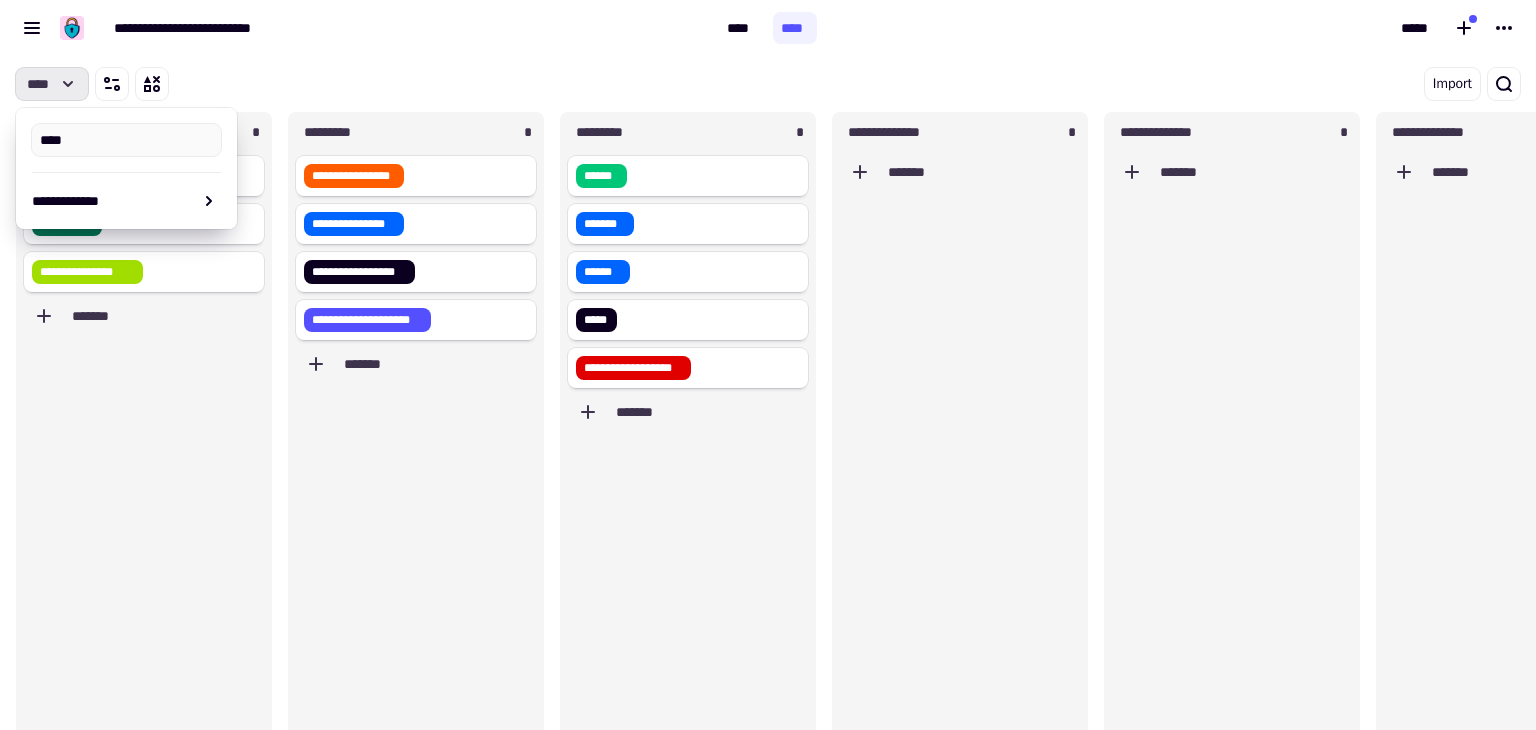 click 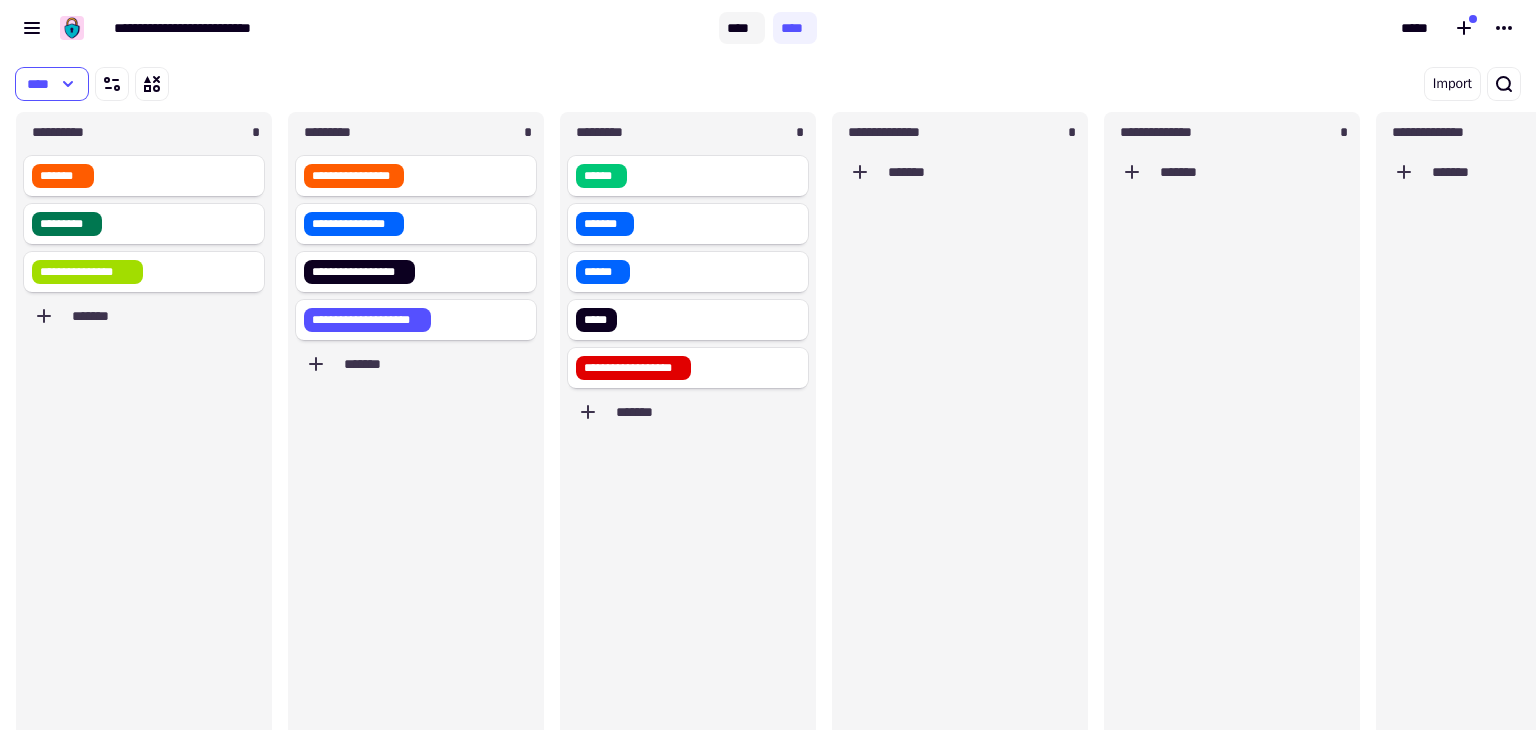 click on "****" 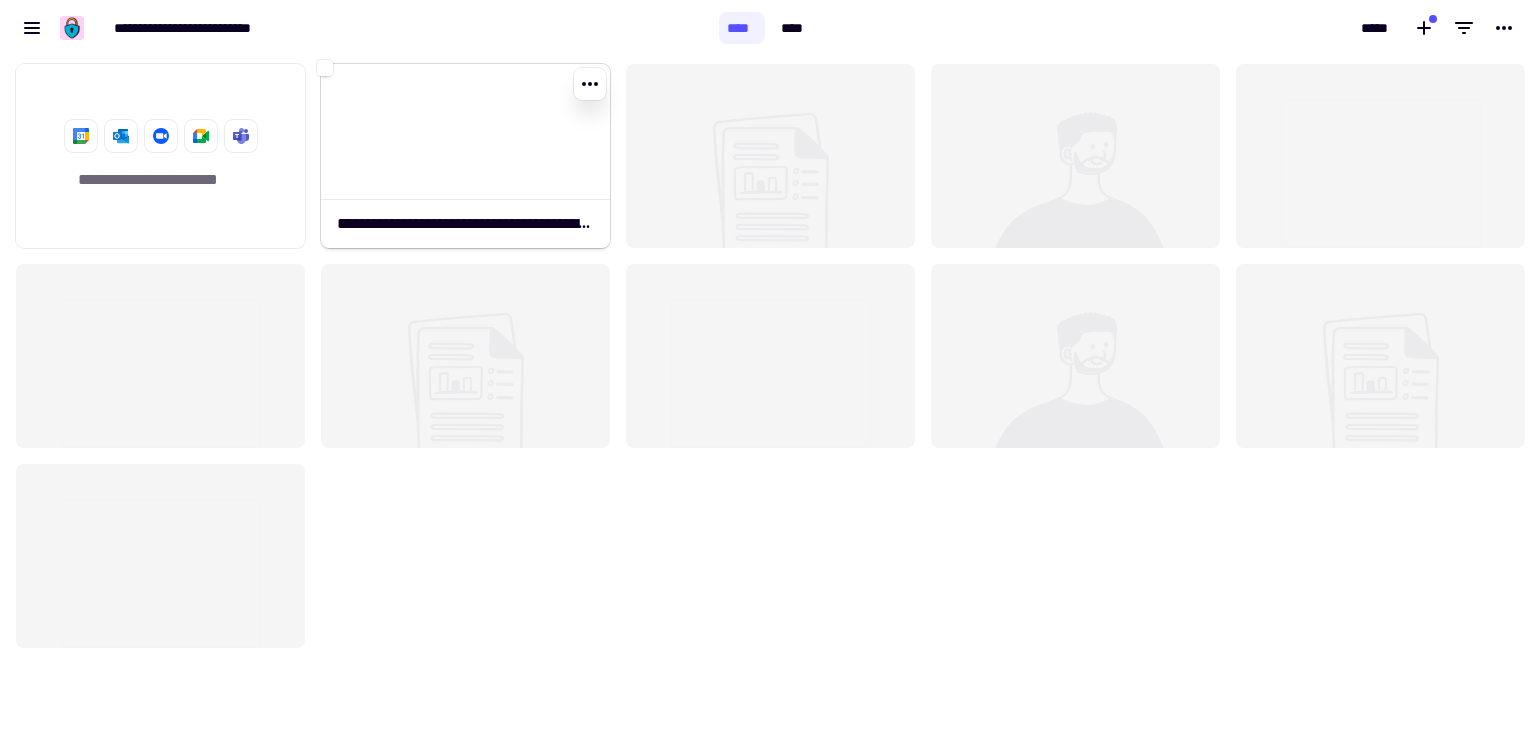 click 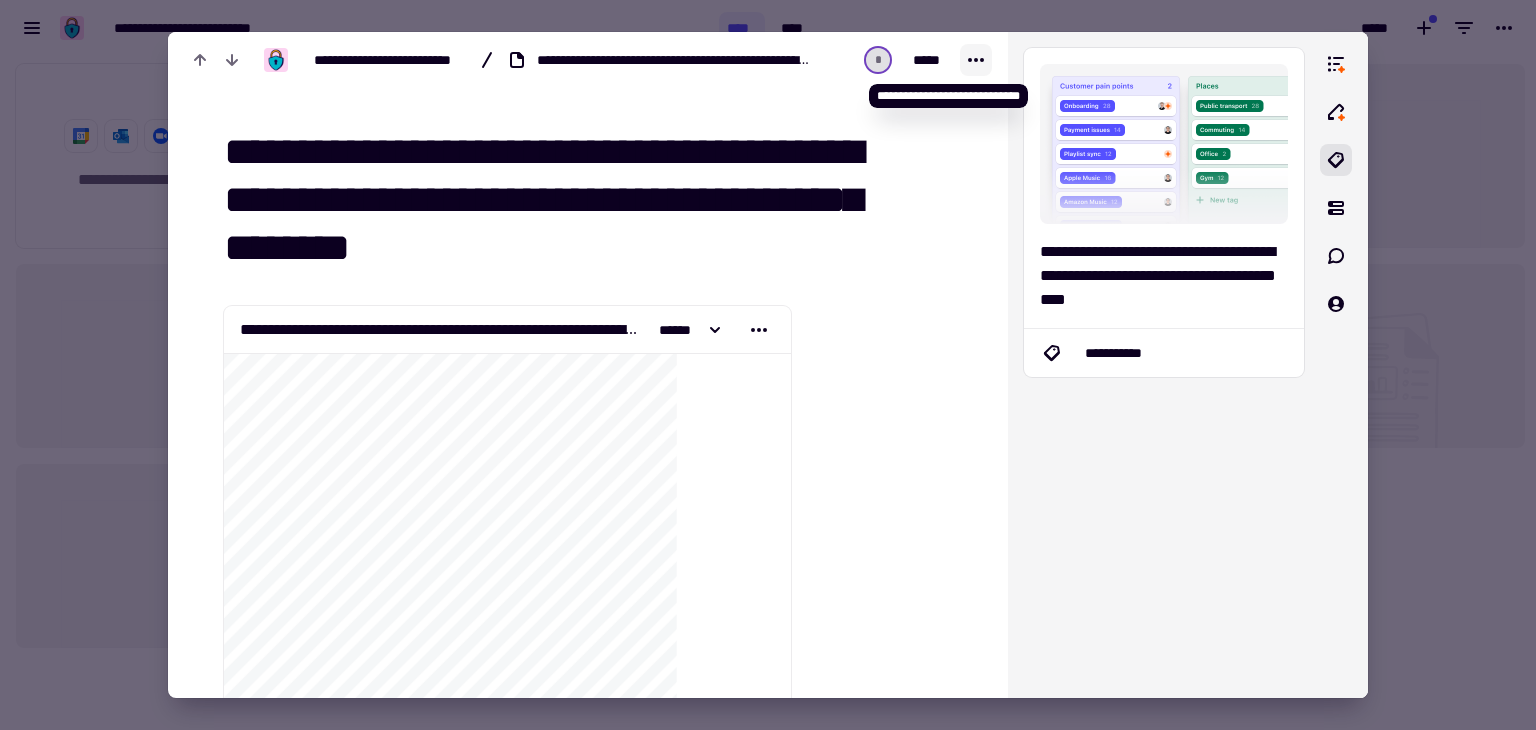 click 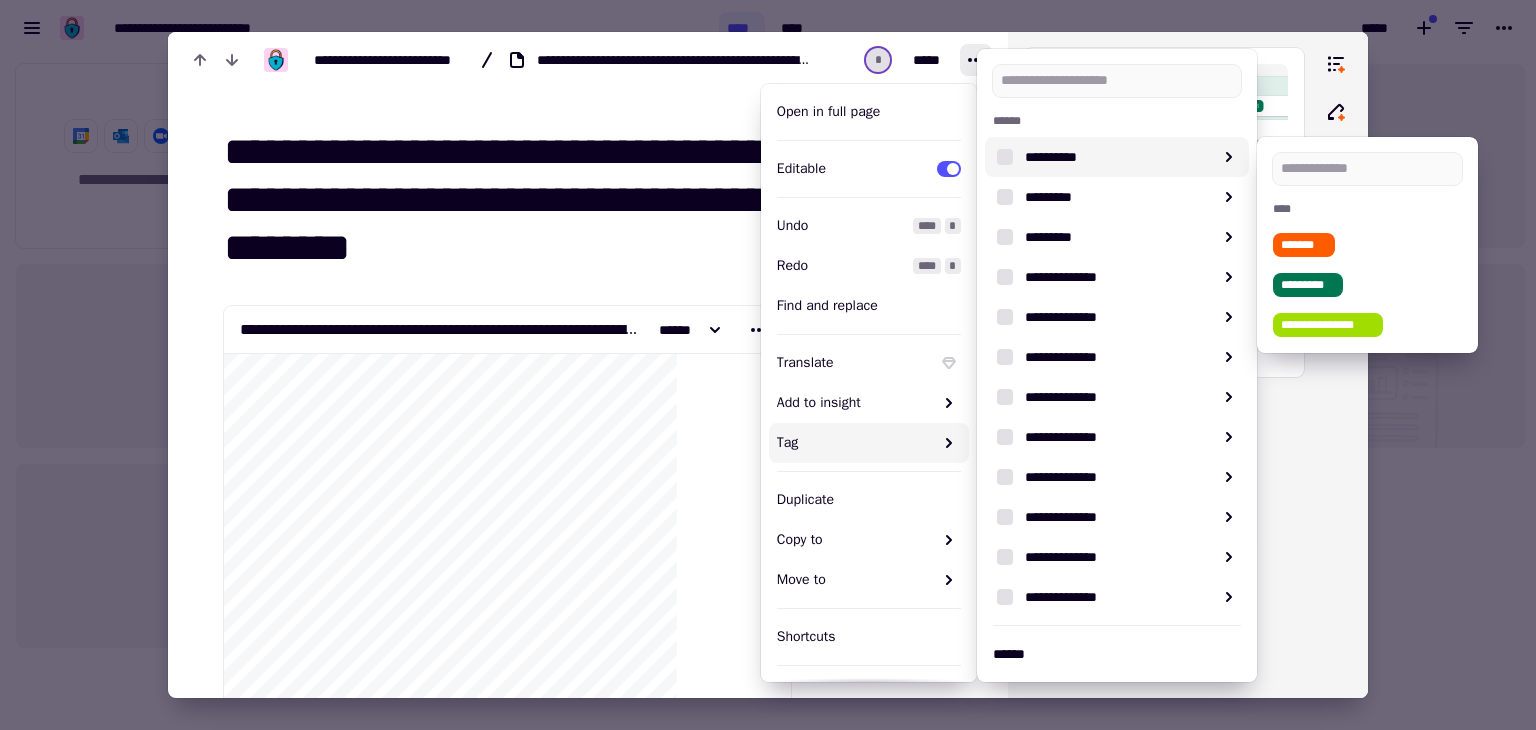 click at bounding box center [1005, 157] 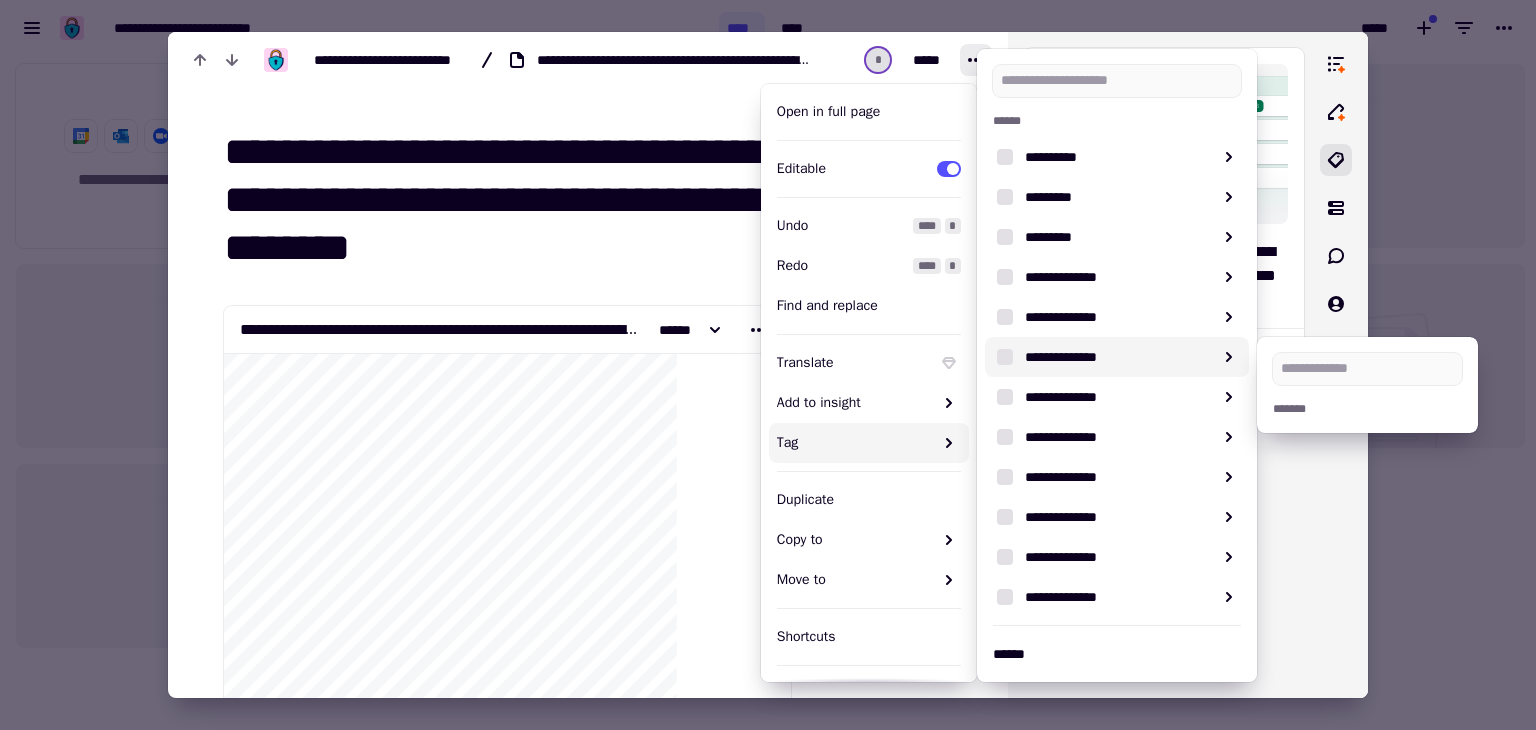click at bounding box center [1336, 365] 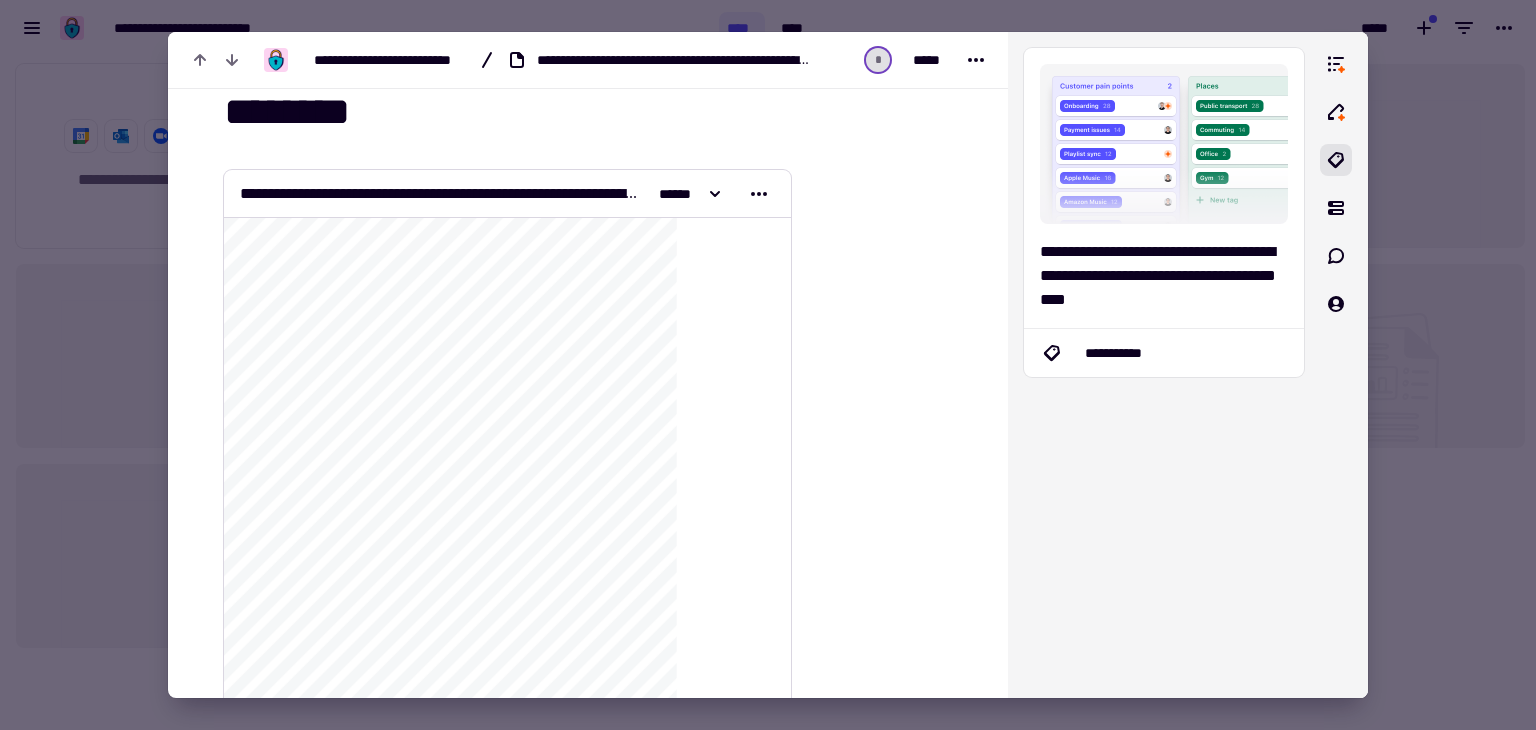 scroll, scrollTop: 142, scrollLeft: 0, axis: vertical 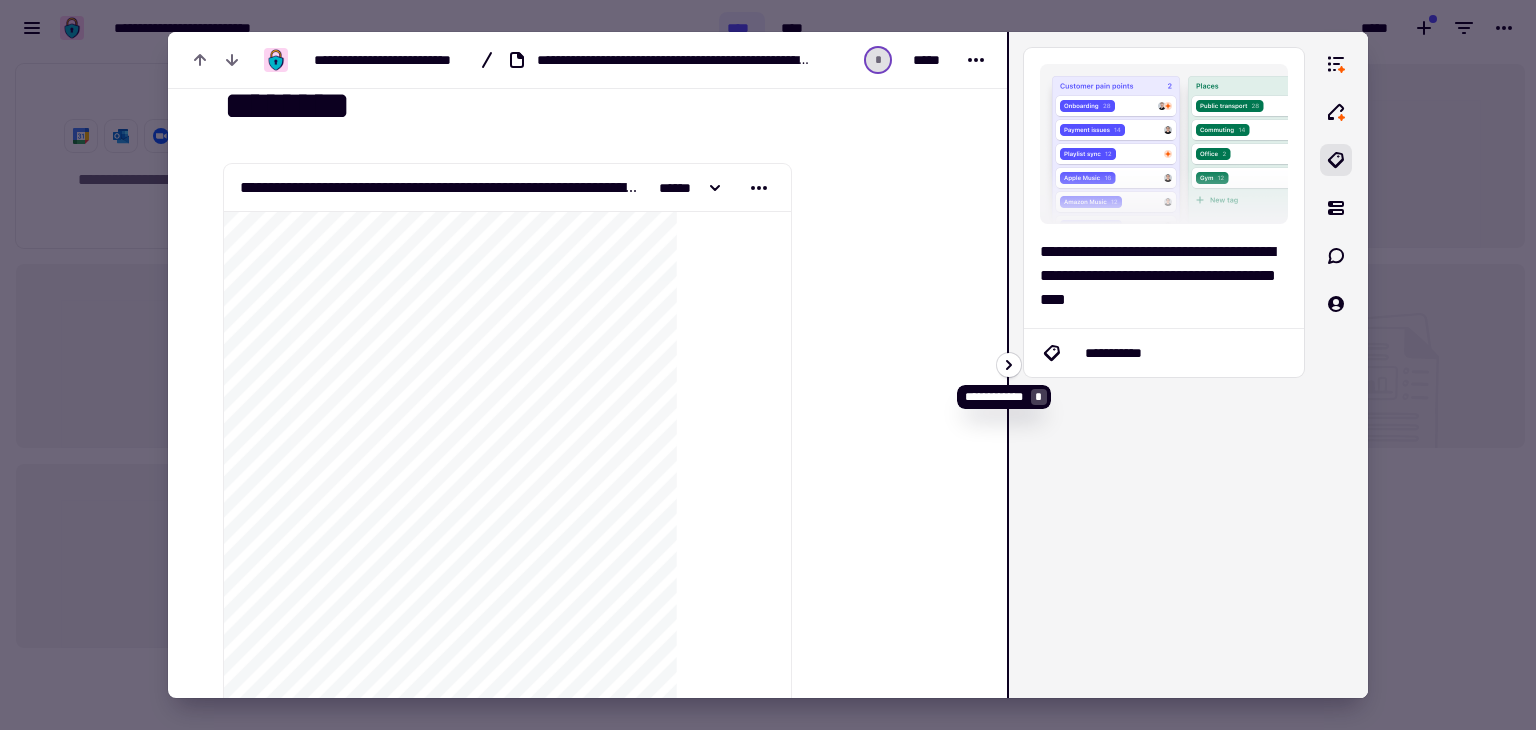 click 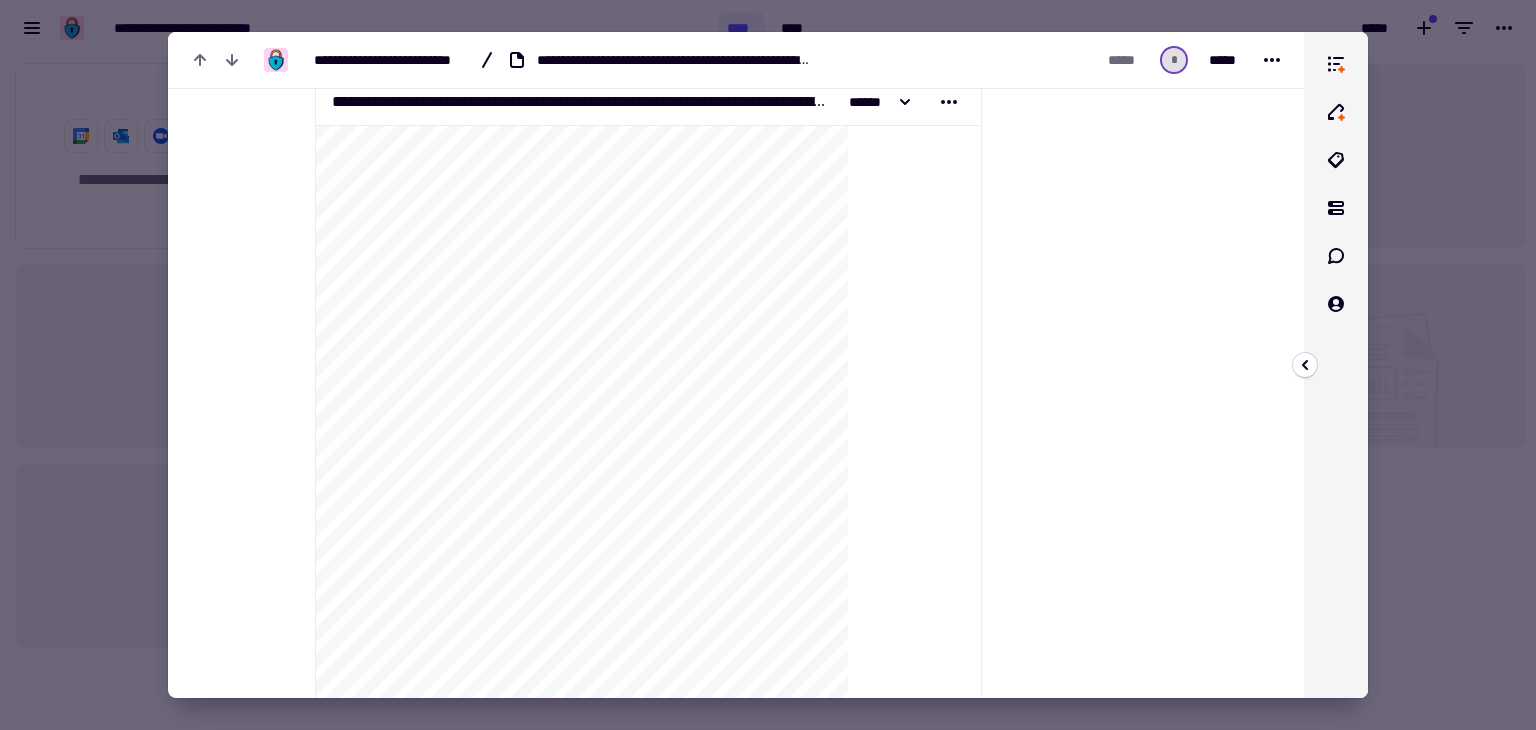 scroll, scrollTop: 220, scrollLeft: 0, axis: vertical 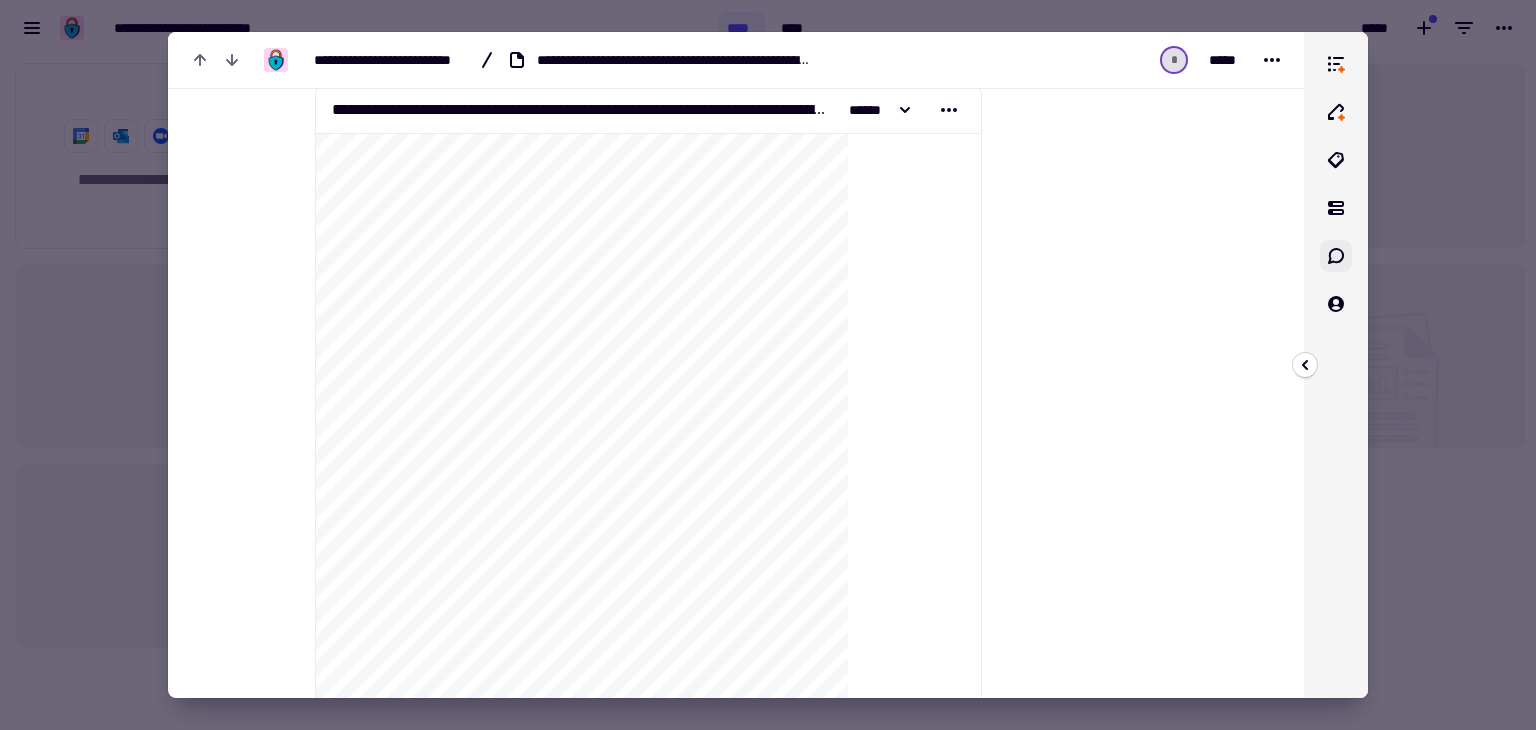 click 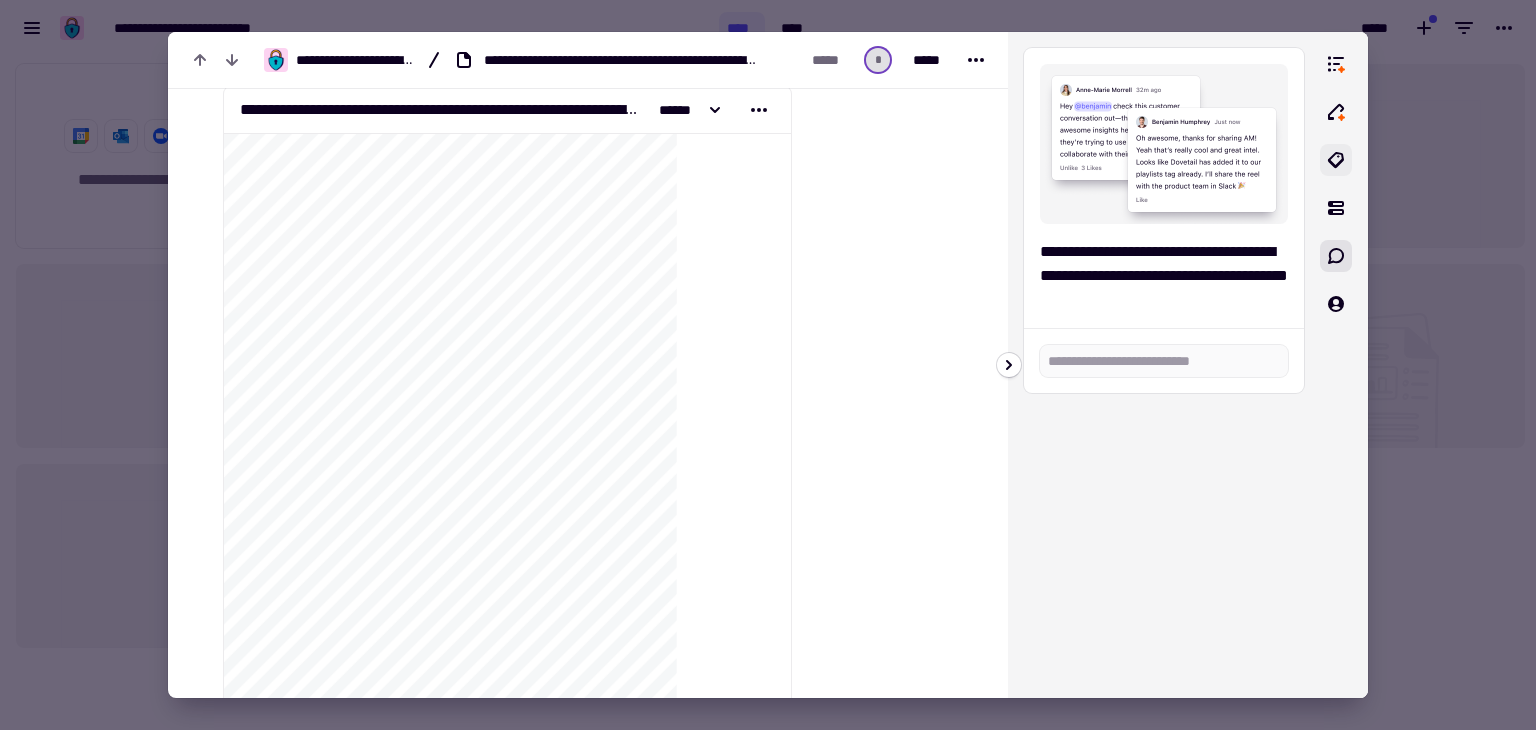 click 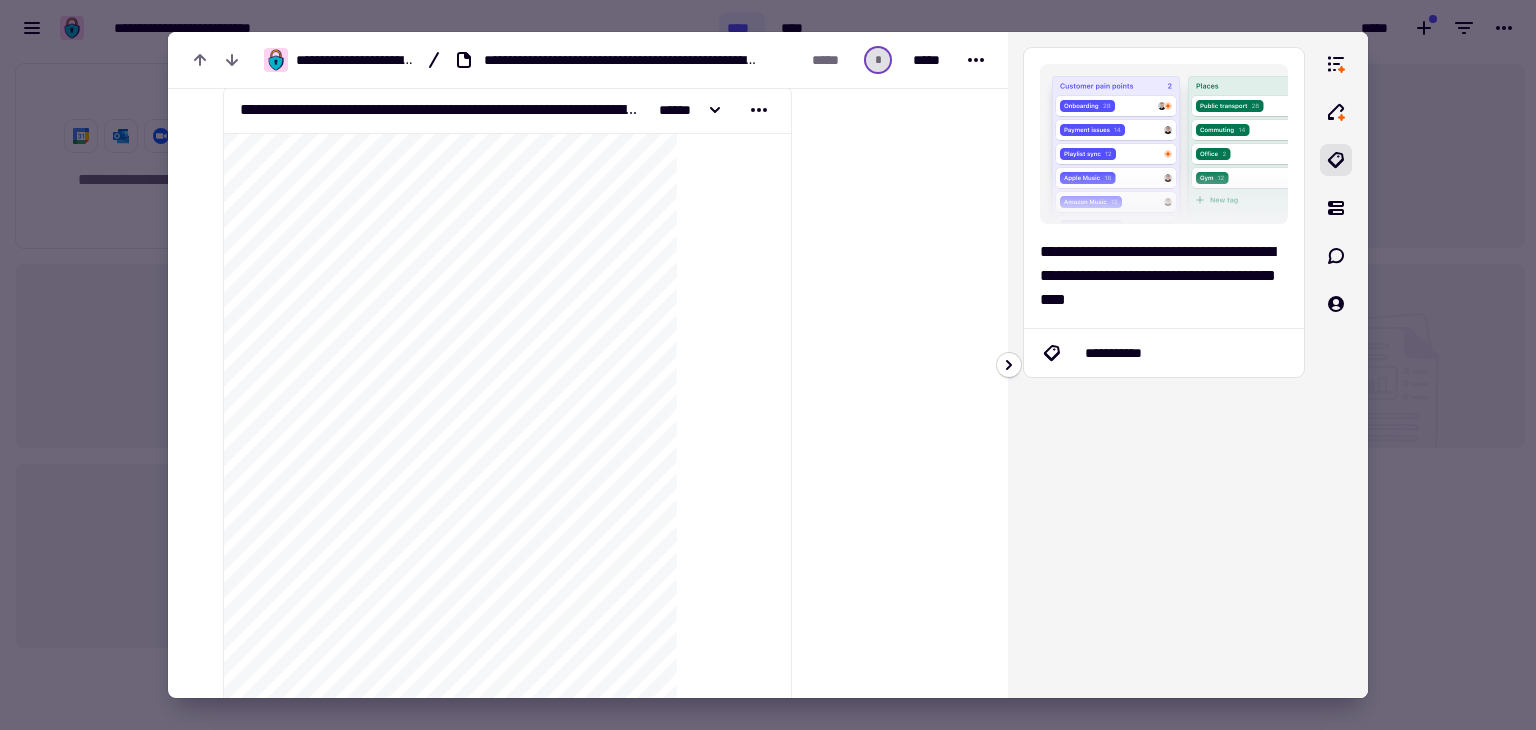 click on "[FIRST] [LAST] [STREET_ADDRESS] [CITY] [STATE] [ZIP] [COUNTRY] [PHONE] [EMAIL] [SSN] [CREDIT_CARD] [PASSPORT] [DRIVER_LICENSE] [DOB]" at bounding box center (588, 56378) 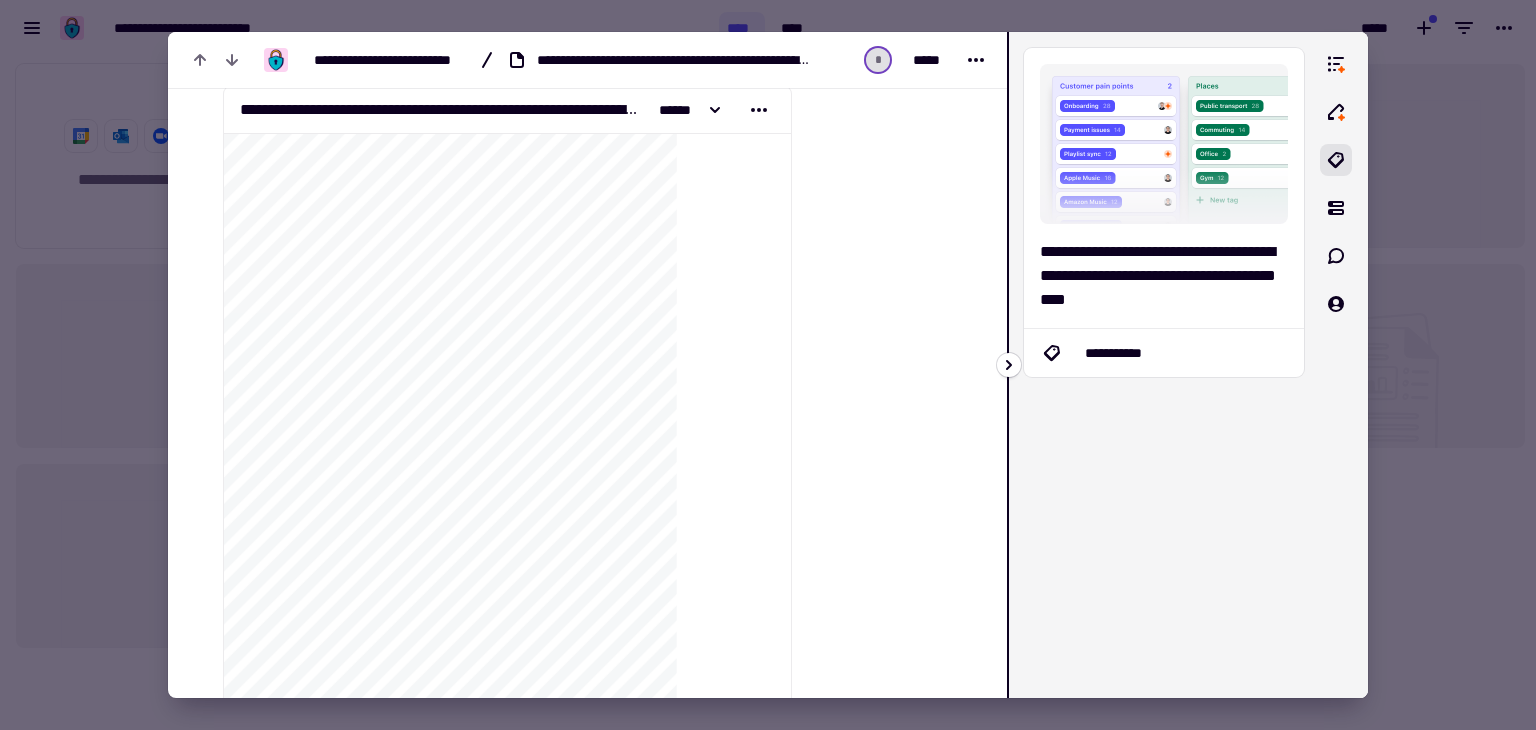 click 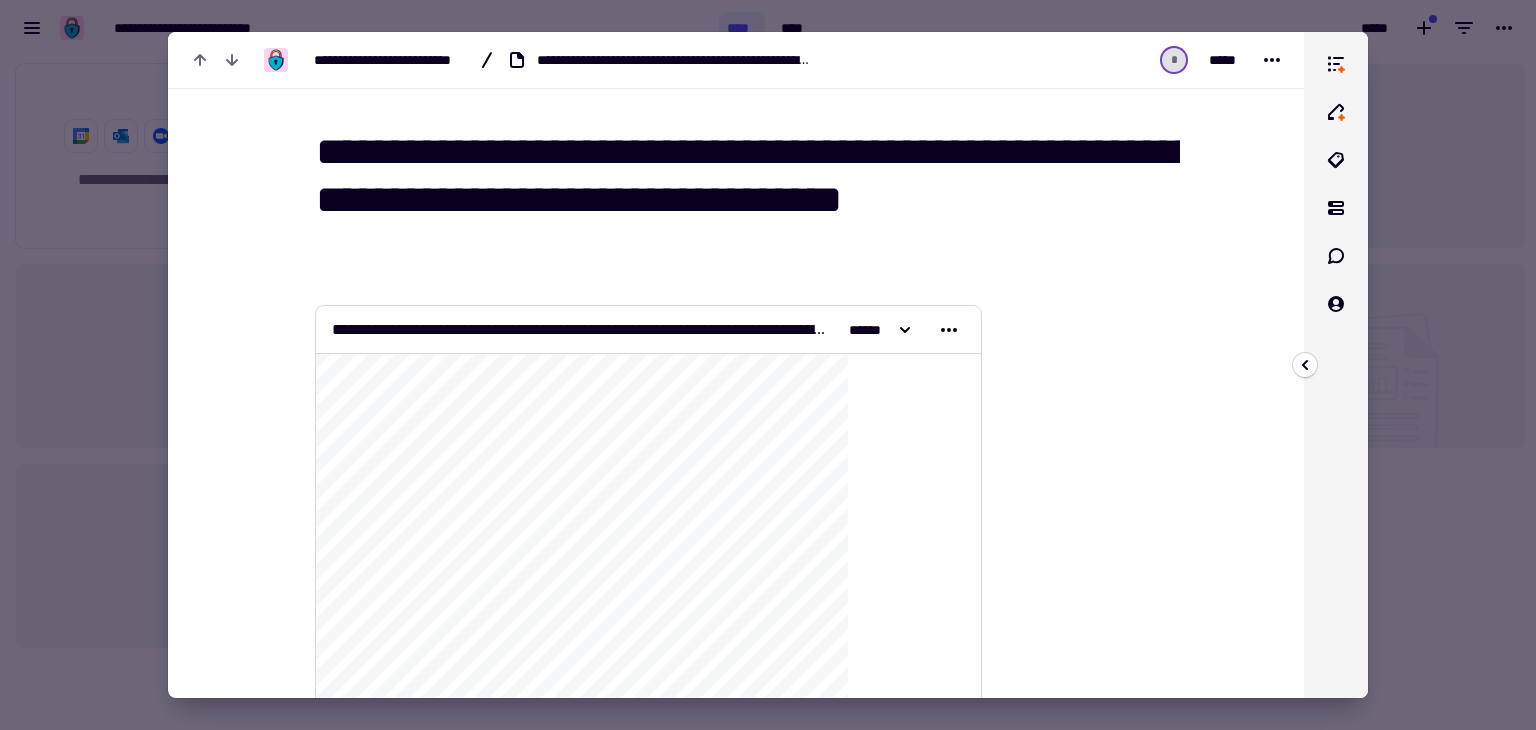 scroll, scrollTop: 180, scrollLeft: 0, axis: vertical 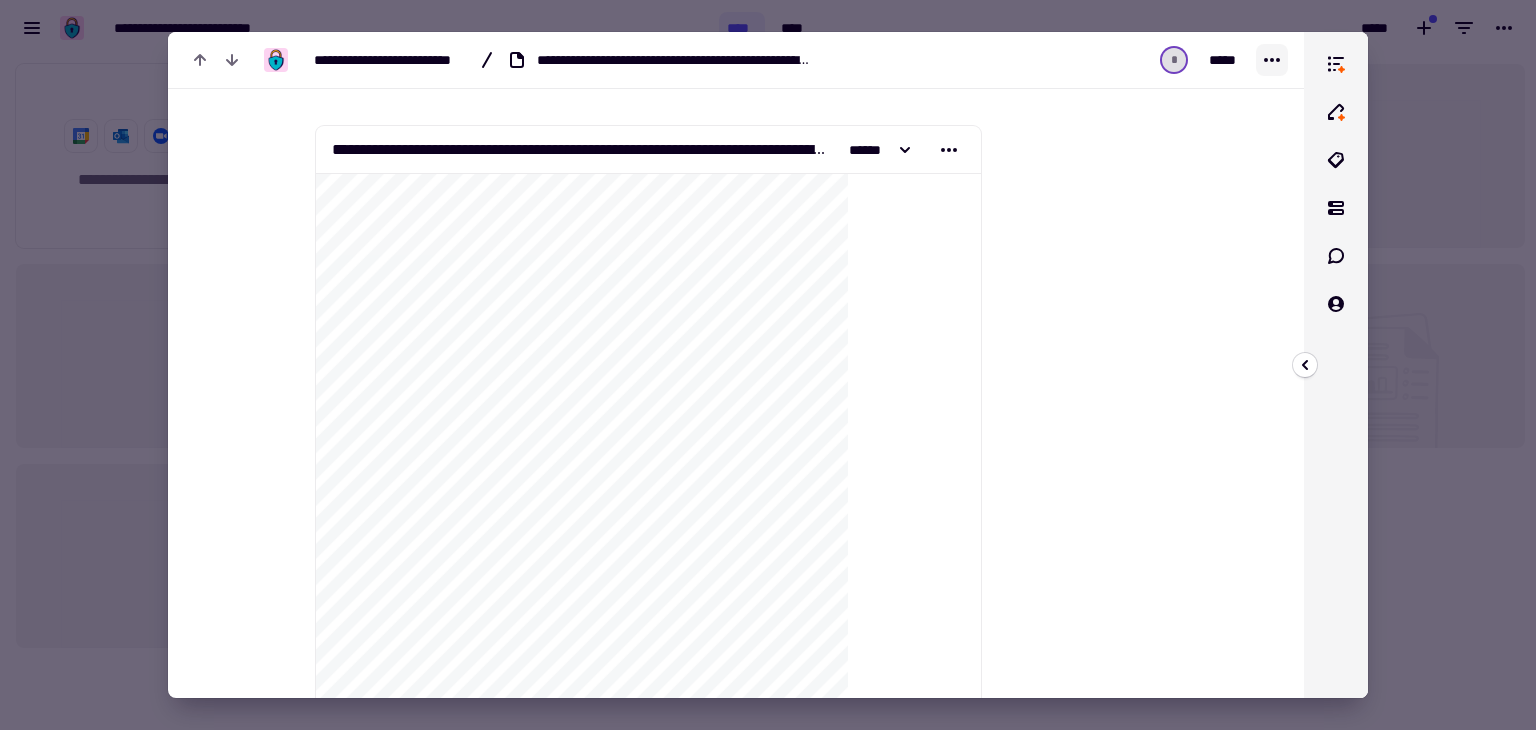 click 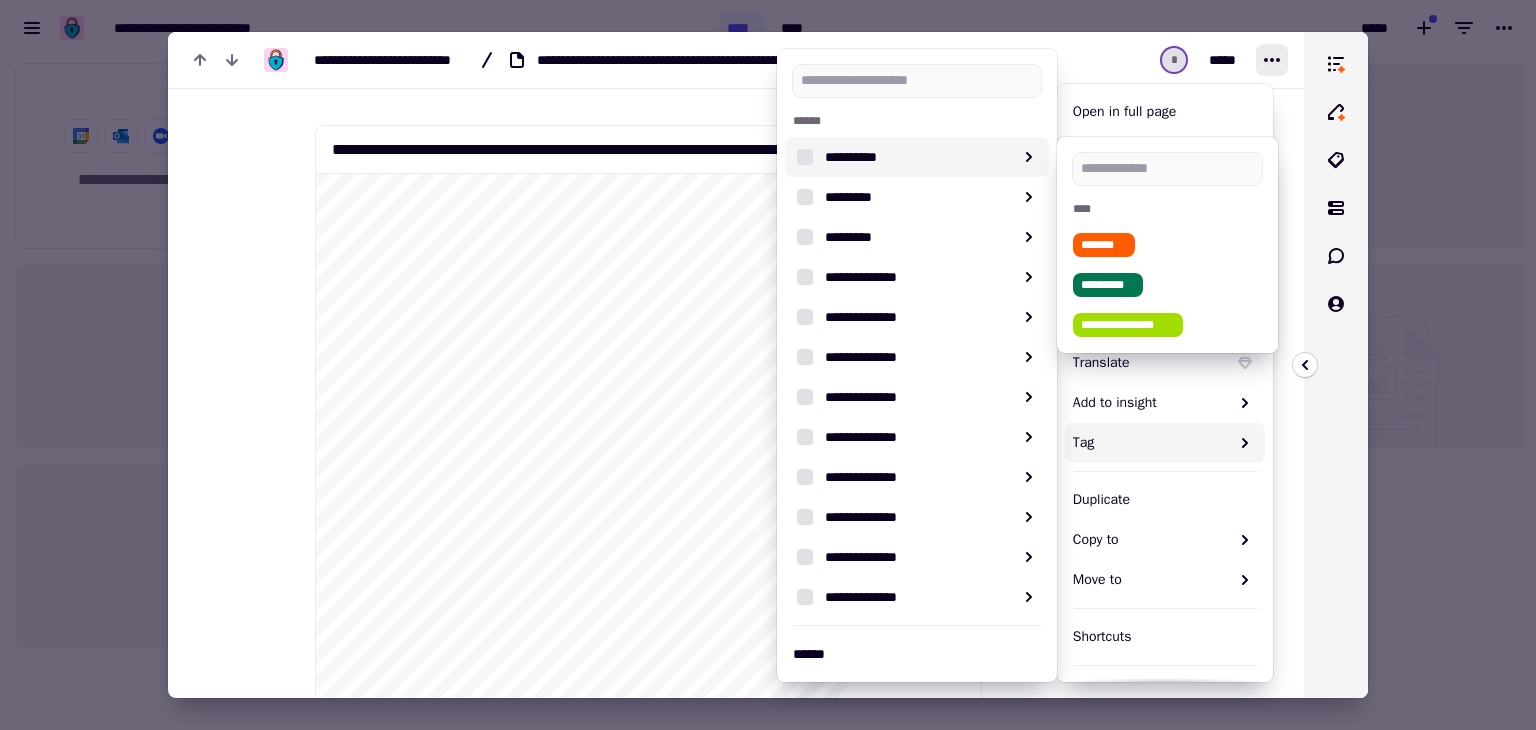 click at bounding box center [805, 157] 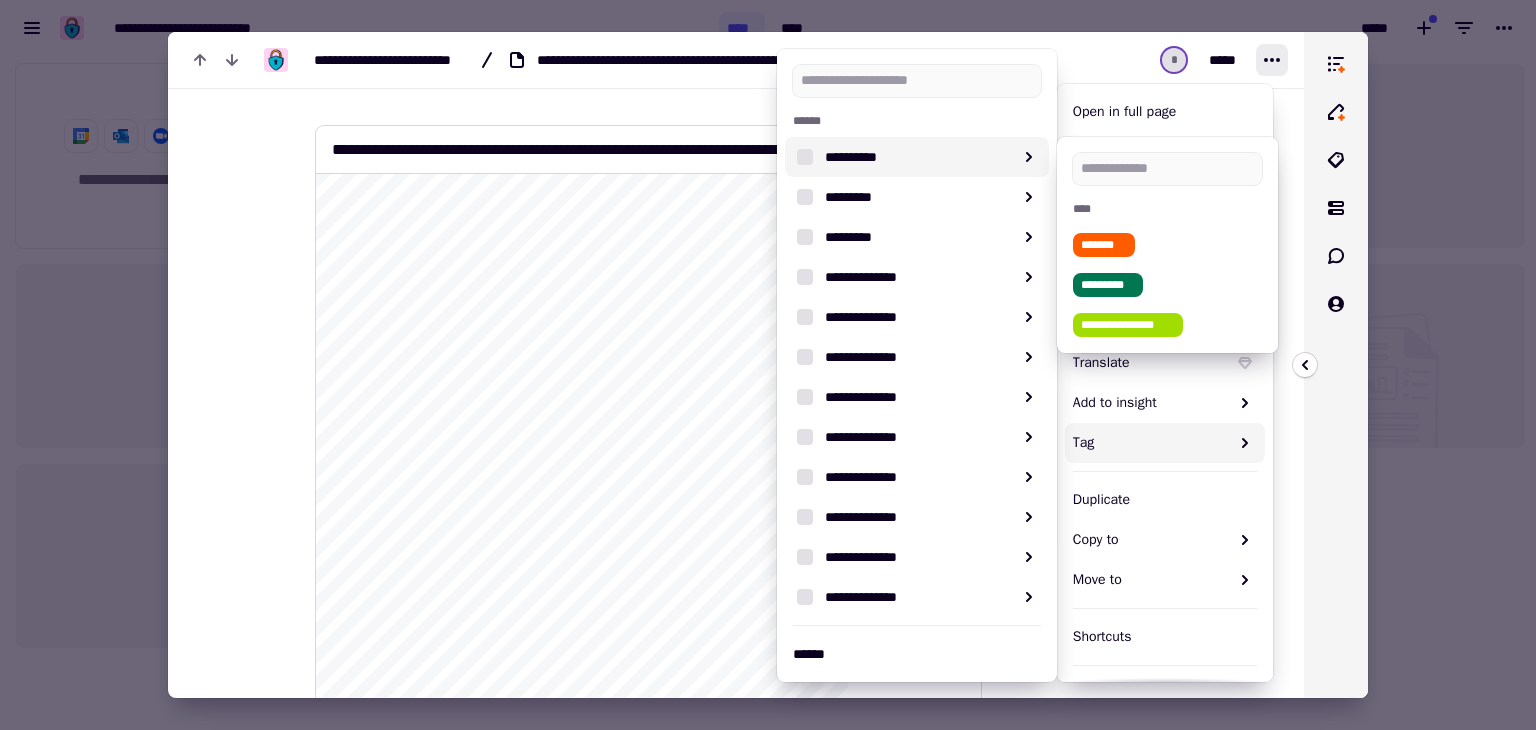click on "[FIRST] [LAST] [STREET_ADDRESS] [CITY] [STATE] [ZIP] [COUNTRY] [PHONE] [EMAIL] [SSN] [CREDIT_CARD] [PASSPORT] [DRIVER_LICENSE] [DOB]" 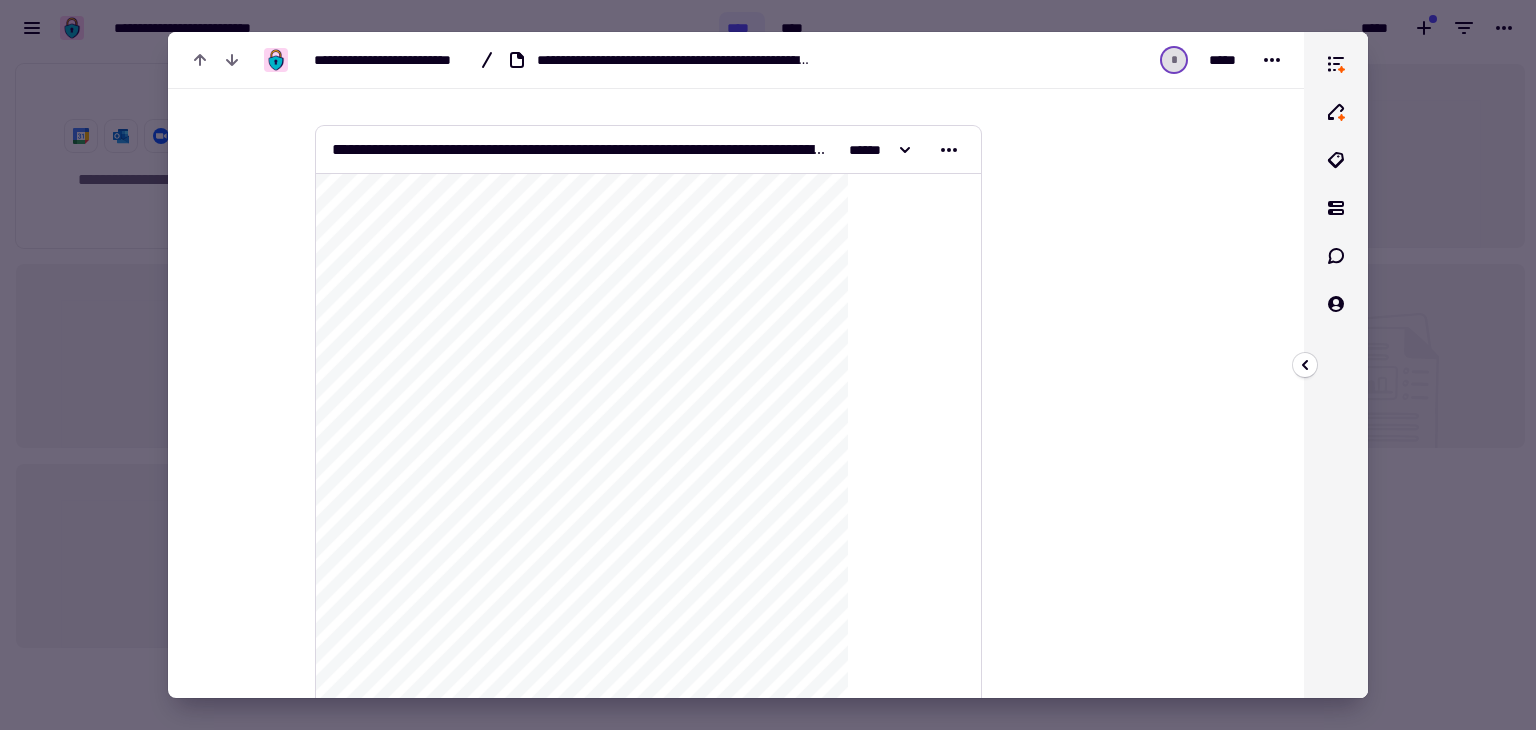 drag, startPoint x: 1047, startPoint y: 241, endPoint x: 455, endPoint y: 415, distance: 617.0413 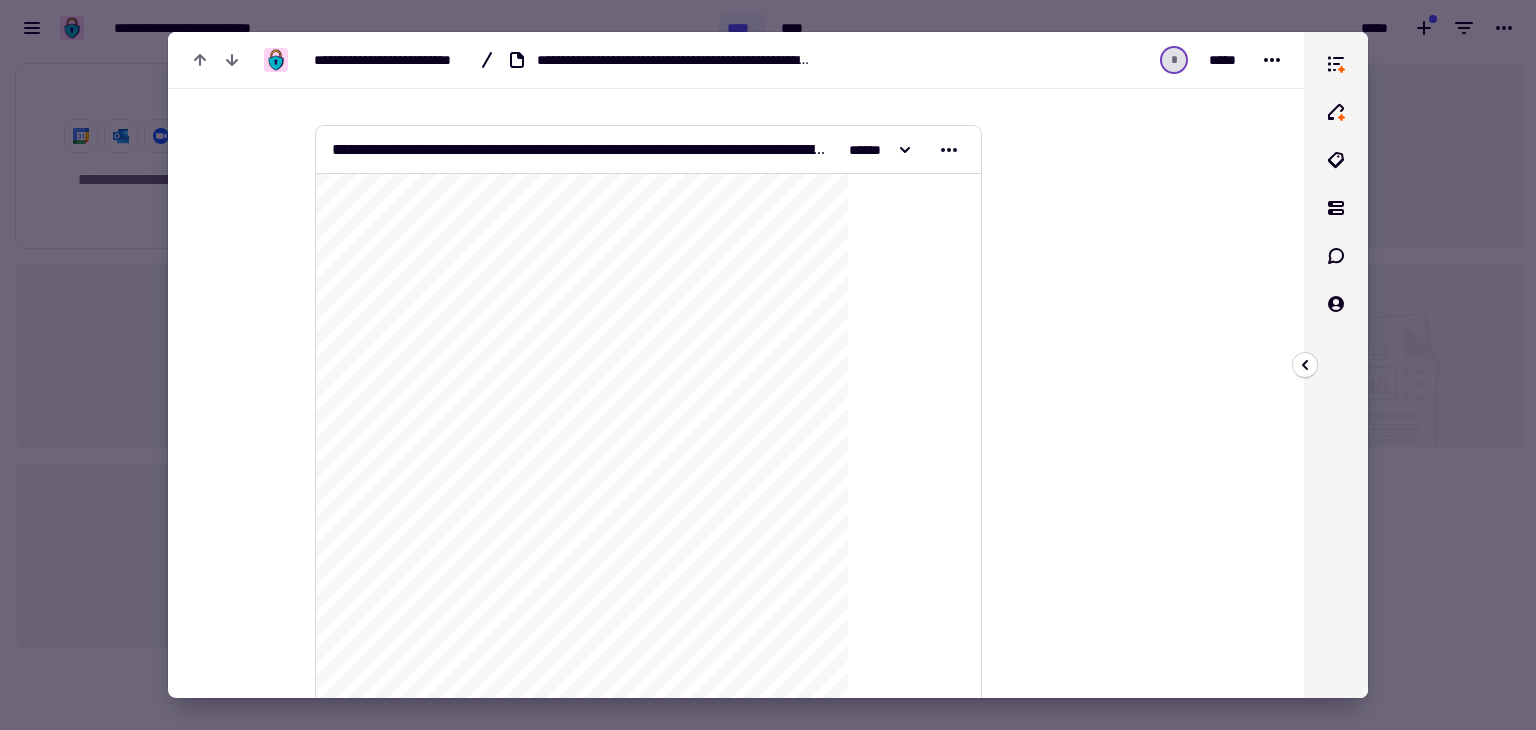 click on "**********" 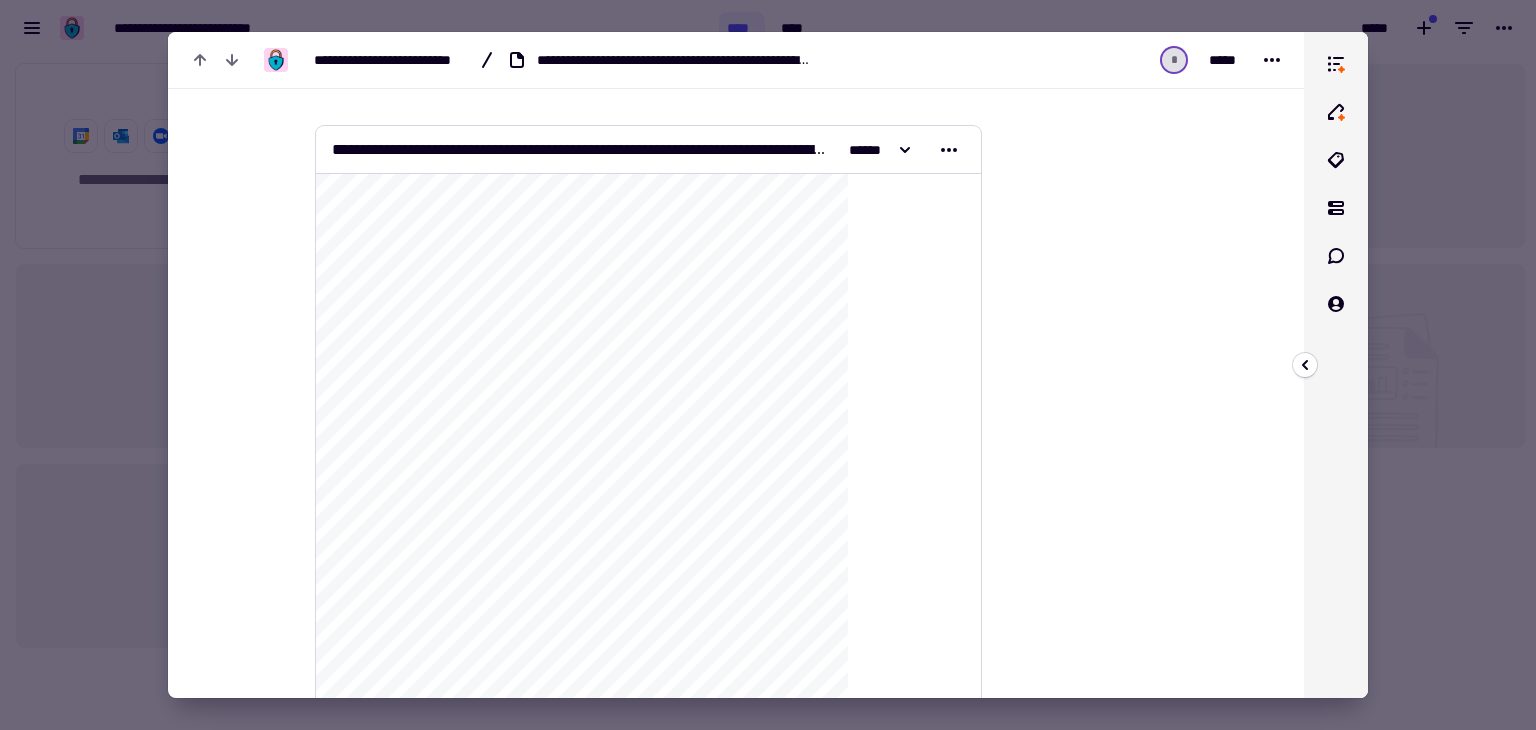 click on "**********" 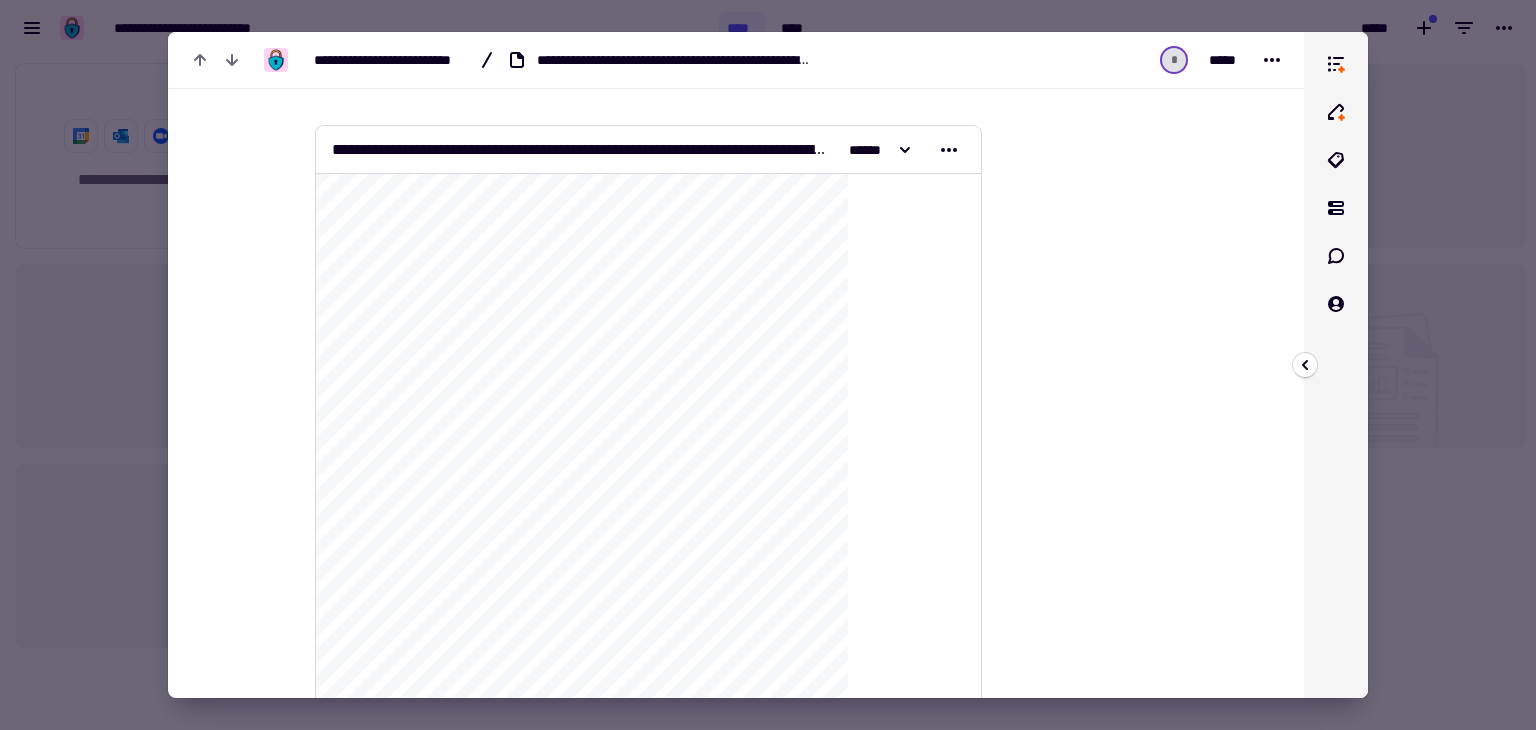 click on "**********" 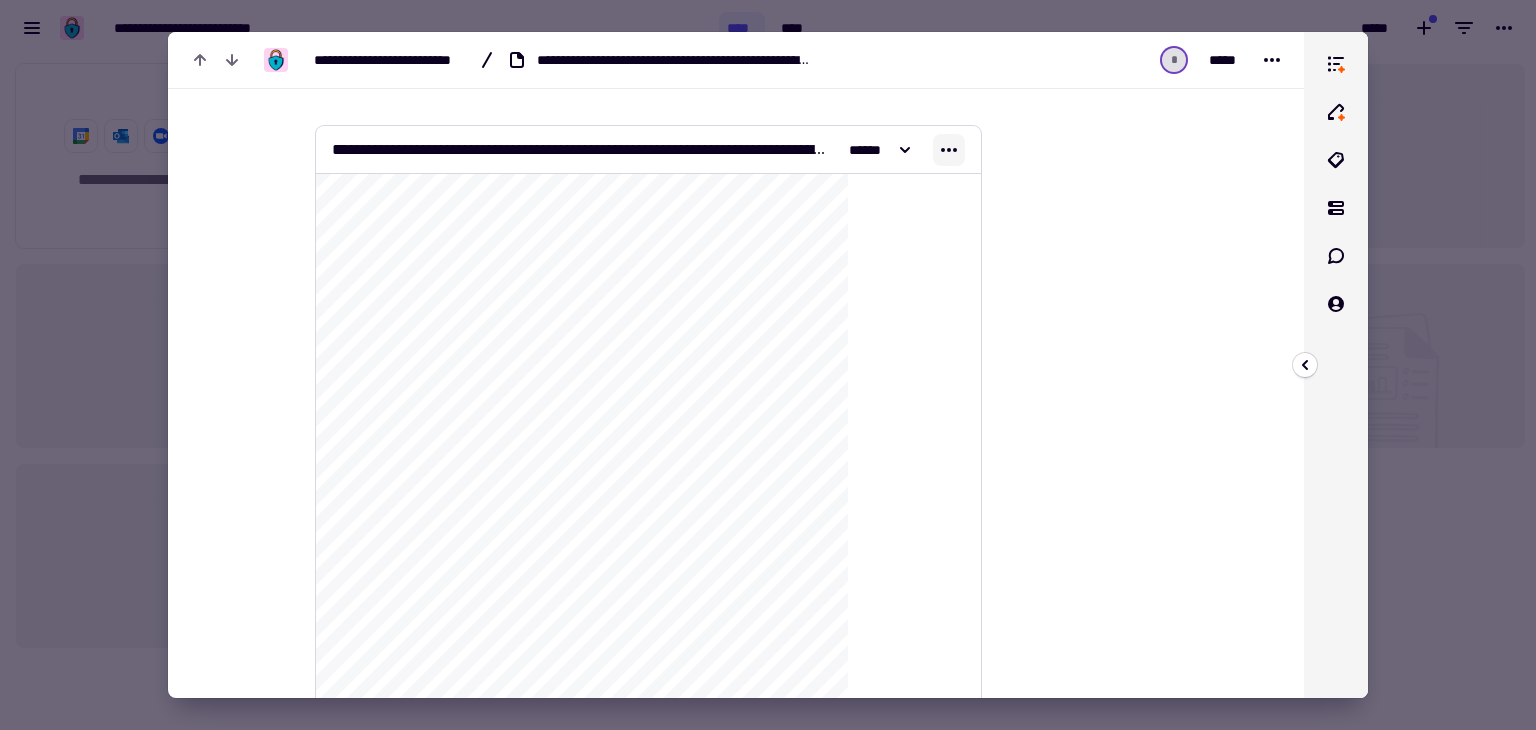 click 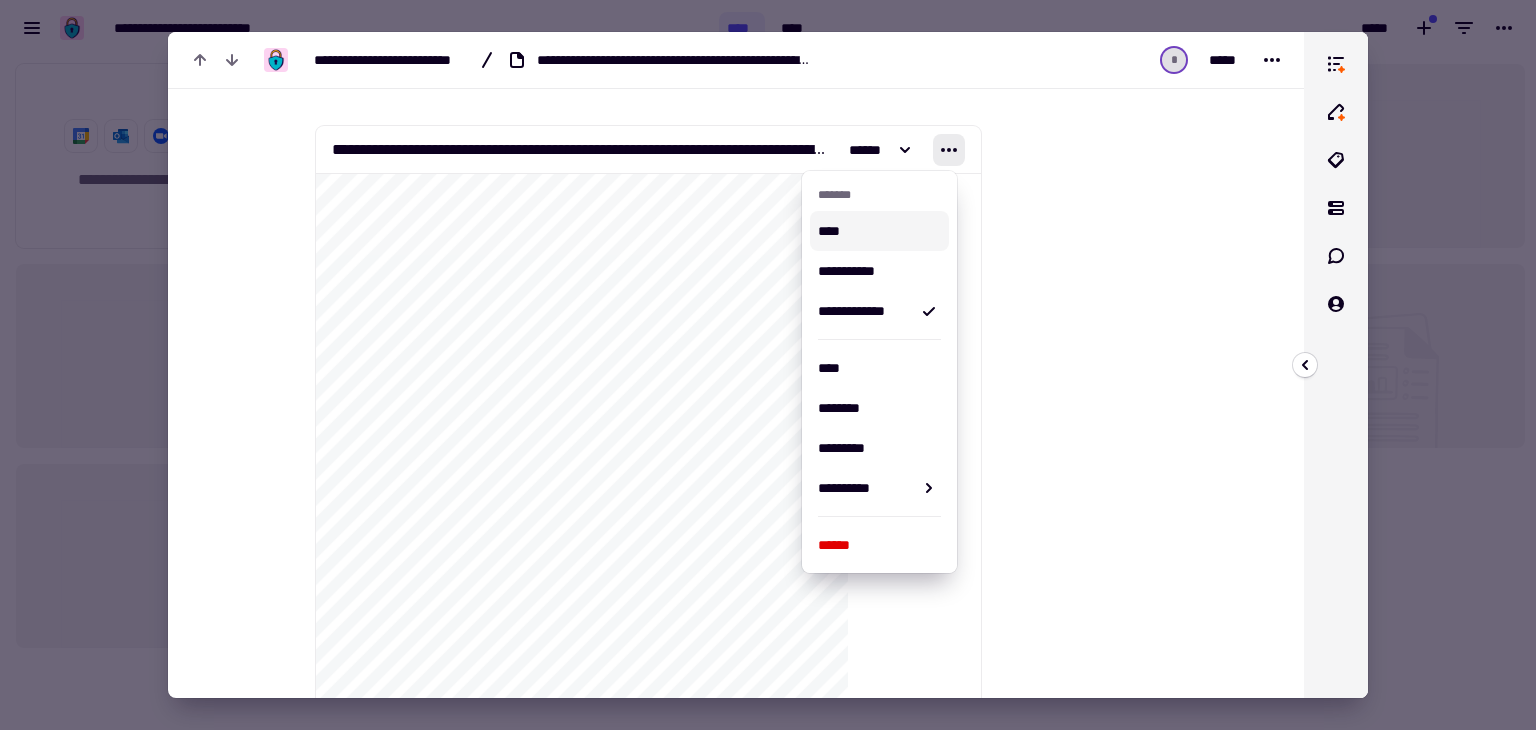 click on "****" at bounding box center (875, 231) 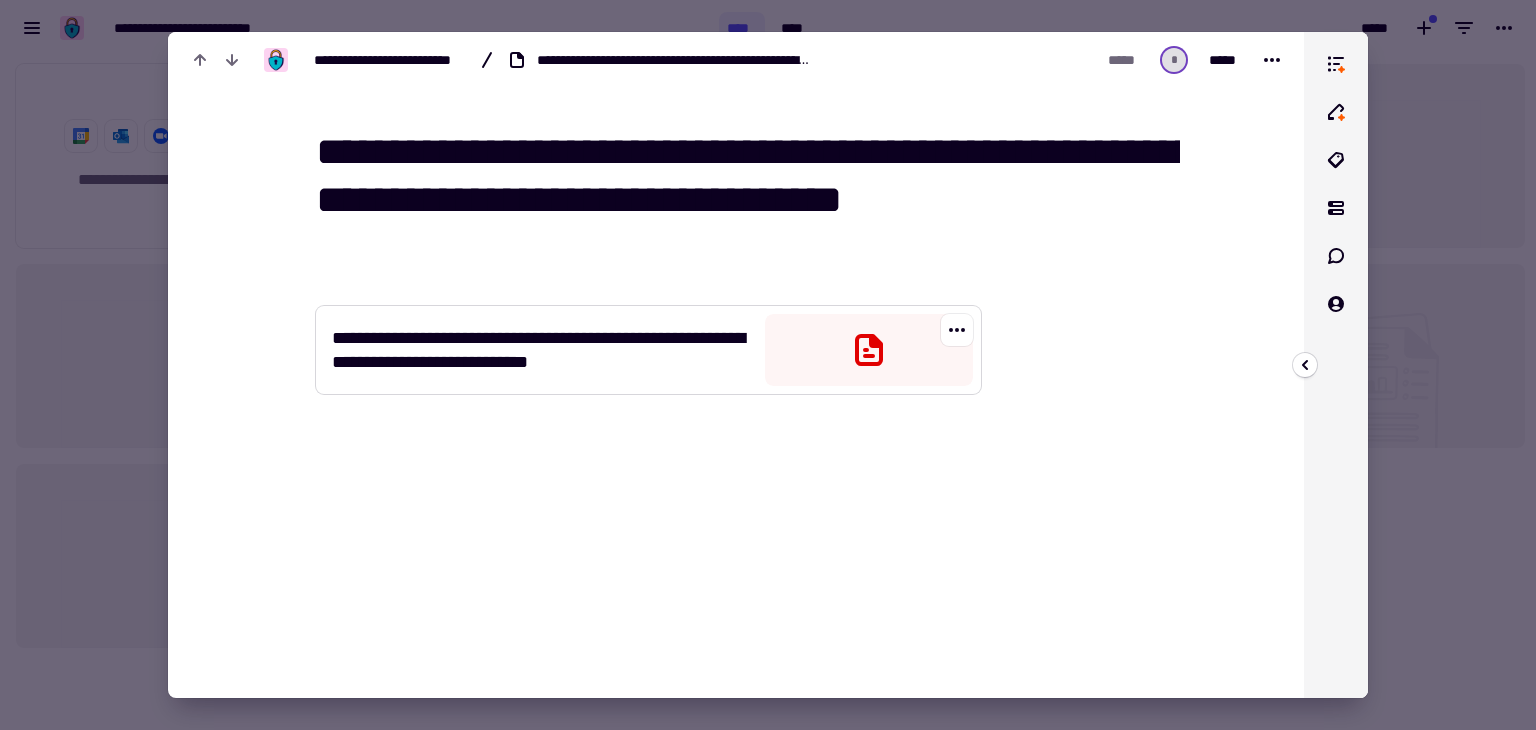click 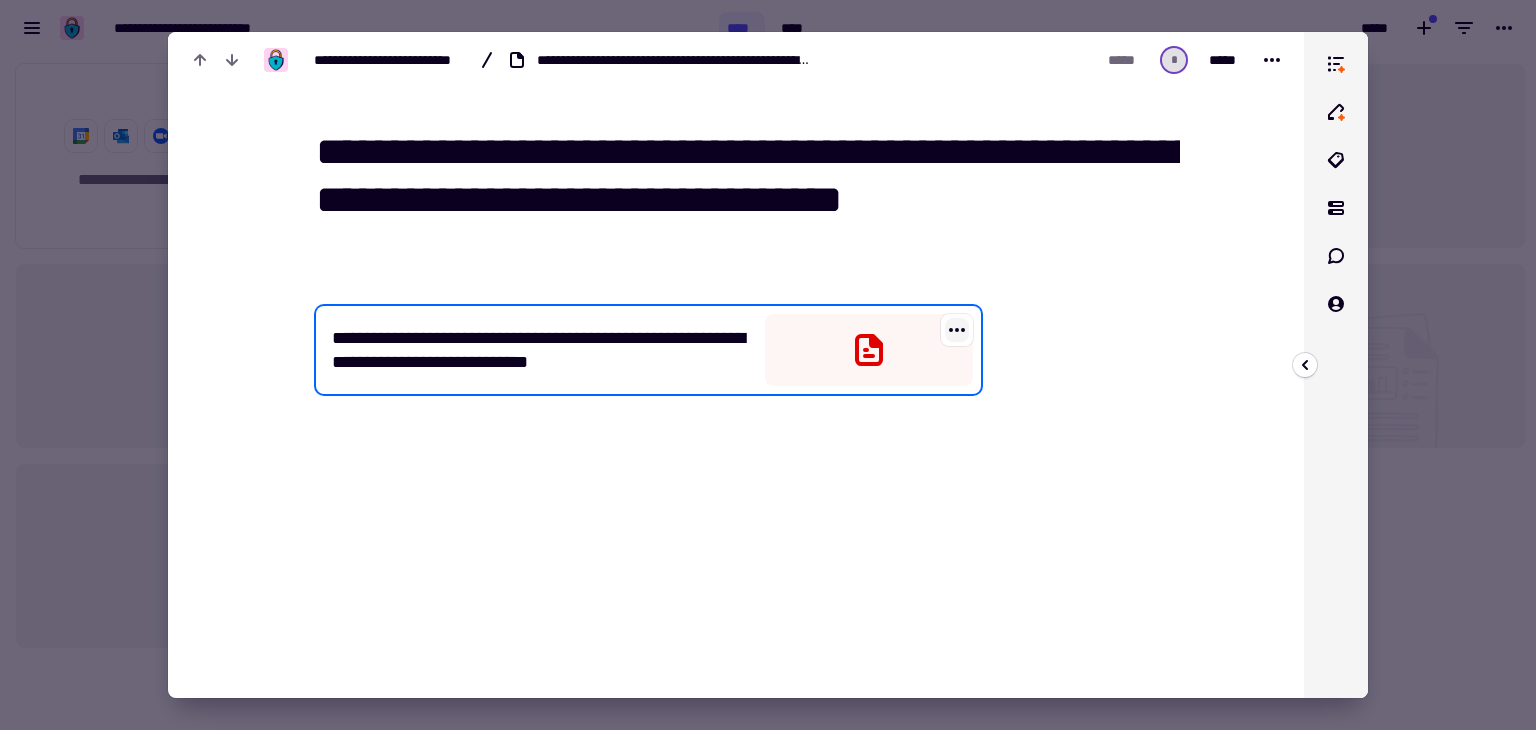 click 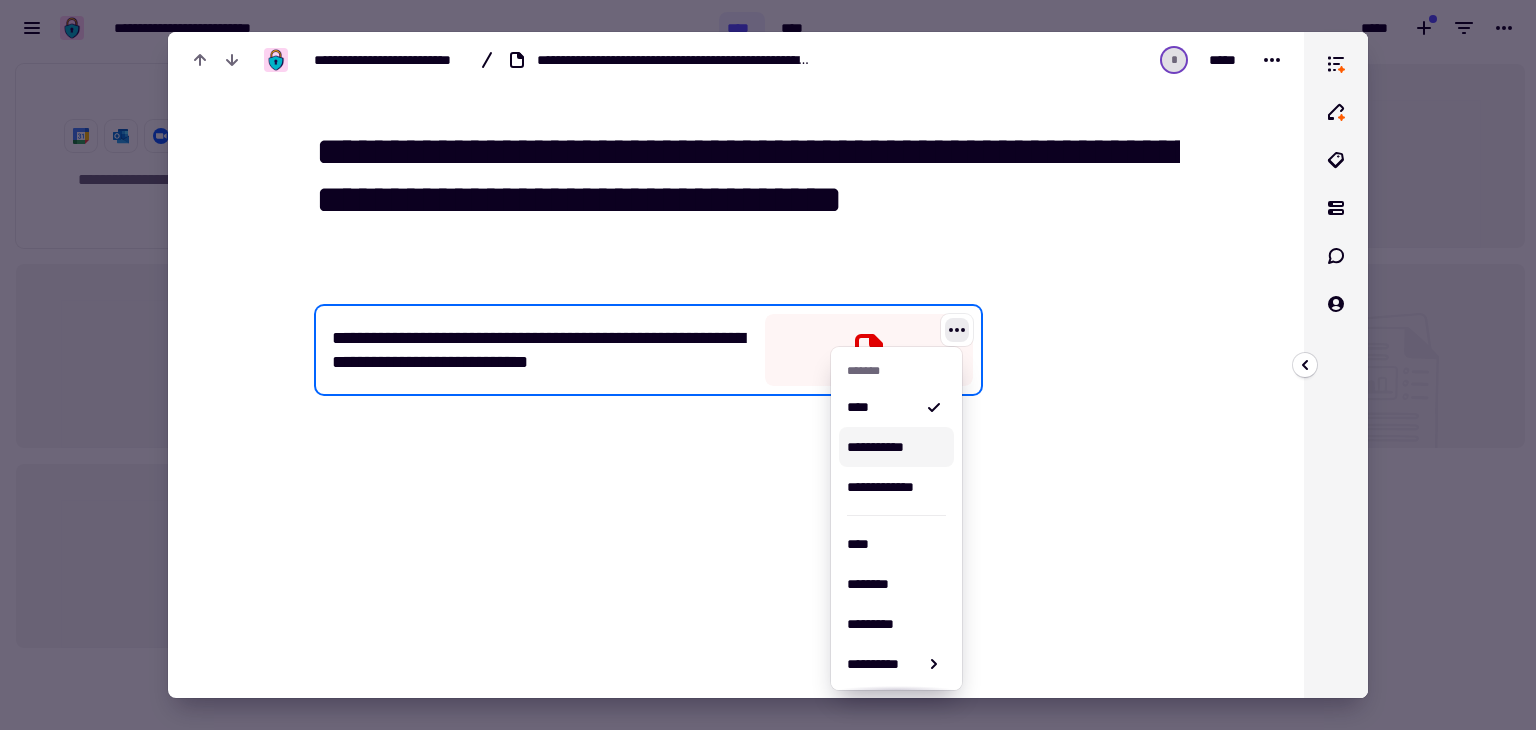 click on "**********" at bounding box center [892, 447] 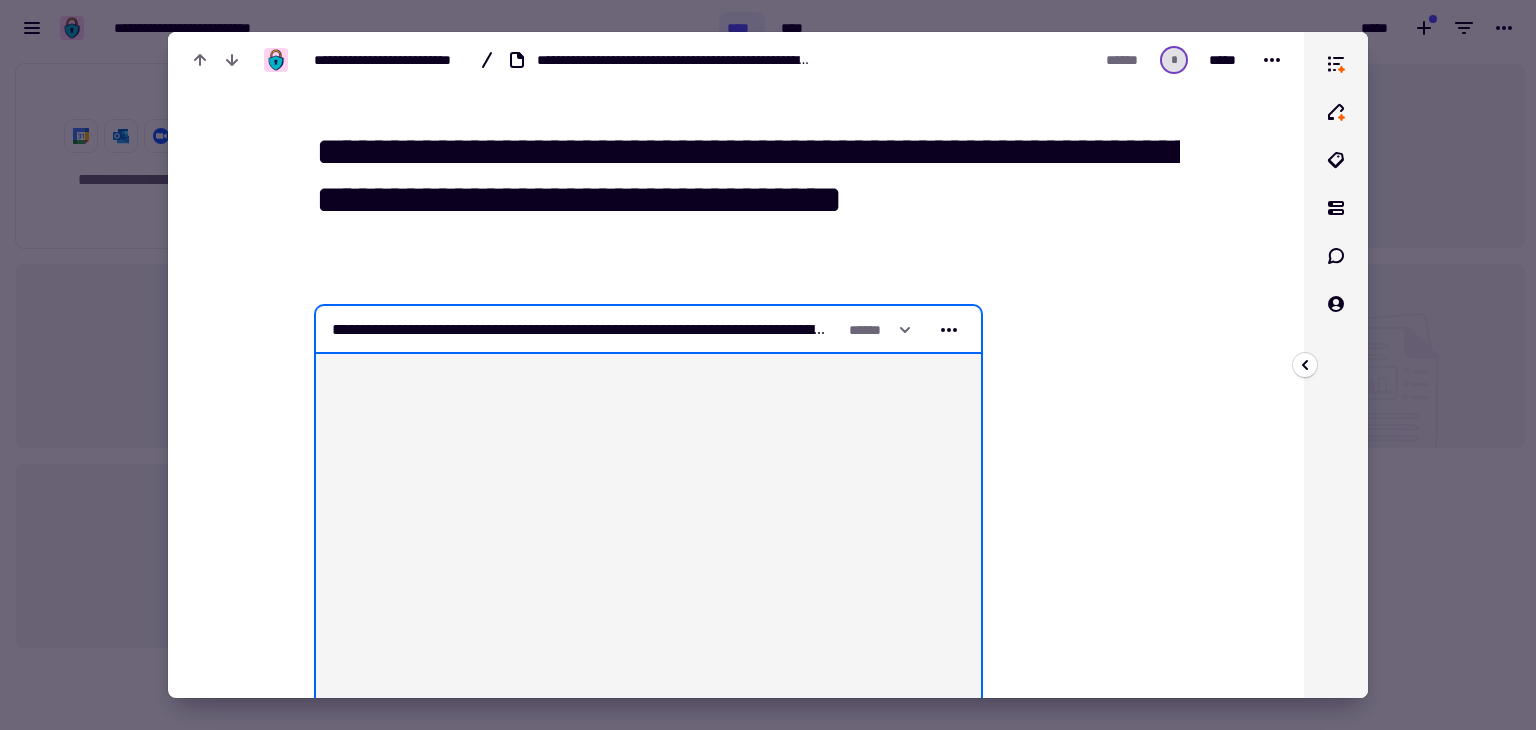 scroll, scrollTop: 0, scrollLeft: 0, axis: both 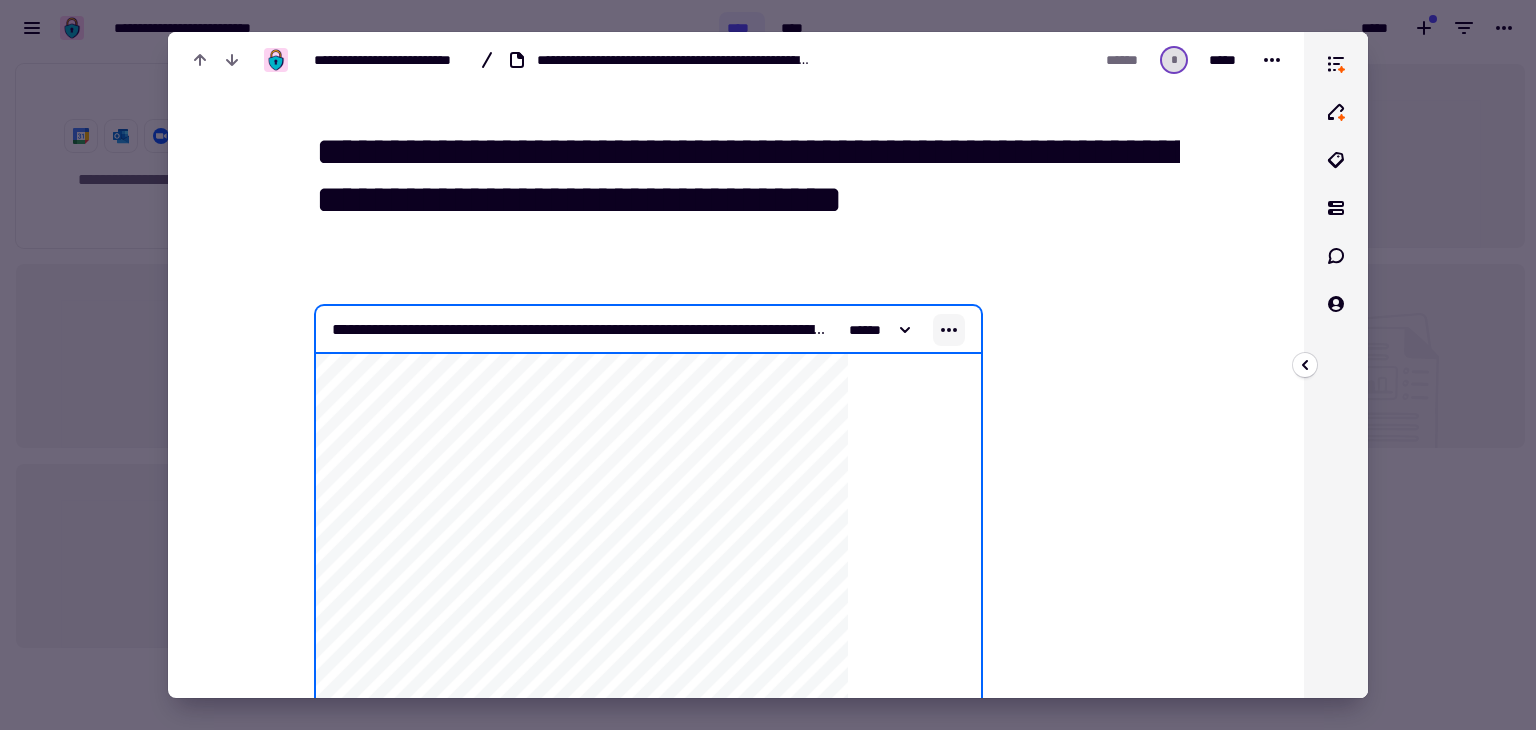 click 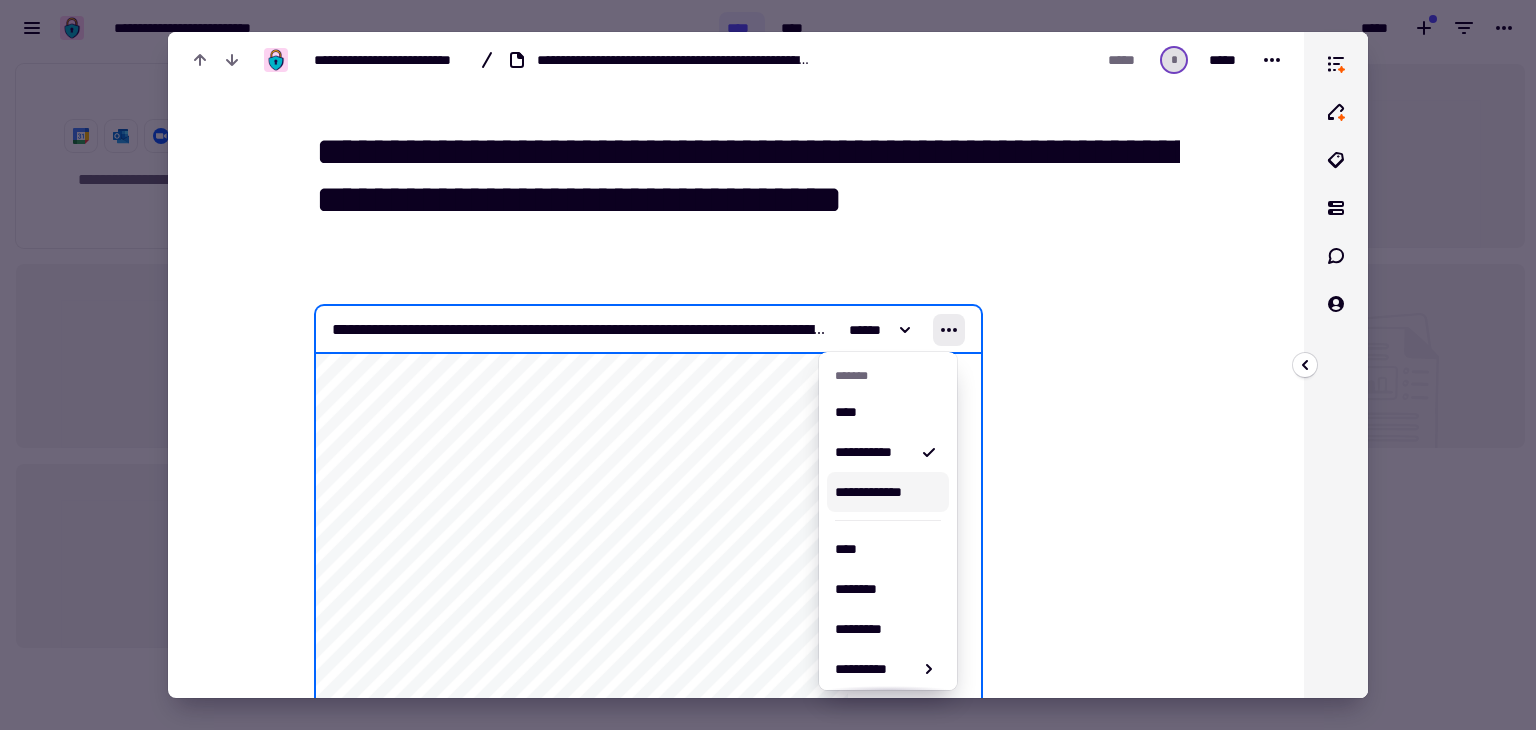 click on "**********" at bounding box center [884, 492] 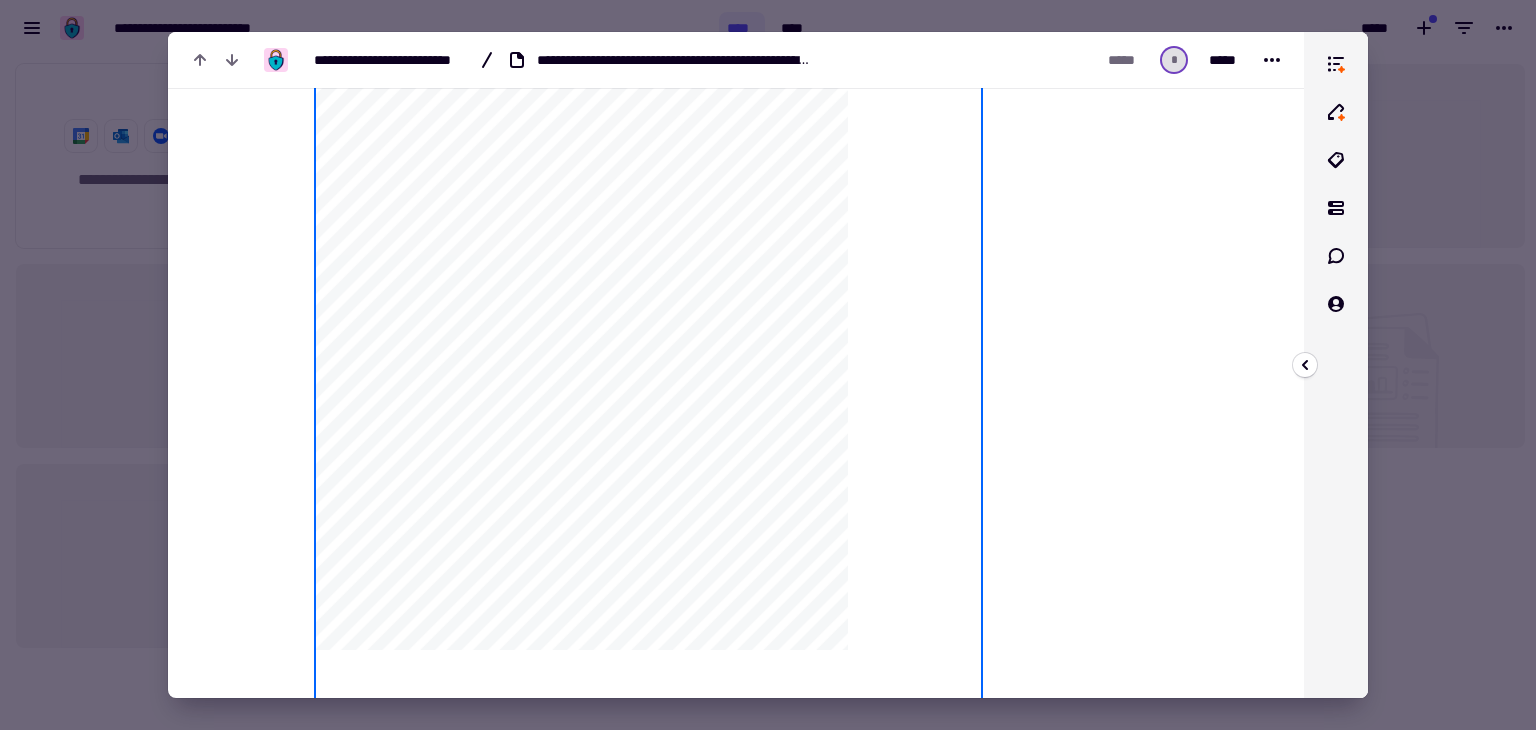 scroll, scrollTop: 102, scrollLeft: 0, axis: vertical 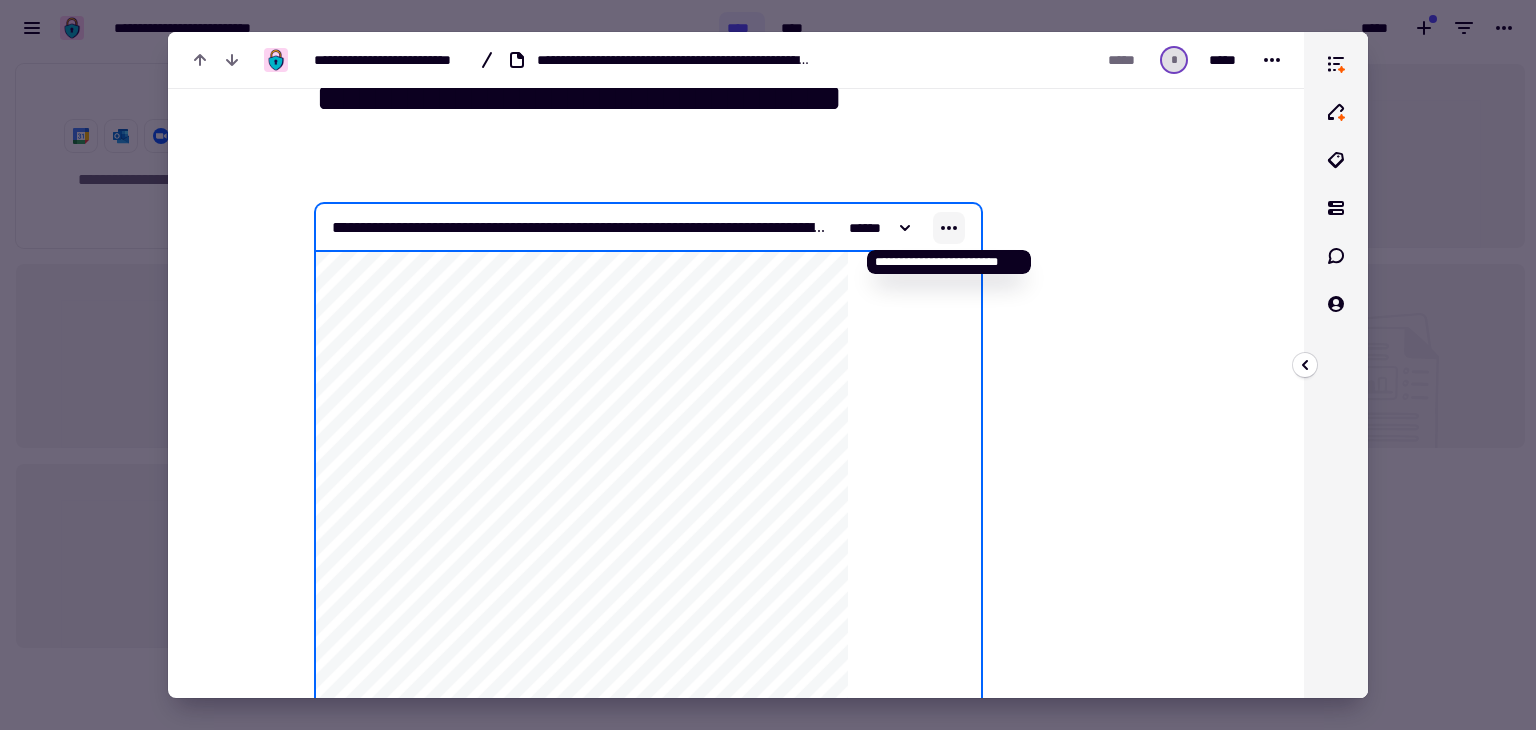 click 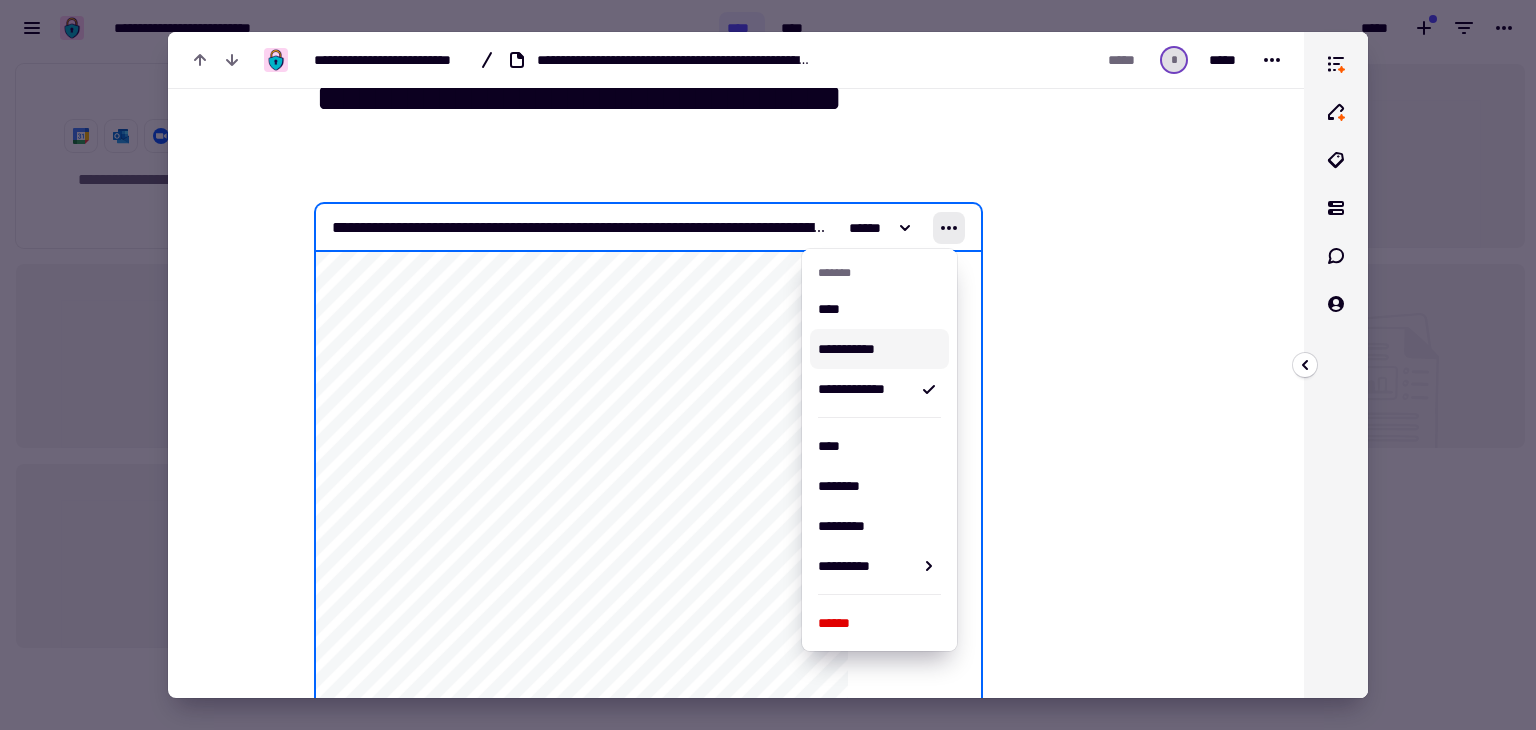 click on "**********" at bounding box center (875, 349) 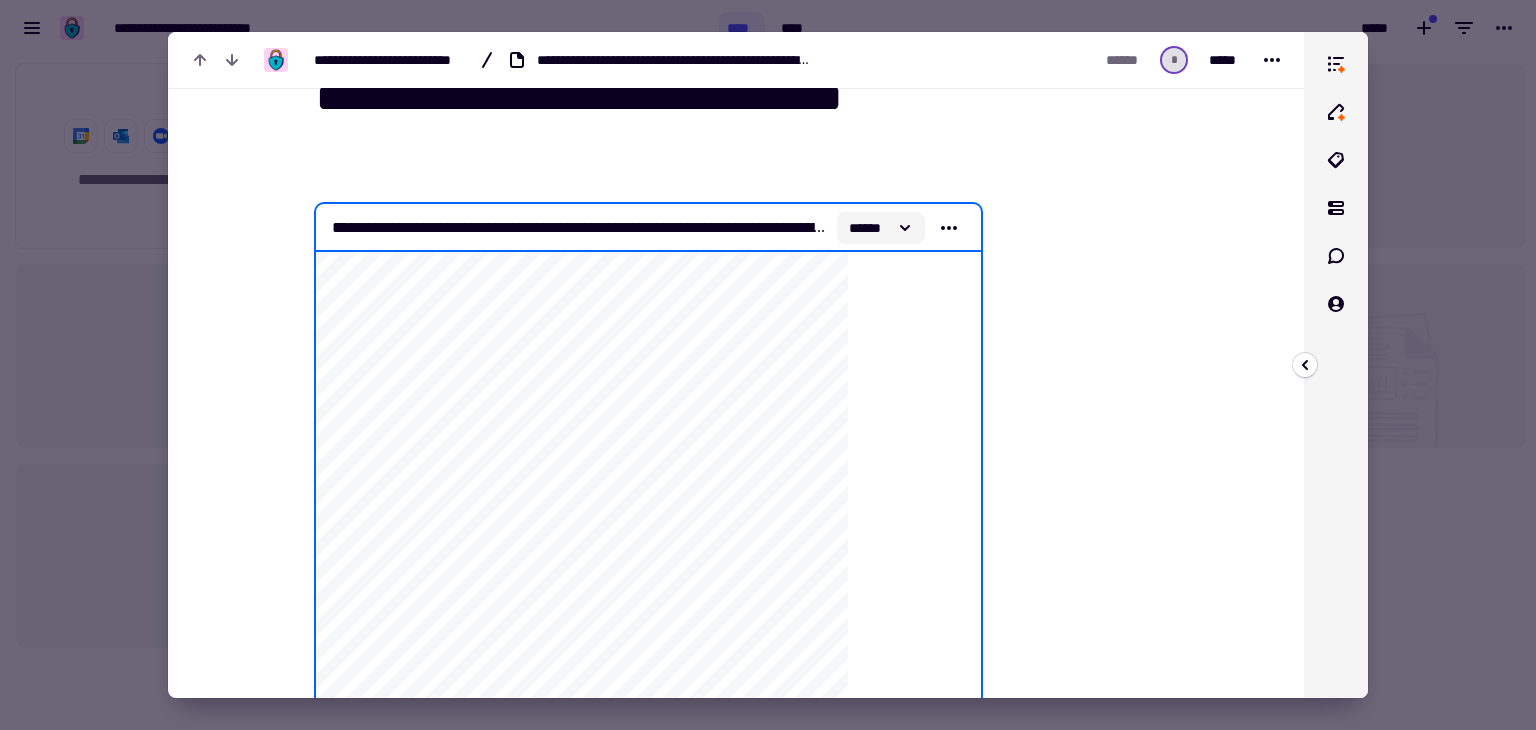 click 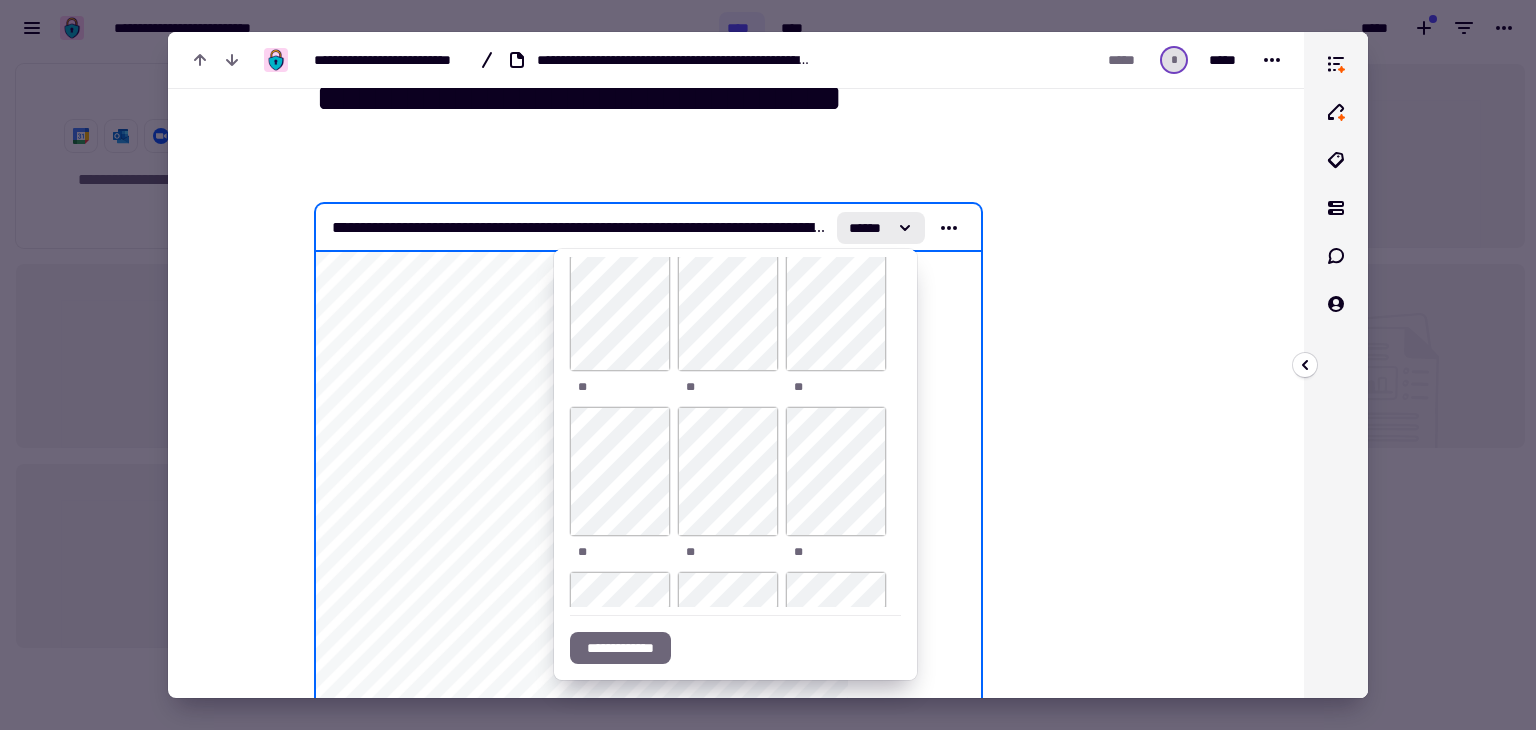 scroll, scrollTop: 0, scrollLeft: 0, axis: both 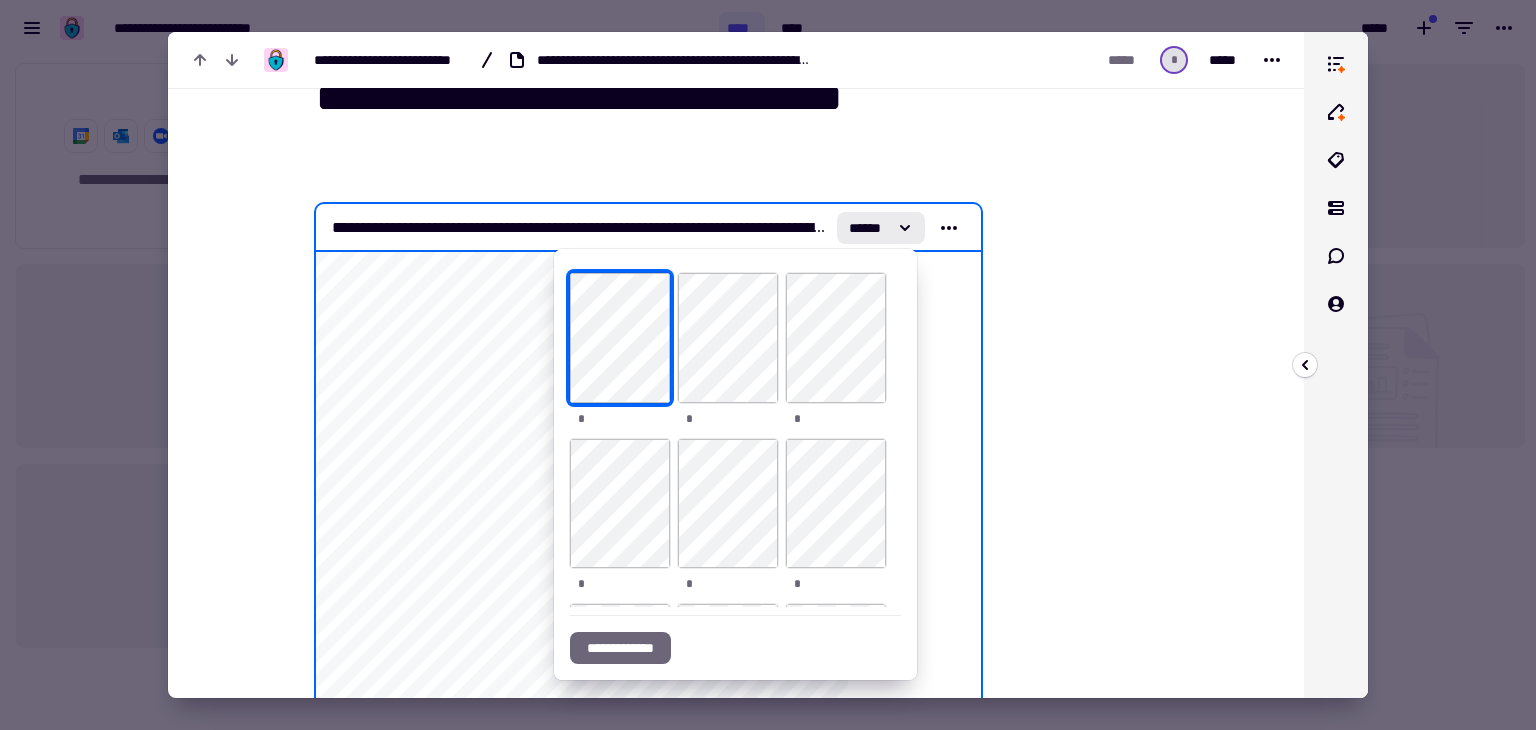 click at bounding box center [1082, 768] 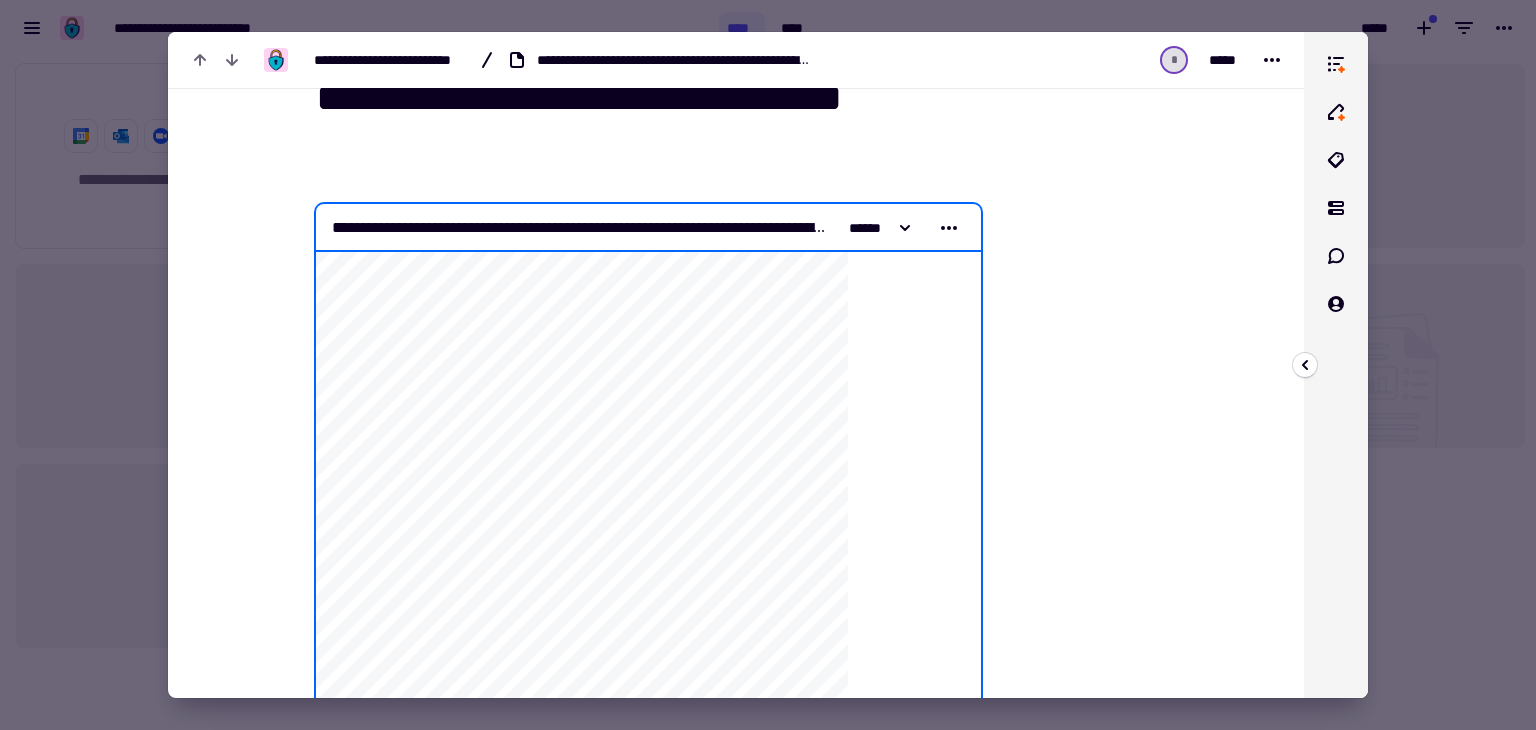 scroll, scrollTop: 166, scrollLeft: 0, axis: vertical 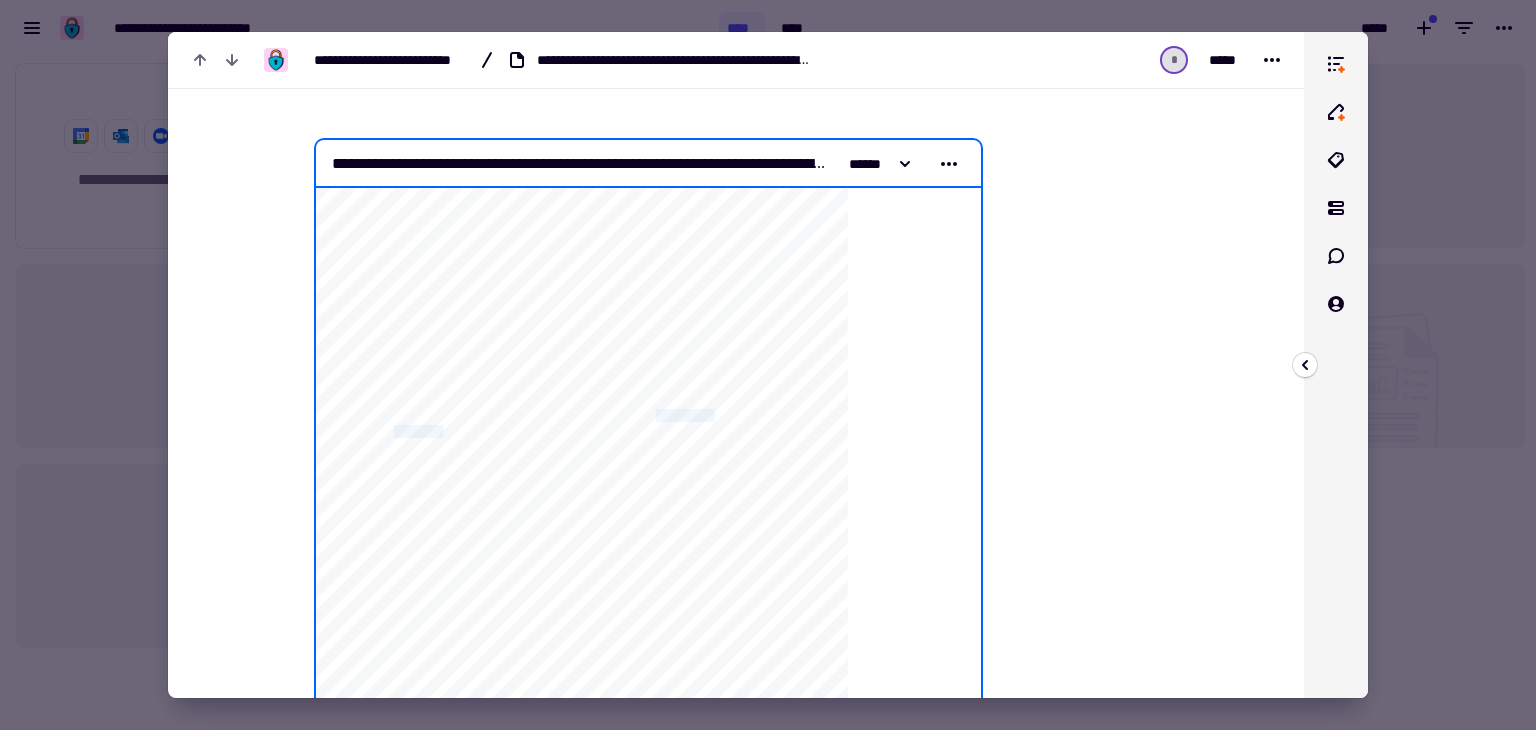 drag, startPoint x: 761, startPoint y: 413, endPoint x: 459, endPoint y: 425, distance: 302.2383 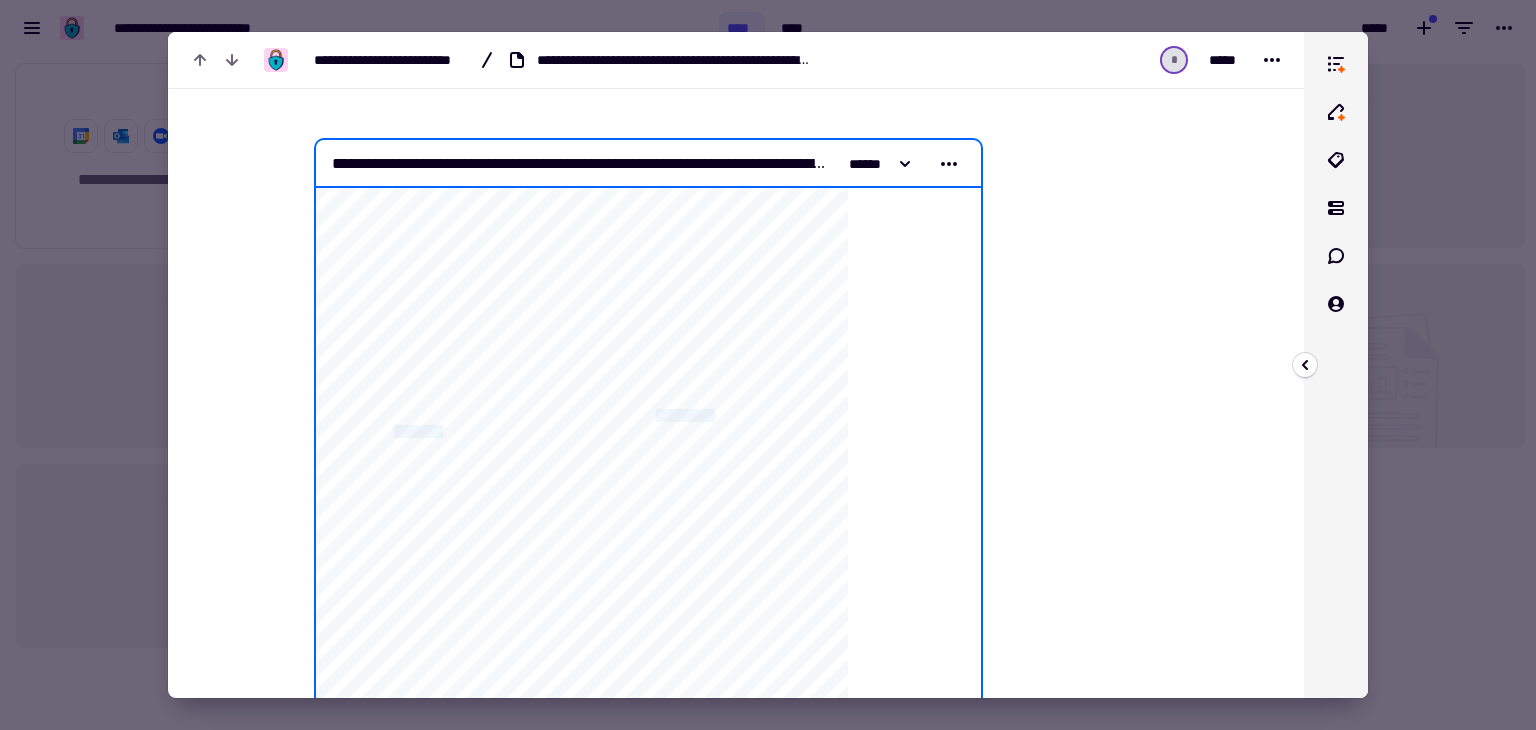 click on "[FIRST] [LAST] [STREET_ADDRESS] [CITY] [STATE] [ZIP] [COUNTRY] [PHONE] [EMAIL] [SSN] [CREDIT_CARD] [PASSPORT] [DRIVER_LICENSE] [DOB]" 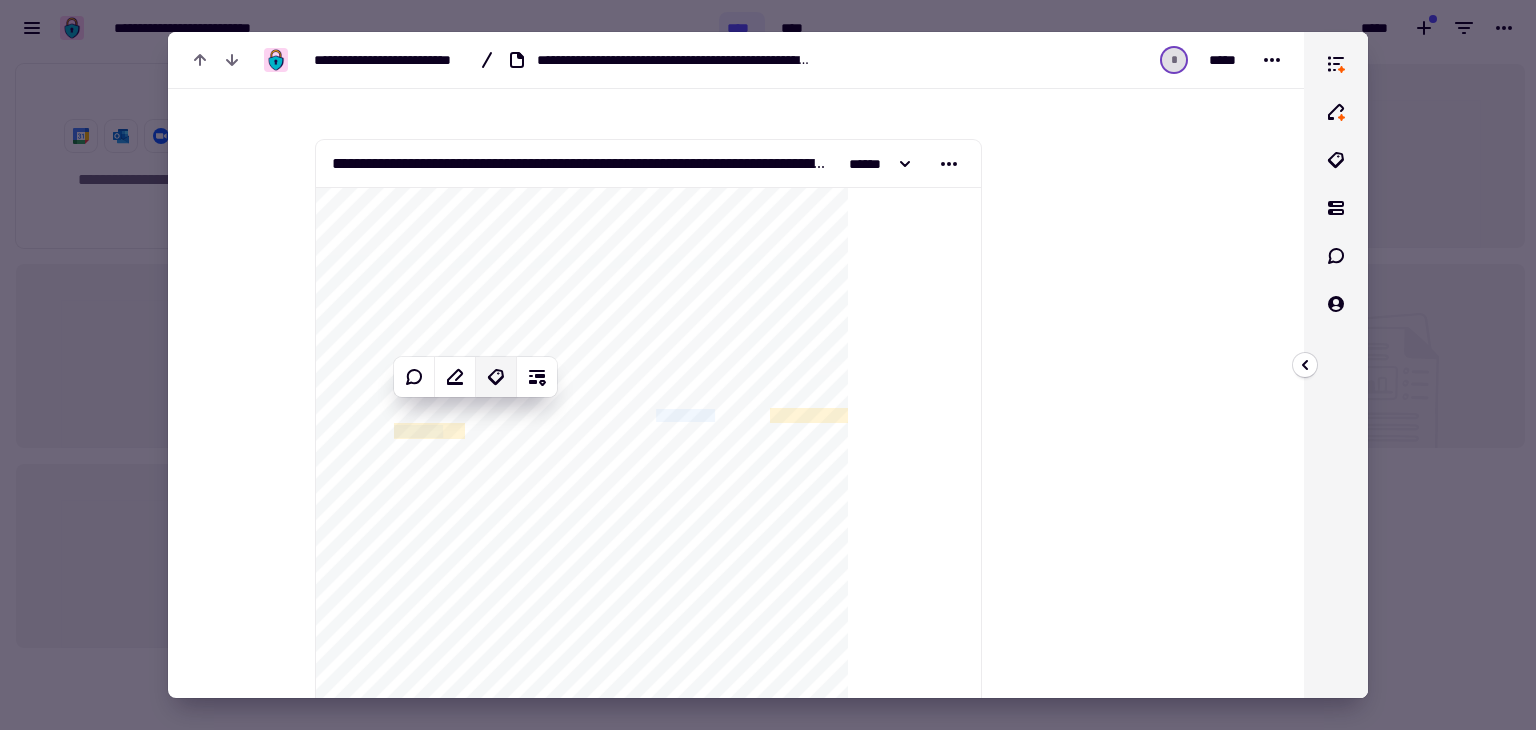 click 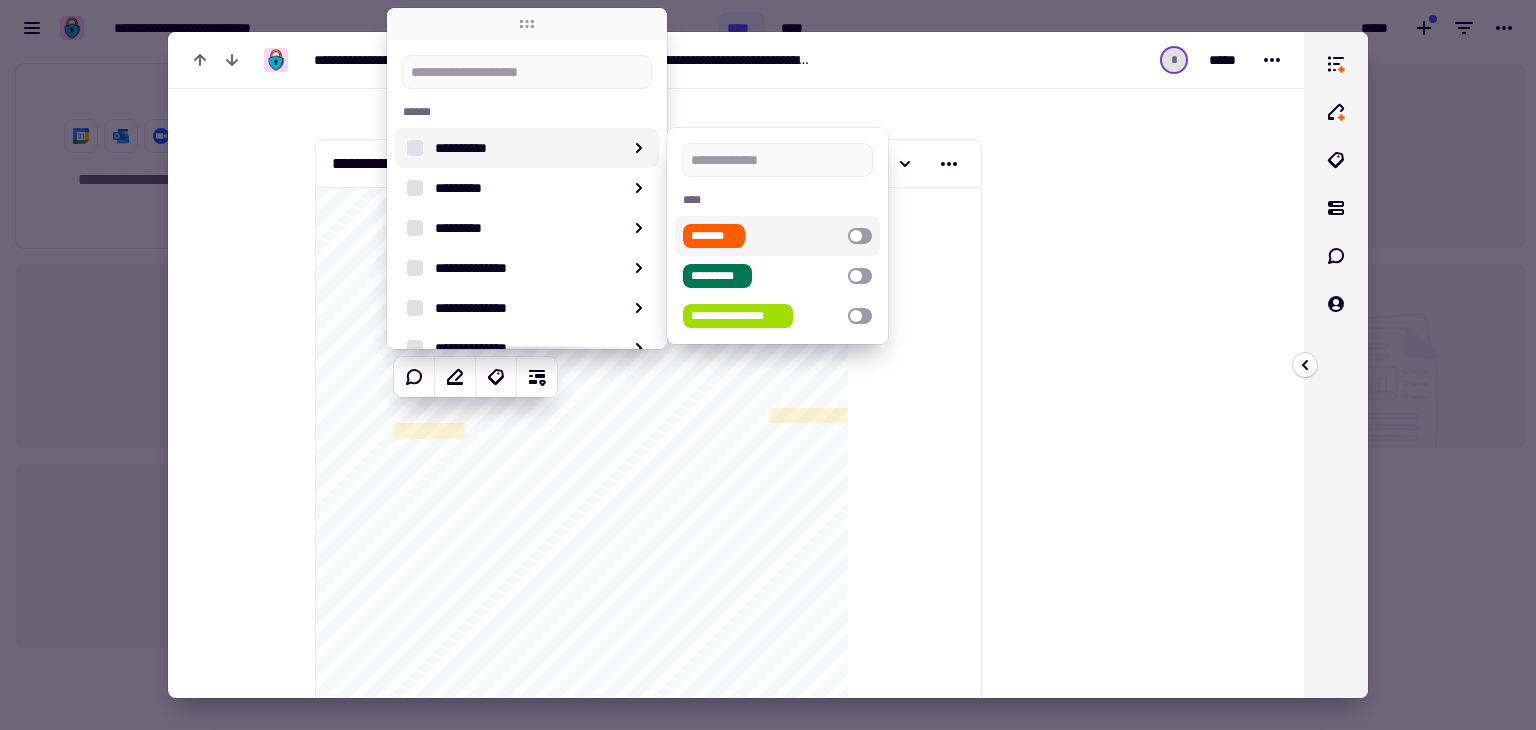 click at bounding box center (860, 236) 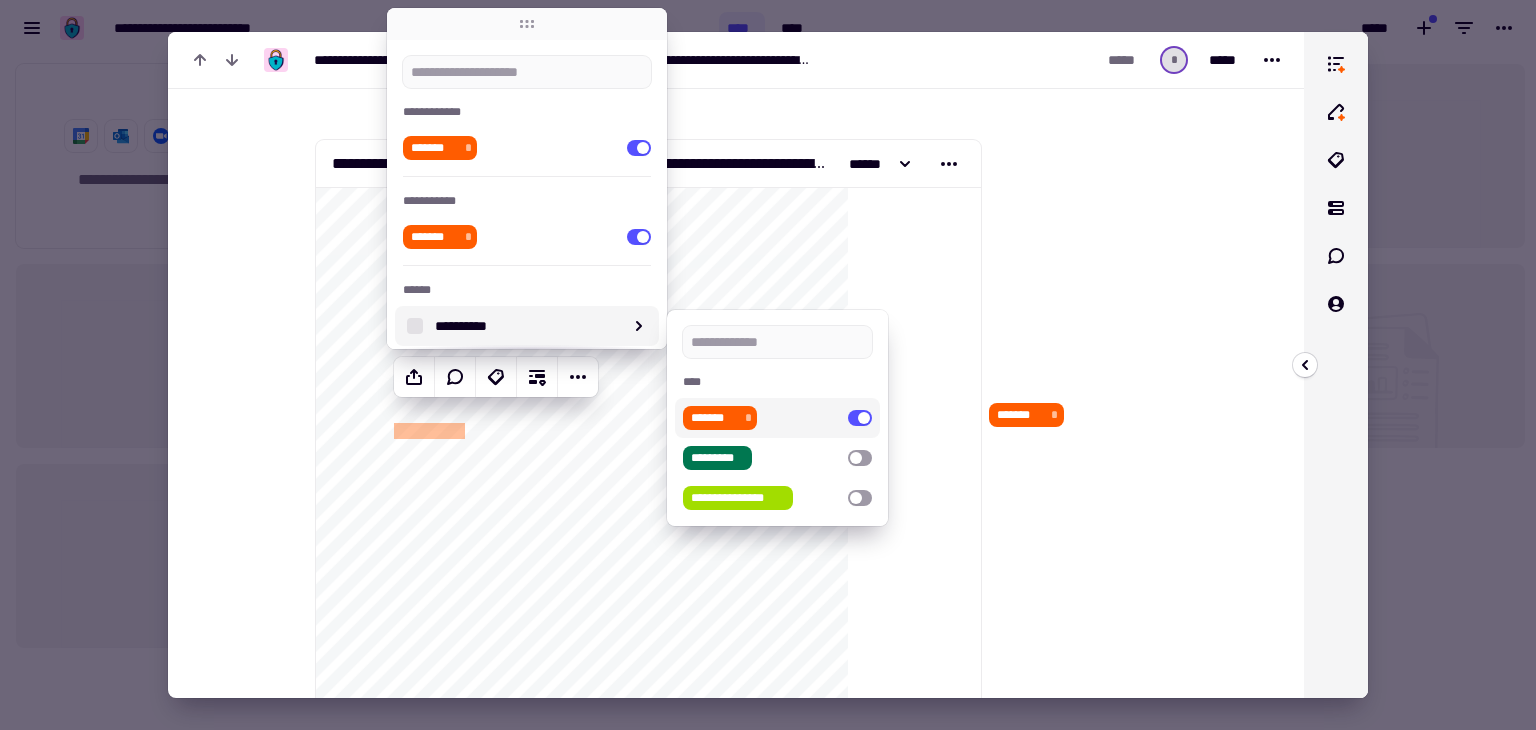 click on "******* *" at bounding box center [1082, 704] 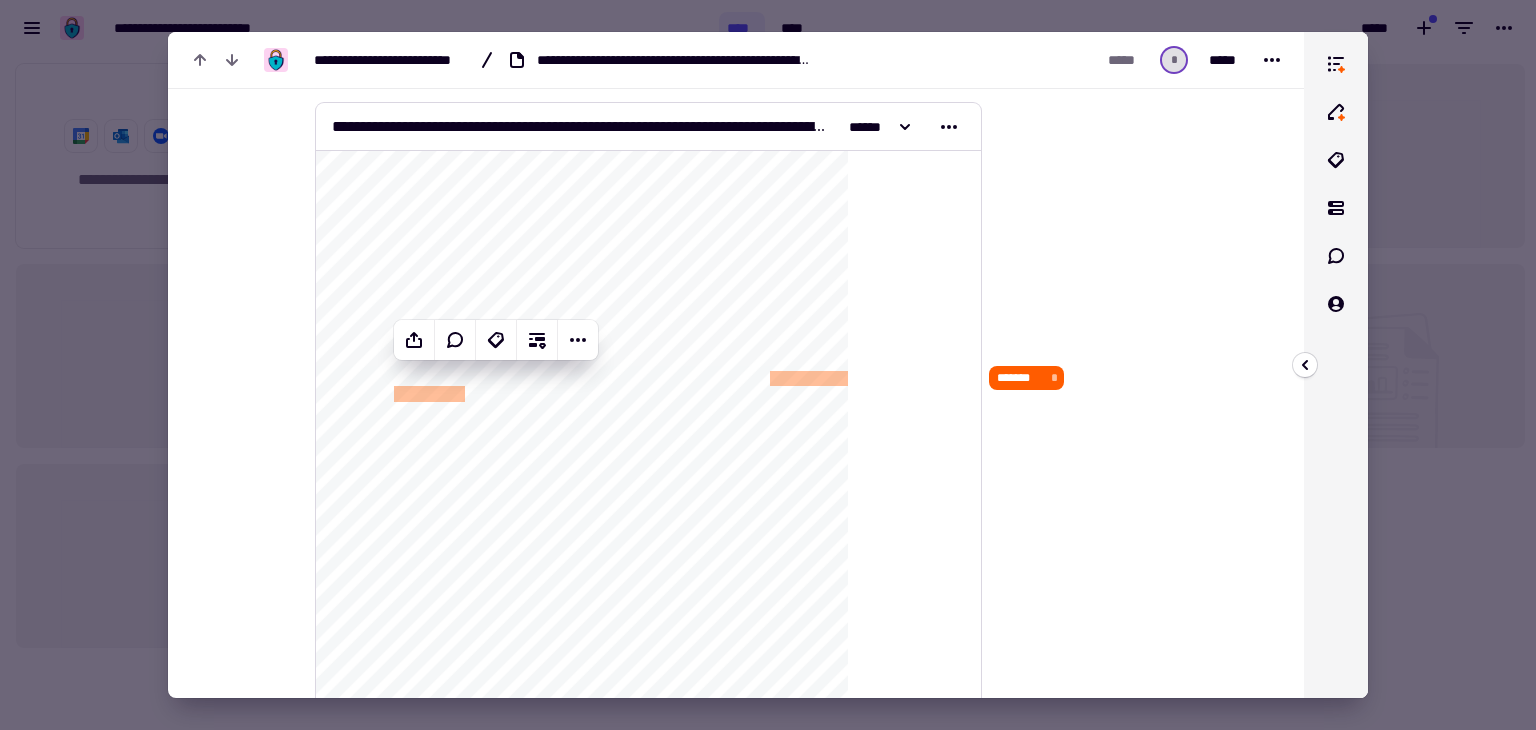 scroll, scrollTop: 204, scrollLeft: 0, axis: vertical 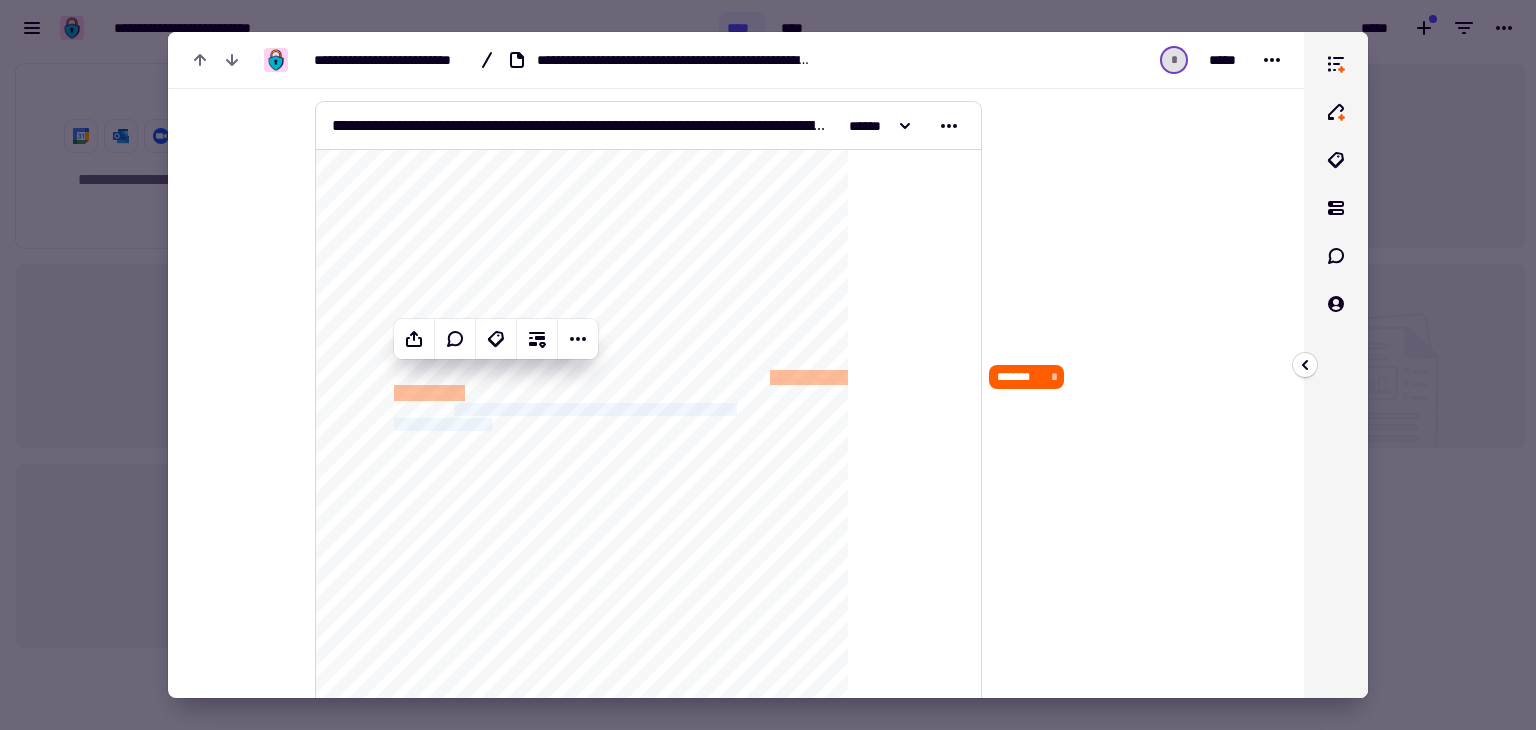 drag, startPoint x: 476, startPoint y: 405, endPoint x: 528, endPoint y: 416, distance: 53.15073 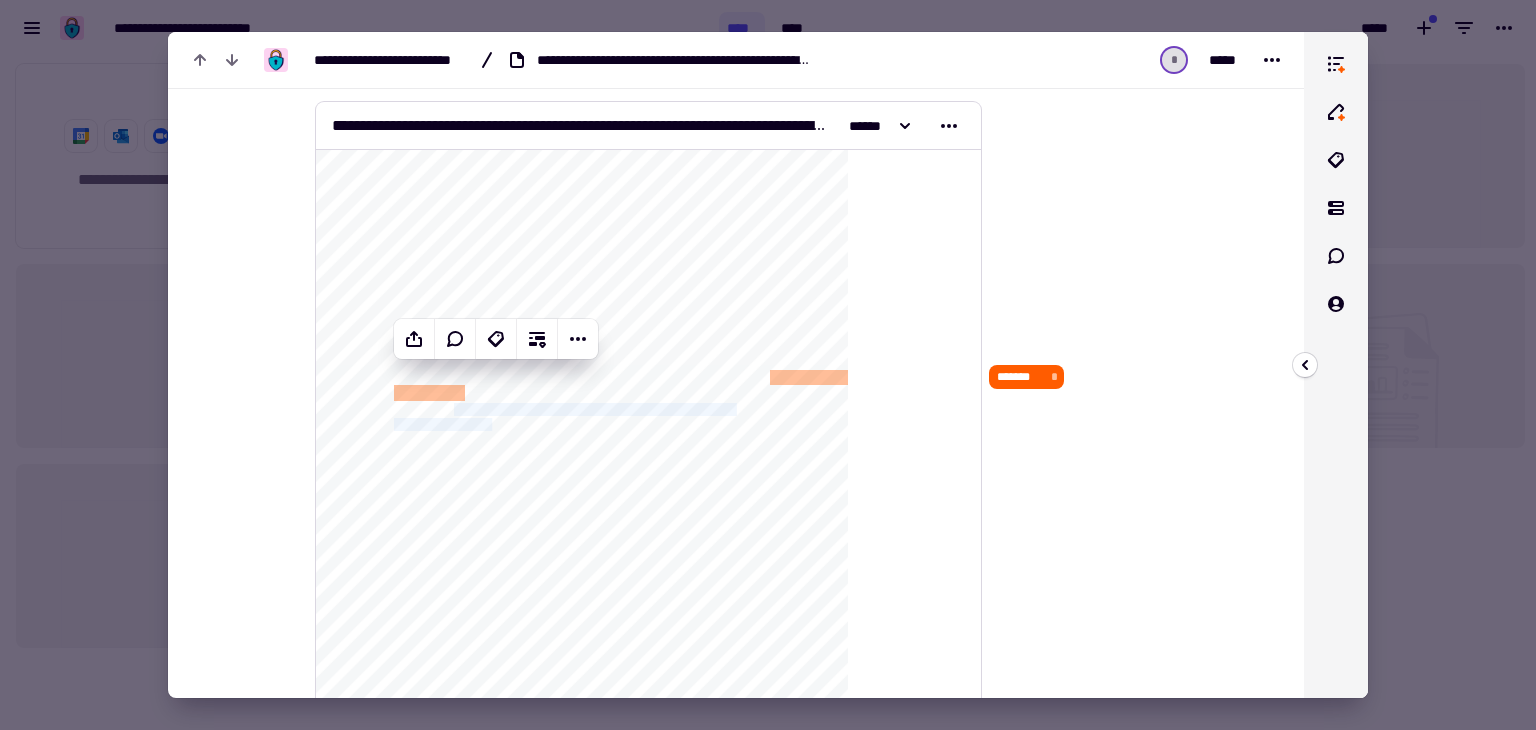 click on "[FIRST] [LAST] [STREET_ADDRESS] [CITY] [STATE] [ZIP] [COUNTRY] [PHONE] [EMAIL] [SSN] [CREDIT_CARD] [PASSPORT] [DRIVER_LICENSE] [DOB]" 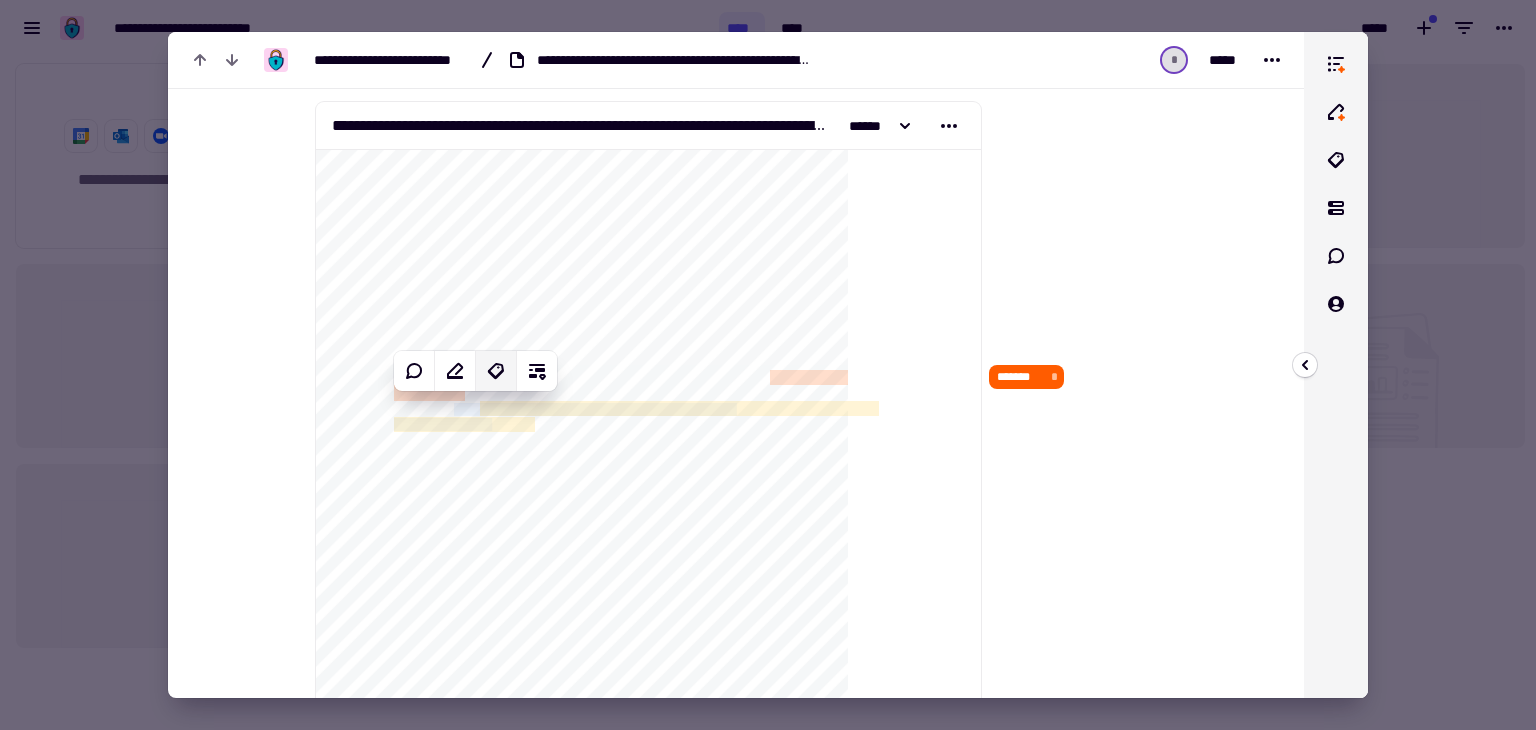 click 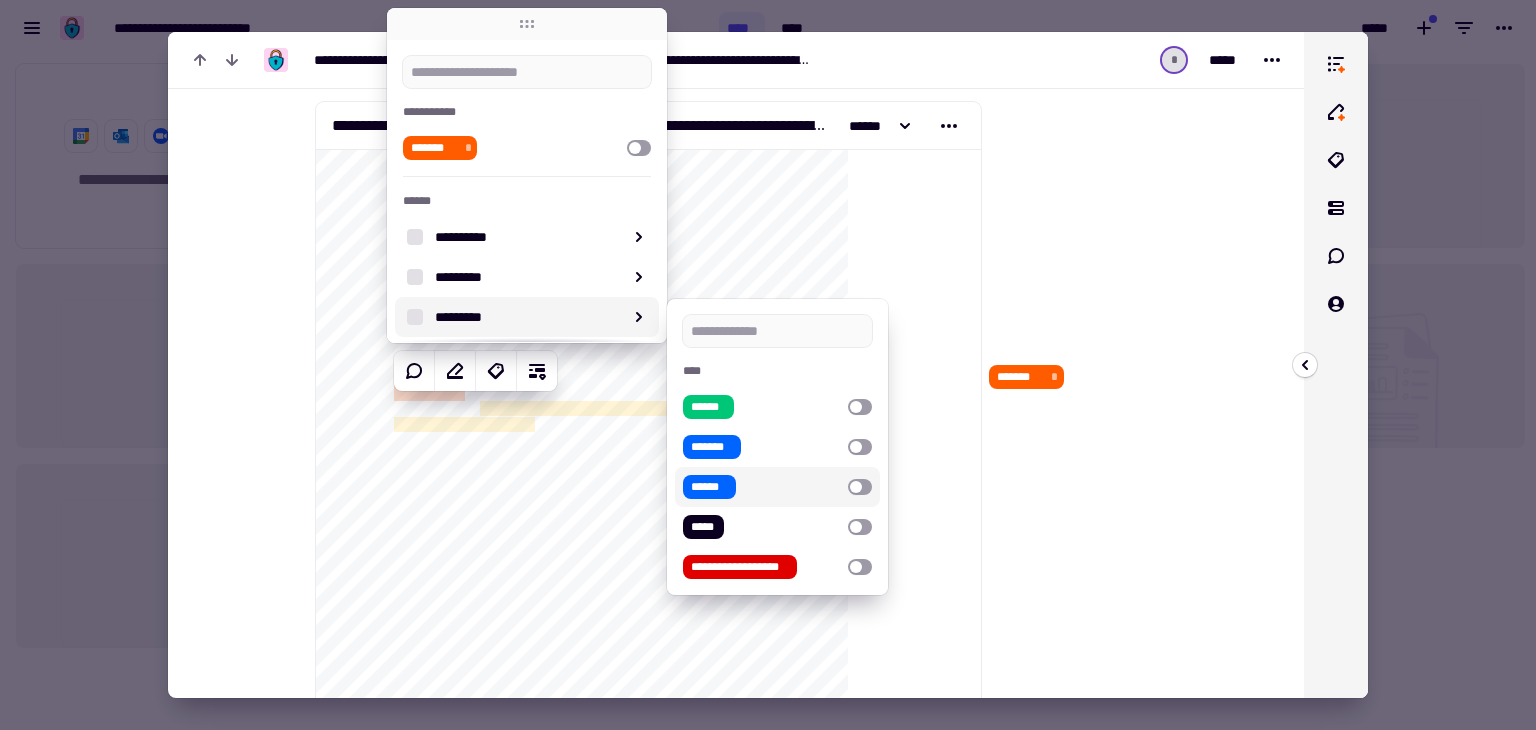 click at bounding box center [860, 487] 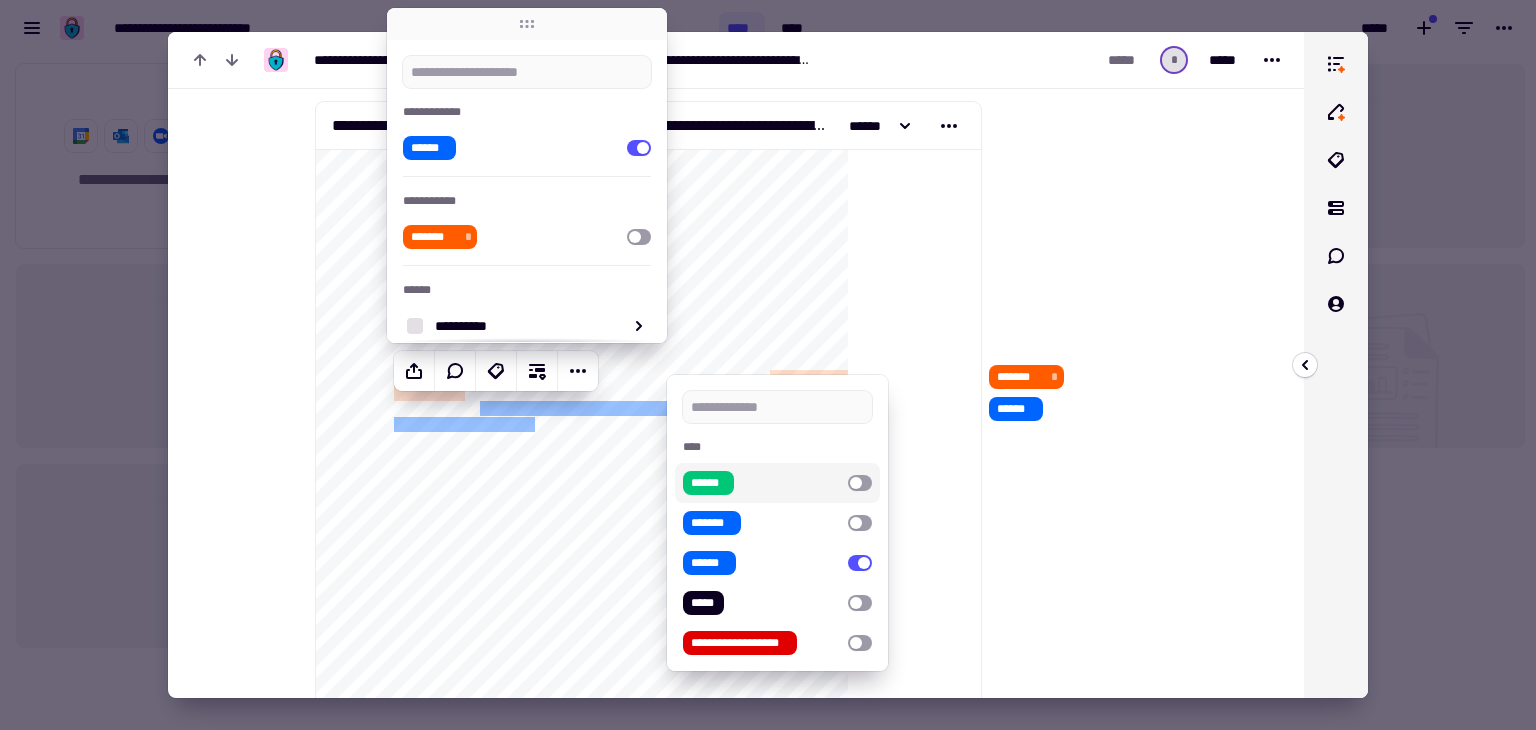 click on "[FIRST] [LAST]" at bounding box center (1082, 666) 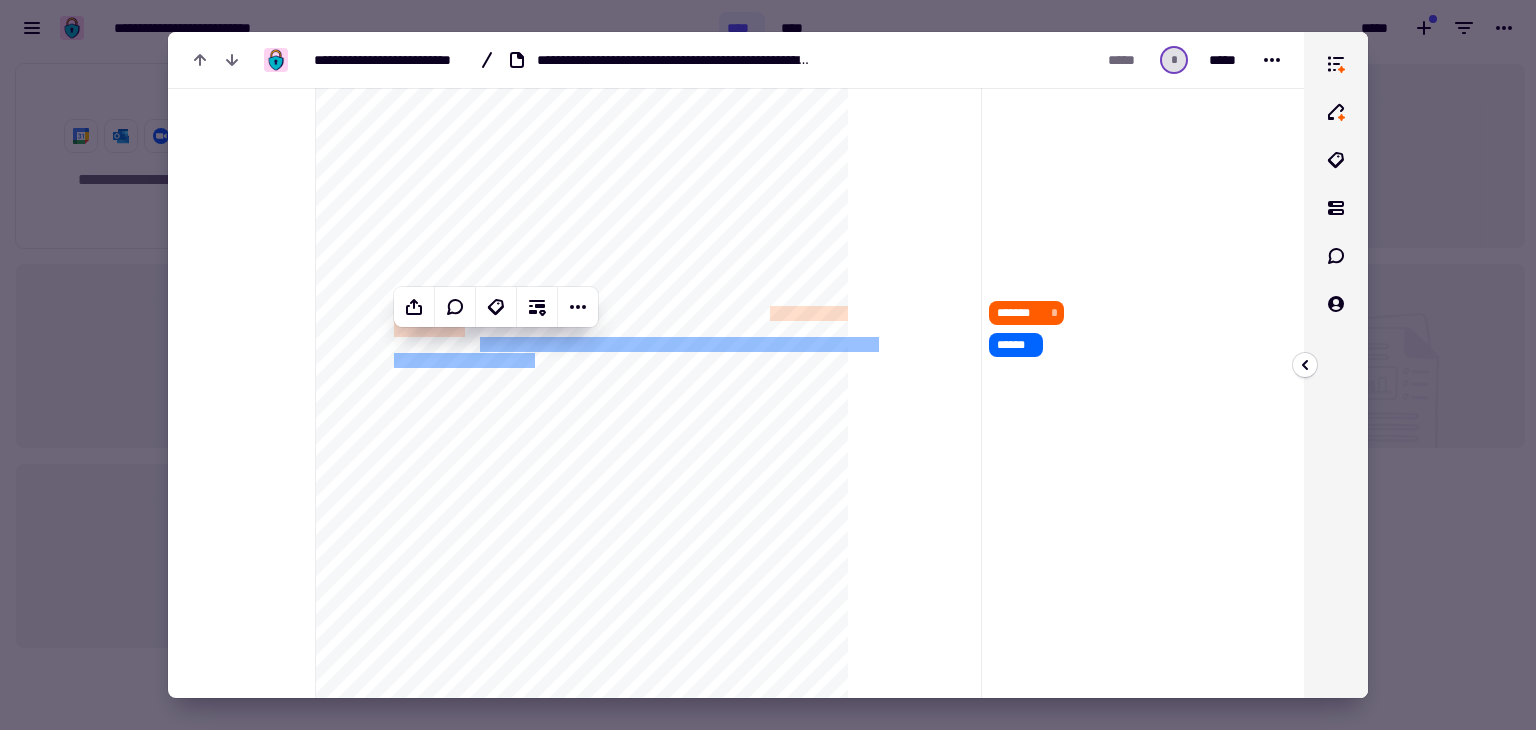 scroll, scrollTop: 270, scrollLeft: 0, axis: vertical 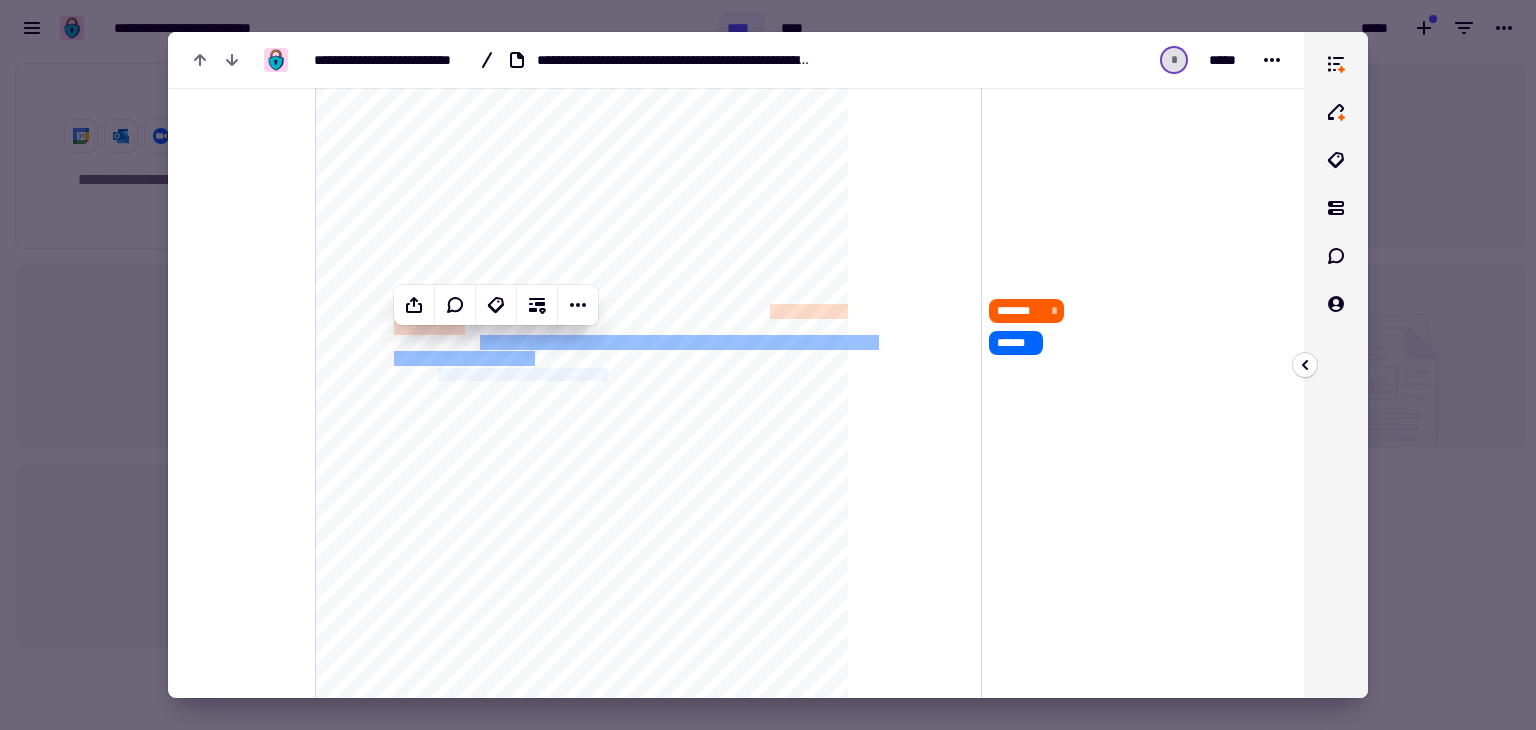 drag, startPoint x: 451, startPoint y: 370, endPoint x: 690, endPoint y: 369, distance: 239.00209 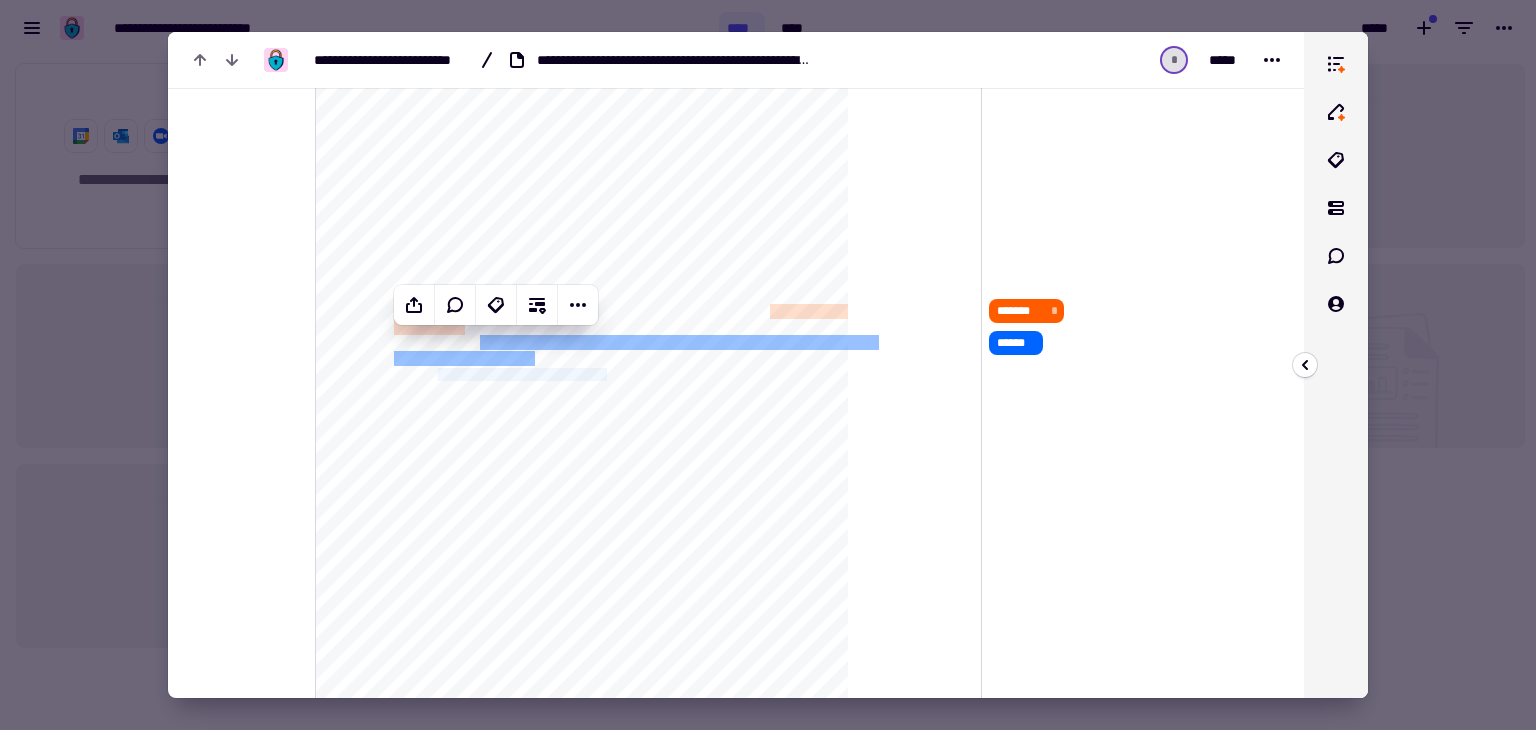 click on "**********" 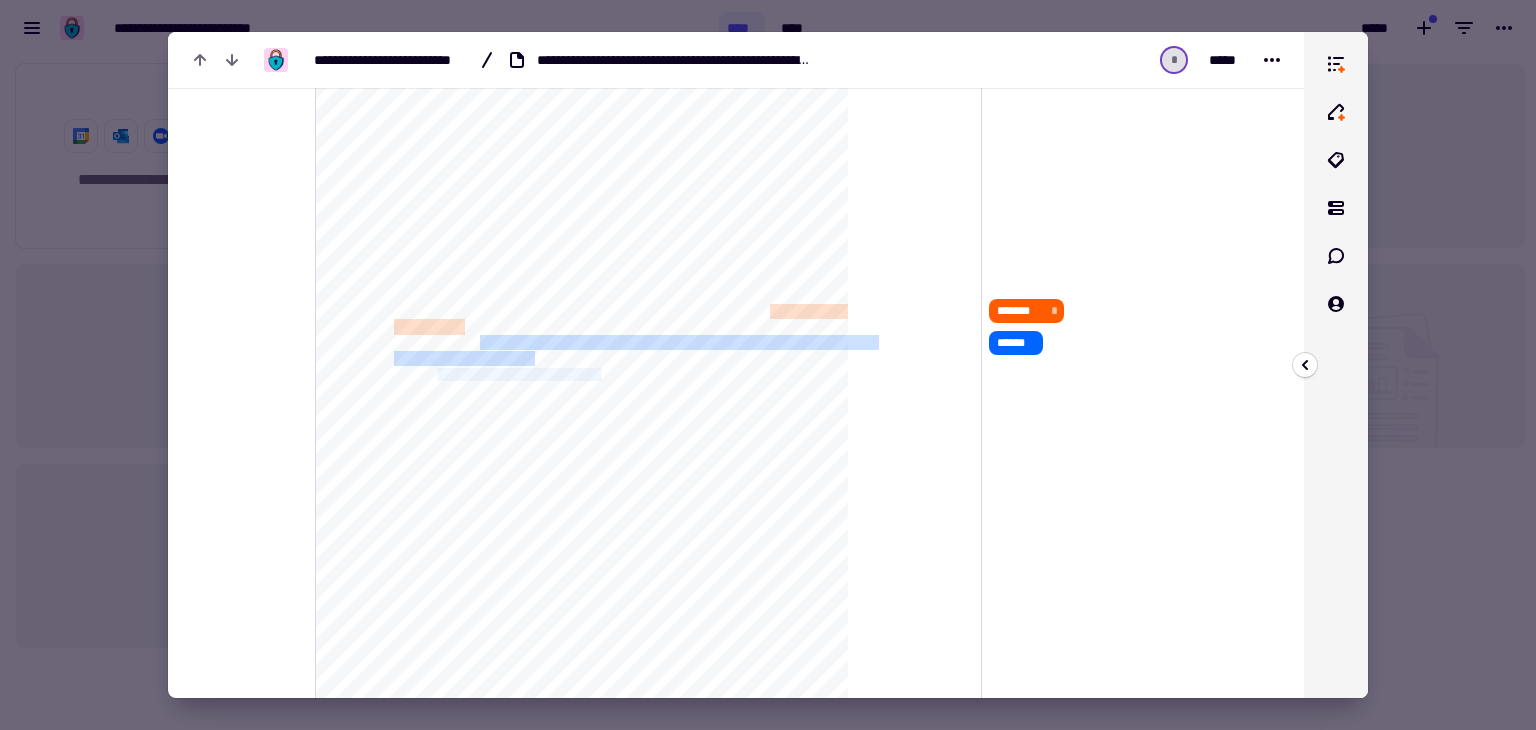 drag, startPoint x: 452, startPoint y: 373, endPoint x: 680, endPoint y: 374, distance: 228.0022 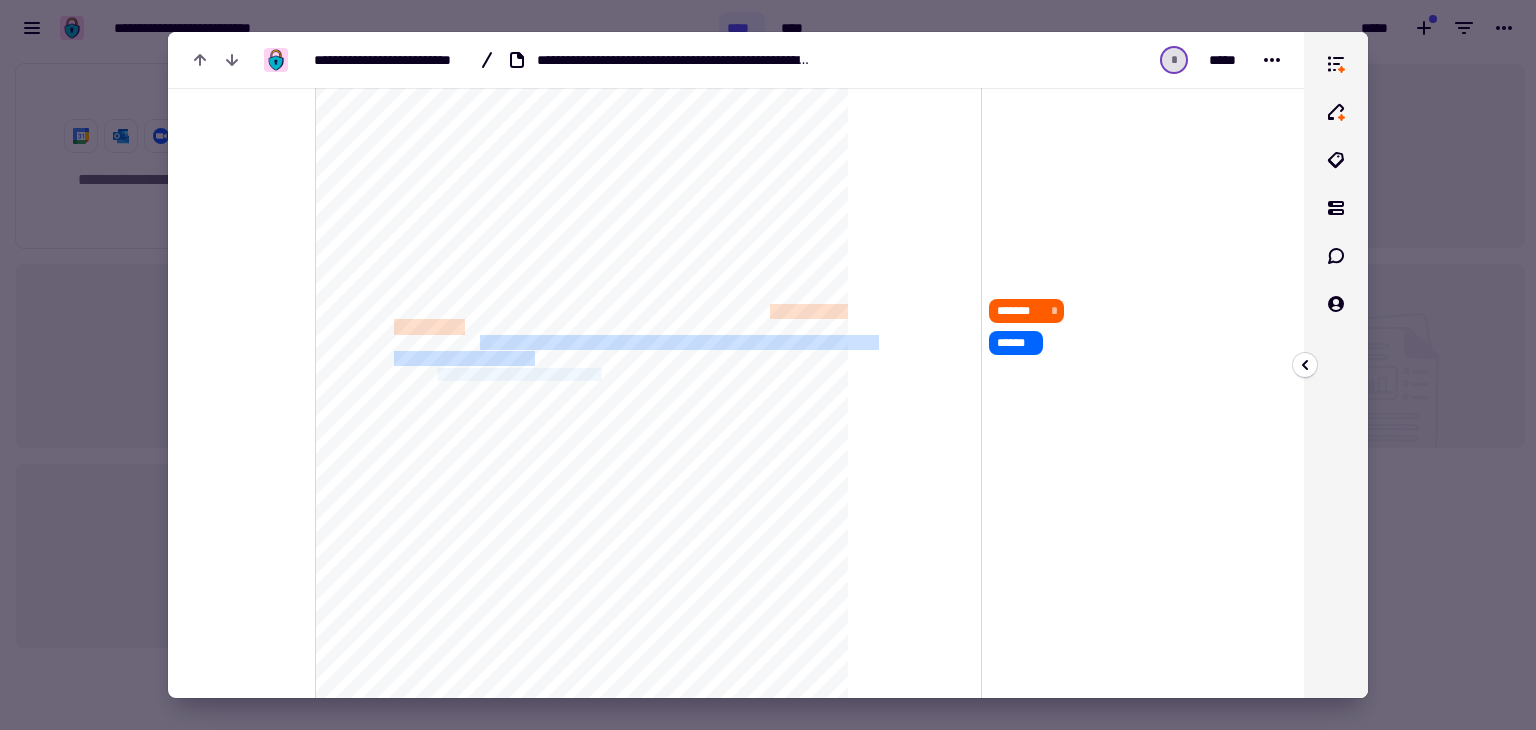 click on "**********" 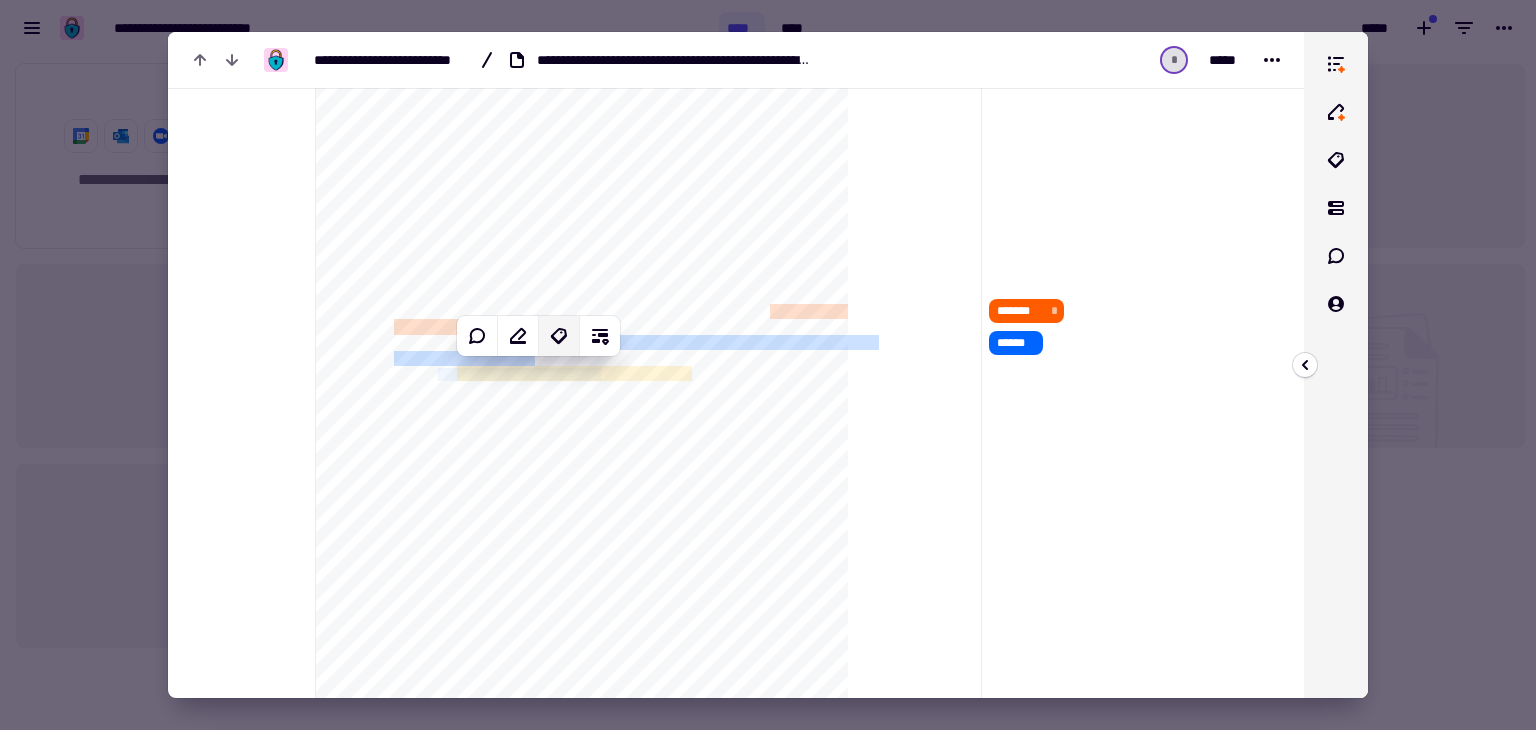 click 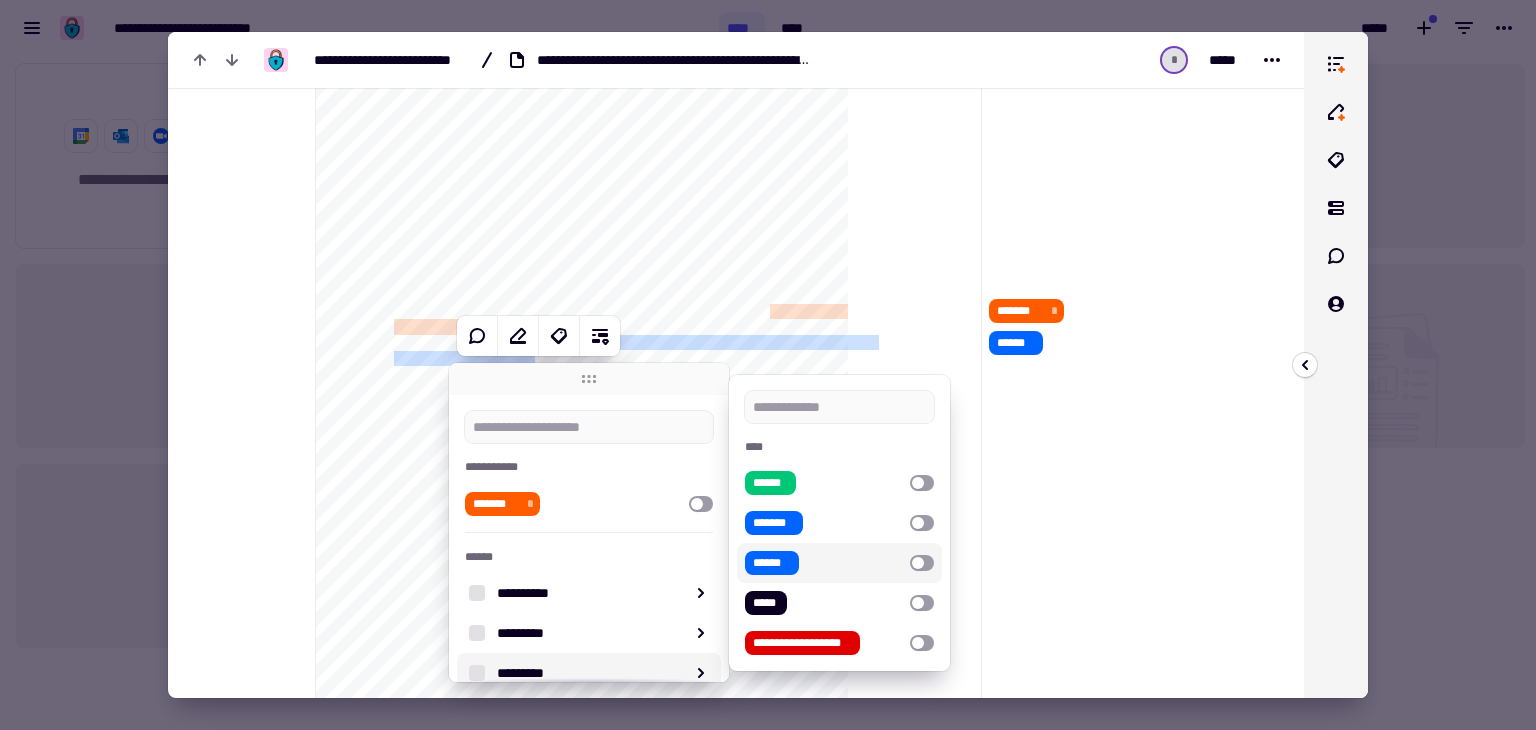 click at bounding box center (922, 563) 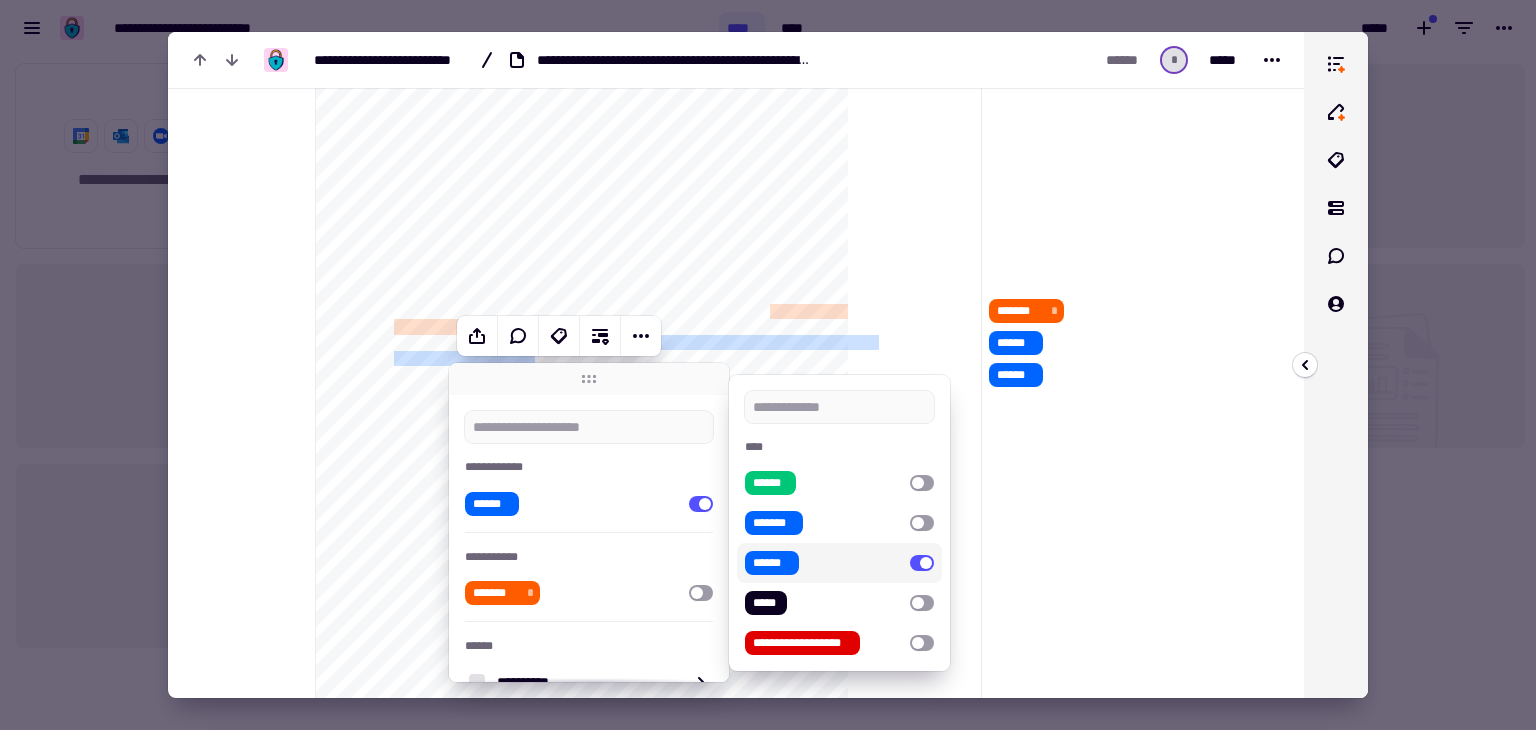 click on "******* * ****** ******" at bounding box center (1082, 600) 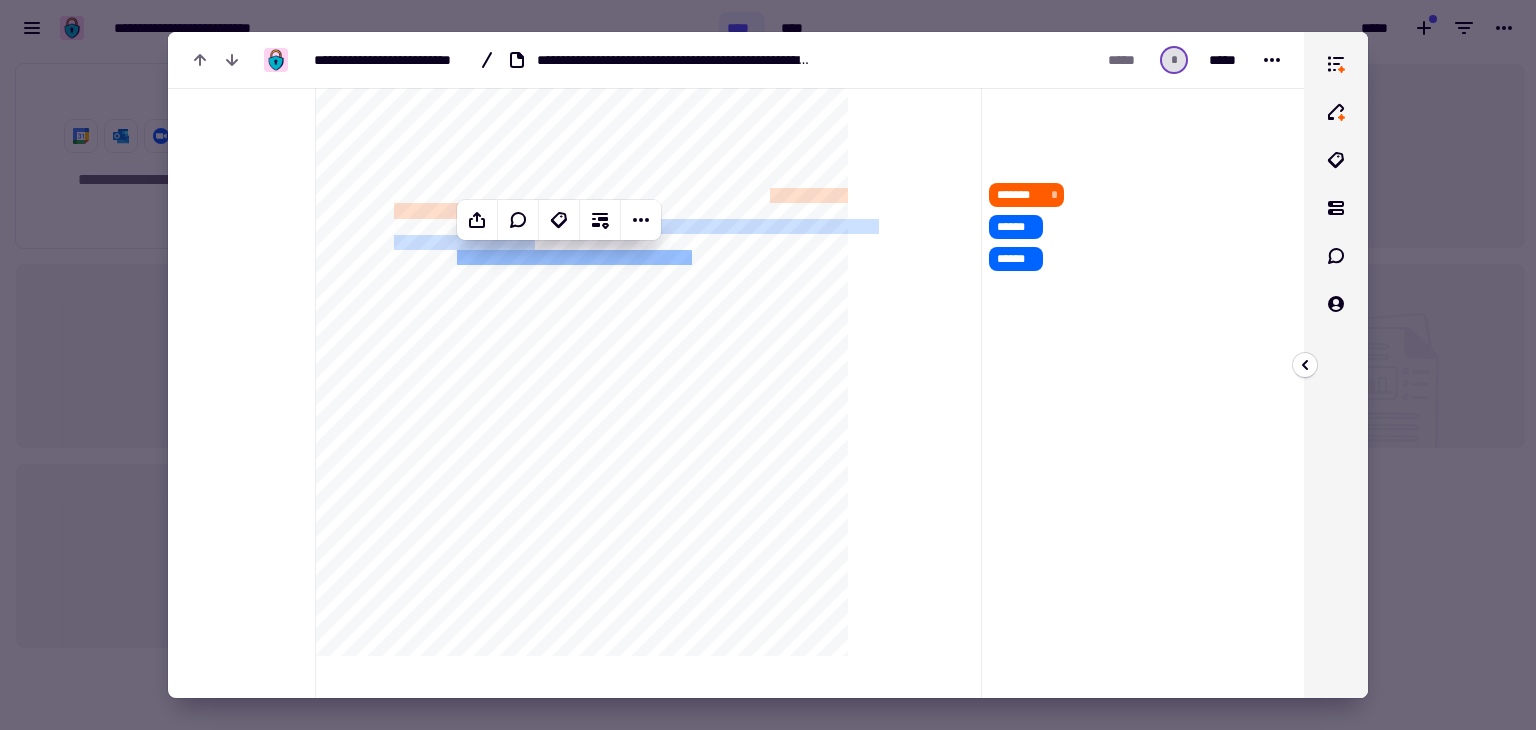 scroll, scrollTop: 387, scrollLeft: 0, axis: vertical 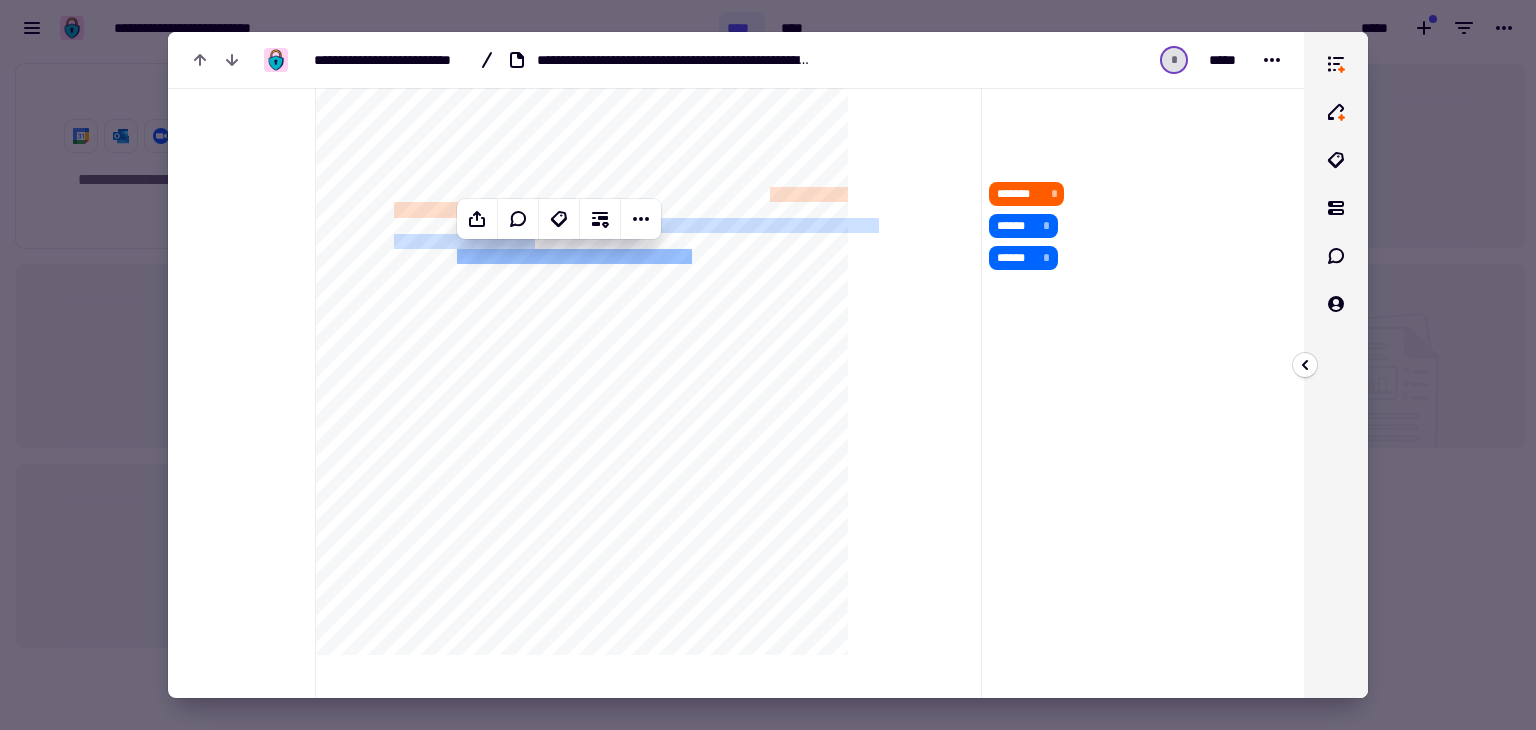 click on "[FIRST] [LAST] [STREET_ADDRESS] [CITY]" at bounding box center [1082, 483] 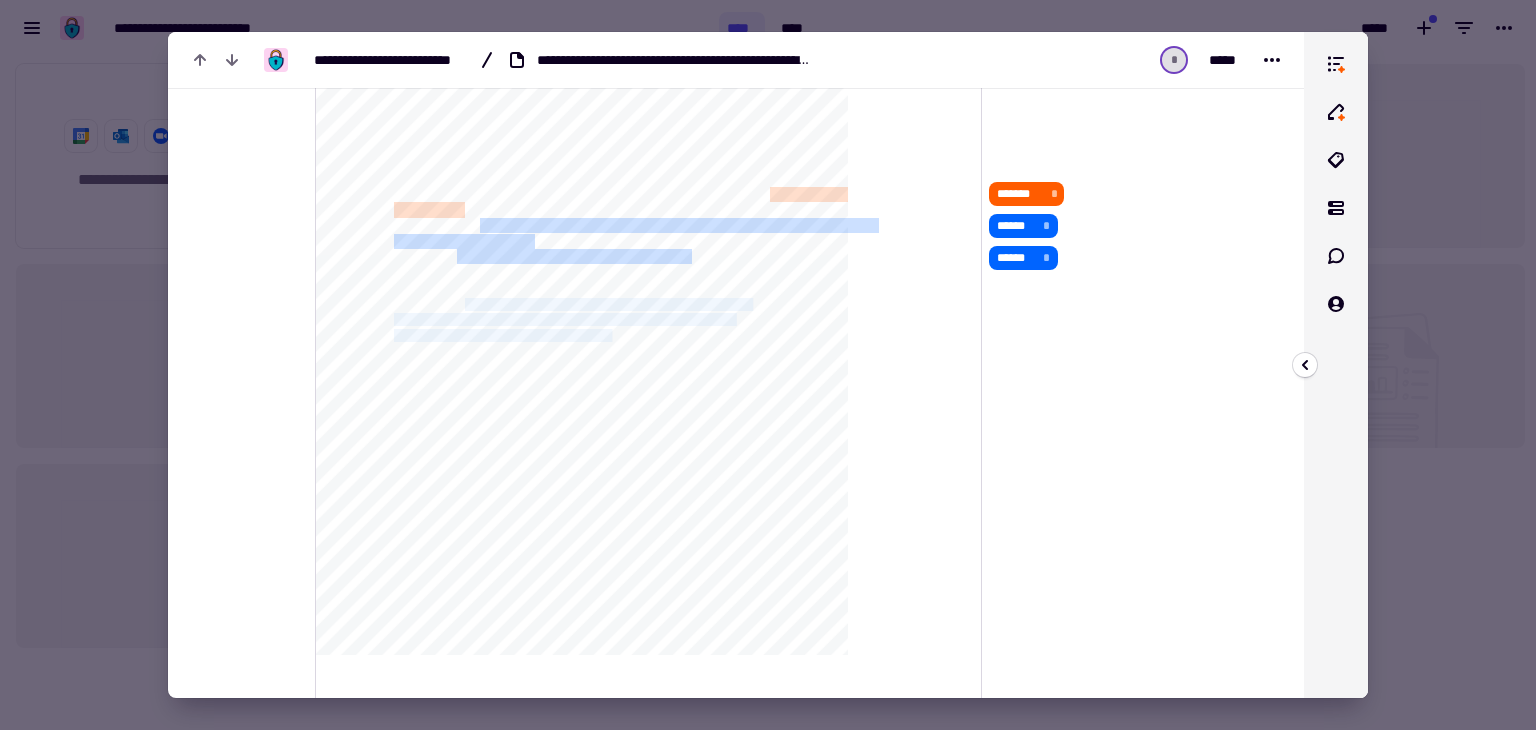 drag, startPoint x: 489, startPoint y: 303, endPoint x: 702, endPoint y: 332, distance: 214.96512 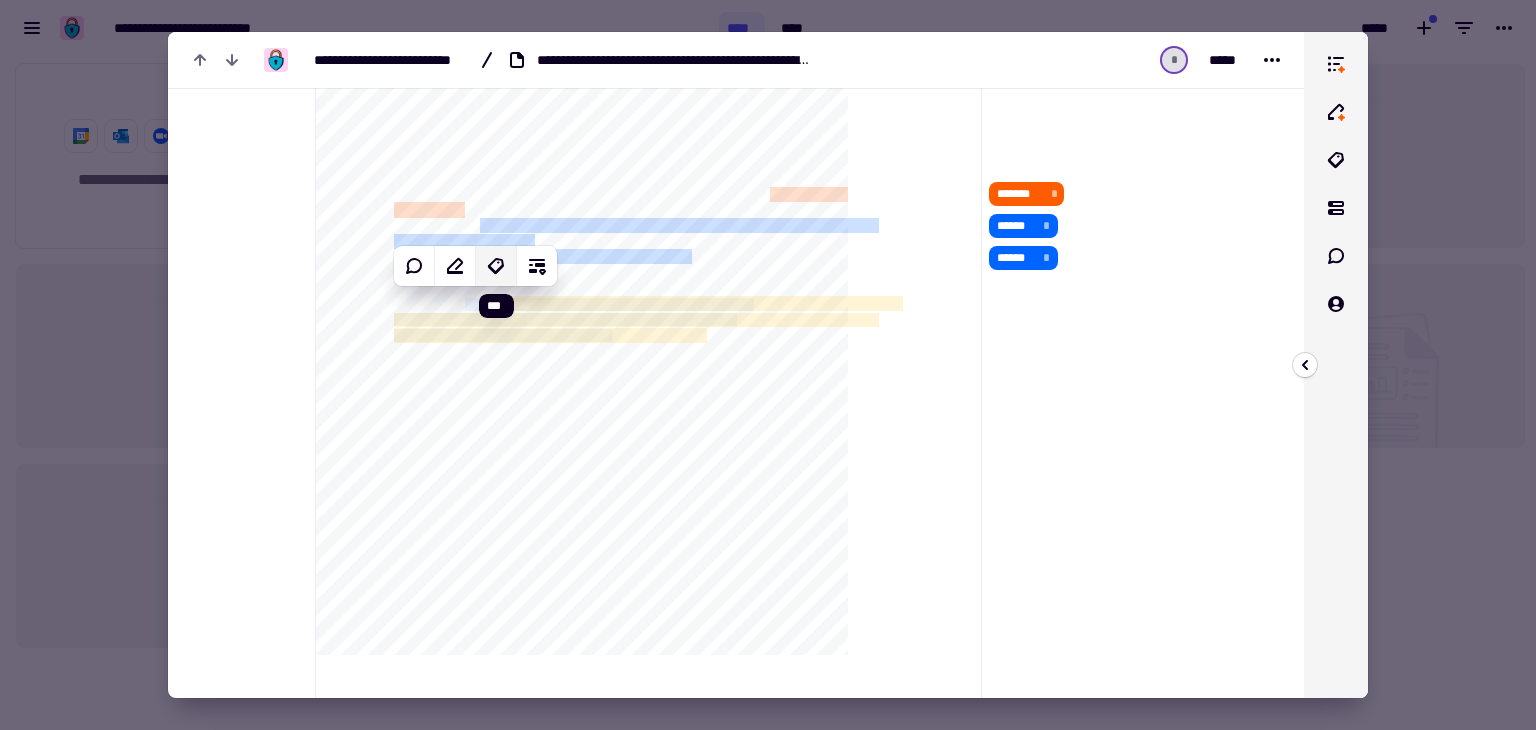 click 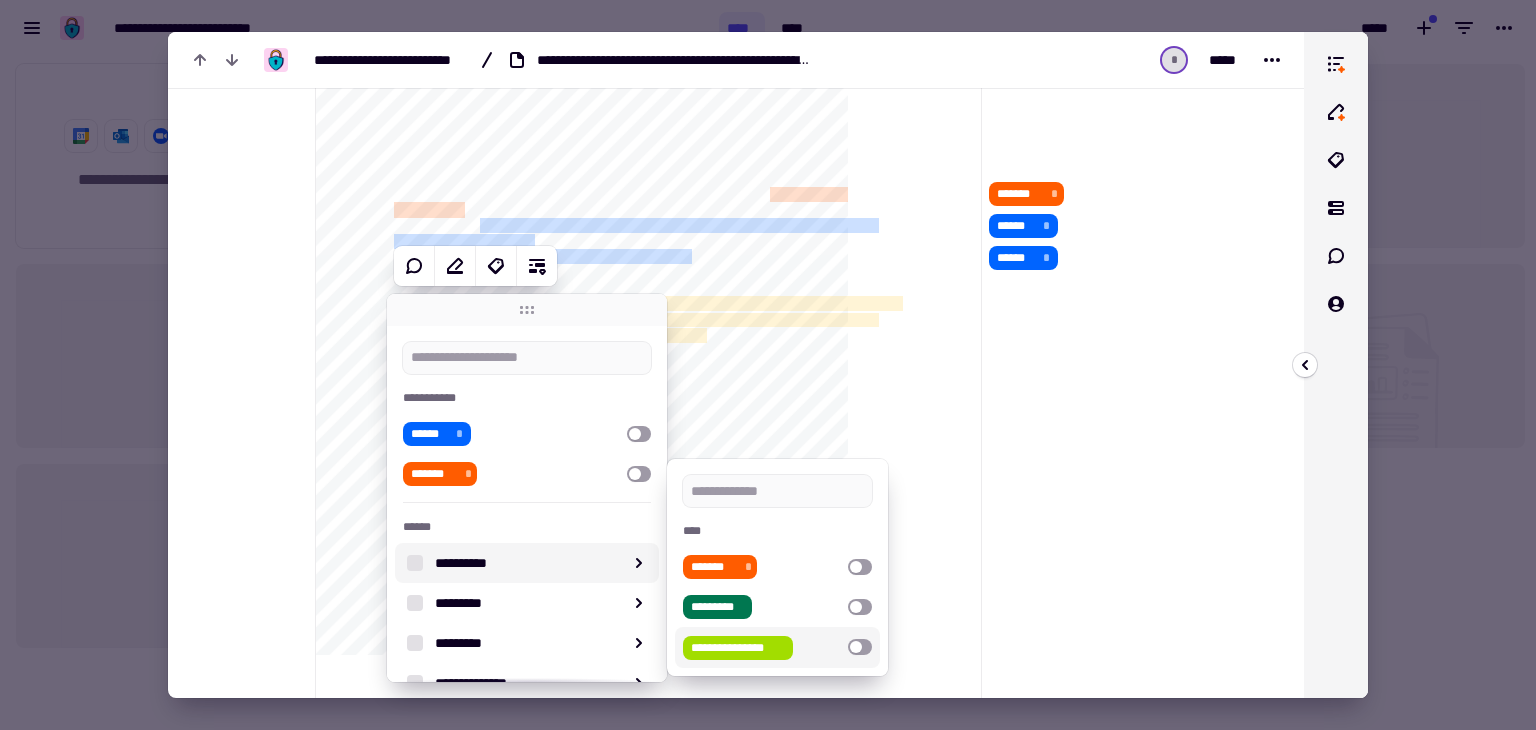 click at bounding box center [860, 647] 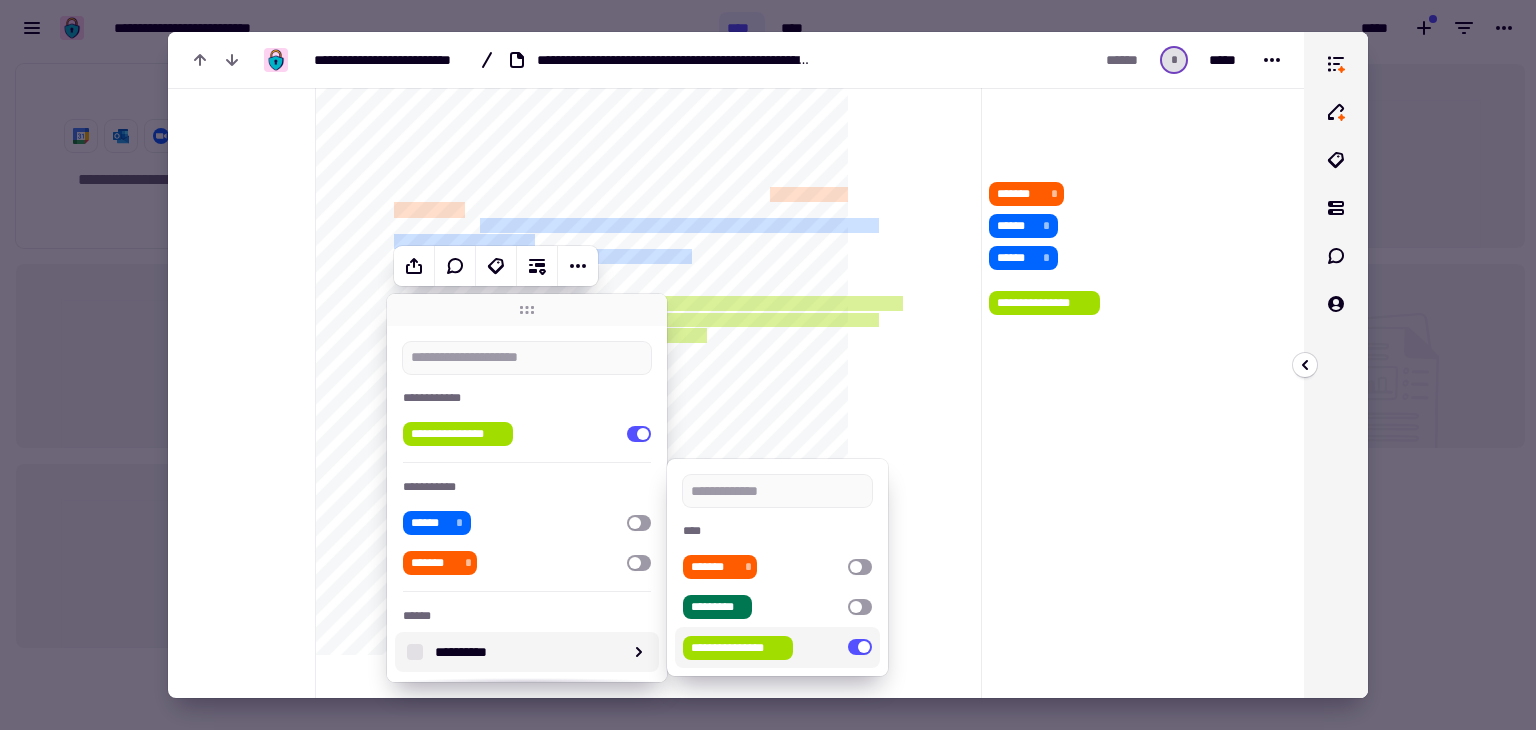 click on "[FIRST] [LAST] [STREET_ADDRESS] [CITY]" at bounding box center (1082, 483) 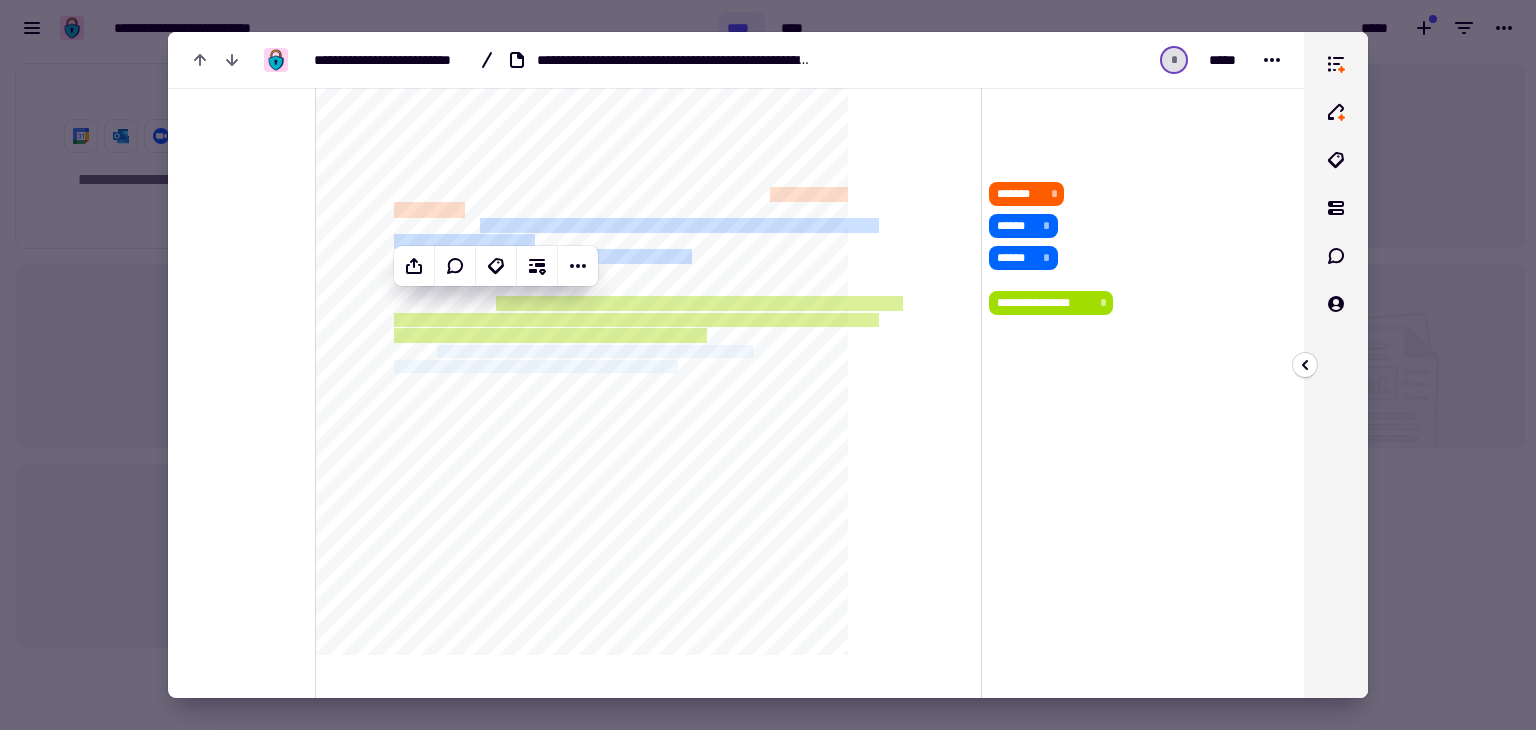 drag, startPoint x: 449, startPoint y: 351, endPoint x: 791, endPoint y: 365, distance: 342.28644 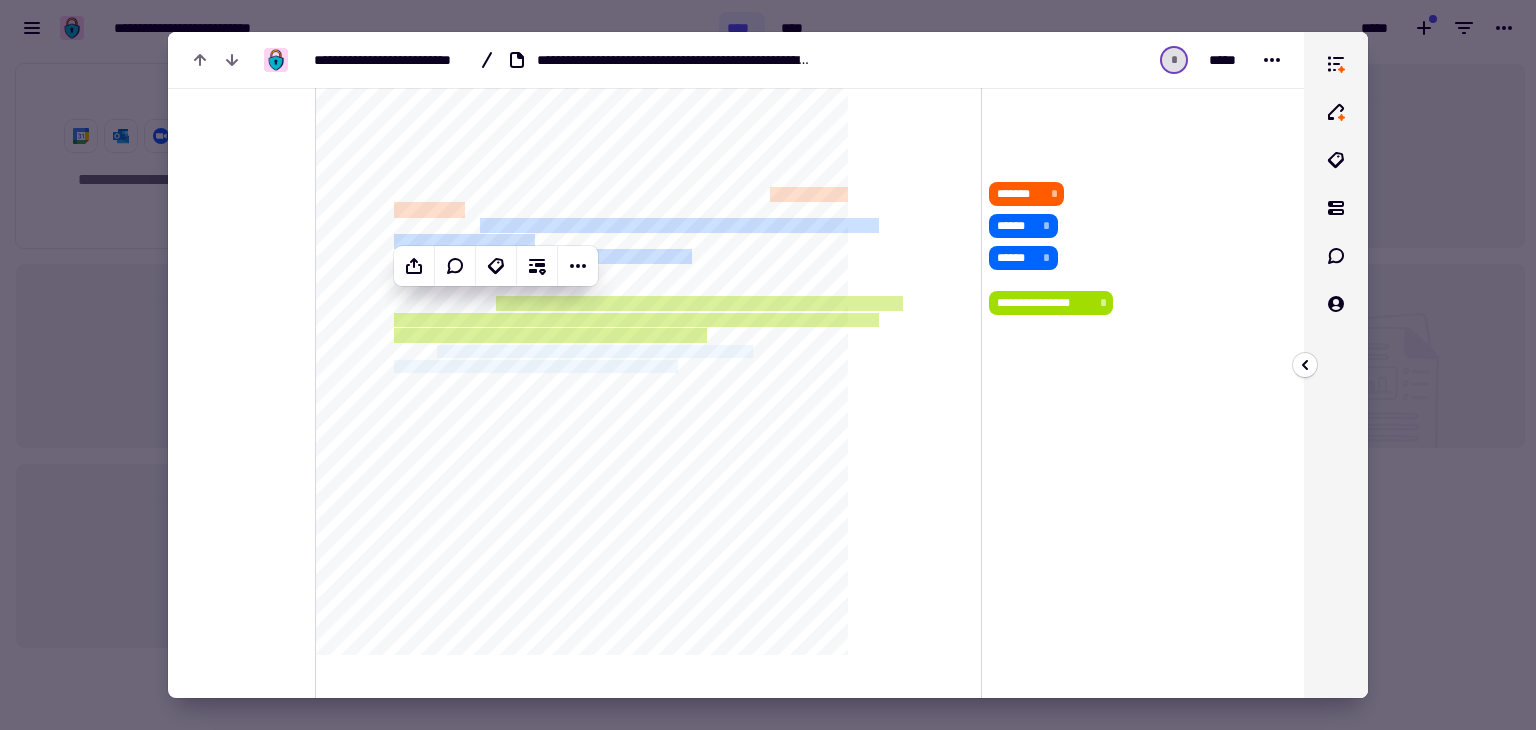 click on "[FIRST] [LAST] [STREET_ADDRESS] [CITY] [STATE] [ZIP] [COUNTRY] [PHONE] [EMAIL] [SSN] [CREDIT_CARD] [PASSPORT] [DRIVER_LICENSE] [DOB]" 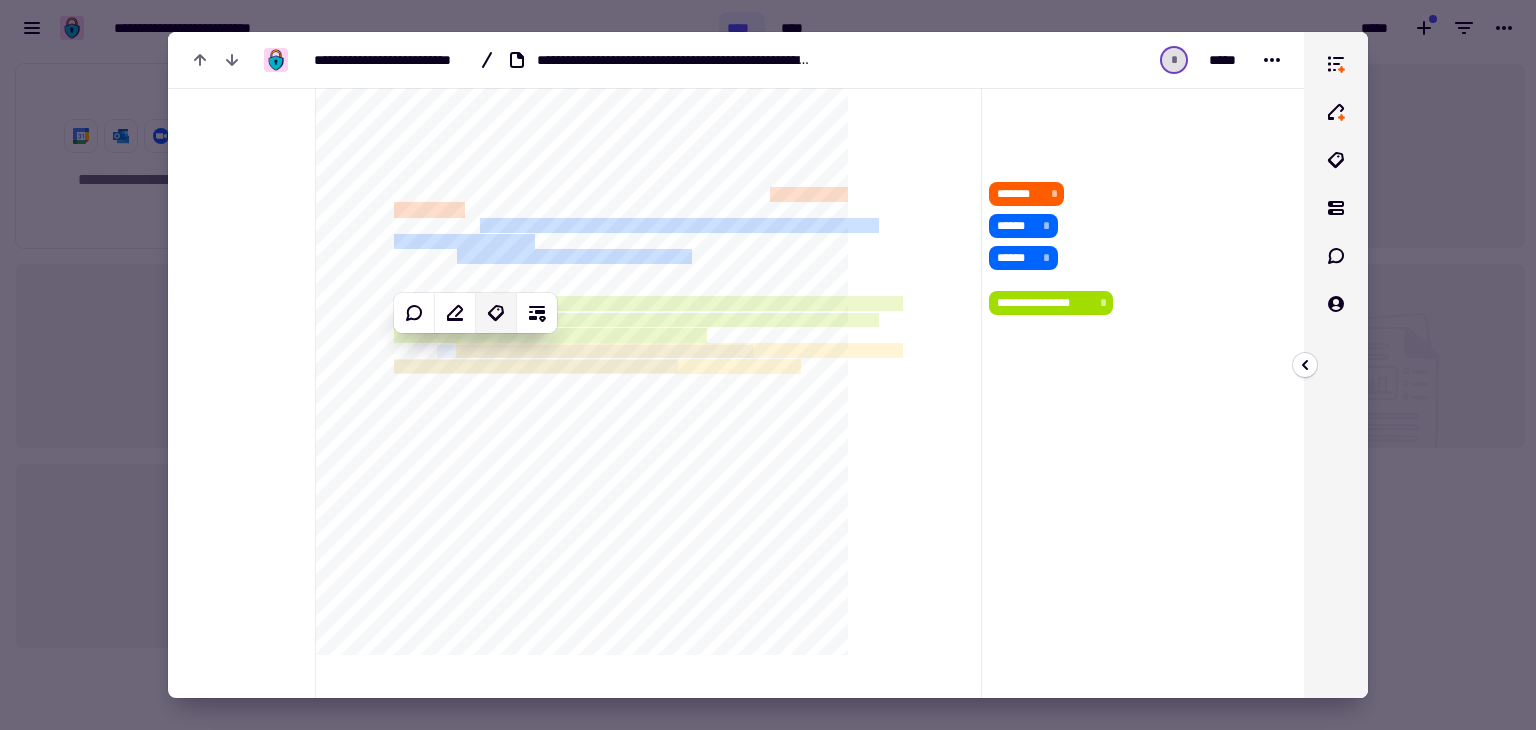 click 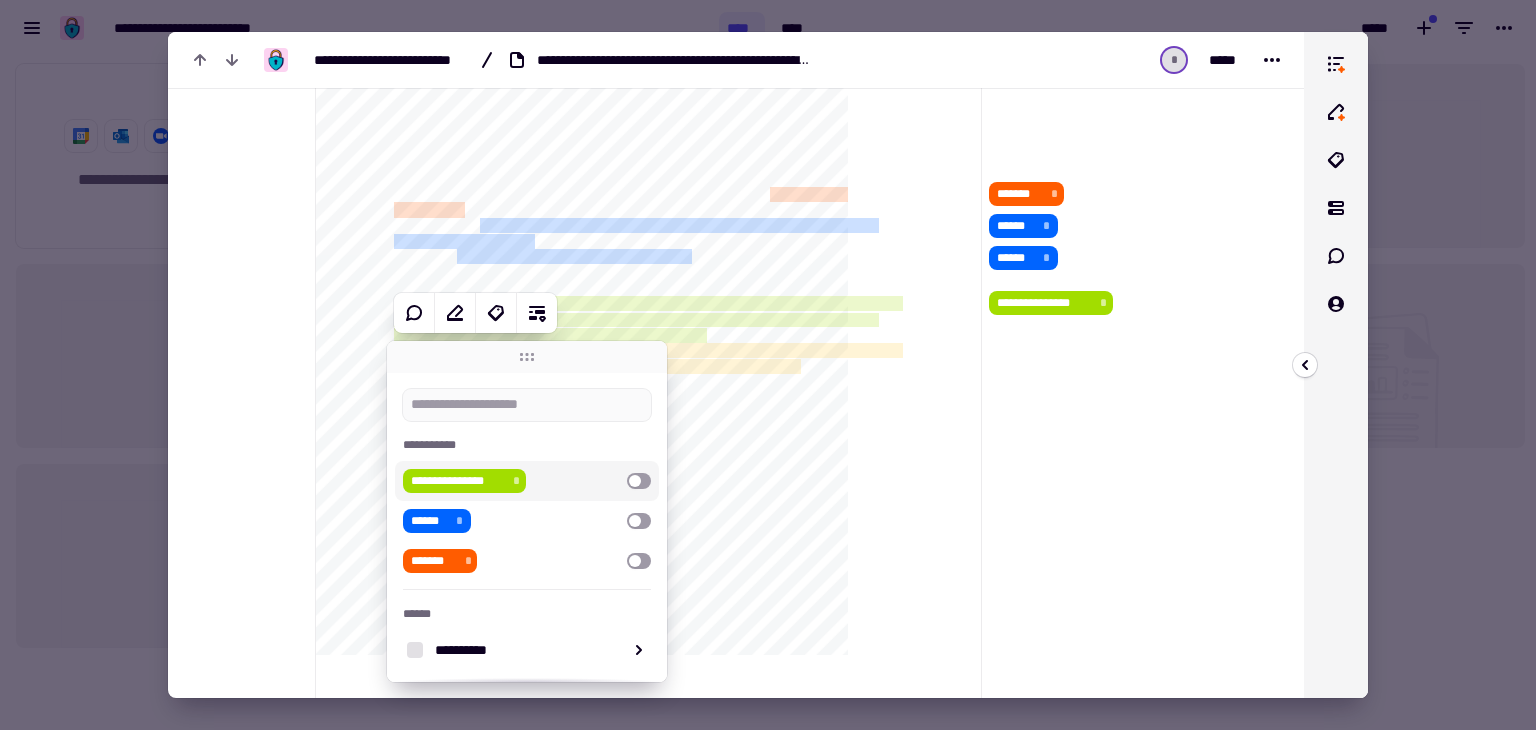 click at bounding box center [639, 481] 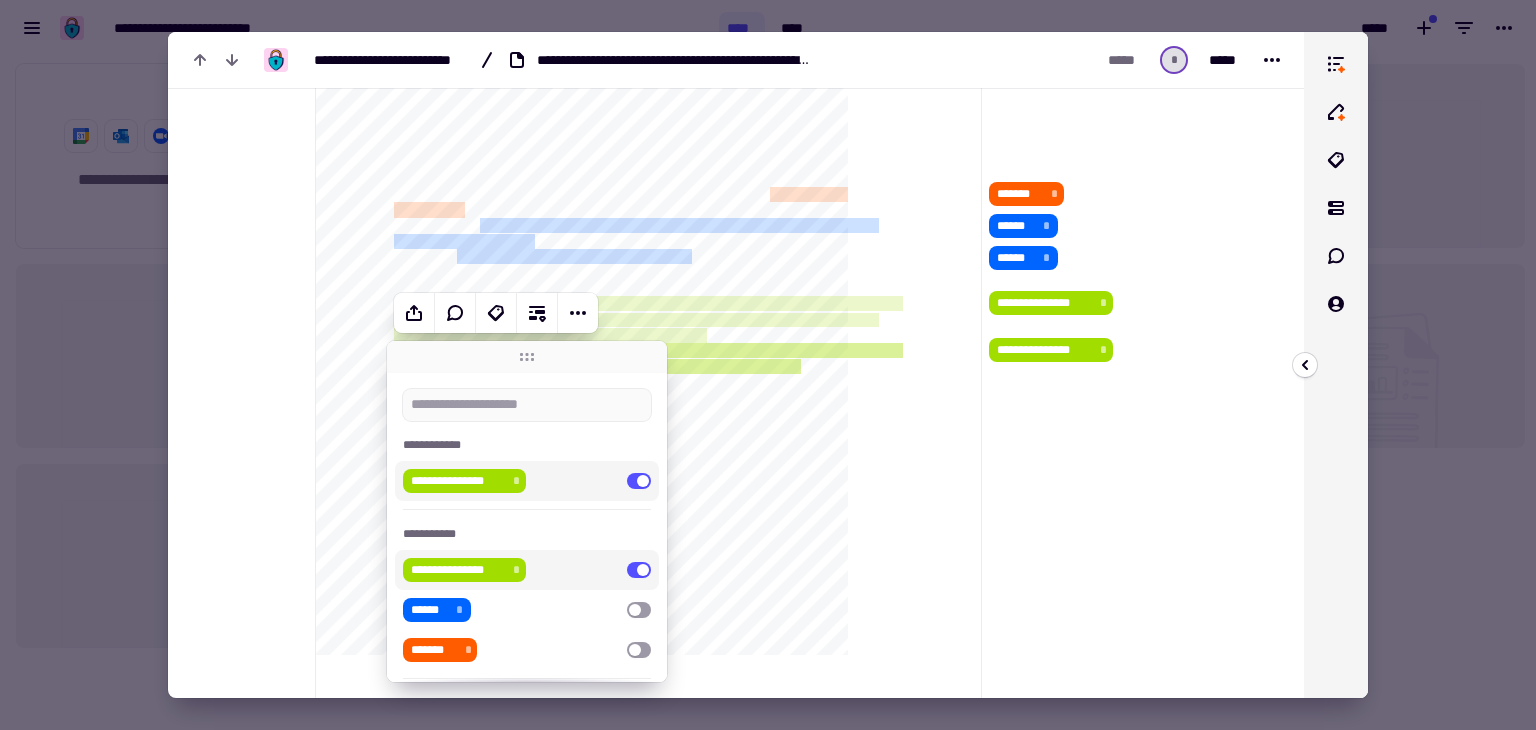 click on "[FIRST] [LAST] [STREET_ADDRESS] [CITY] [STATE]" at bounding box center (1082, 483) 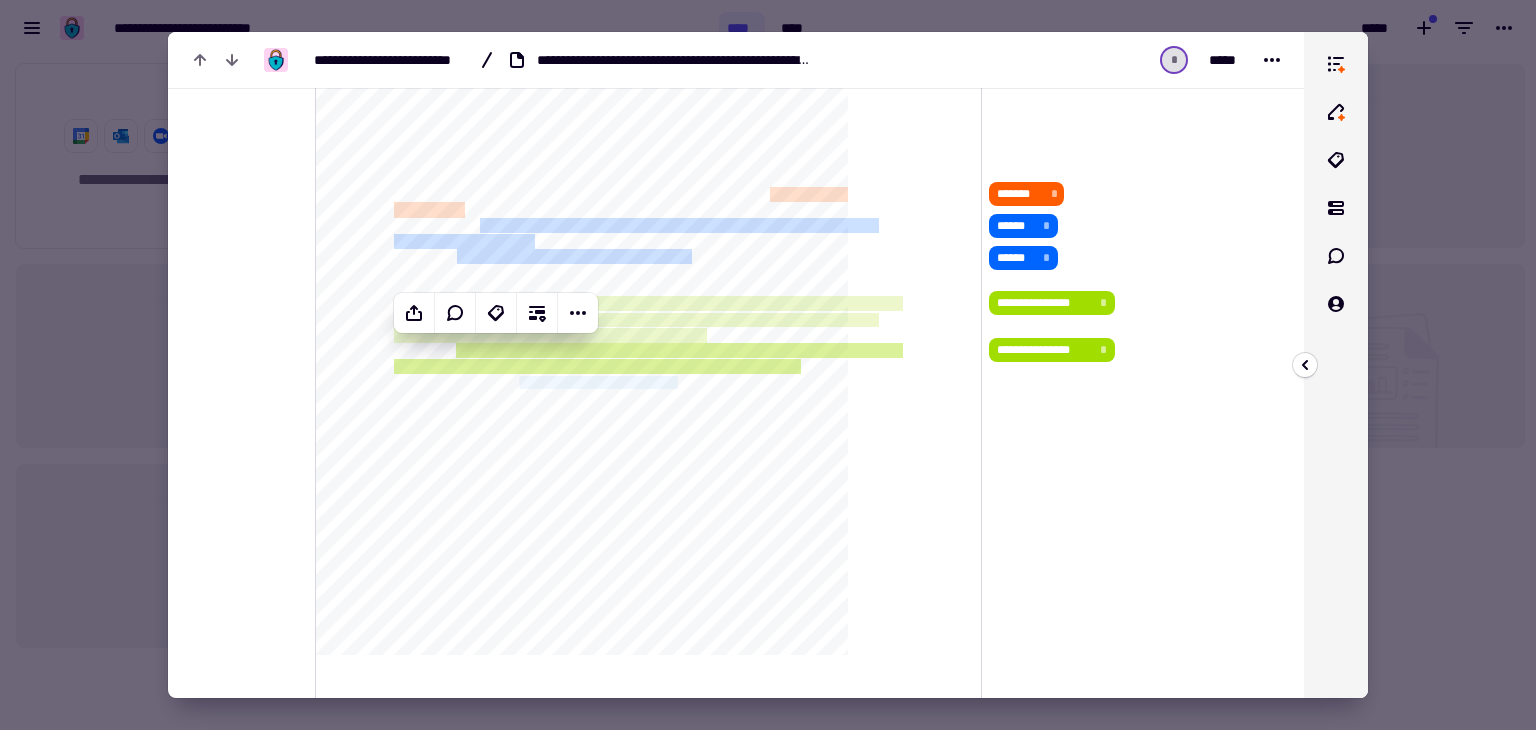 drag, startPoint x: 568, startPoint y: 383, endPoint x: 796, endPoint y: 381, distance: 228.00877 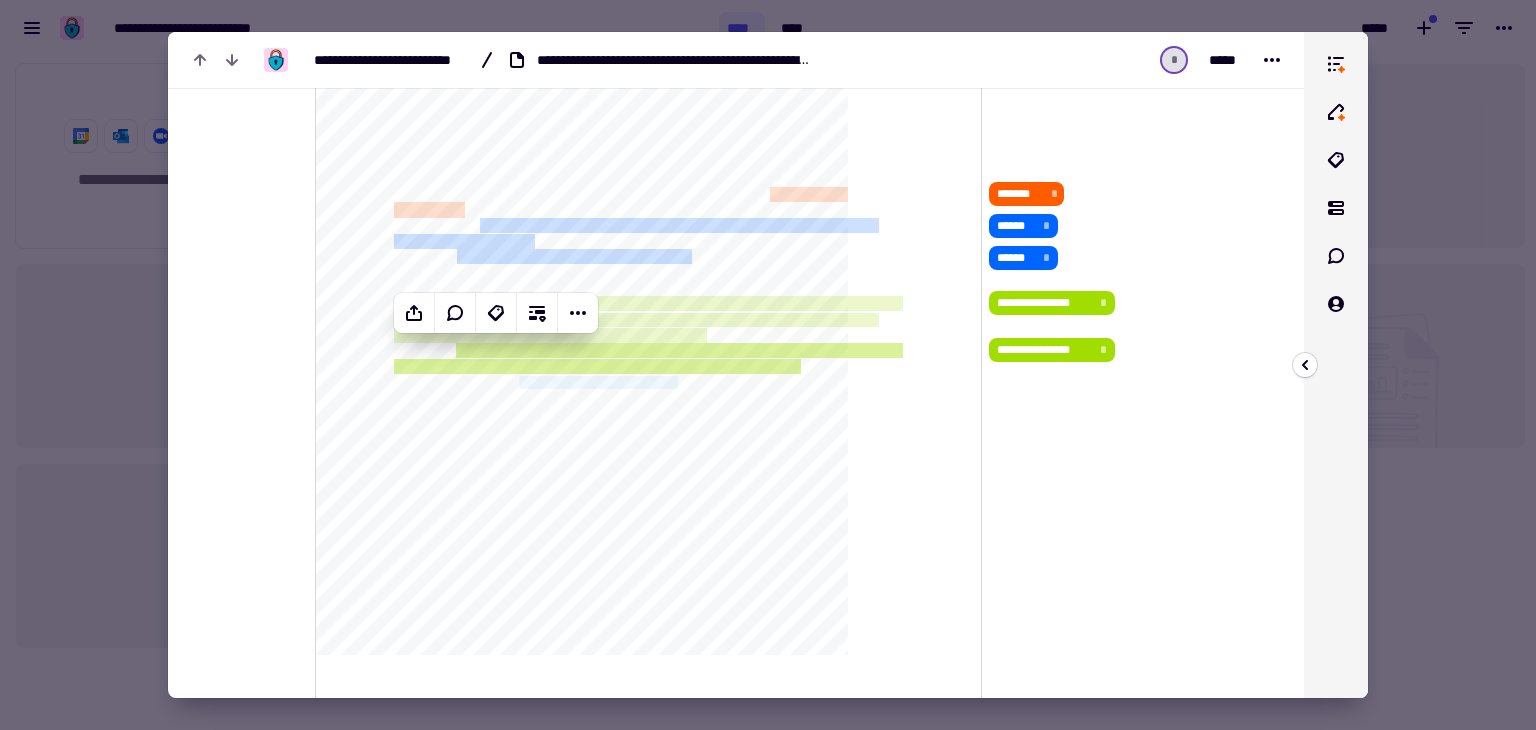click on "**********" 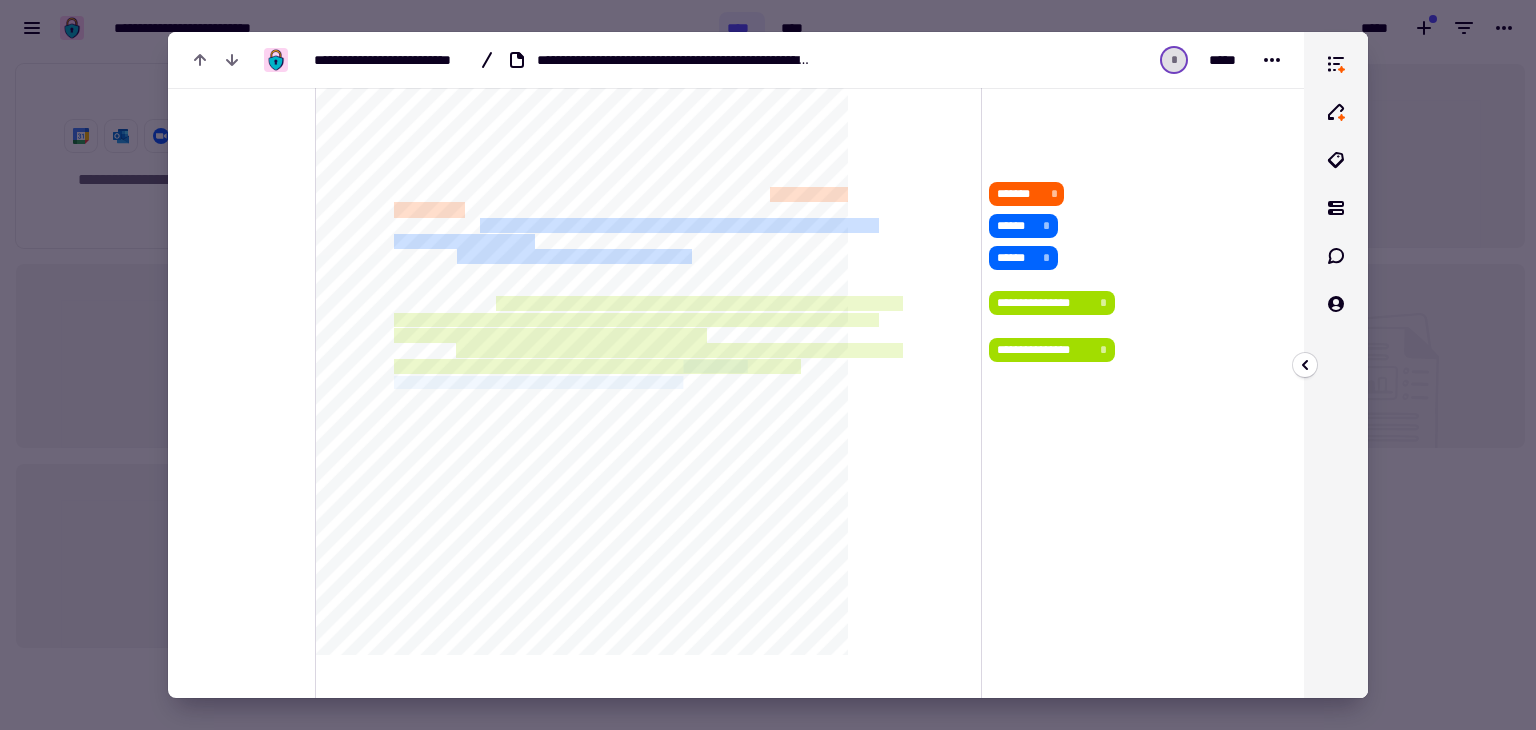 drag, startPoint x: 802, startPoint y: 365, endPoint x: 798, endPoint y: 383, distance: 18.439089 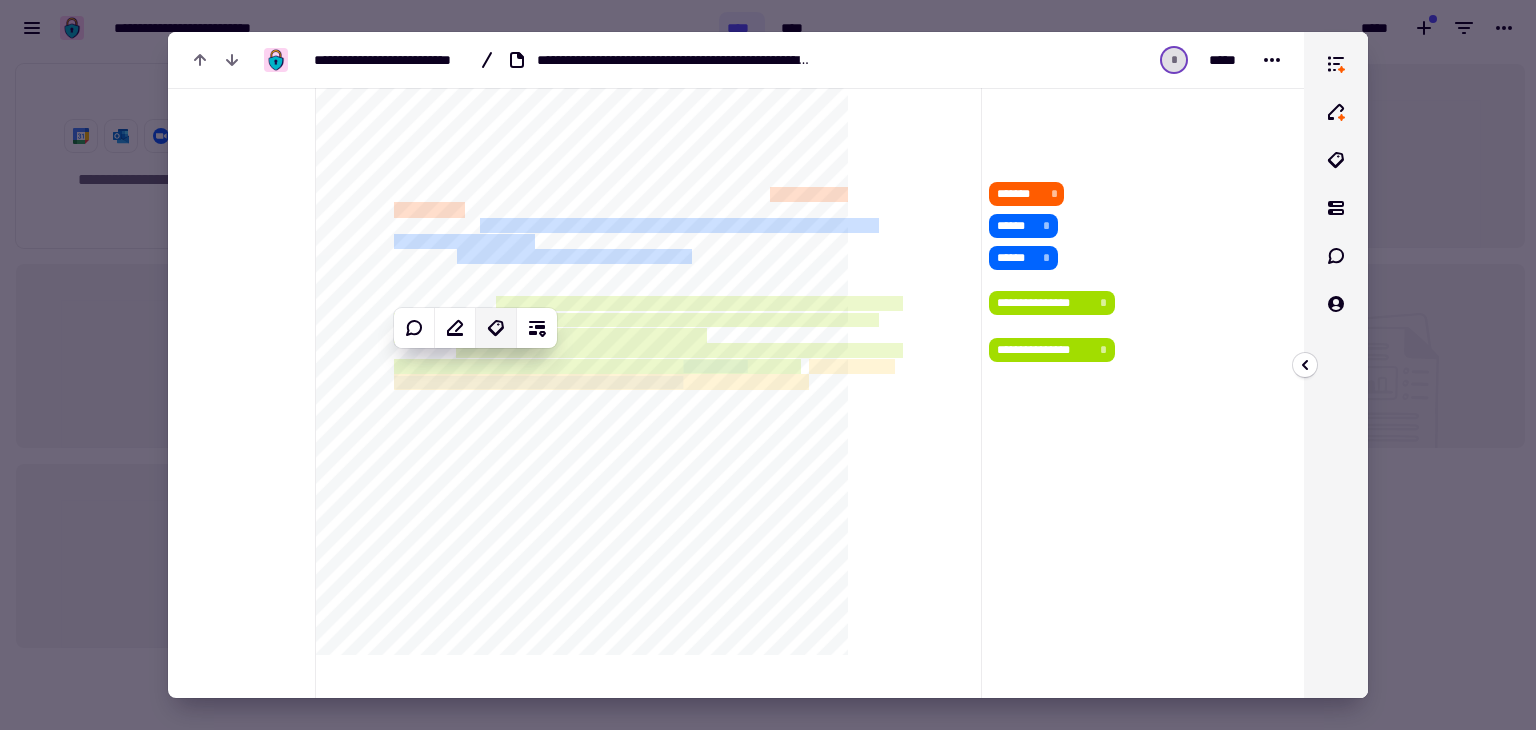 click 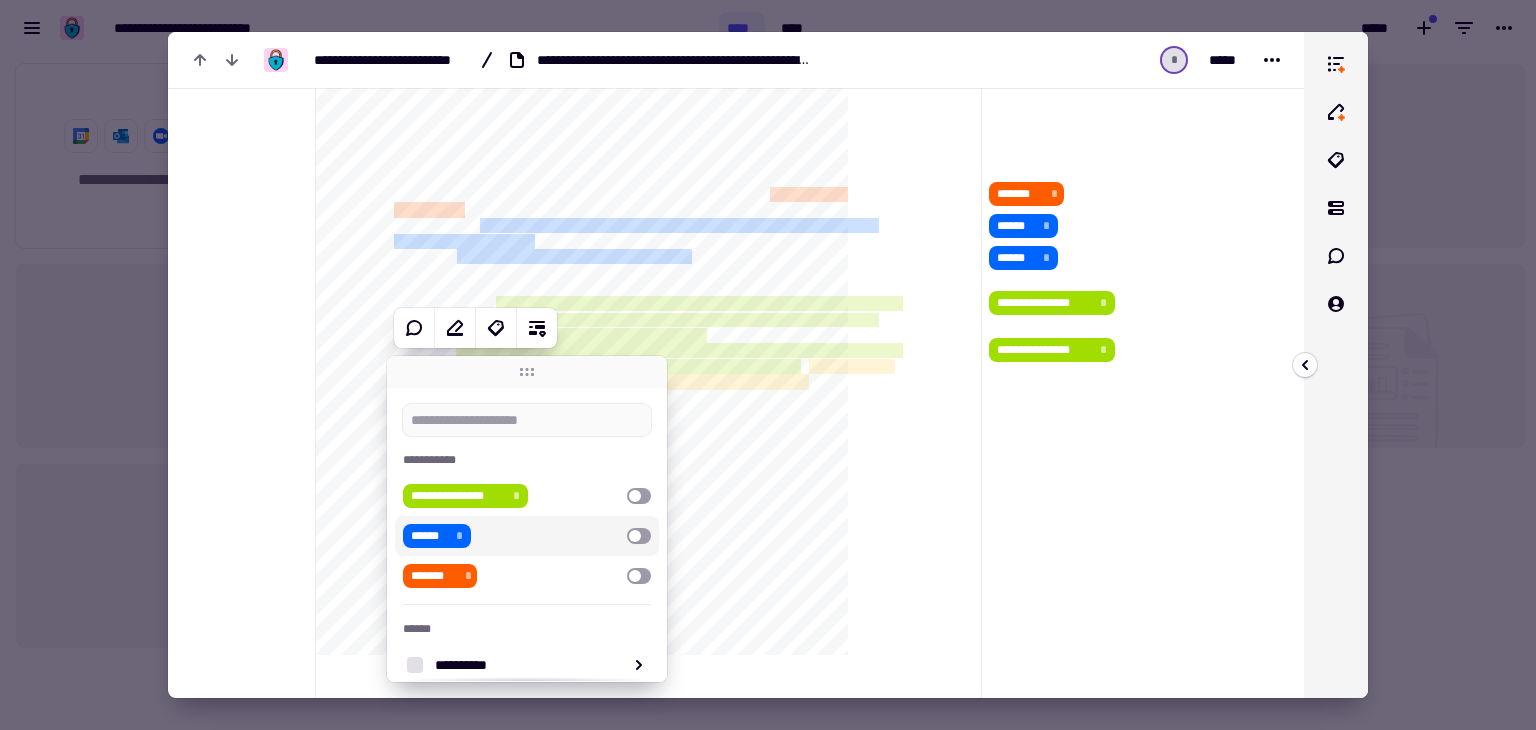 click at bounding box center (639, 536) 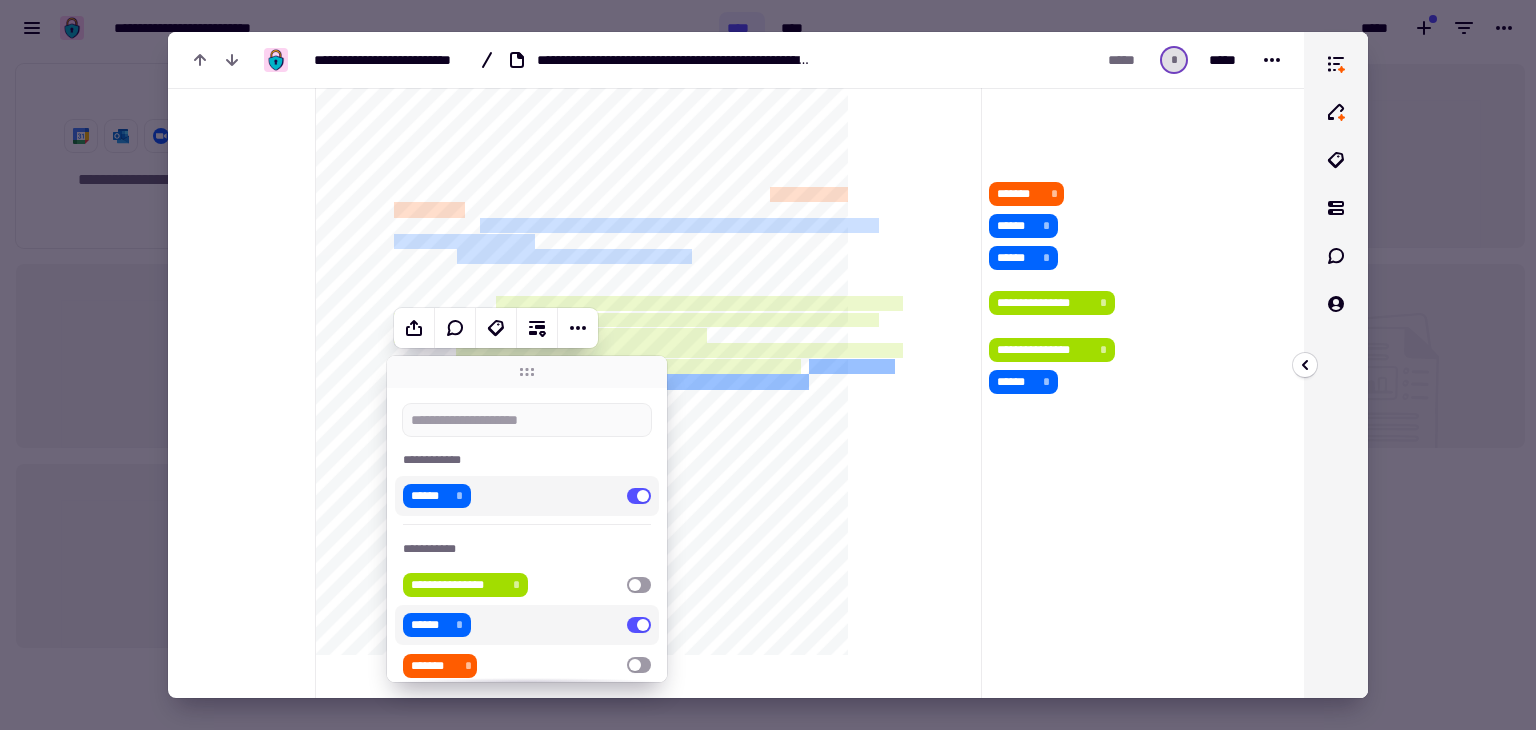 click on "[FIRST] [LAST] [STREET_ADDRESS] [CITY] [STATE] [ZIP]" at bounding box center [1082, 483] 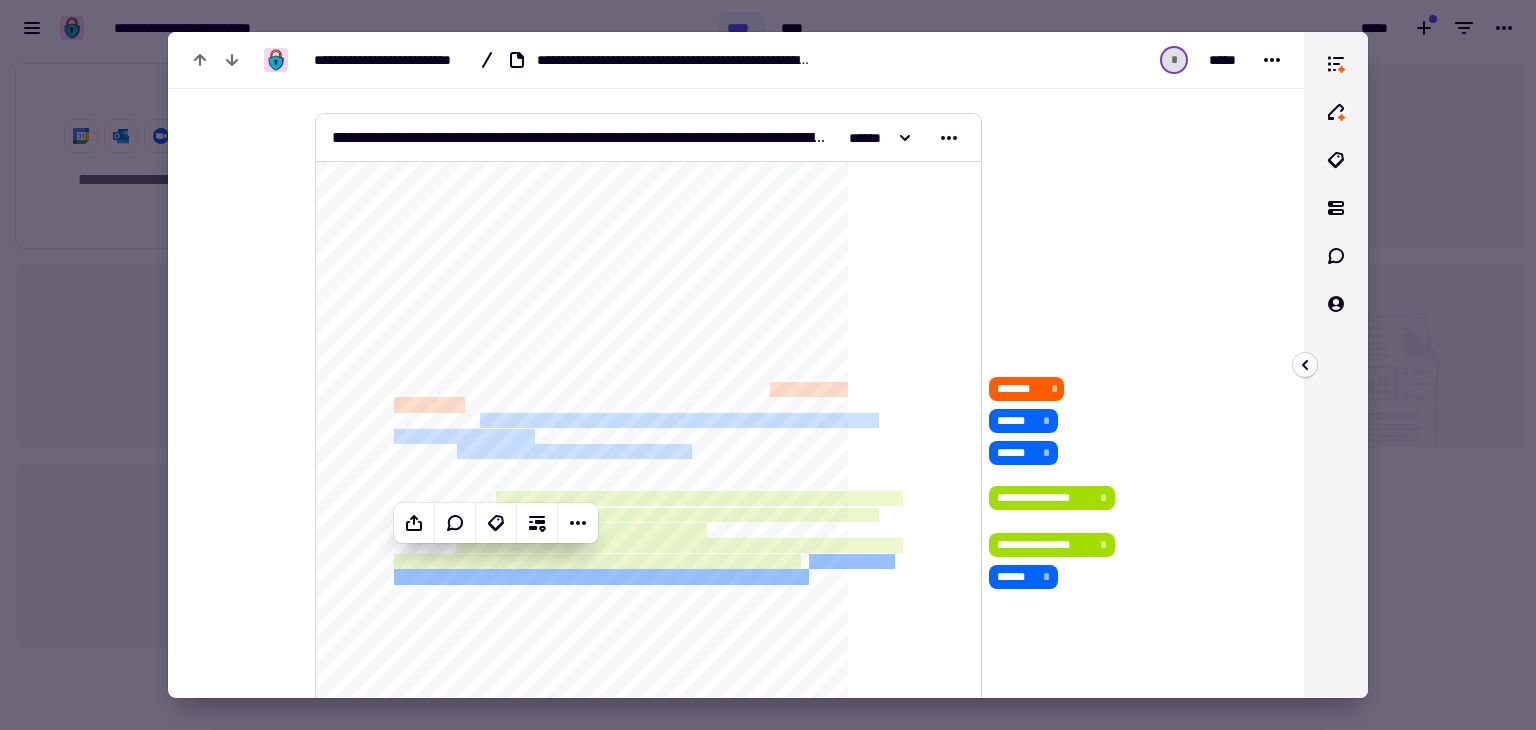 scroll, scrollTop: 192, scrollLeft: 0, axis: vertical 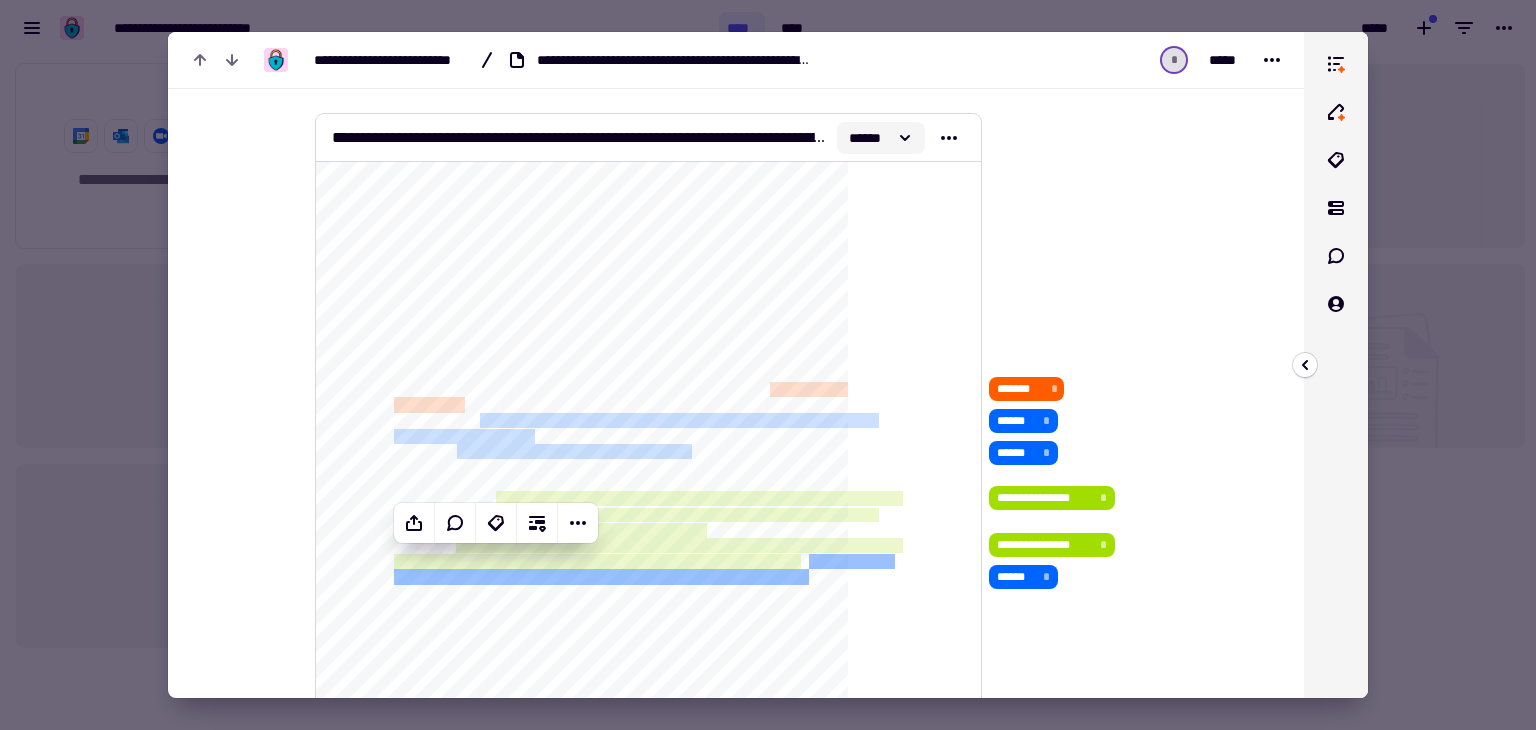 click 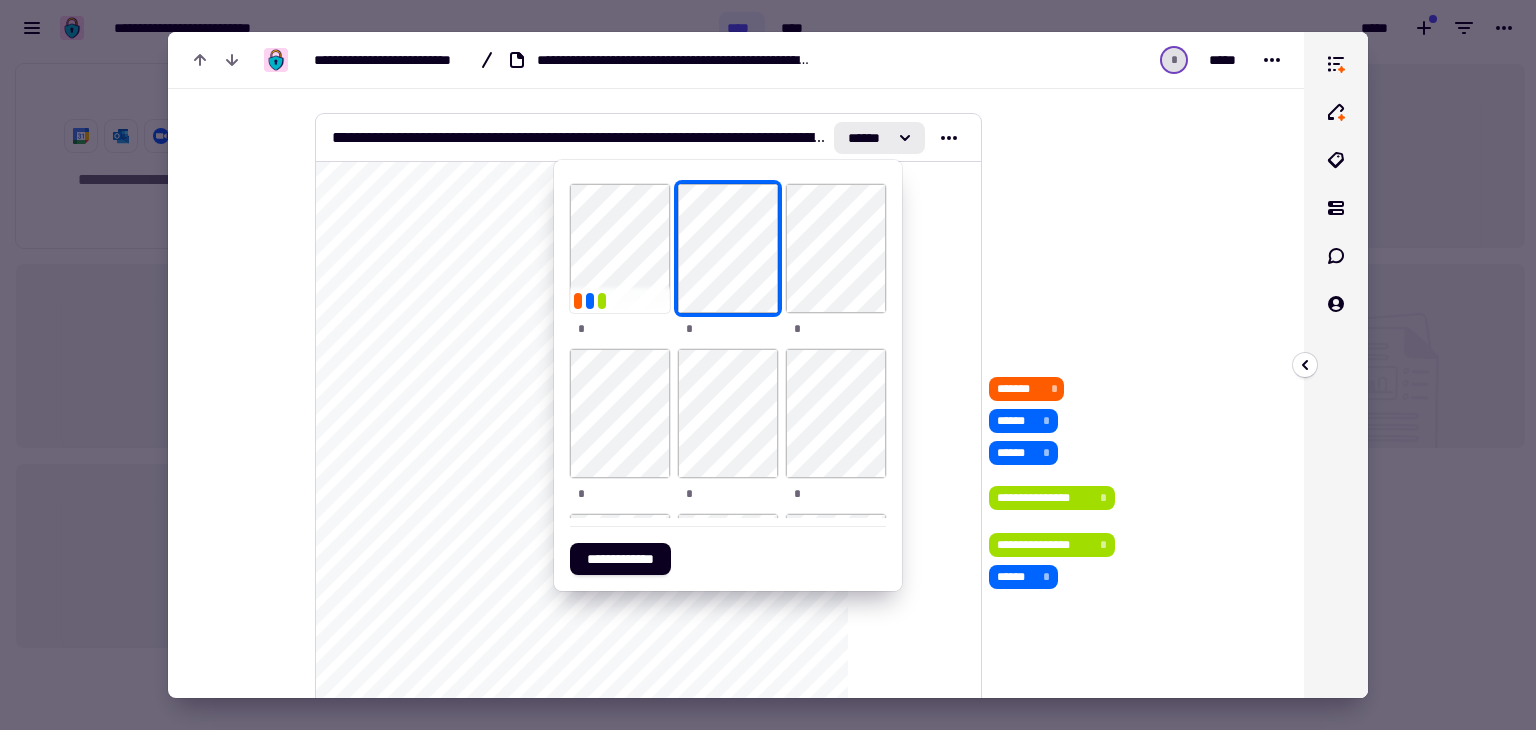 click on "**********" 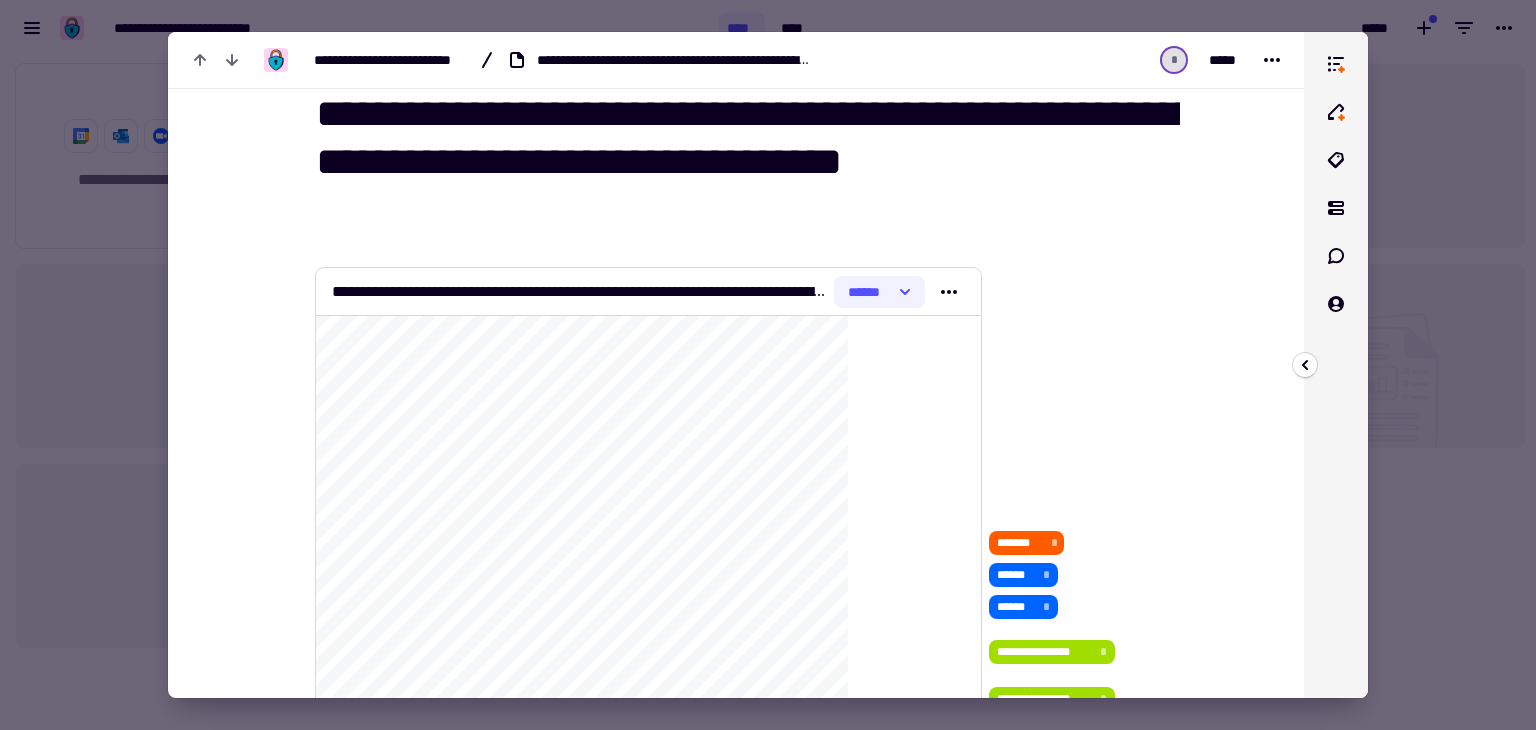 scroll, scrollTop: 37, scrollLeft: 0, axis: vertical 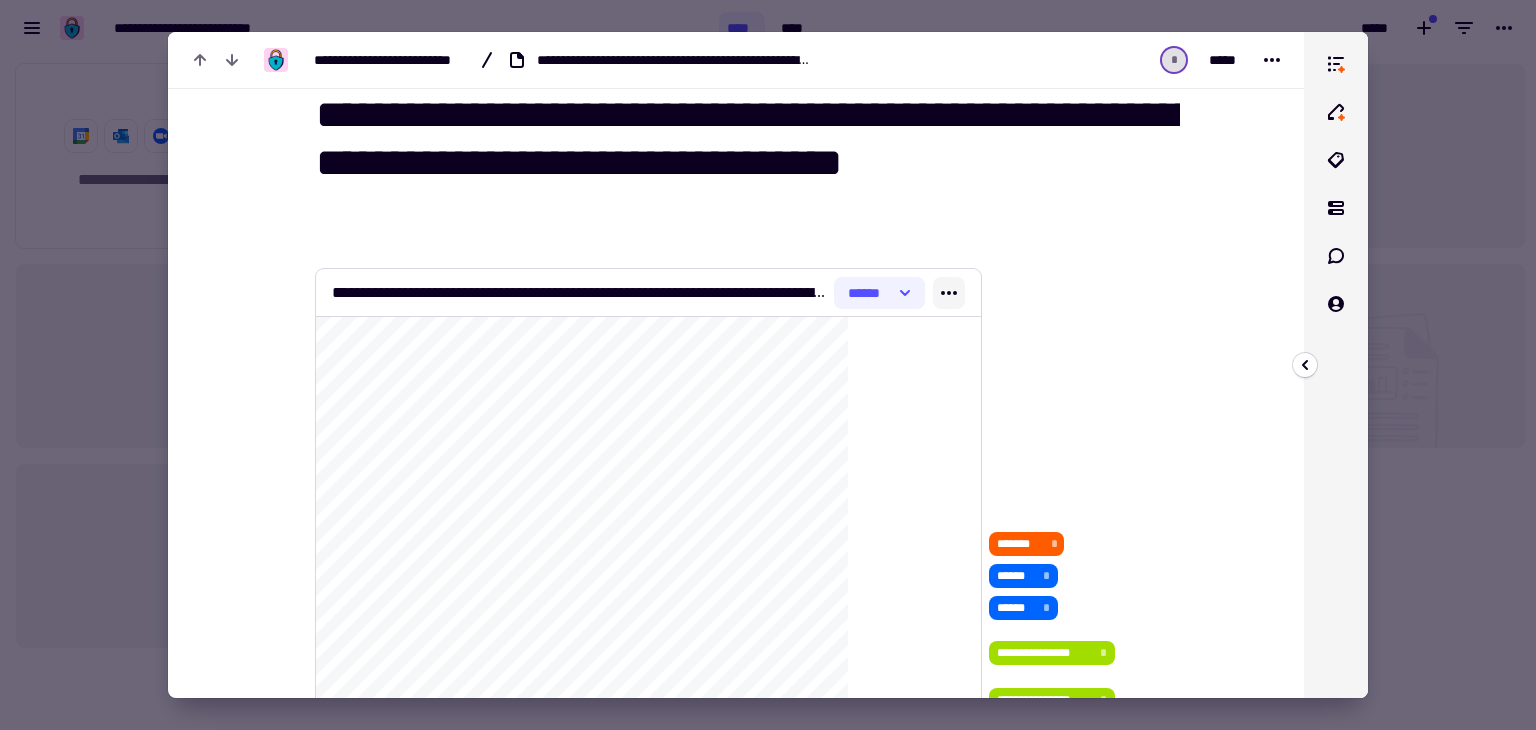 click 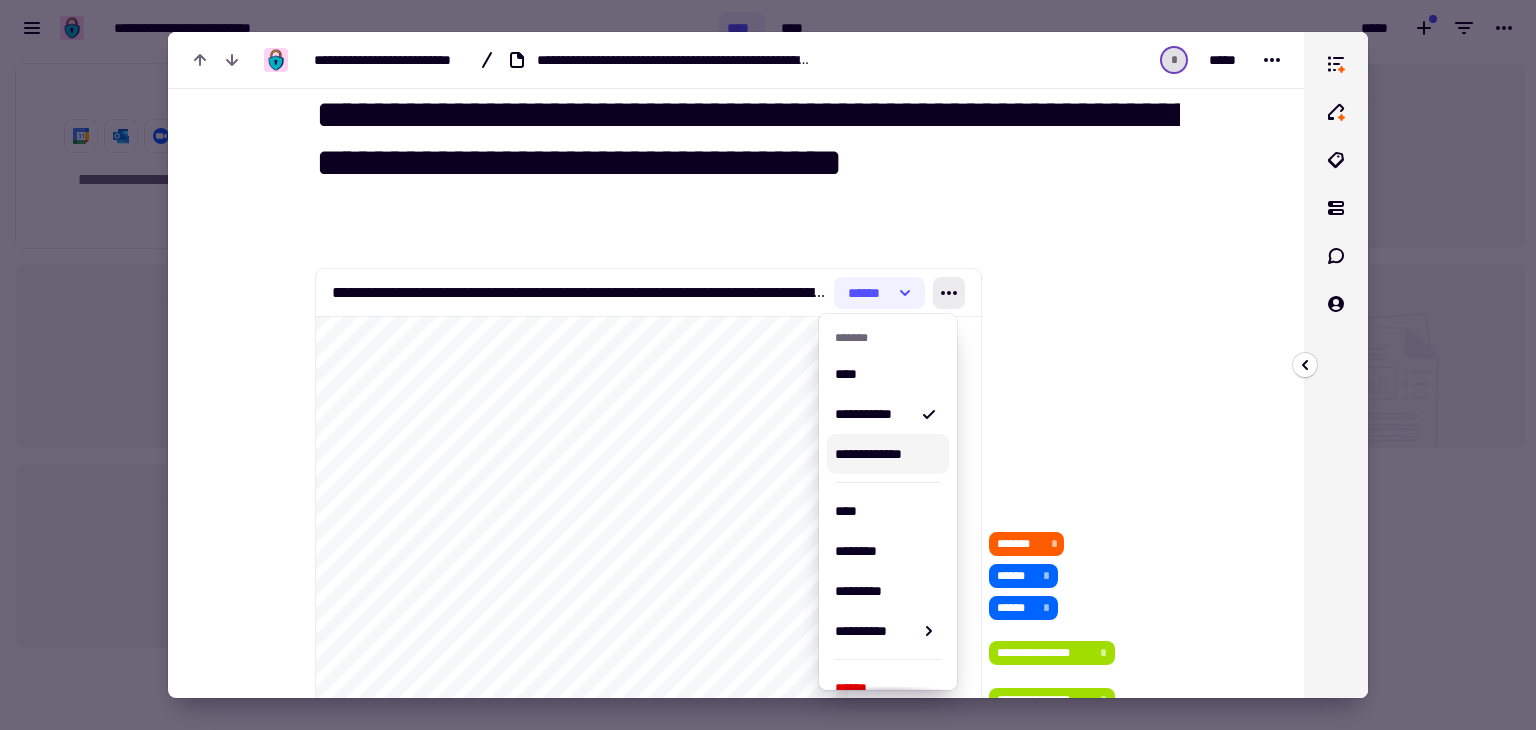 click on "**********" at bounding box center [884, 454] 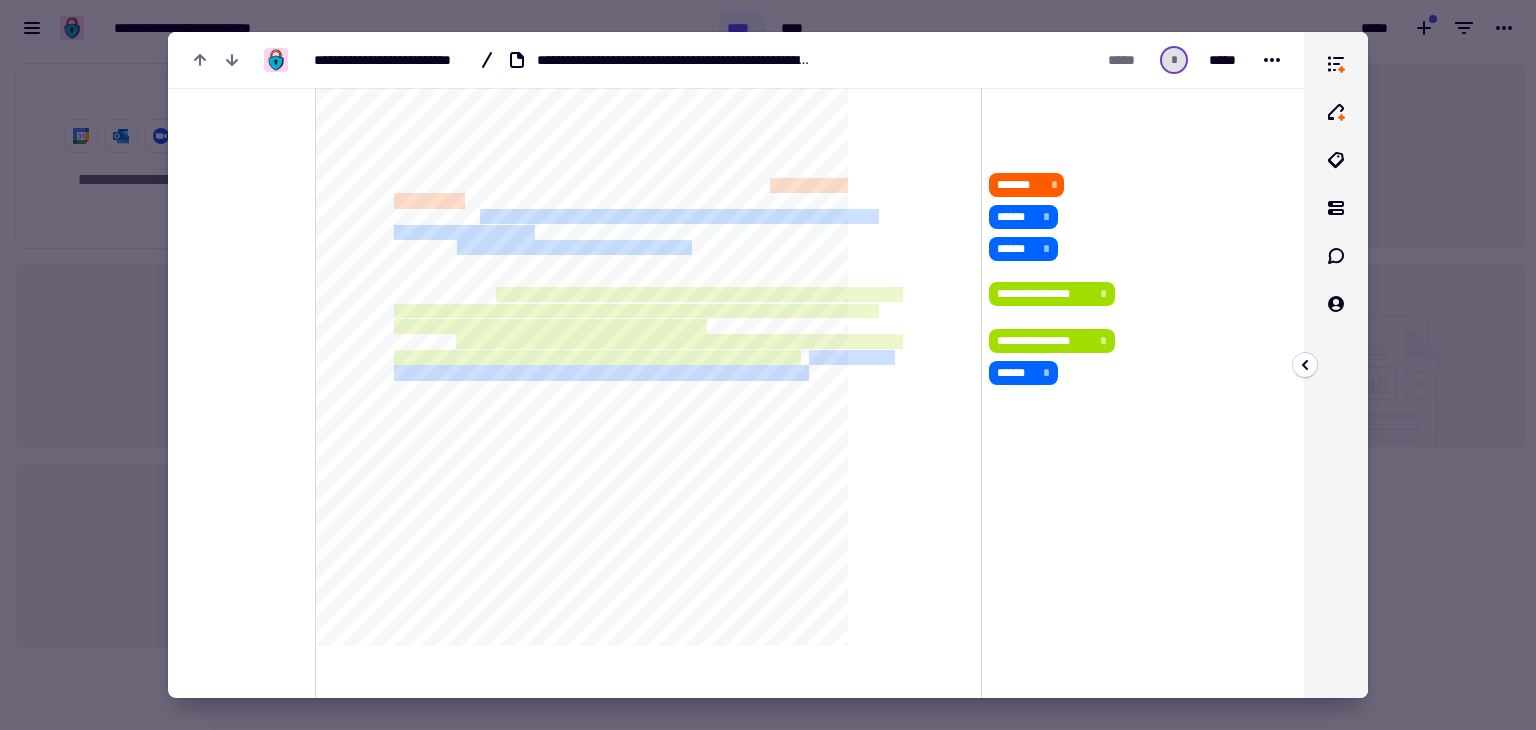 scroll, scrollTop: 404, scrollLeft: 0, axis: vertical 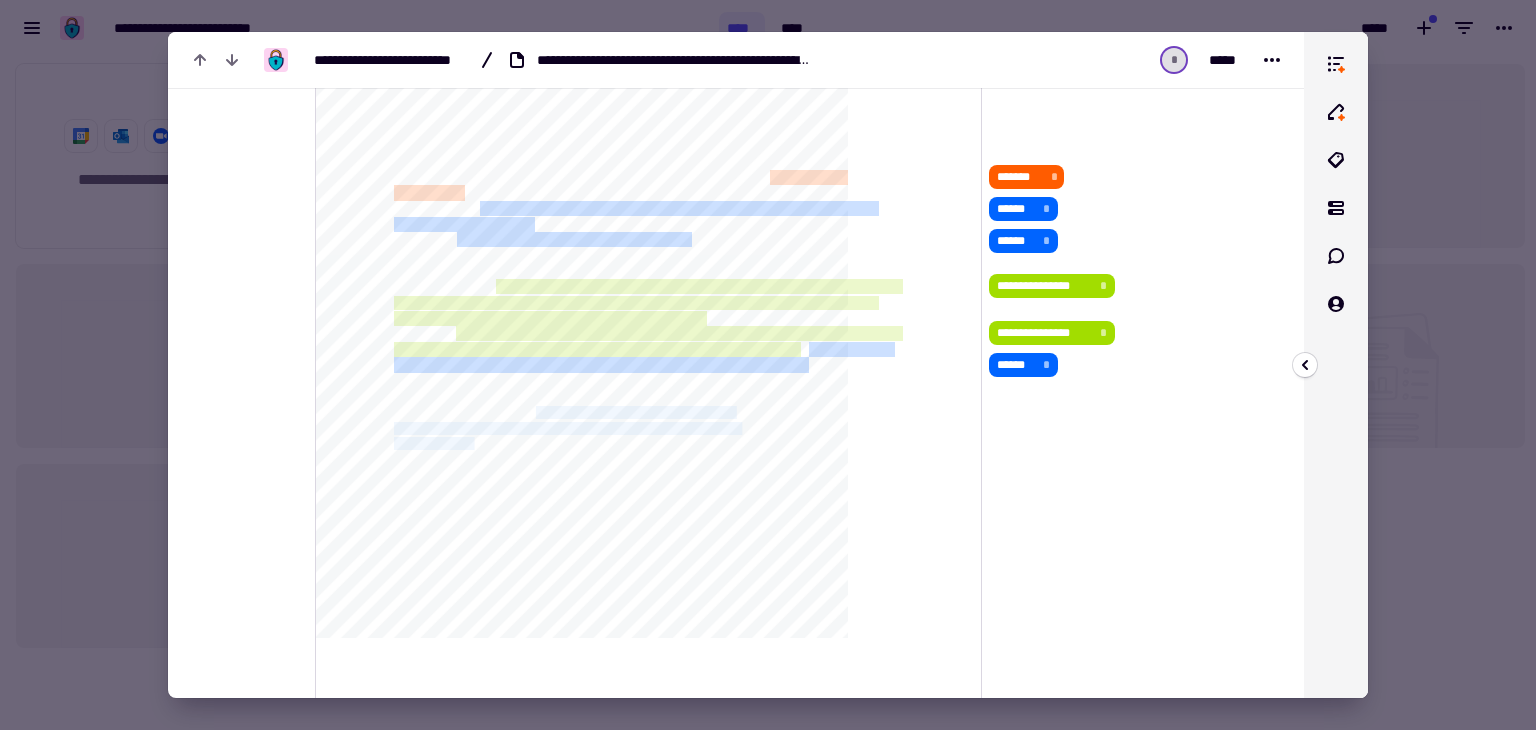 drag, startPoint x: 588, startPoint y: 410, endPoint x: 502, endPoint y: 444, distance: 92.47703 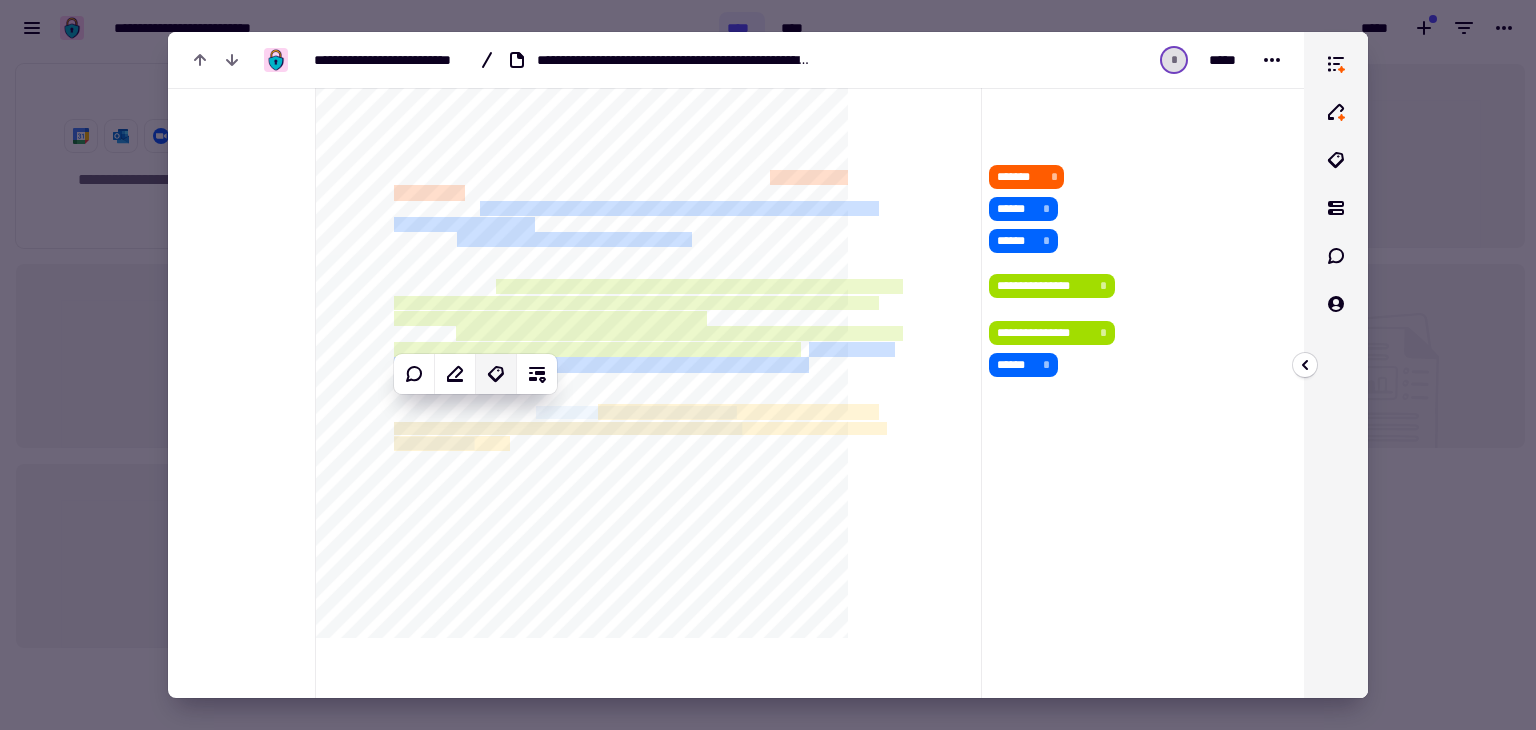 click 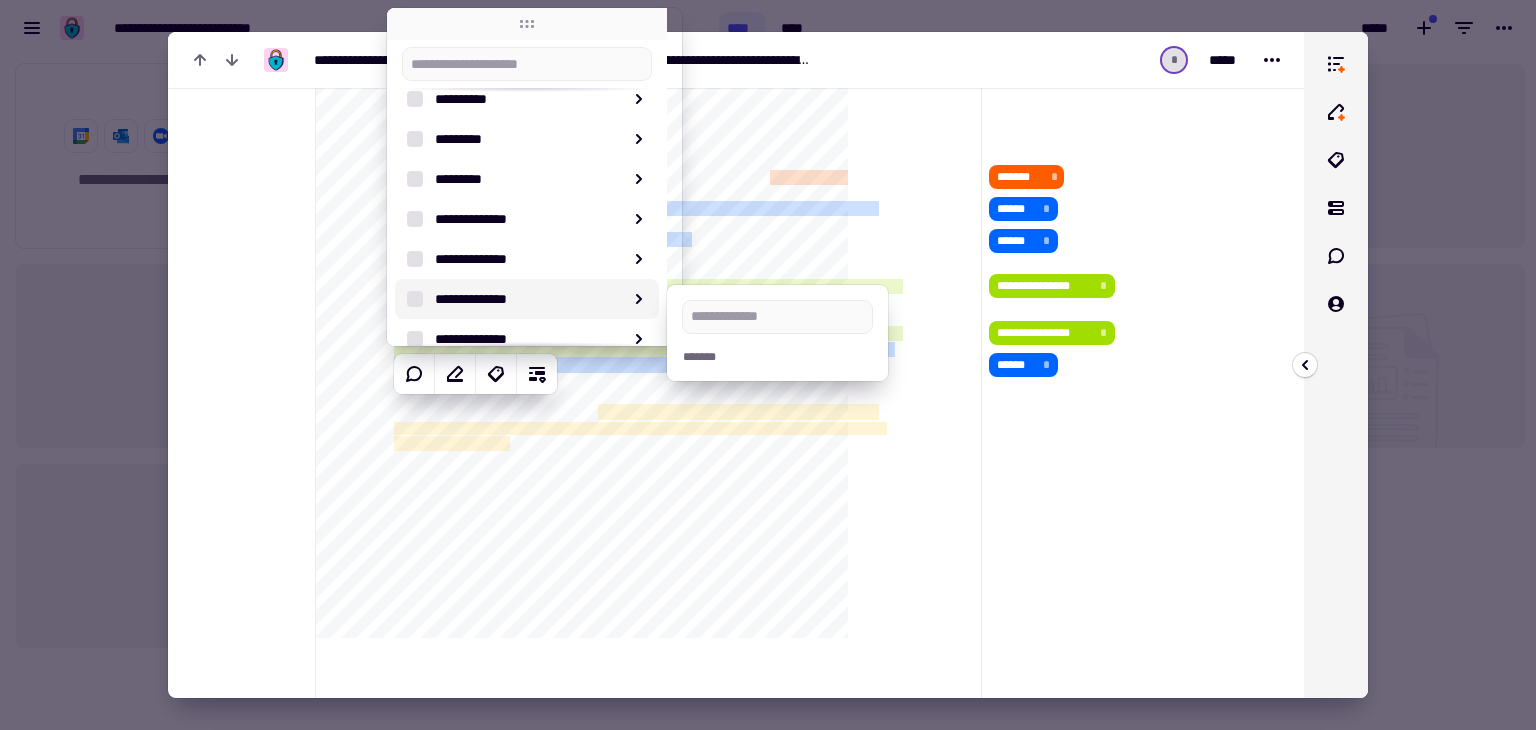 scroll, scrollTop: 216, scrollLeft: 0, axis: vertical 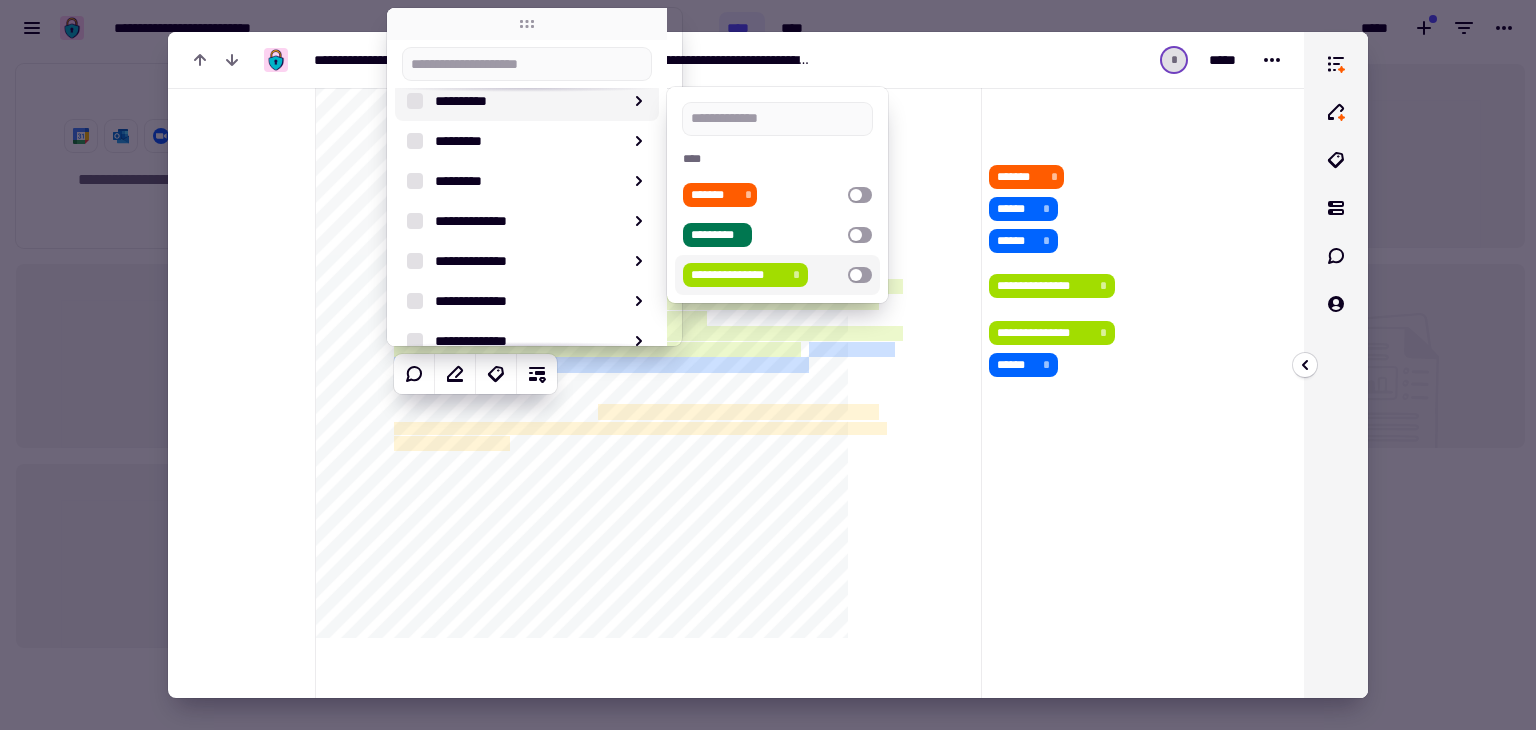 click at bounding box center (860, 275) 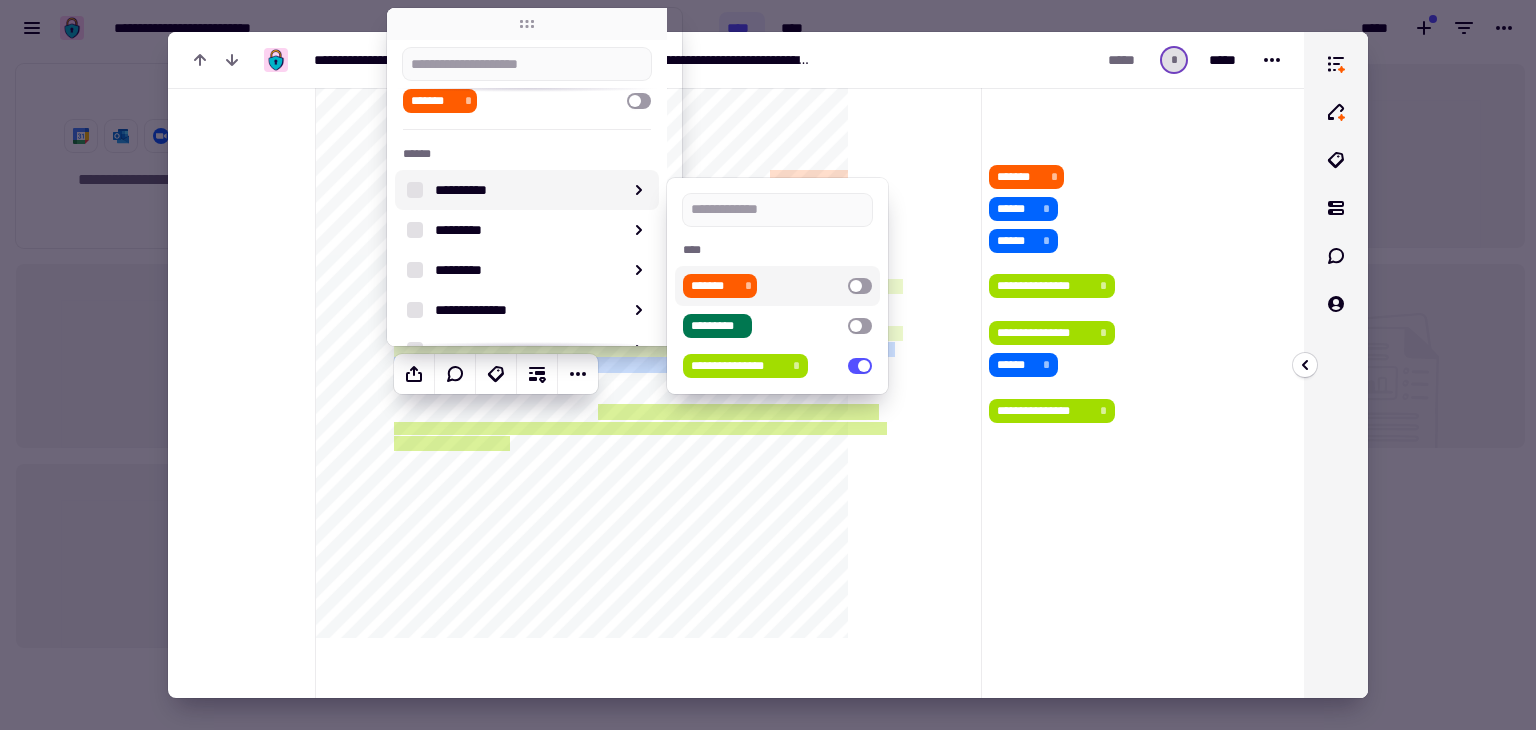 click on "[FIRST] [LAST] [STREET_ADDRESS] [CITY] [STATE] [ZIP] [COUNTRY] [PHONE]" at bounding box center [1082, 65763] 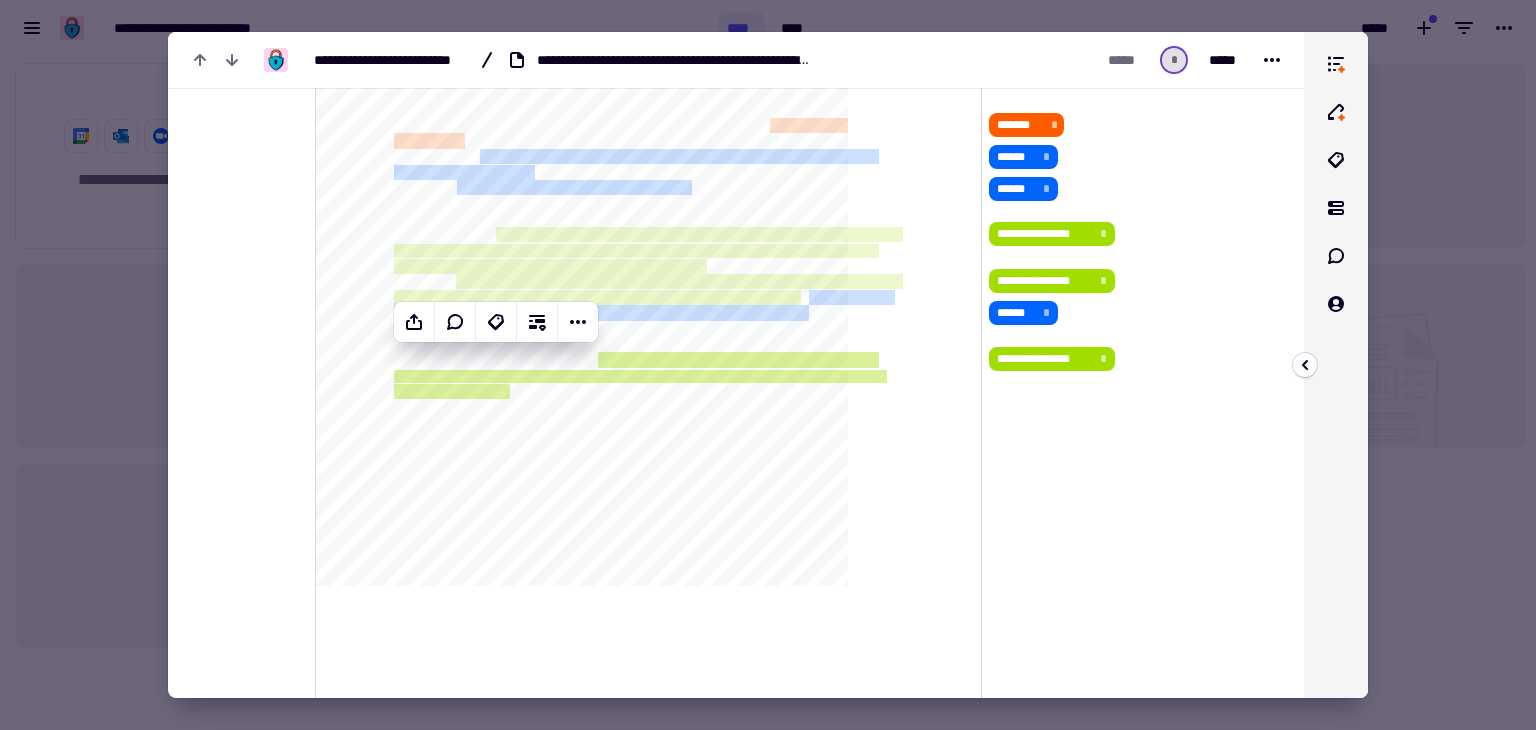 scroll, scrollTop: 457, scrollLeft: 0, axis: vertical 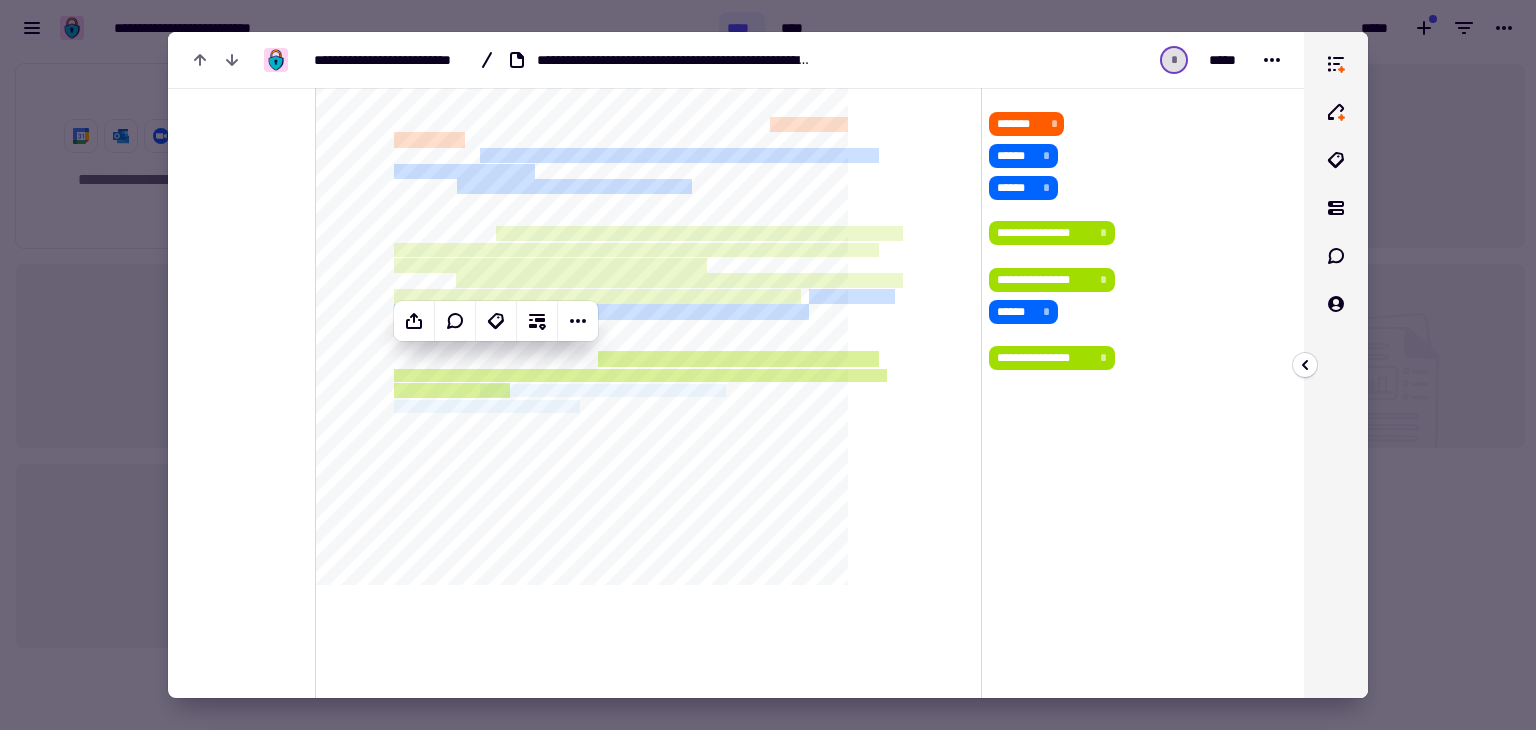drag, startPoint x: 512, startPoint y: 385, endPoint x: 652, endPoint y: 402, distance: 141.02837 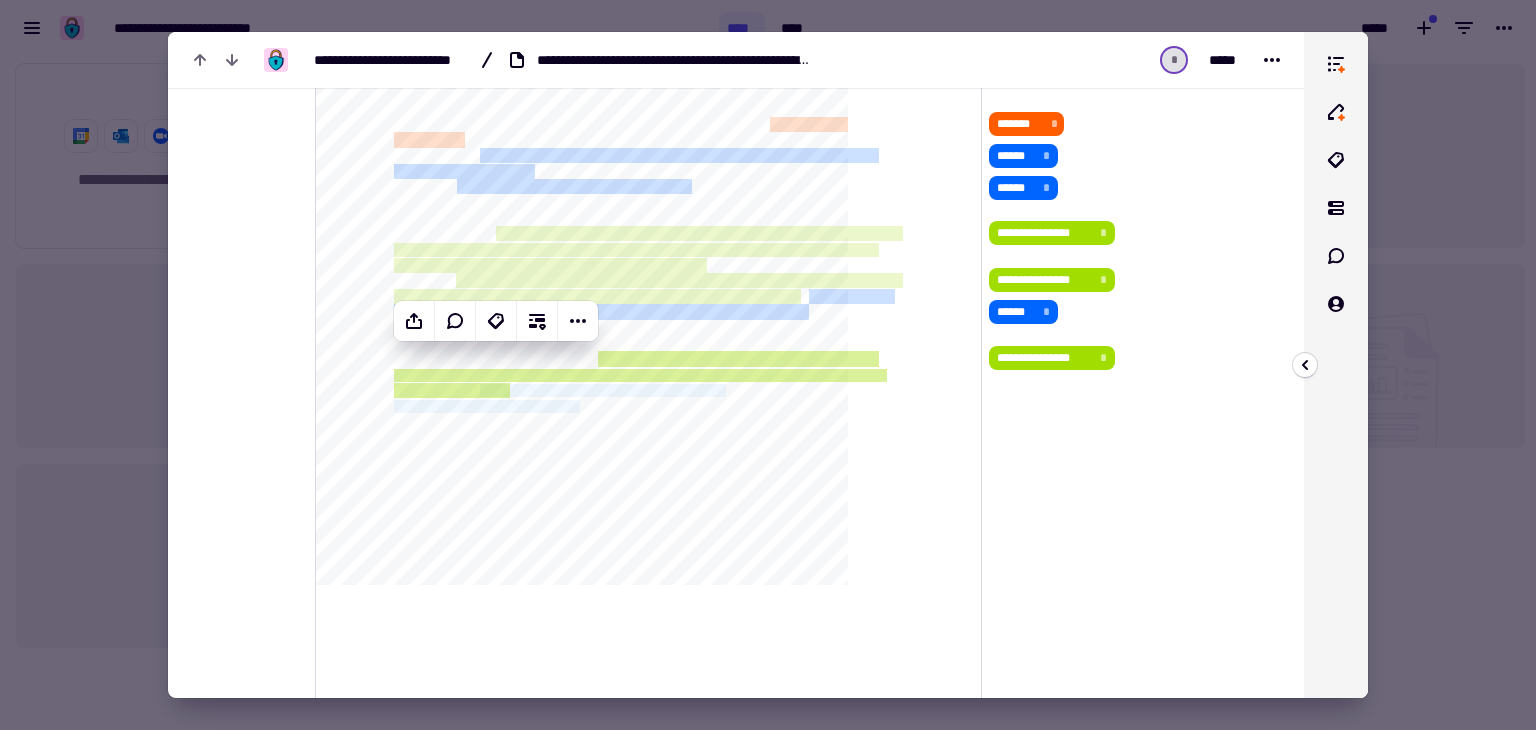 click on "[FIRST] [LAST] [STREET_ADDRESS] [CITY] [STATE] [ZIP] [COUNTRY] [PHONE] [EMAIL] [SSN] [CREDIT_CARD] [PASSPORT] [DRIVER_LICENSE] [DOB]" 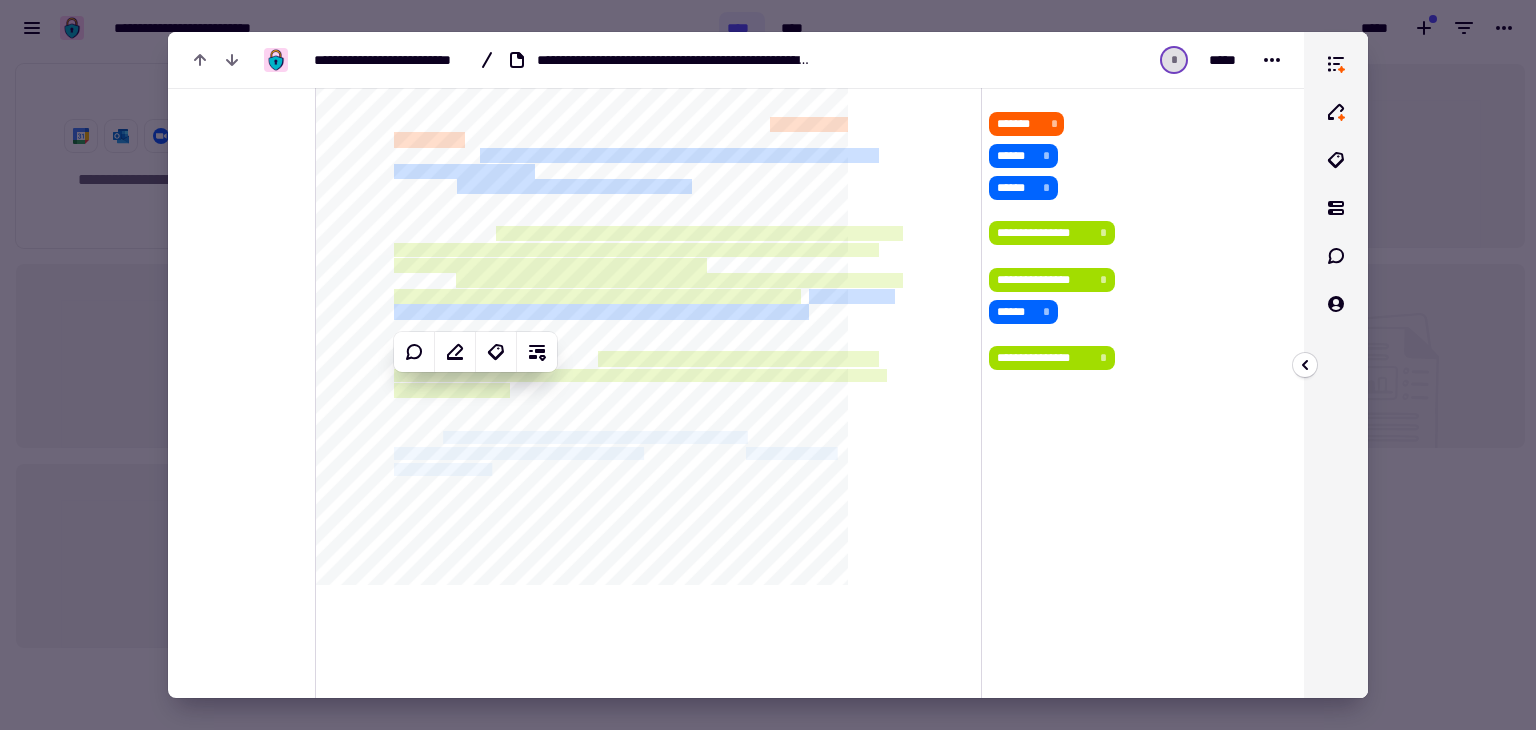 drag, startPoint x: 456, startPoint y: 434, endPoint x: 530, endPoint y: 465, distance: 80.23092 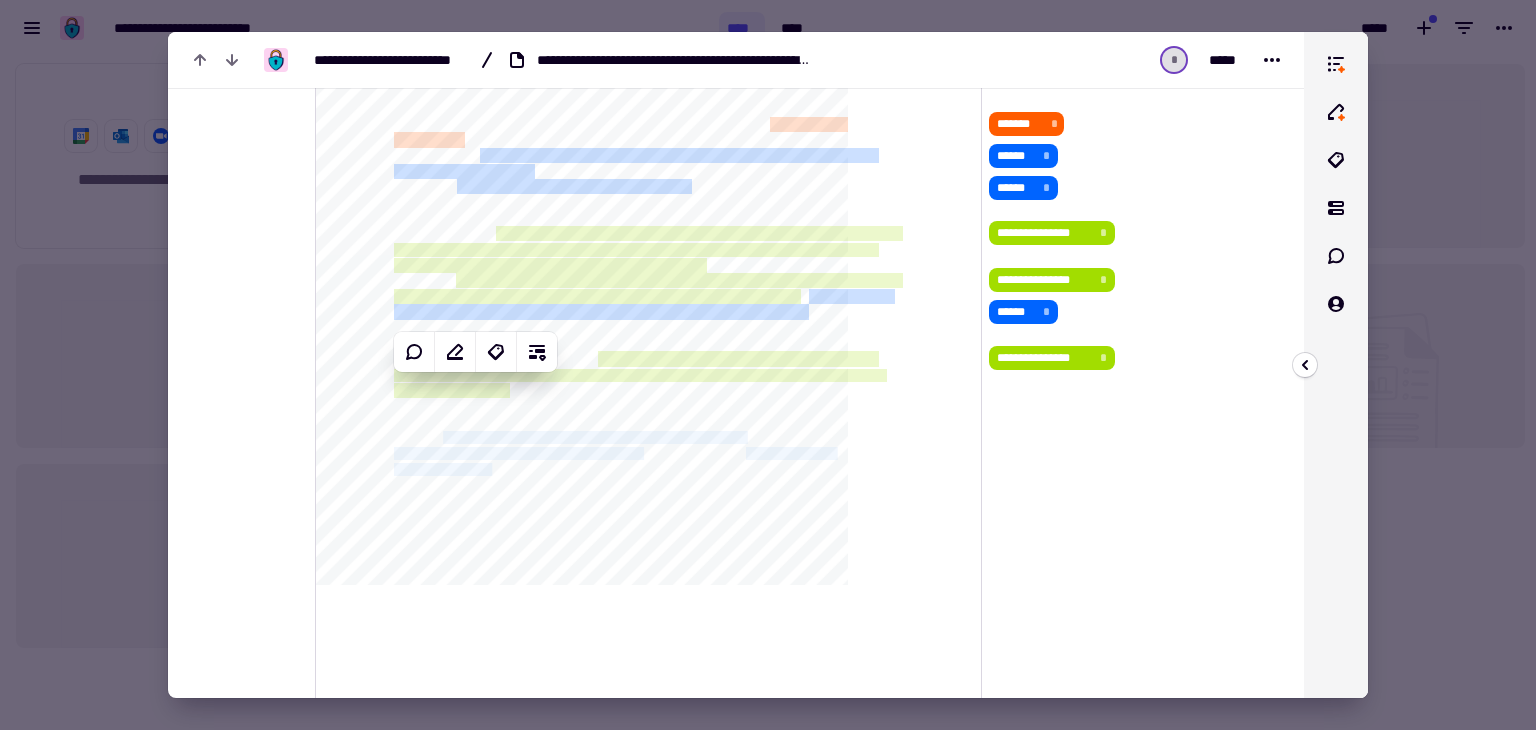 click on "[FIRST] [LAST] [STREET_ADDRESS] [CITY] [STATE] [ZIP] [COUNTRY] [PHONE] [EMAIL] [SSN] [CREDIT_CARD] [PASSPORT] [DRIVER_LICENSE] [DOB]" 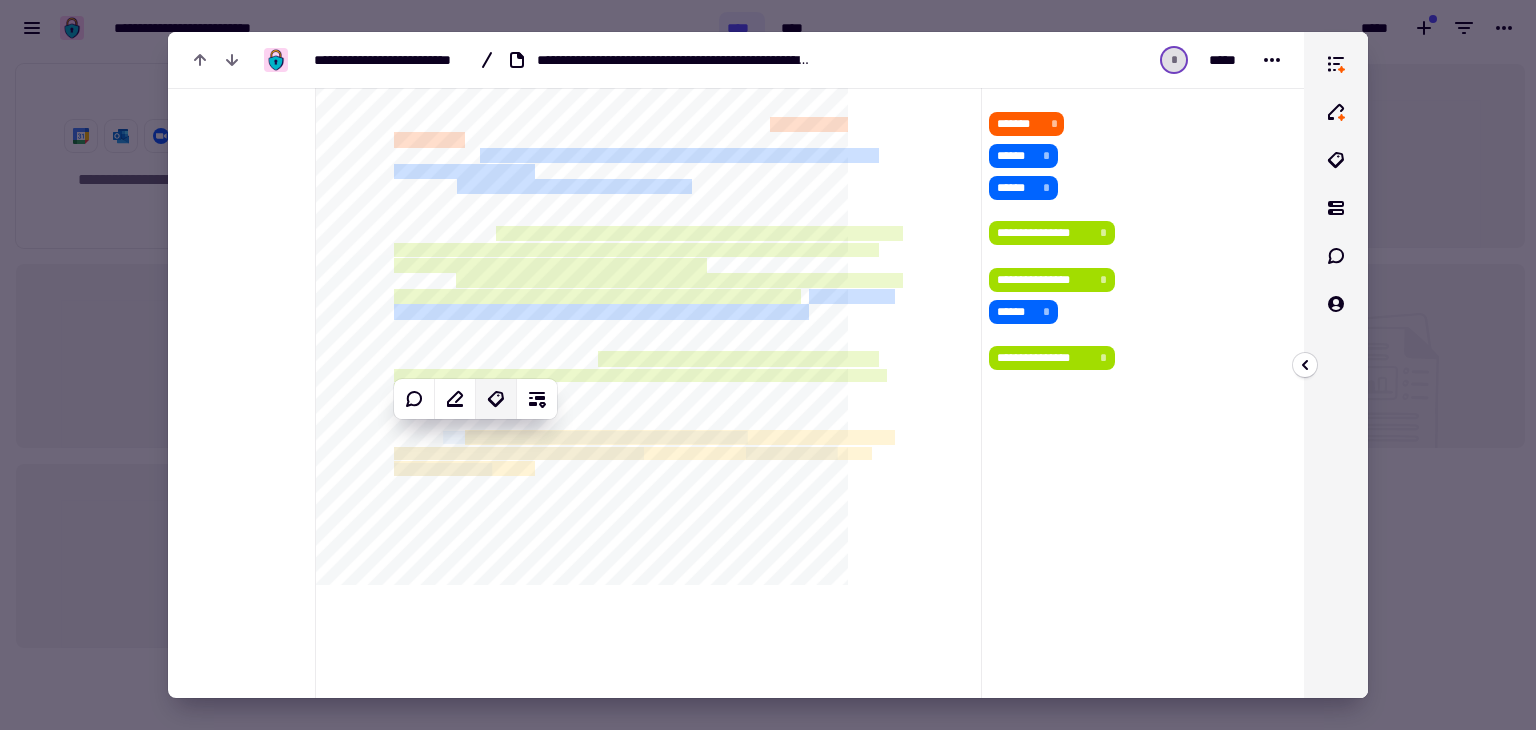 click 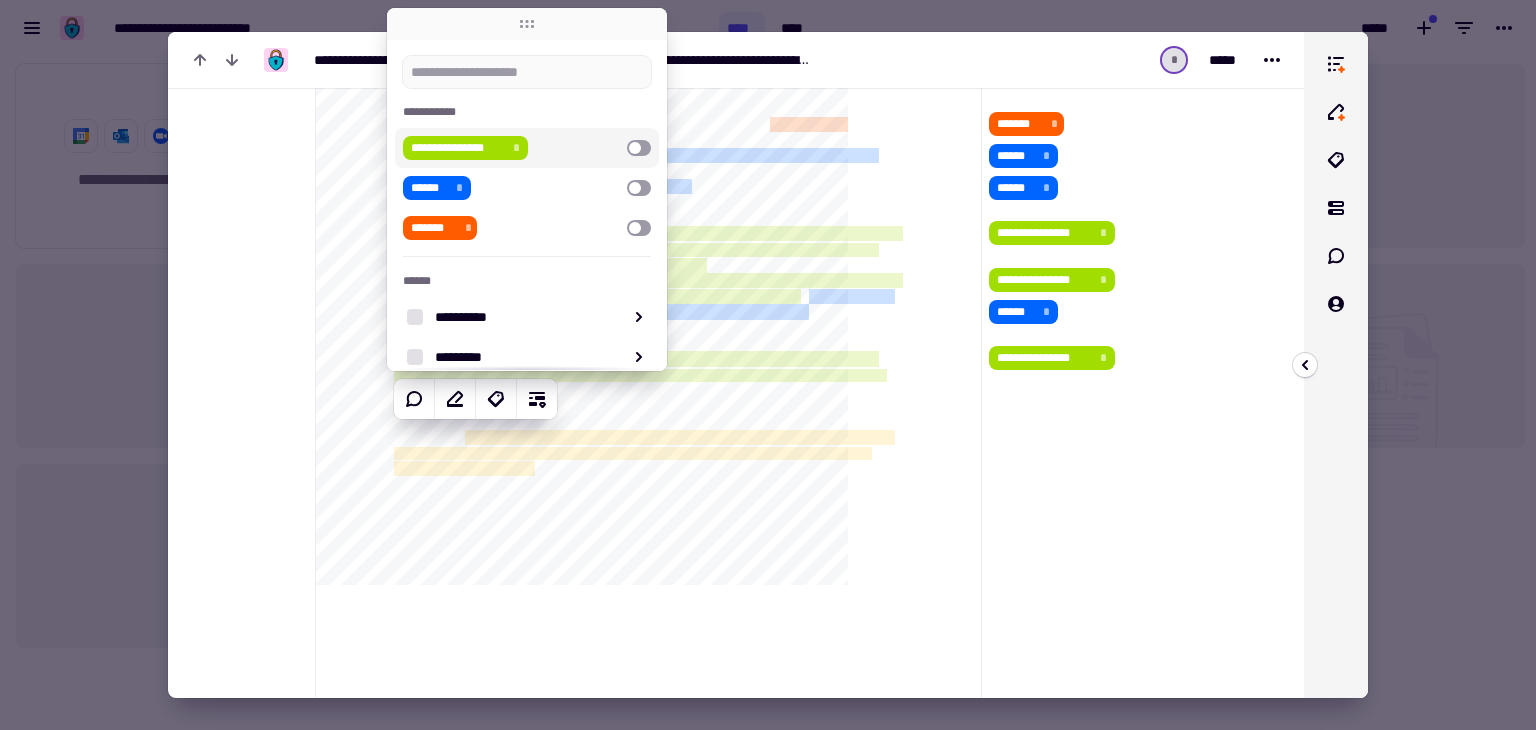 click at bounding box center (639, 148) 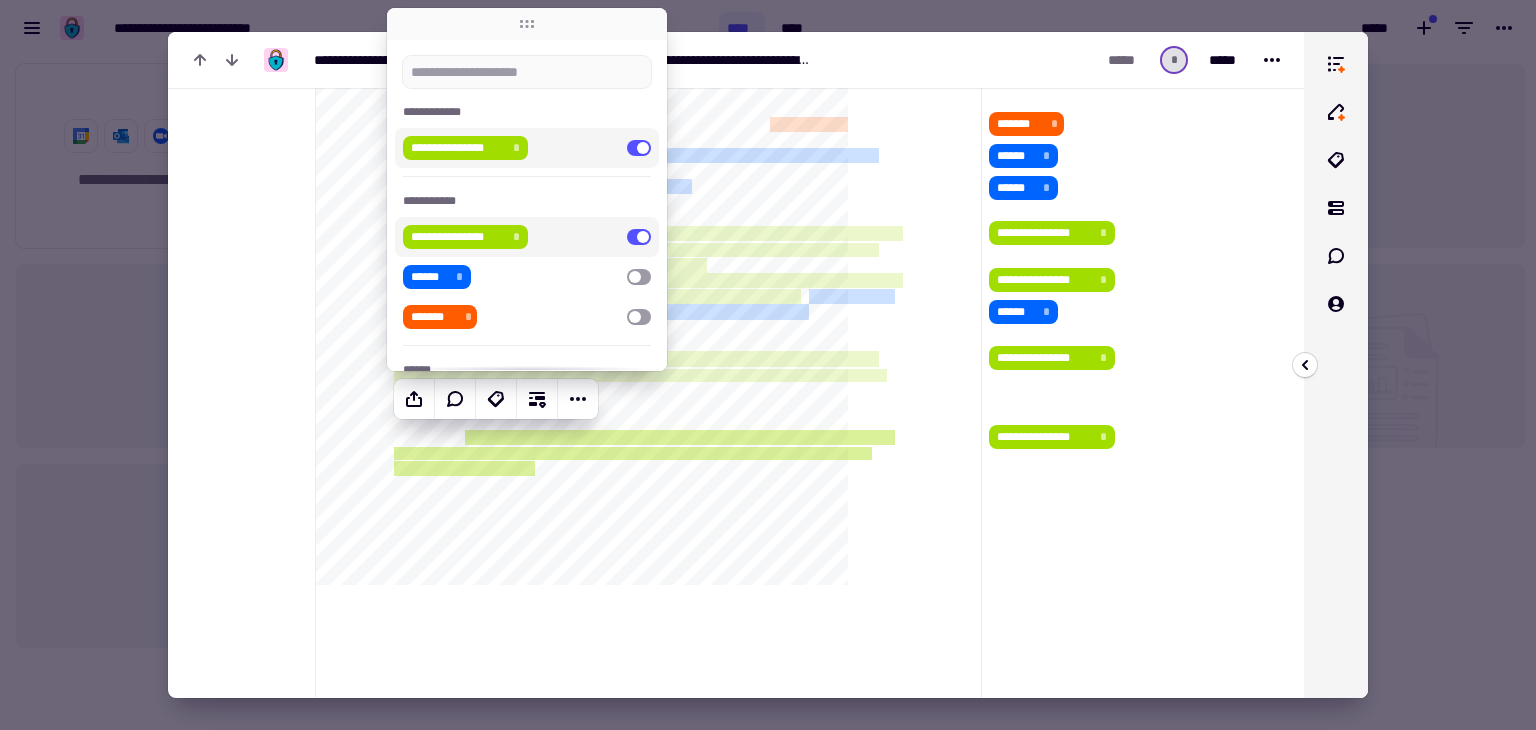 click on "[FIRST] [LAST] [STREET_ADDRESS] [CITY] [STATE] [ZIP] [COUNTRY] [PHONE]" at bounding box center [1082, 65710] 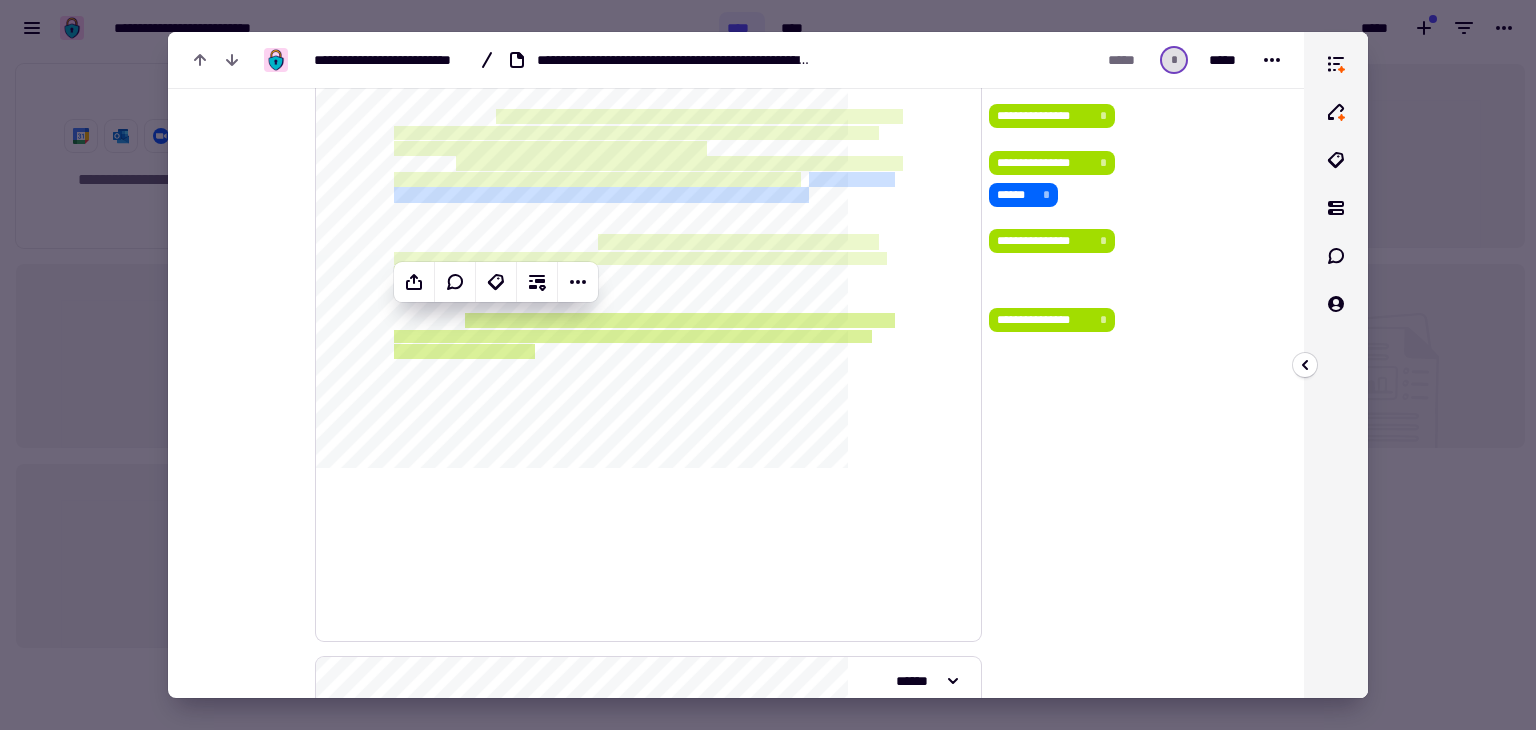 scroll, scrollTop: 580, scrollLeft: 0, axis: vertical 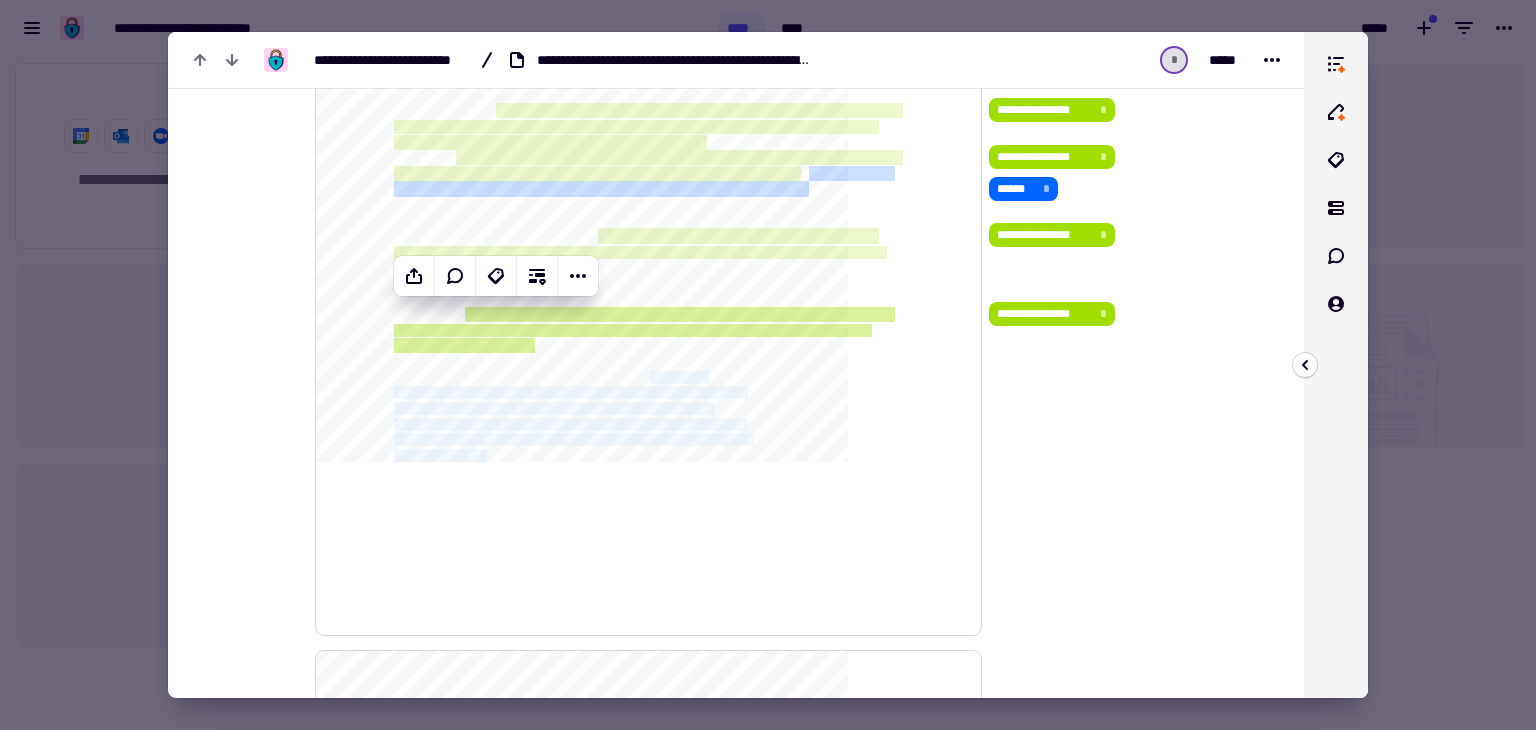 drag, startPoint x: 756, startPoint y: 373, endPoint x: 516, endPoint y: 452, distance: 252.66777 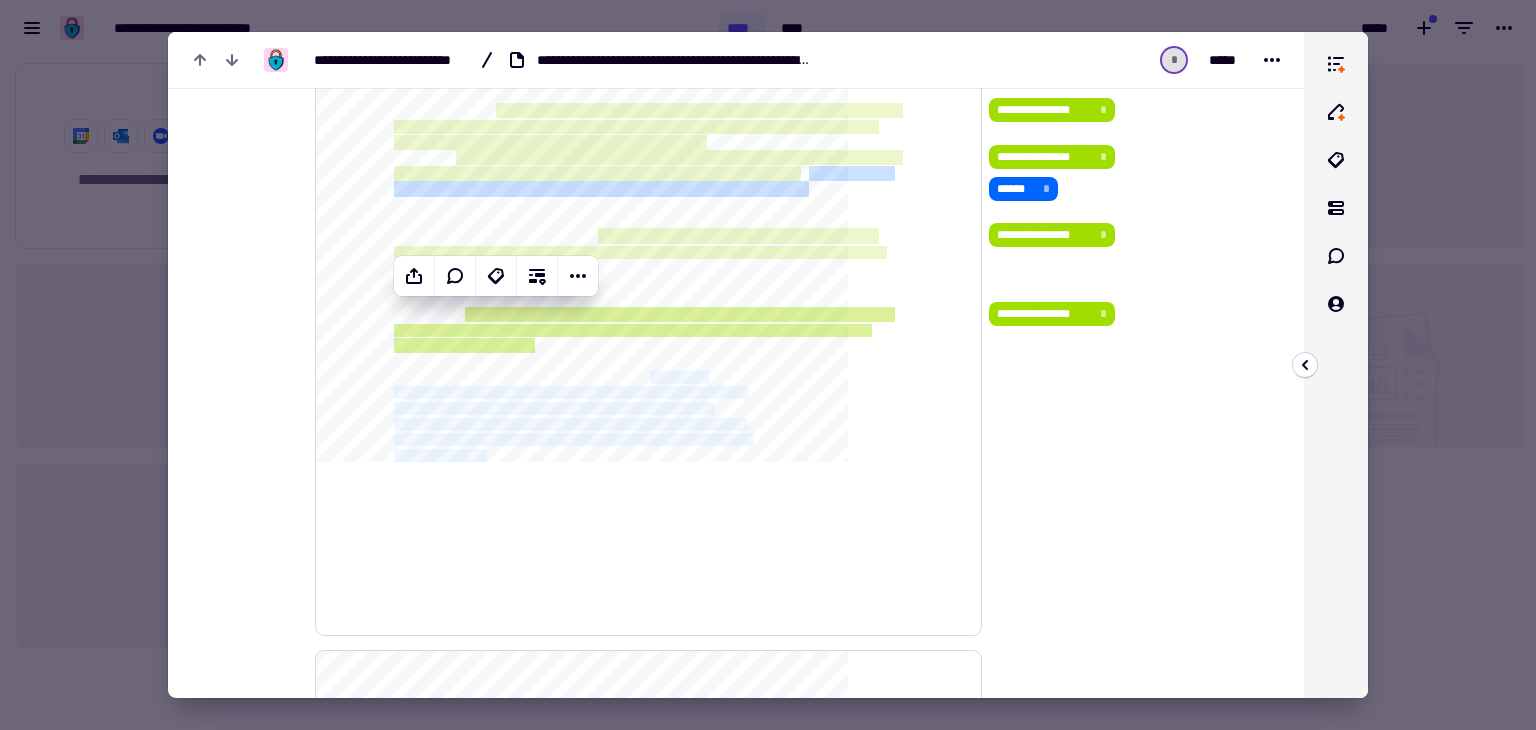 click on "[FIRST] [LAST] [STREET_ADDRESS] [CITY] [STATE] [ZIP] [COUNTRY] [PHONE] [EMAIL] [SSN] [CREDIT_CARD] [PASSPORT] [DRIVER_LICENSE] [DOB]" 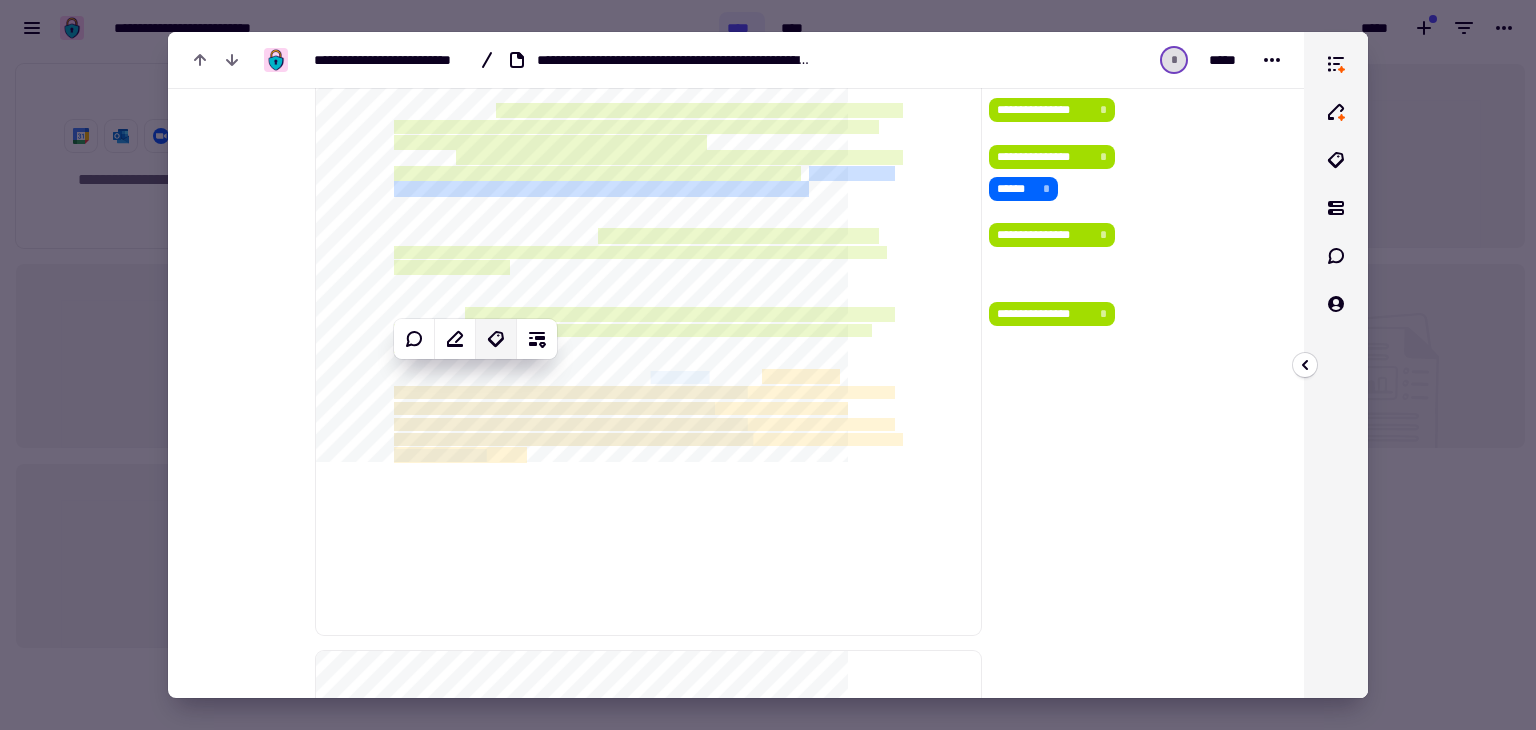 click 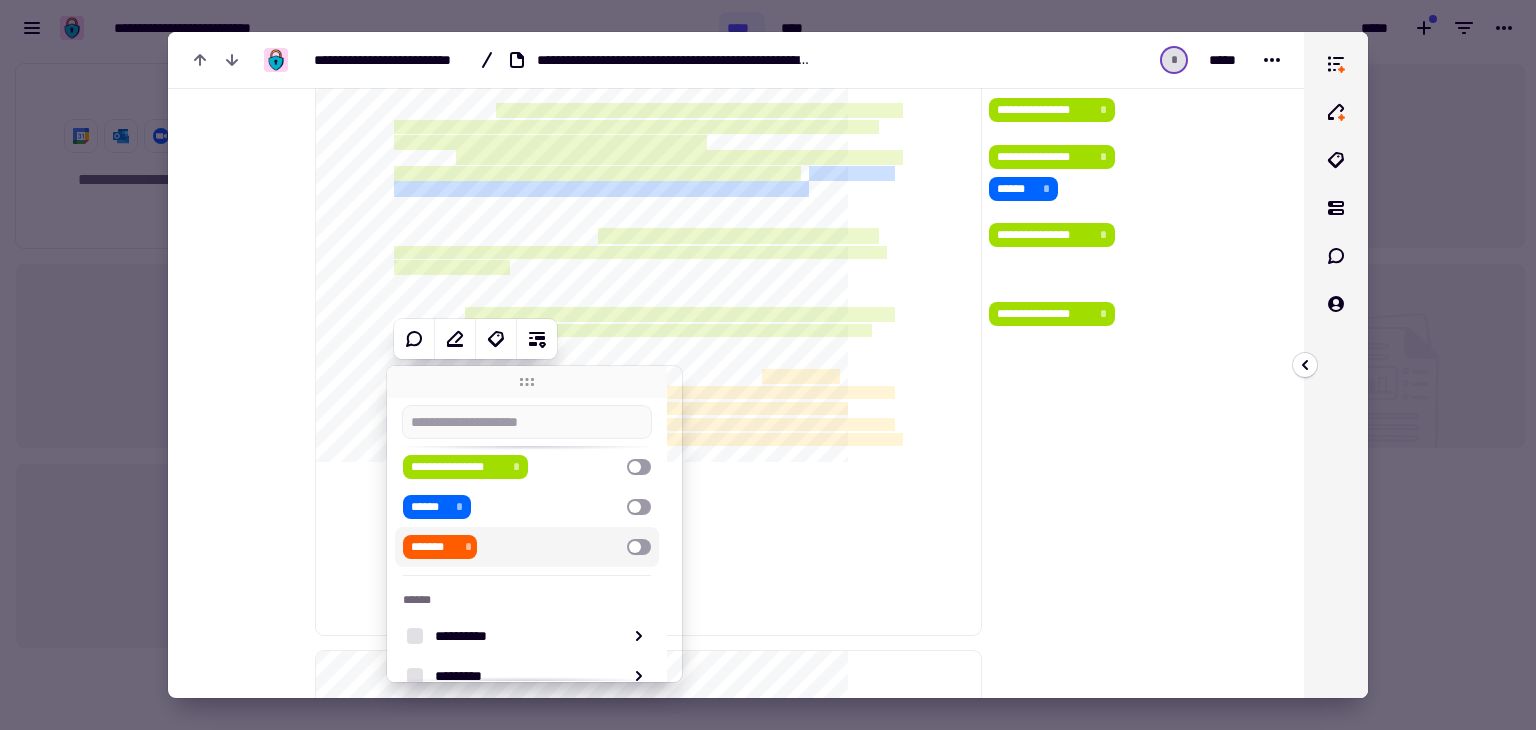 scroll, scrollTop: 40, scrollLeft: 0, axis: vertical 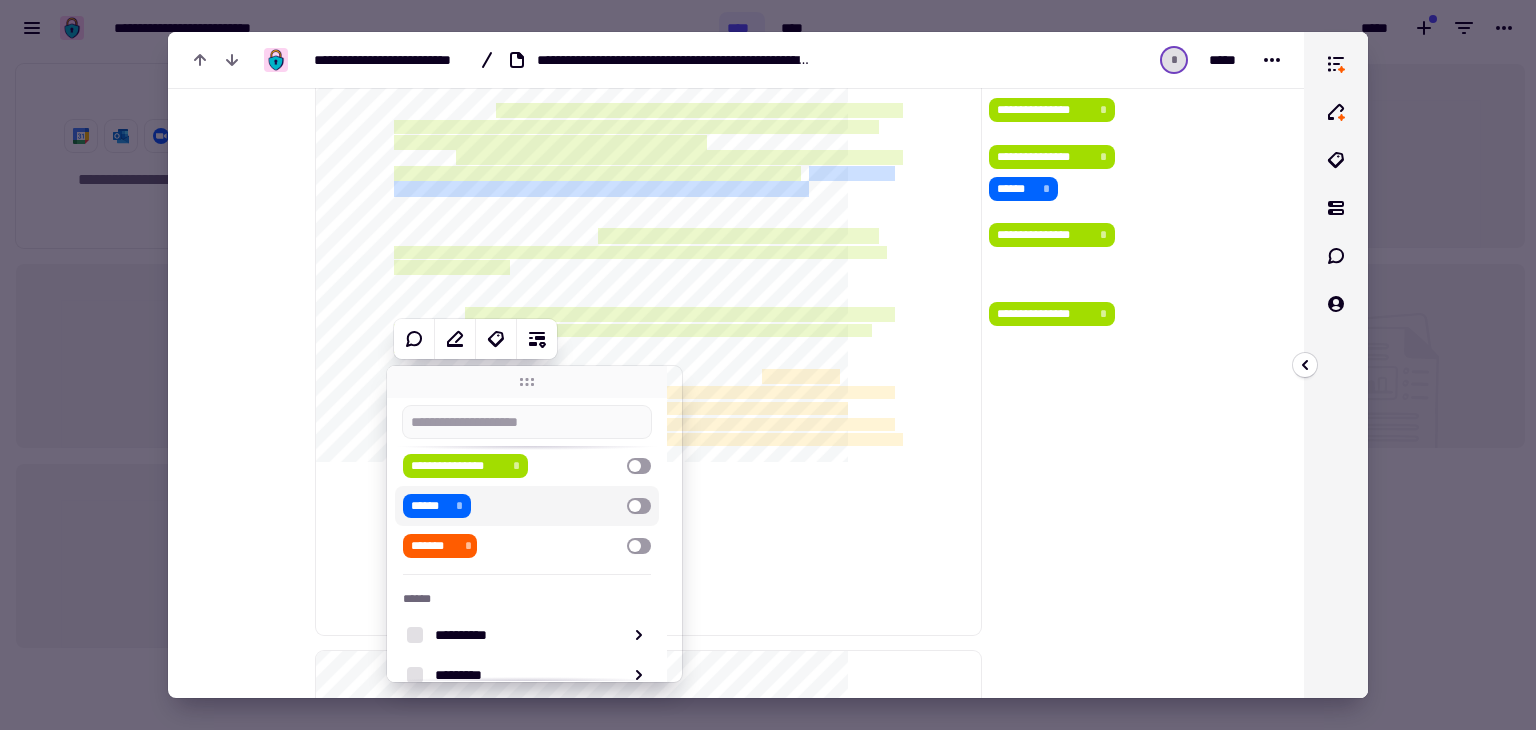 click at bounding box center [639, 506] 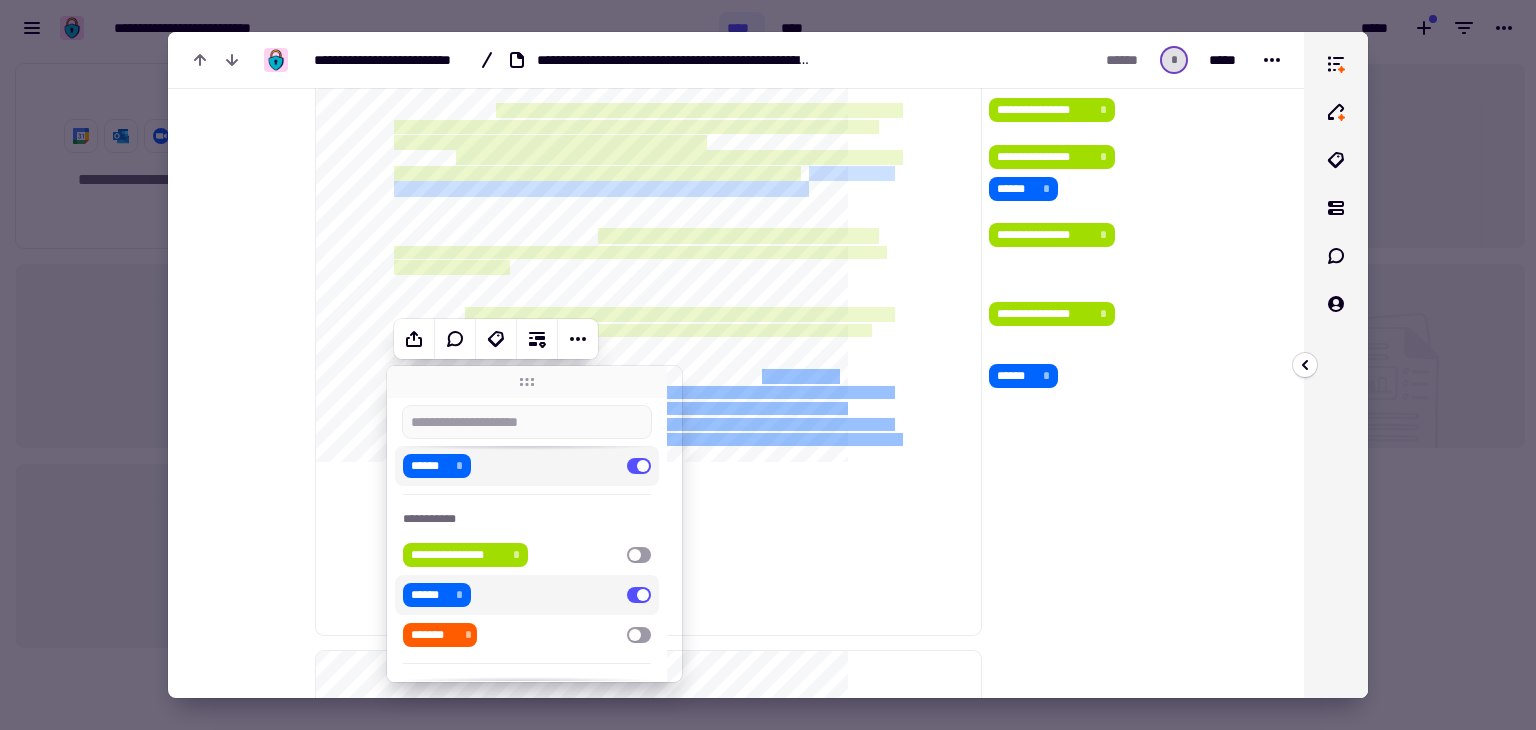 click on "[FIRST] [LAST] [STREET_ADDRESS] [CITY] [STATE] [ZIP] [COUNTRY] [PHONE]" at bounding box center [1082, 65587] 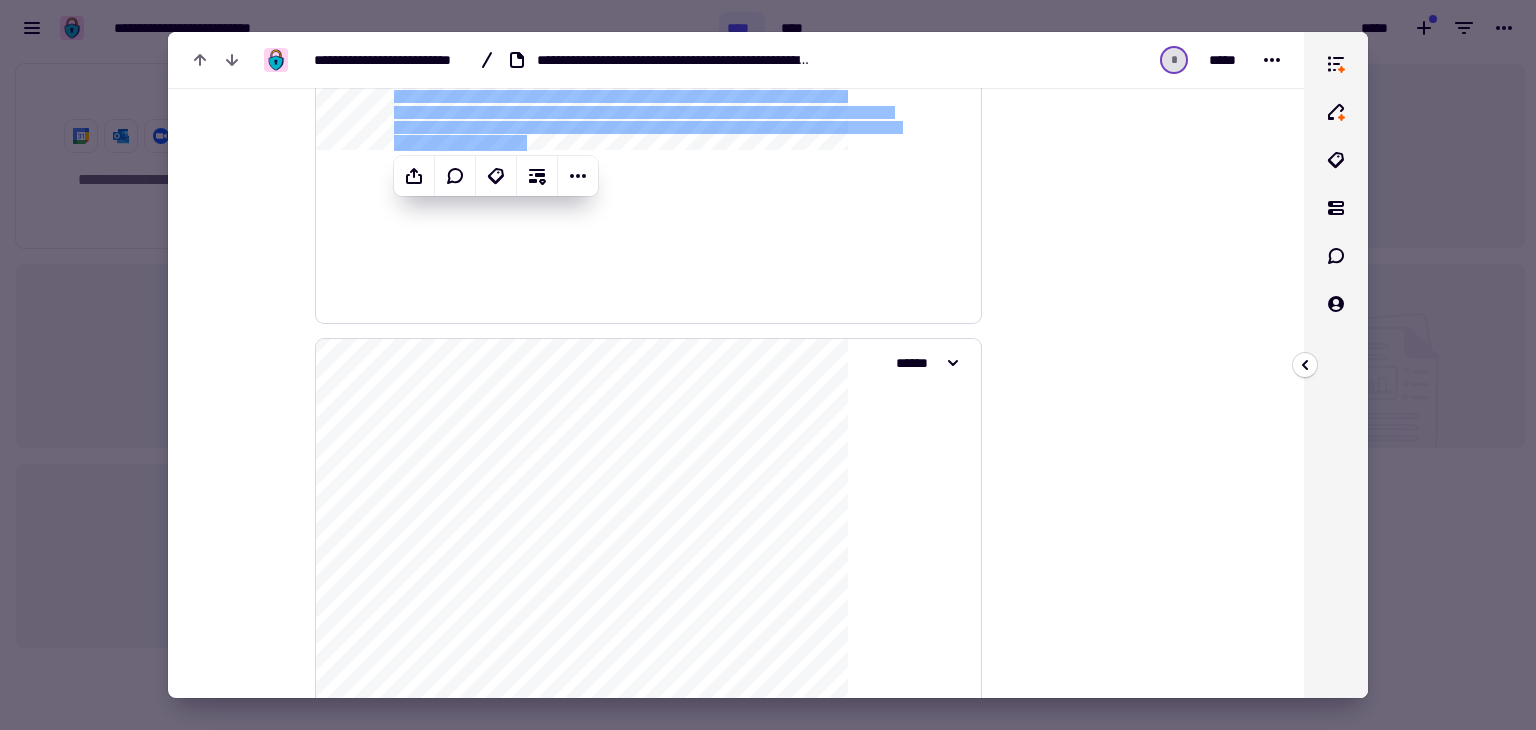 scroll, scrollTop: 893, scrollLeft: 0, axis: vertical 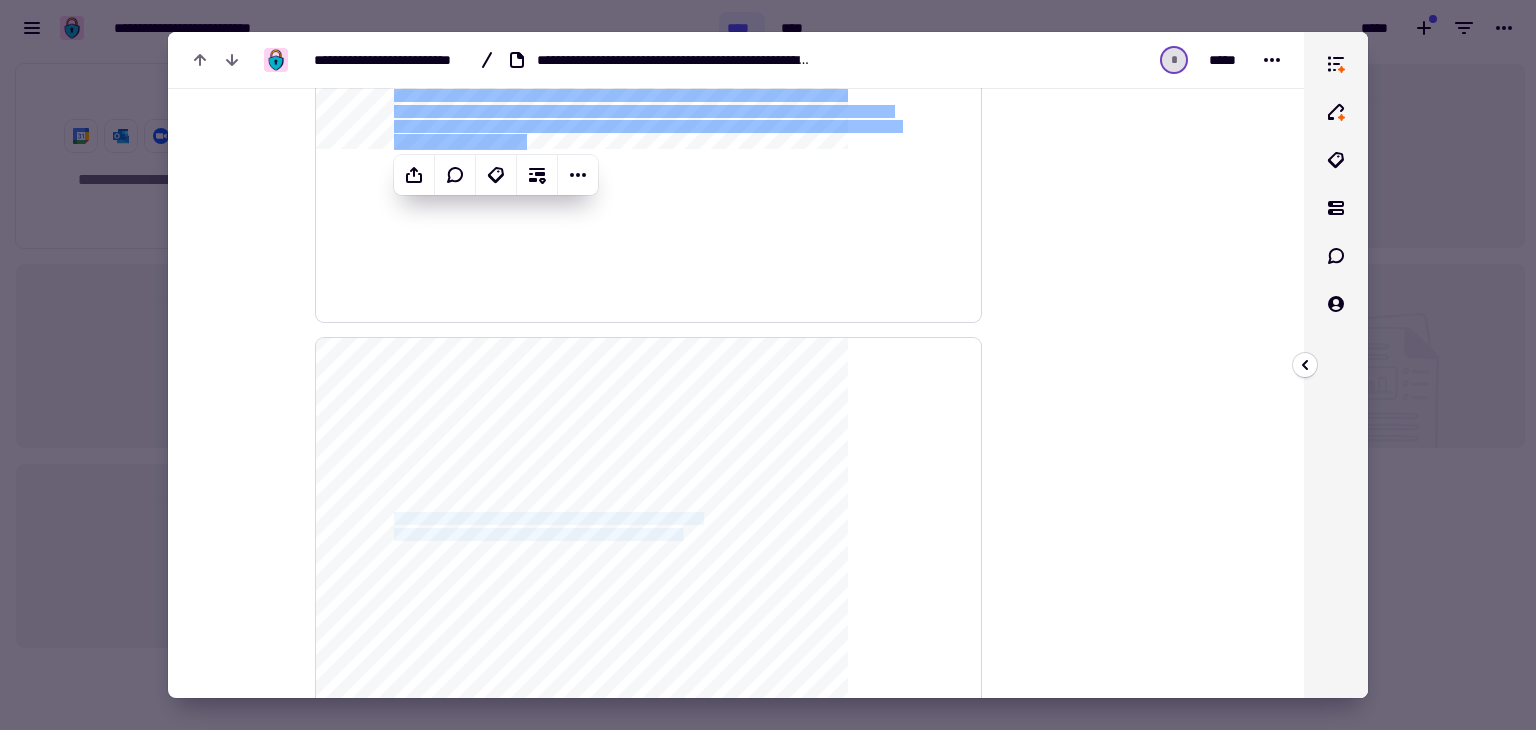 drag, startPoint x: 386, startPoint y: 511, endPoint x: 799, endPoint y: 532, distance: 413.53354 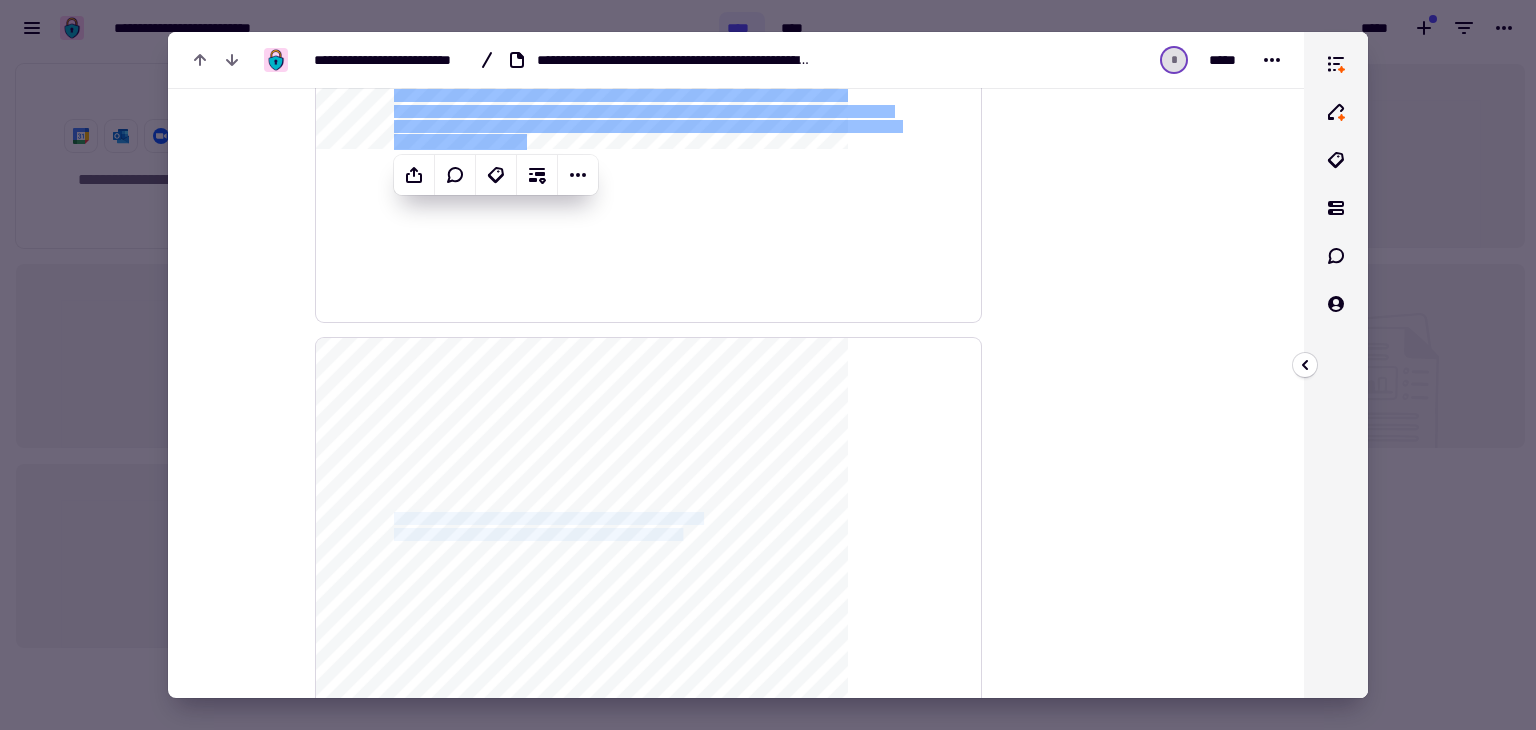 click on "[FIRST] [LAST] [STREET_ADDRESS] [CITY] [STATE] [ZIP] [COUNTRY] [PHONE] [EMAIL] [SSN] [CREDIT_CARD] [PASSPORT] [DRIVER_LICENSE] [DOB]" 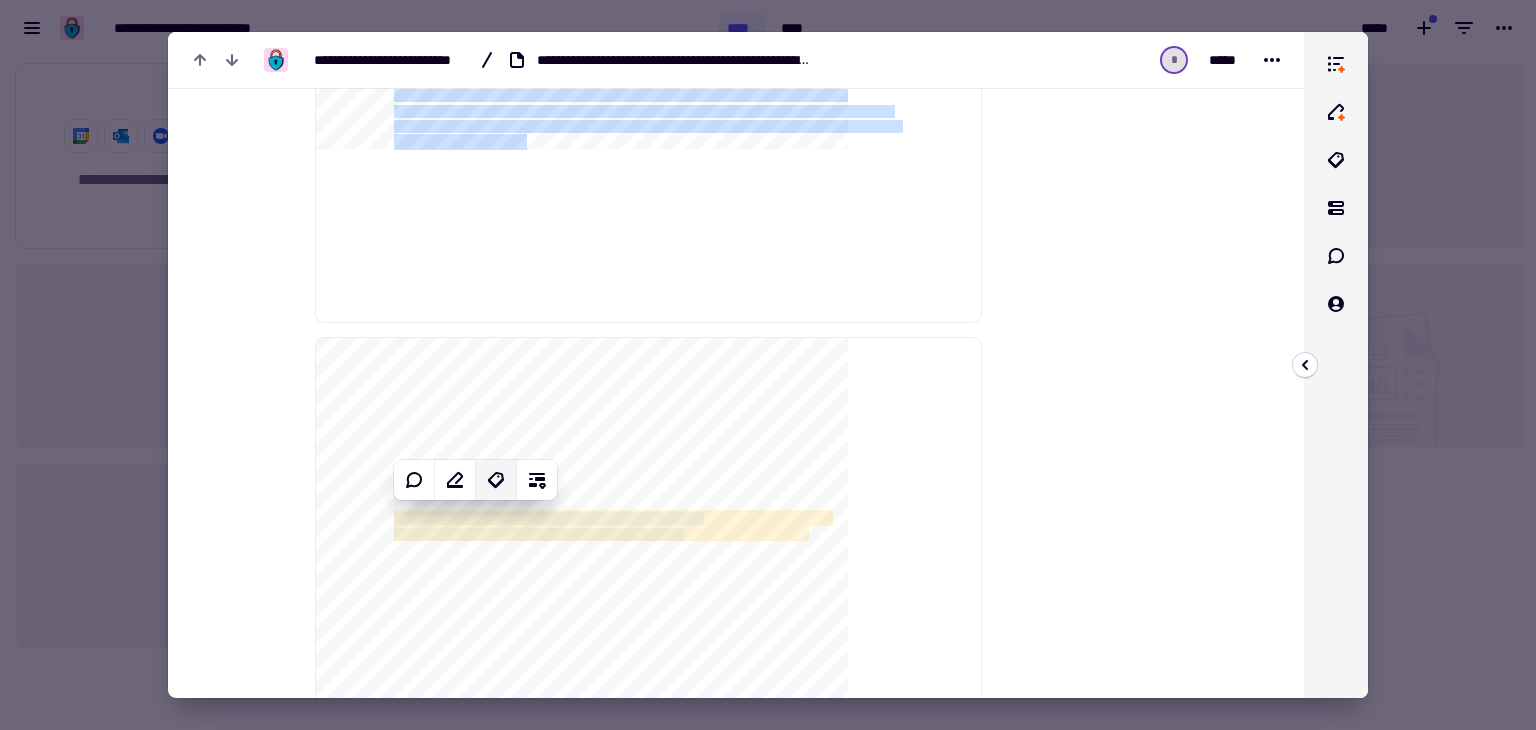 click 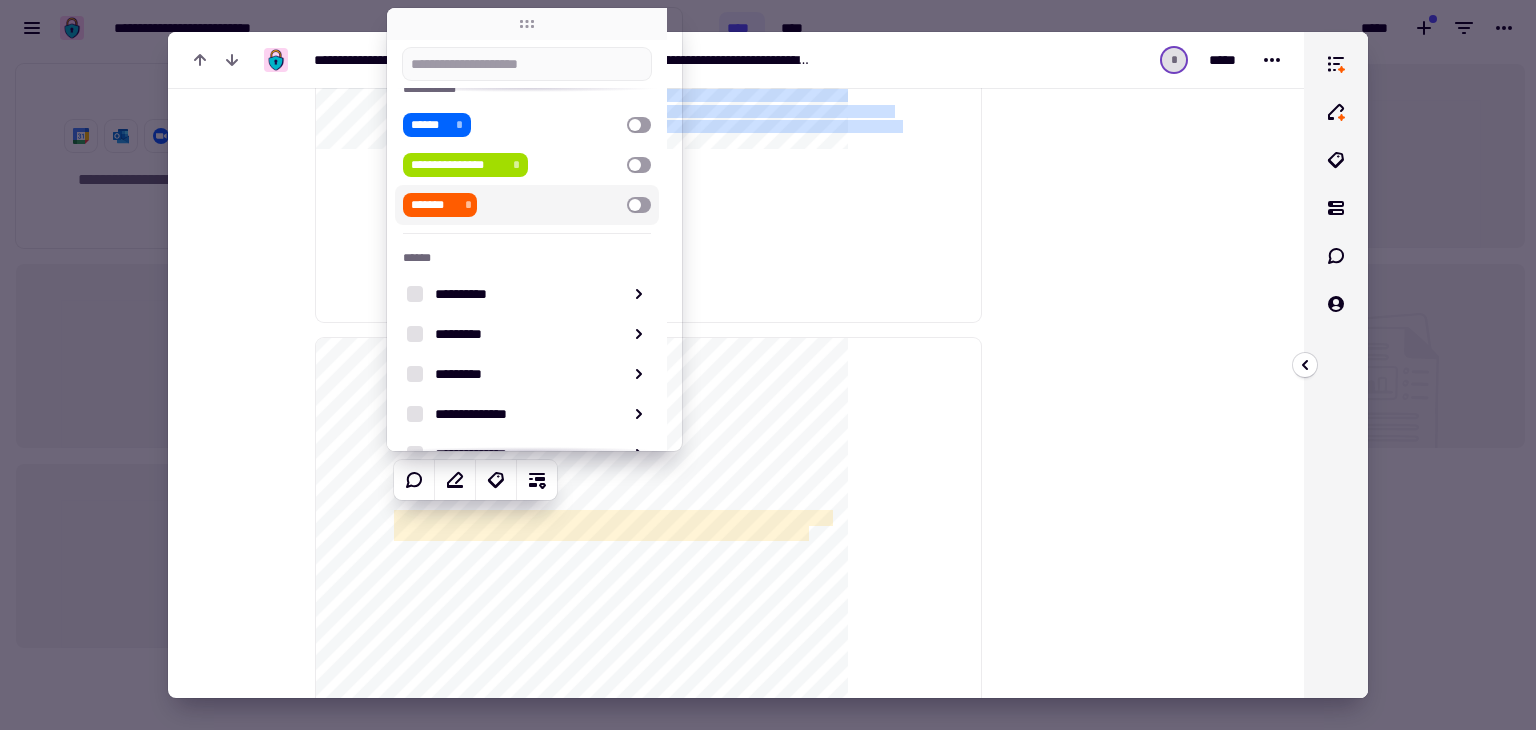 scroll, scrollTop: 22, scrollLeft: 0, axis: vertical 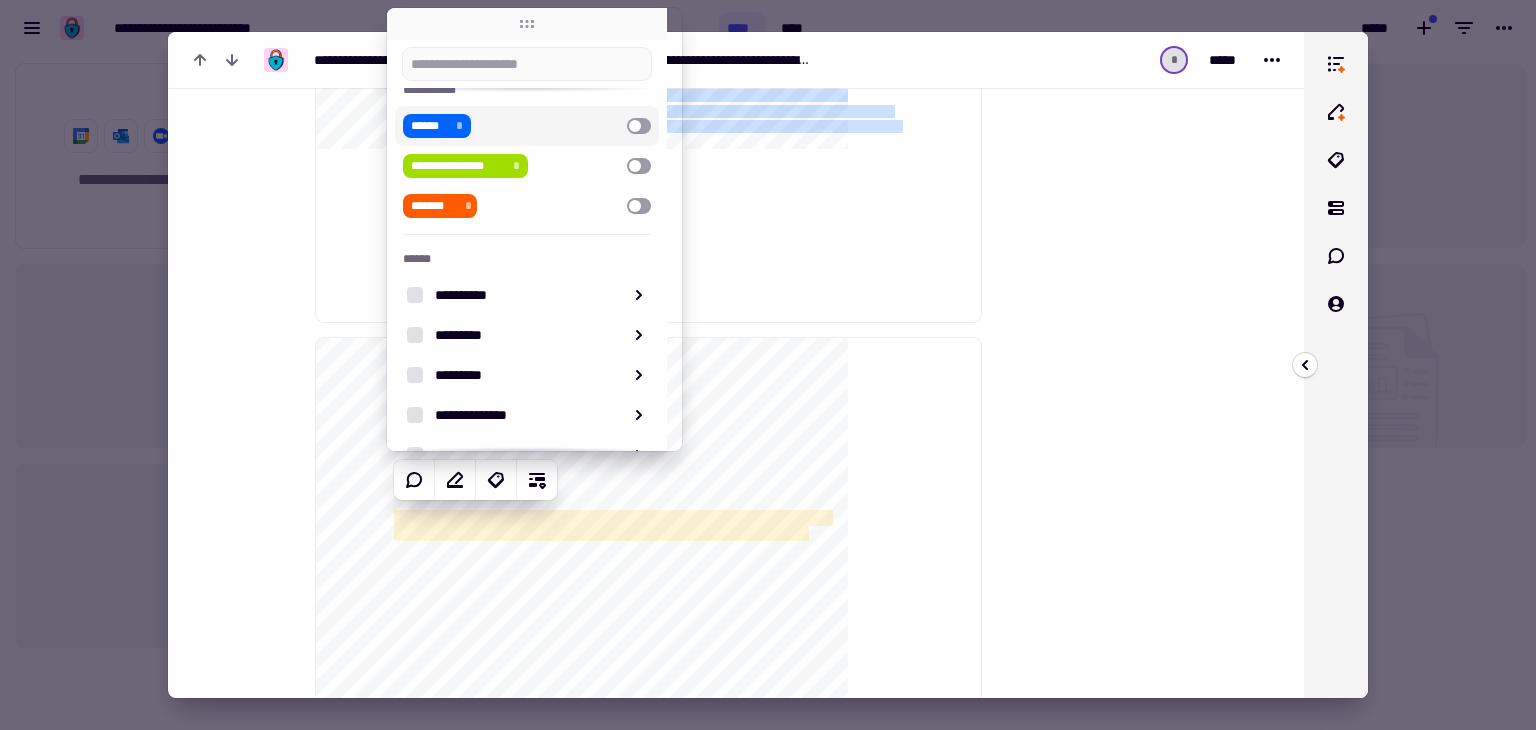 click at bounding box center (639, 126) 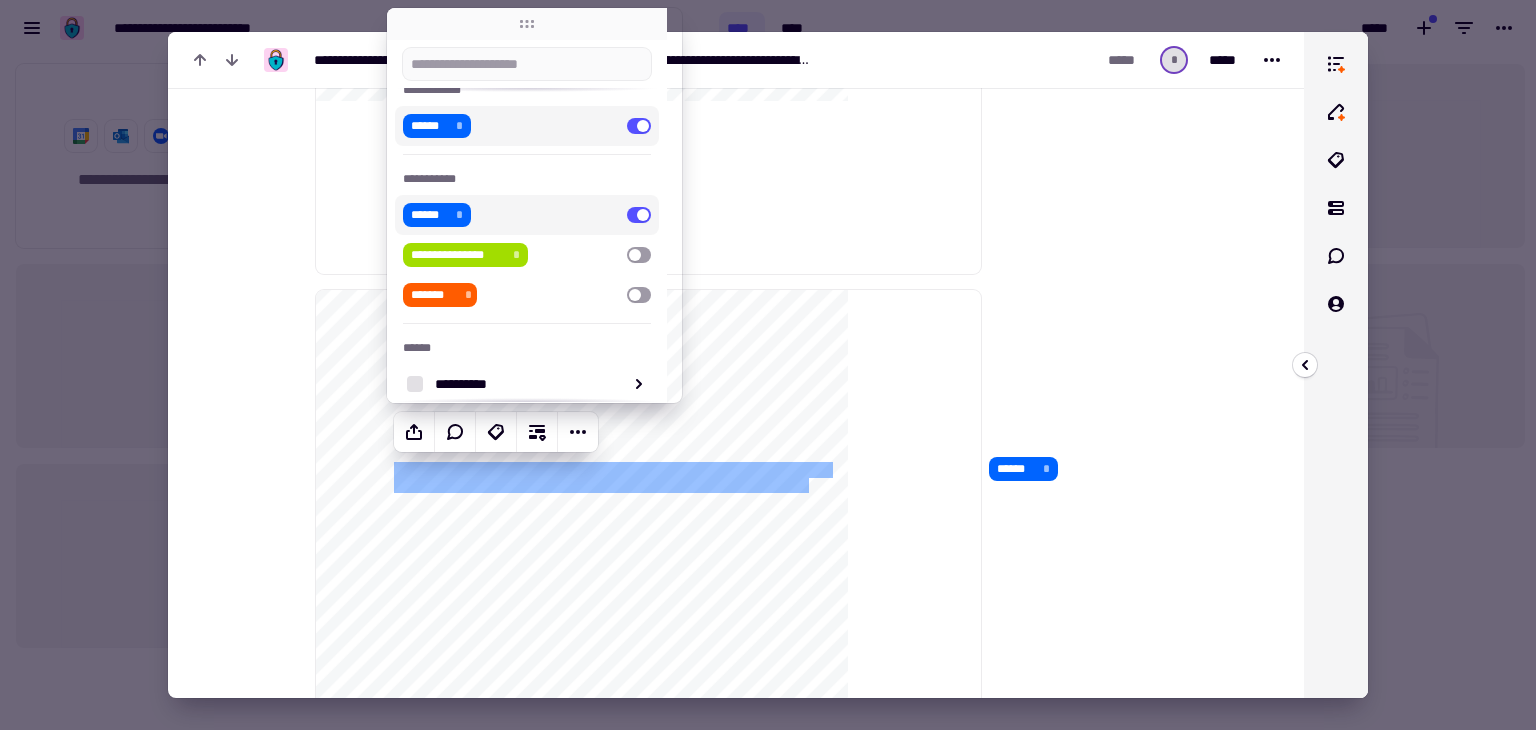 scroll, scrollTop: 942, scrollLeft: 0, axis: vertical 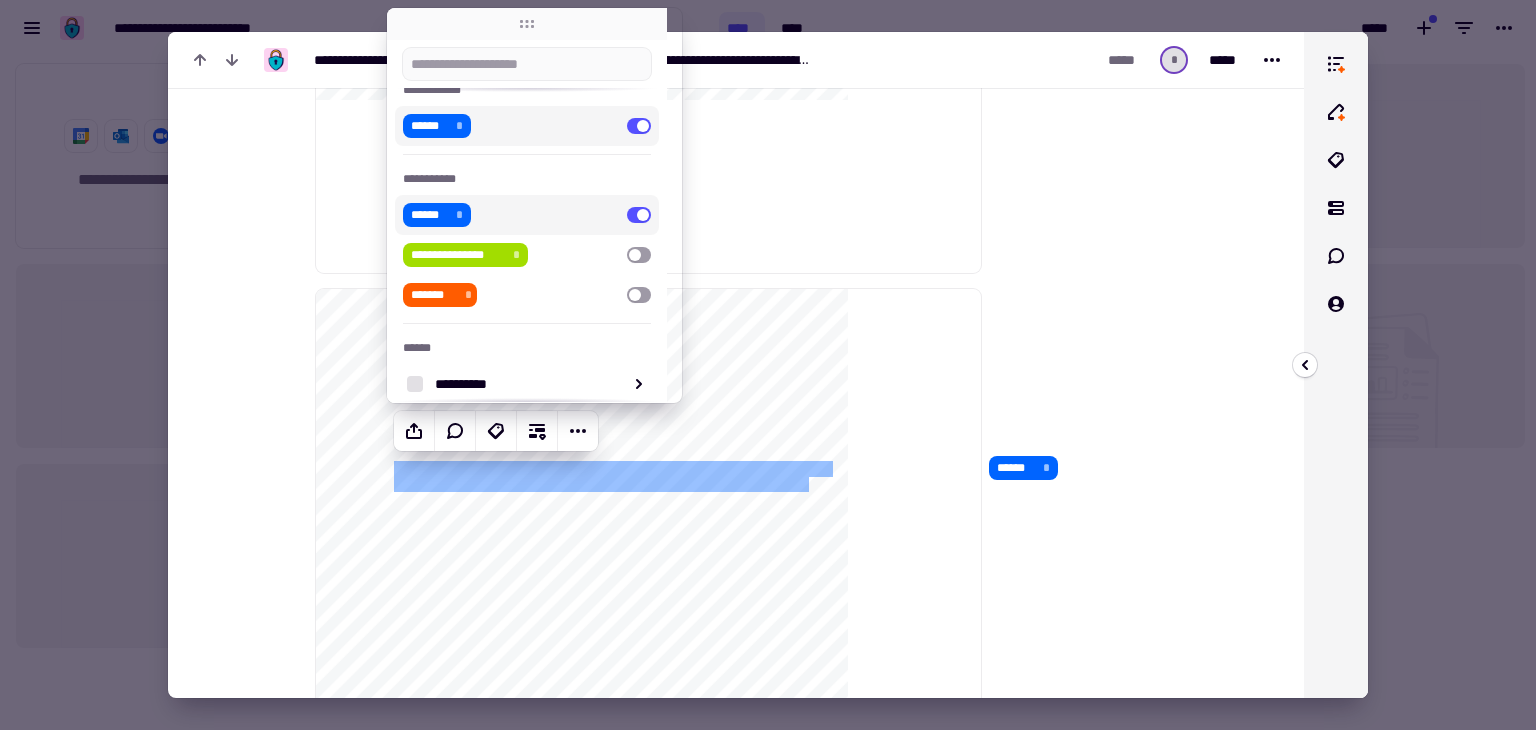 click on "[FIRST] [LAST] [STREET_ADDRESS] [CITY]" at bounding box center (1082, 65225) 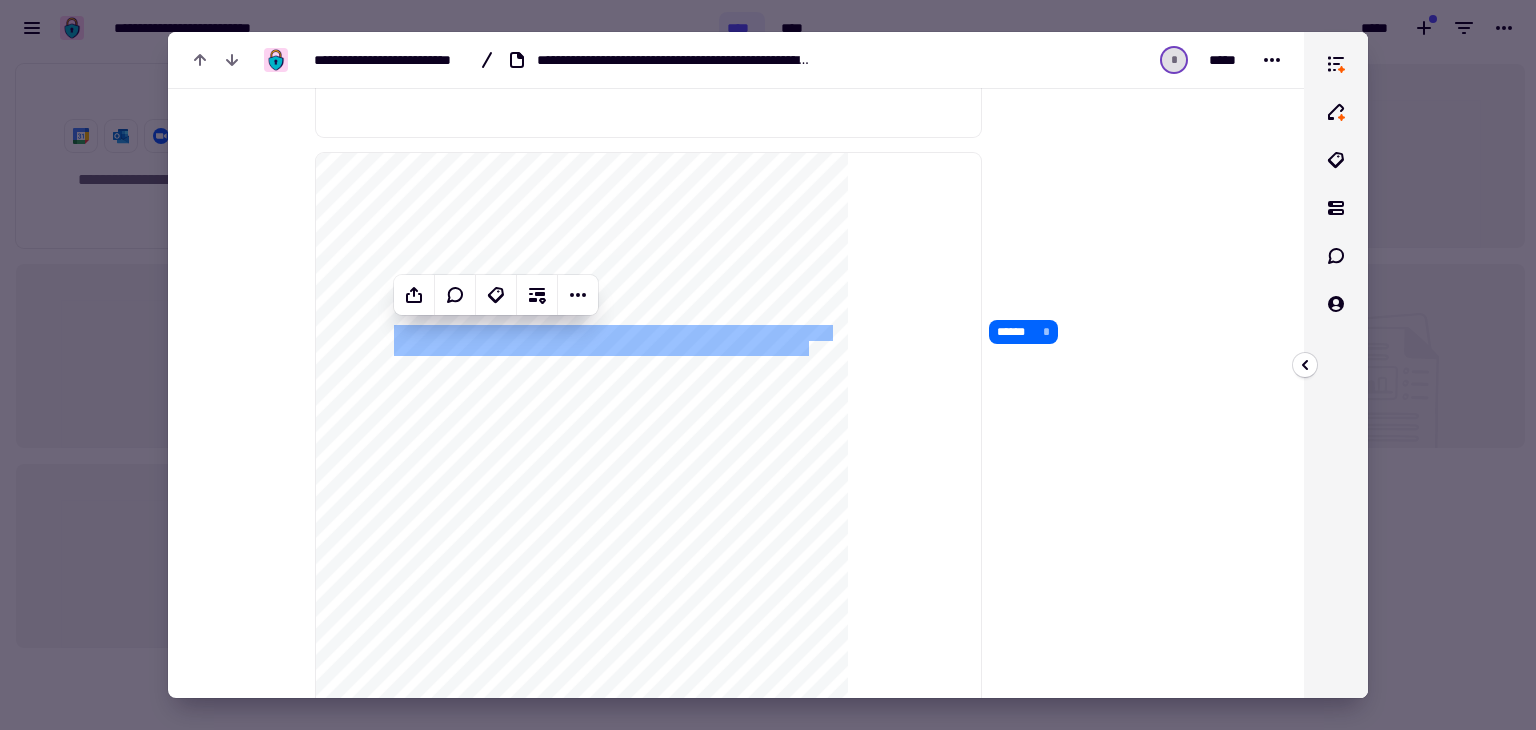 scroll, scrollTop: 1084, scrollLeft: 0, axis: vertical 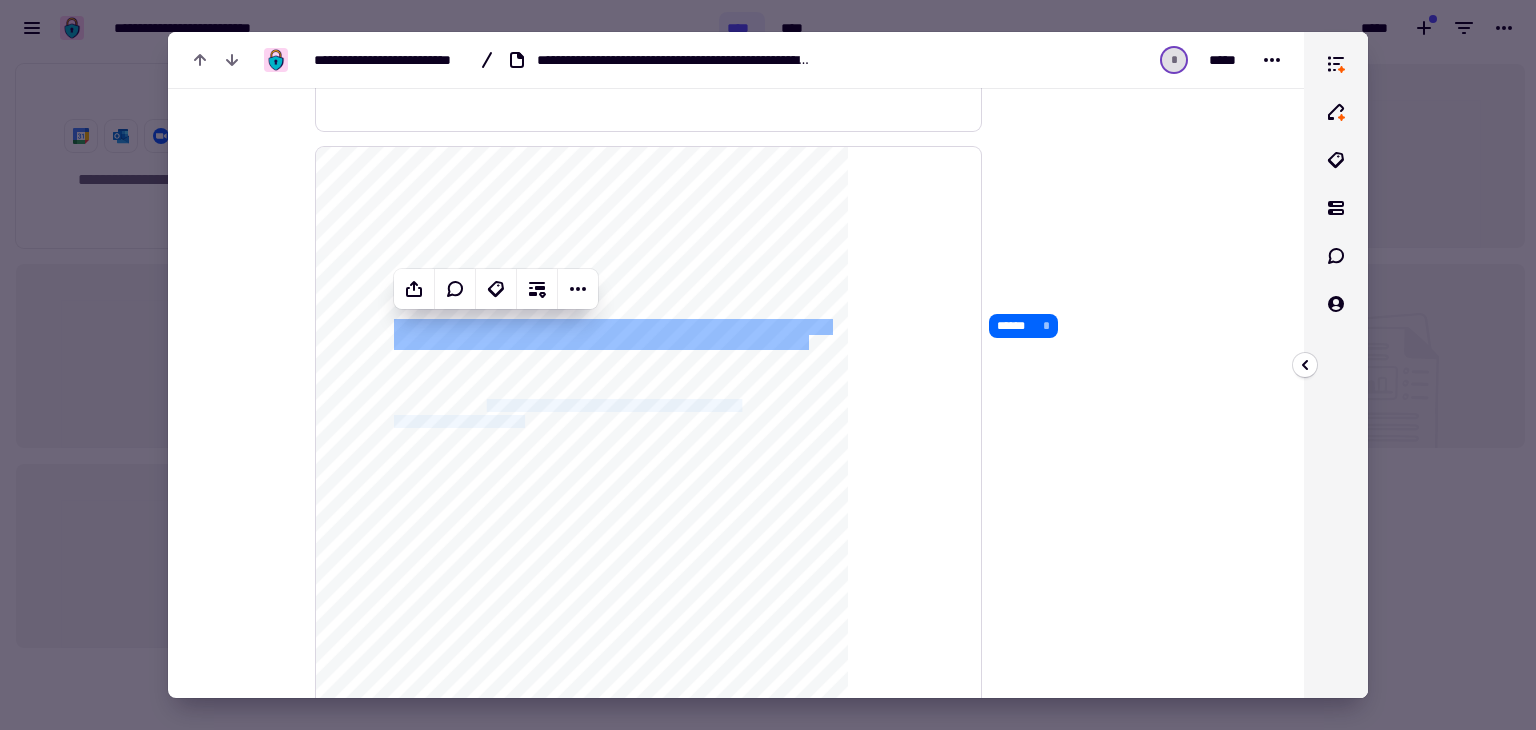 drag, startPoint x: 523, startPoint y: 402, endPoint x: 574, endPoint y: 413, distance: 52.17279 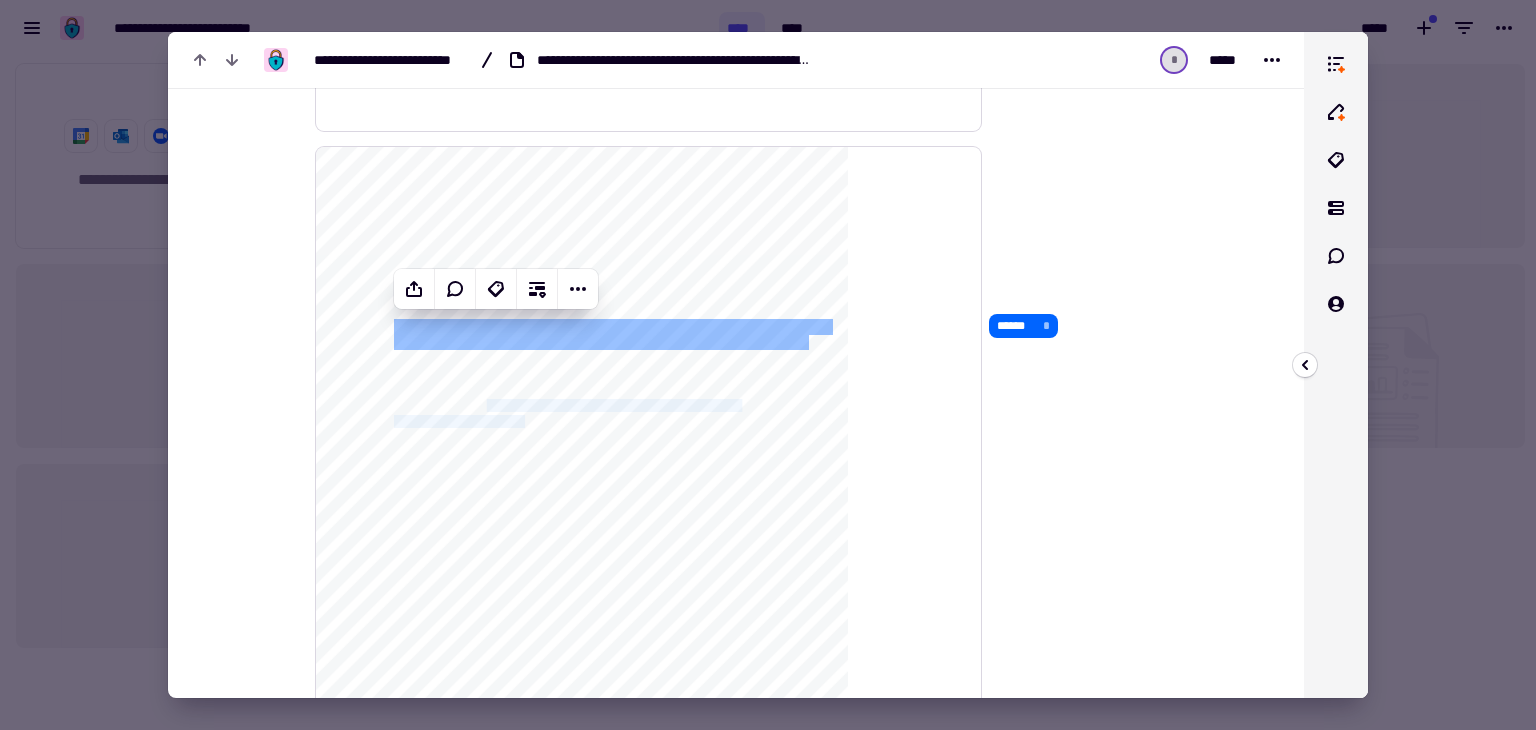 click on "[FIRST] [LAST] [STREET_ADDRESS] [CITY] [STATE] [ZIP] [COUNTRY] [PHONE] [EMAIL] [SSN] [CREDIT_CARD] [PASSPORT] [DRIVER_LICENSE] [DOB]" 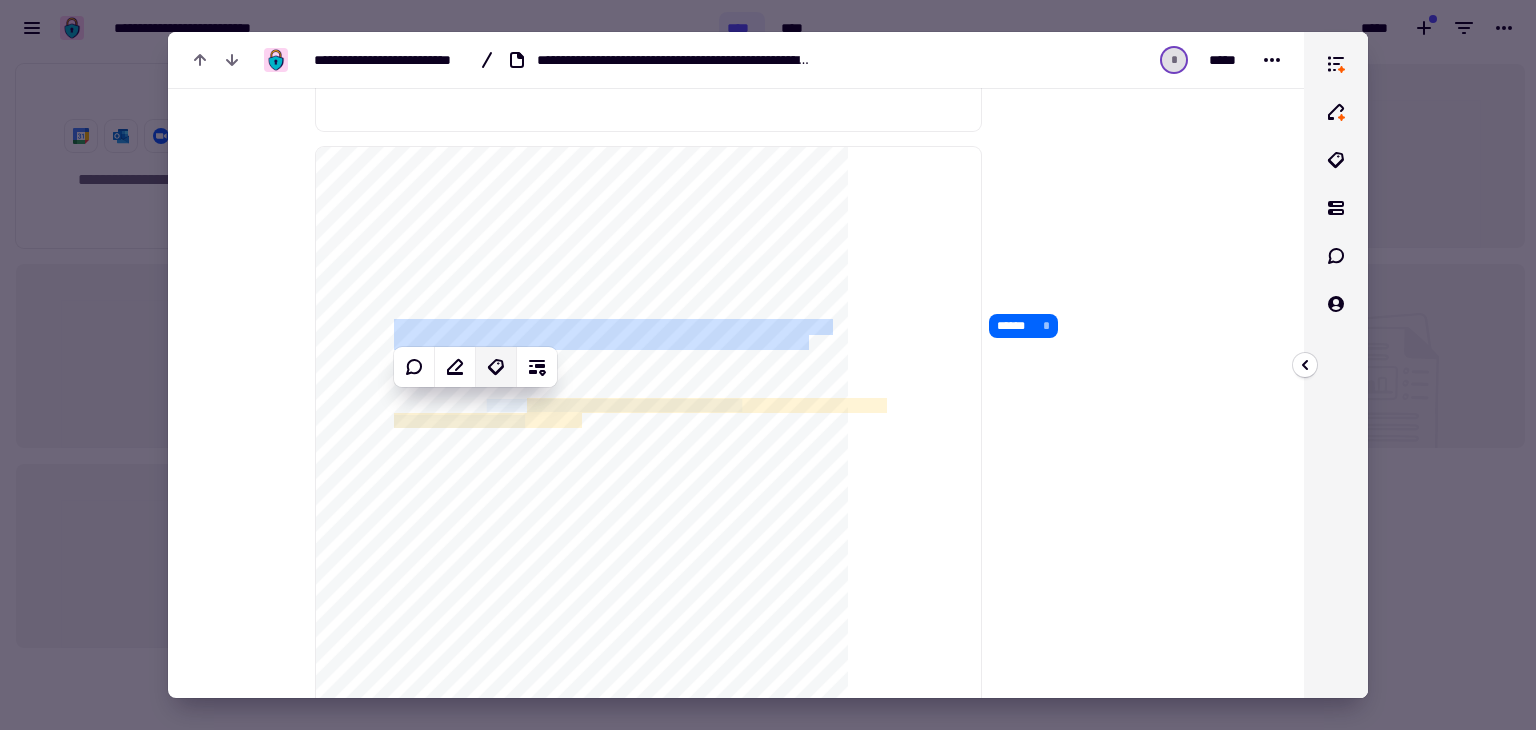 click 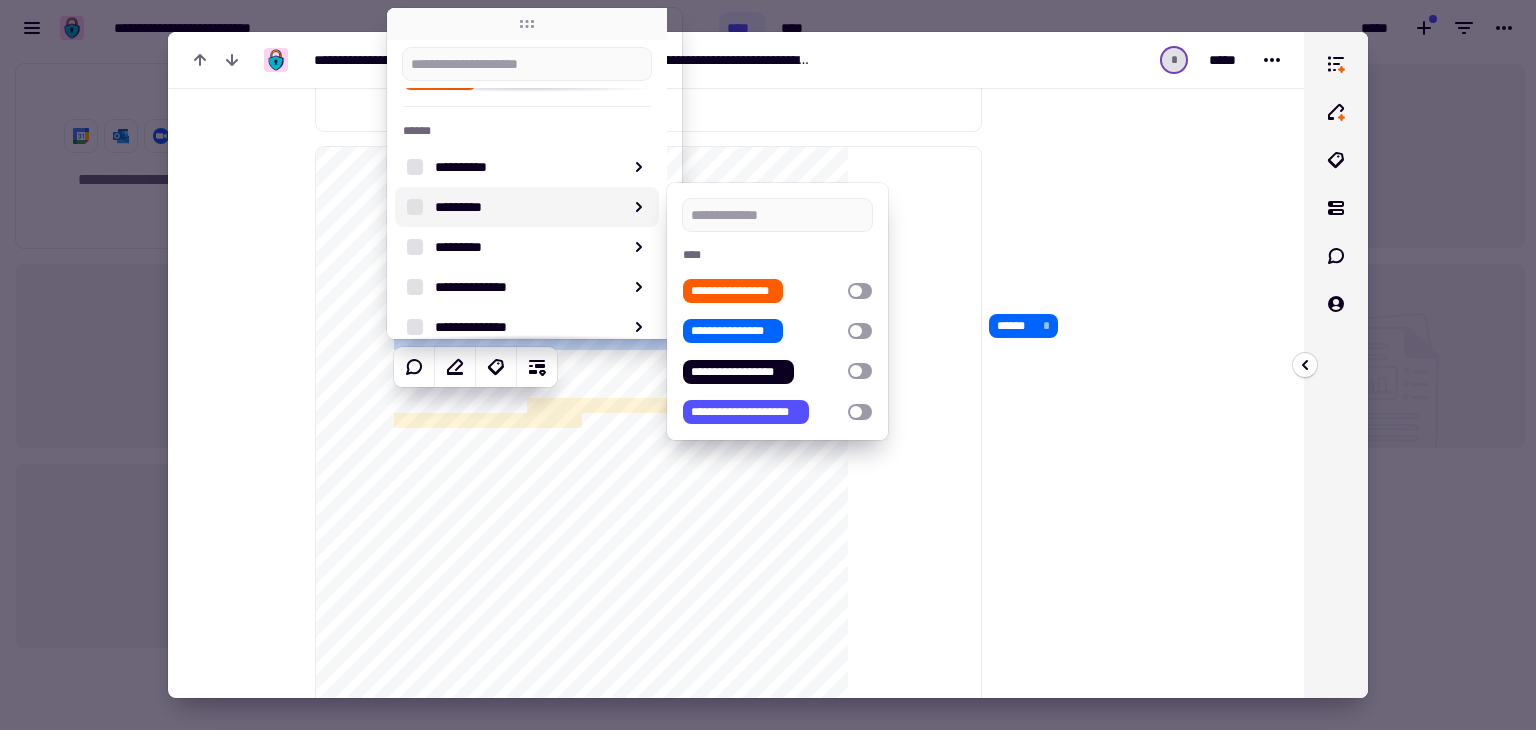 scroll, scrollTop: 160, scrollLeft: 0, axis: vertical 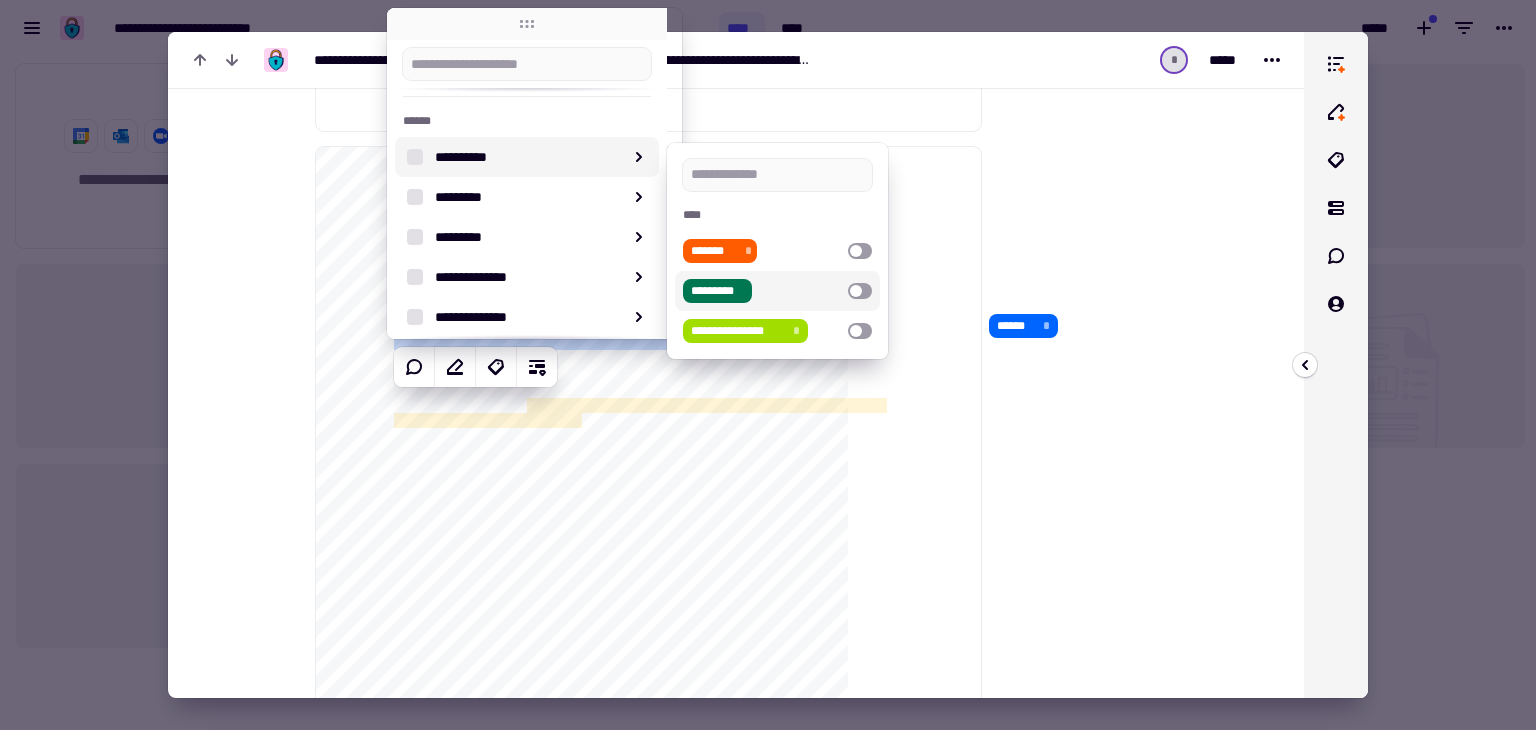 click at bounding box center (860, 291) 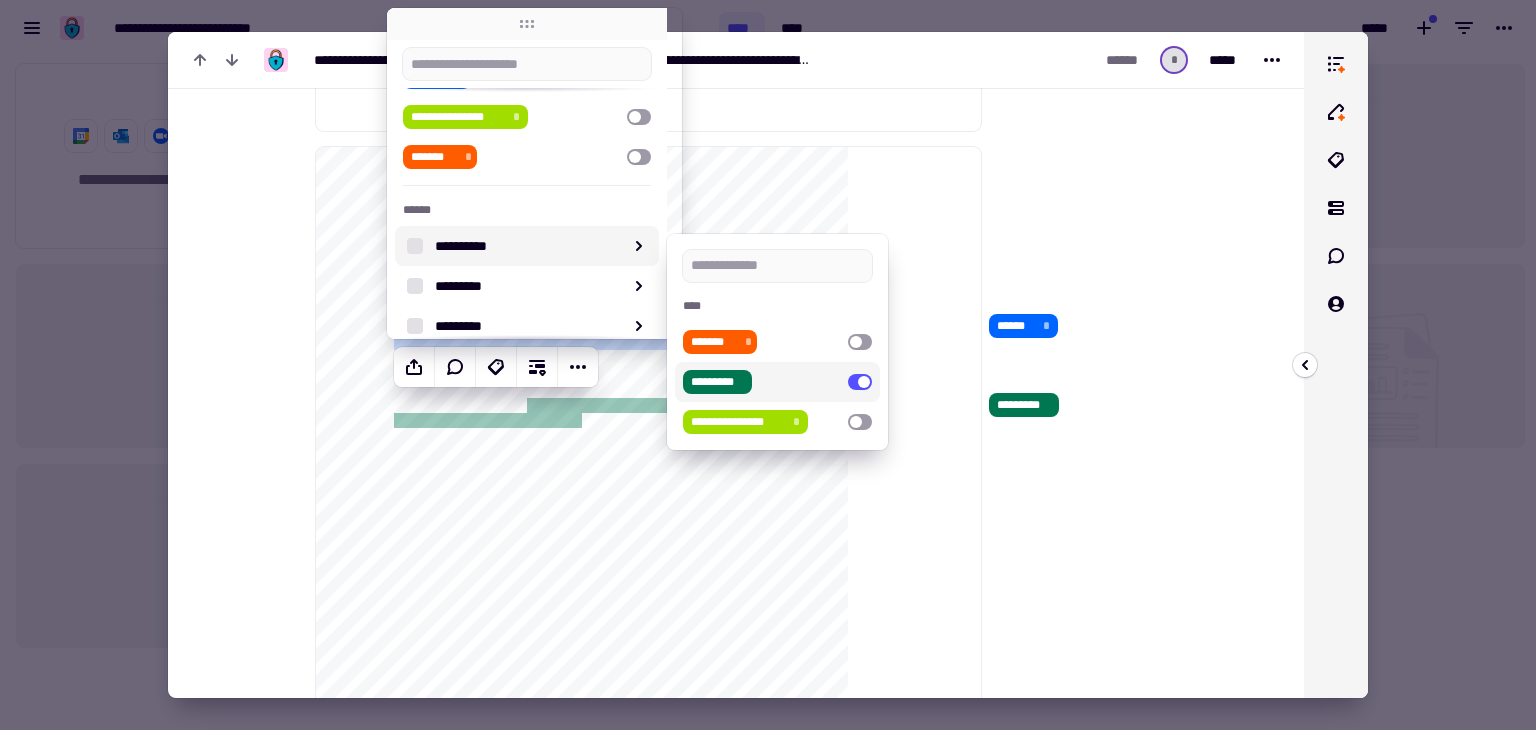 click on "[FIRST] [LAST]" at bounding box center [1082, 65083] 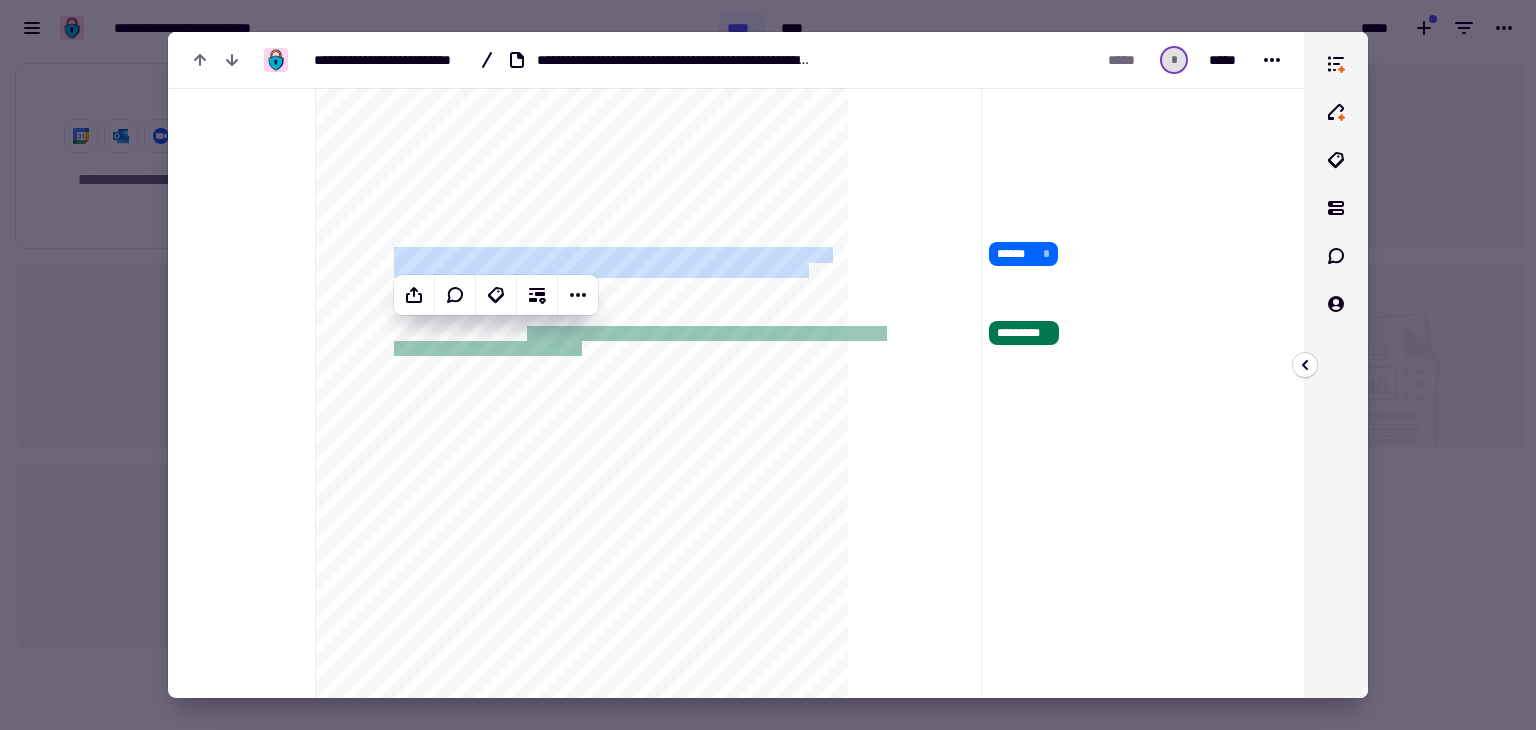 scroll, scrollTop: 1157, scrollLeft: 0, axis: vertical 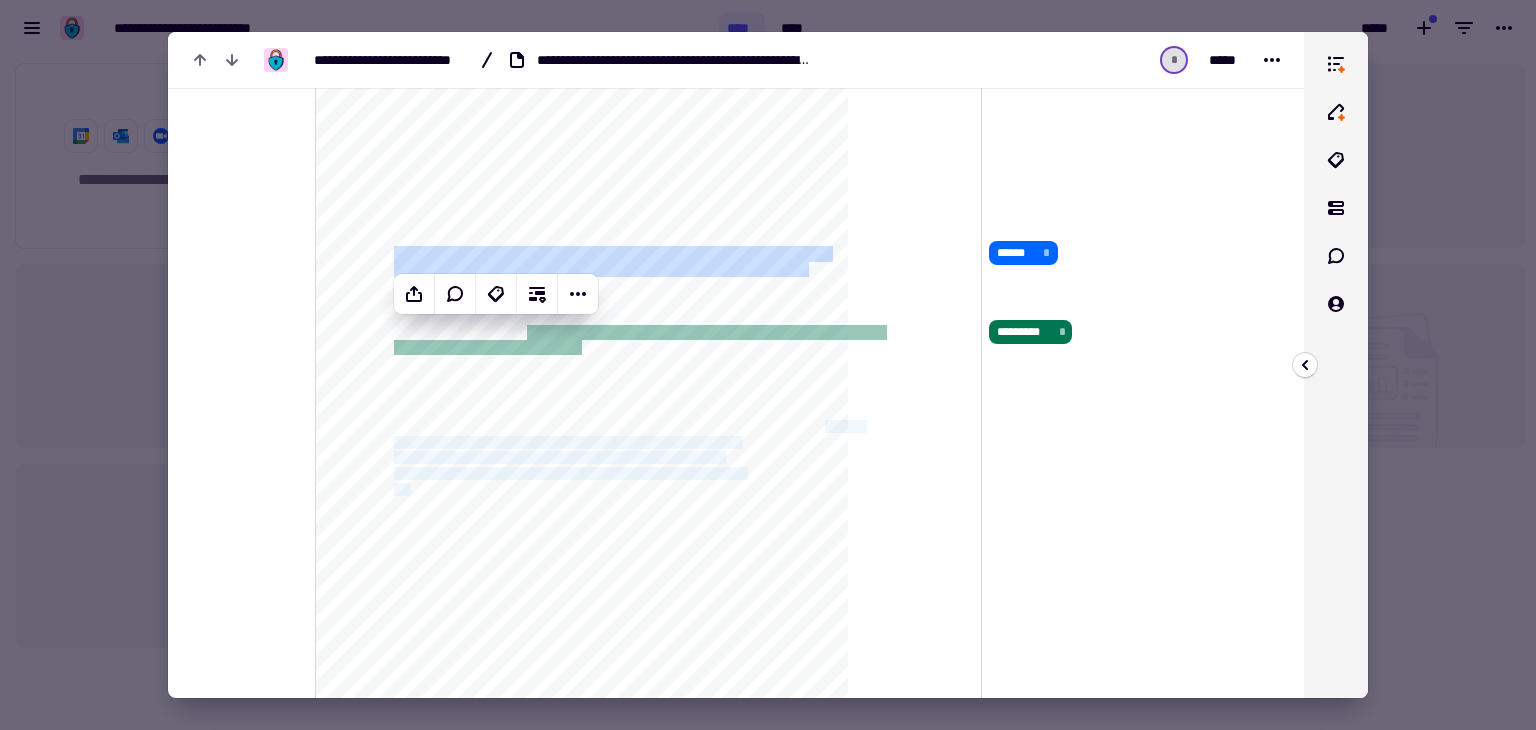 drag, startPoint x: 817, startPoint y: 425, endPoint x: 410, endPoint y: 486, distance: 411.54587 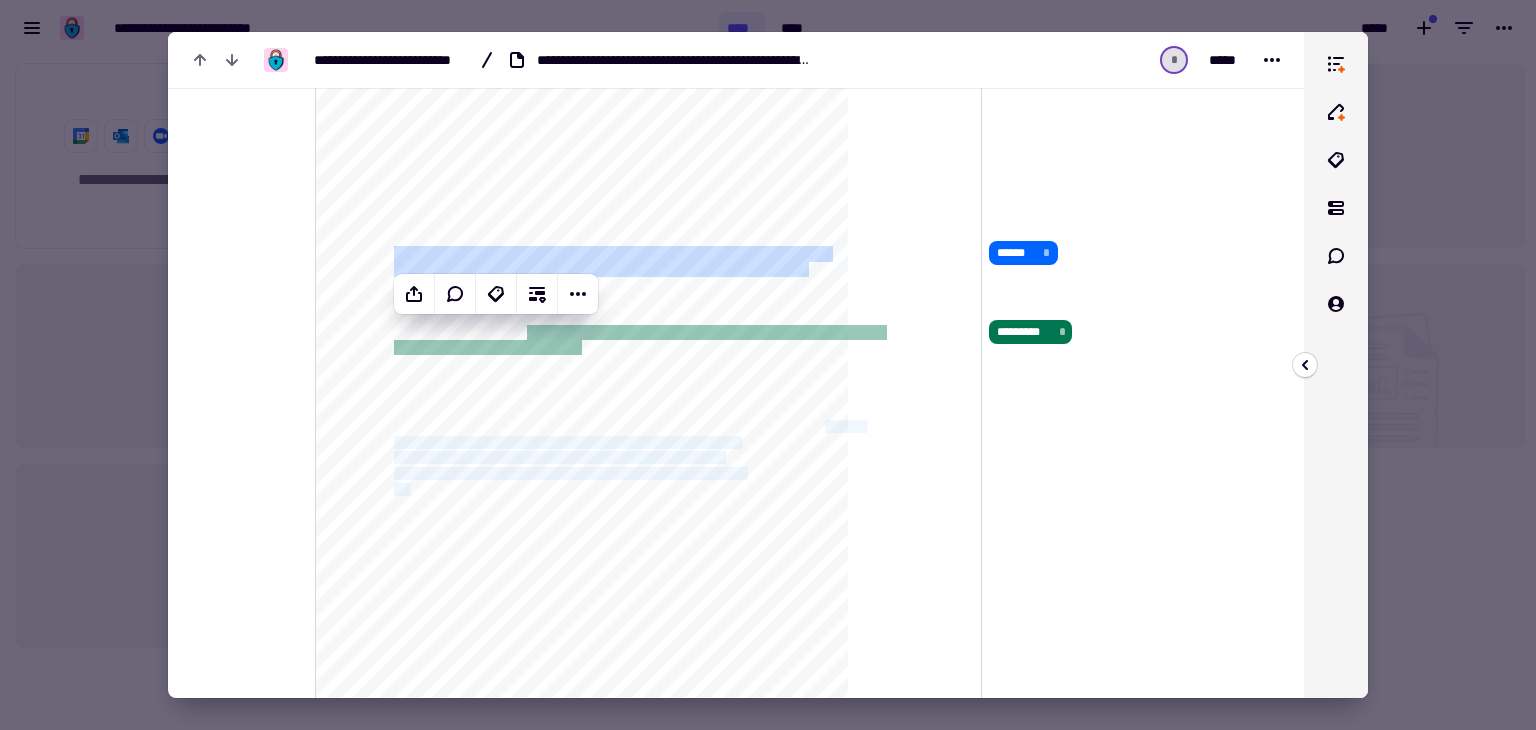 click on "[FIRST] [LAST] [STREET_ADDRESS] [CITY] [STATE] [ZIP] [COUNTRY] [PHONE] [EMAIL] [SSN] [CREDIT_CARD] [PASSPORT] [DRIVER_LICENSE] [DOB]" 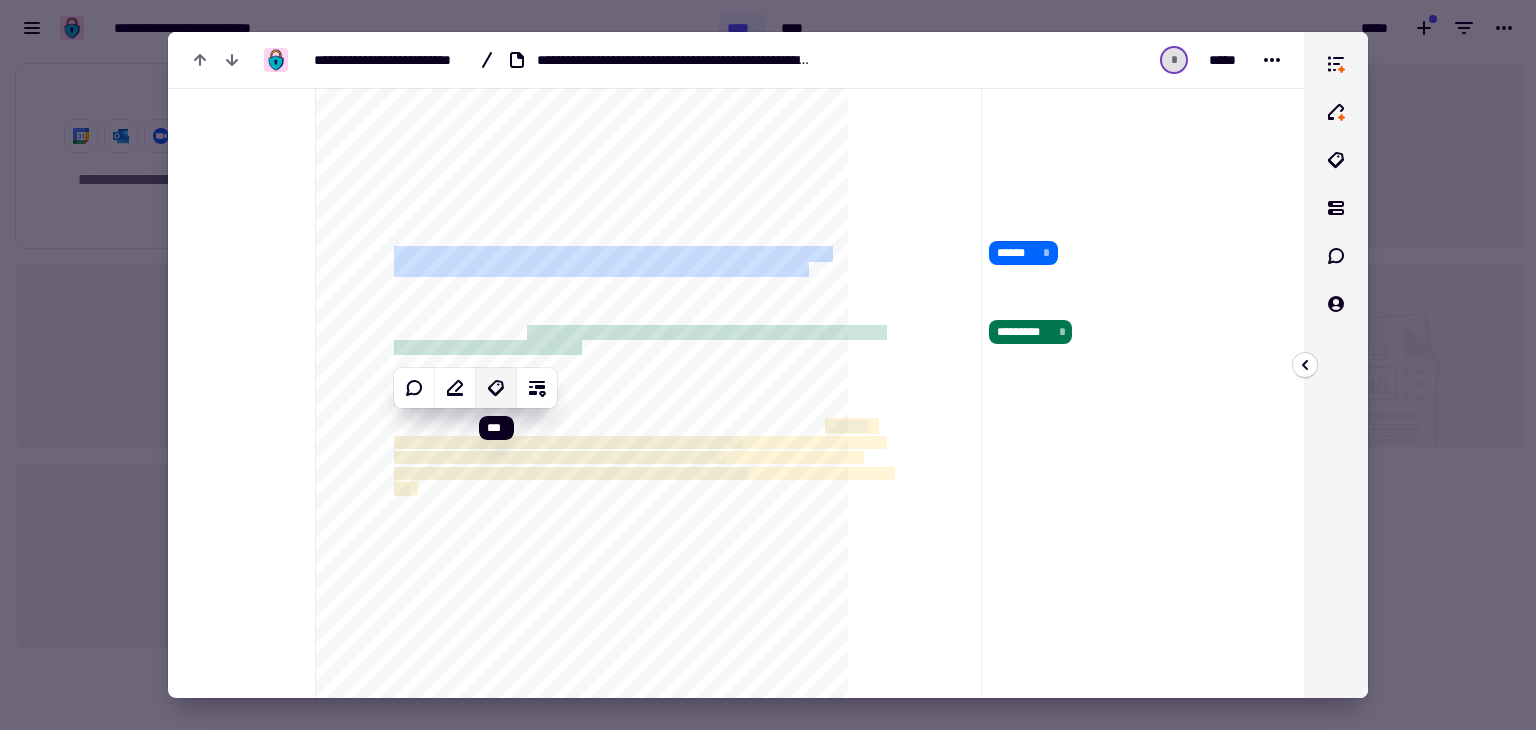 click 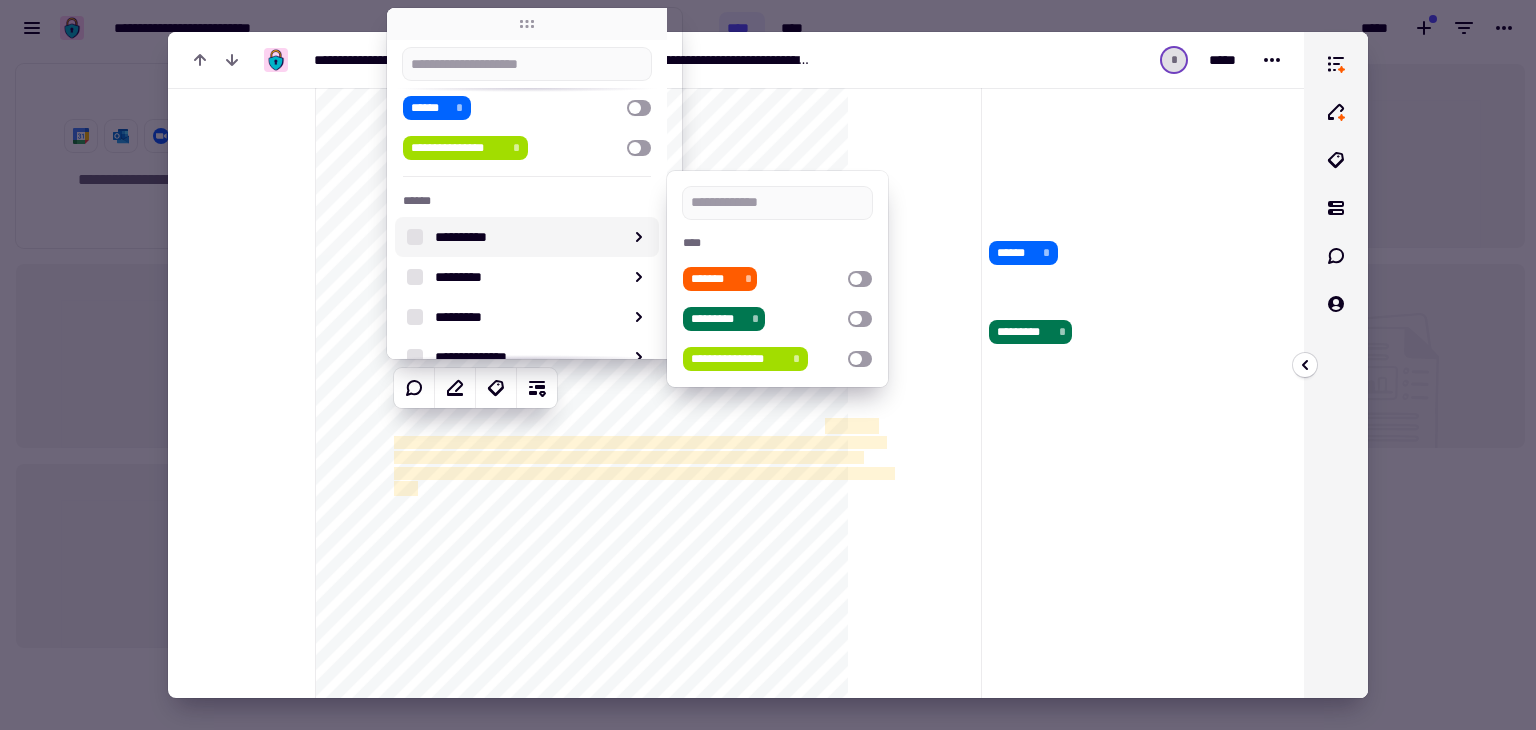 scroll, scrollTop: 136, scrollLeft: 0, axis: vertical 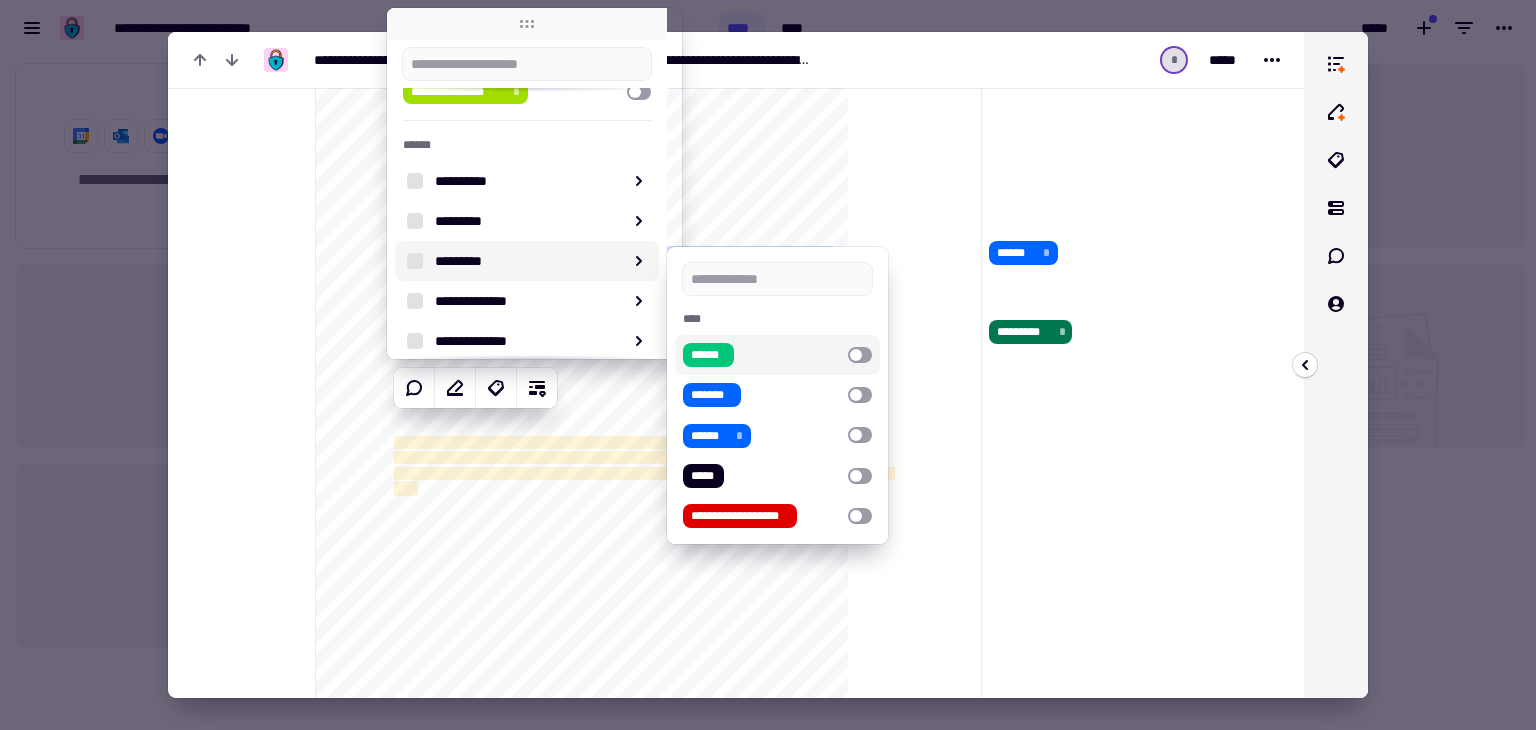 click at bounding box center [860, 355] 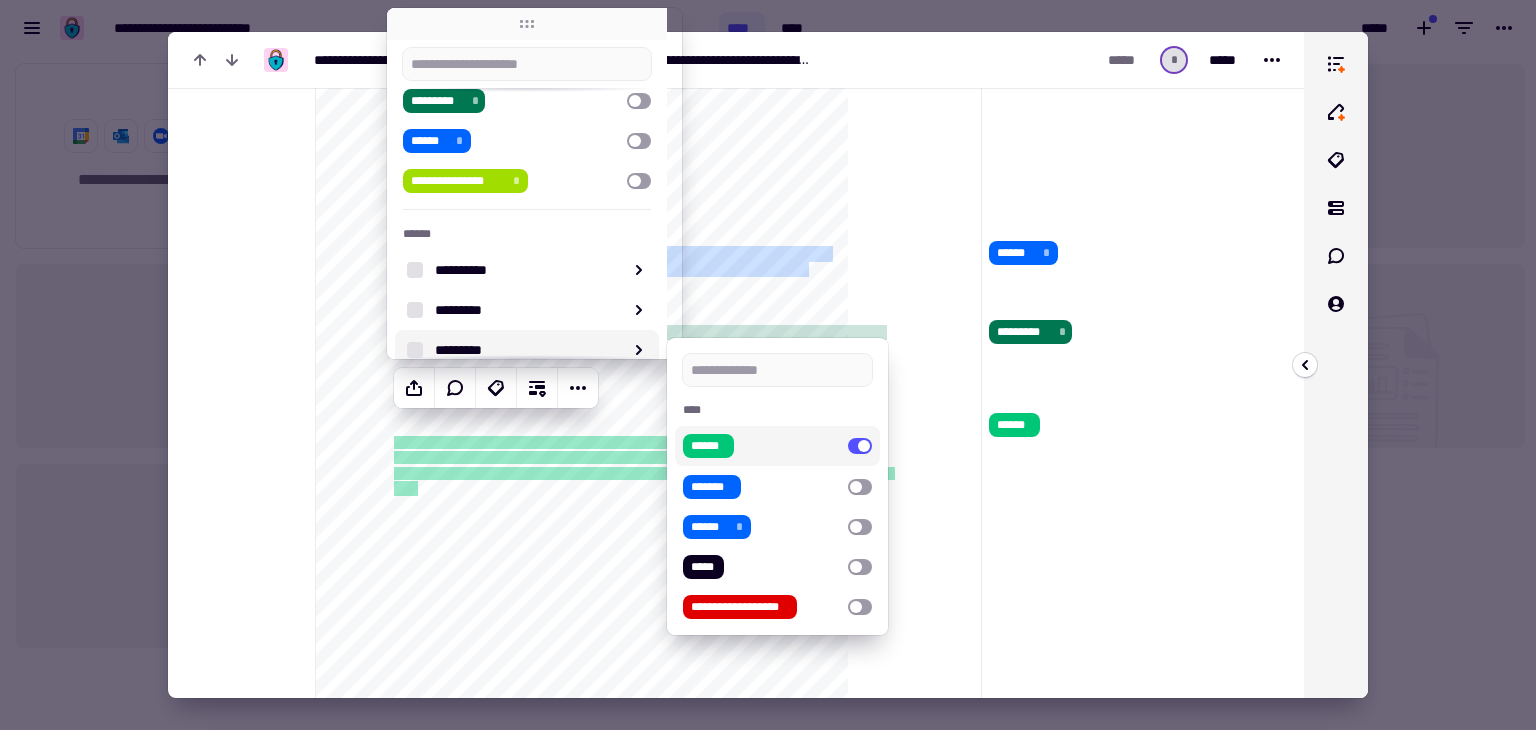 click on "[FIRST] [LAST] [STREET_ADDRESS] [CITY]" at bounding box center [1082, 65010] 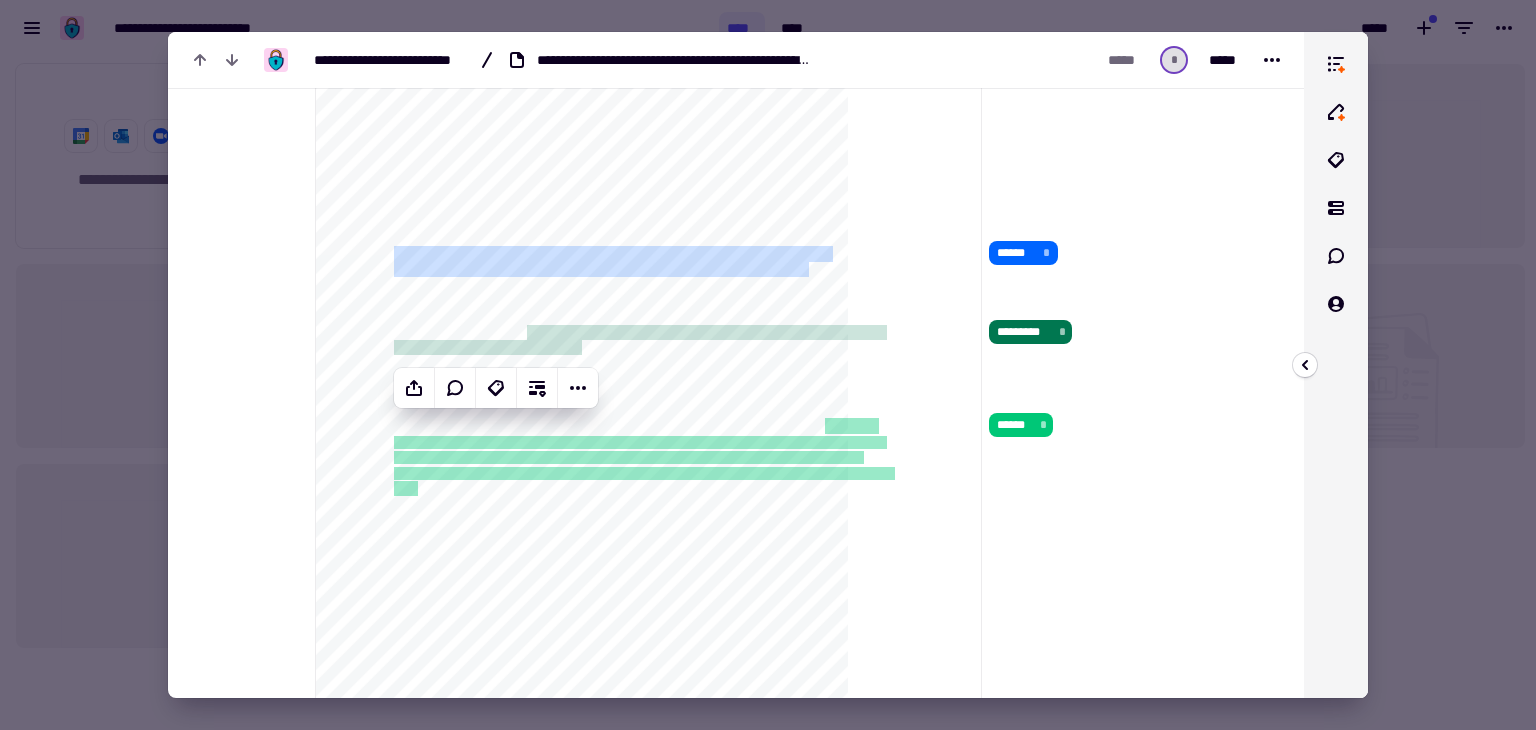 scroll, scrollTop: 1250, scrollLeft: 0, axis: vertical 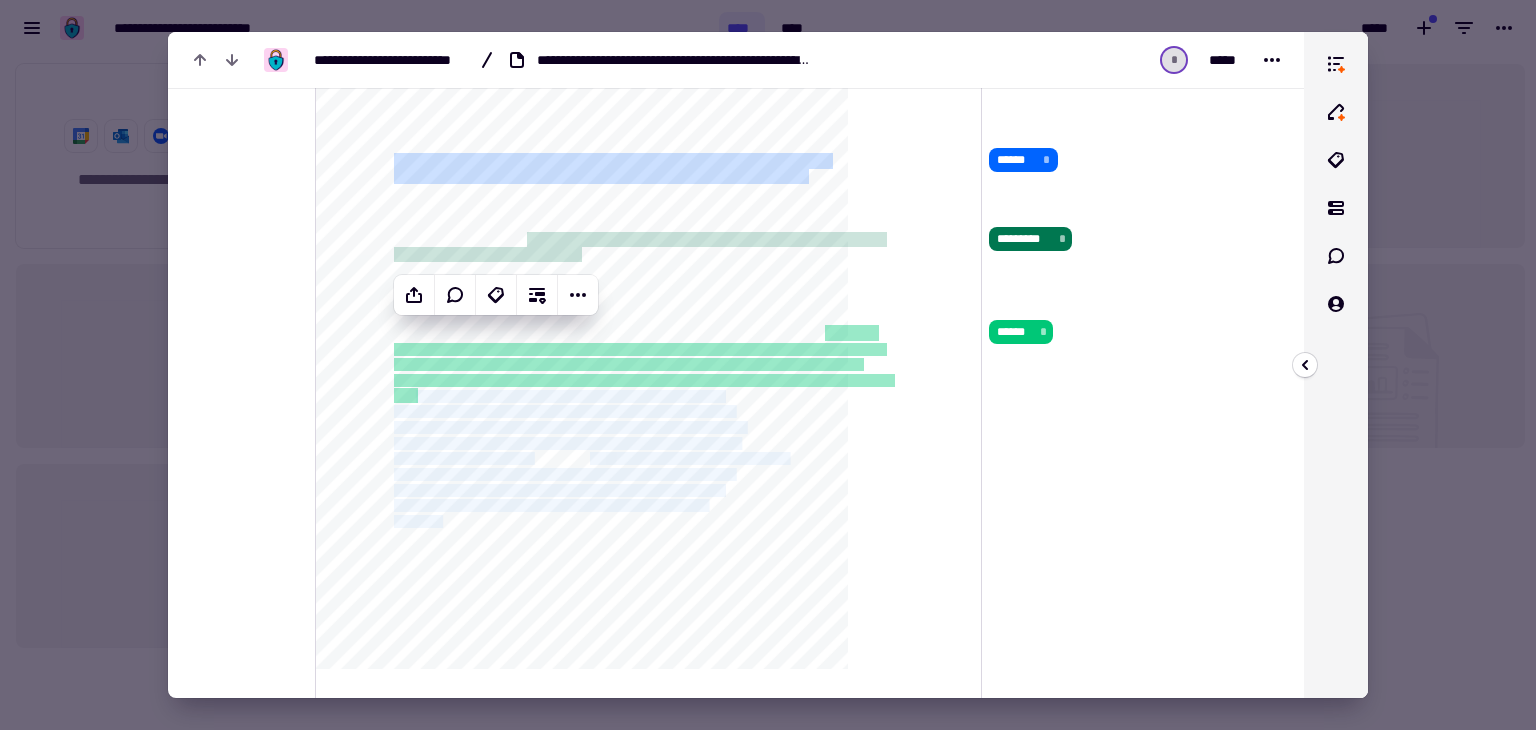 drag, startPoint x: 419, startPoint y: 393, endPoint x: 453, endPoint y: 520, distance: 131.47243 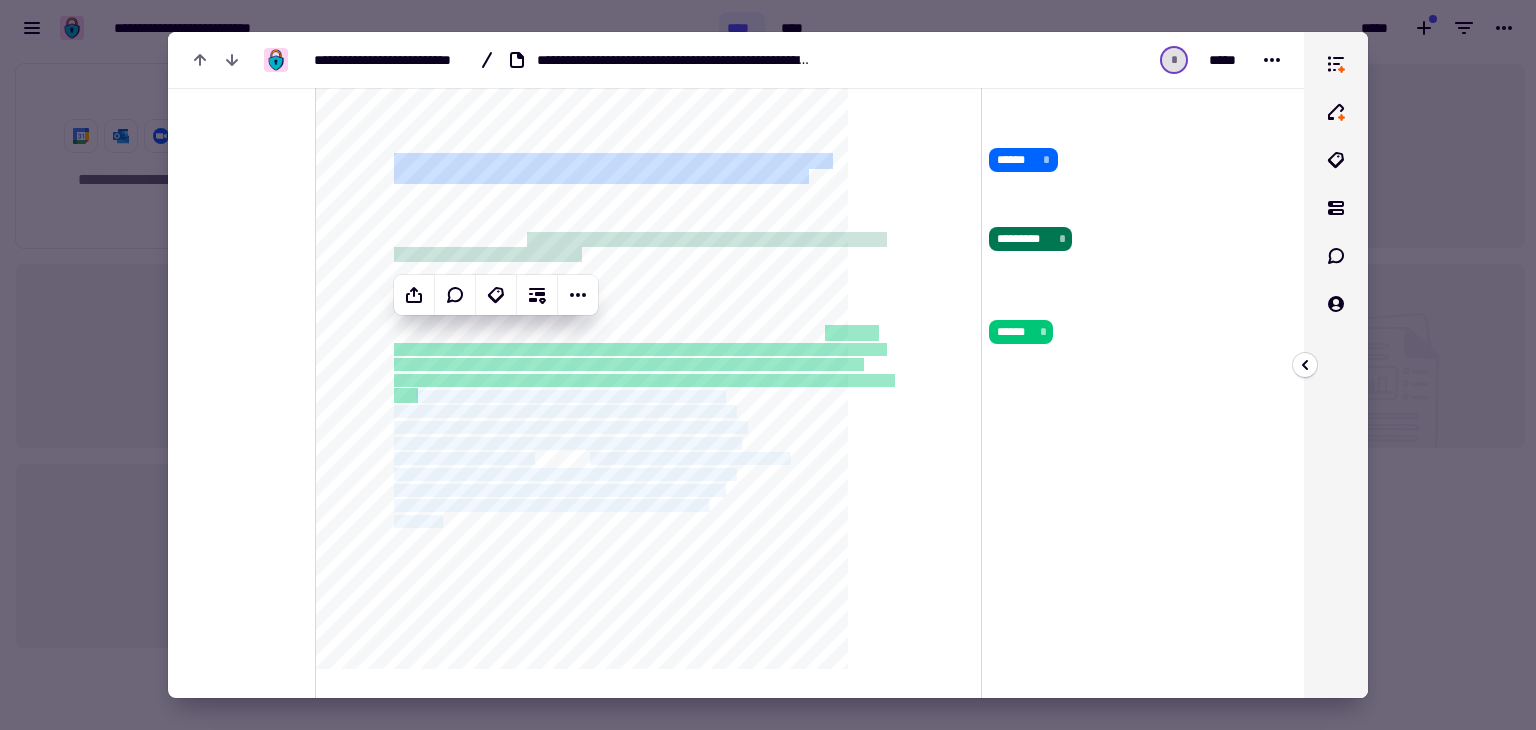 click on "[FIRST] [LAST] [STREET_ADDRESS] [CITY] [STATE] [ZIP] [COUNTRY] [PHONE] [EMAIL] [SSN] [CREDIT_CARD] [PASSPORT] [DRIVER_LICENSE] [DOB]" 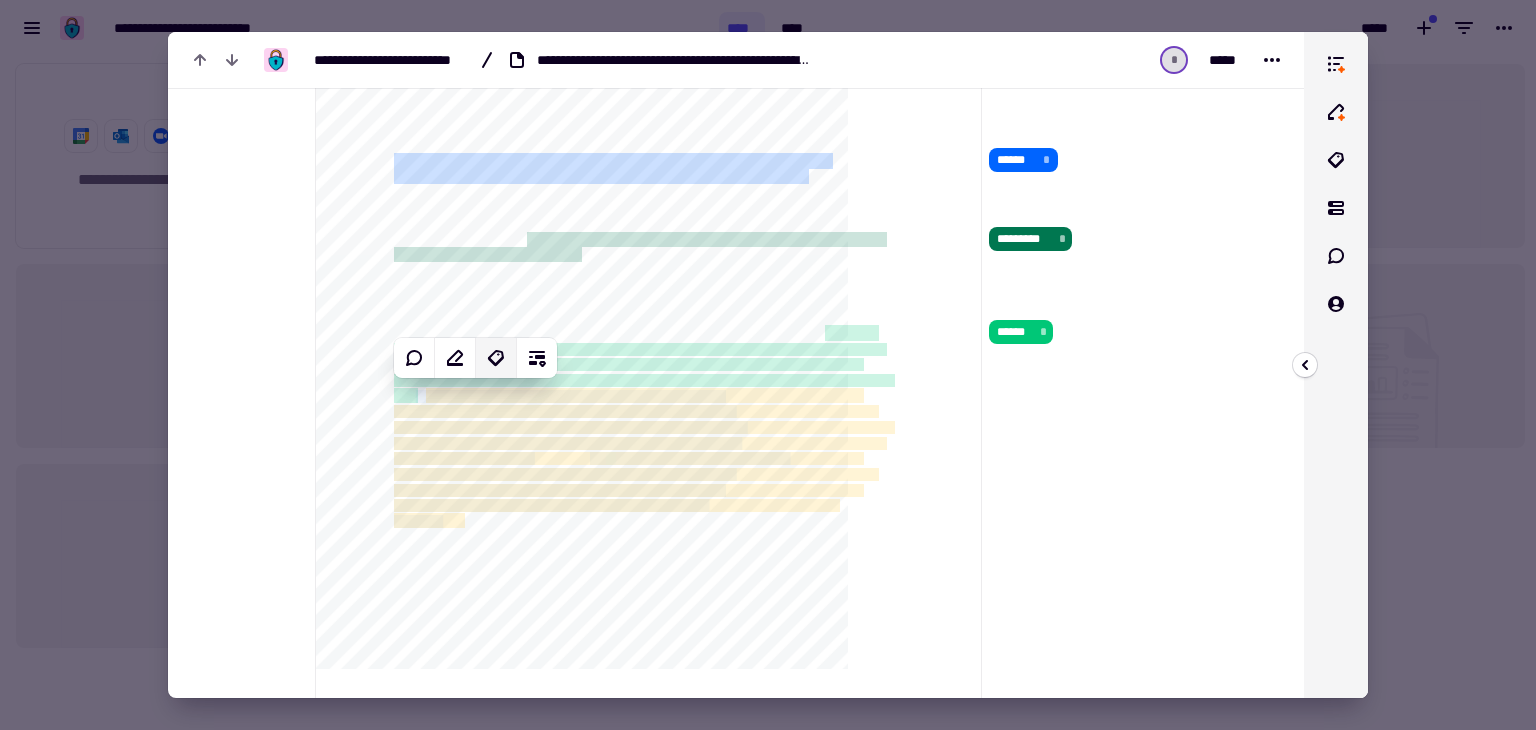 click 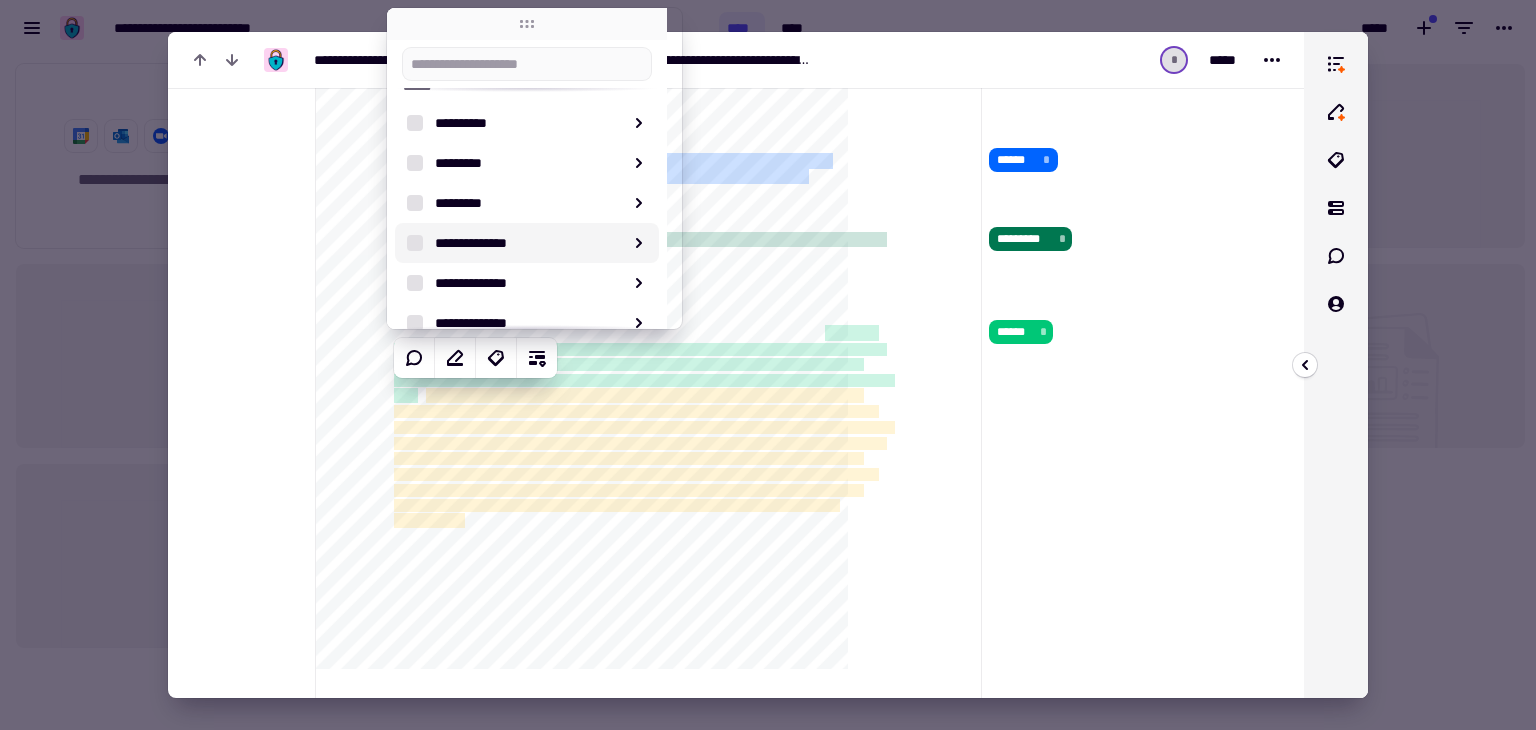 scroll, scrollTop: 195, scrollLeft: 0, axis: vertical 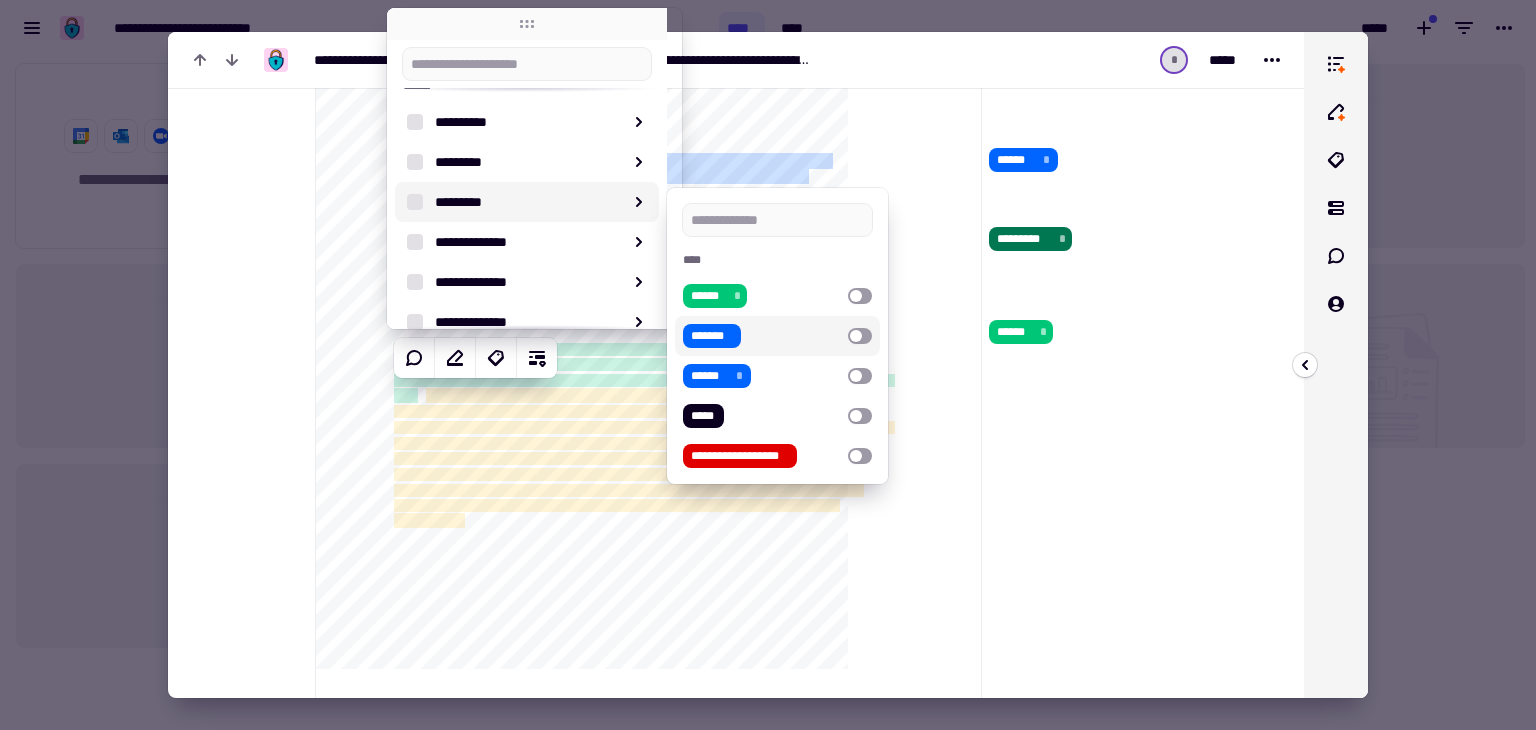 click at bounding box center (860, 336) 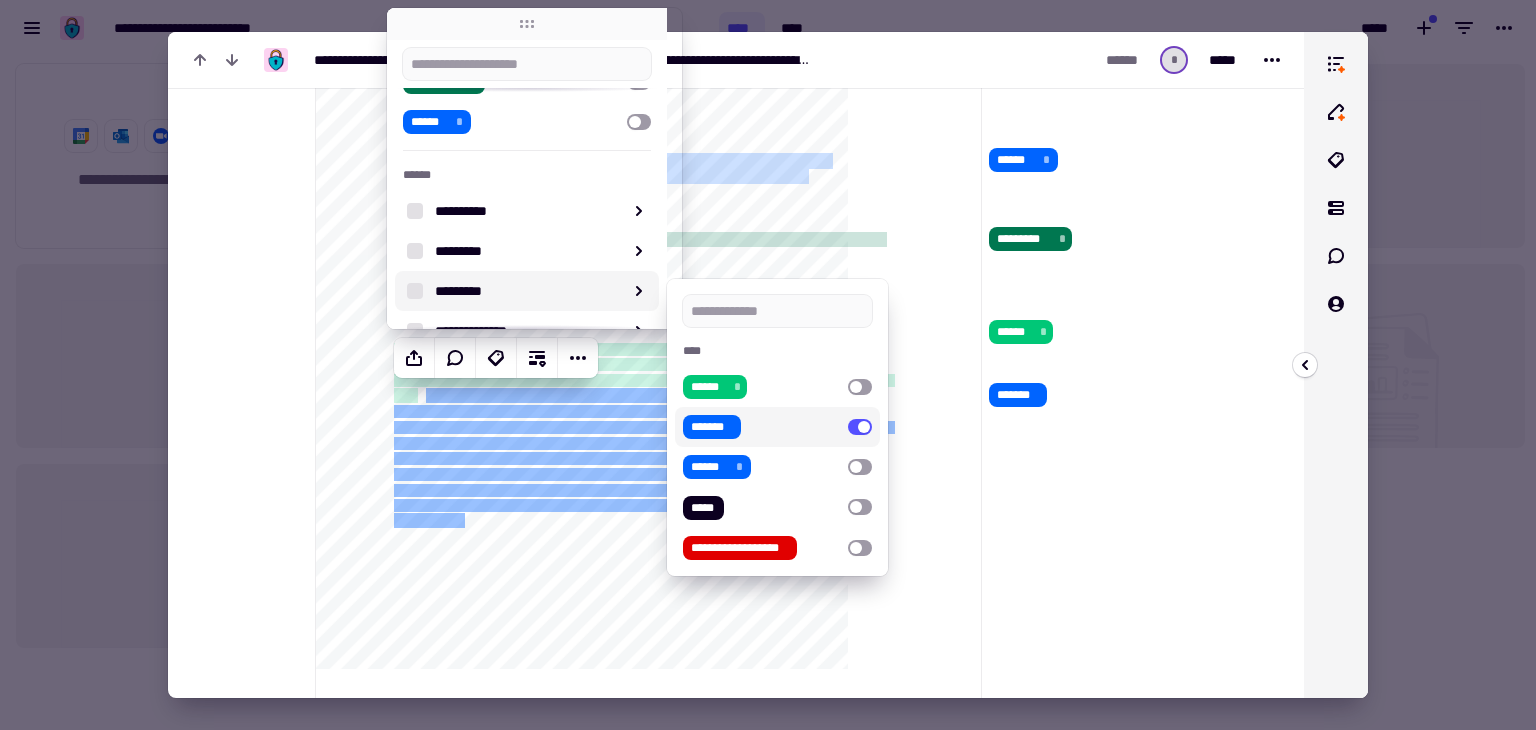 click on "[FIRST] [LAST] [STREET_ADDRESS] [CITY]" at bounding box center [1082, 64917] 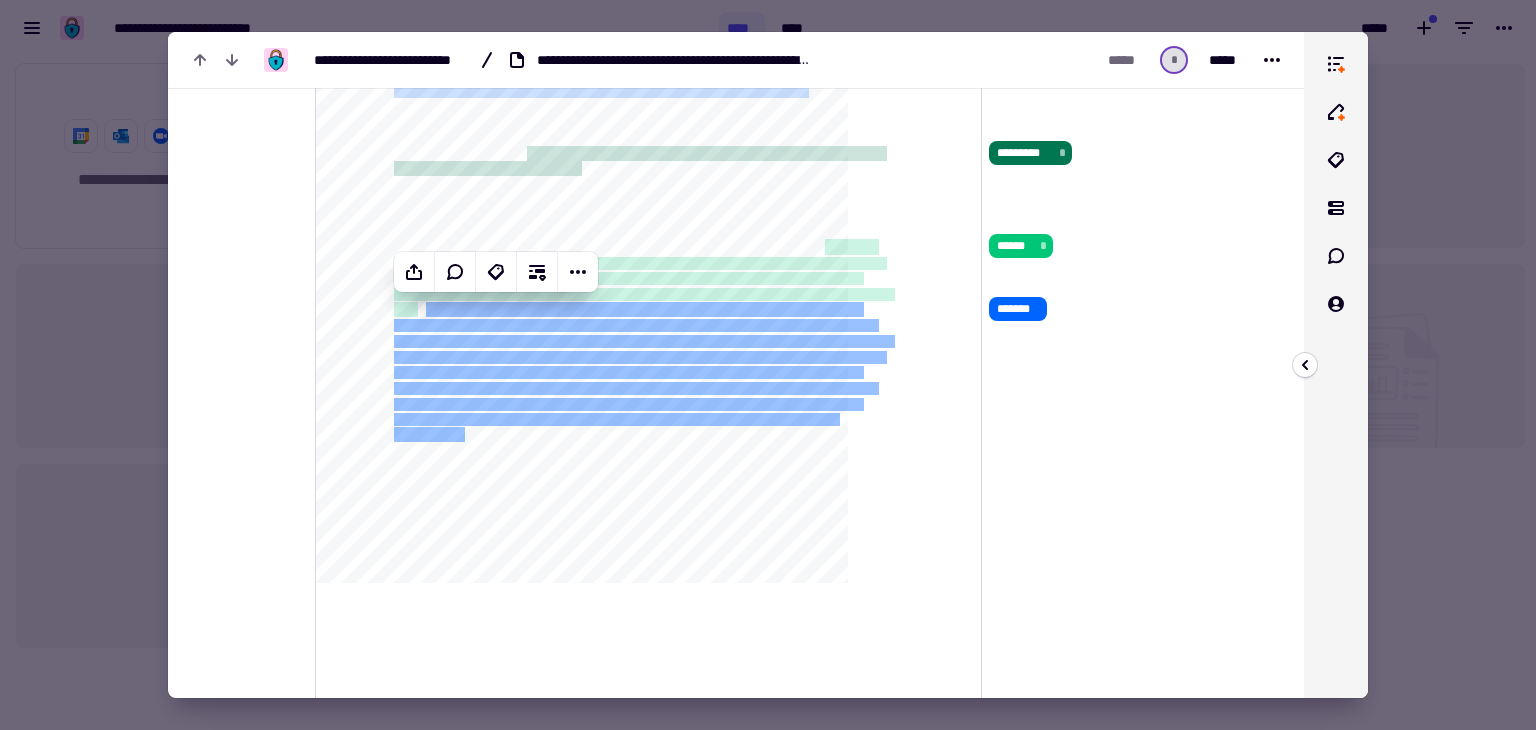 scroll, scrollTop: 1338, scrollLeft: 0, axis: vertical 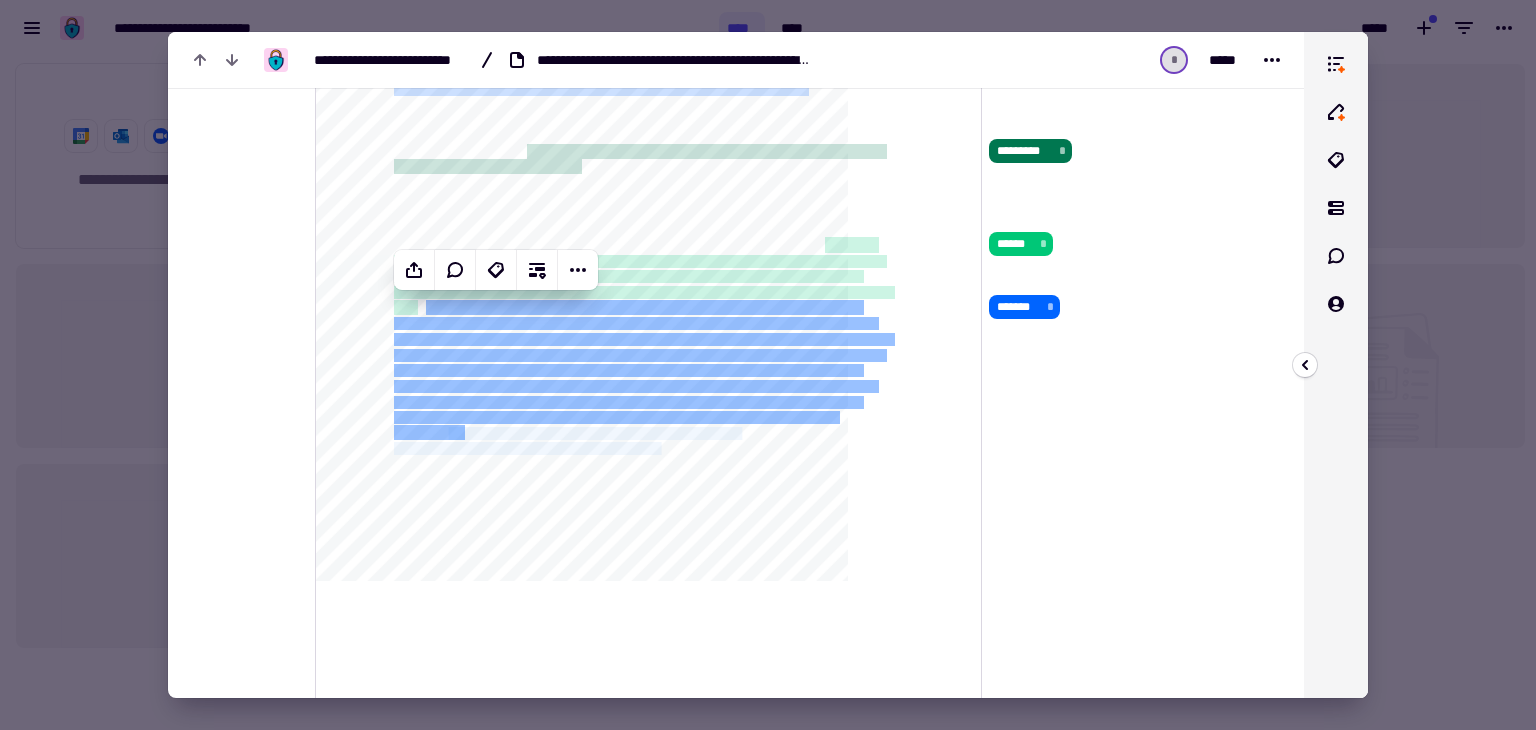 drag, startPoint x: 468, startPoint y: 430, endPoint x: 767, endPoint y: 446, distance: 299.4278 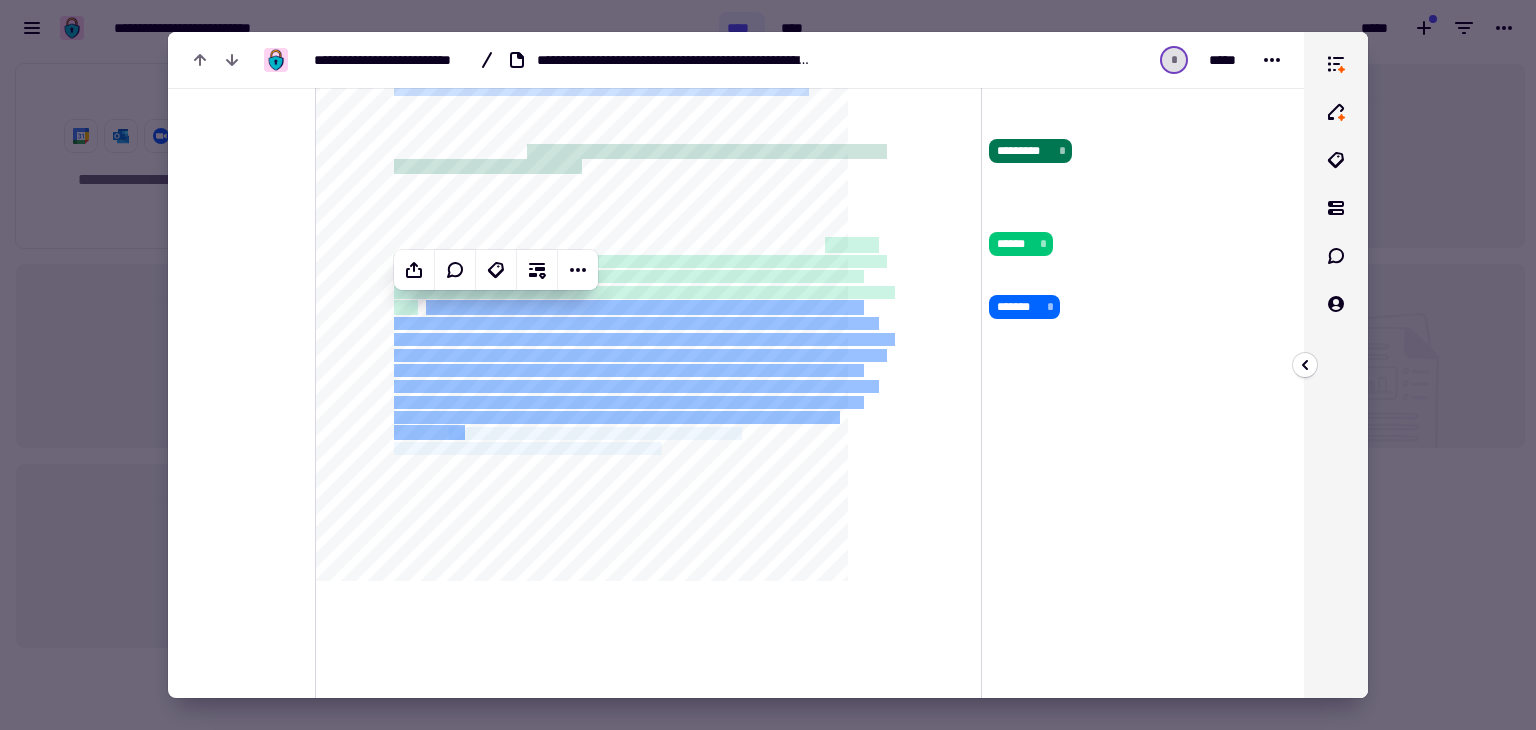 click on "[FIRST] [LAST] [STREET_ADDRESS] [CITY] [STATE] [ZIP] [COUNTRY] [PHONE] [EMAIL] [SSN] [CREDIT_CARD] [PASSPORT] [DRIVER_LICENSE] [DOB]" 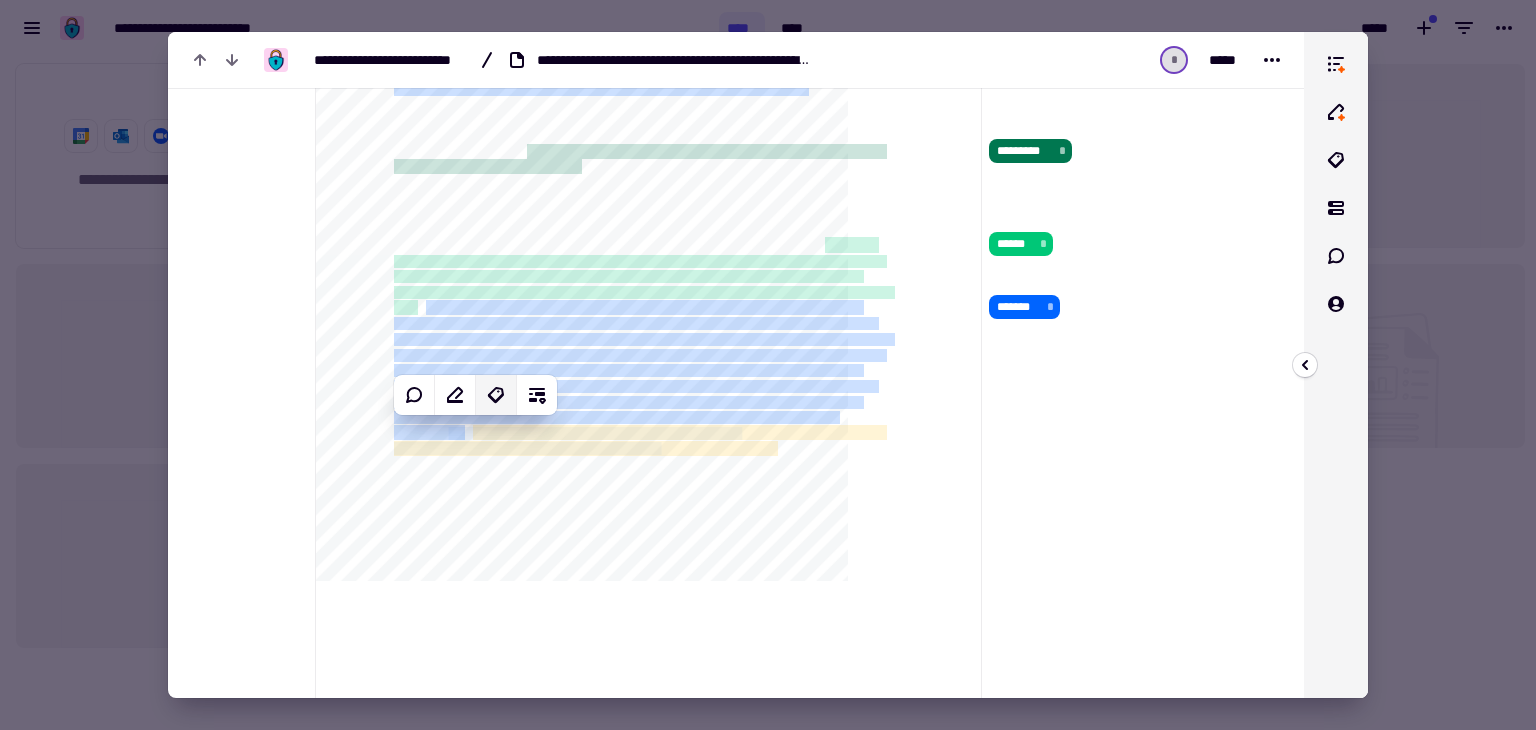click 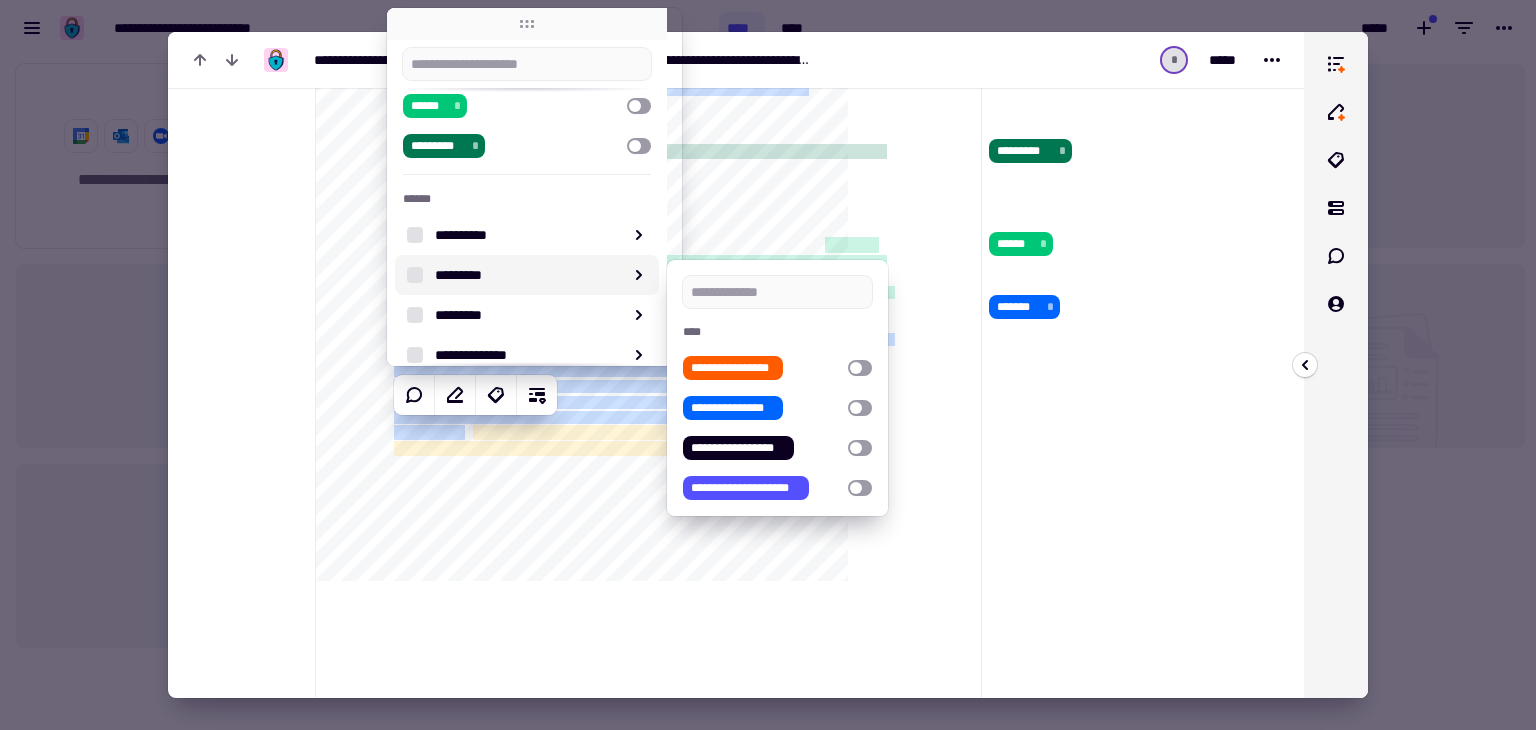 scroll, scrollTop: 83, scrollLeft: 0, axis: vertical 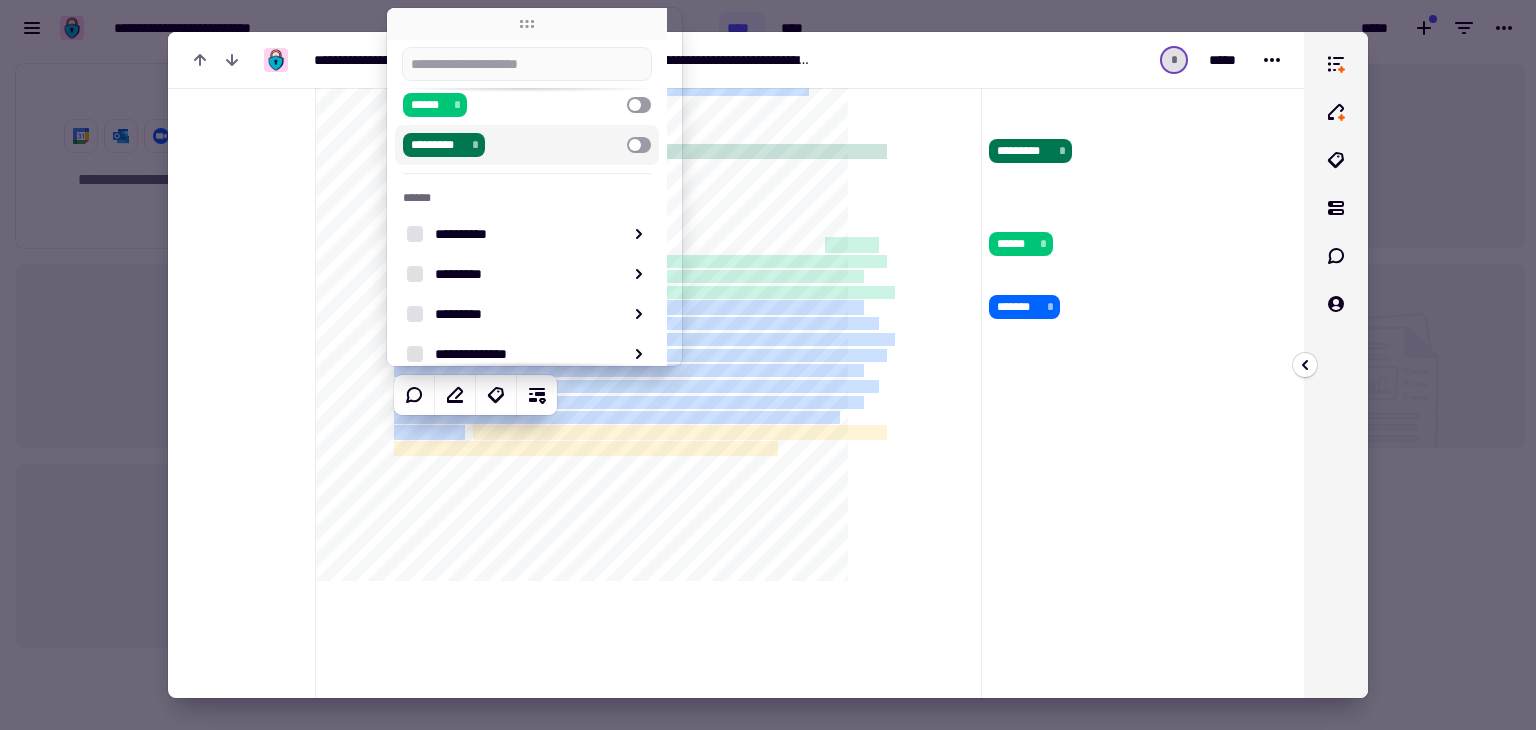 click at bounding box center (639, 145) 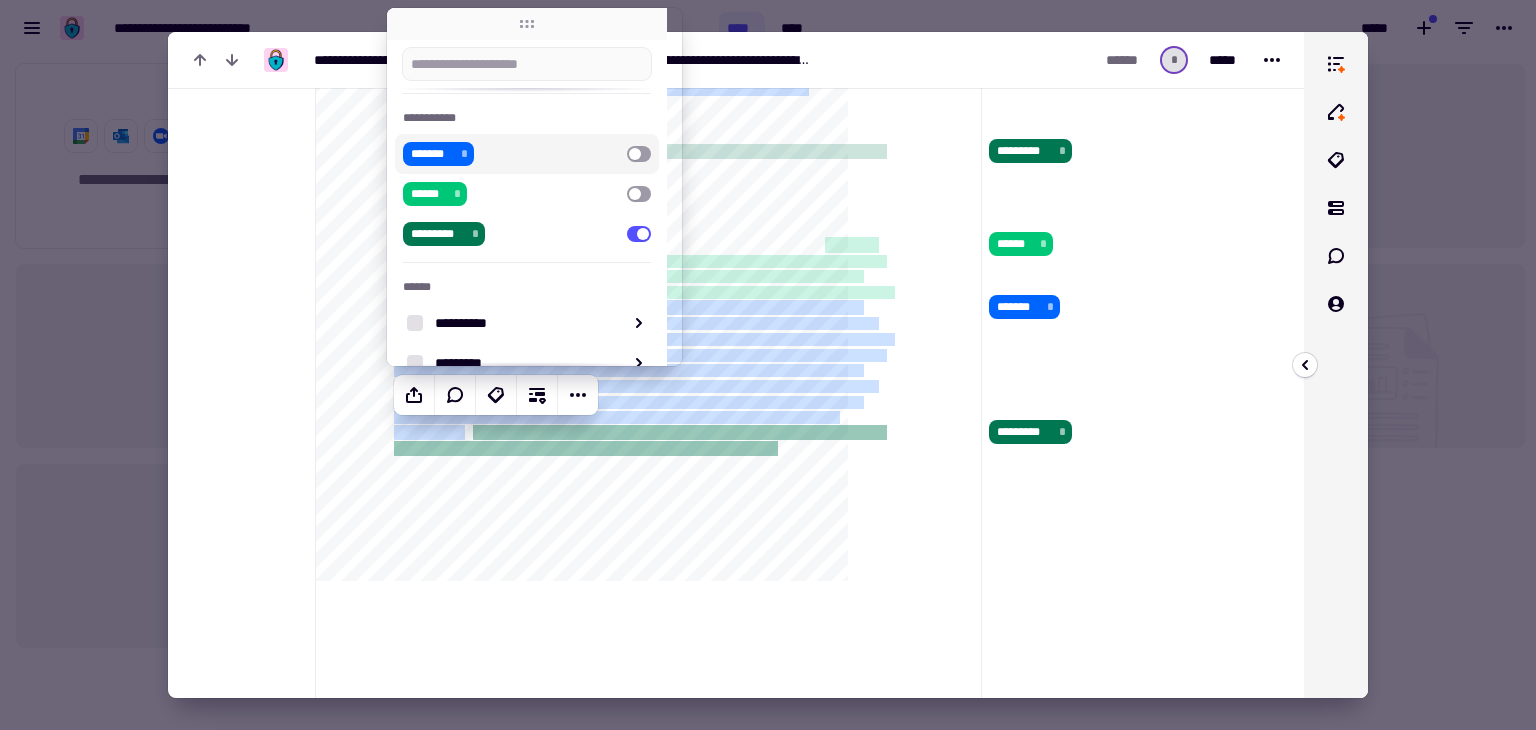 click on "[NUMBER] [STREET] [CITY] [STATE] [ZIP]" at bounding box center (1082, 64829) 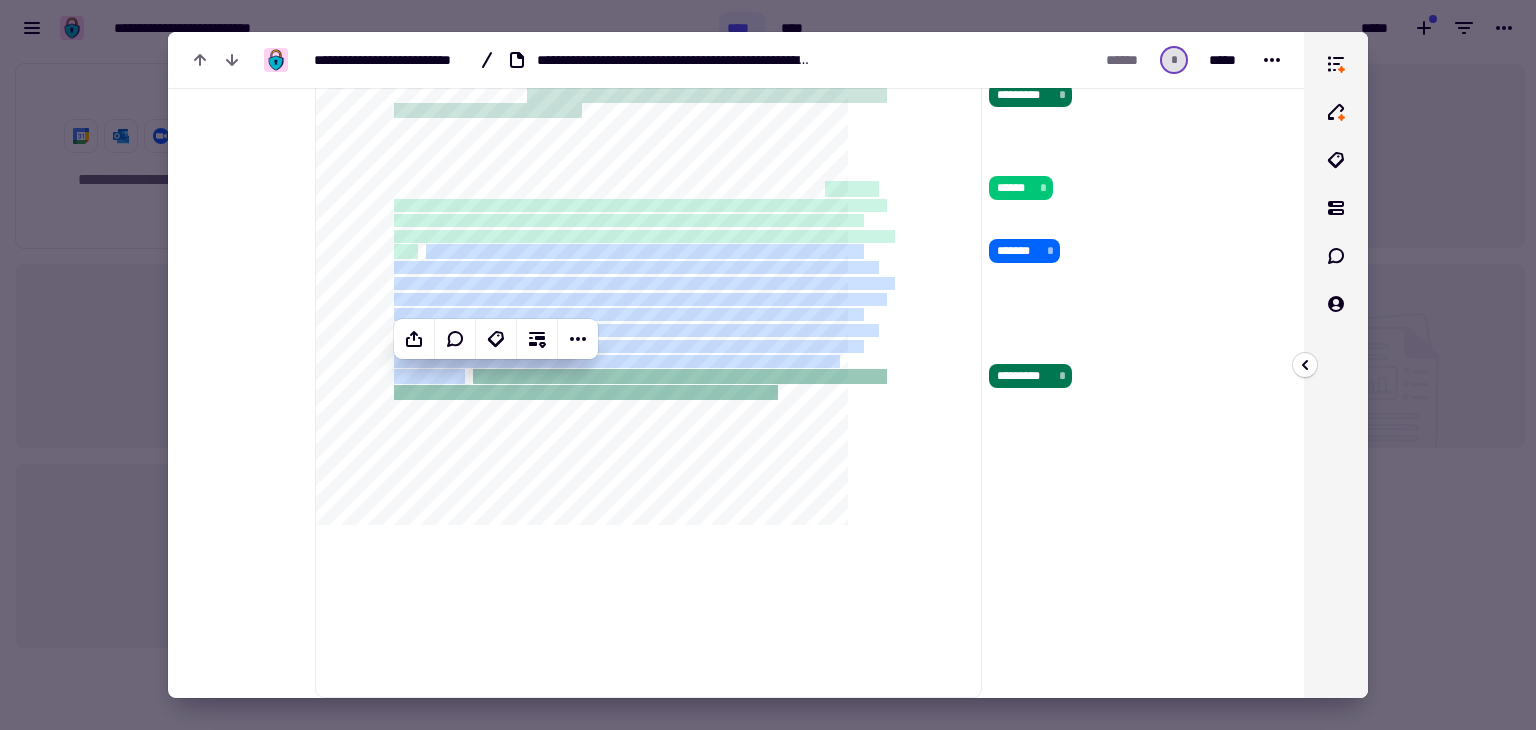 scroll, scrollTop: 1400, scrollLeft: 0, axis: vertical 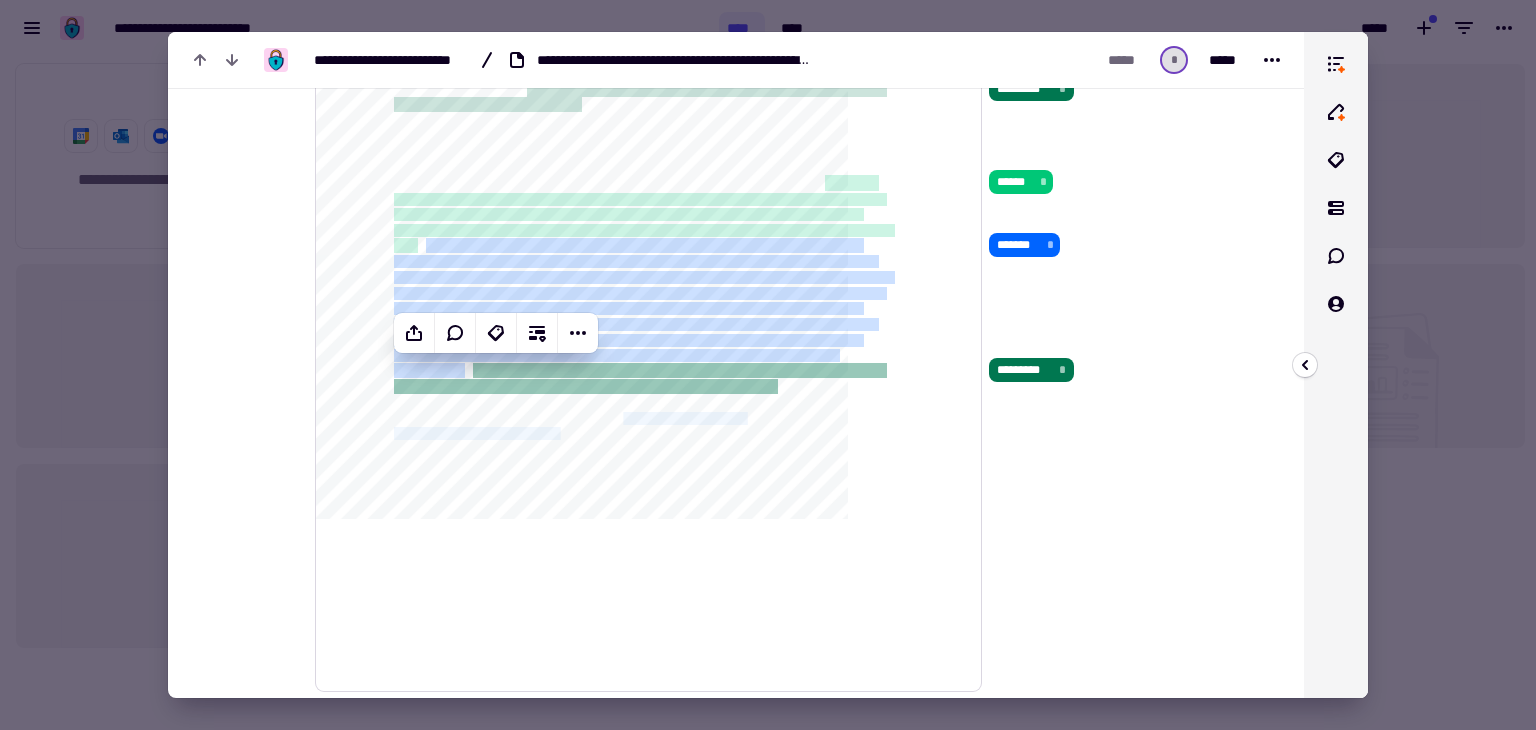drag, startPoint x: 717, startPoint y: 417, endPoint x: 623, endPoint y: 433, distance: 95.35198 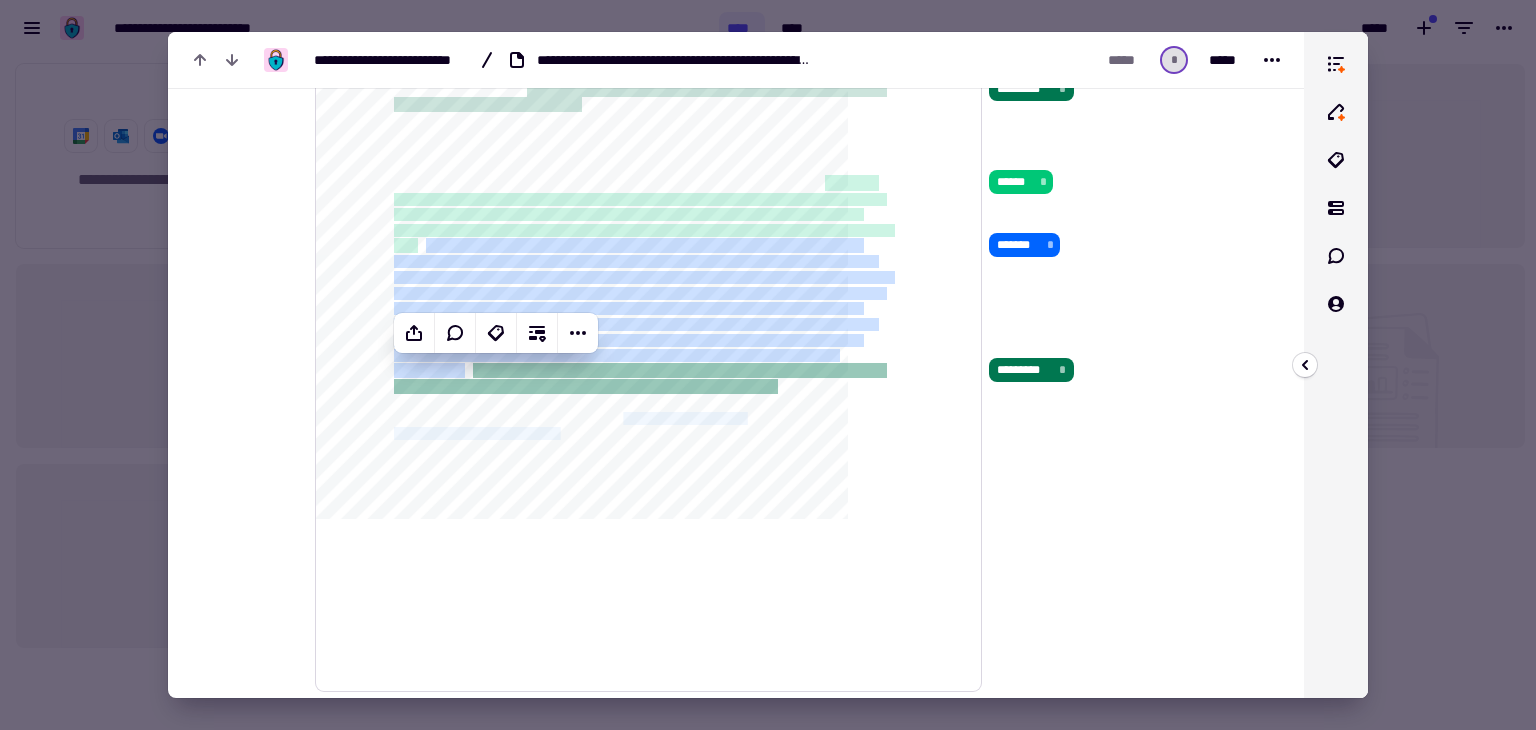 click on "[FIRST] [LAST] [STREET_ADDRESS] [CITY] [STATE] [ZIP] [COUNTRY] [PHONE] [EMAIL] [SSN] [CREDIT_CARD] [PASSPORT] [DRIVER_LICENSE] [DOB]" 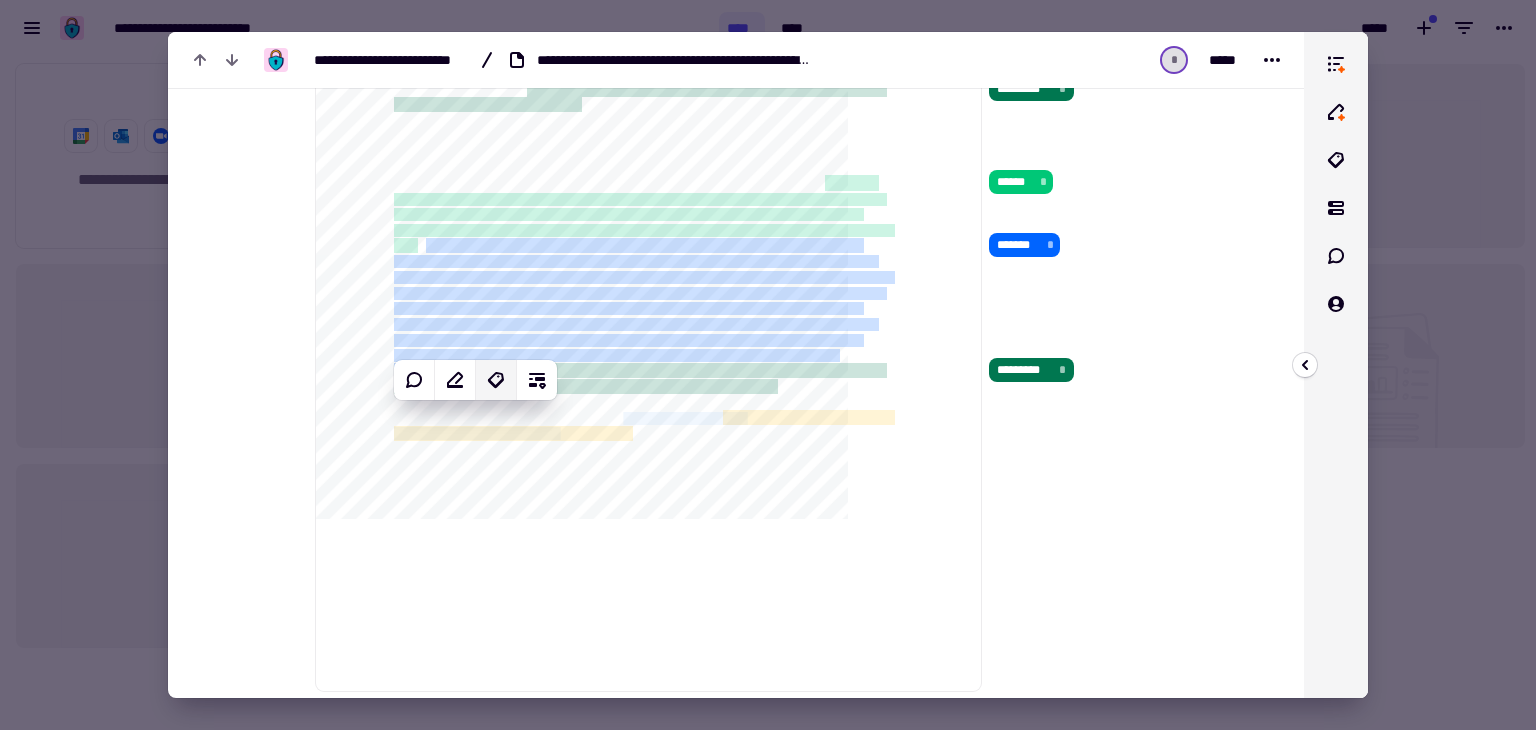 click 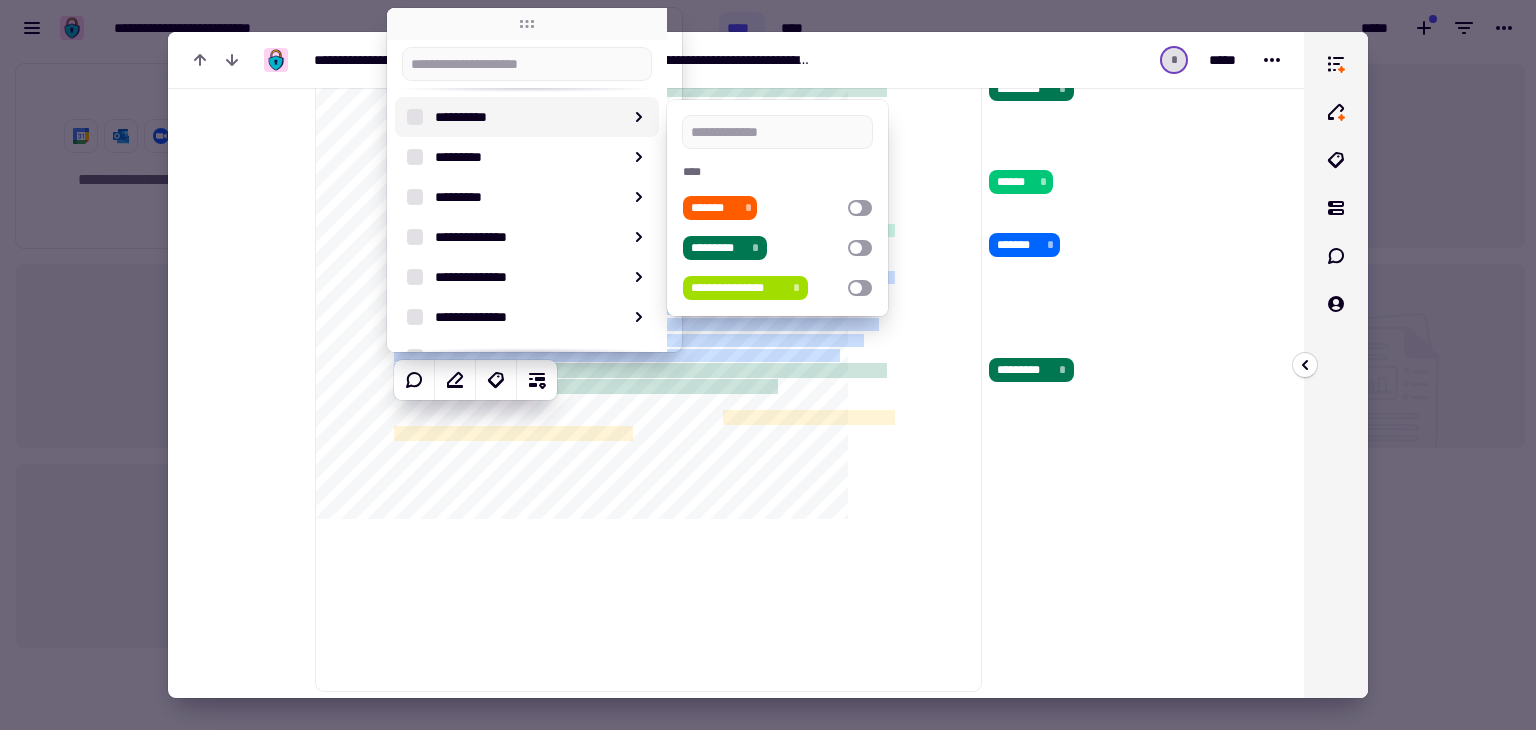 scroll, scrollTop: 203, scrollLeft: 0, axis: vertical 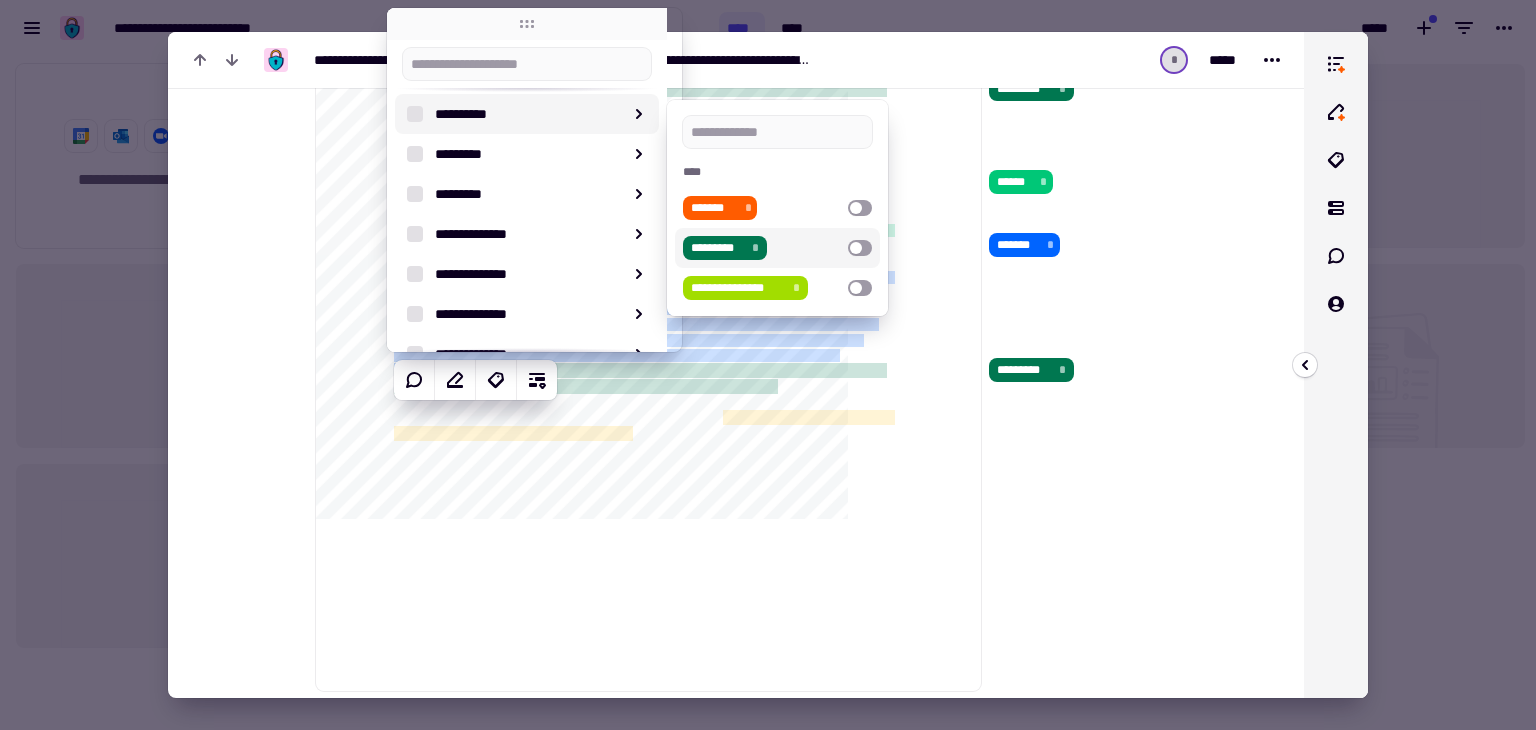 click at bounding box center (860, 248) 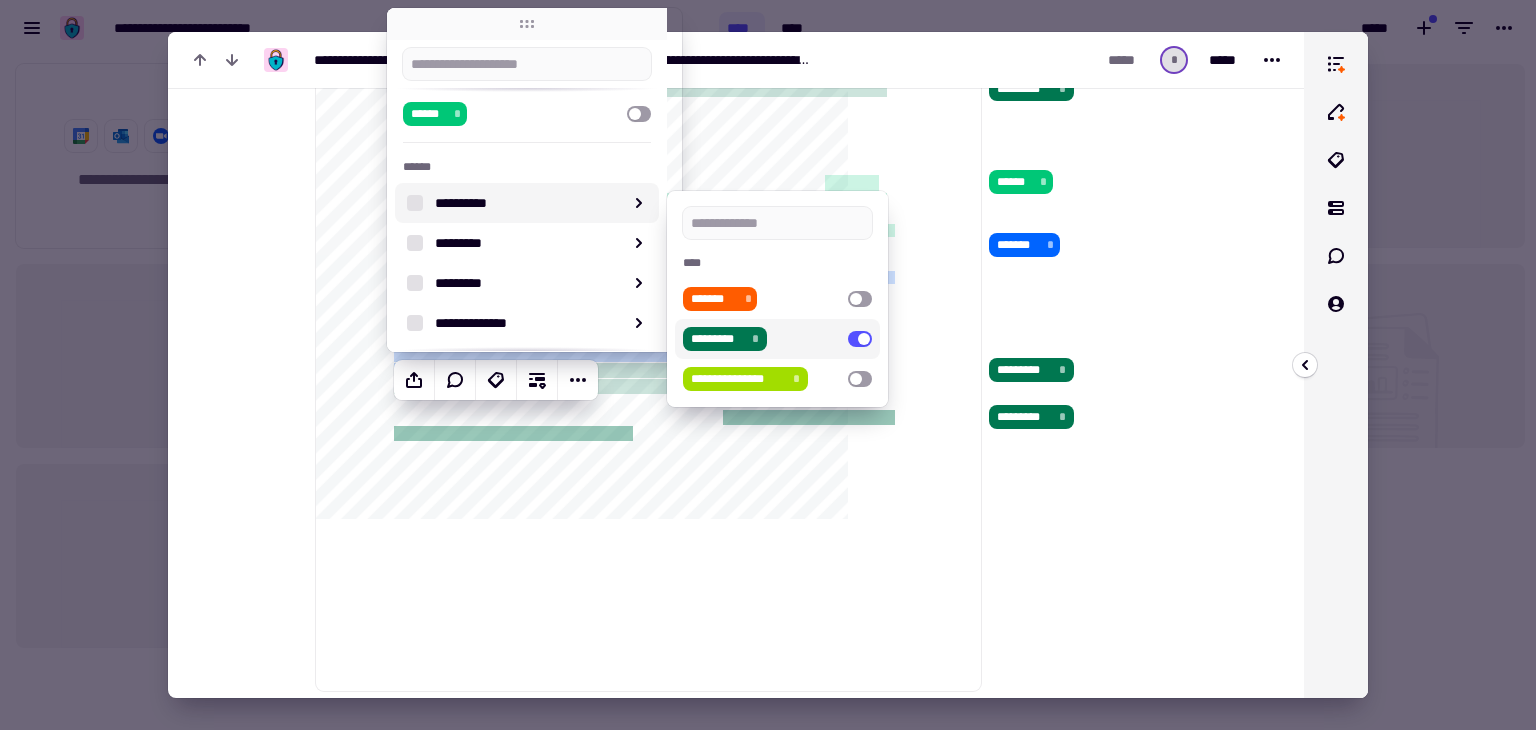 click on "[FIRST] [LAST] [STREET_ADDRESS] [CITY] [STATE]" at bounding box center [1082, 64767] 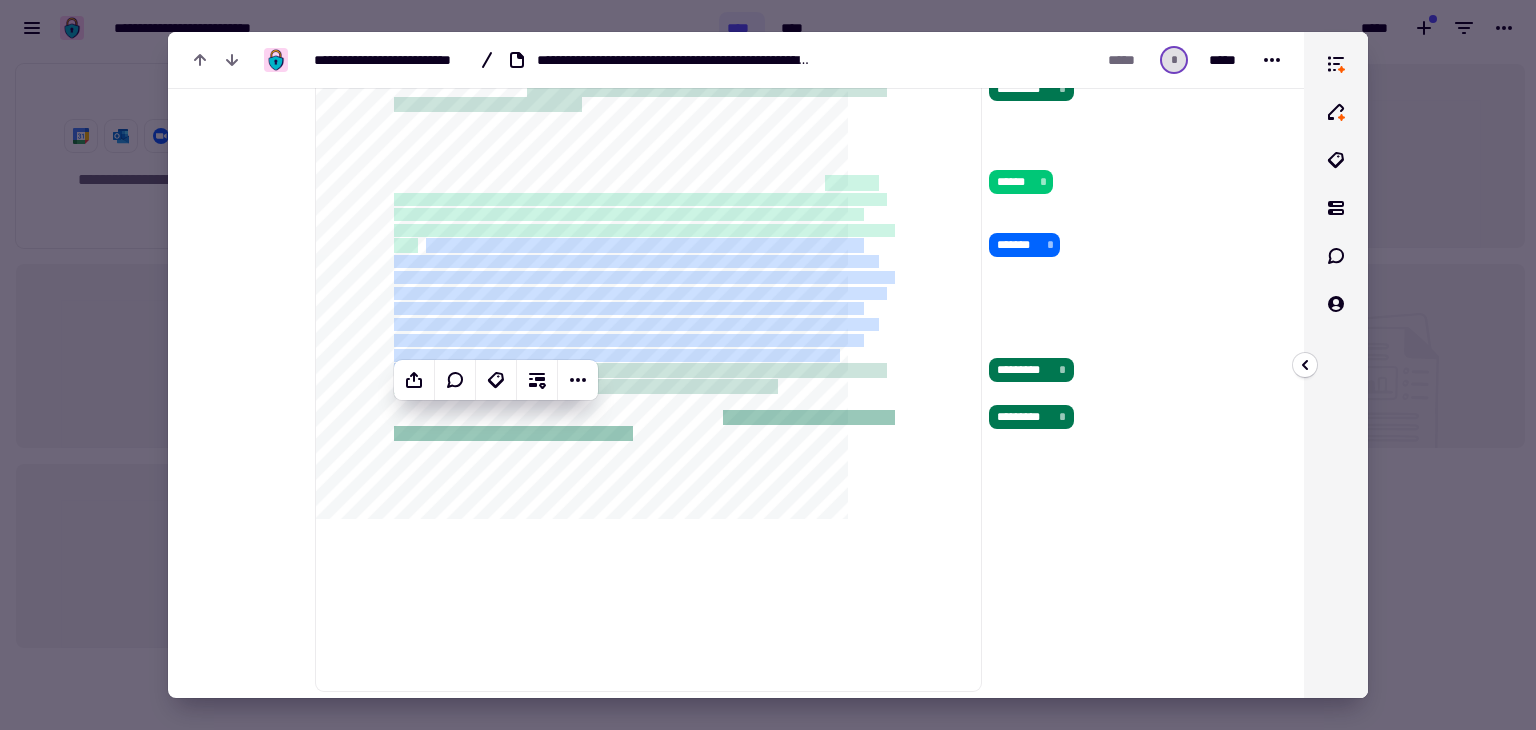 click on "[FIRST] [LAST] [STREET_ADDRESS] [CITY] [STATE]" at bounding box center [1082, 64767] 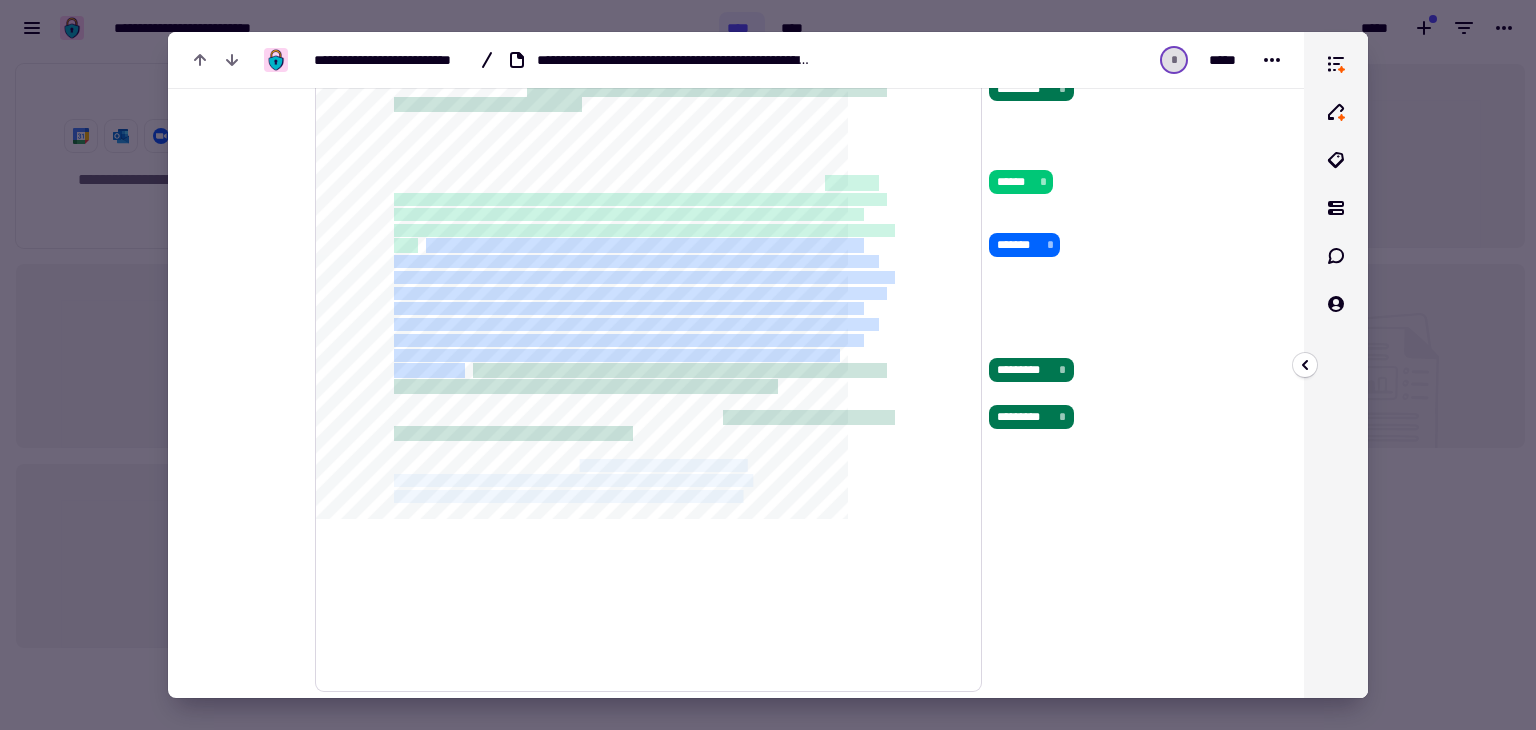 drag, startPoint x: 655, startPoint y: 465, endPoint x: 885, endPoint y: 491, distance: 231.4649 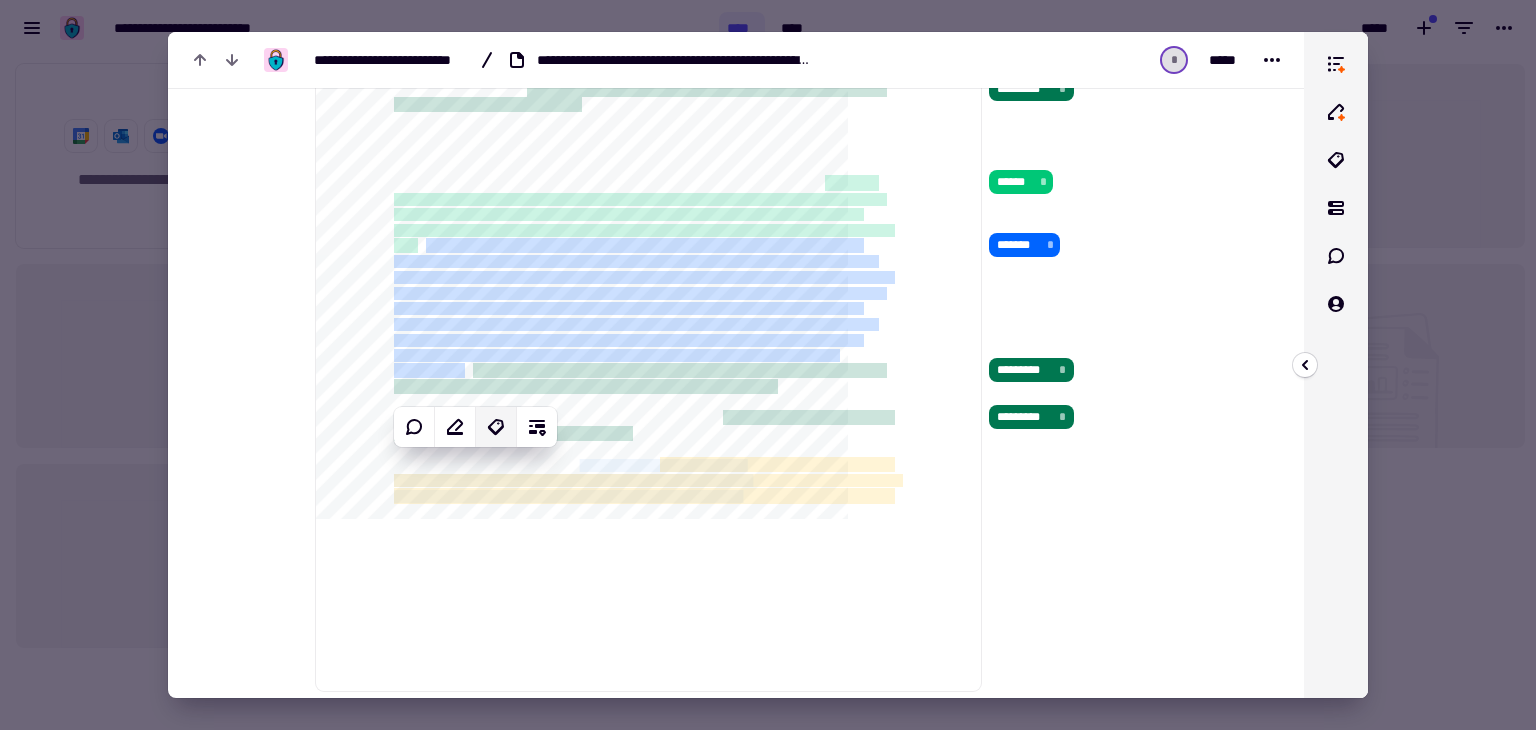 click 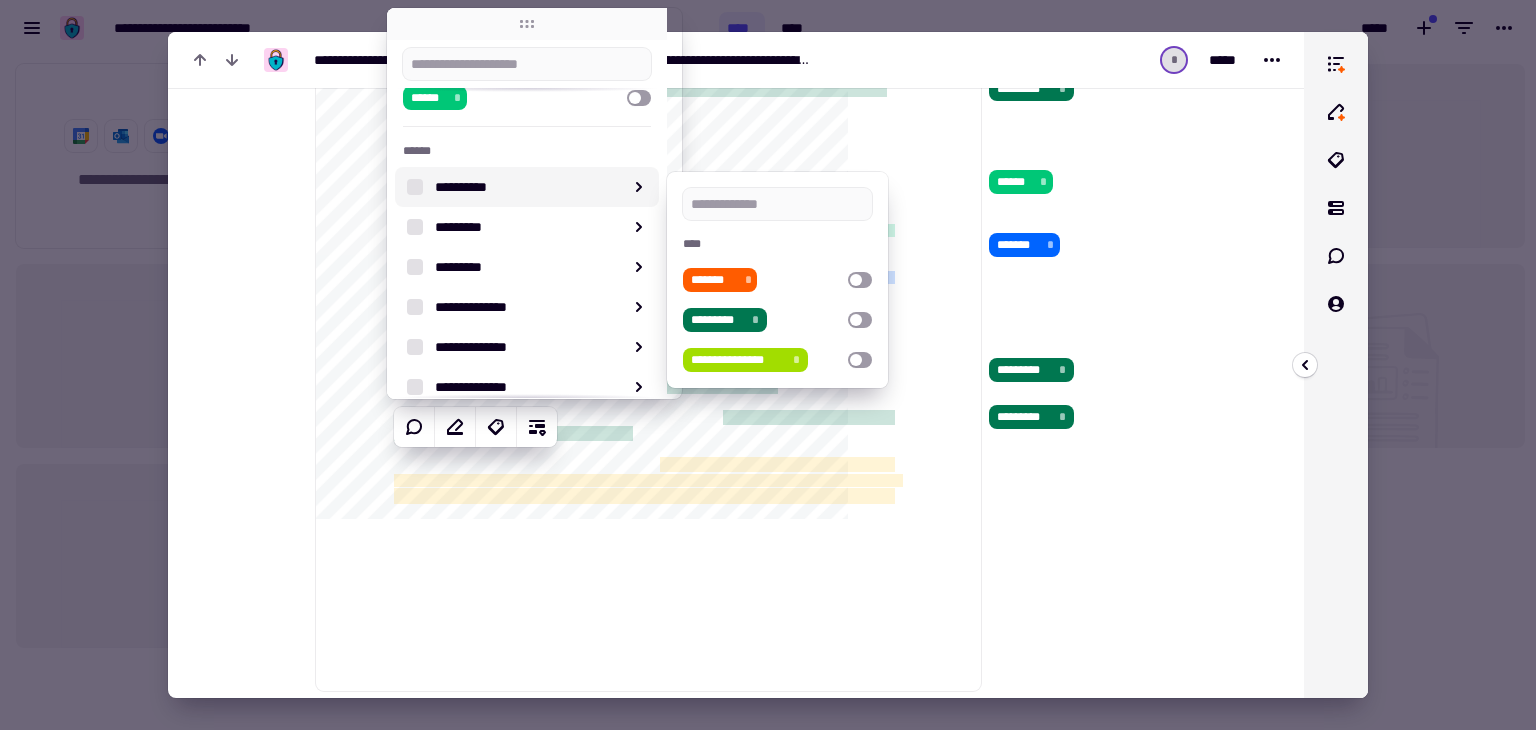 scroll, scrollTop: 131, scrollLeft: 0, axis: vertical 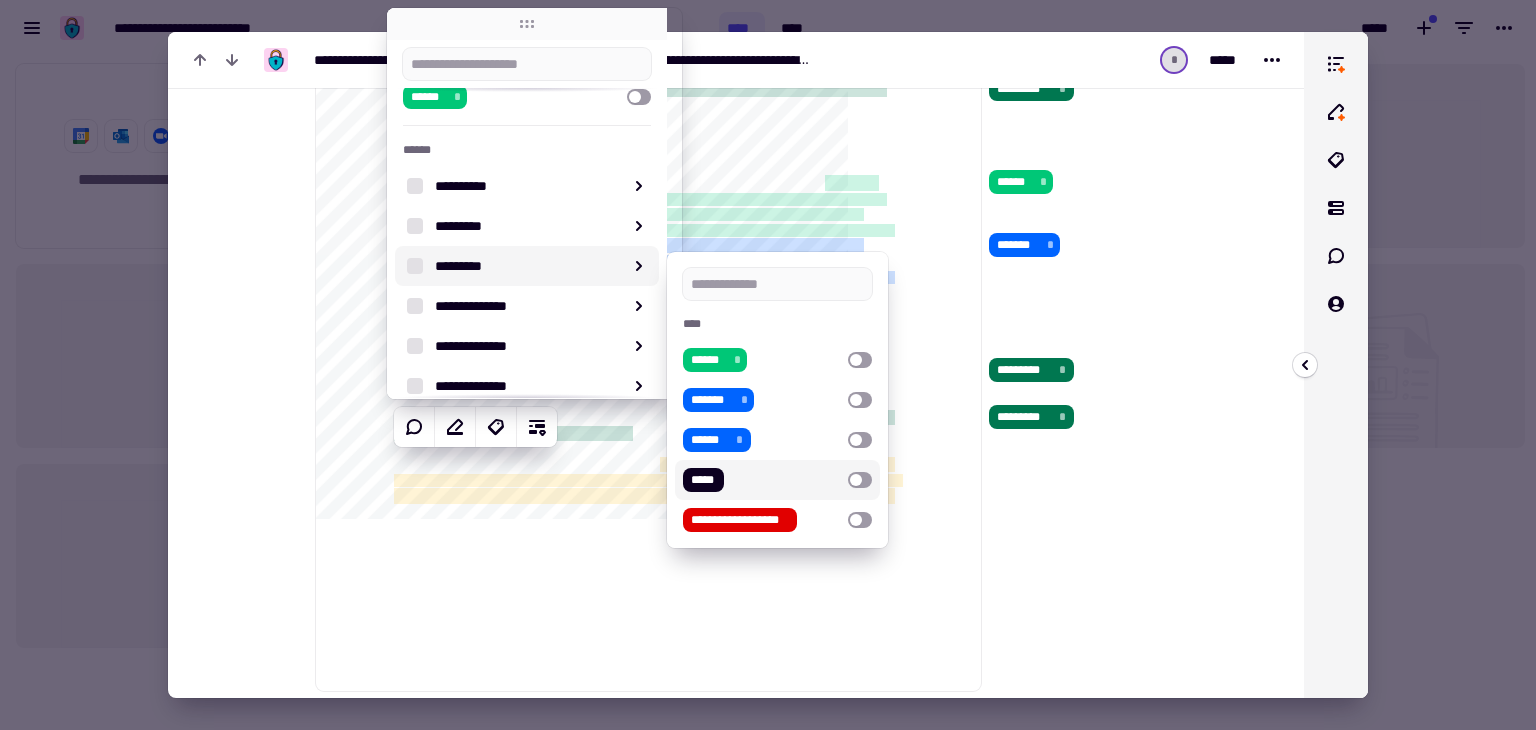 click at bounding box center [860, 480] 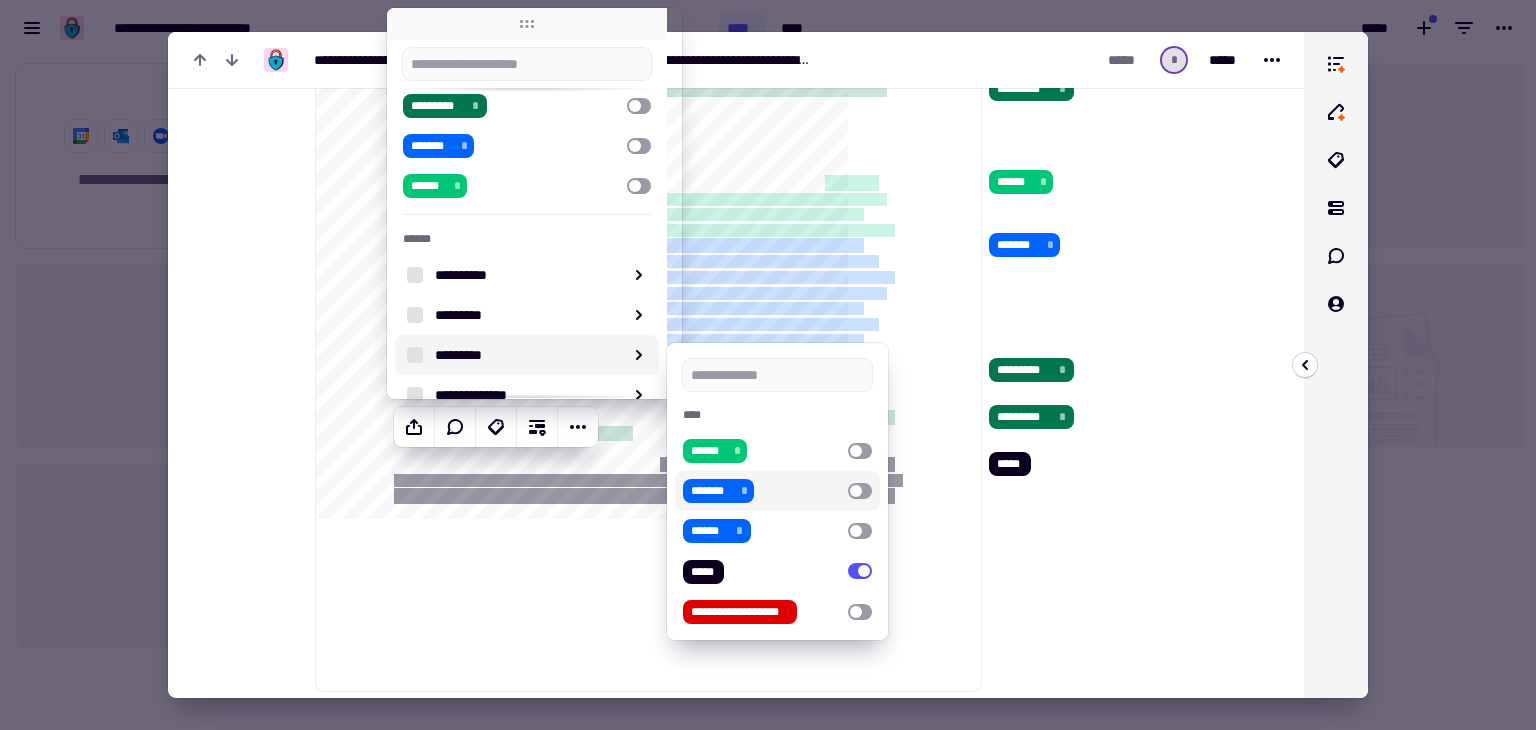 click on "[FIRST] [LAST] [STREET_ADDRESS] [CITY] [STATE]" at bounding box center (1082, 64767) 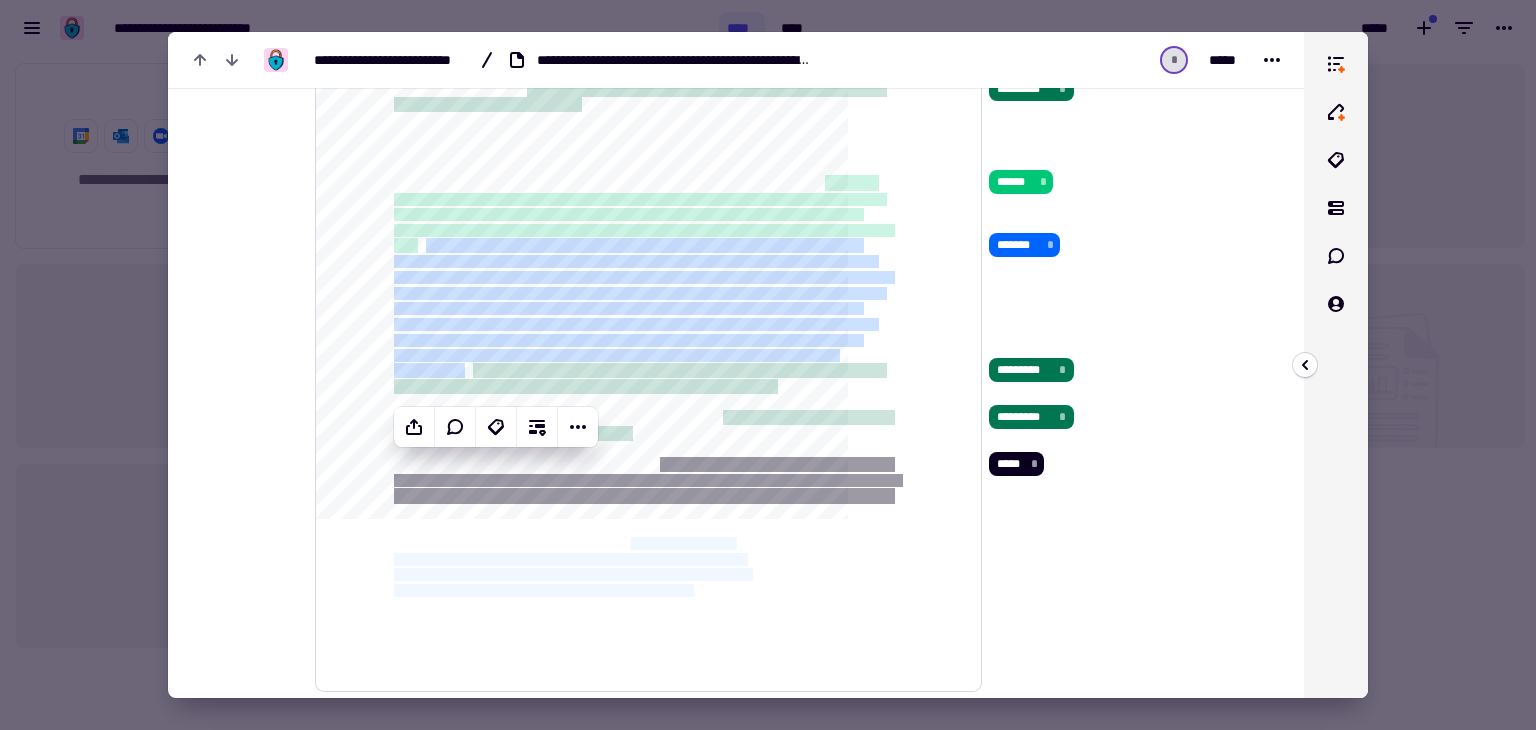 drag, startPoint x: 726, startPoint y: 541, endPoint x: 816, endPoint y: 582, distance: 98.89894 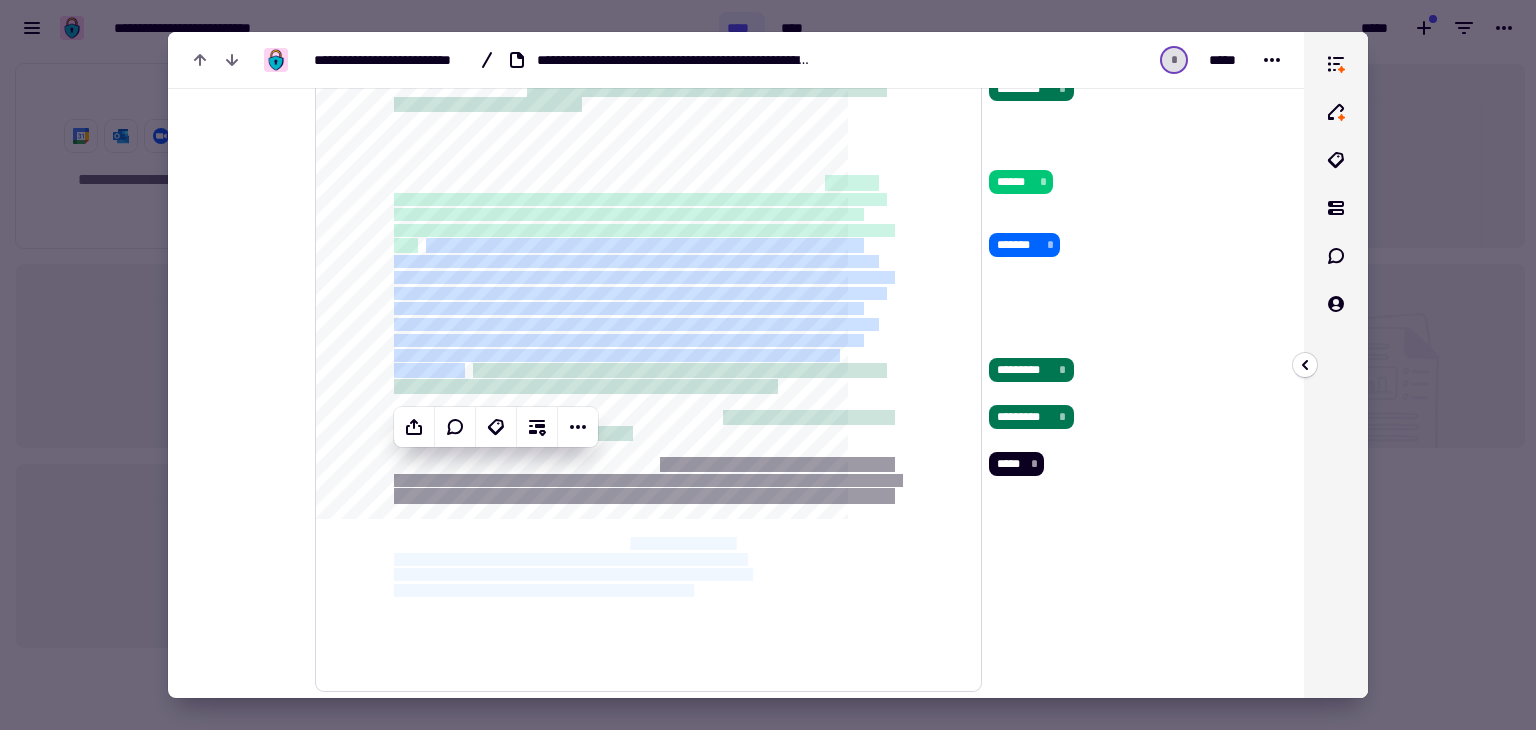 click on "[FIRST] [LAST] [STREET_ADDRESS] [CITY] [STATE] [ZIP] [COUNTRY] [PHONE] [EMAIL] [SSN] [CREDIT_CARD] [PASSPORT] [DRIVER_LICENSE] [DOB]" 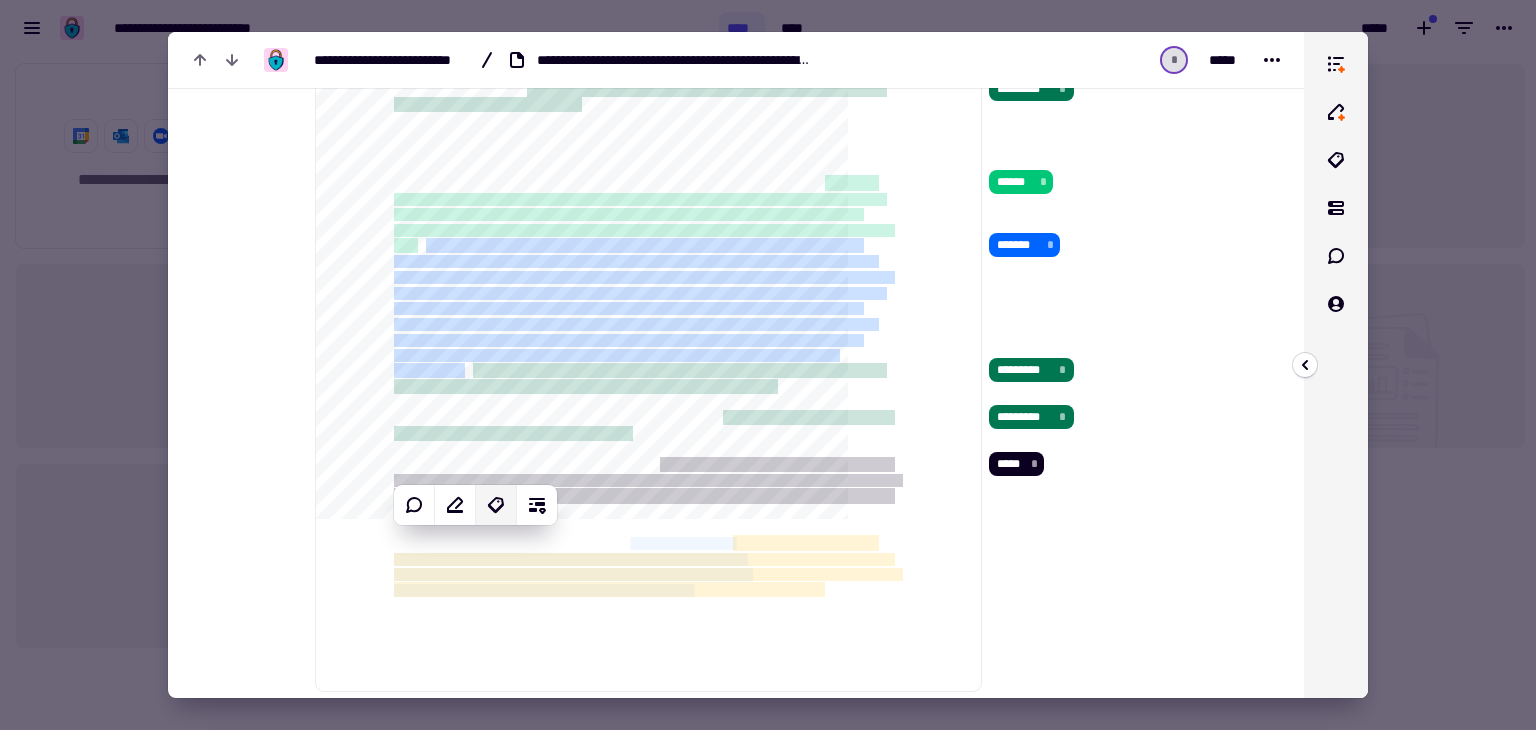 click 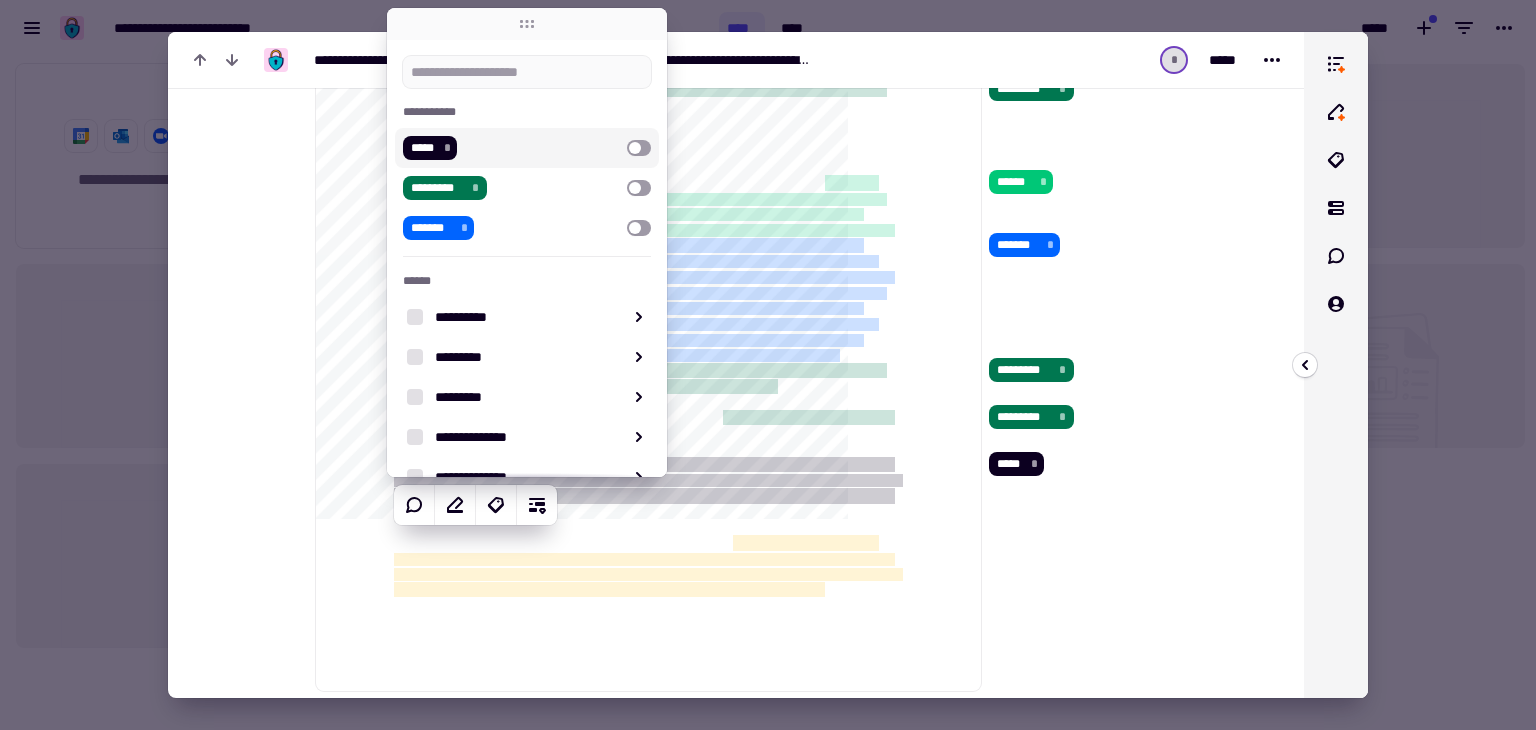 click at bounding box center [639, 148] 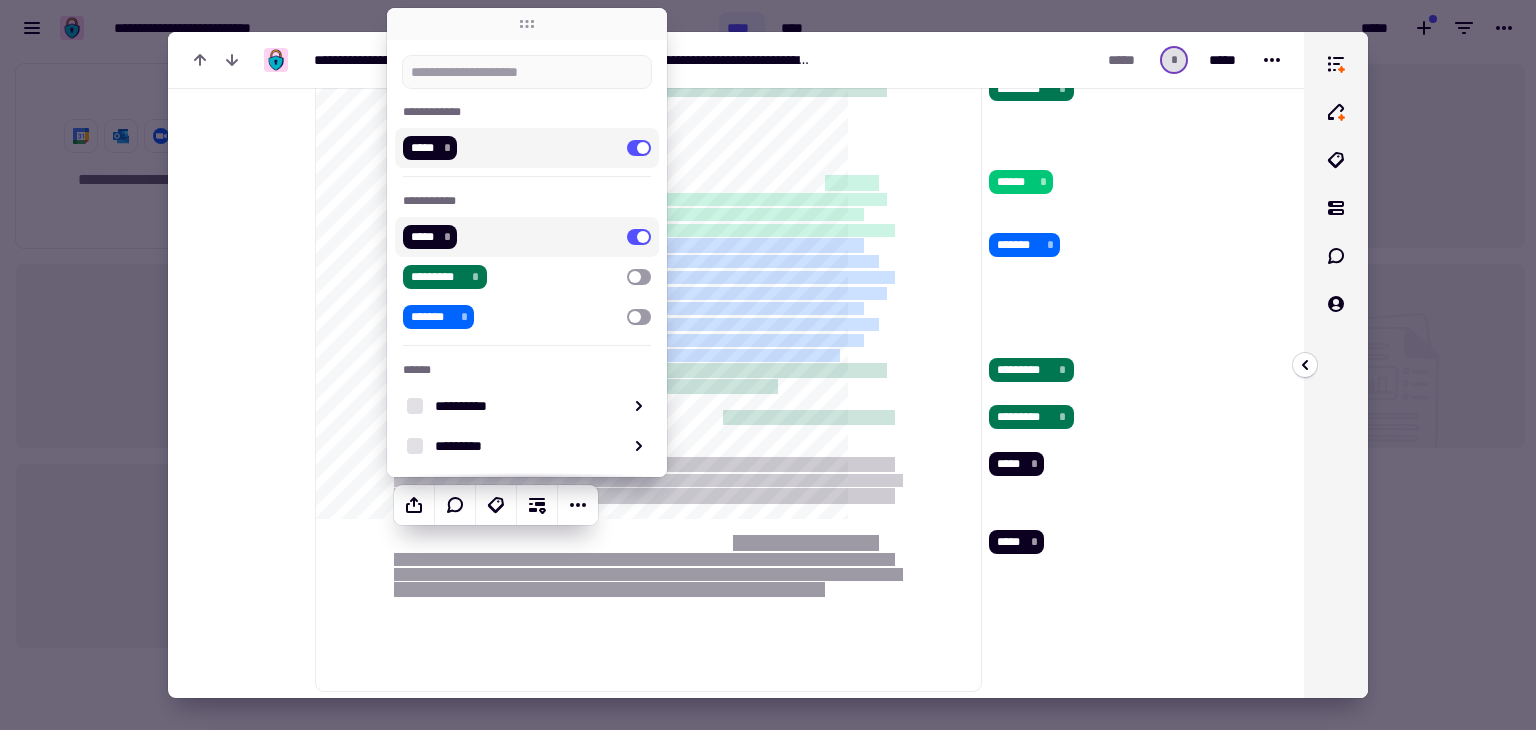 click on "[NUMBER] [STREET] [CITY] [STATE] [ZIP] [COUNTRY] [PHONE]" at bounding box center [1084, -279] 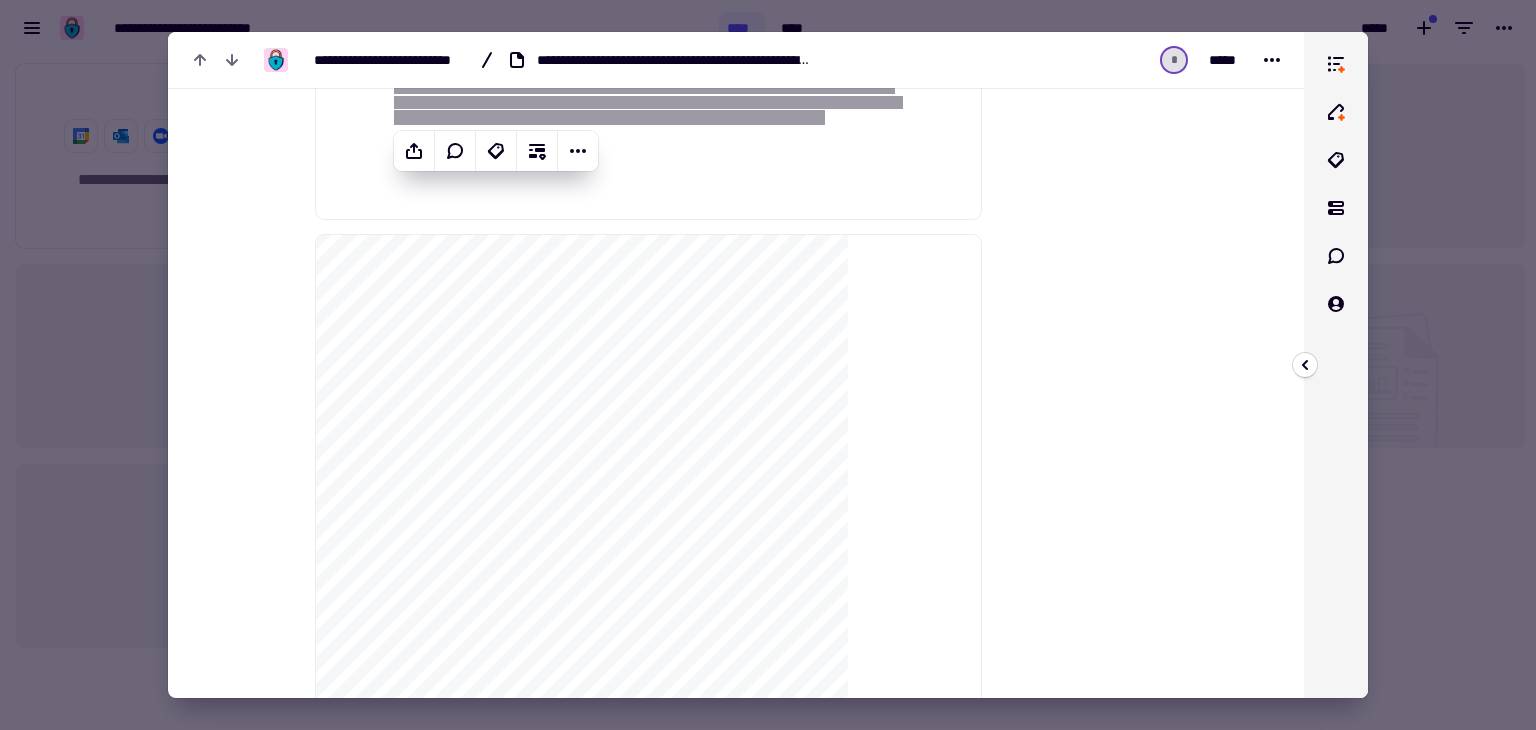 scroll, scrollTop: 1872, scrollLeft: 0, axis: vertical 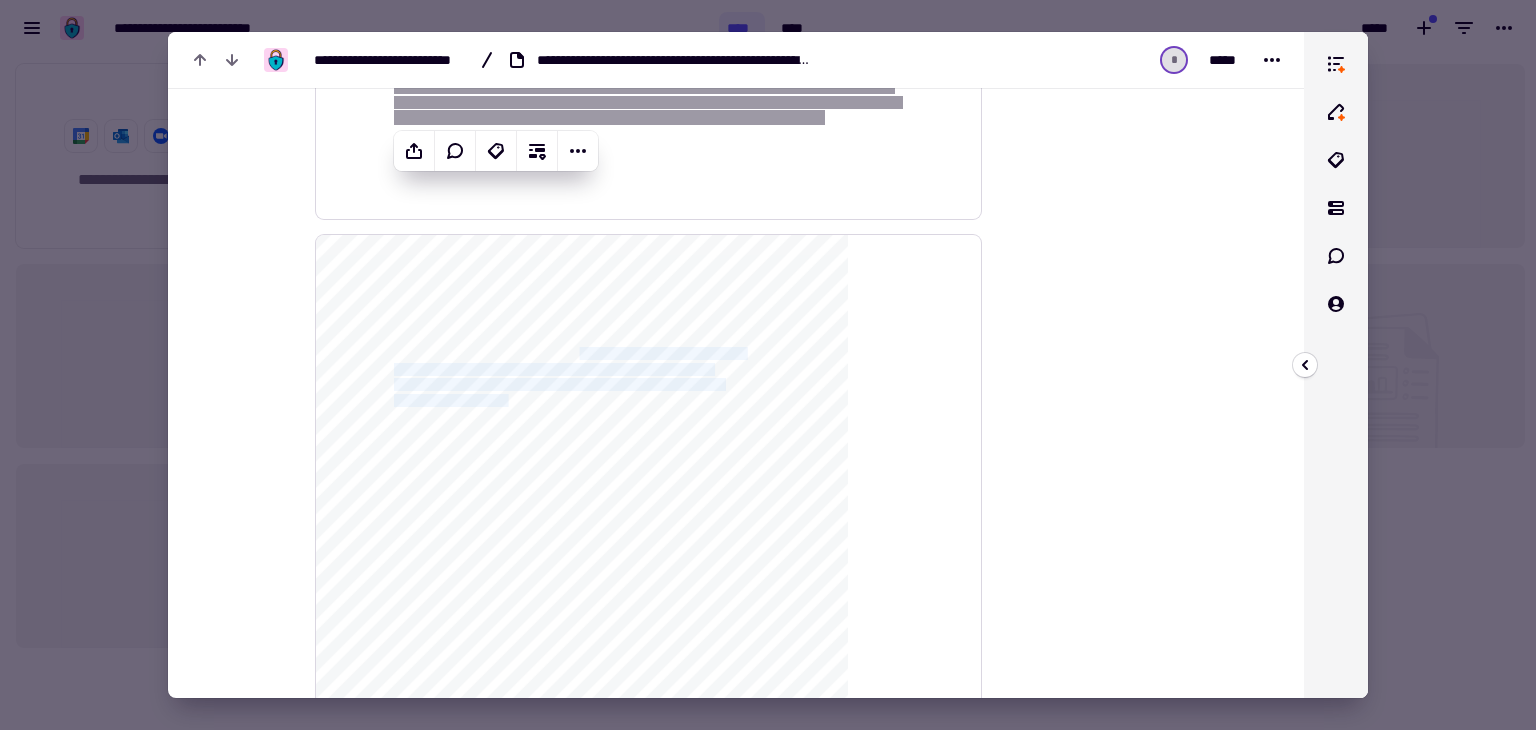 drag, startPoint x: 655, startPoint y: 345, endPoint x: 548, endPoint y: 393, distance: 117.273186 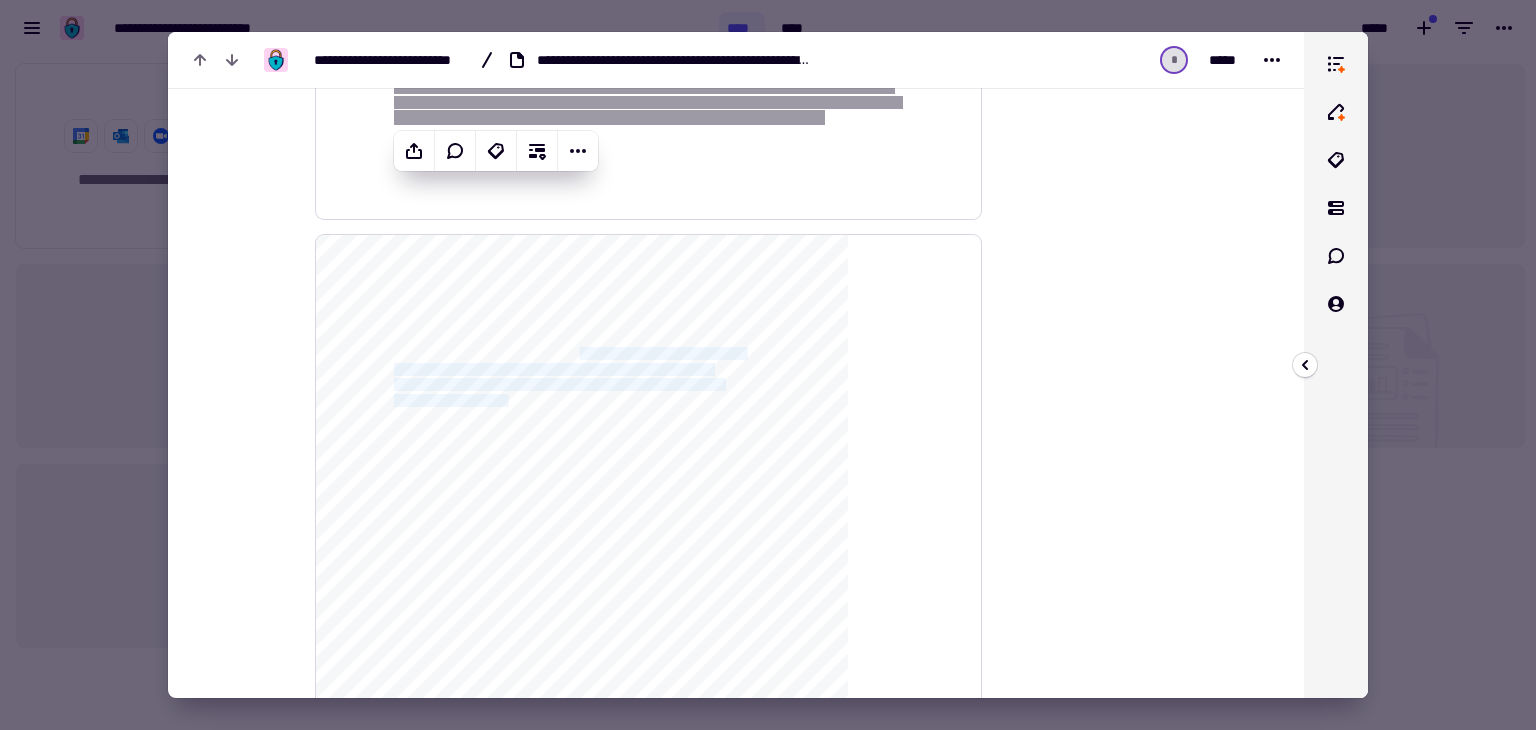 click on "**********" 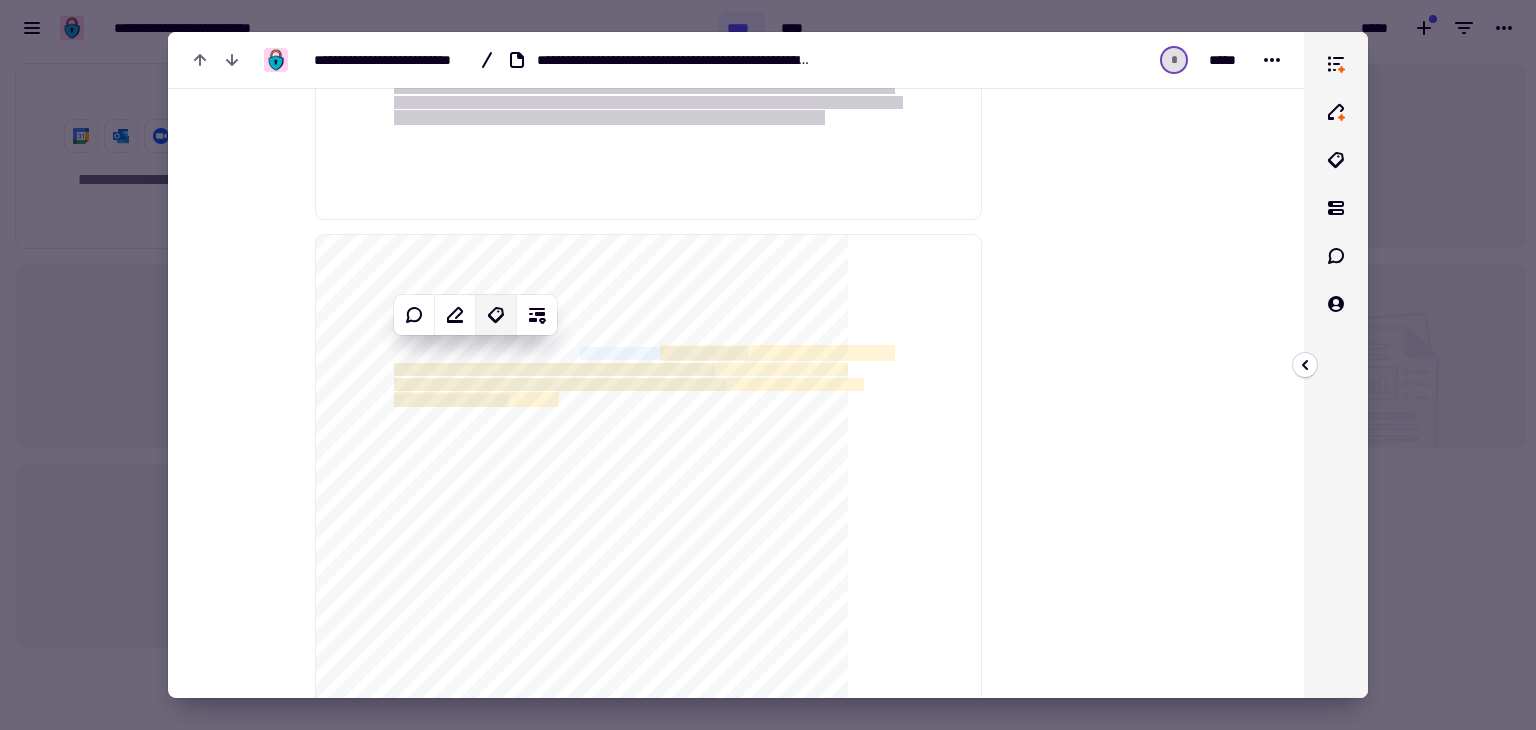click 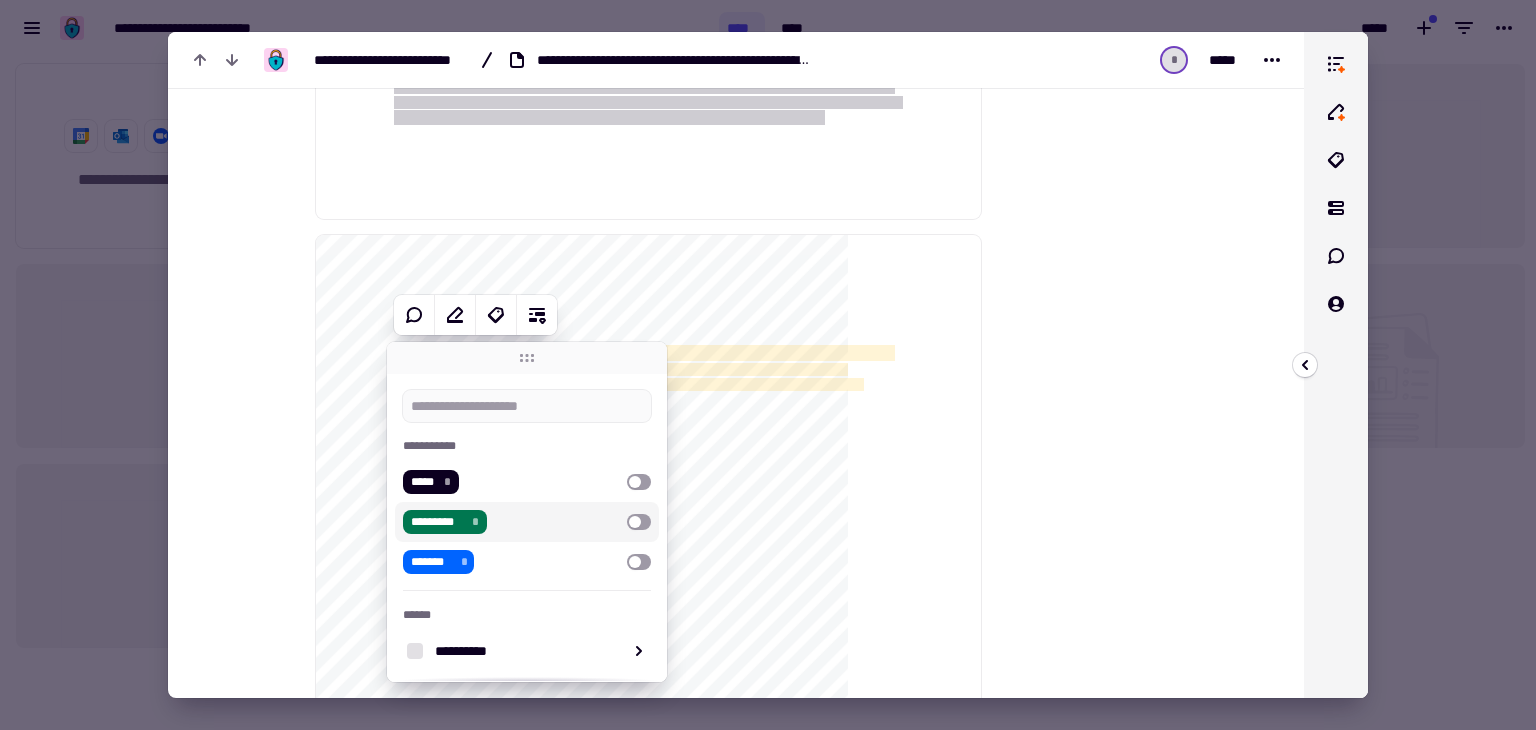 click at bounding box center [639, 522] 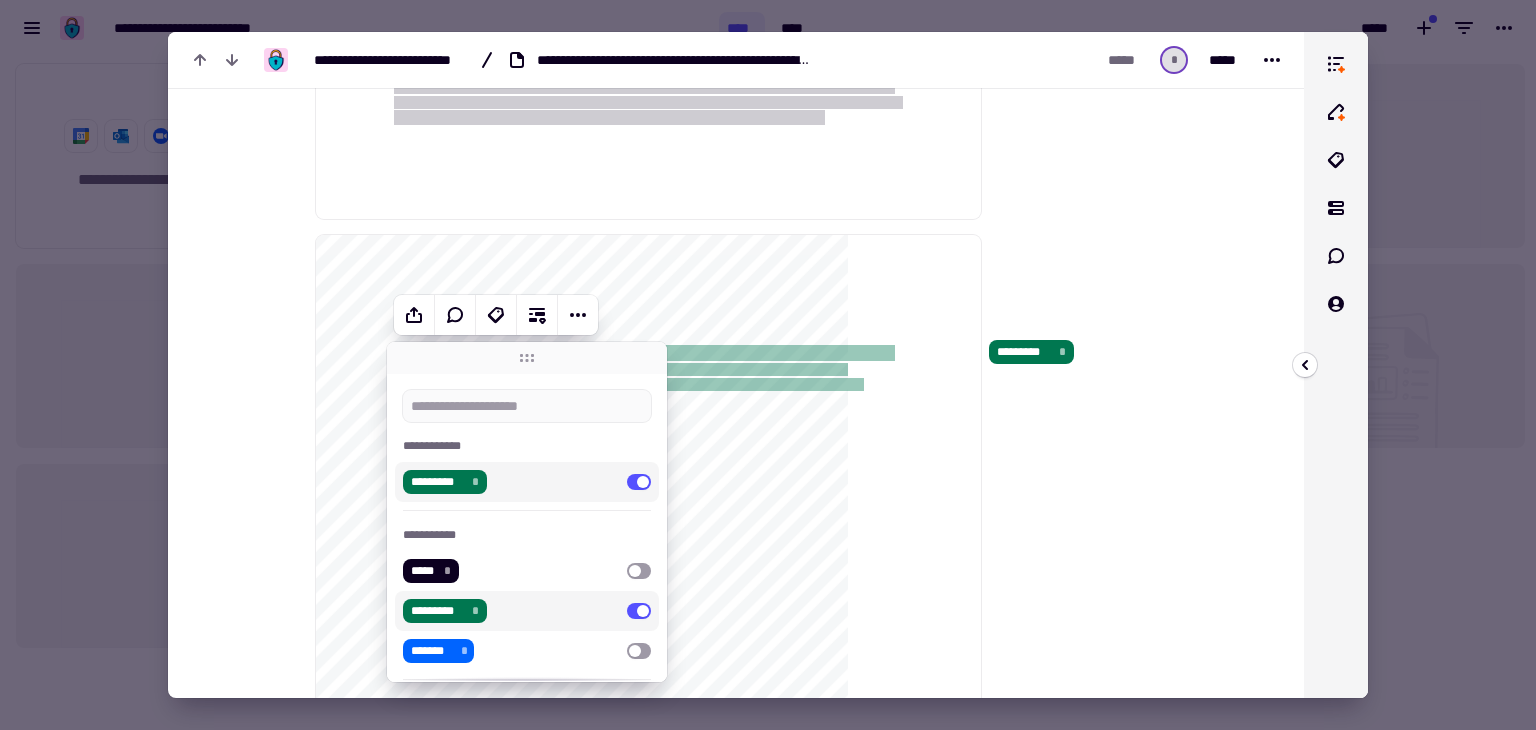 click on "[FIRST] [LAST] [STREET_ADDRESS] [CITY]" at bounding box center [1082, 64295] 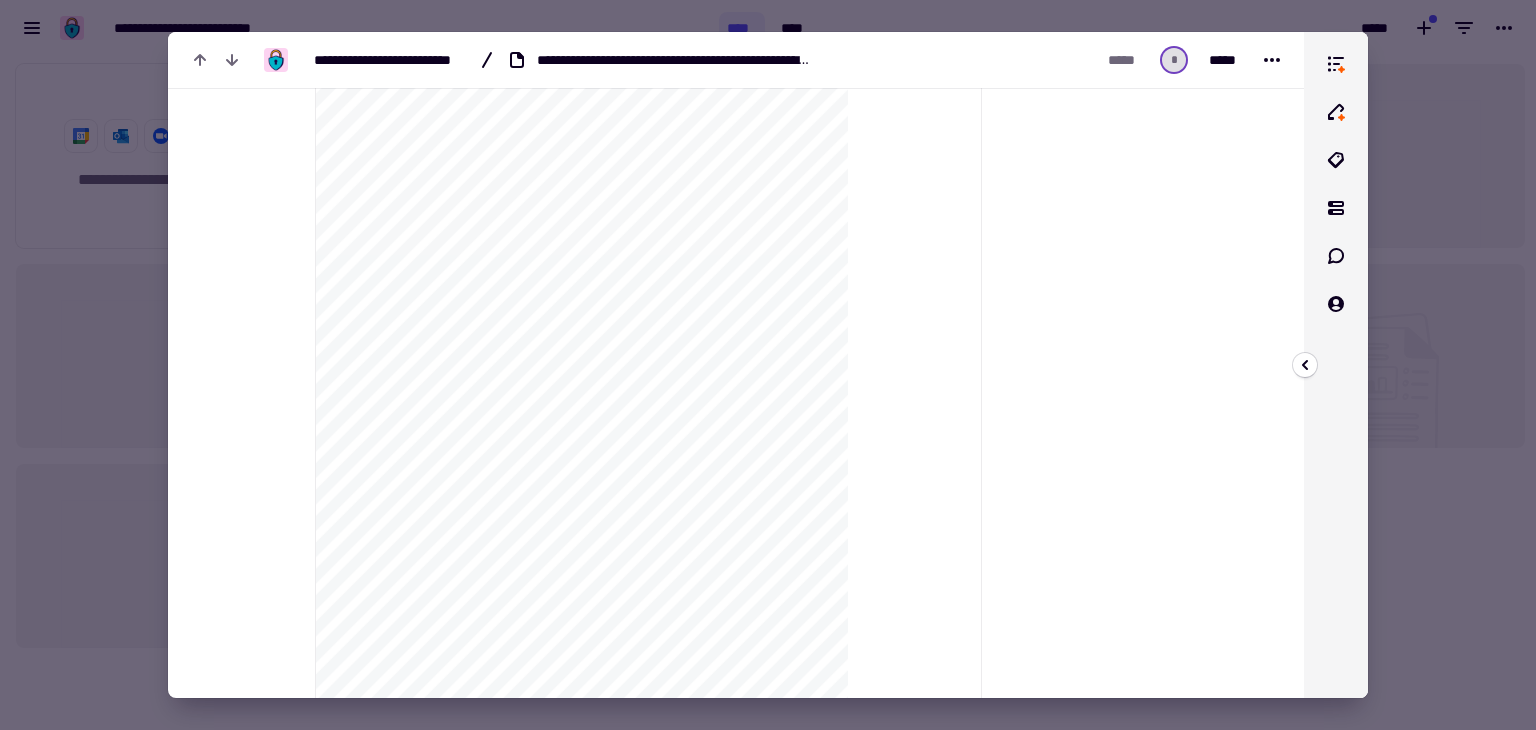 scroll, scrollTop: 6500, scrollLeft: 0, axis: vertical 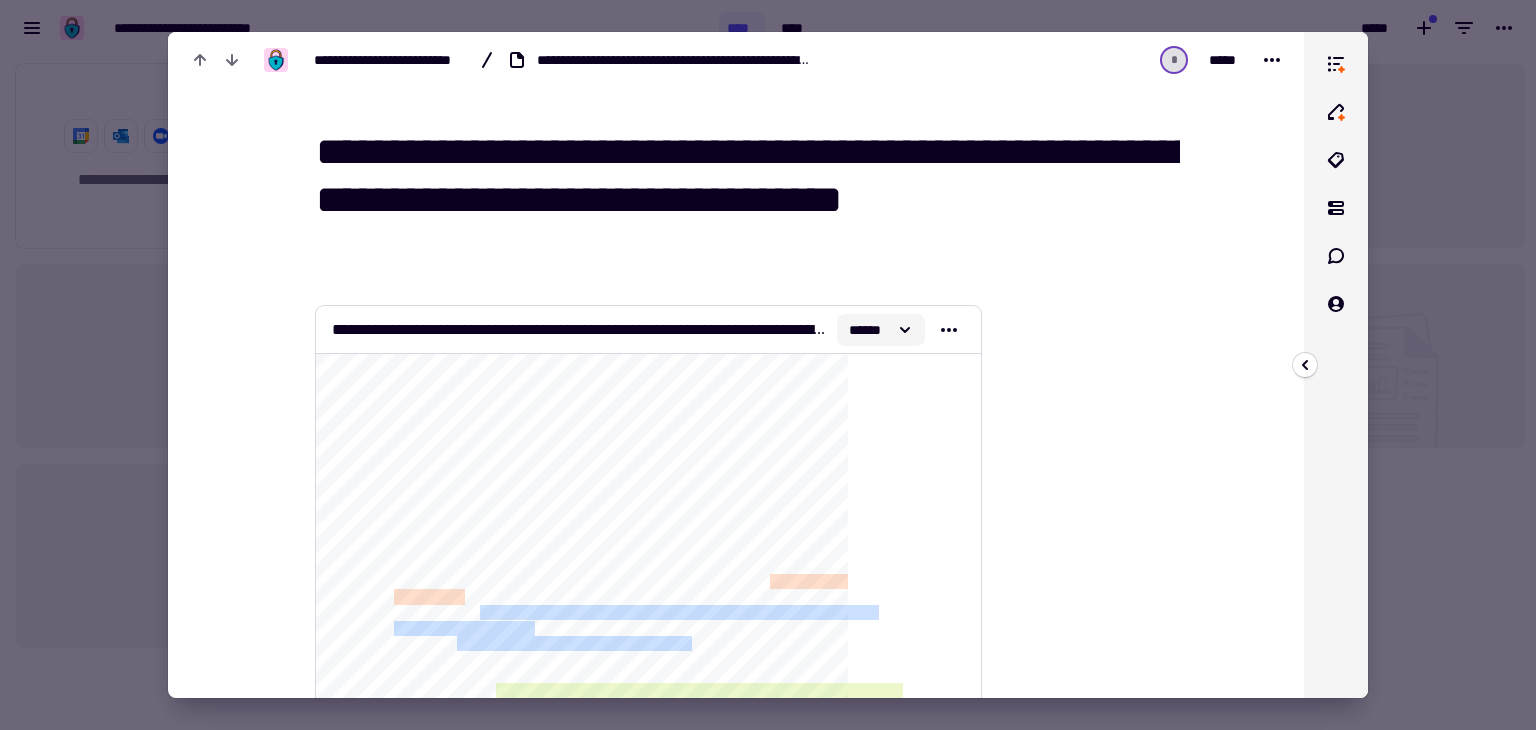 click 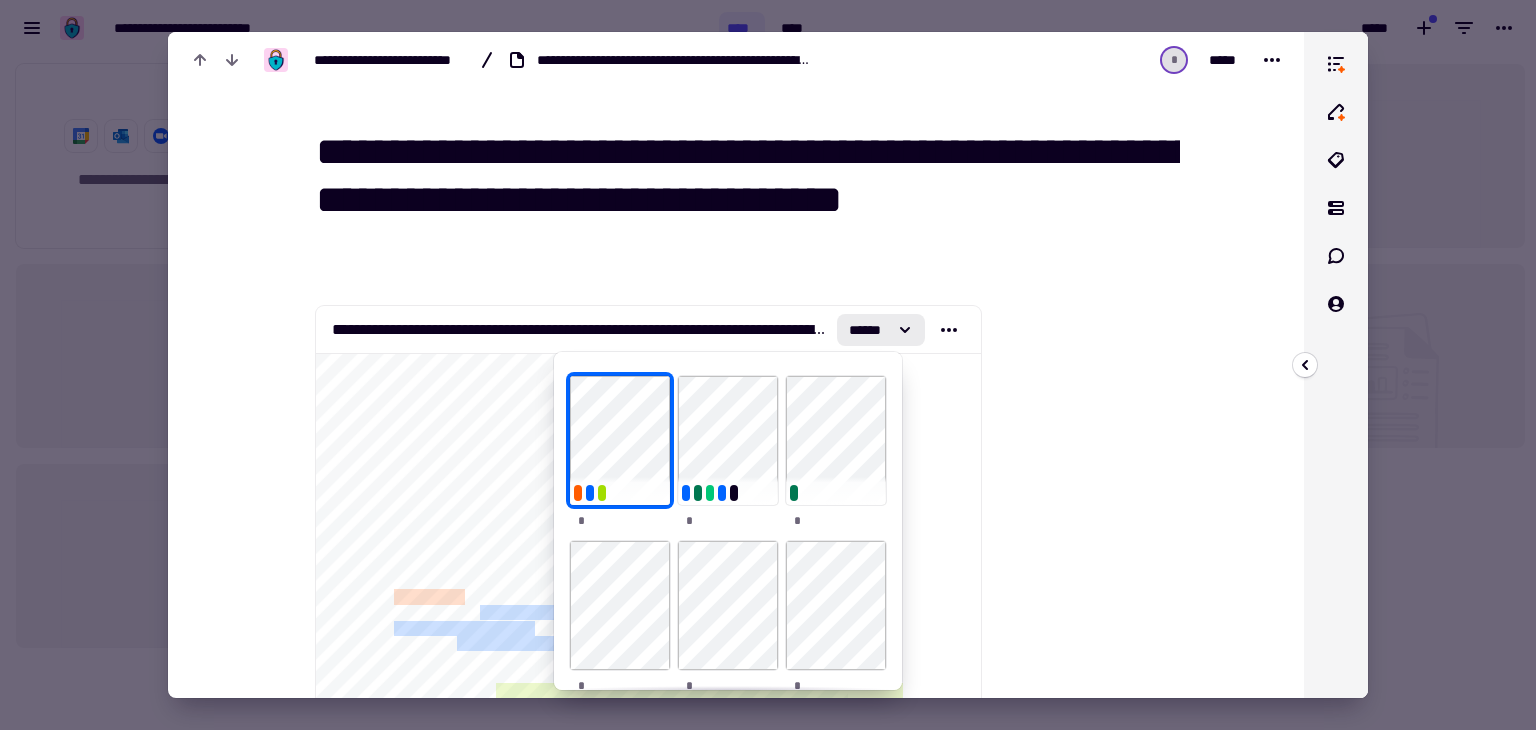 scroll, scrollTop: 28, scrollLeft: 0, axis: vertical 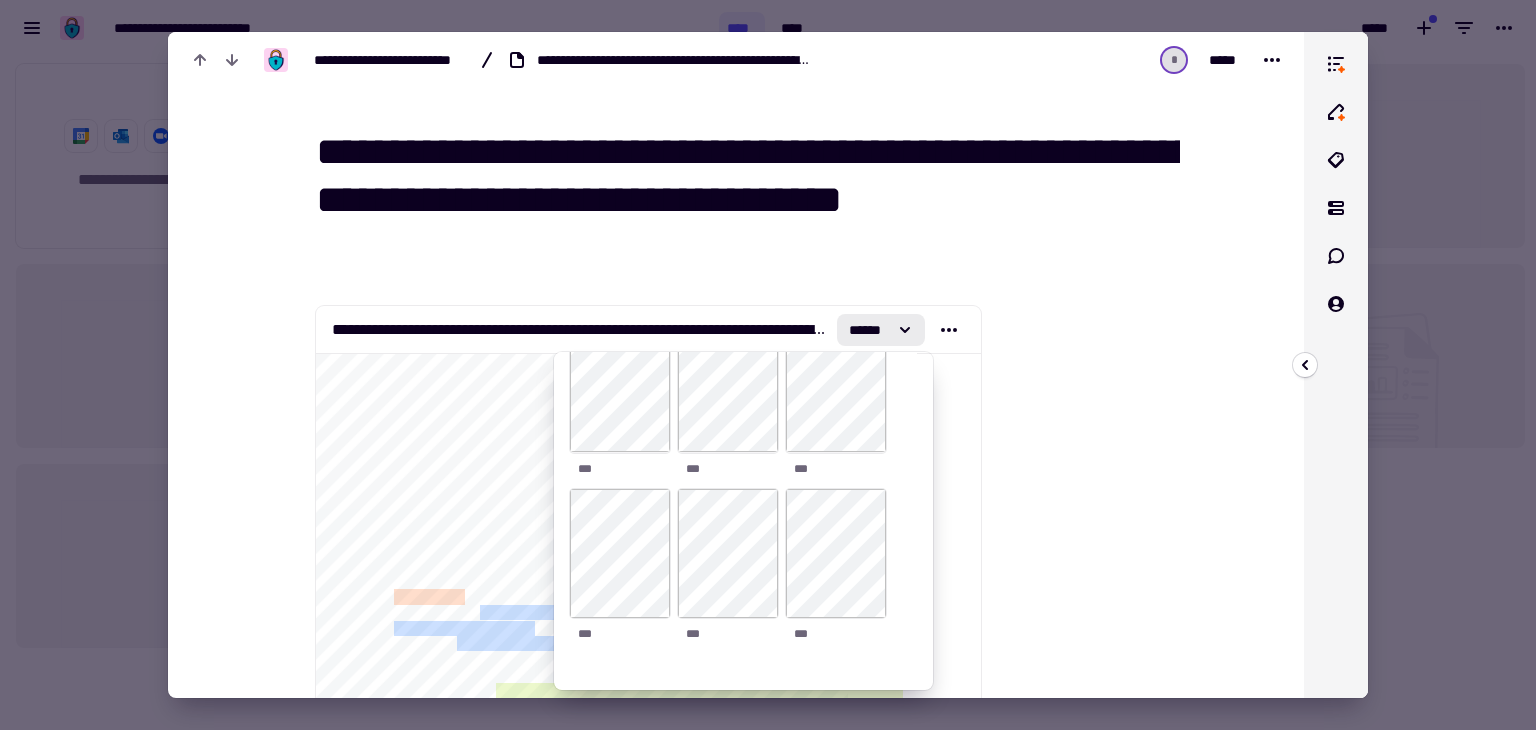 click at bounding box center (1082, 66167) 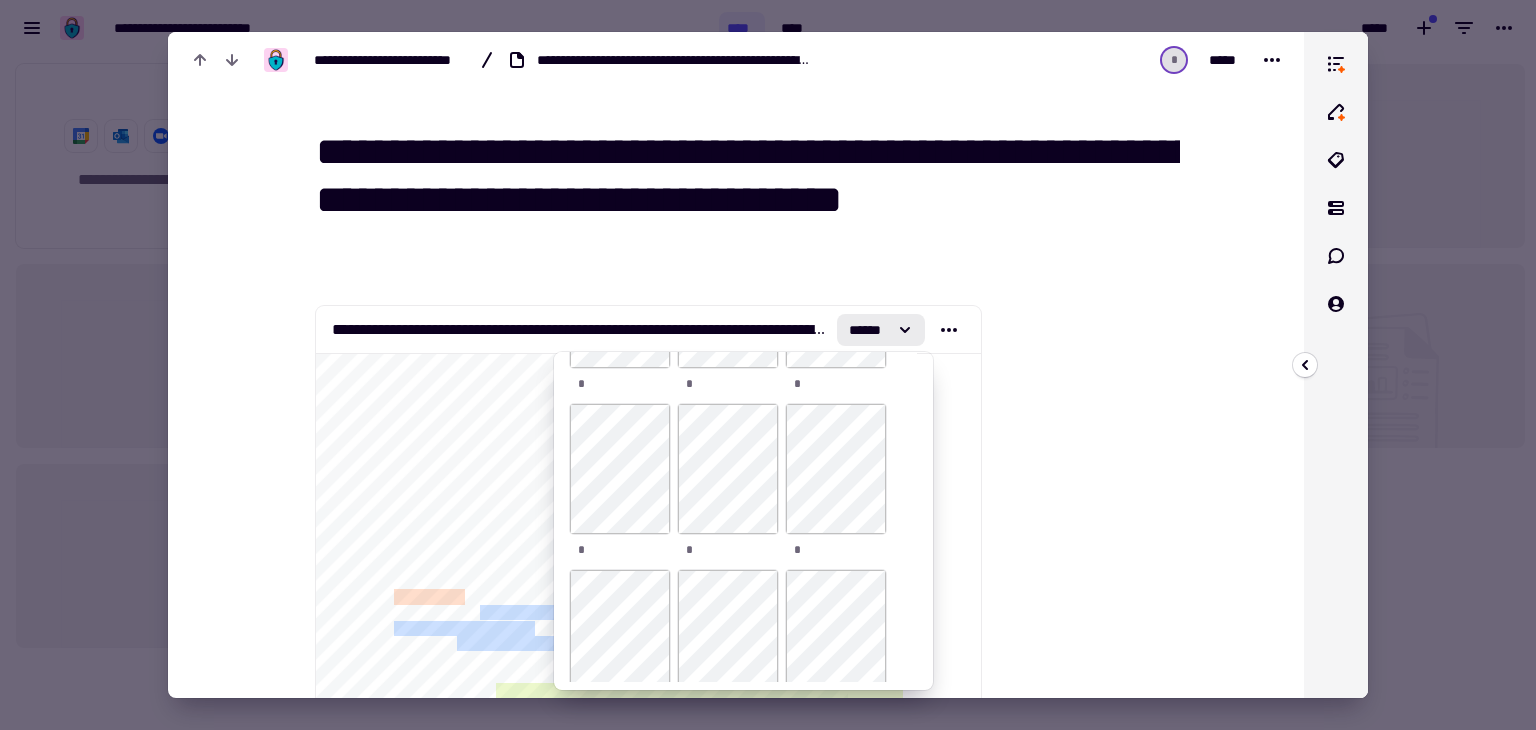 scroll, scrollTop: 0, scrollLeft: 0, axis: both 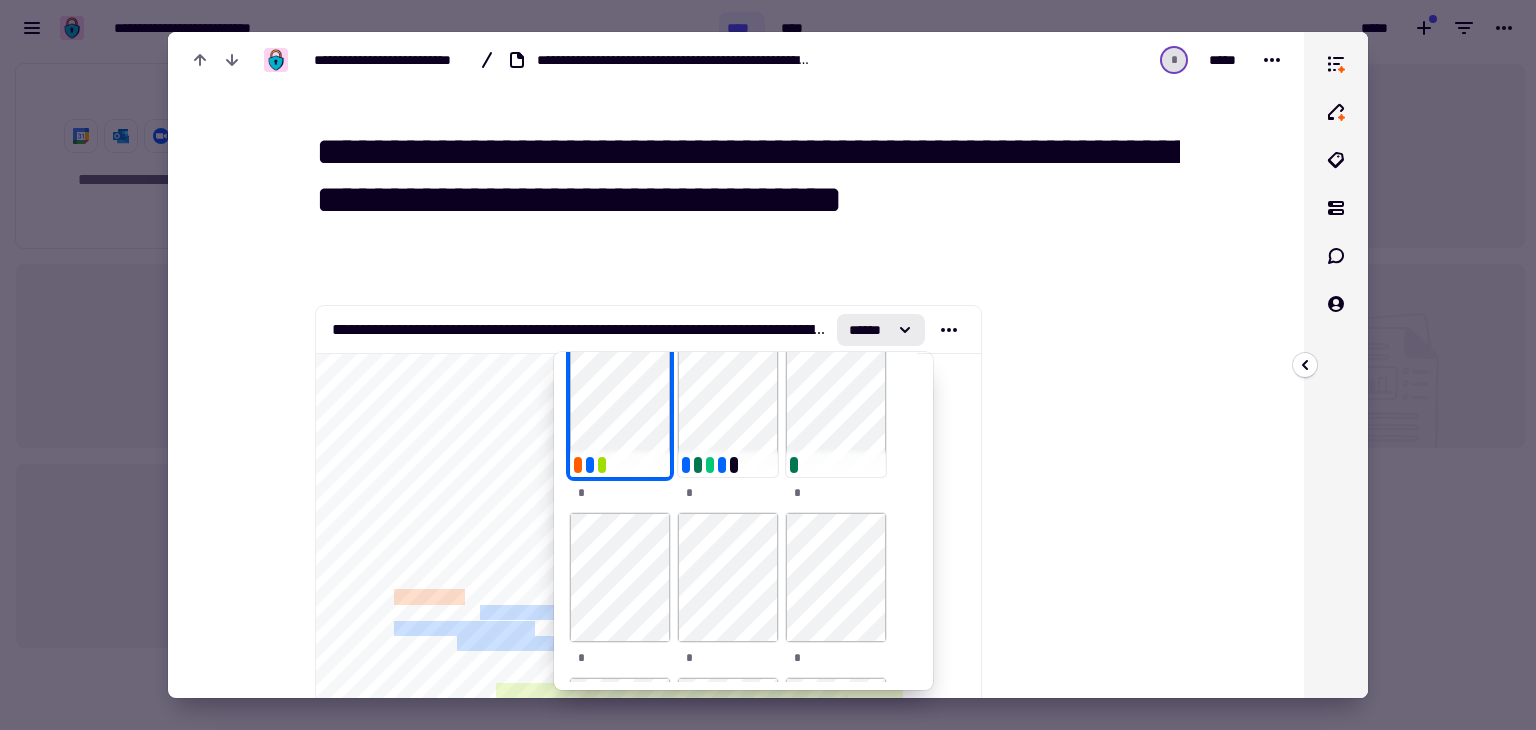 click at bounding box center [1082, 66167] 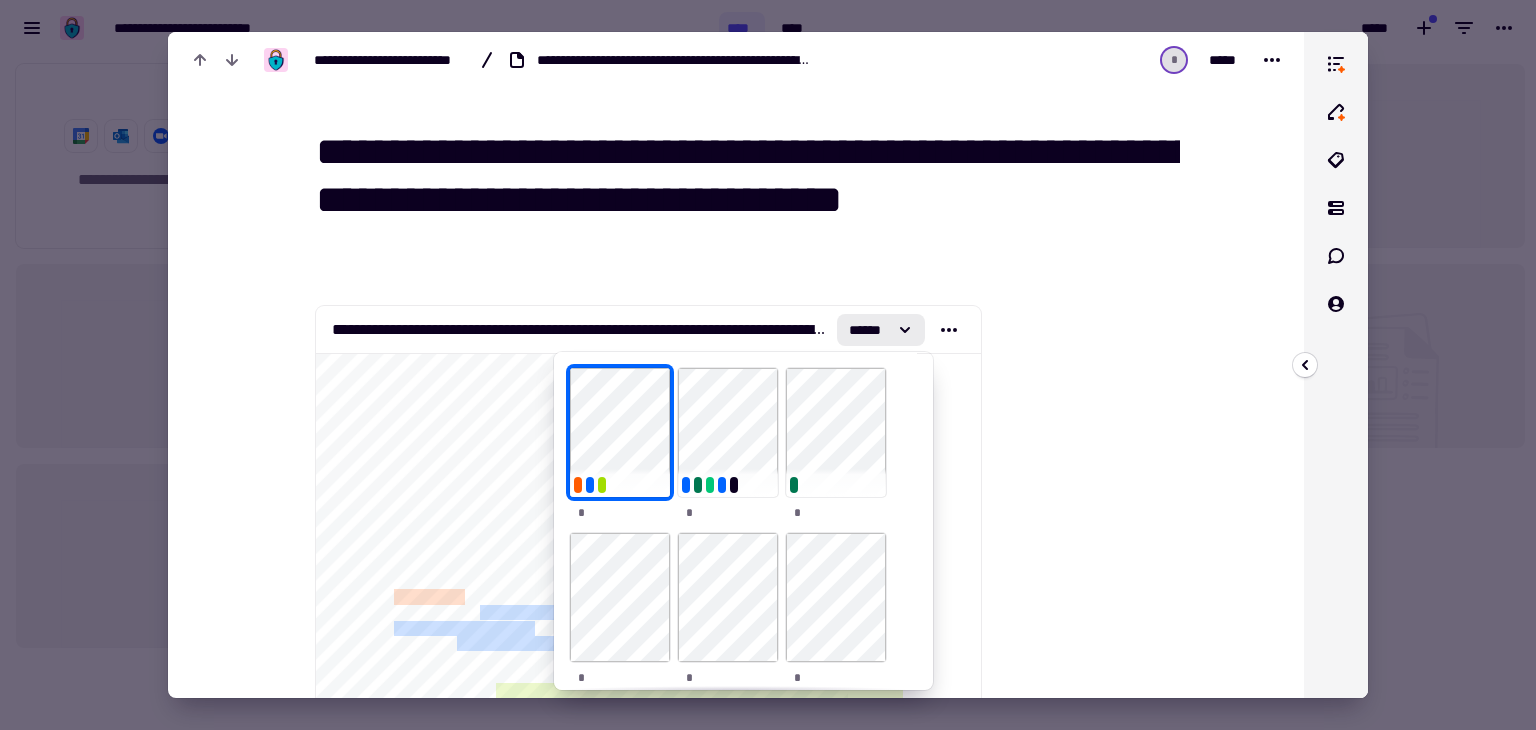 scroll, scrollTop: 0, scrollLeft: 0, axis: both 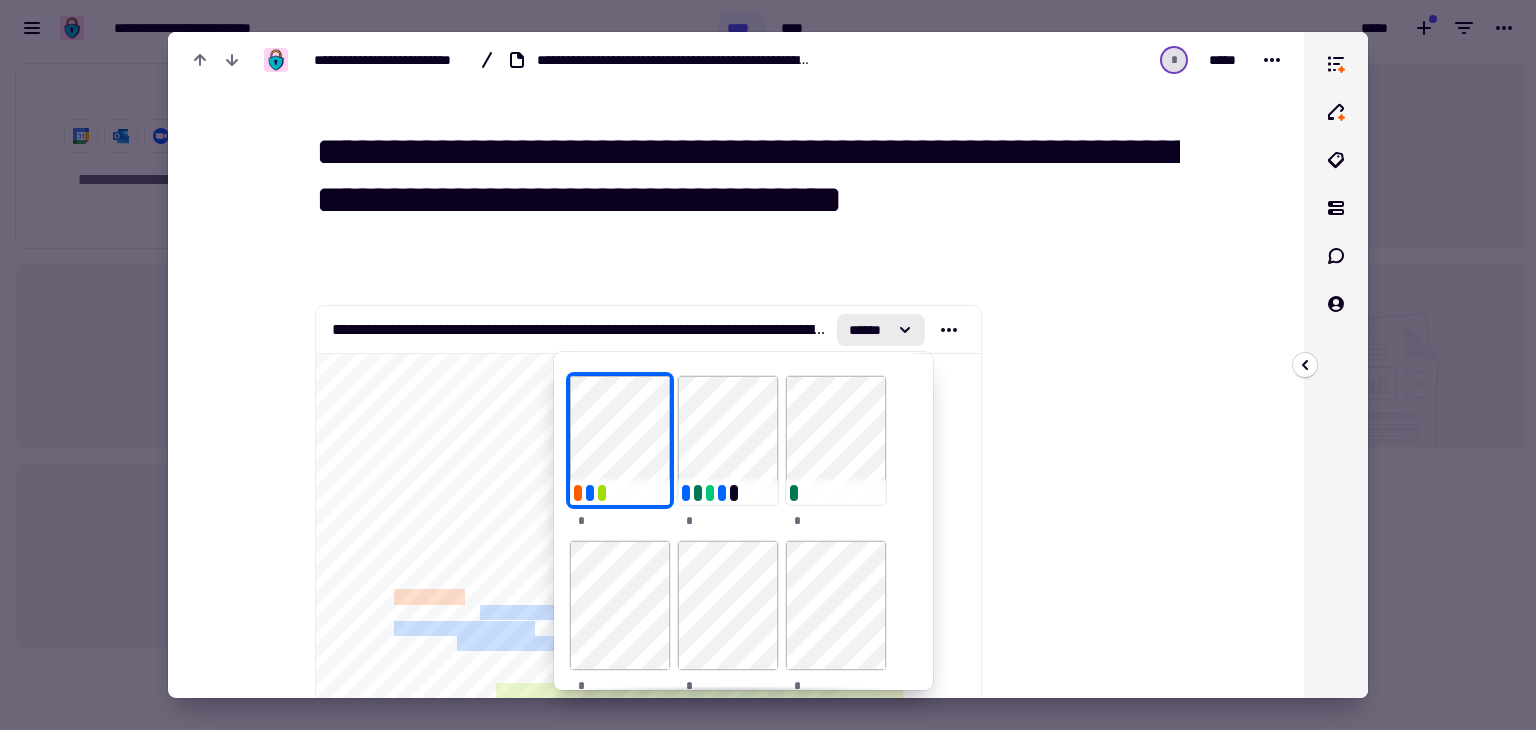 click at bounding box center (1082, 66167) 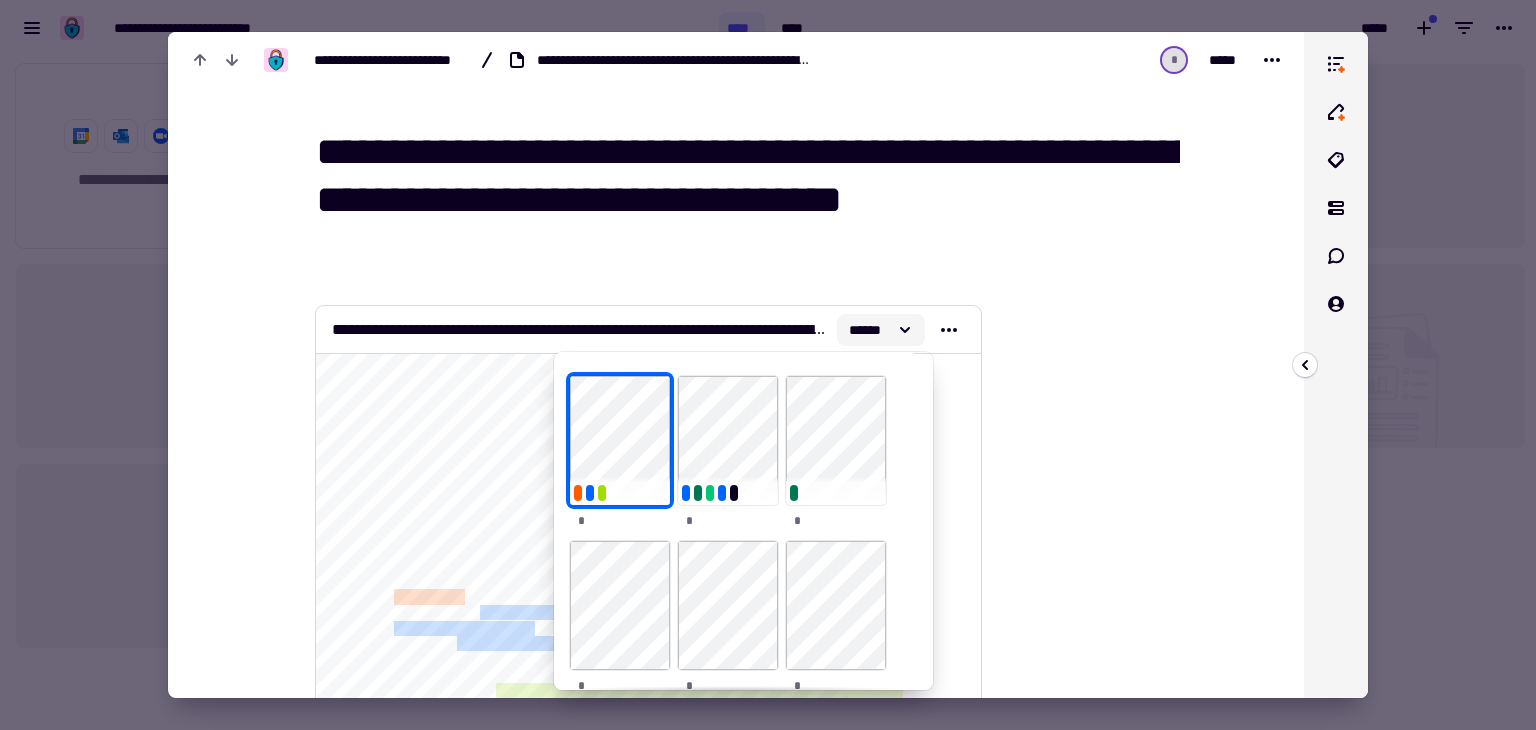 click on "******" 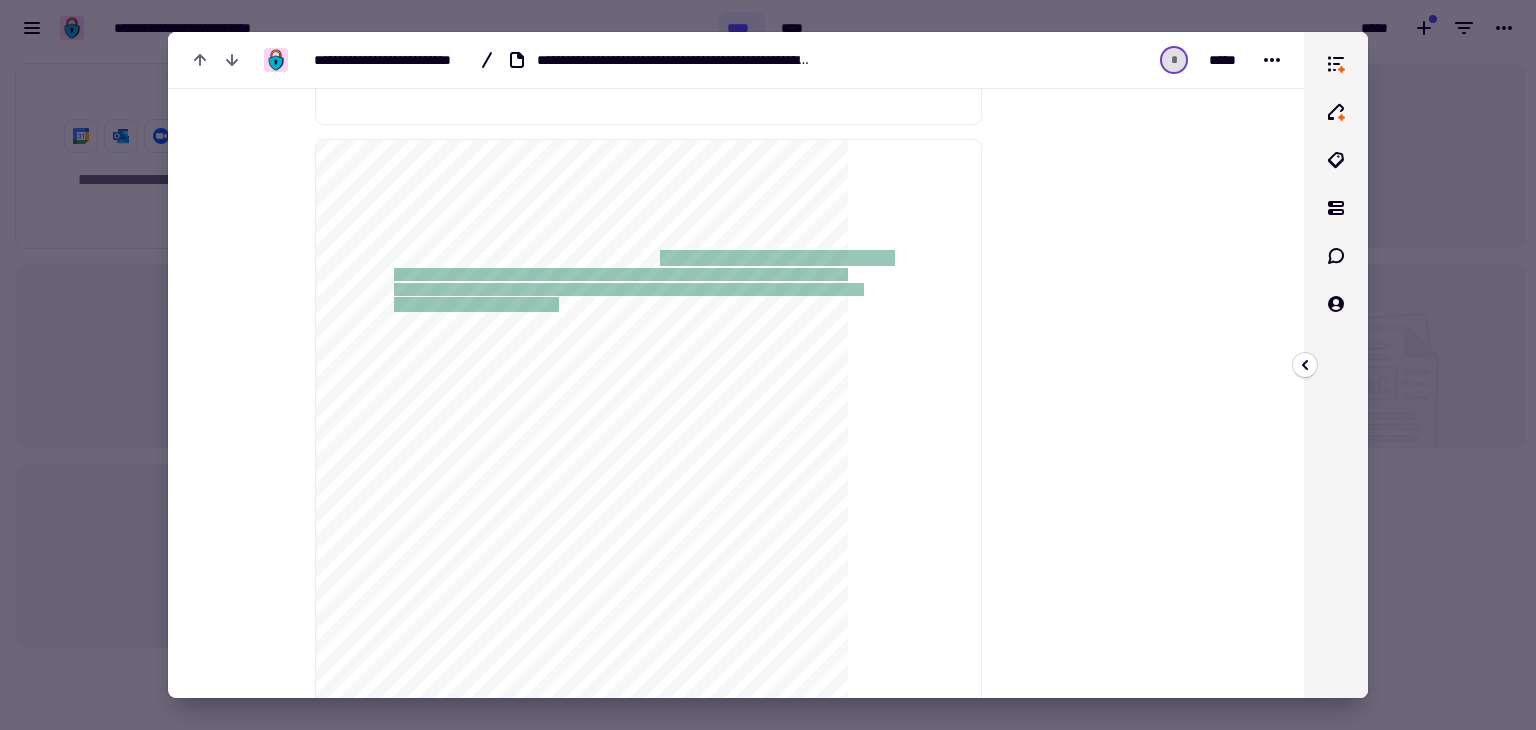 scroll, scrollTop: 1968, scrollLeft: 0, axis: vertical 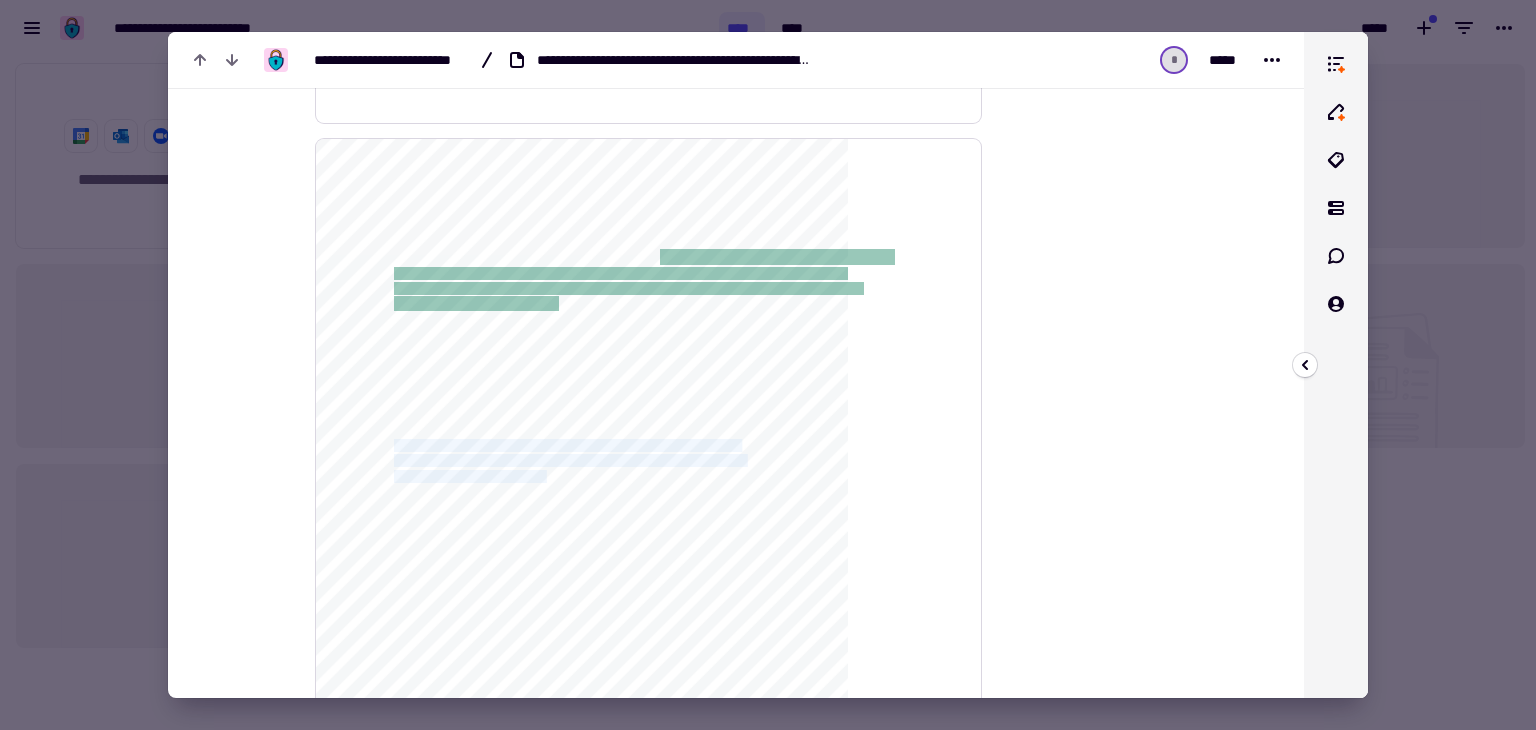 drag, startPoint x: 386, startPoint y: 439, endPoint x: 604, endPoint y: 467, distance: 219.79082 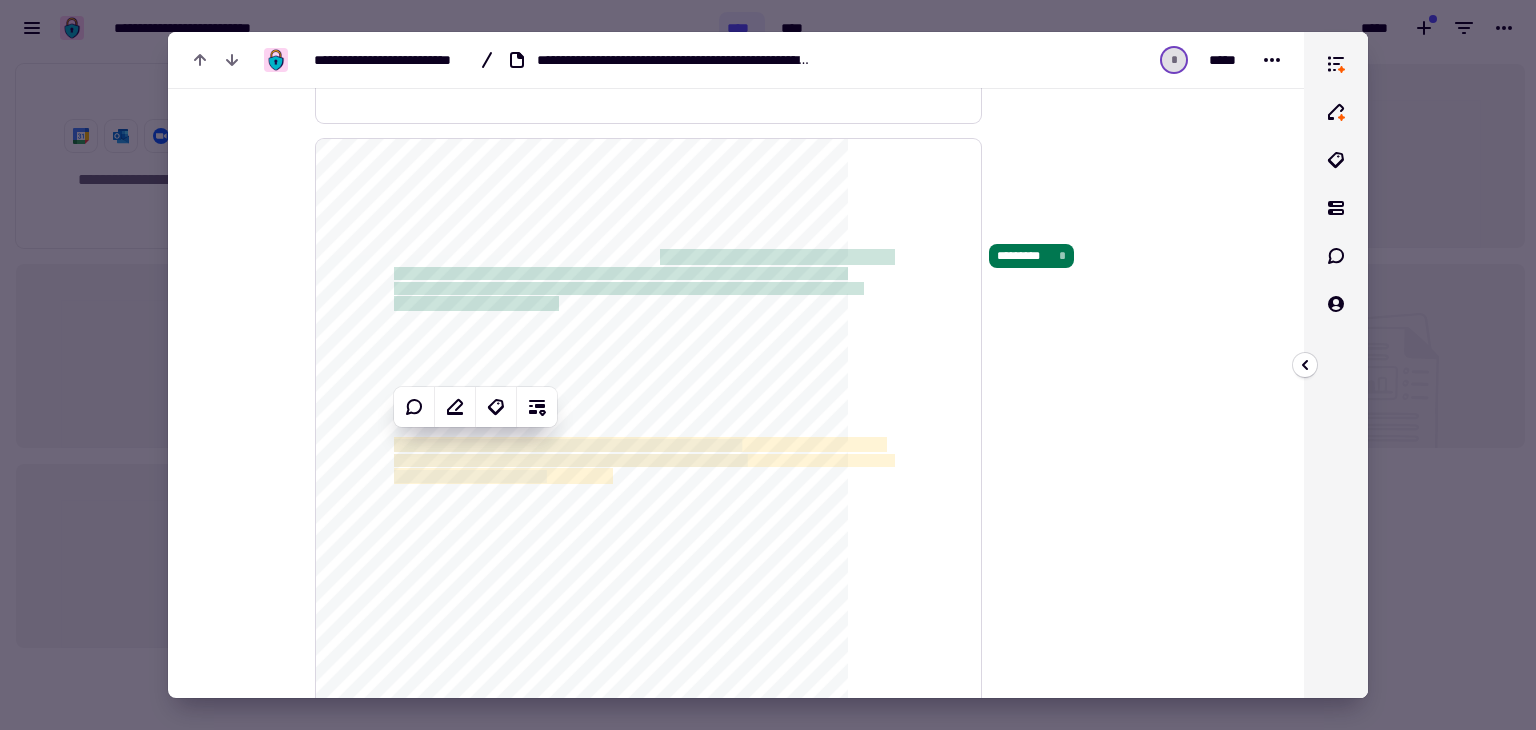 click on "**********" 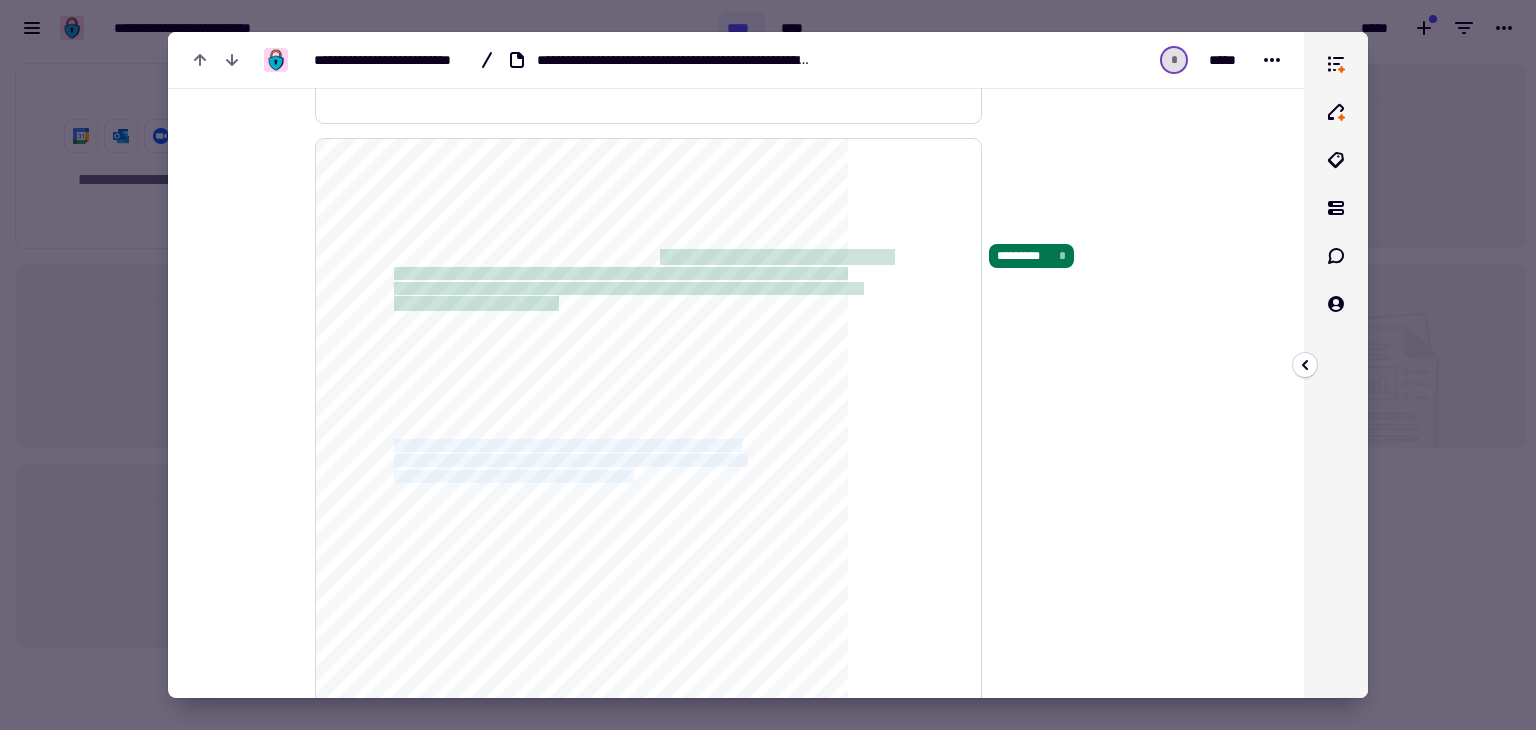 drag, startPoint x: 388, startPoint y: 439, endPoint x: 728, endPoint y: 477, distance: 342.11694 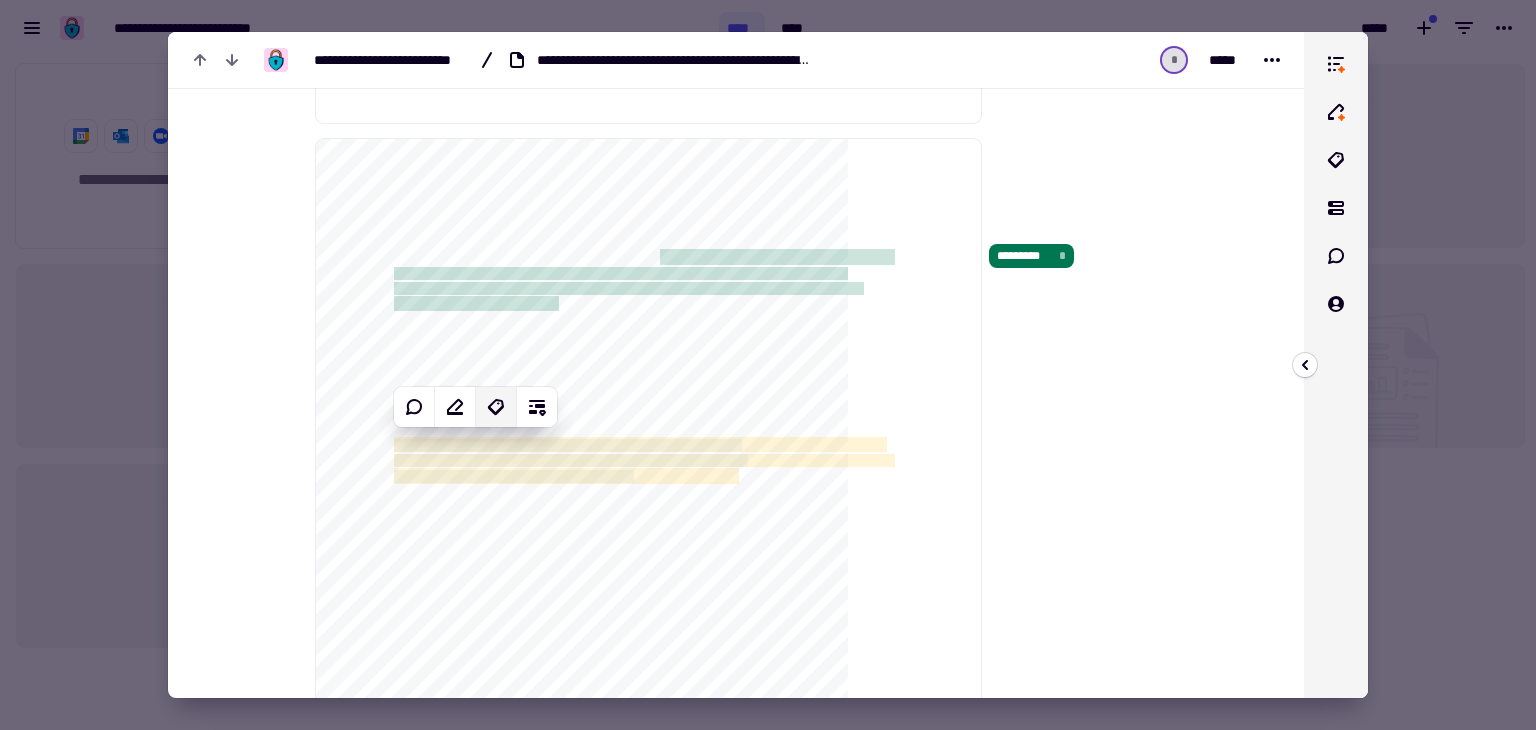 click 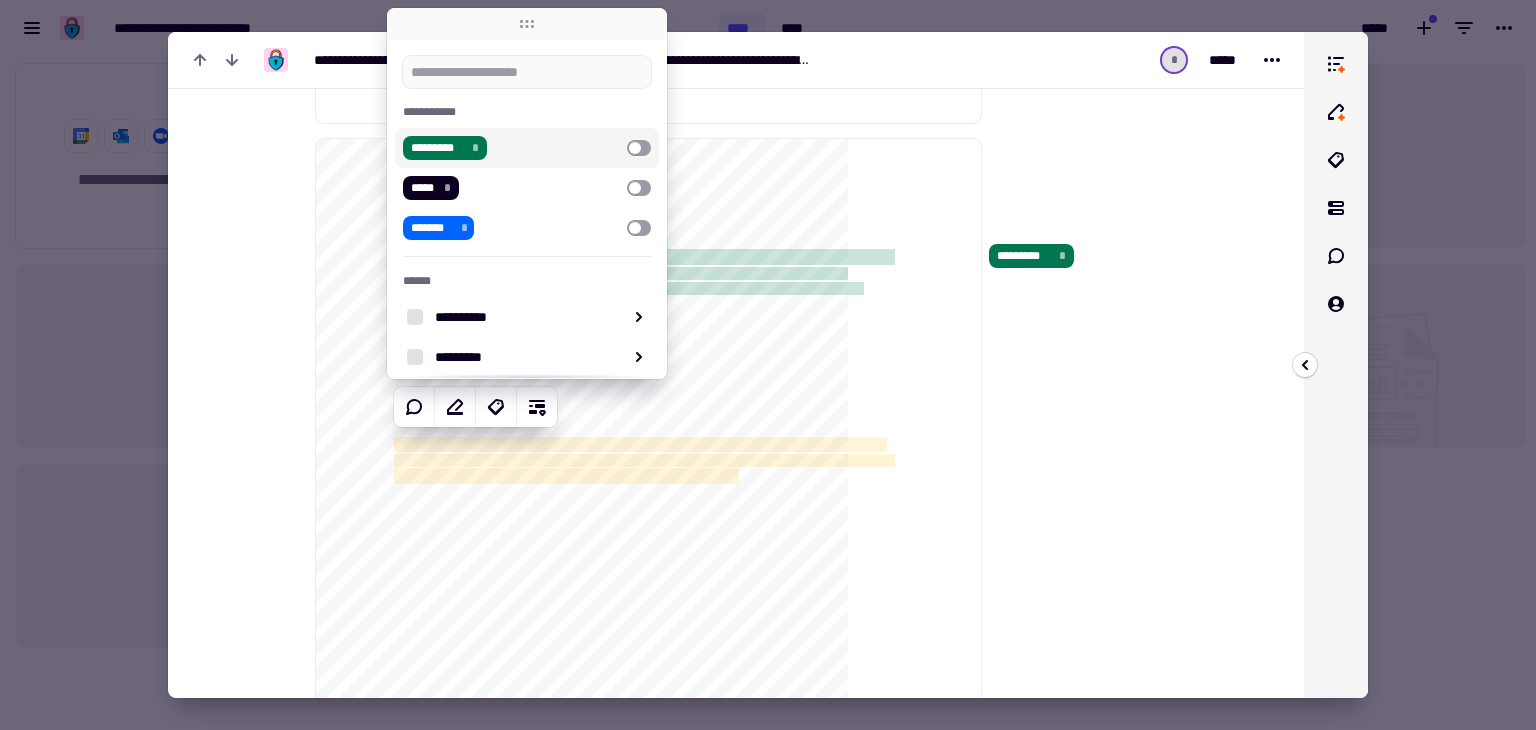 click at bounding box center (639, 148) 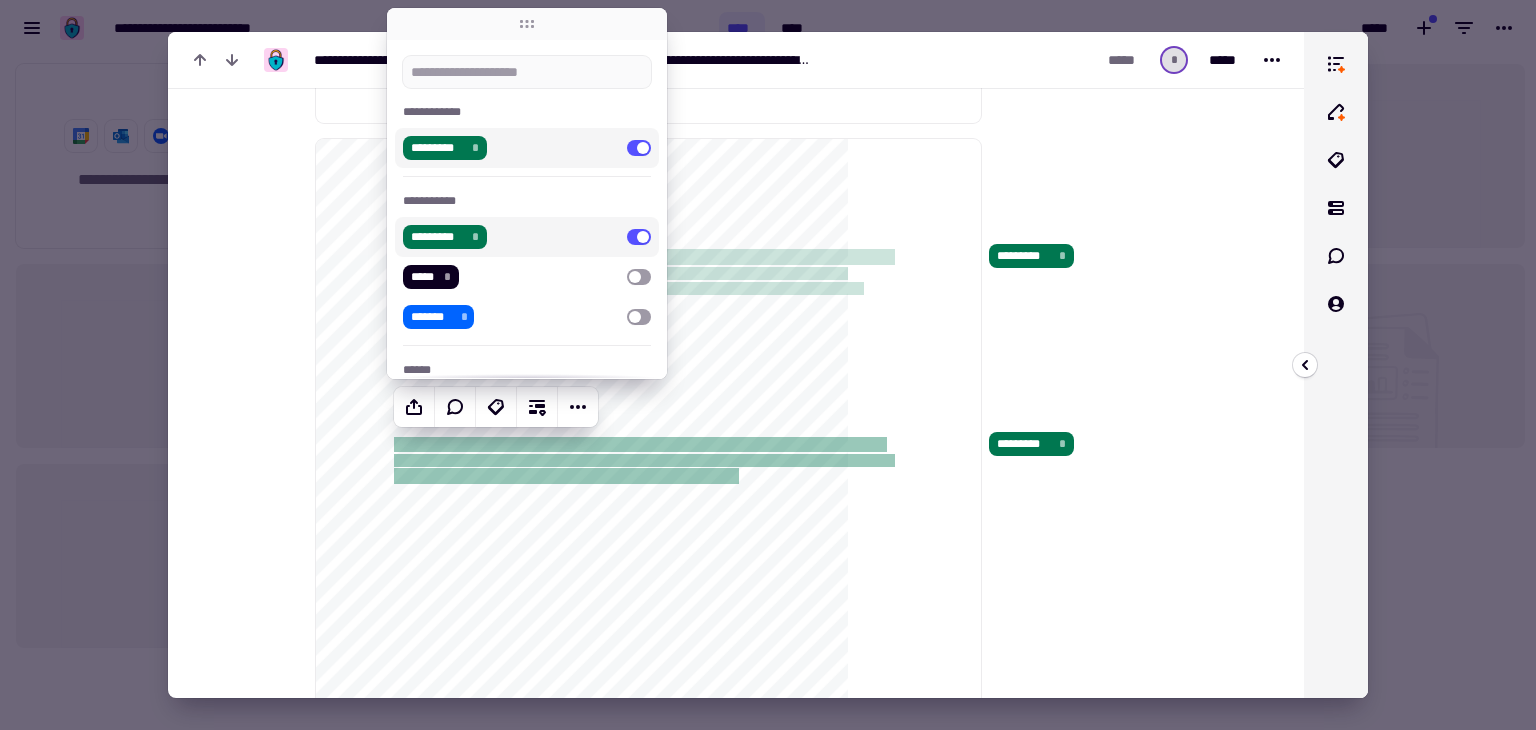 click on "[FIRST] [LAST] [STREET_ADDRESS] [CITY]" at bounding box center [1082, 64199] 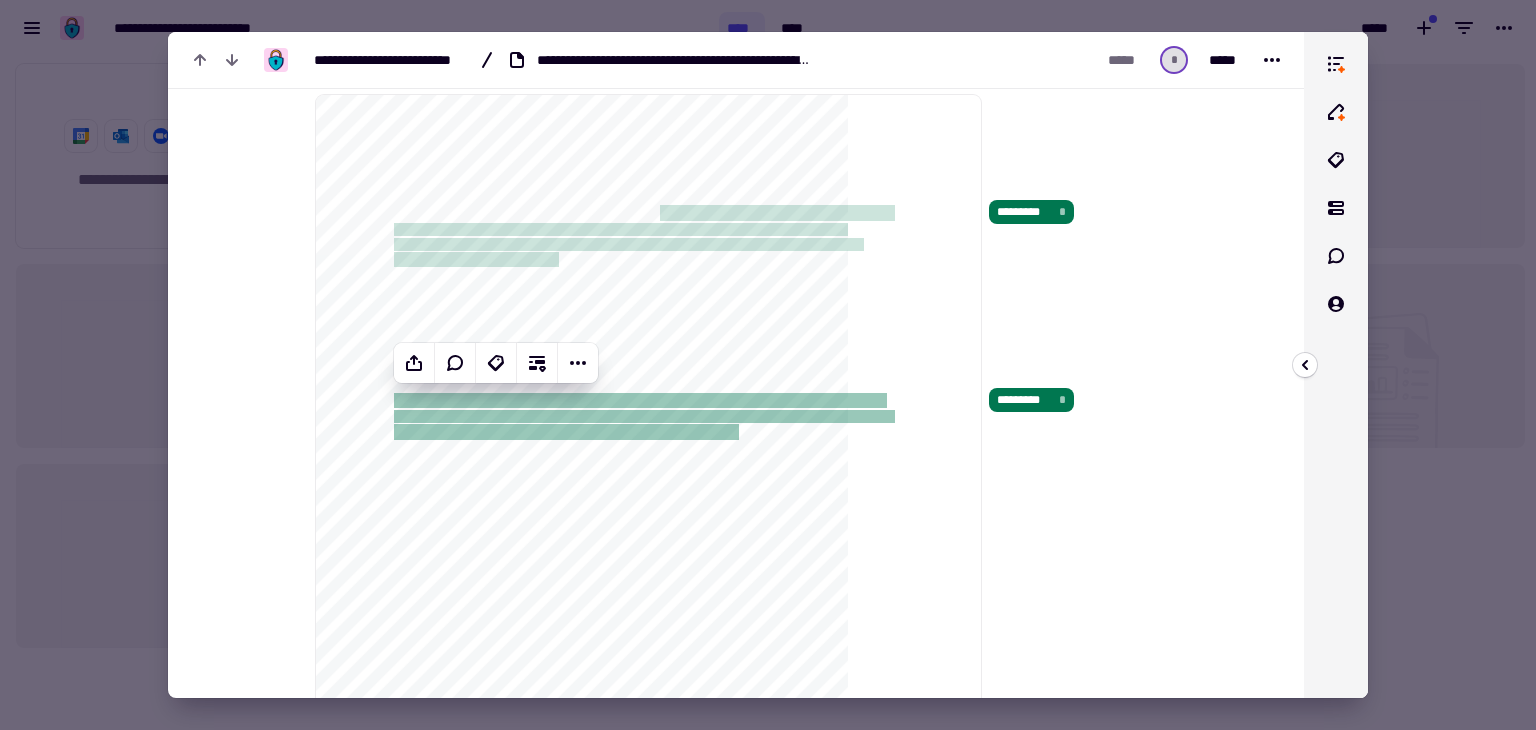 scroll, scrollTop: 2056, scrollLeft: 0, axis: vertical 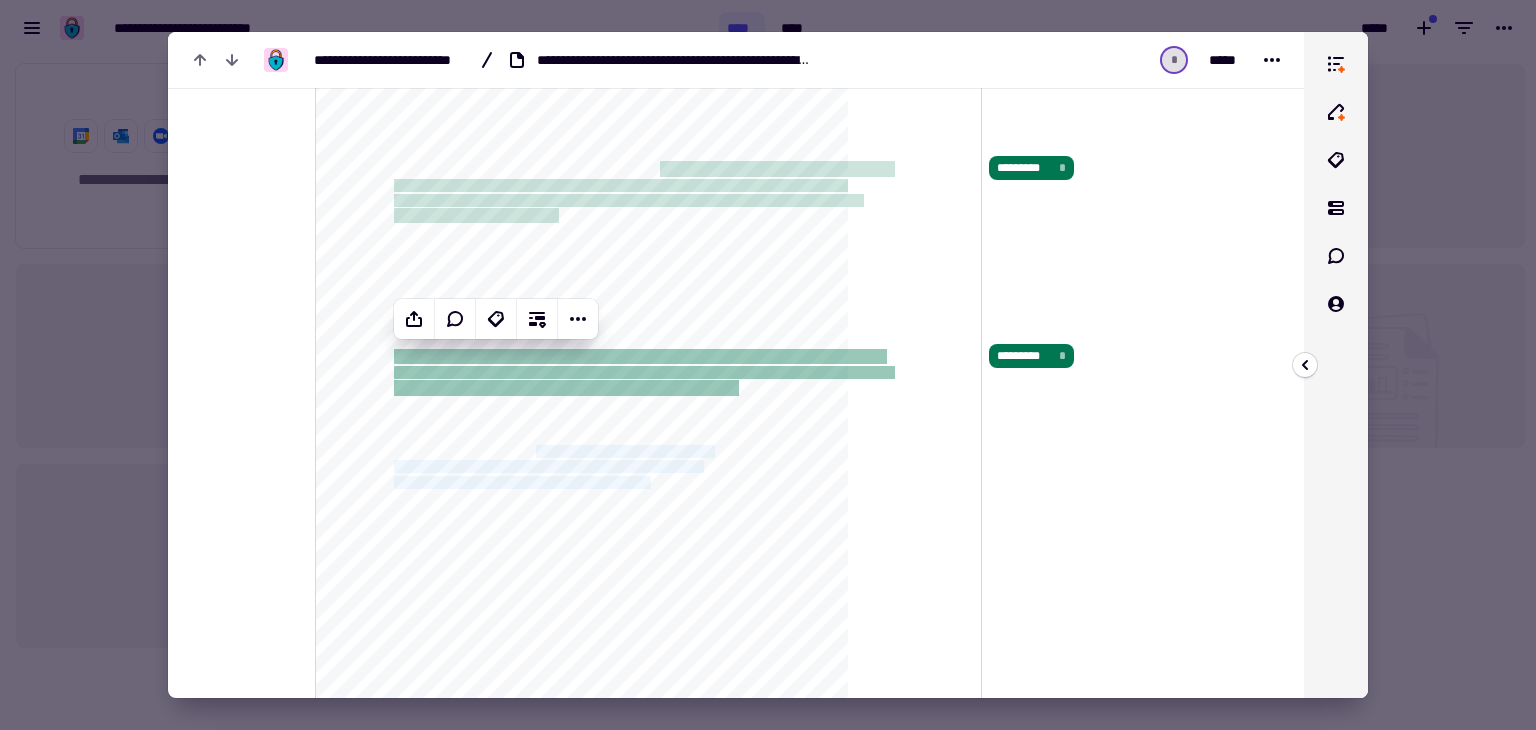 drag, startPoint x: 592, startPoint y: 447, endPoint x: 751, endPoint y: 477, distance: 161.80544 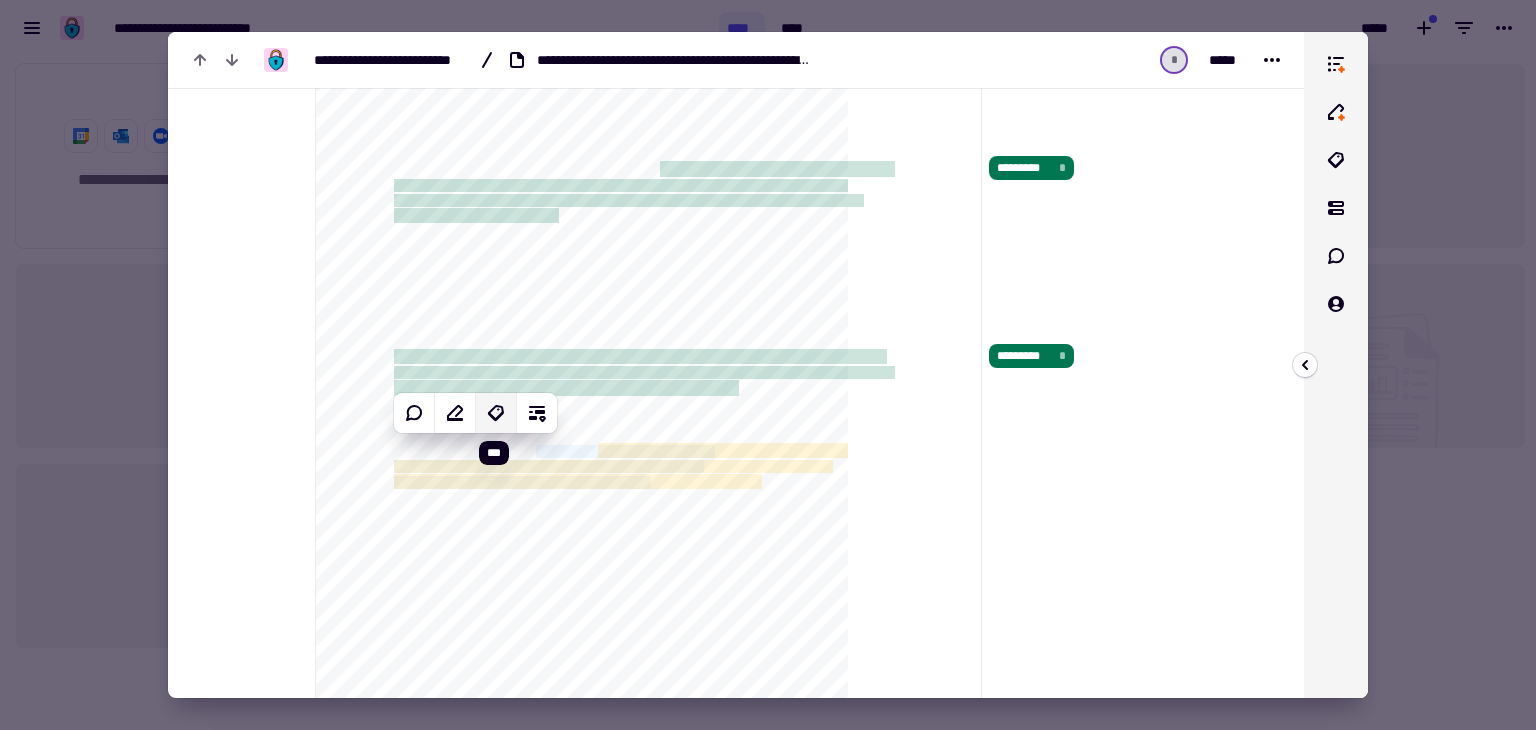 click 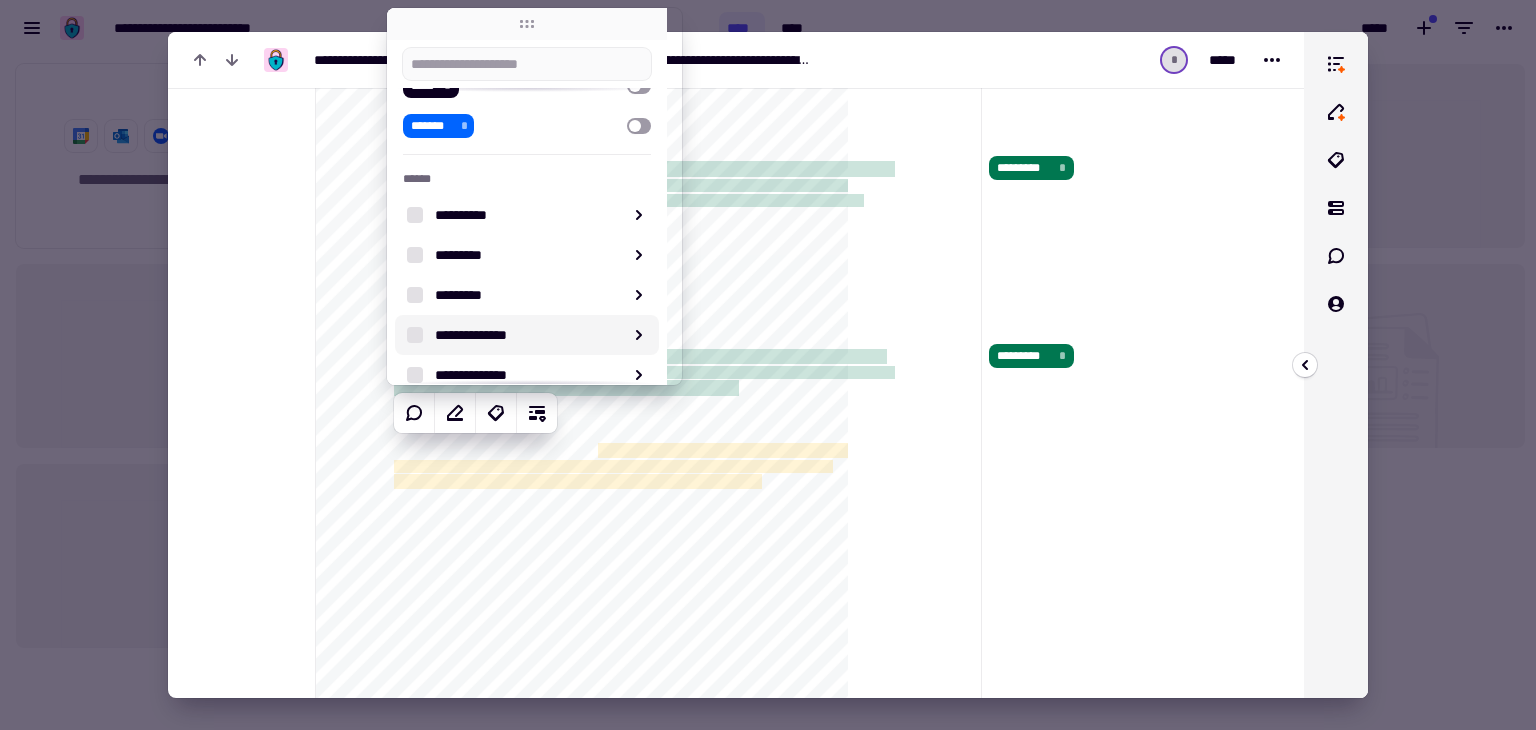 scroll, scrollTop: 103, scrollLeft: 0, axis: vertical 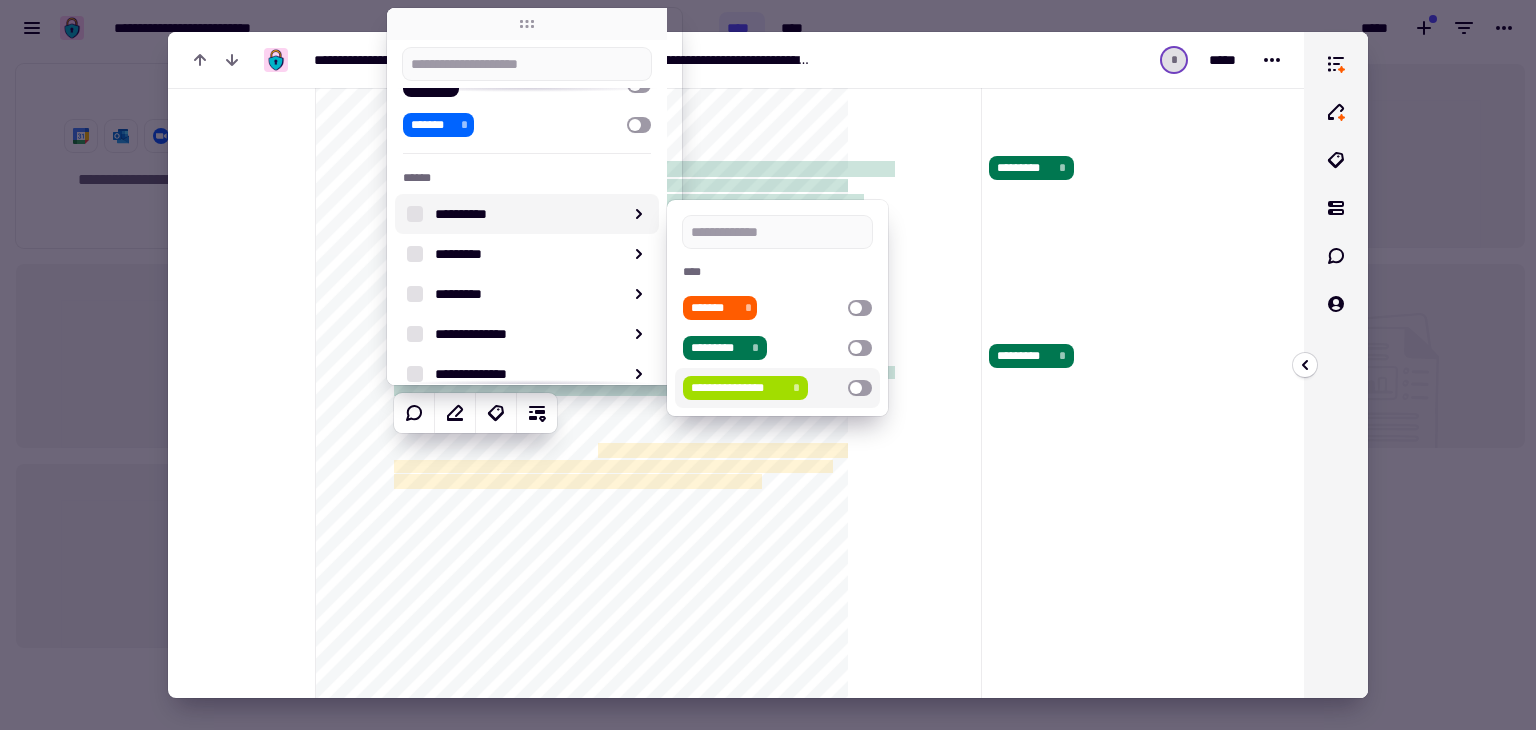 click at bounding box center [860, 388] 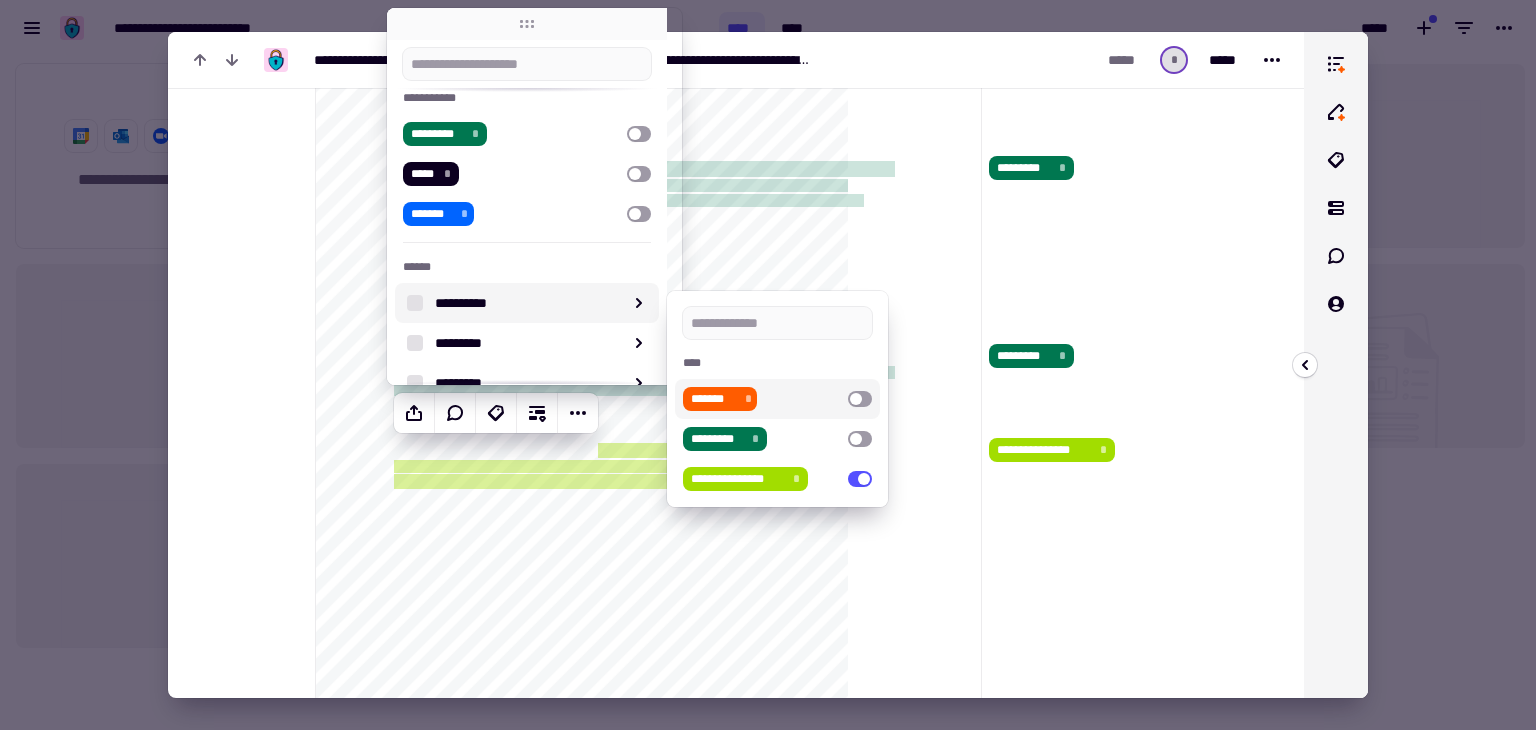 click on "[FIRST] [LAST] [STREET_ADDRESS]" at bounding box center [1082, 64111] 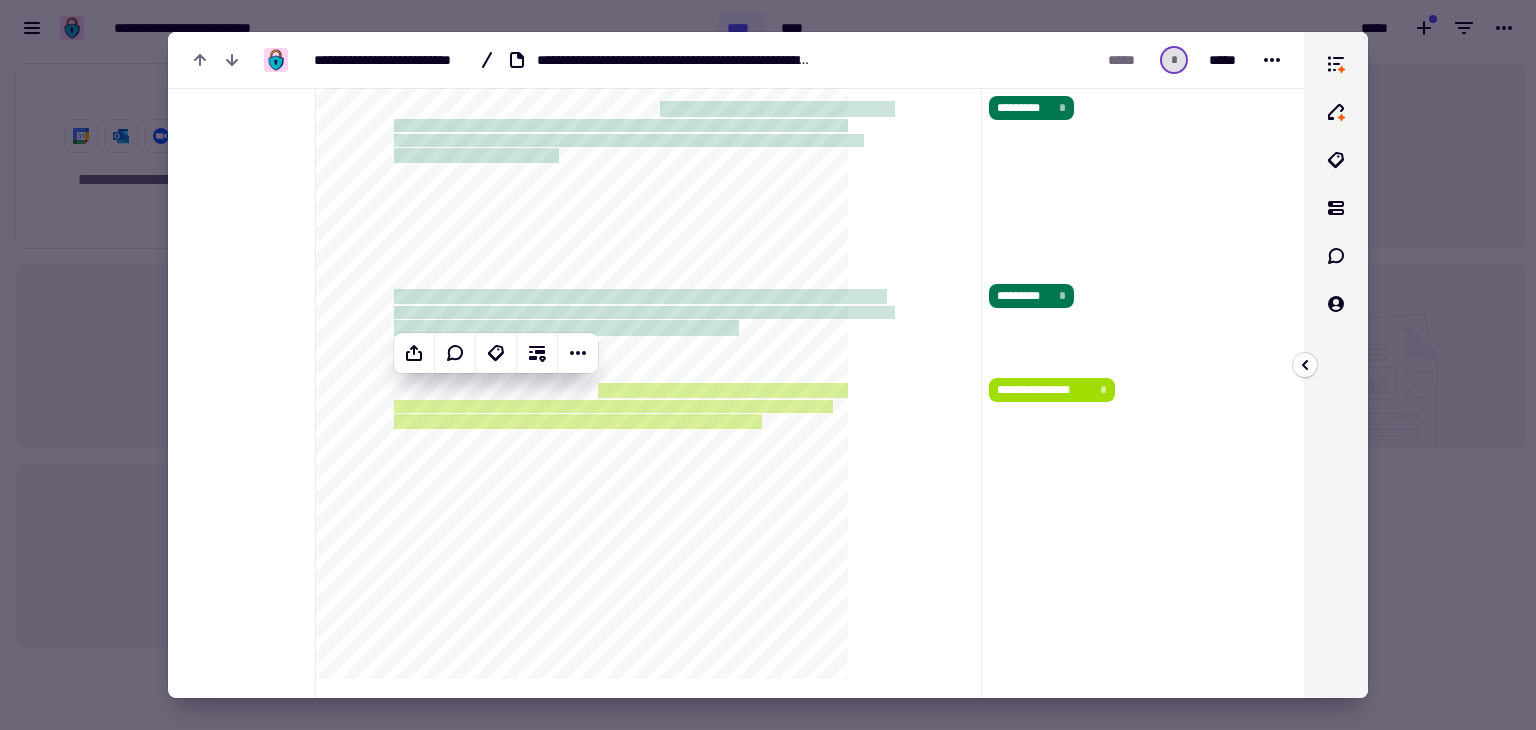scroll, scrollTop: 2120, scrollLeft: 0, axis: vertical 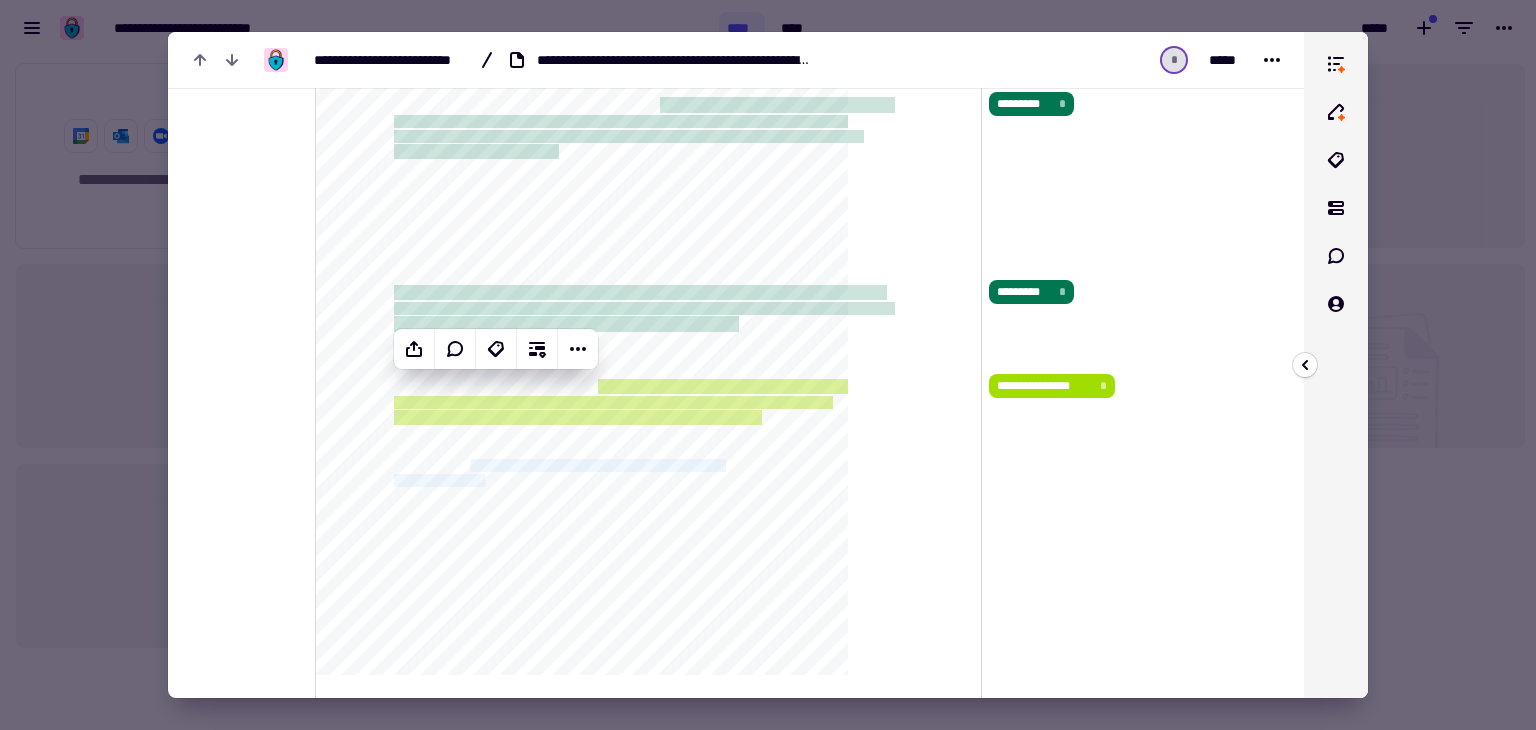 drag, startPoint x: 496, startPoint y: 466, endPoint x: 516, endPoint y: 481, distance: 25 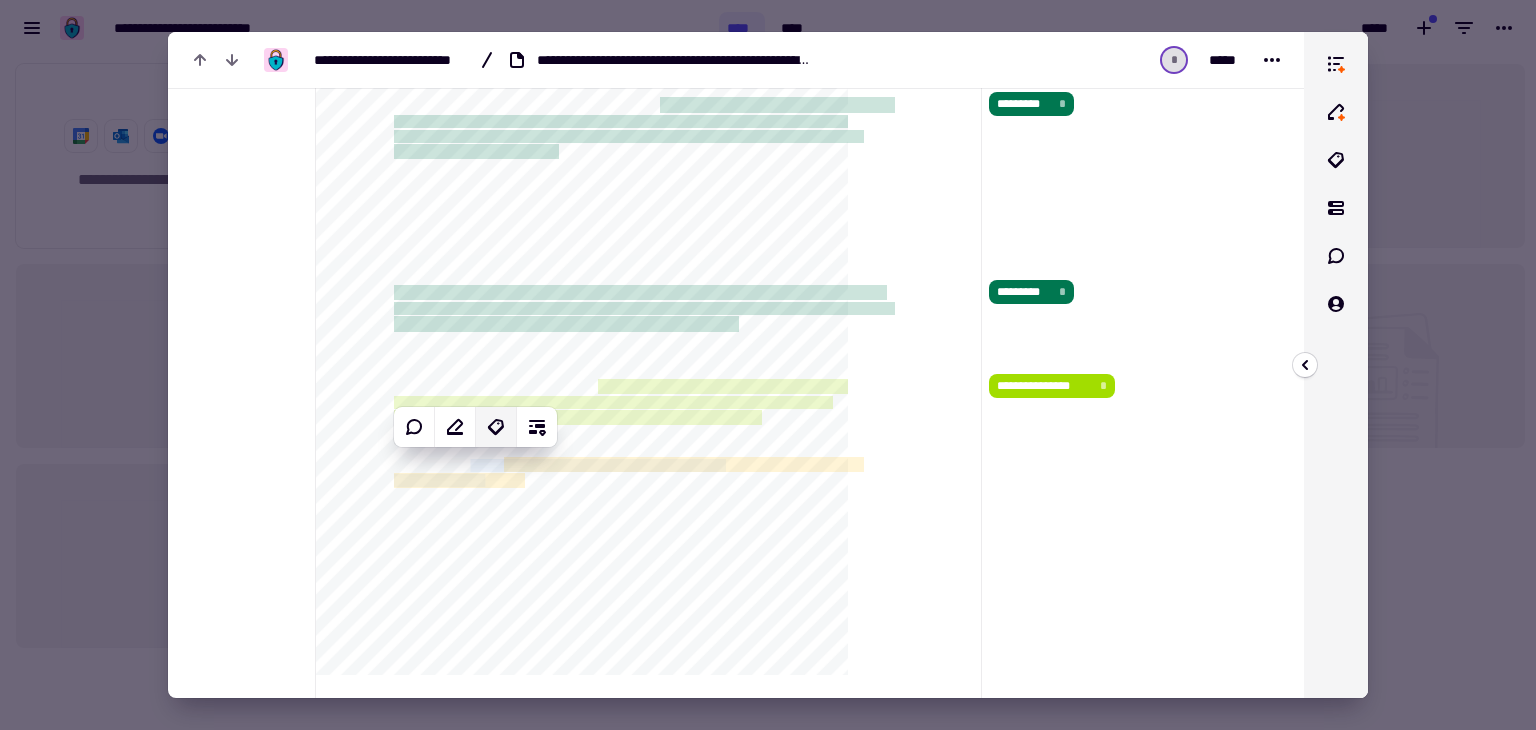 click 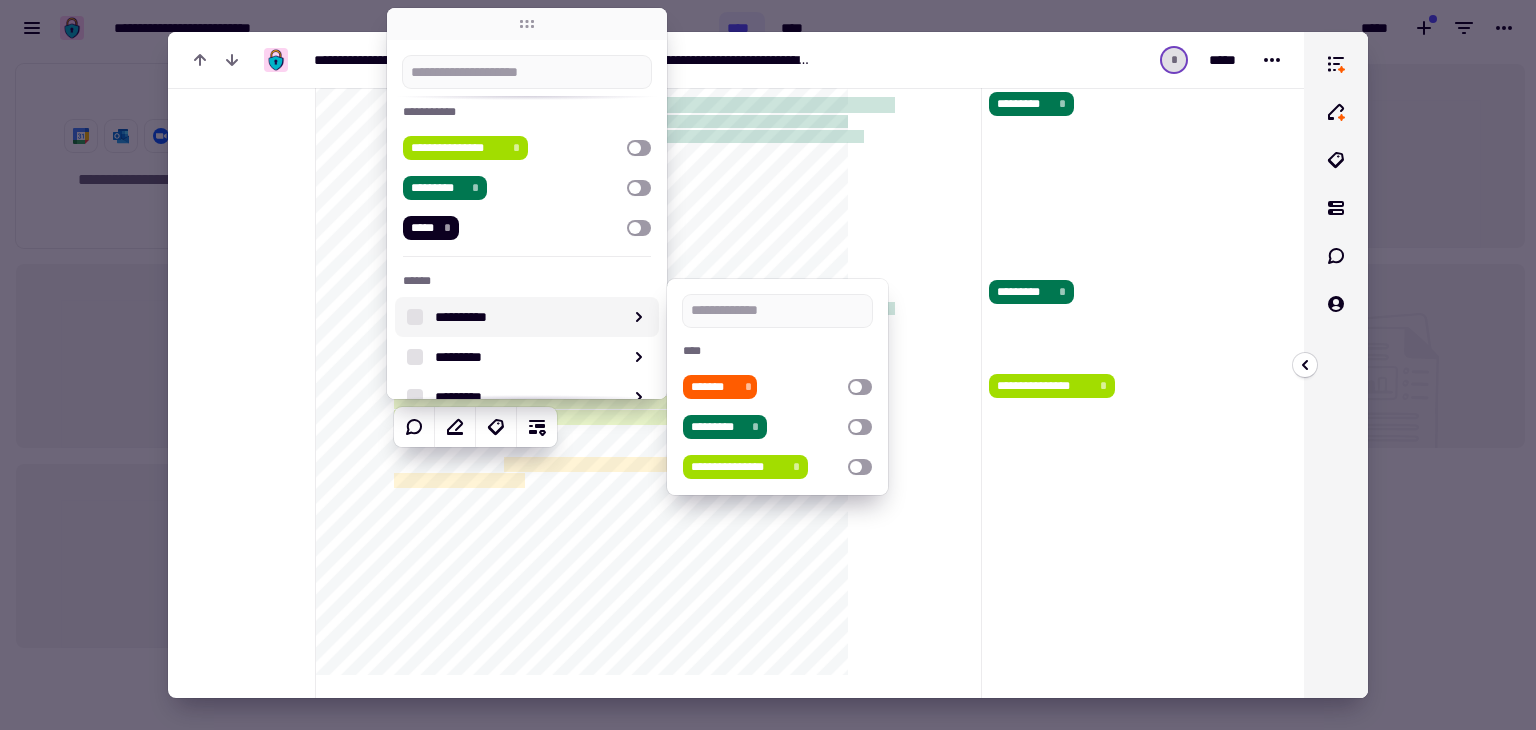 scroll, scrollTop: 56, scrollLeft: 0, axis: vertical 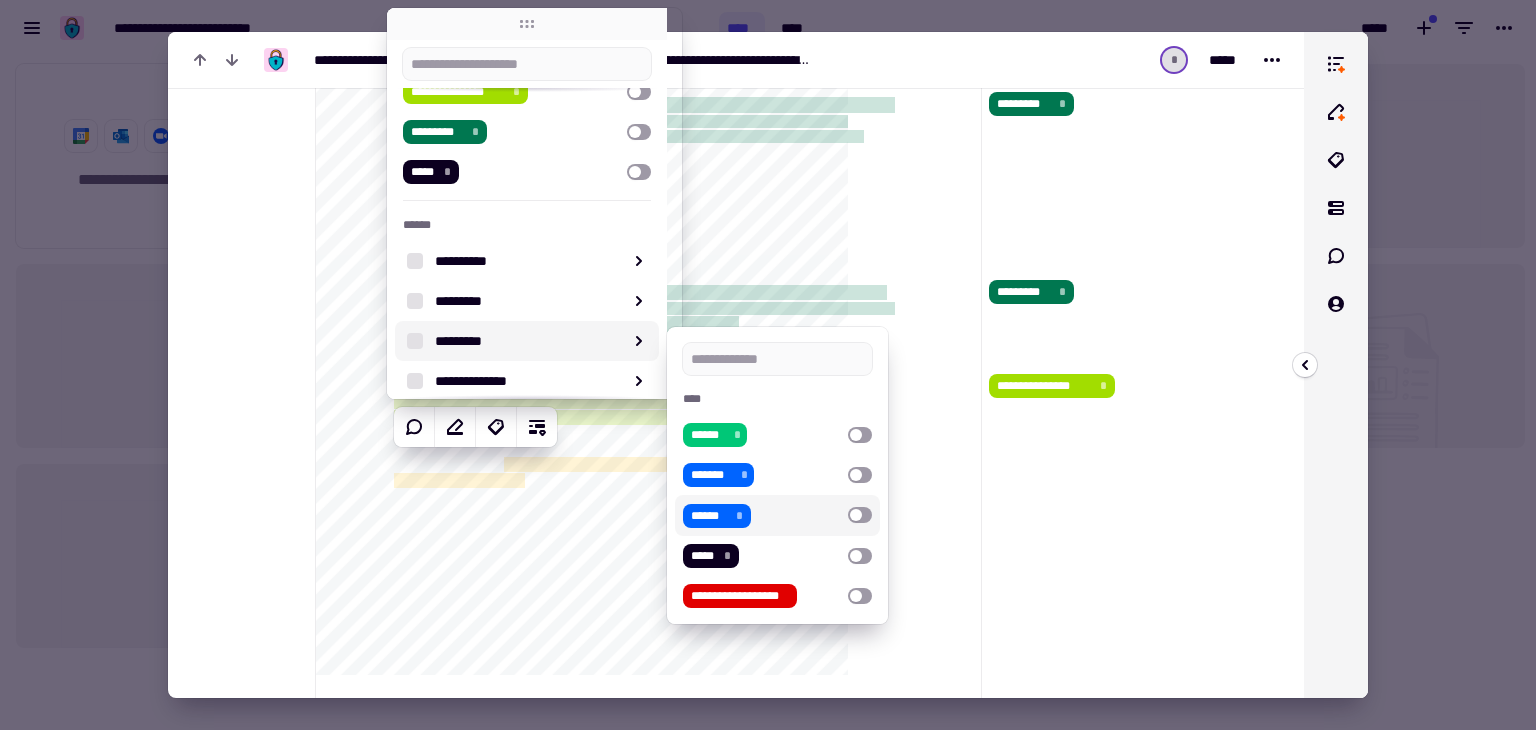 click at bounding box center [860, 515] 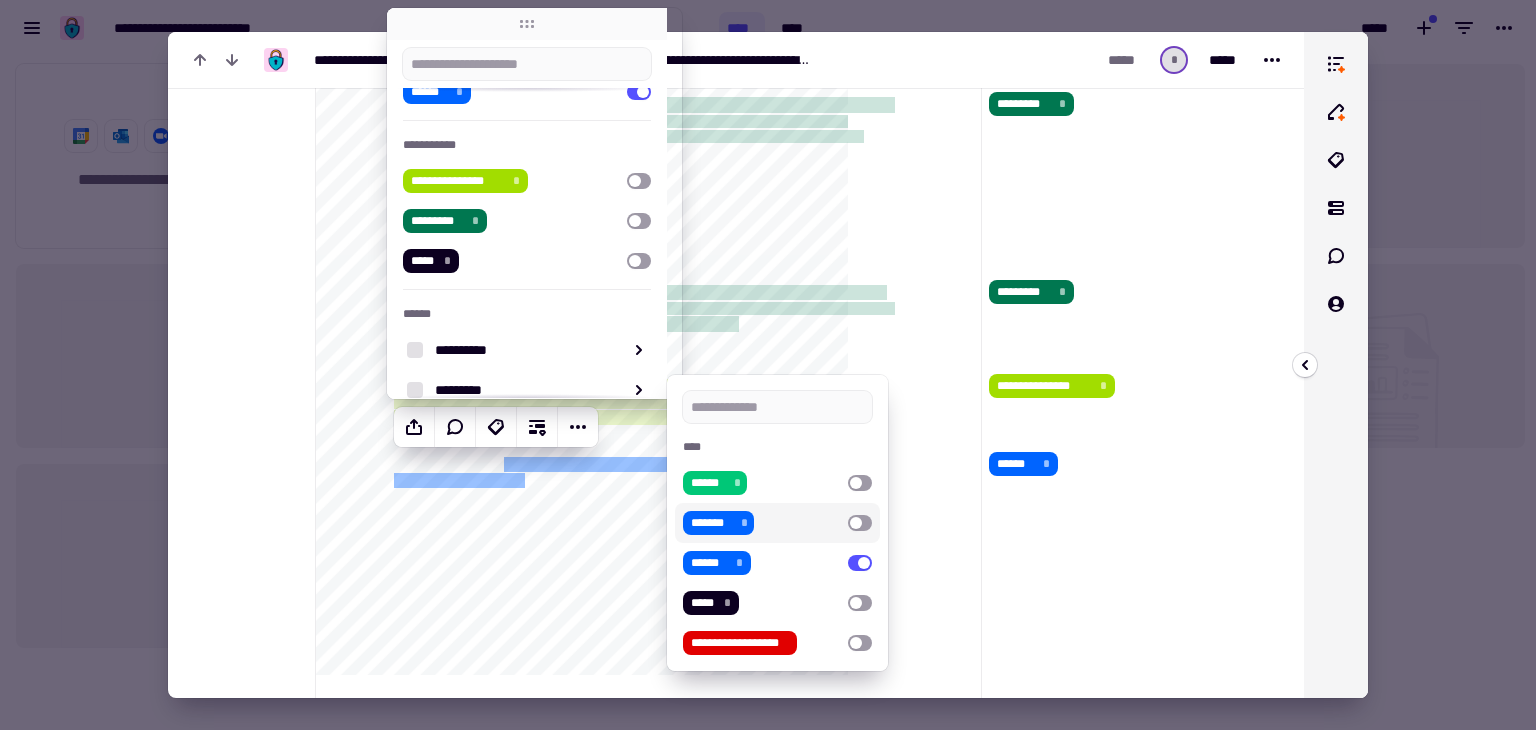 click on "[FIRST] [LAST] [STREET_ADDRESS] [CITY]" at bounding box center [1082, 64047] 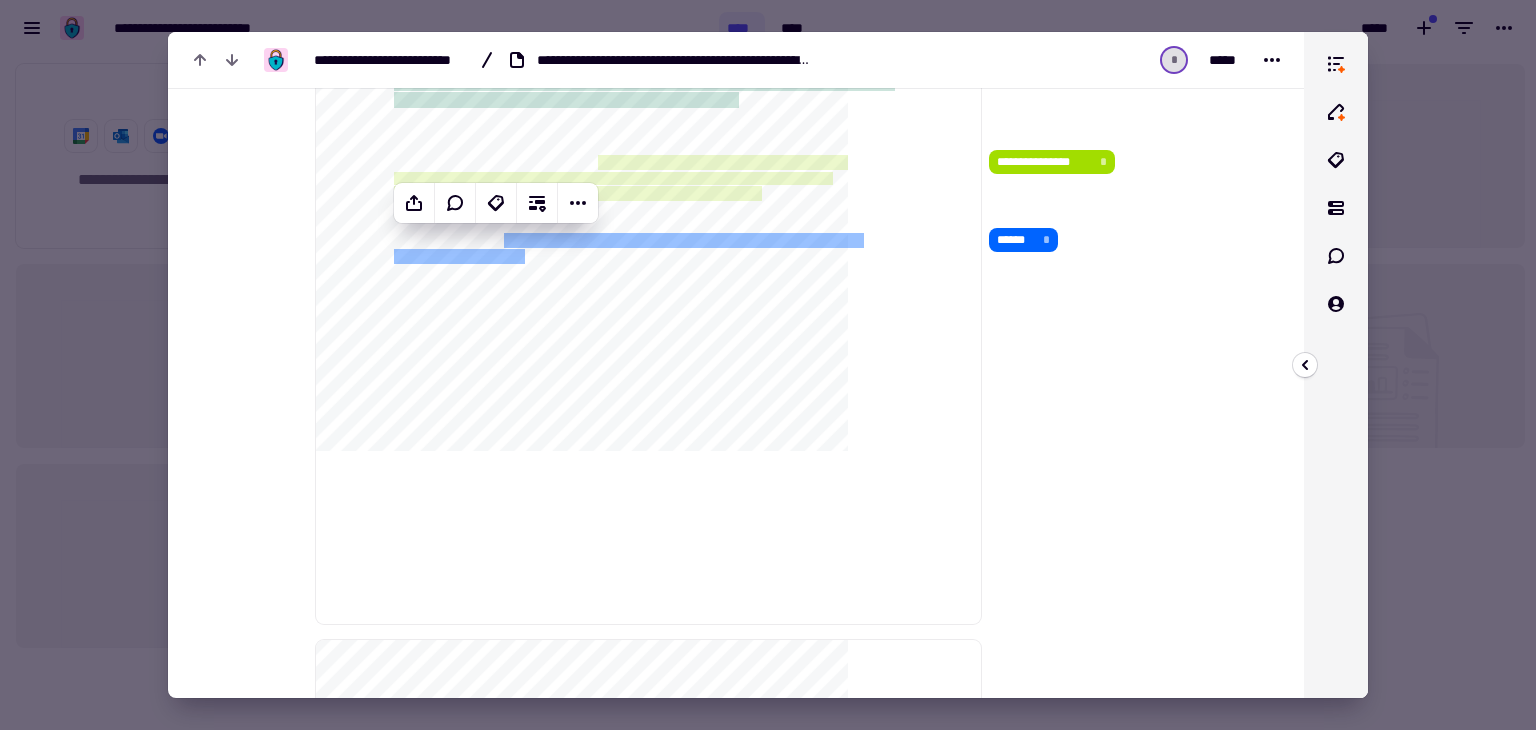 scroll, scrollTop: 2344, scrollLeft: 0, axis: vertical 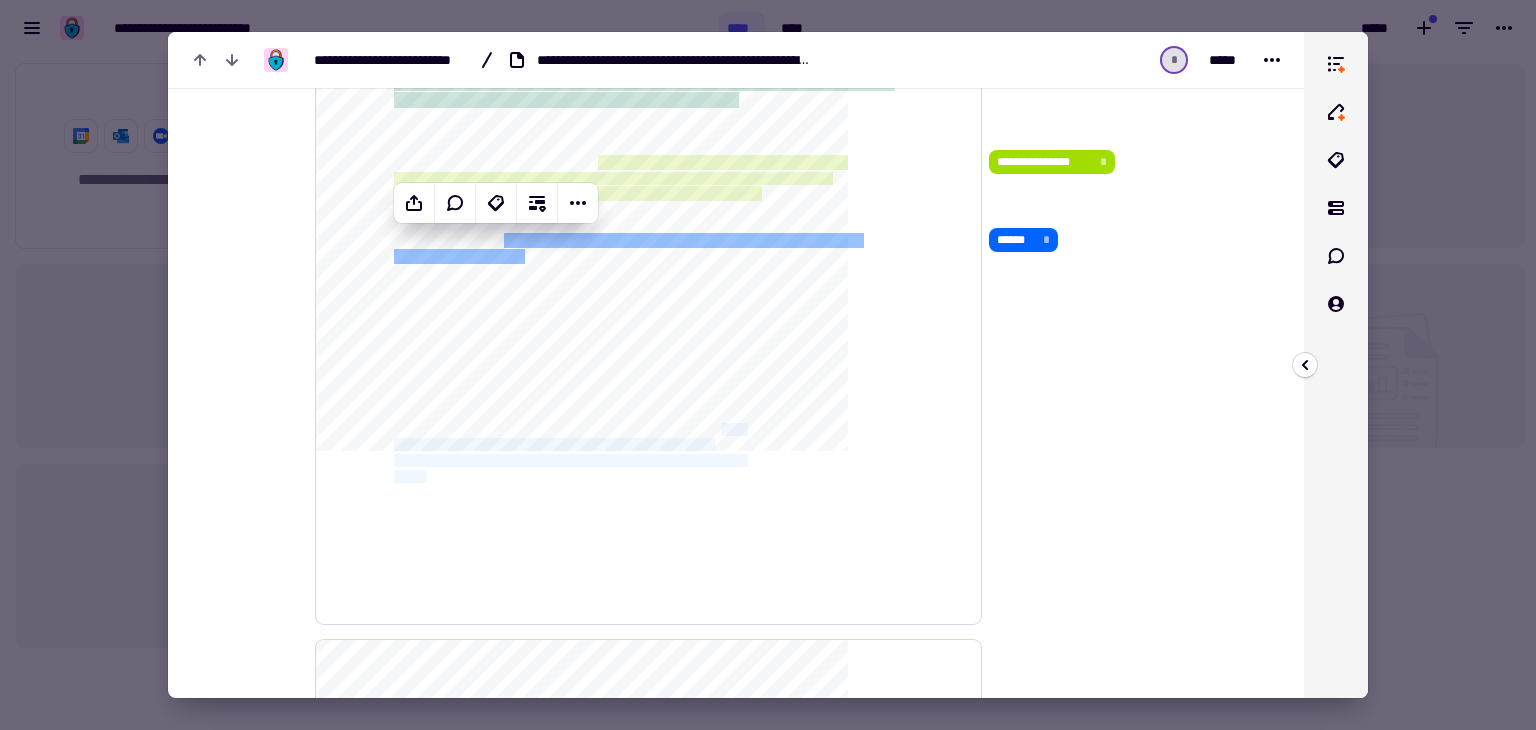 drag, startPoint x: 857, startPoint y: 424, endPoint x: 431, endPoint y: 474, distance: 428.92422 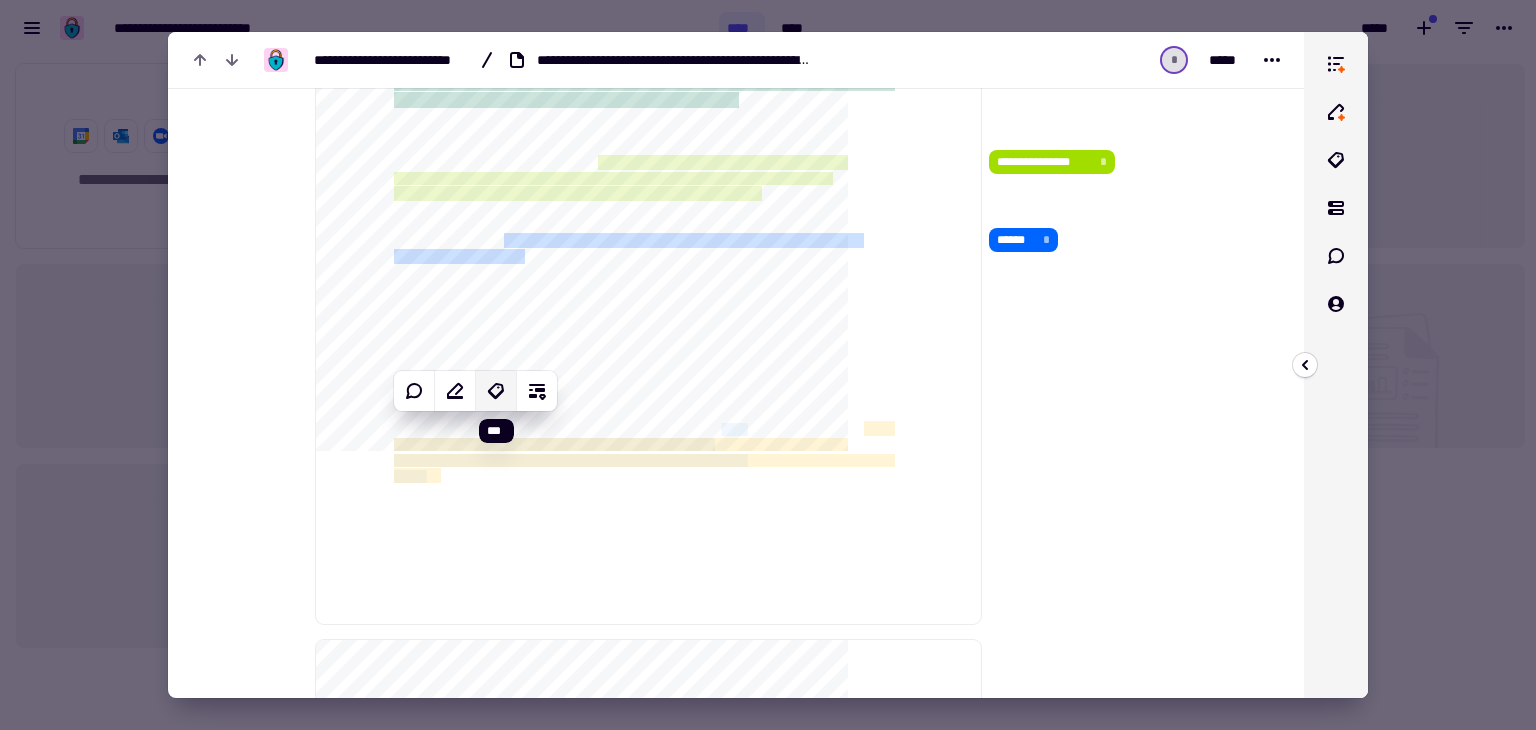 click 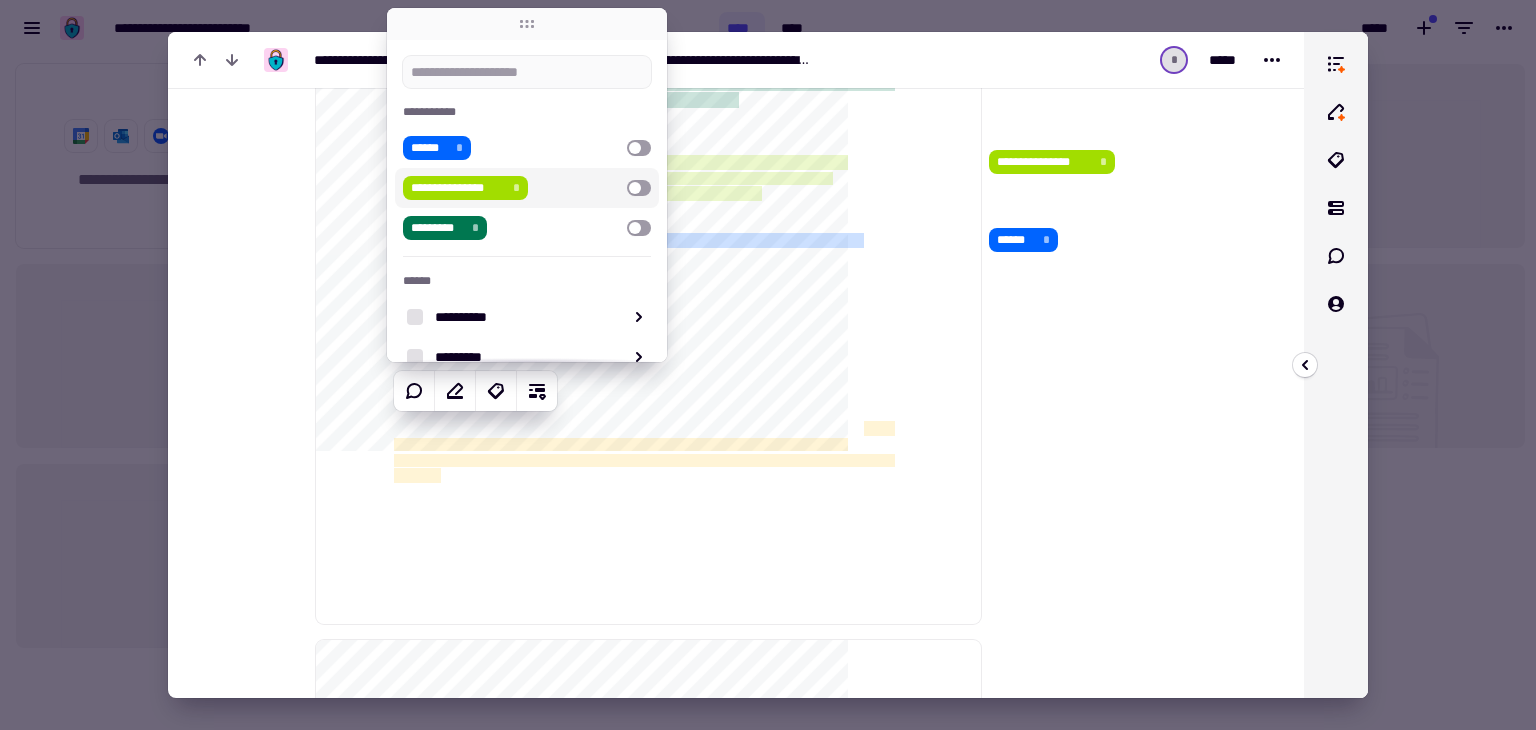 click at bounding box center (639, 188) 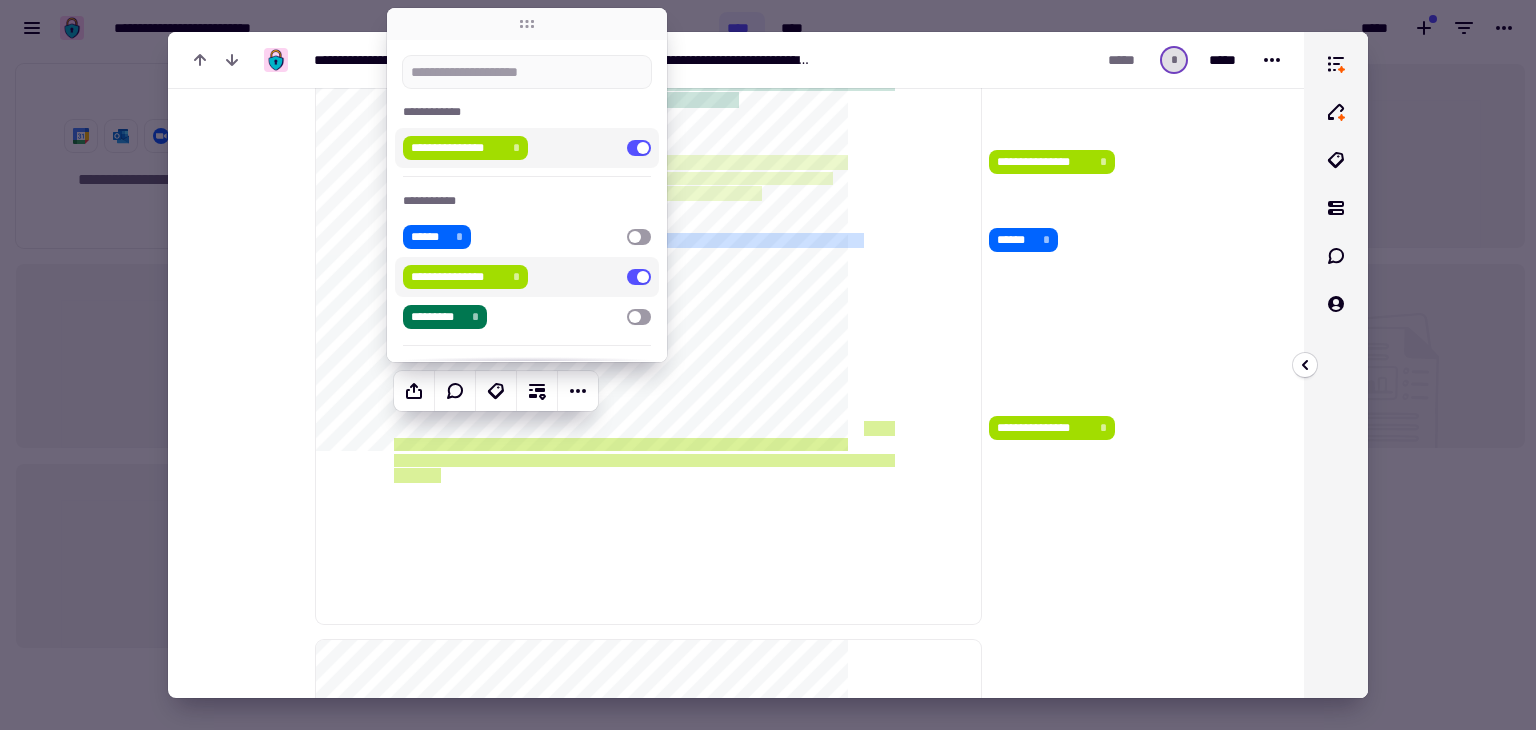 click at bounding box center [639, 277] 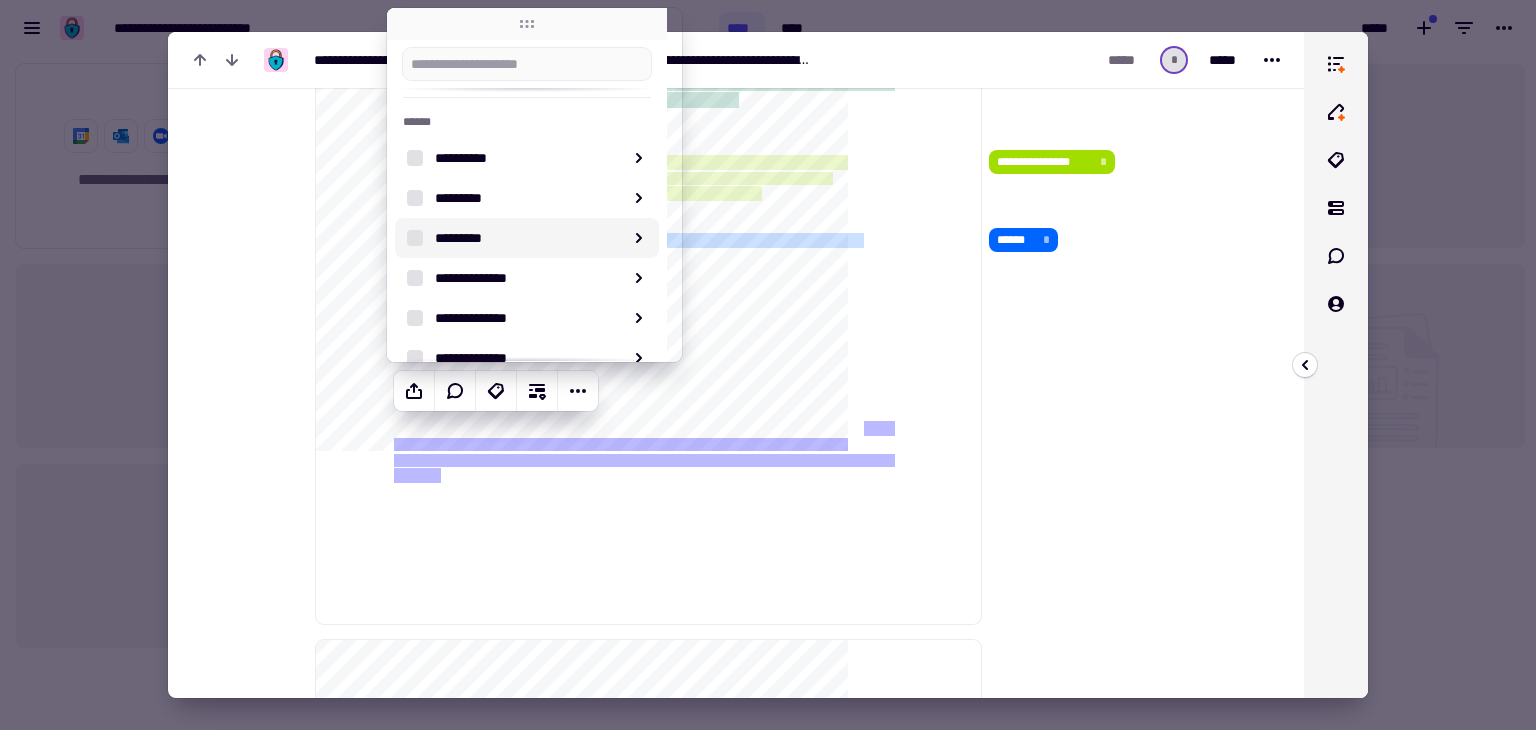 scroll, scrollTop: 252, scrollLeft: 0, axis: vertical 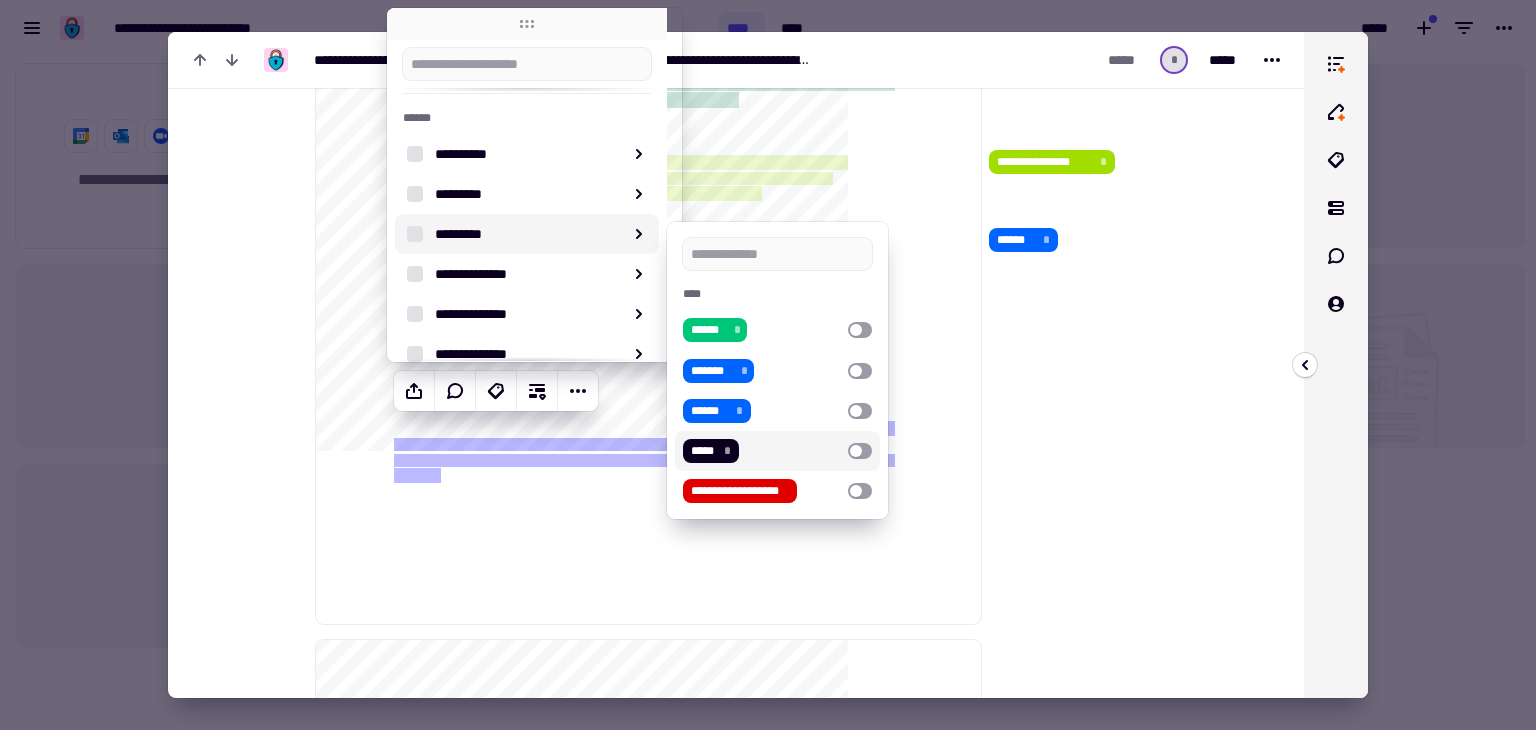click at bounding box center [860, 451] 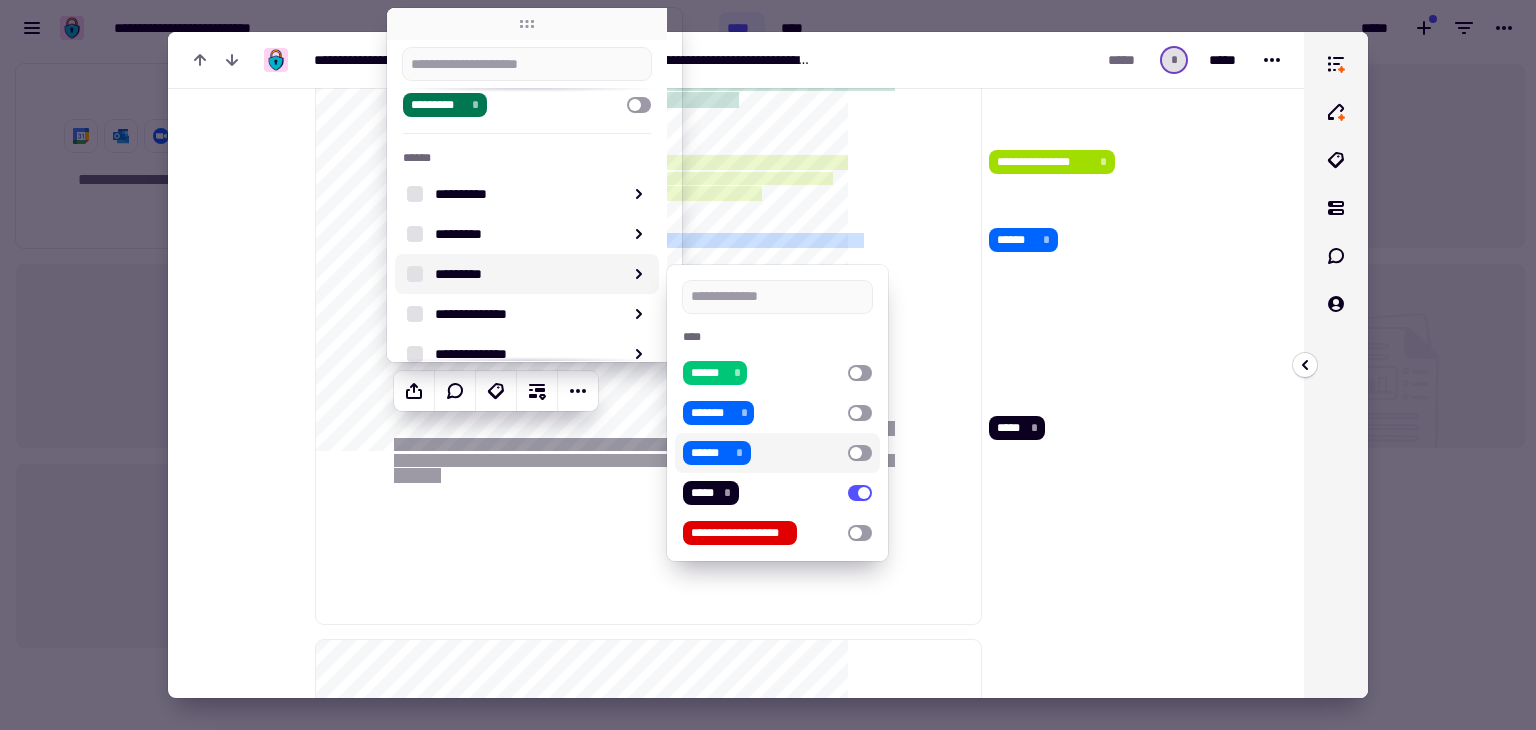 click on "[FIRST] [LAST] [STREET_ADDRESS] [CITY] [STATE]" at bounding box center [1082, 63823] 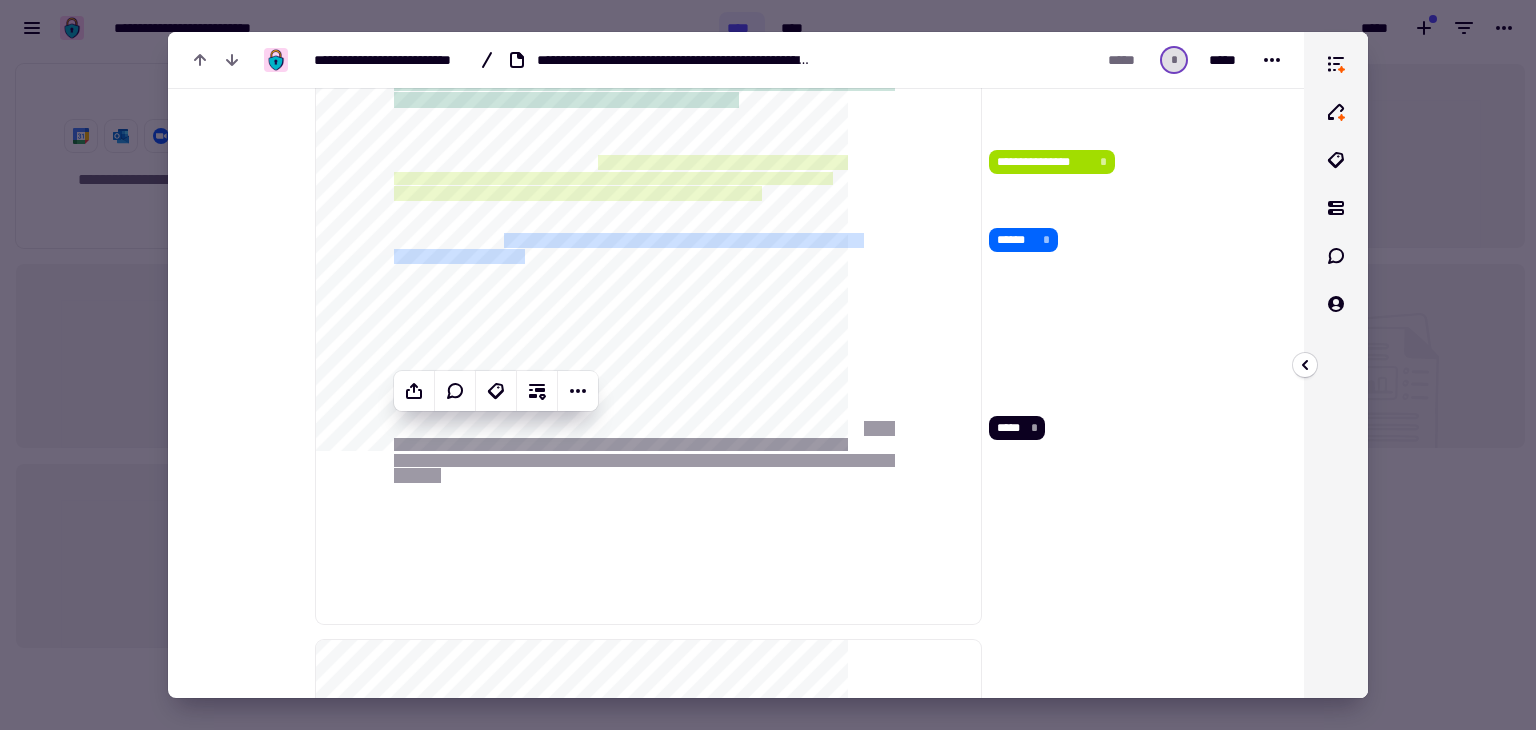click on "[FIRST] [LAST] [STREET_ADDRESS] [CITY] [STATE]" at bounding box center (1082, 63823) 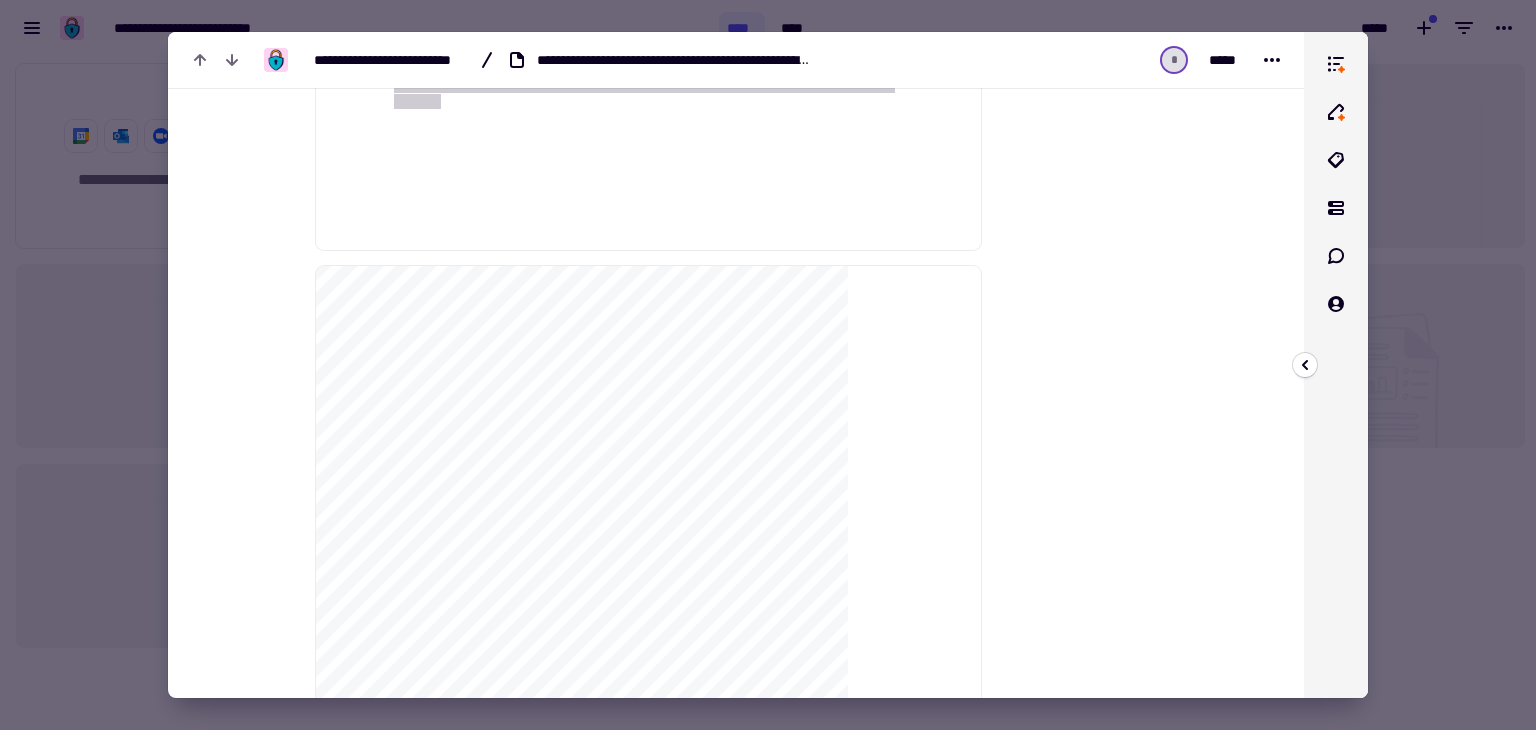 scroll, scrollTop: 2722, scrollLeft: 0, axis: vertical 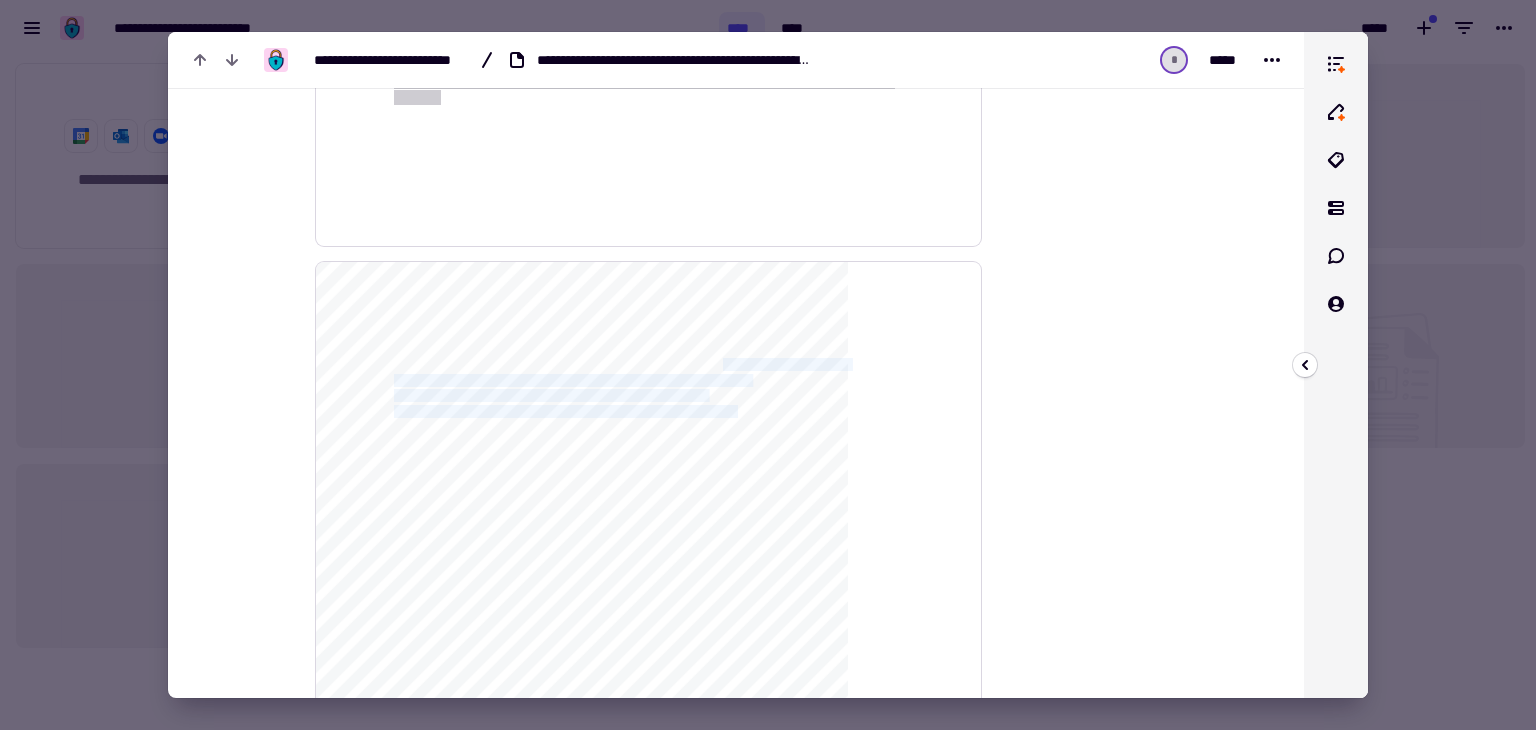 drag, startPoint x: 718, startPoint y: 360, endPoint x: 880, endPoint y: 407, distance: 168.68018 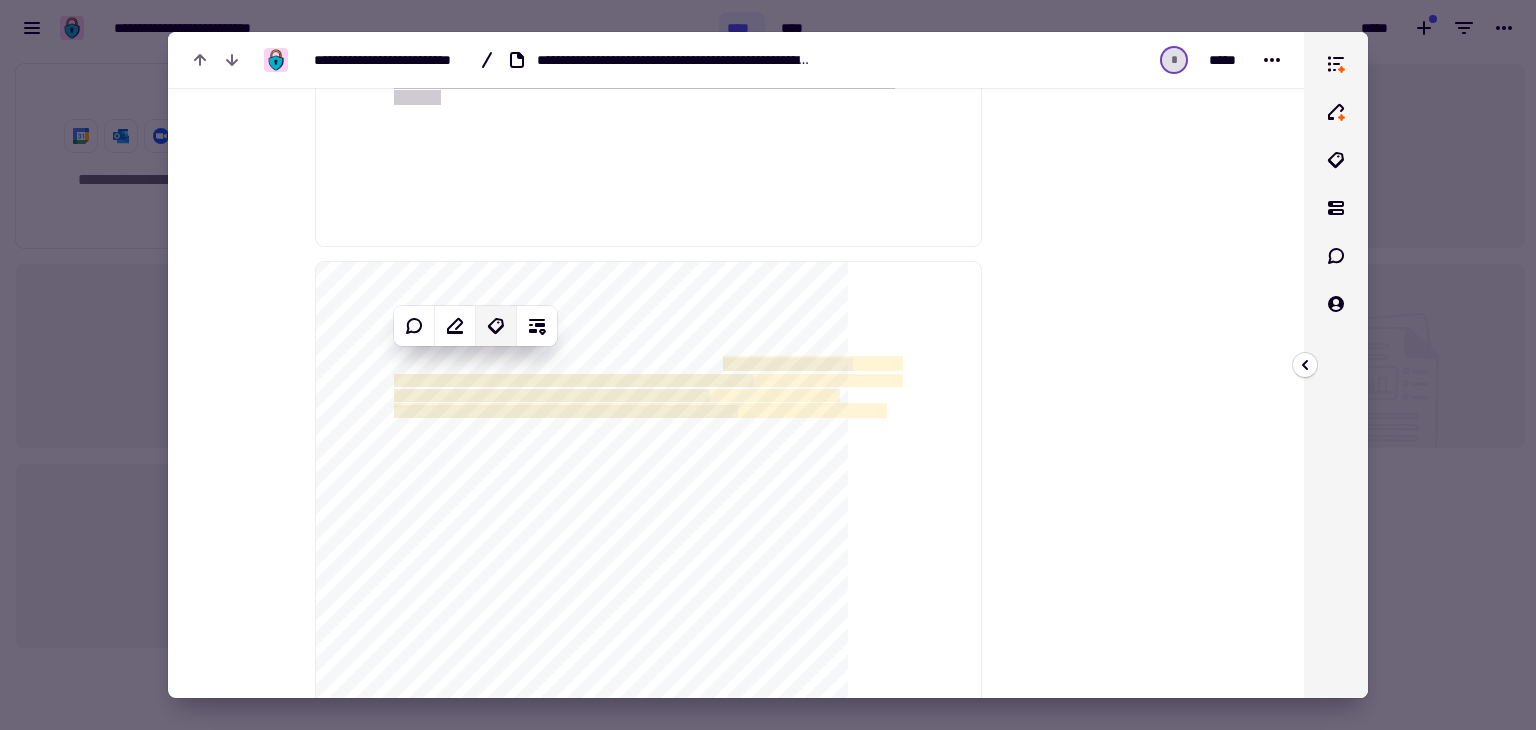 click 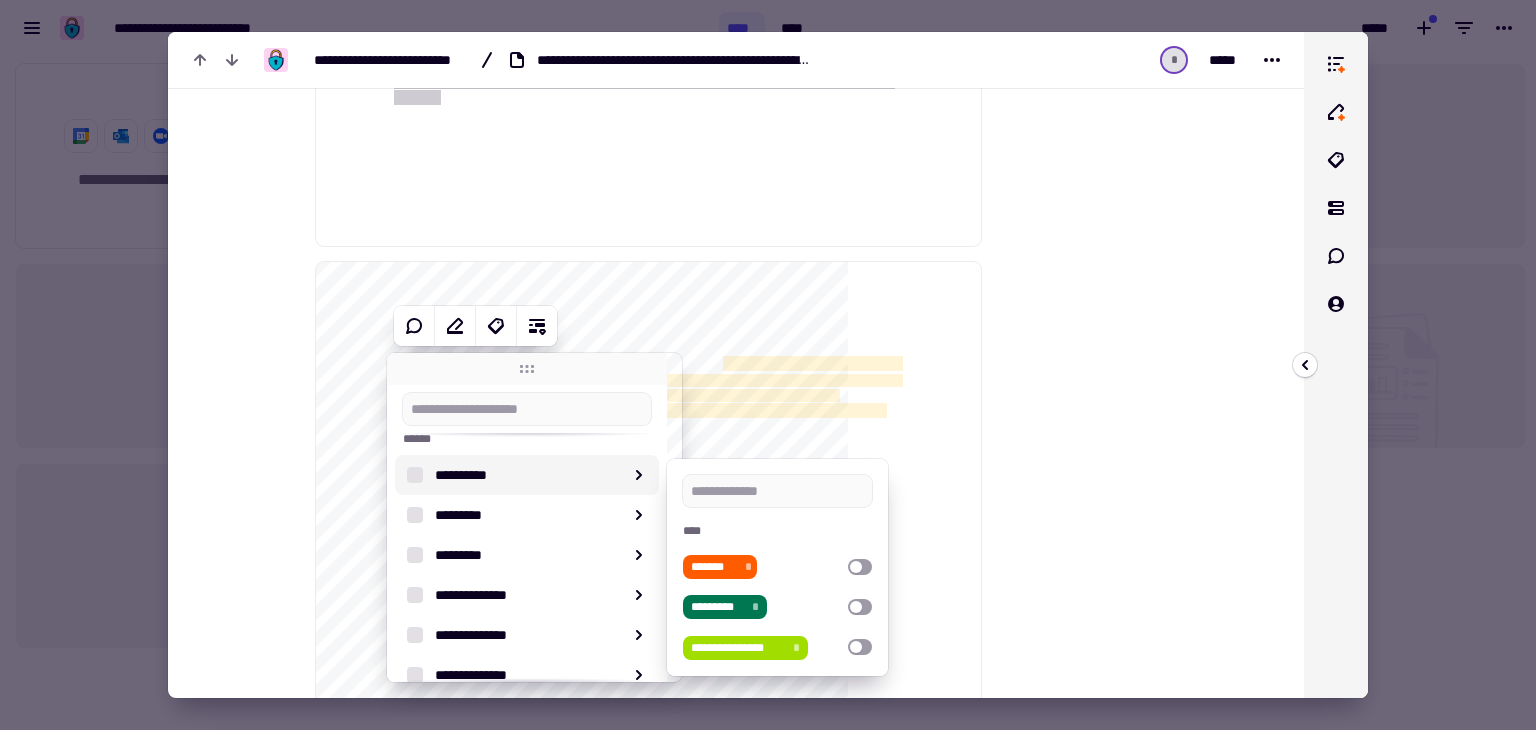 scroll, scrollTop: 188, scrollLeft: 0, axis: vertical 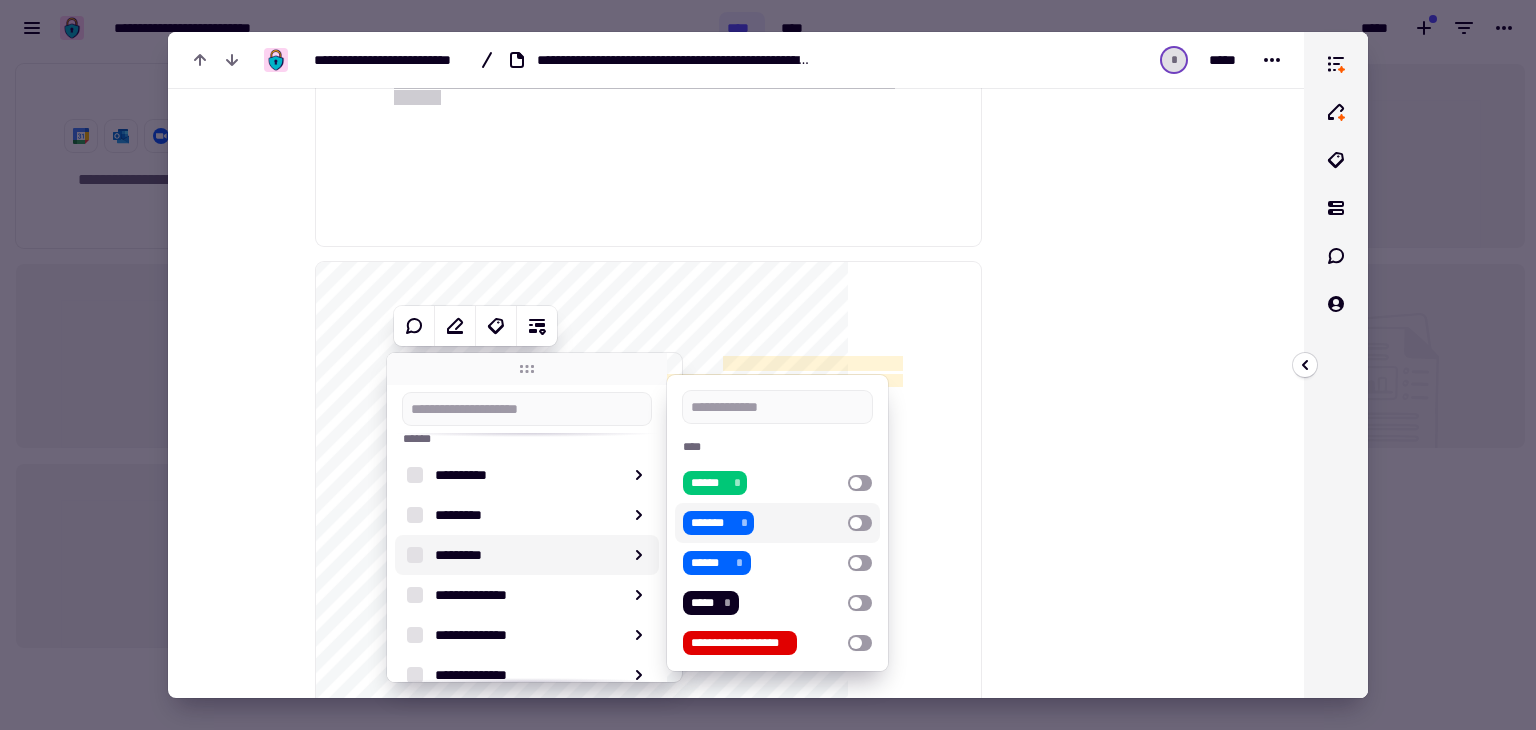 click at bounding box center [860, 523] 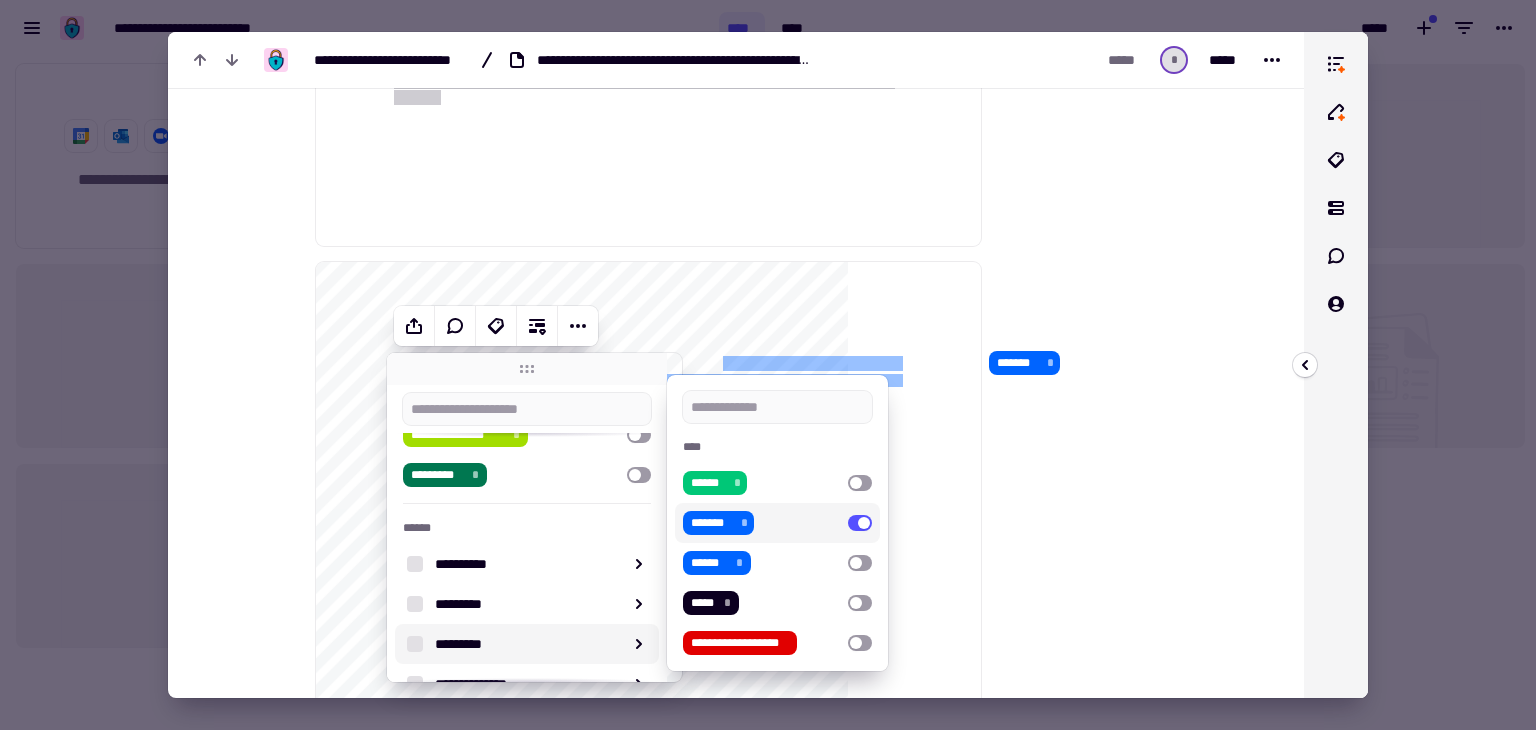 click on "[FIRST] [LAST] [STREET_ADDRESS]" at bounding box center (1082, 63445) 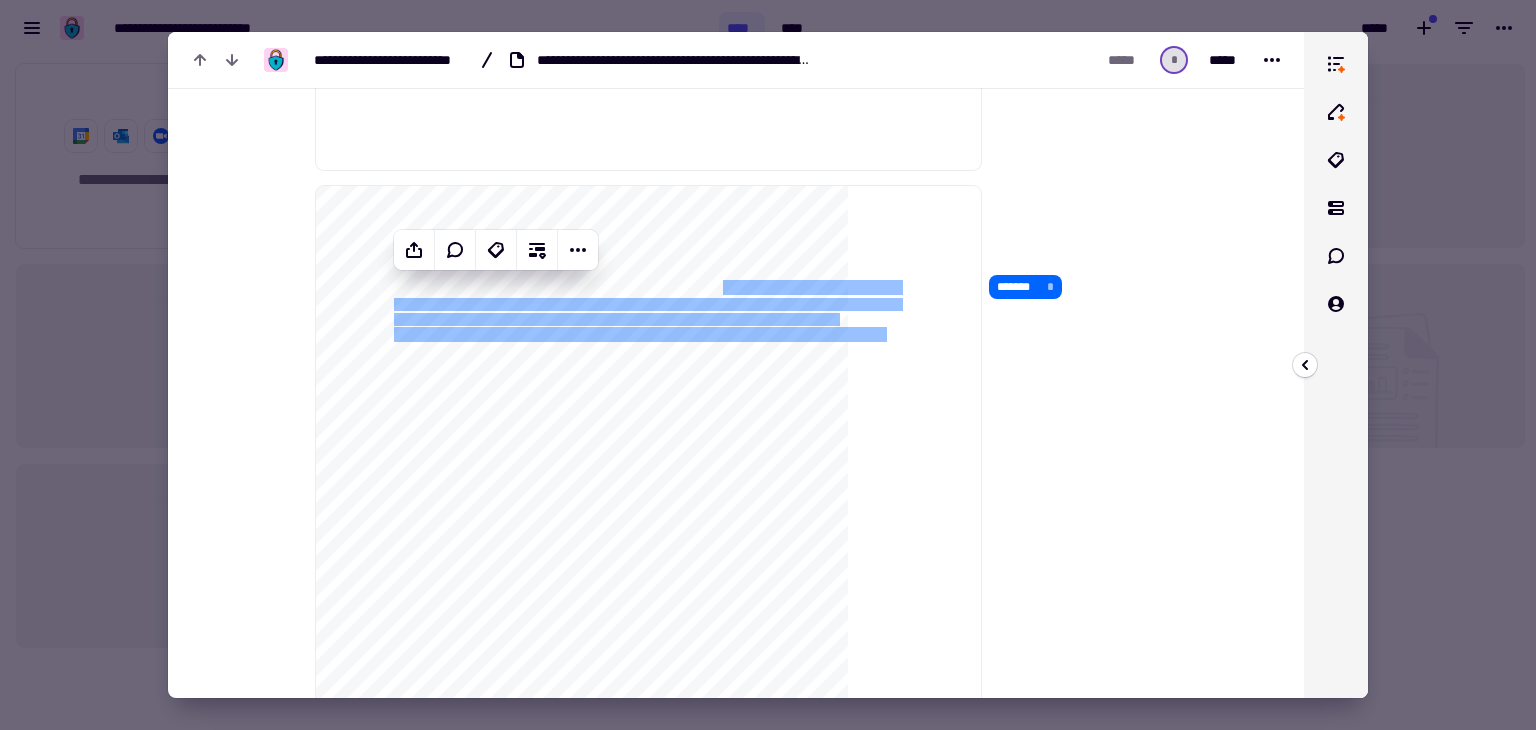 scroll, scrollTop: 2799, scrollLeft: 0, axis: vertical 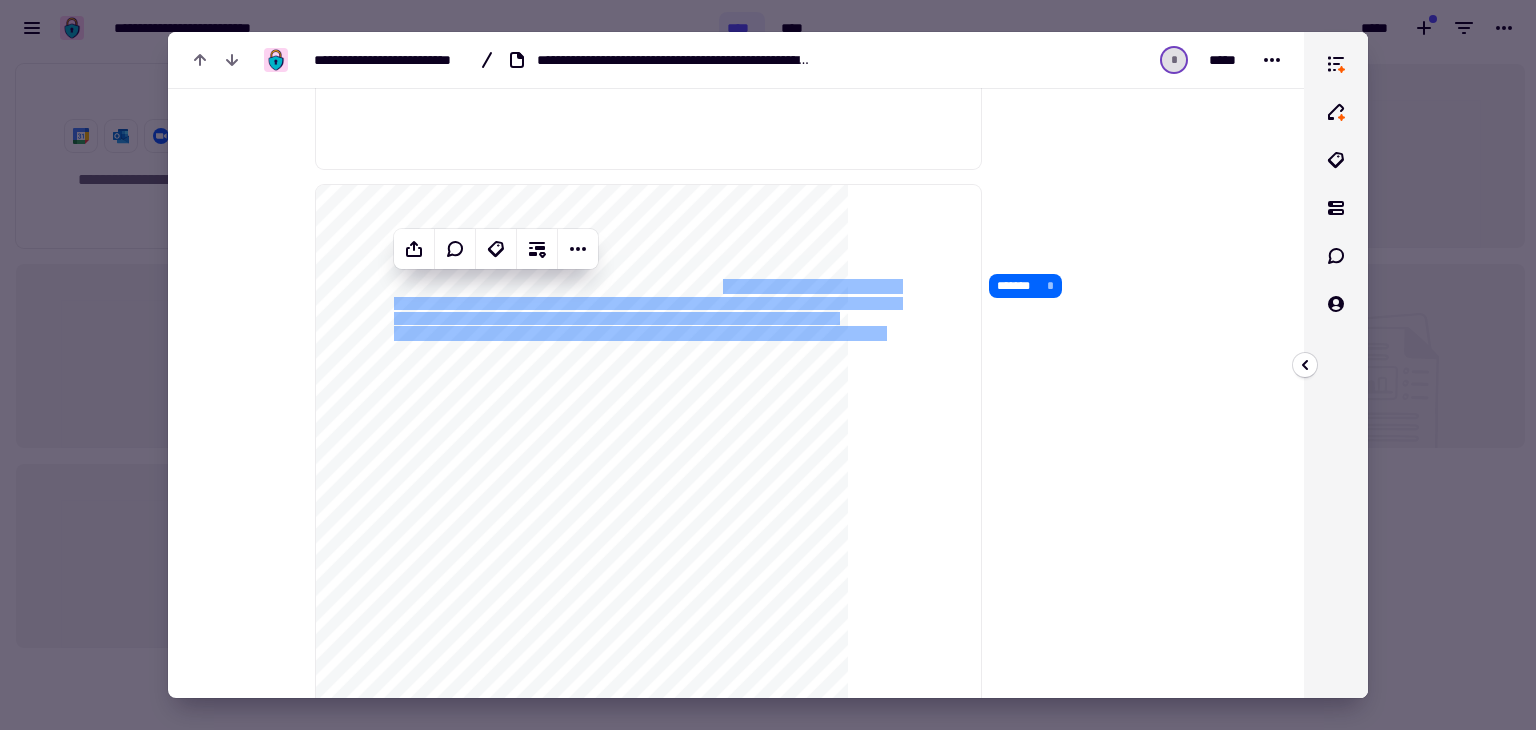 click at bounding box center [768, 365] 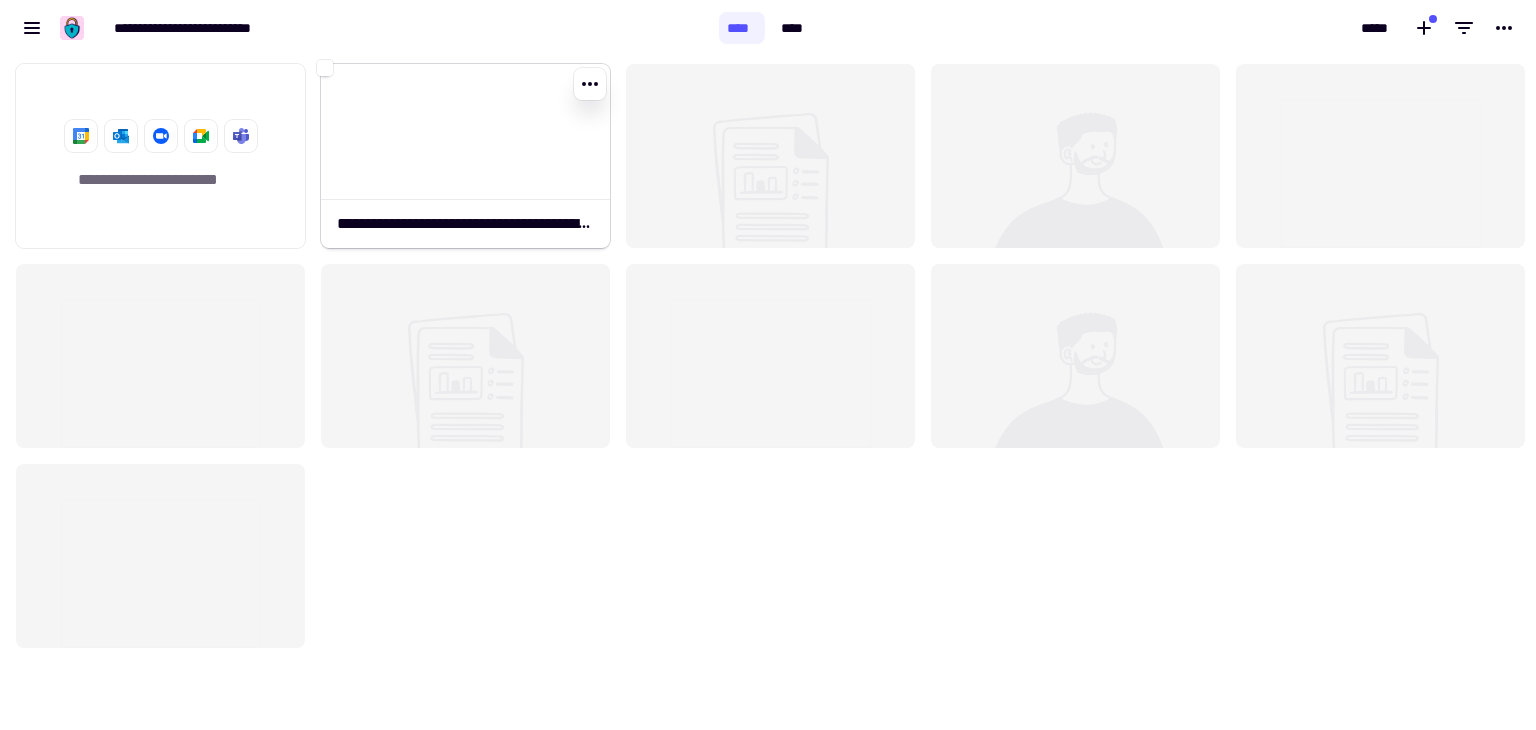 click 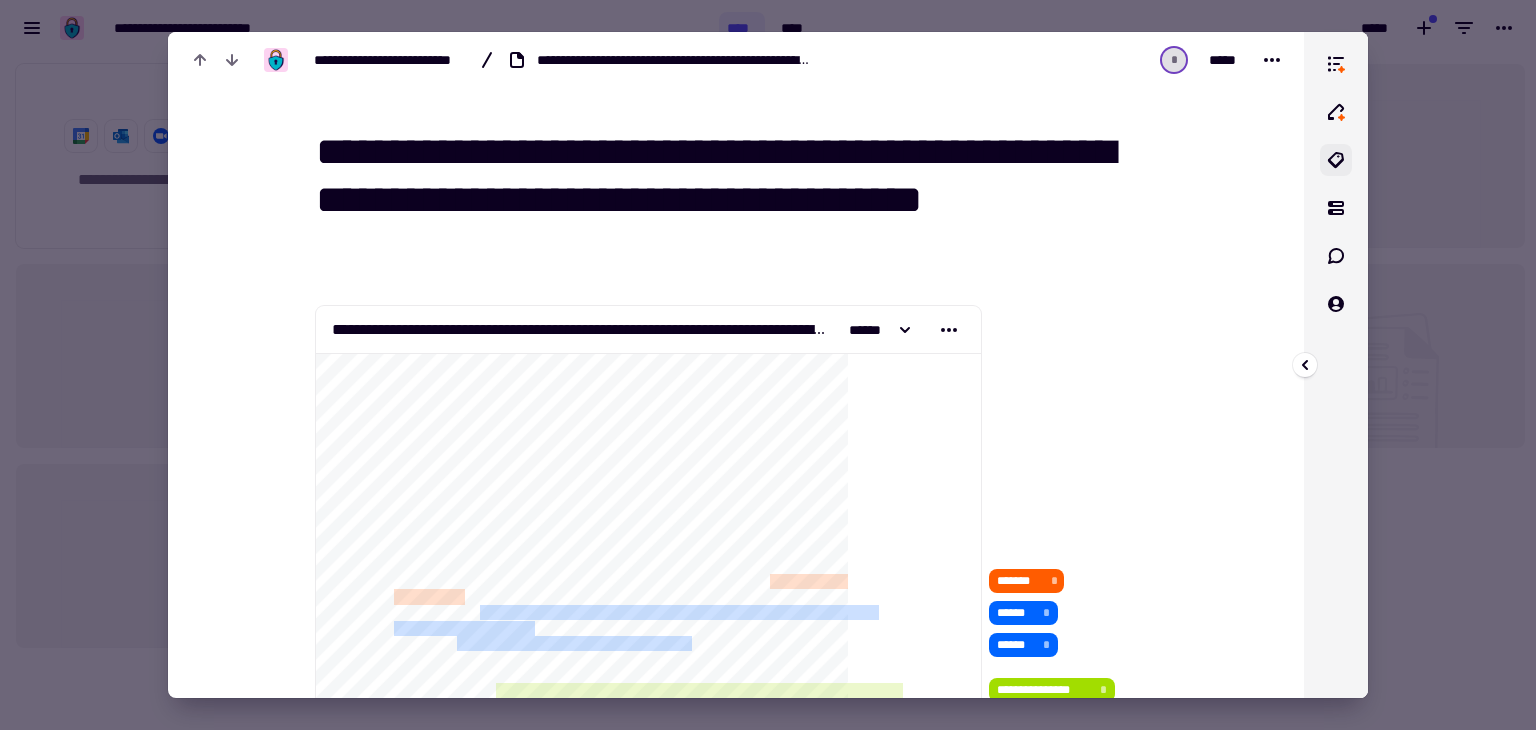 click 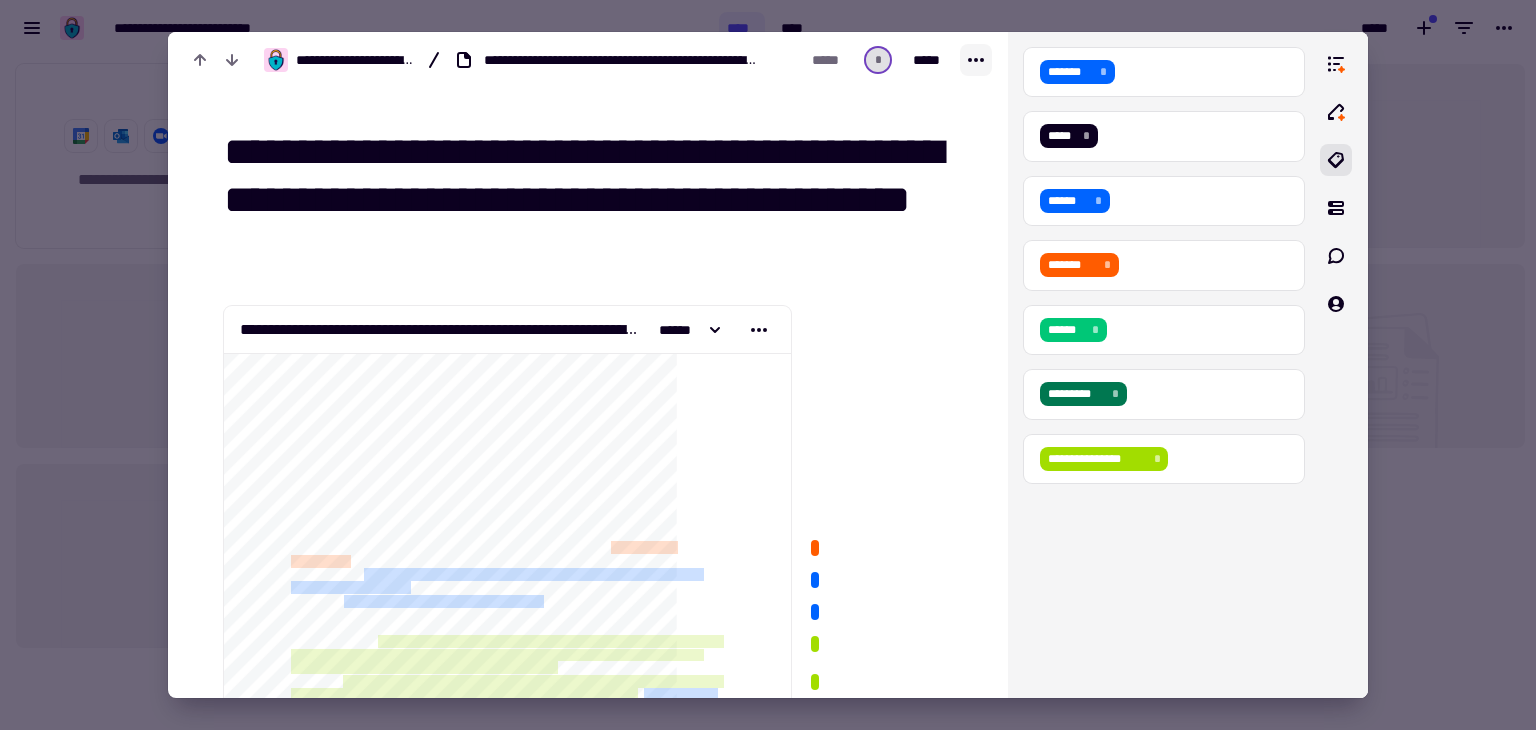 click 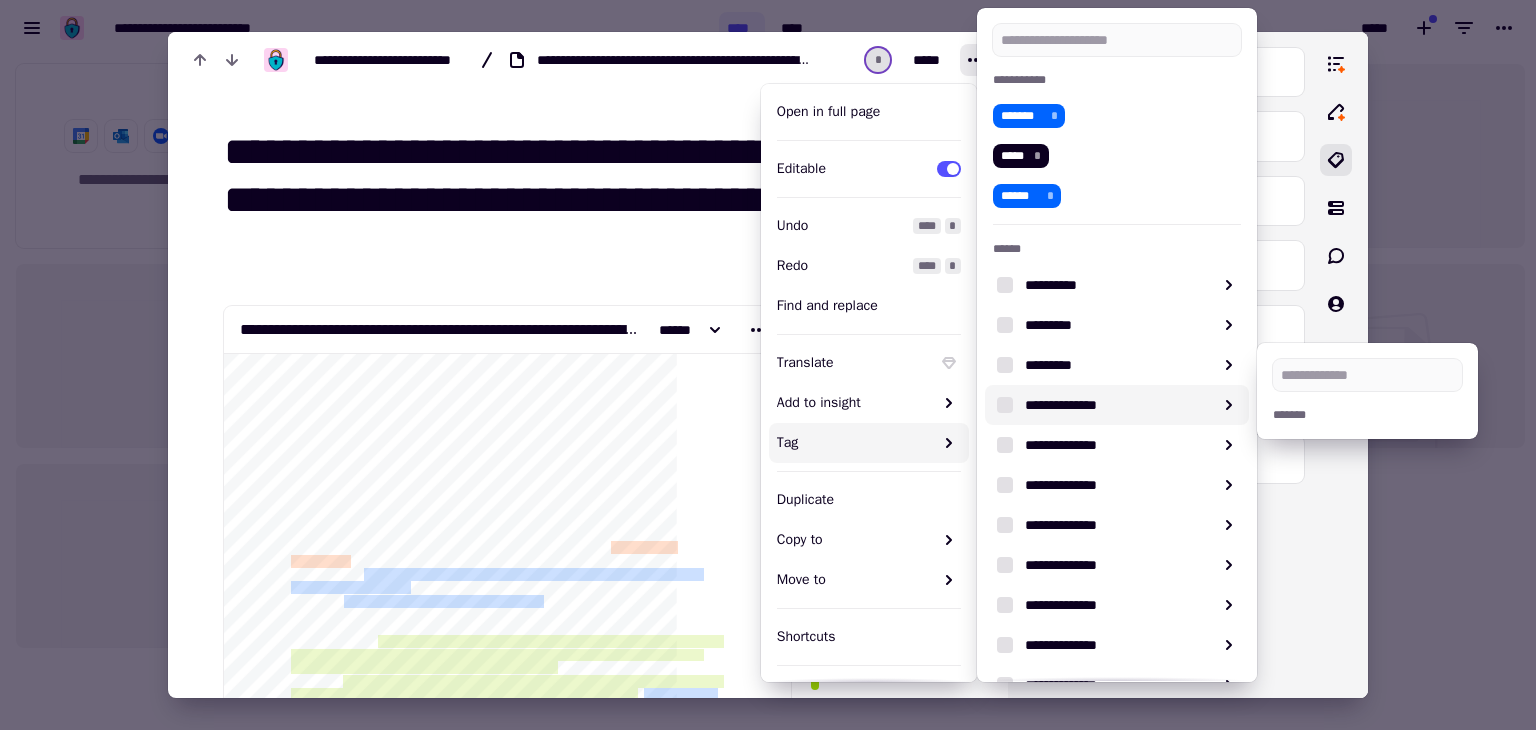 scroll, scrollTop: 134, scrollLeft: 0, axis: vertical 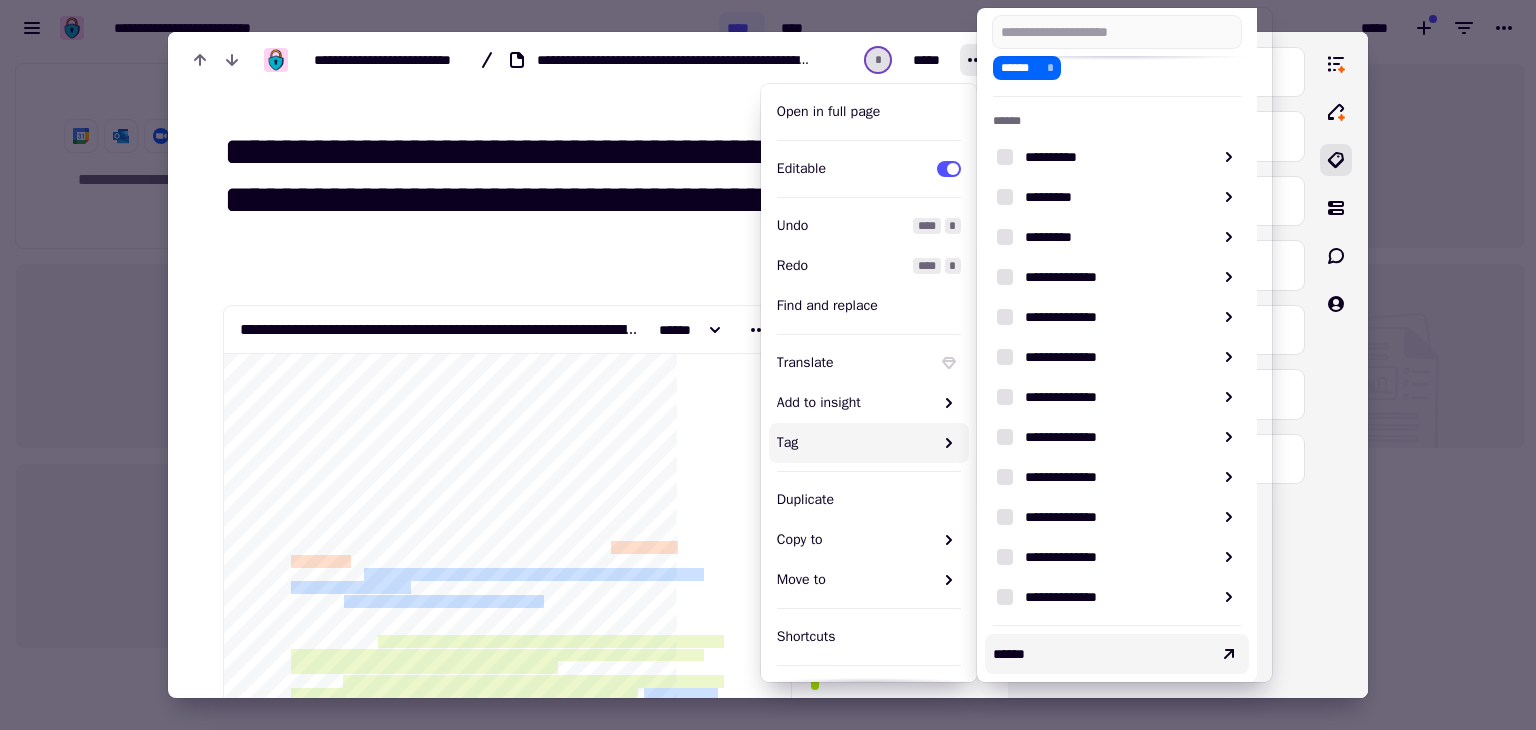 click on "******" at bounding box center [1009, 654] 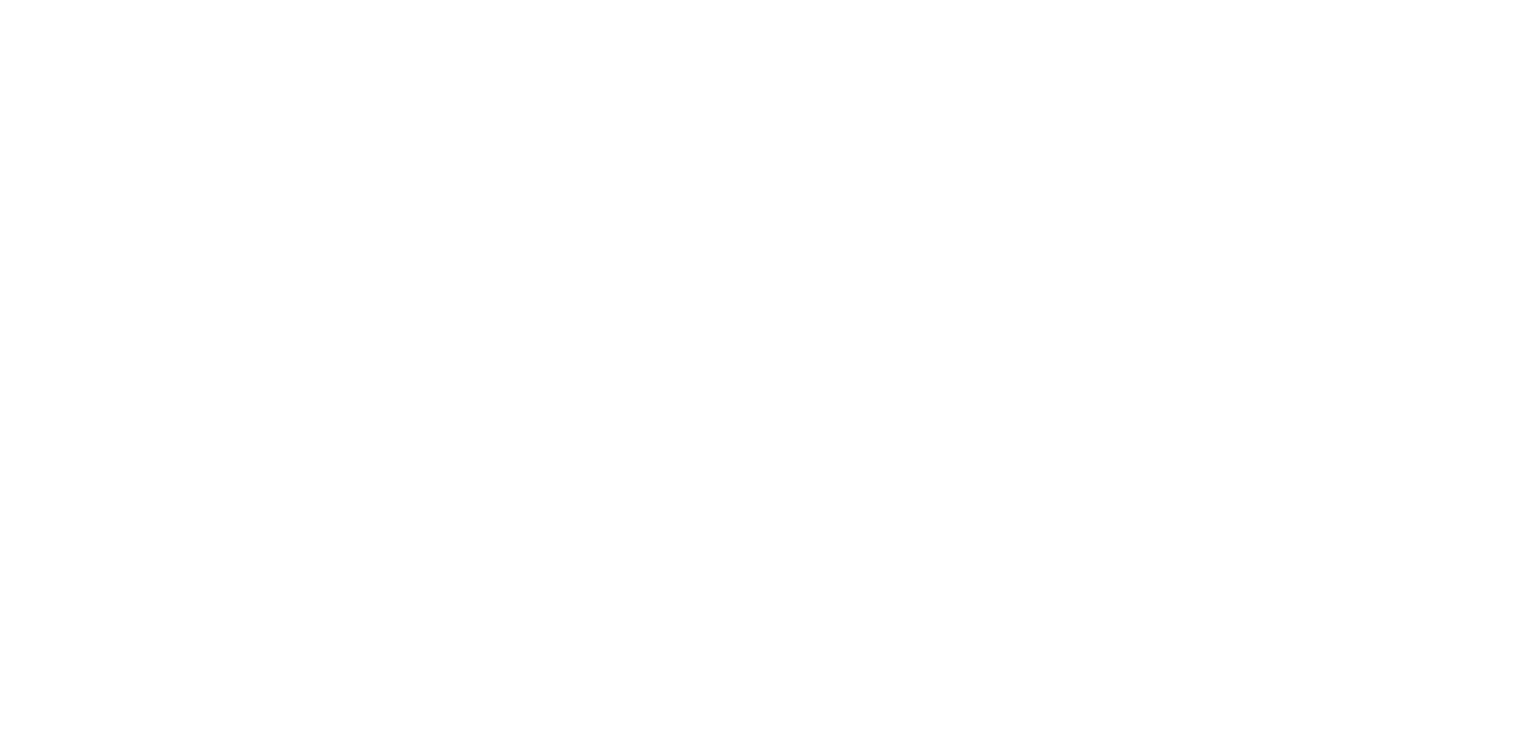 scroll, scrollTop: 0, scrollLeft: 0, axis: both 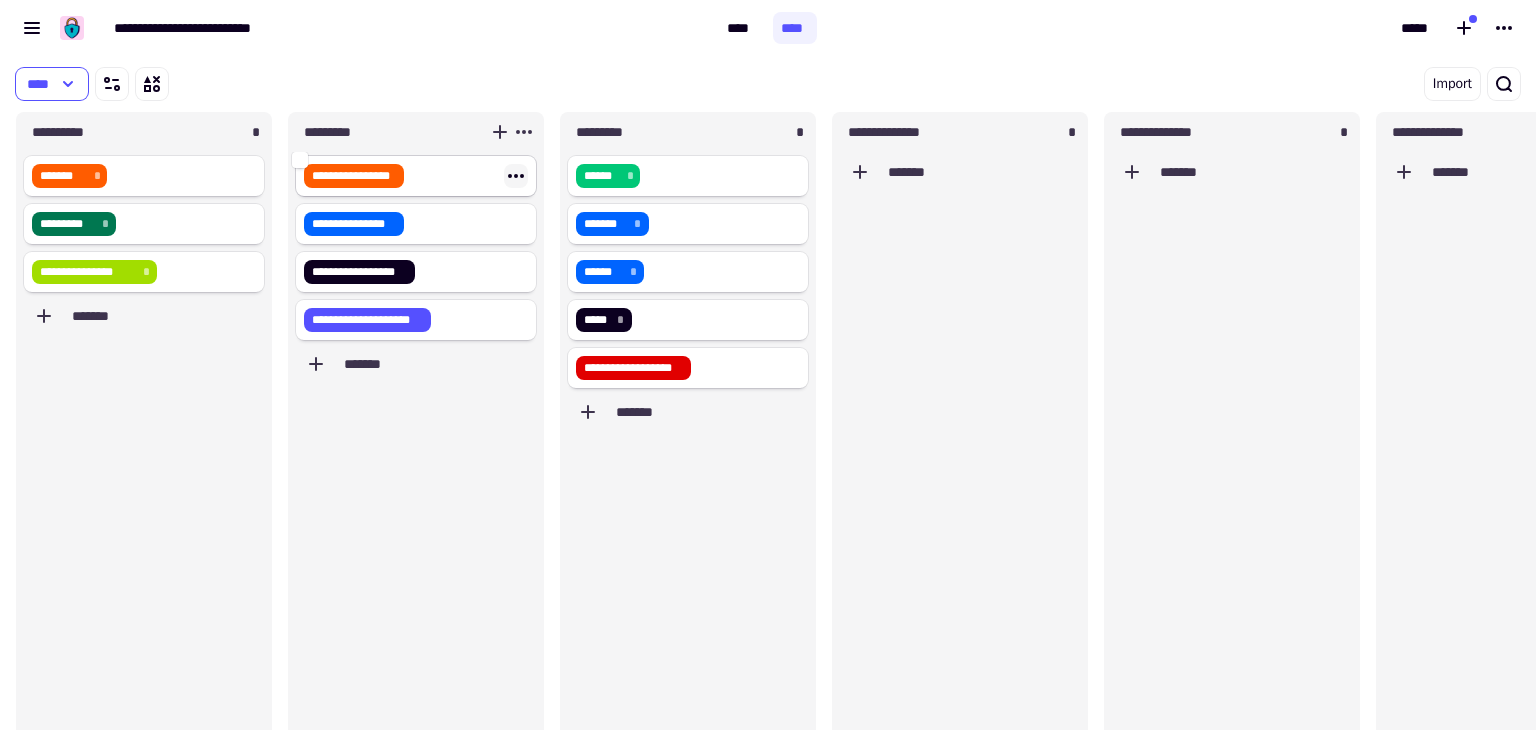 click 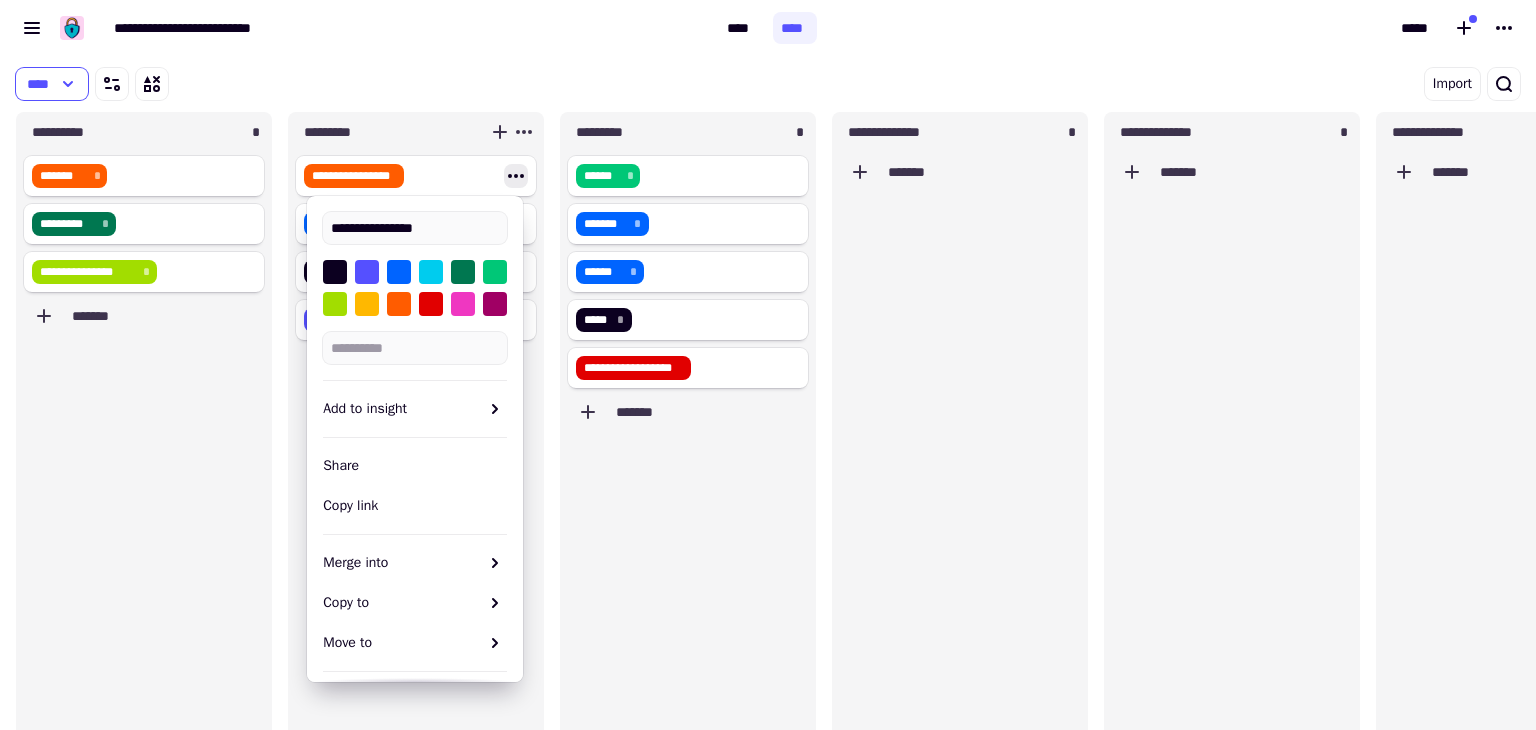 click at bounding box center [463, 304] 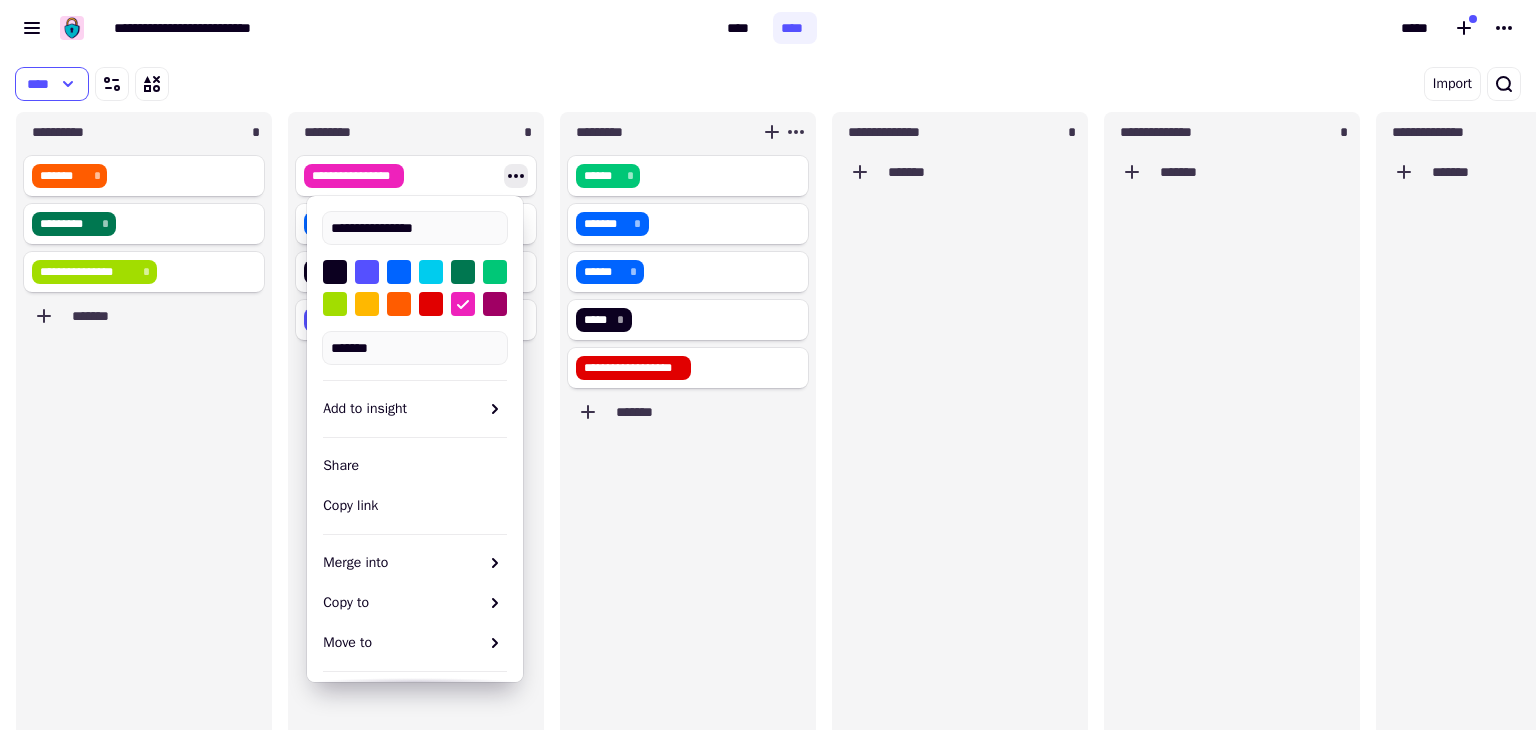 click on "**********" 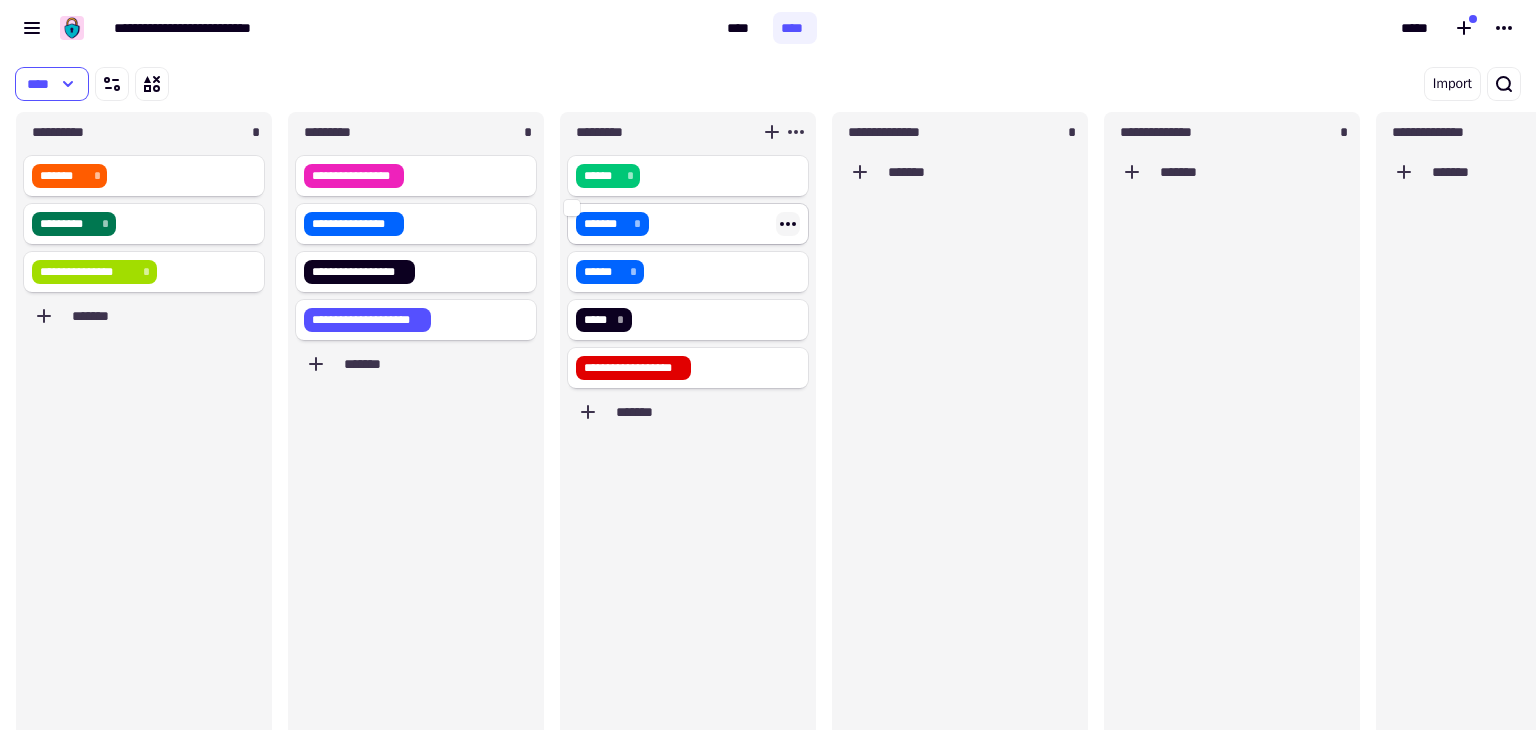 click 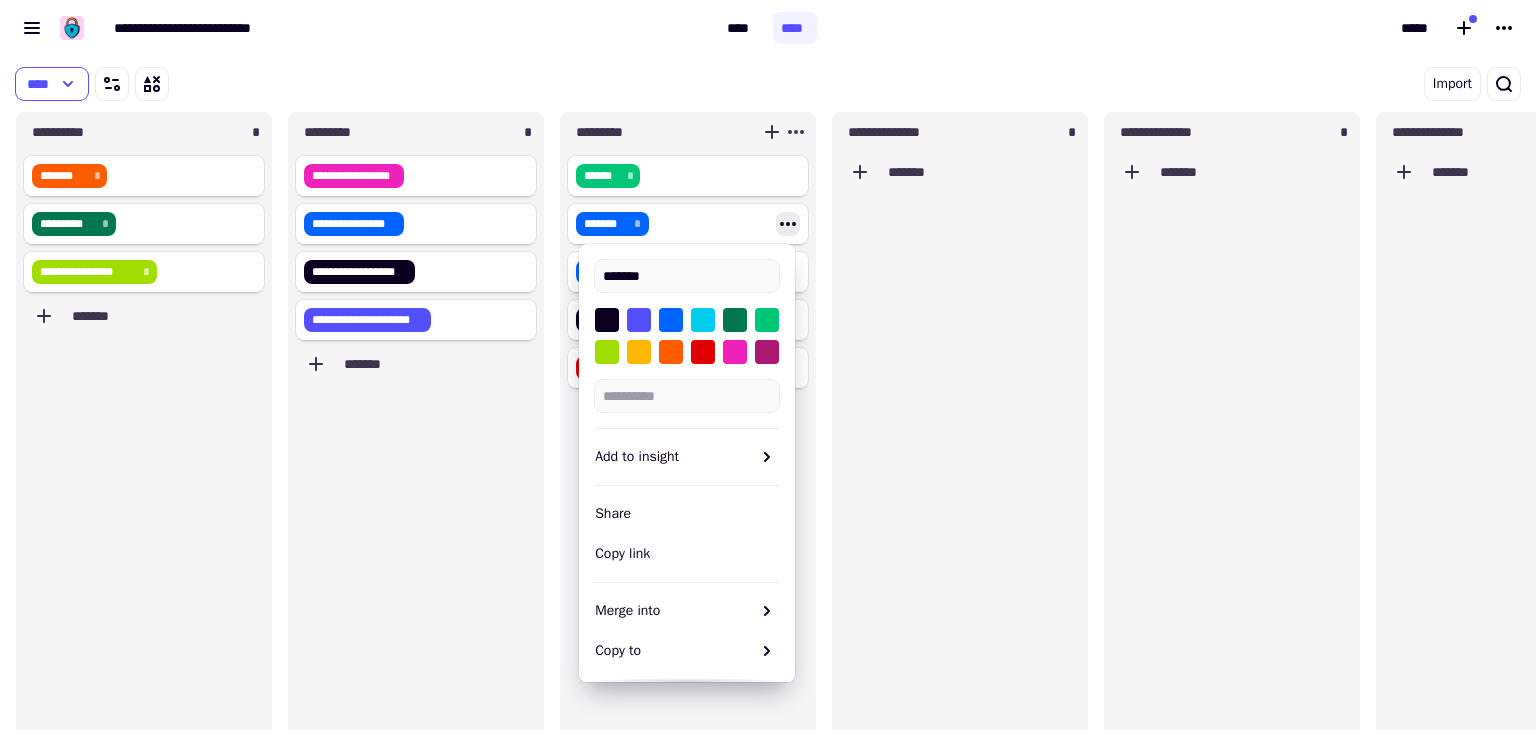 click at bounding box center [767, 352] 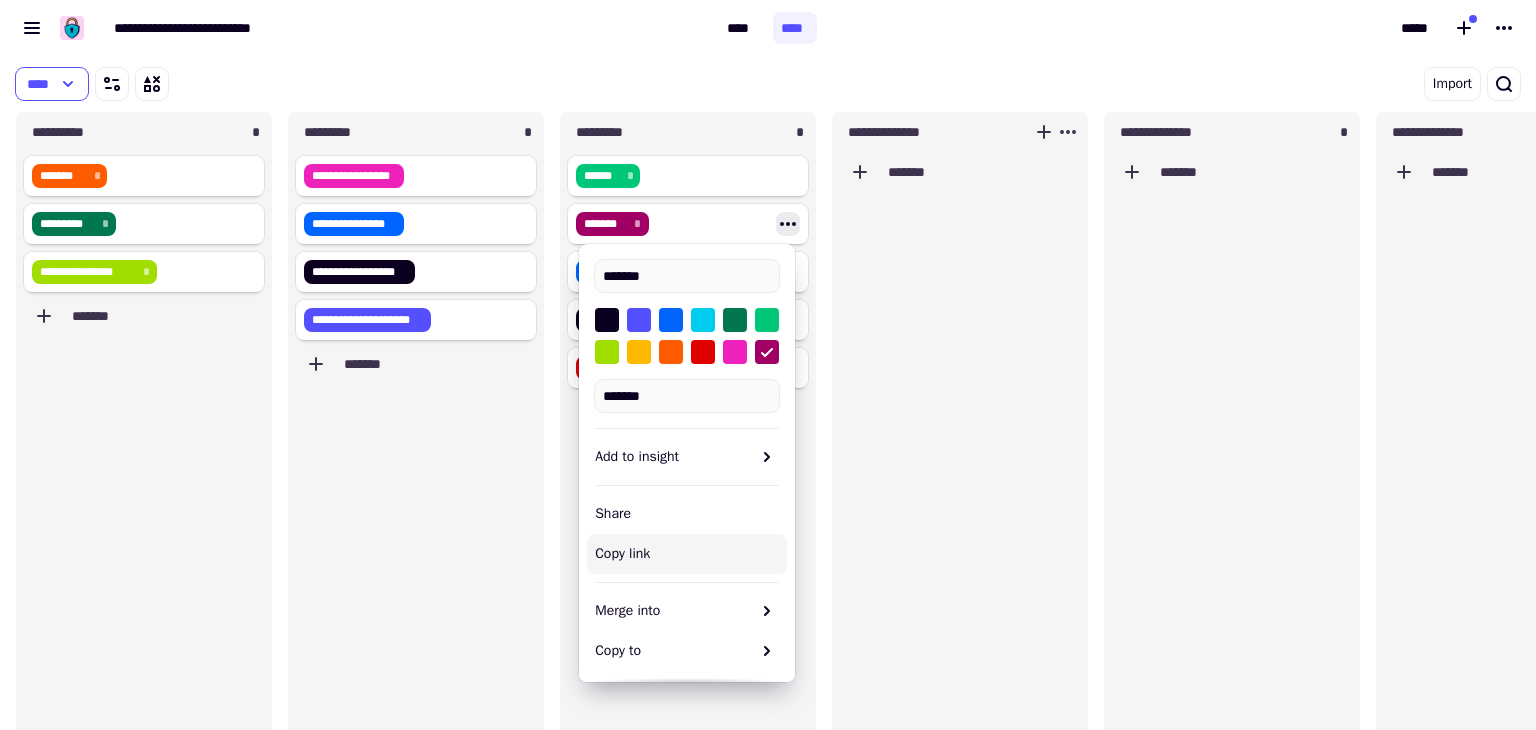 click on "*******" 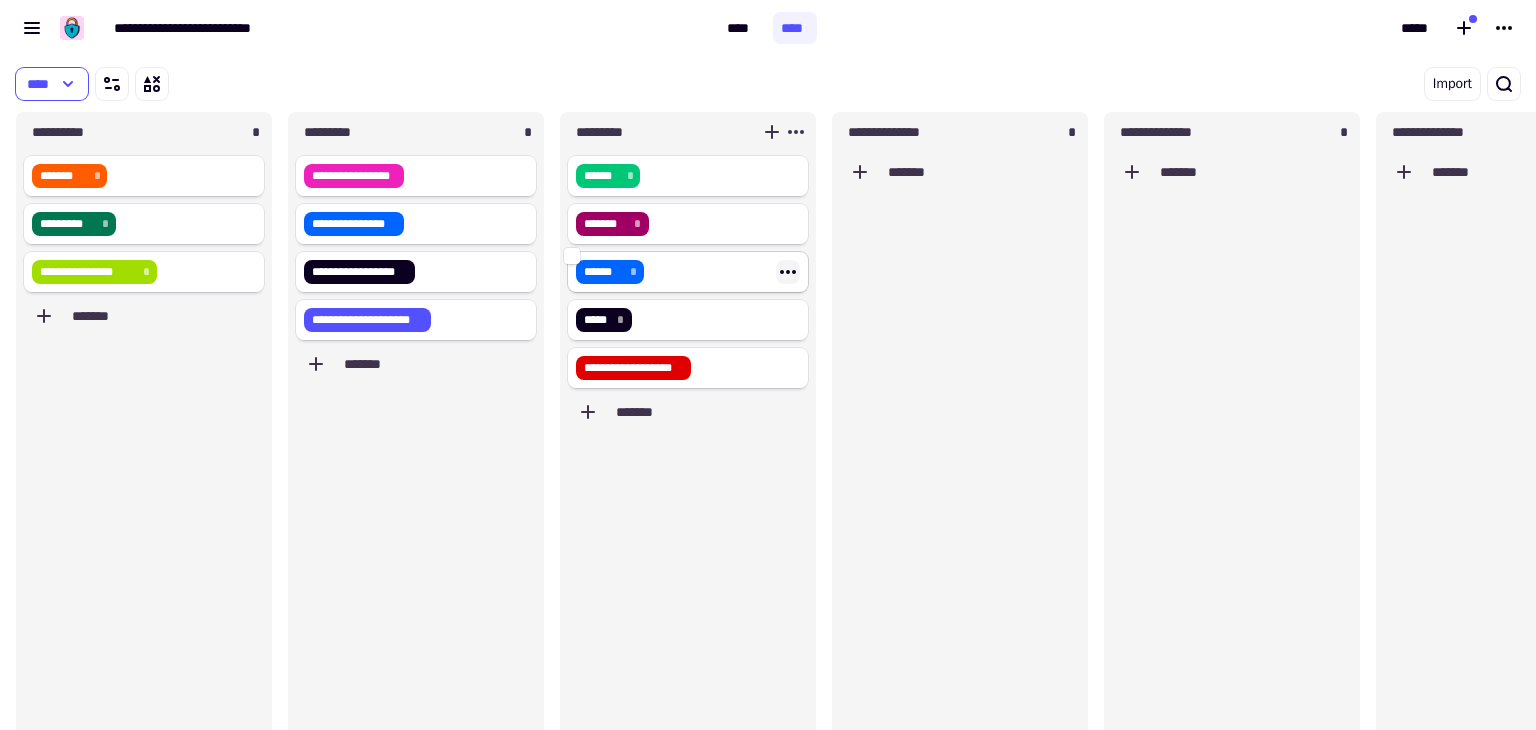 click 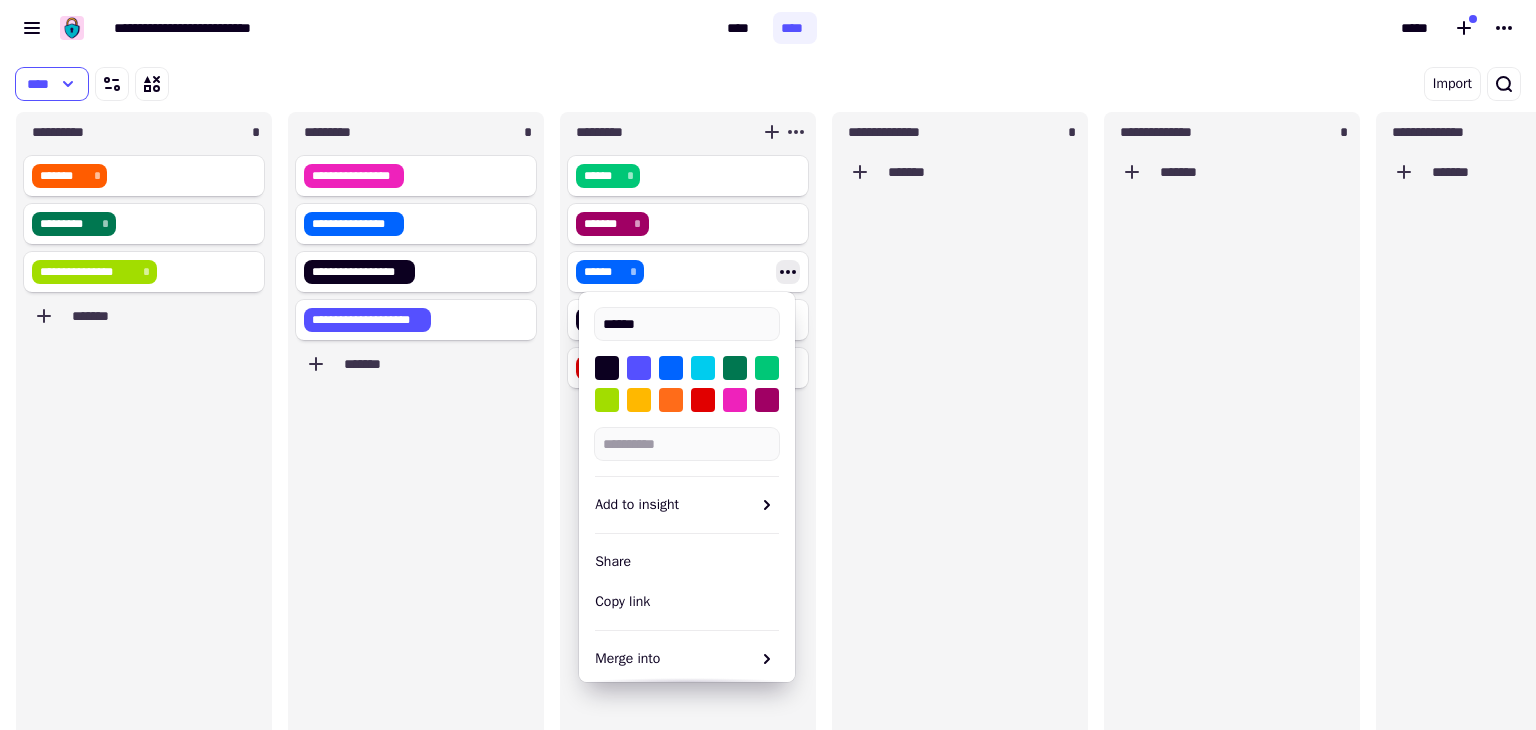 click at bounding box center (671, 400) 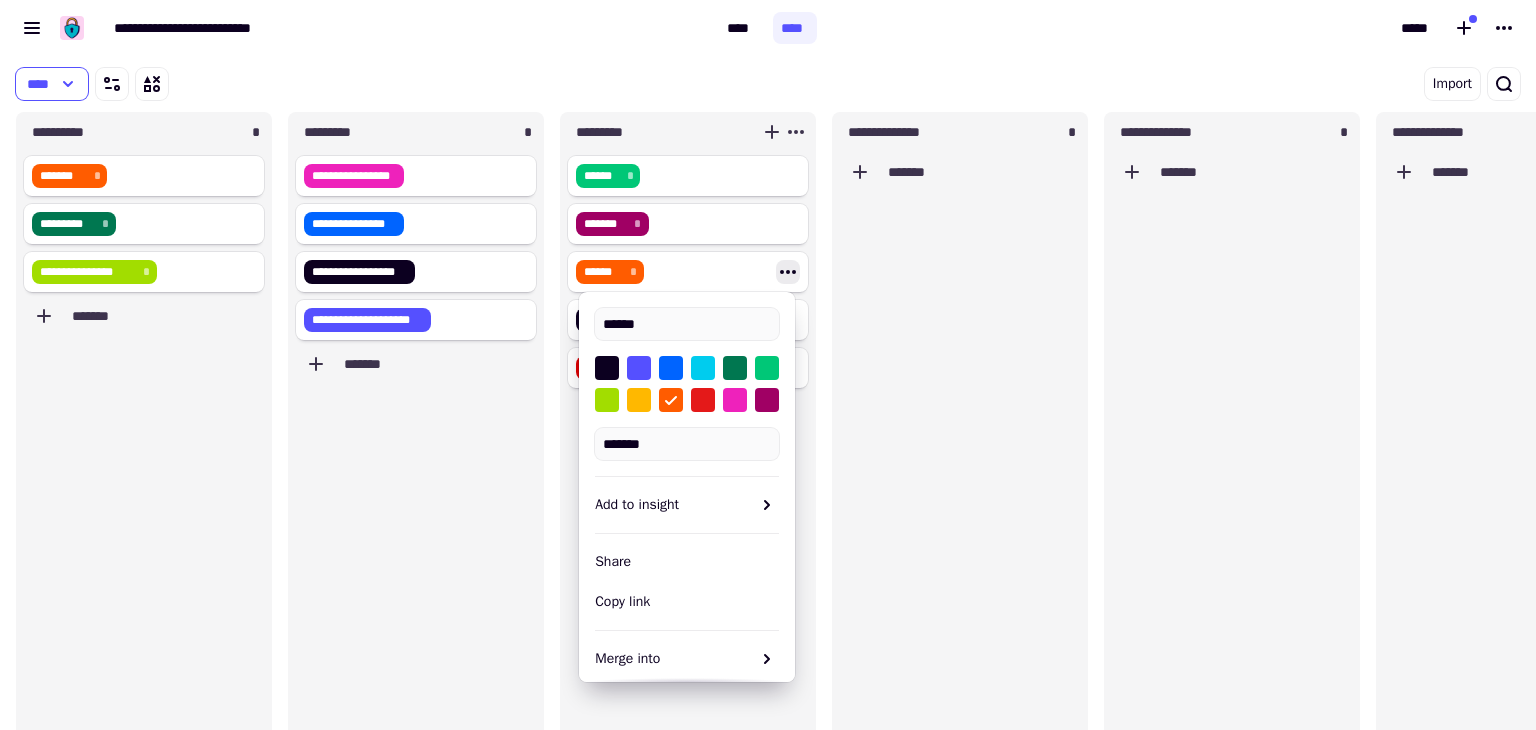 click at bounding box center (703, 400) 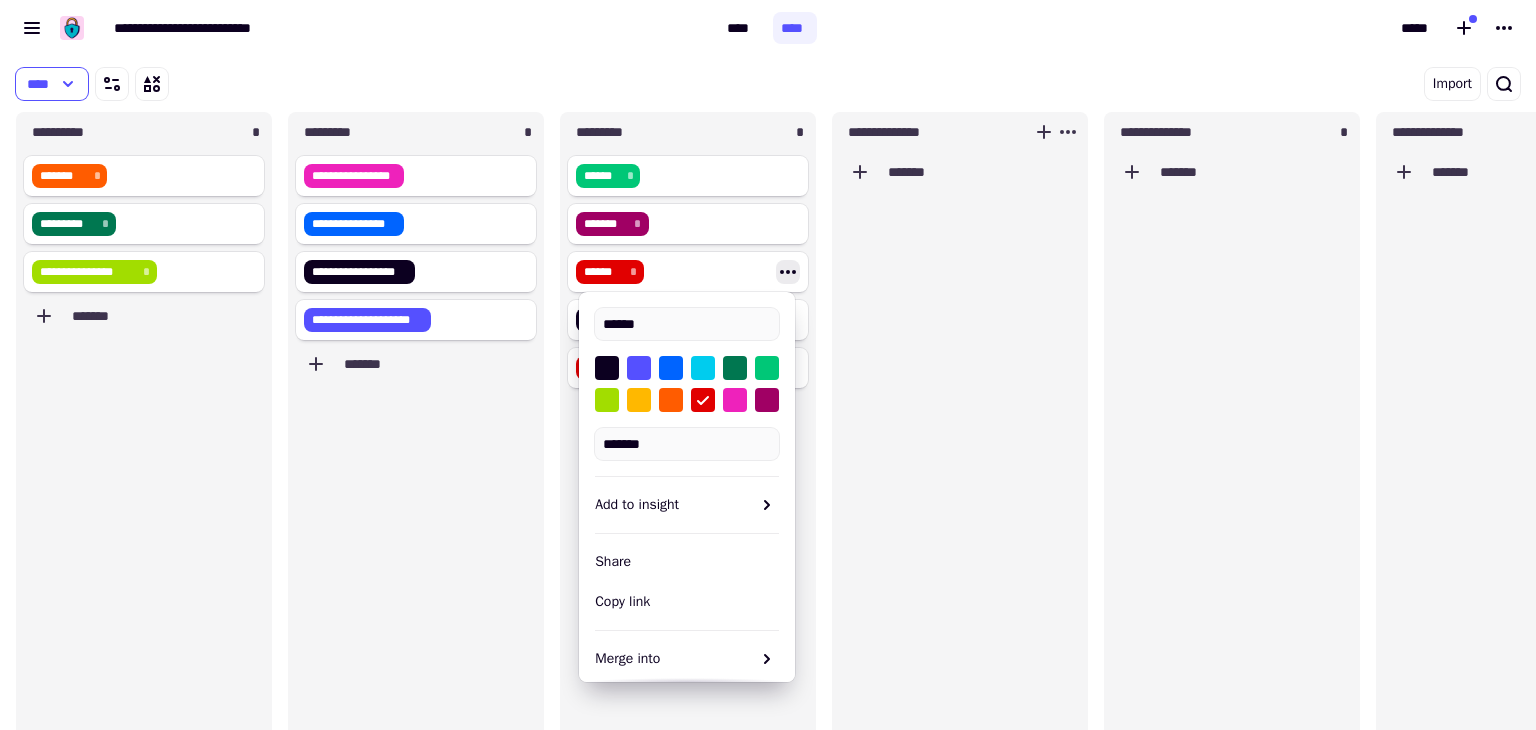 click on "*******" 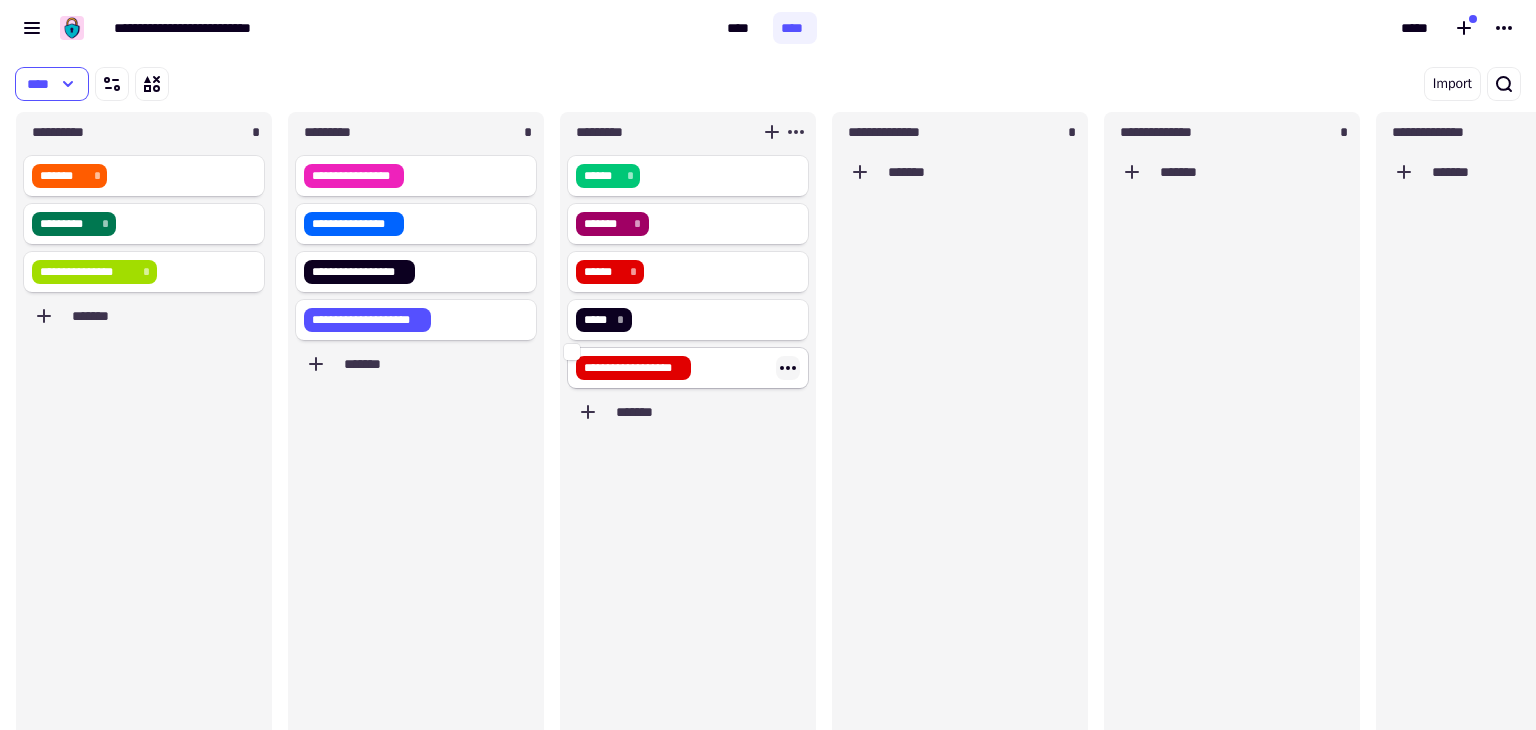 click 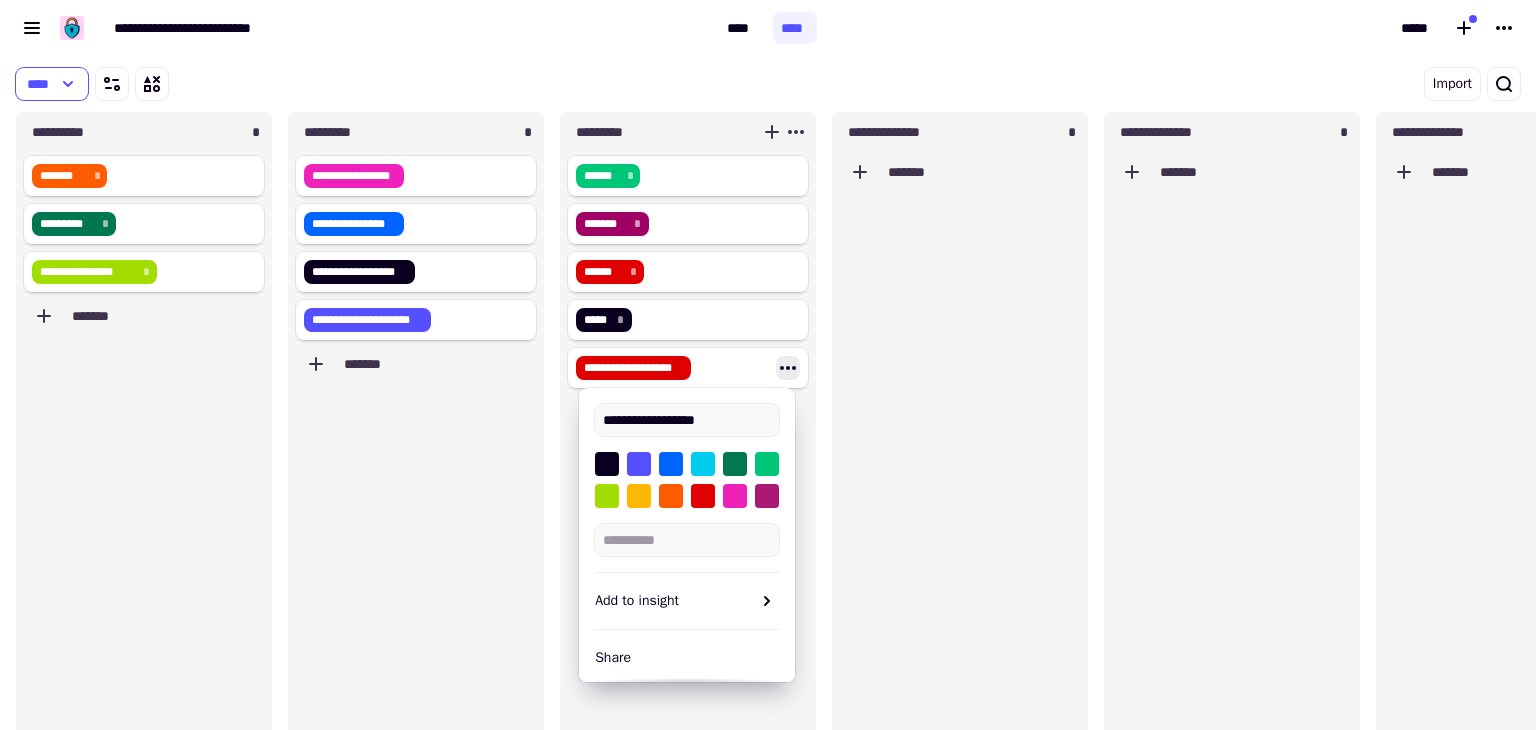 click at bounding box center [767, 496] 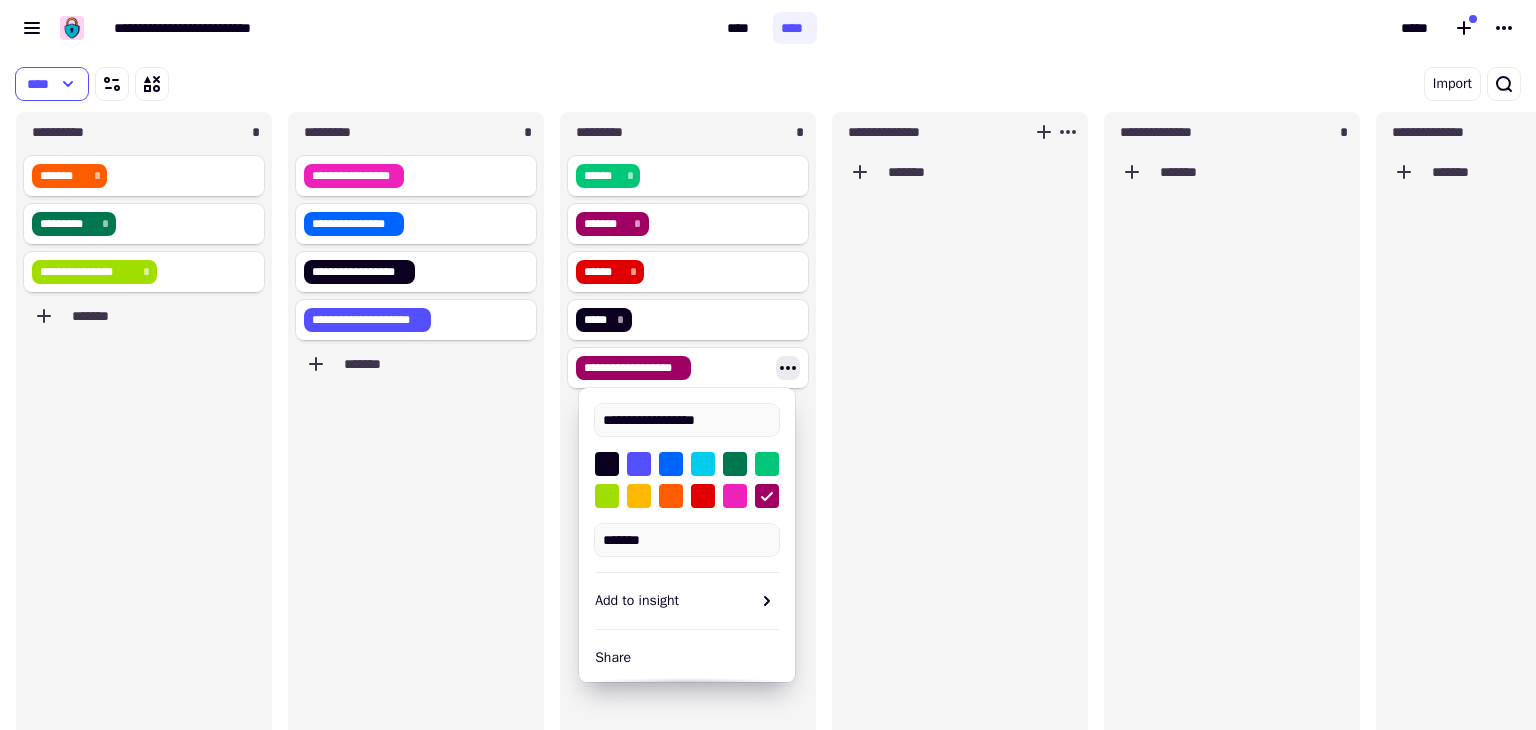 click on "*******" 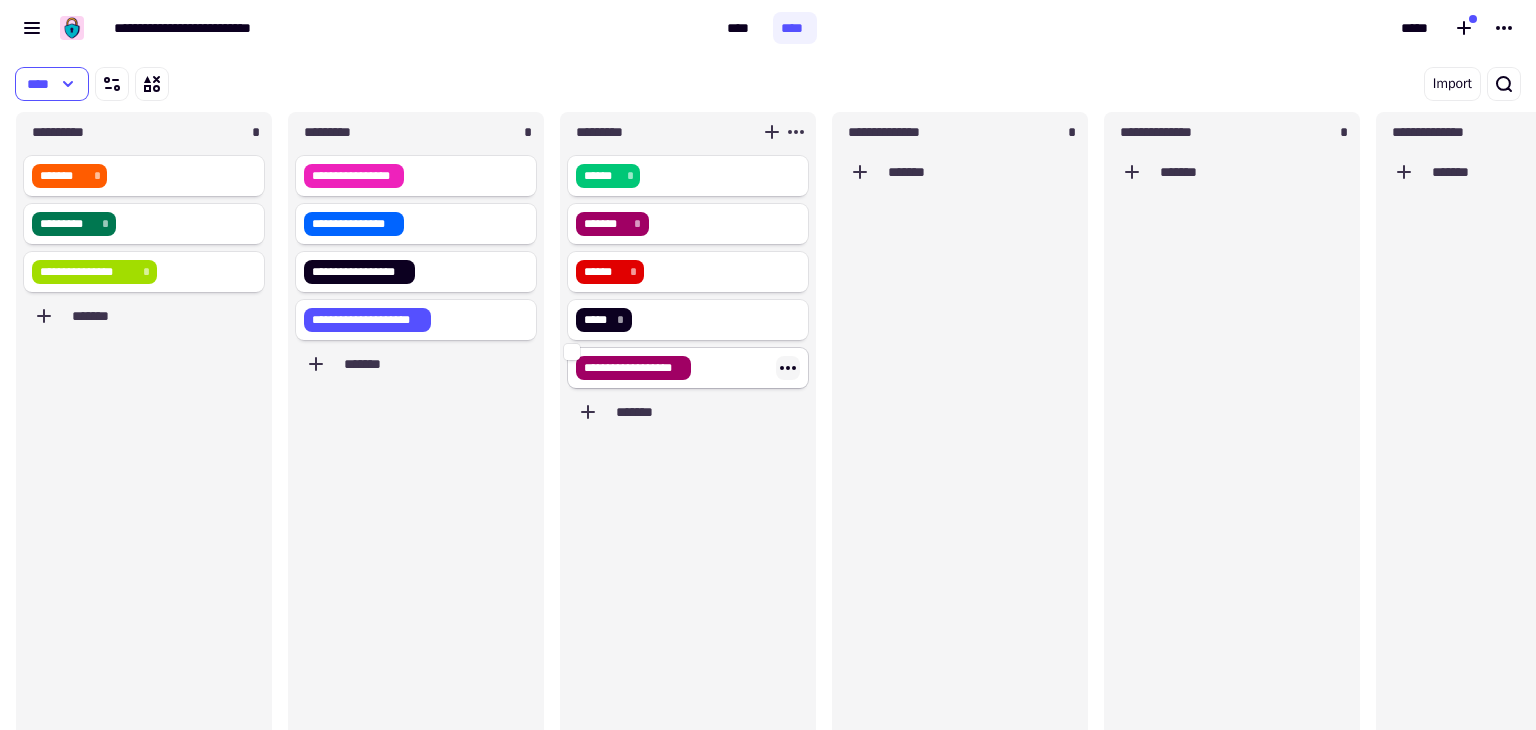 click 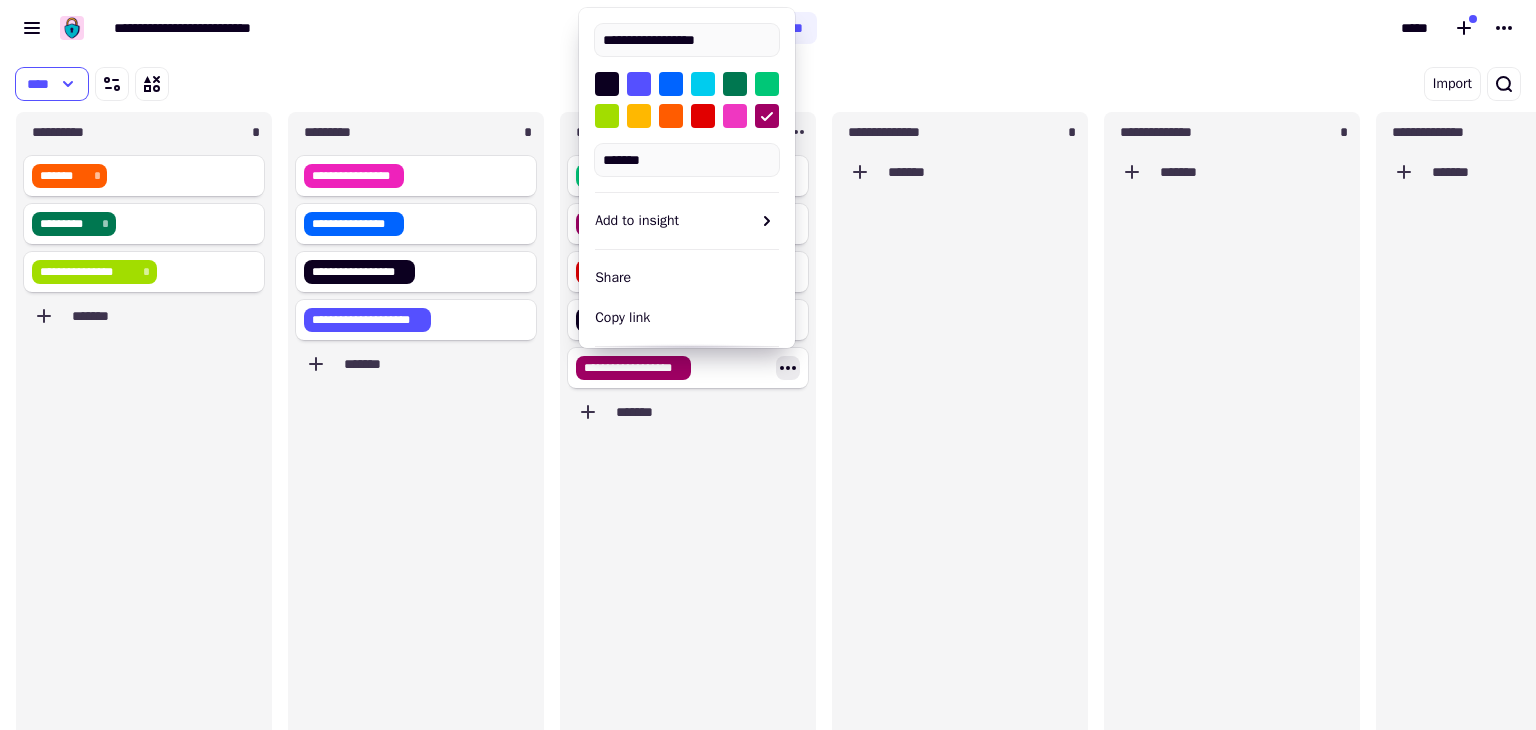 click at bounding box center [735, 116] 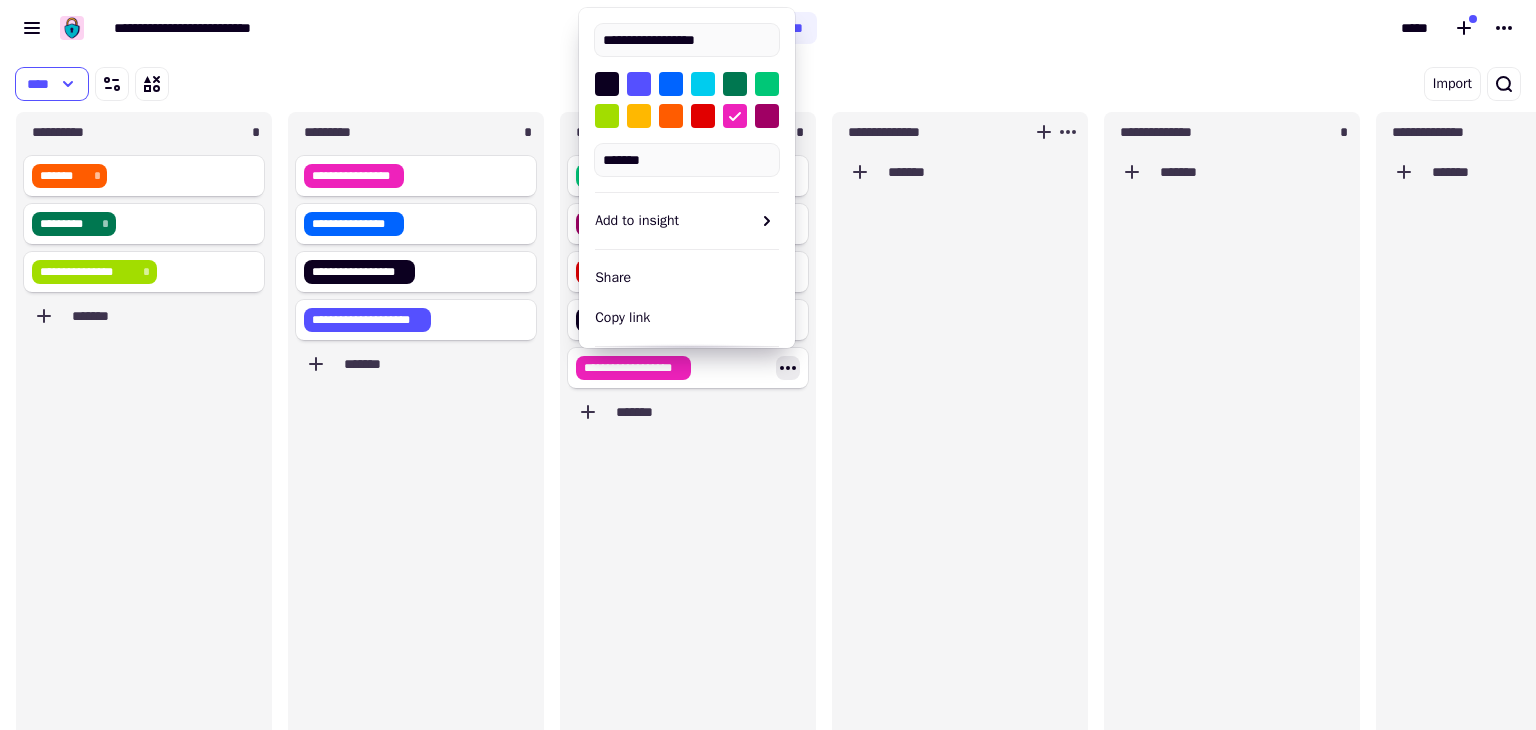click on "*******" 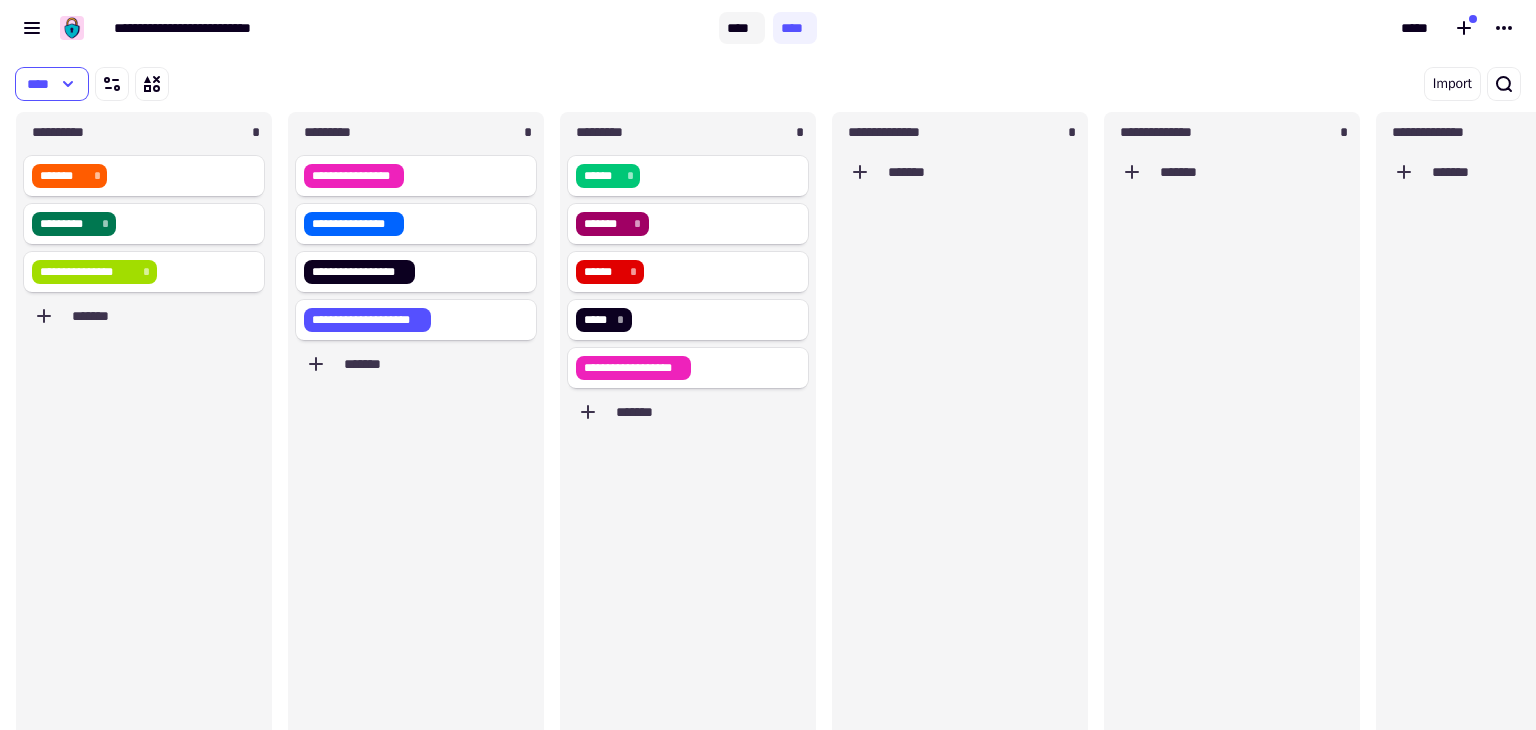 click on "****" 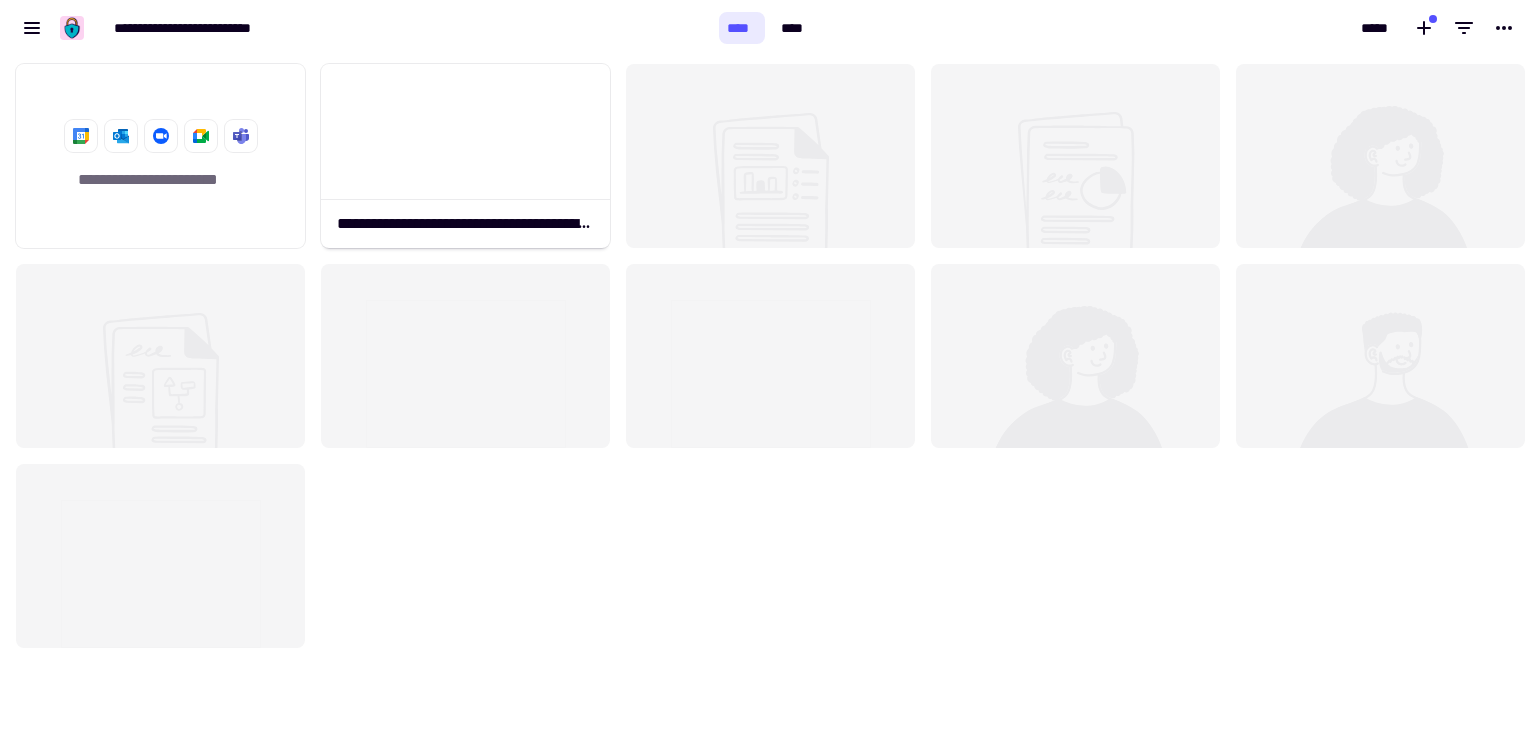 scroll, scrollTop: 16, scrollLeft: 16, axis: both 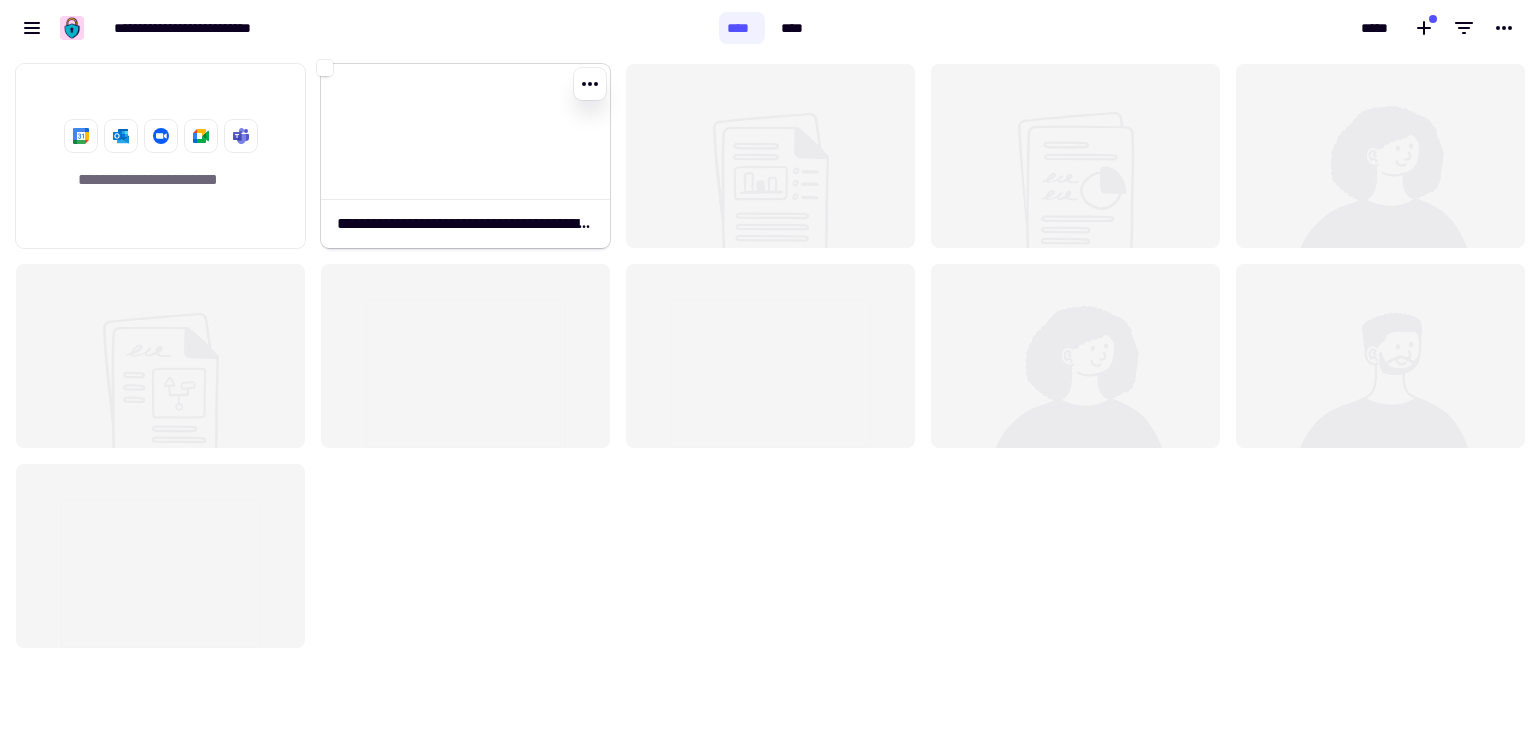 click 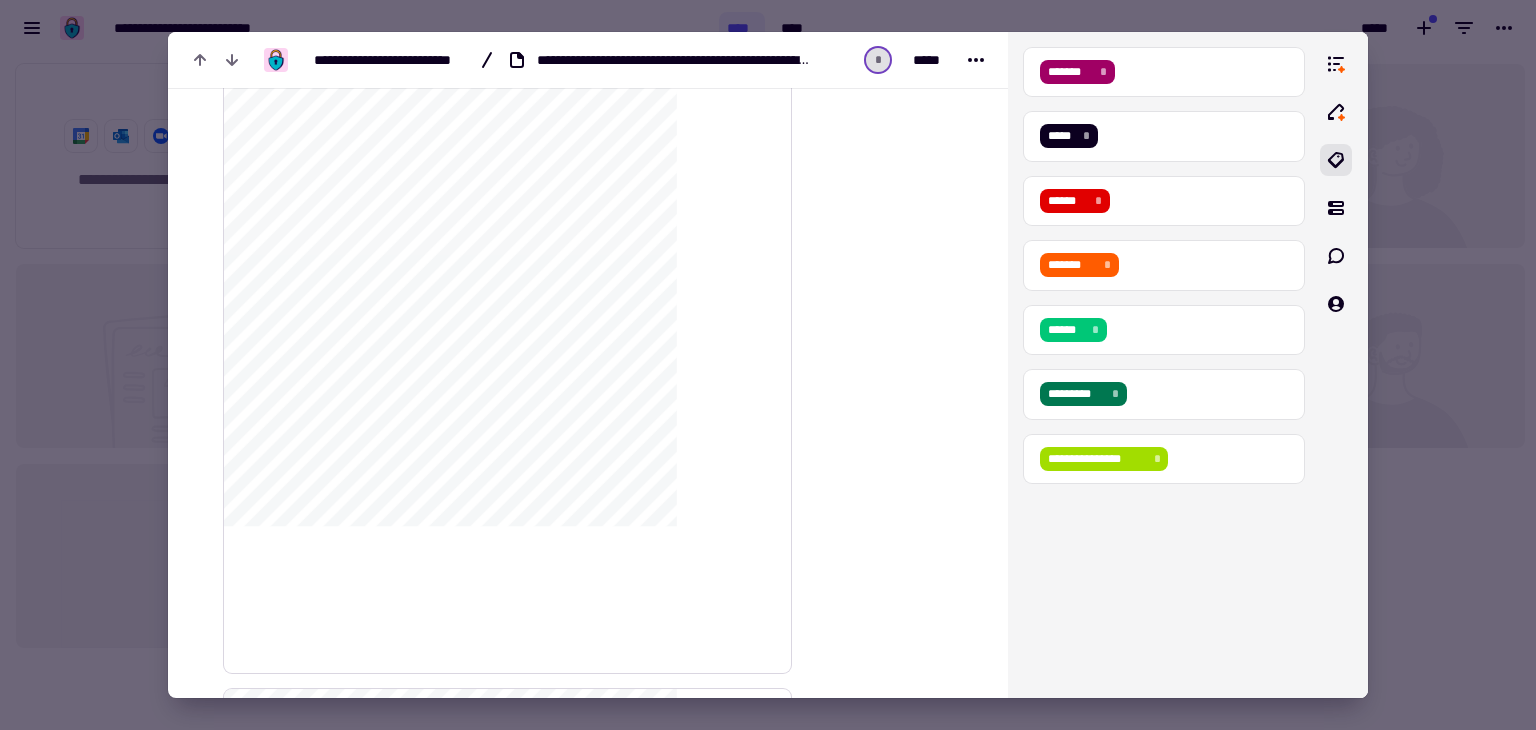 scroll, scrollTop: 2666, scrollLeft: 0, axis: vertical 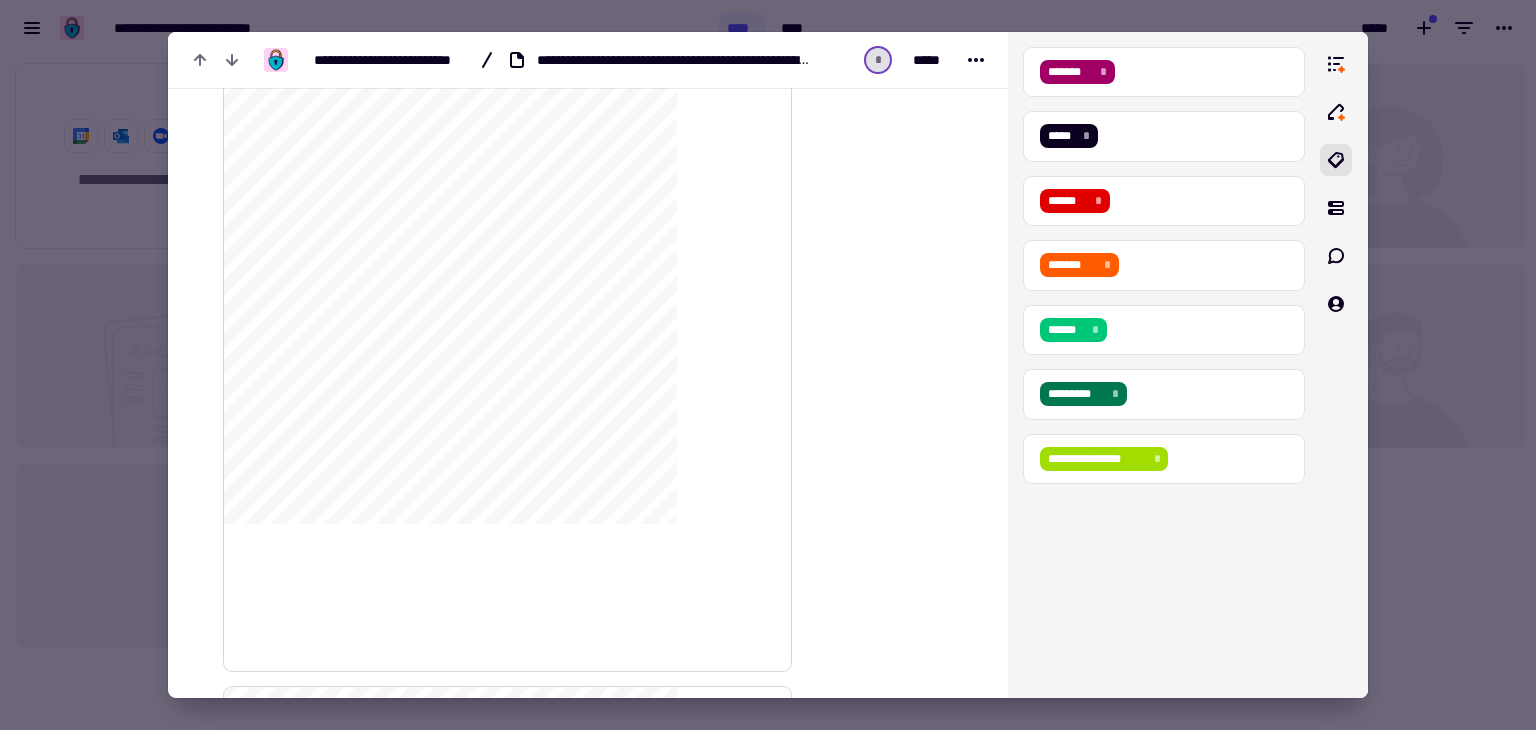 click on "**********" 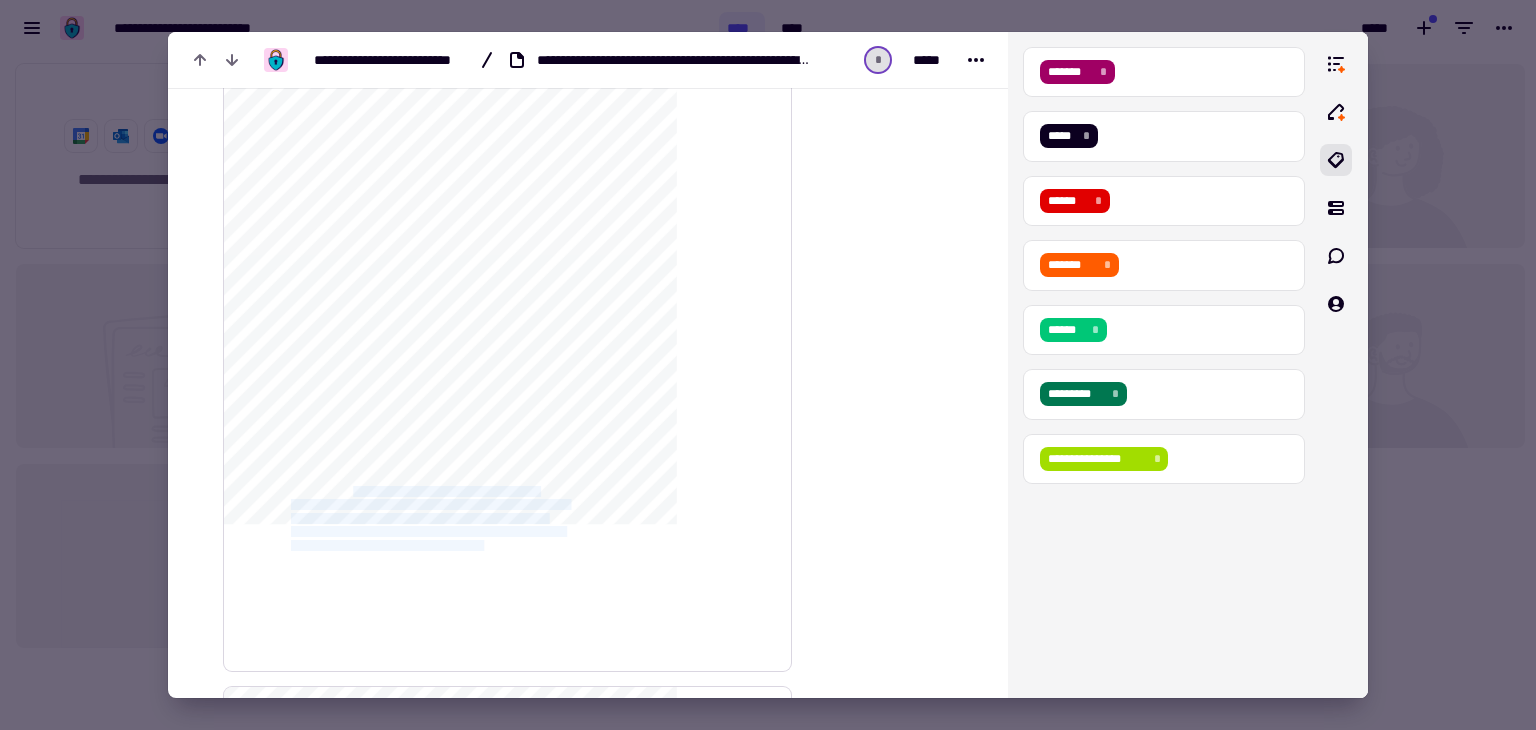 drag, startPoint x: 382, startPoint y: 491, endPoint x: 587, endPoint y: 542, distance: 211.24867 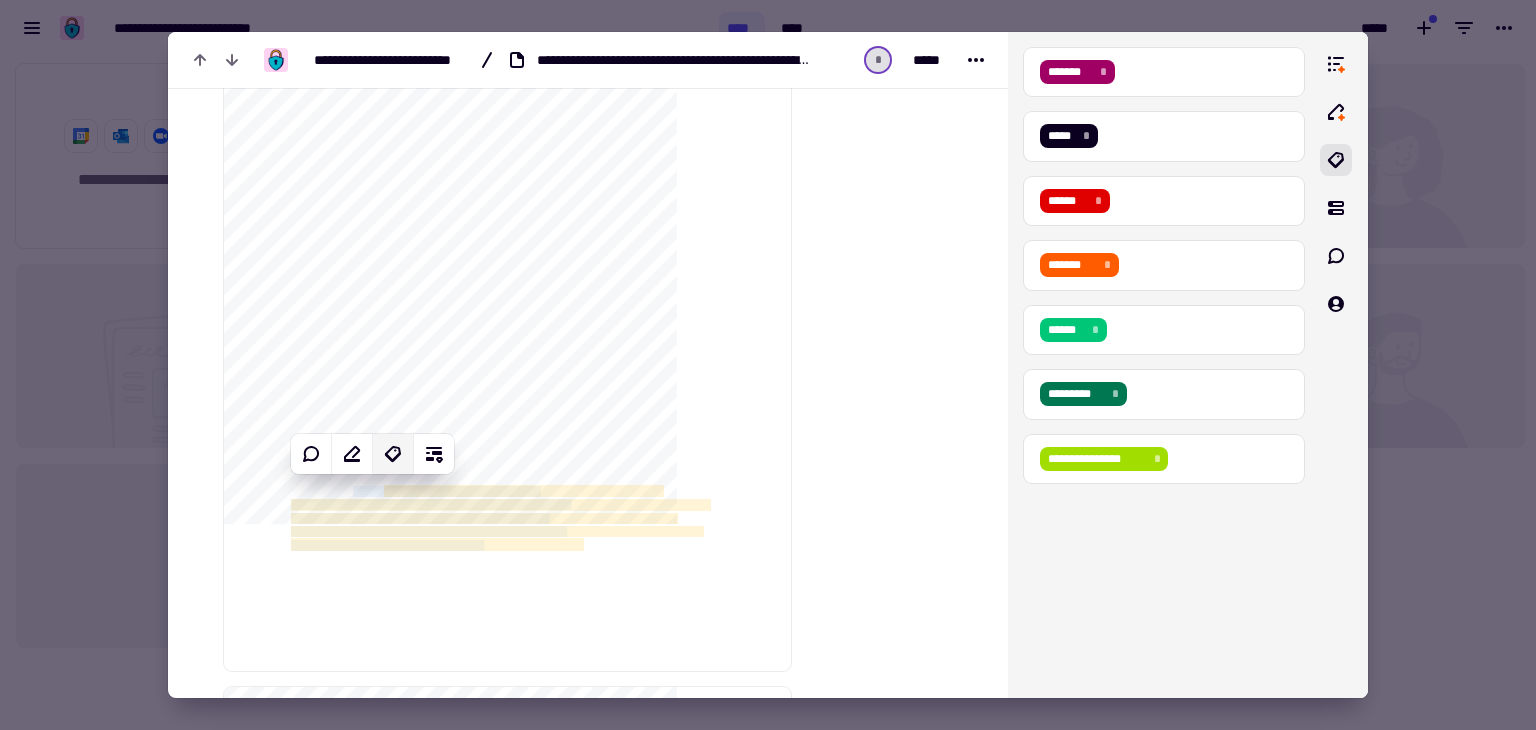 click 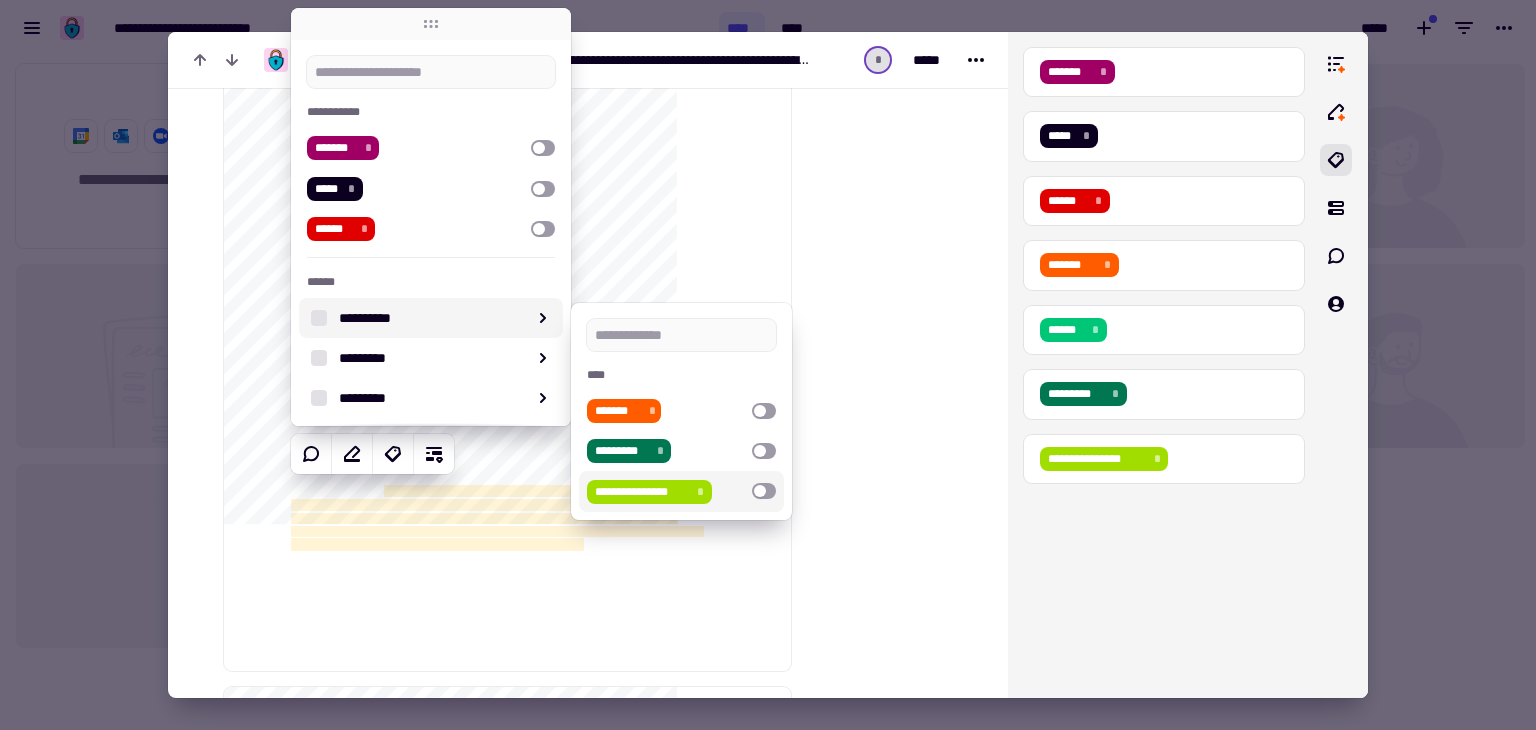 click at bounding box center [764, 491] 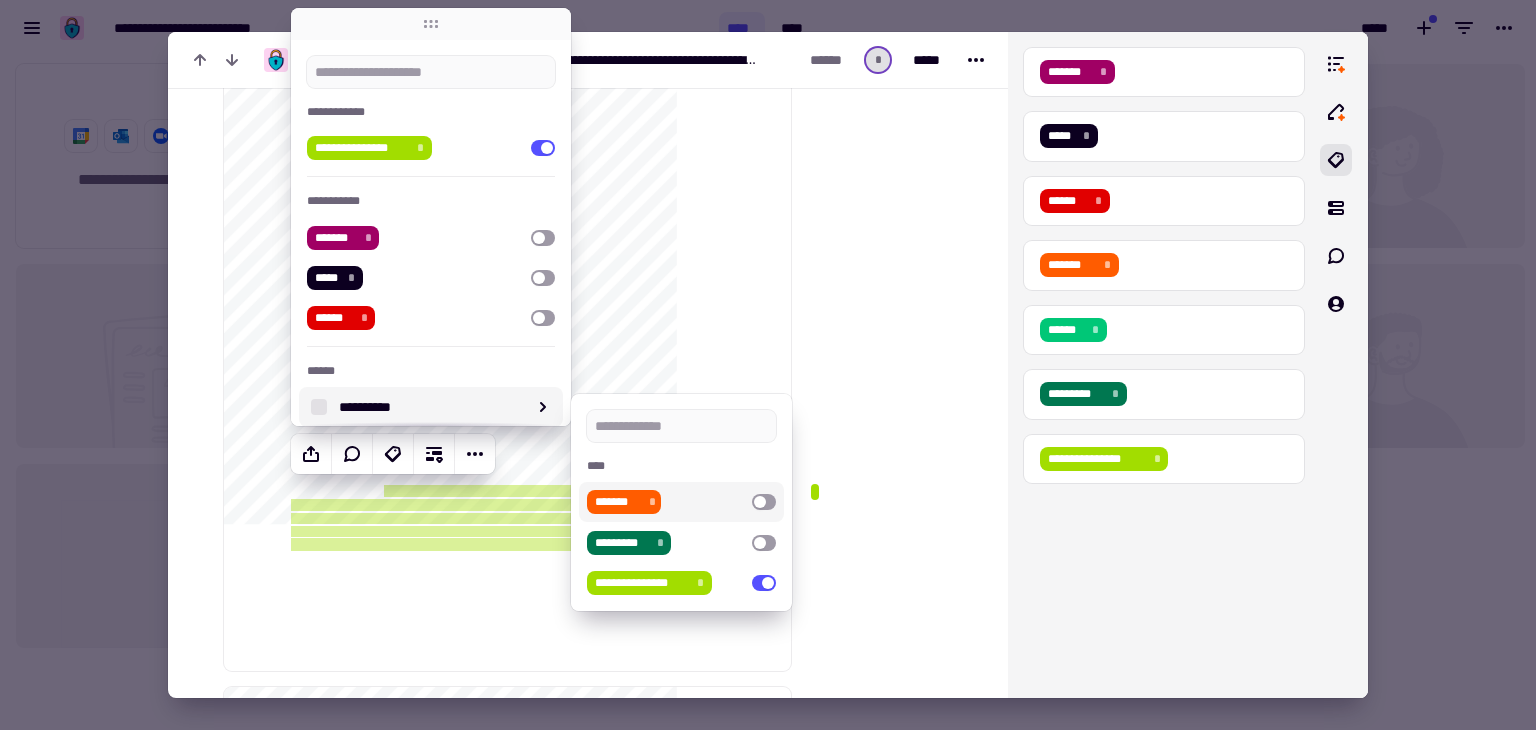 click at bounding box center [891, 53989] 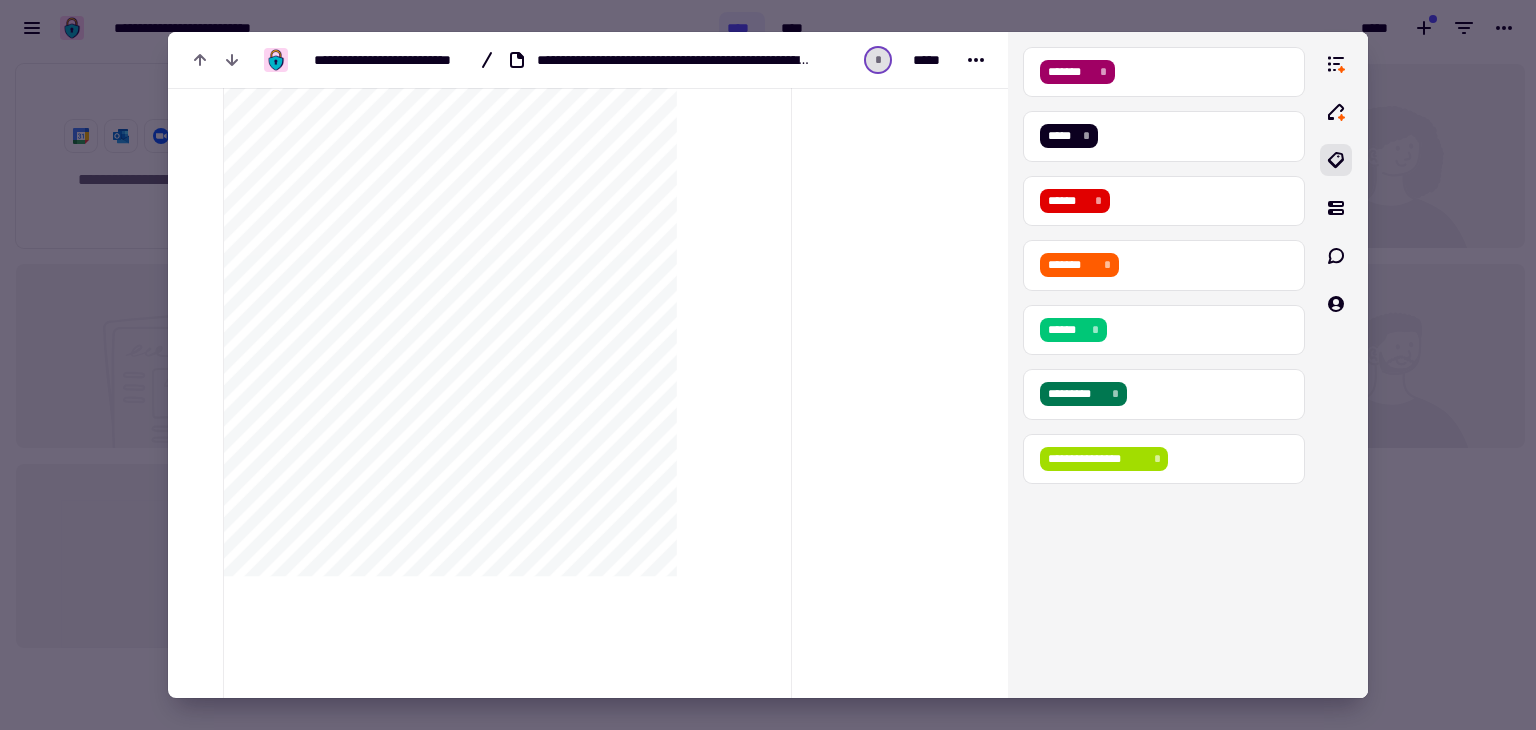 scroll, scrollTop: 10118, scrollLeft: 0, axis: vertical 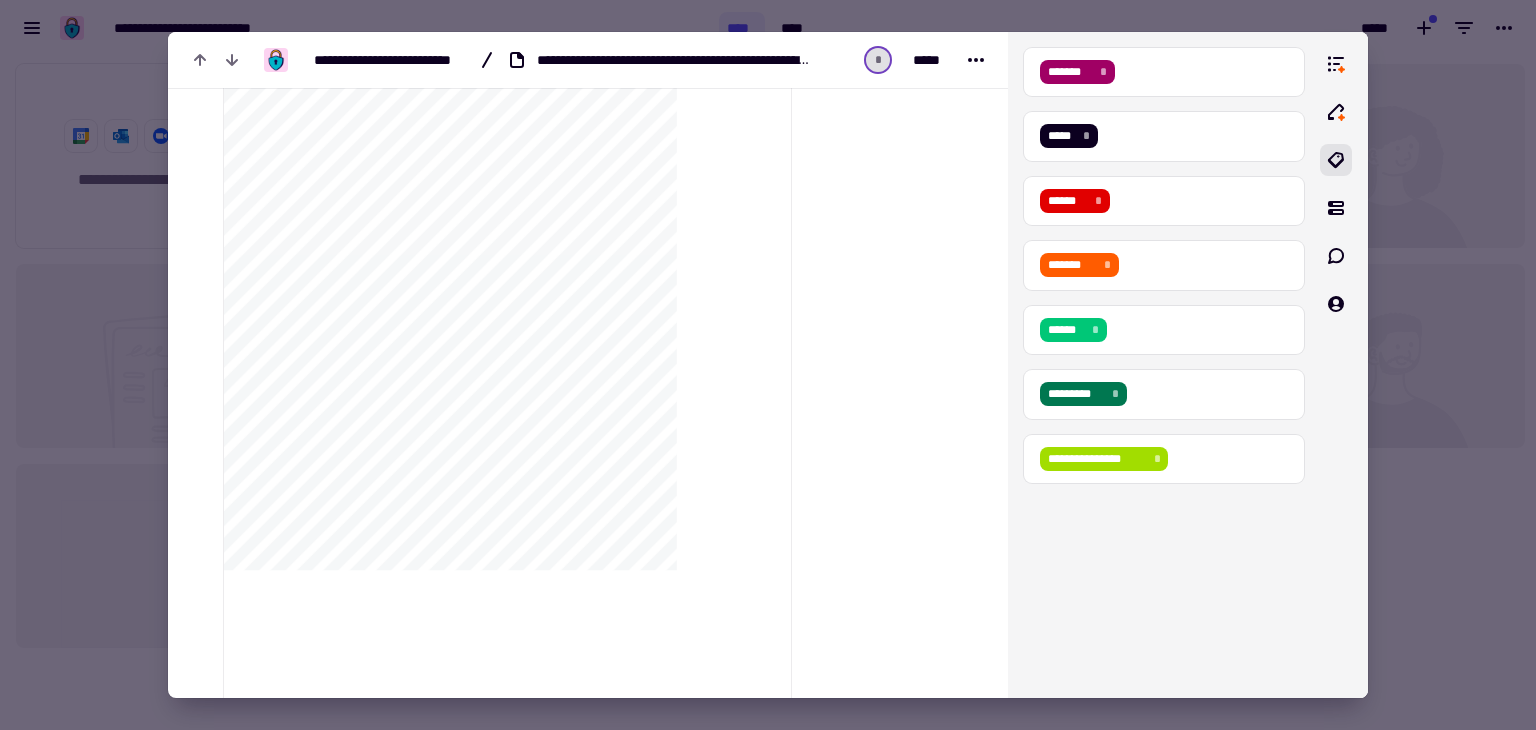 click at bounding box center [891, 46537] 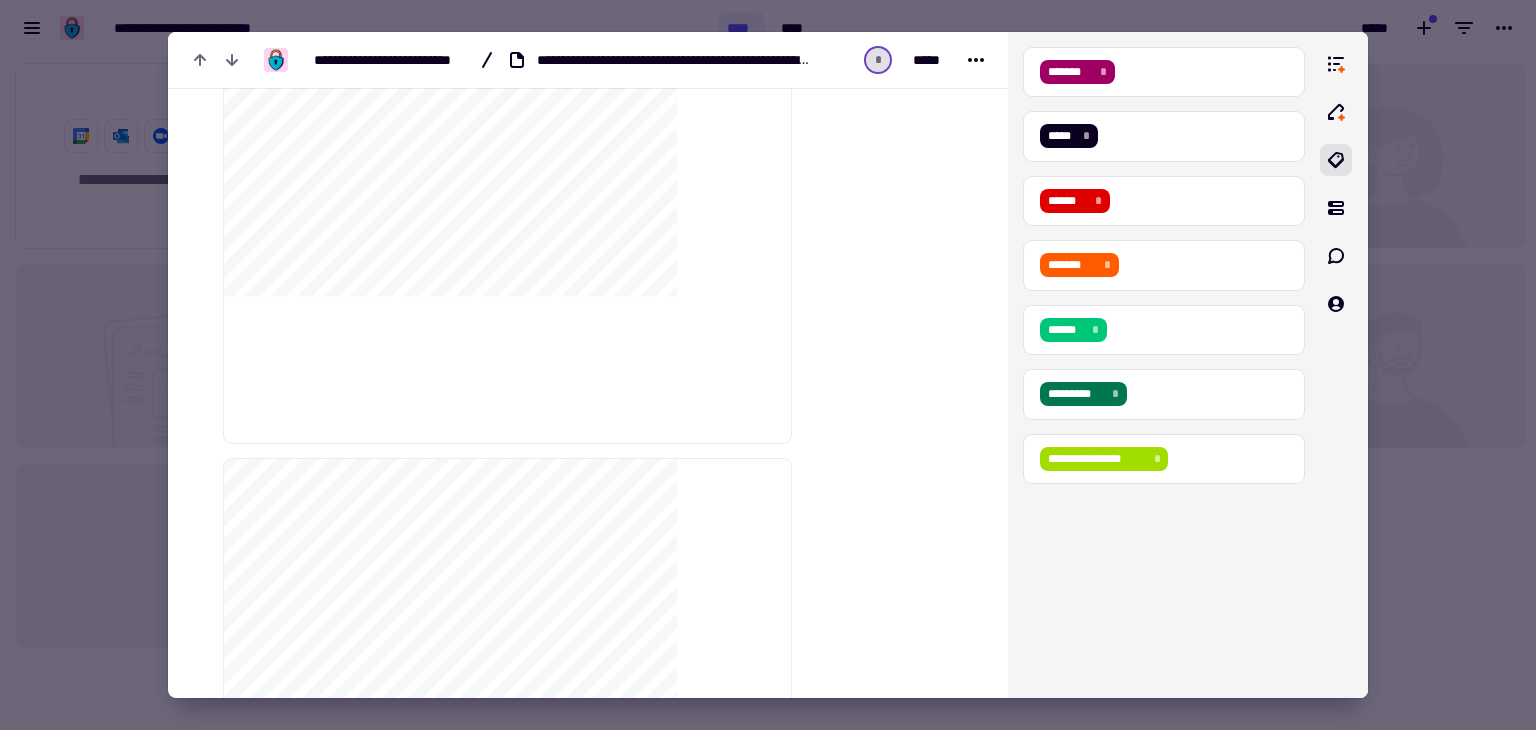 scroll, scrollTop: 10392, scrollLeft: 0, axis: vertical 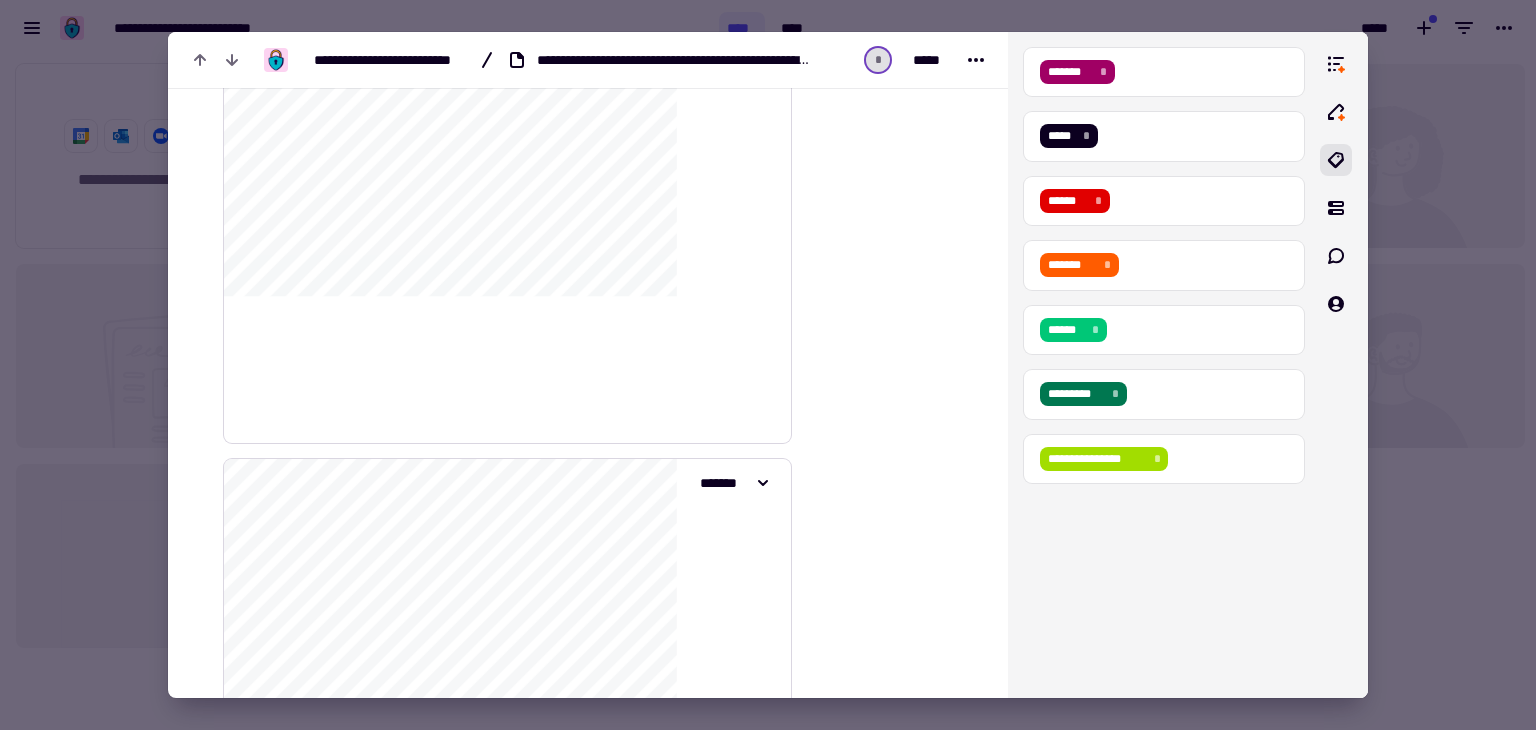 click on "**********" 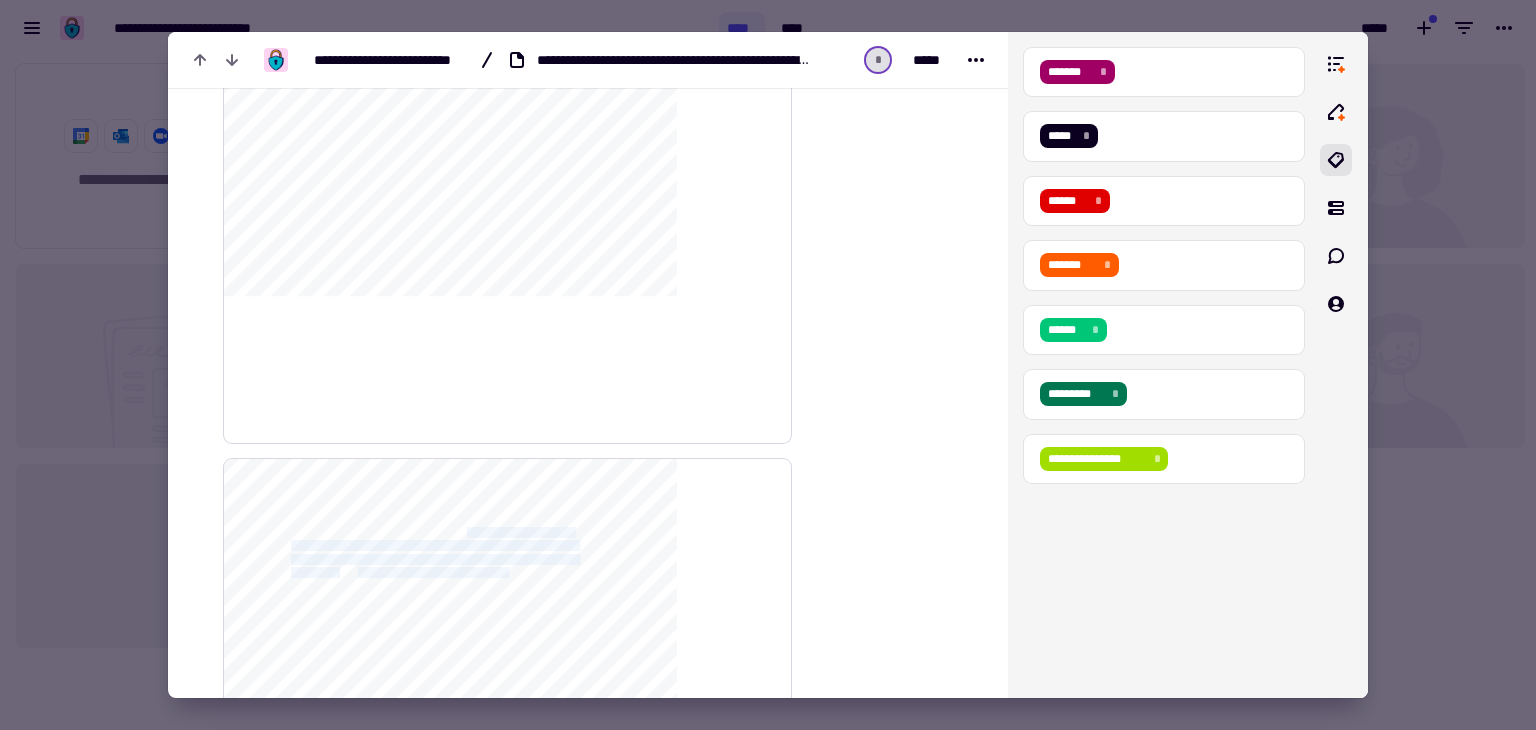 drag, startPoint x: 555, startPoint y: 529, endPoint x: 587, endPoint y: 565, distance: 48.166378 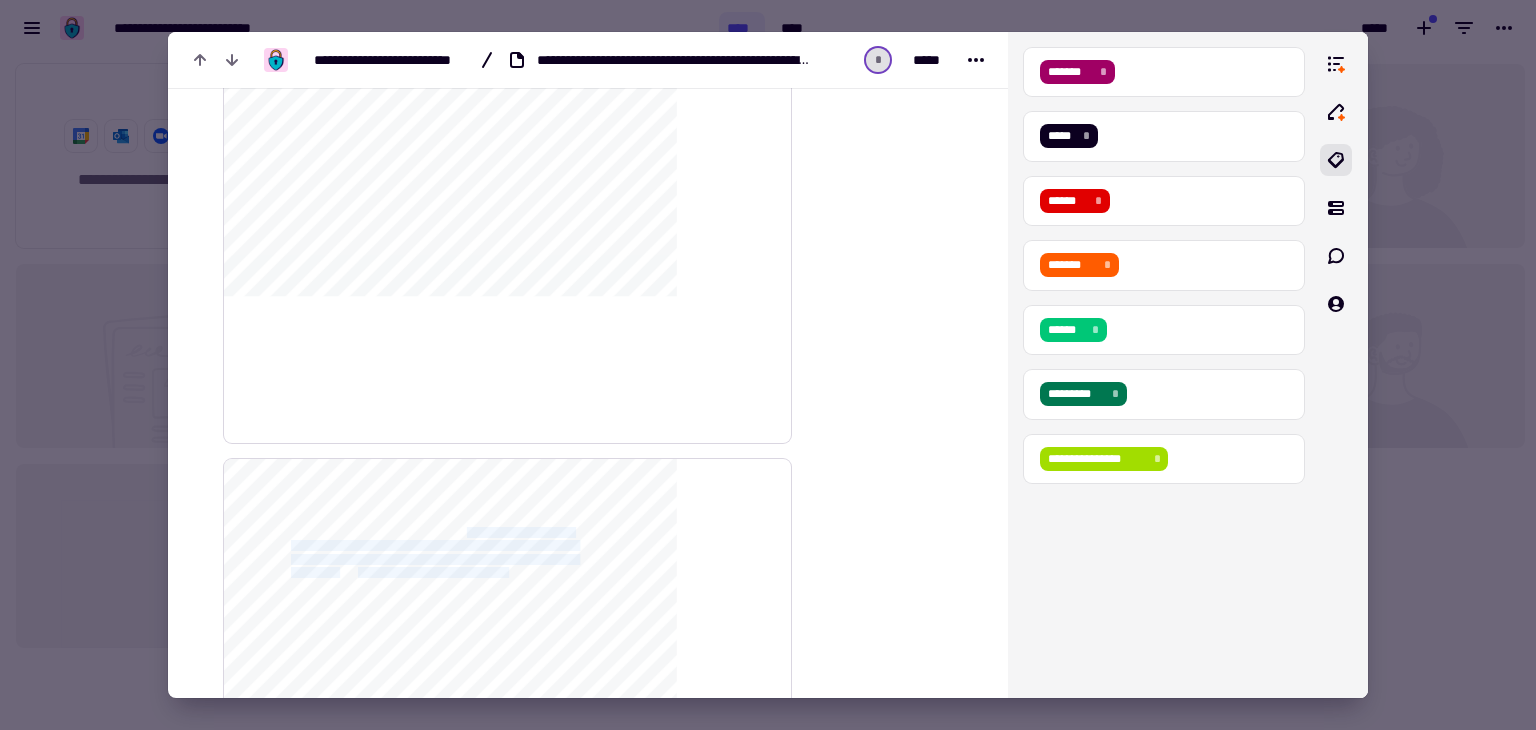 click on "**********" 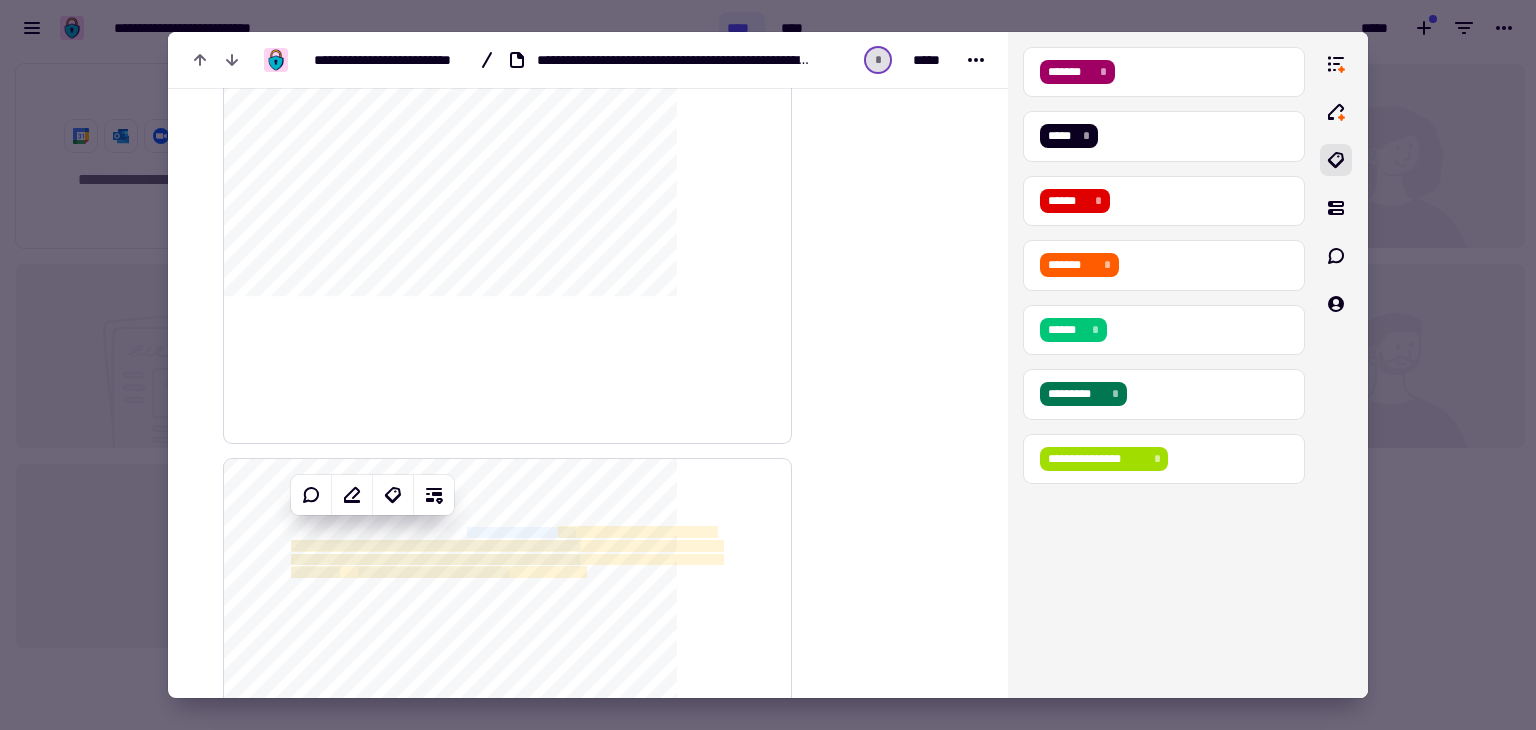 click on "**********" 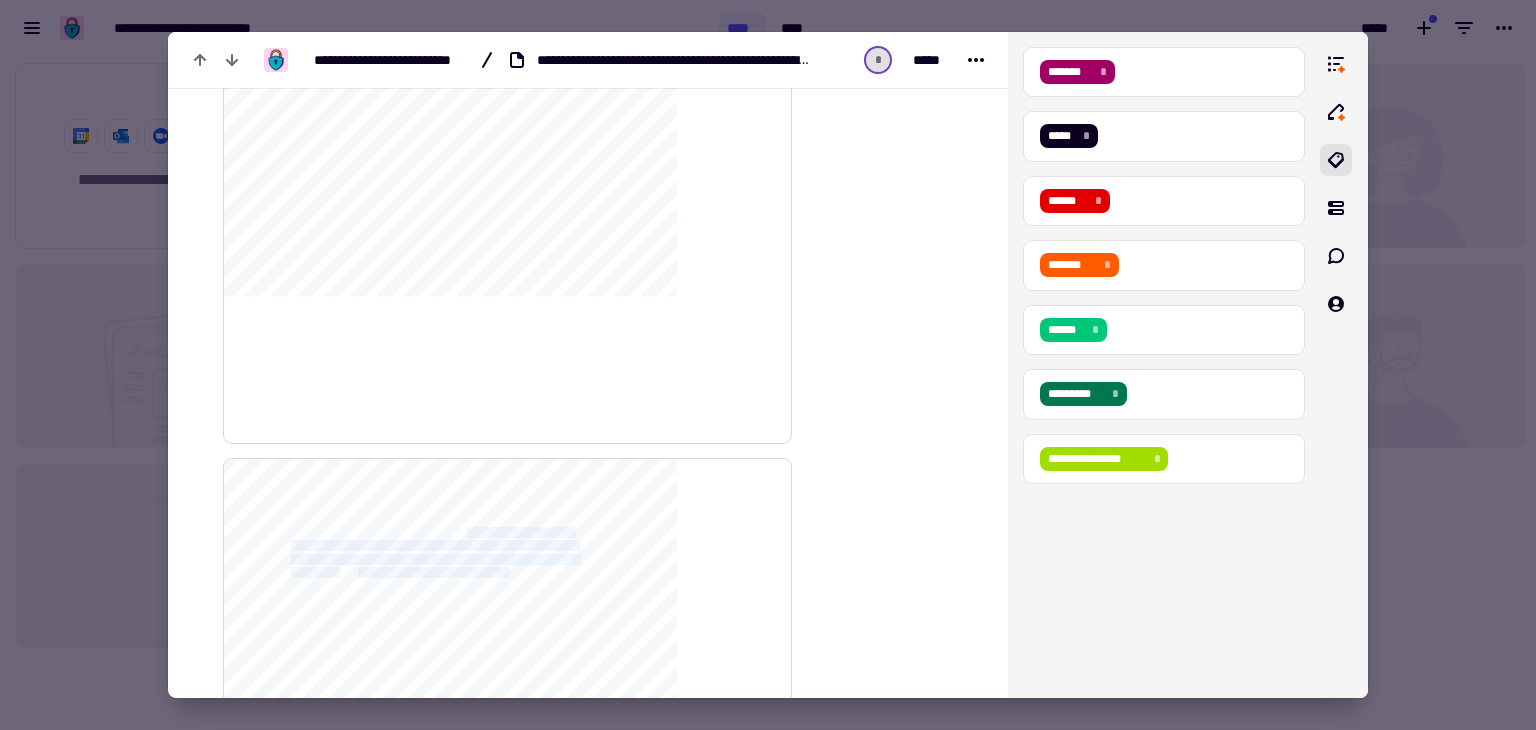 click on "**********" 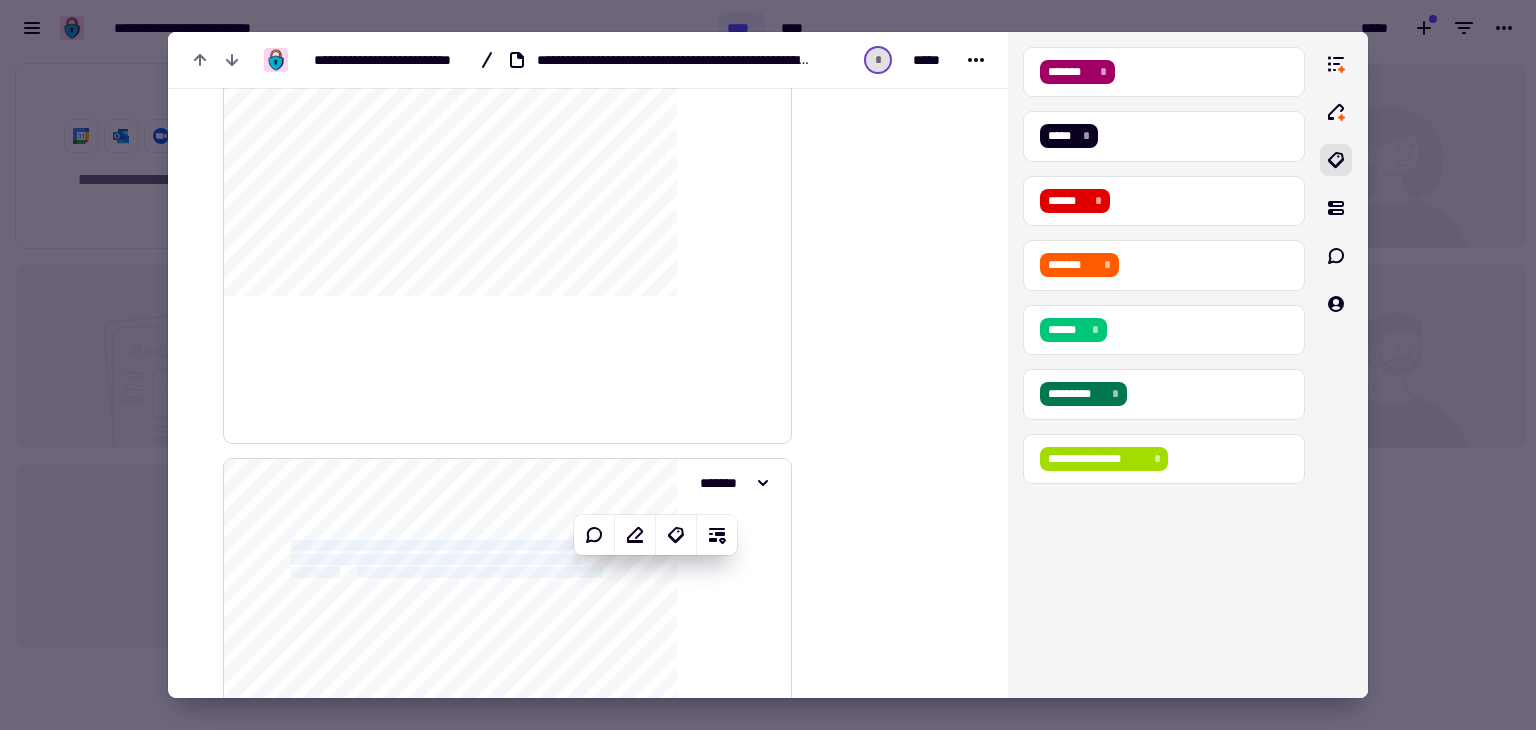 drag, startPoint x: 587, startPoint y: 565, endPoint x: 456, endPoint y: 543, distance: 132.83449 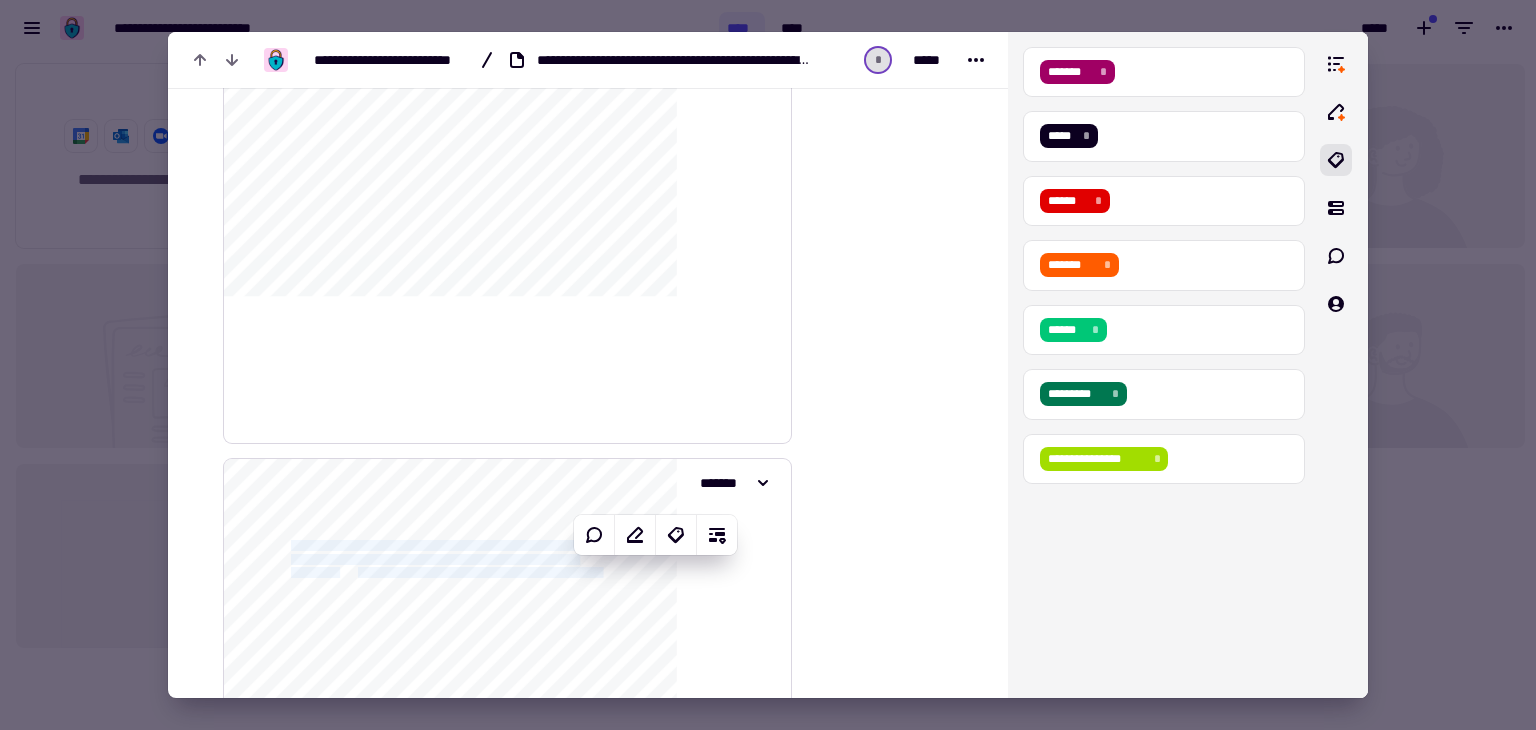 click on "**********" 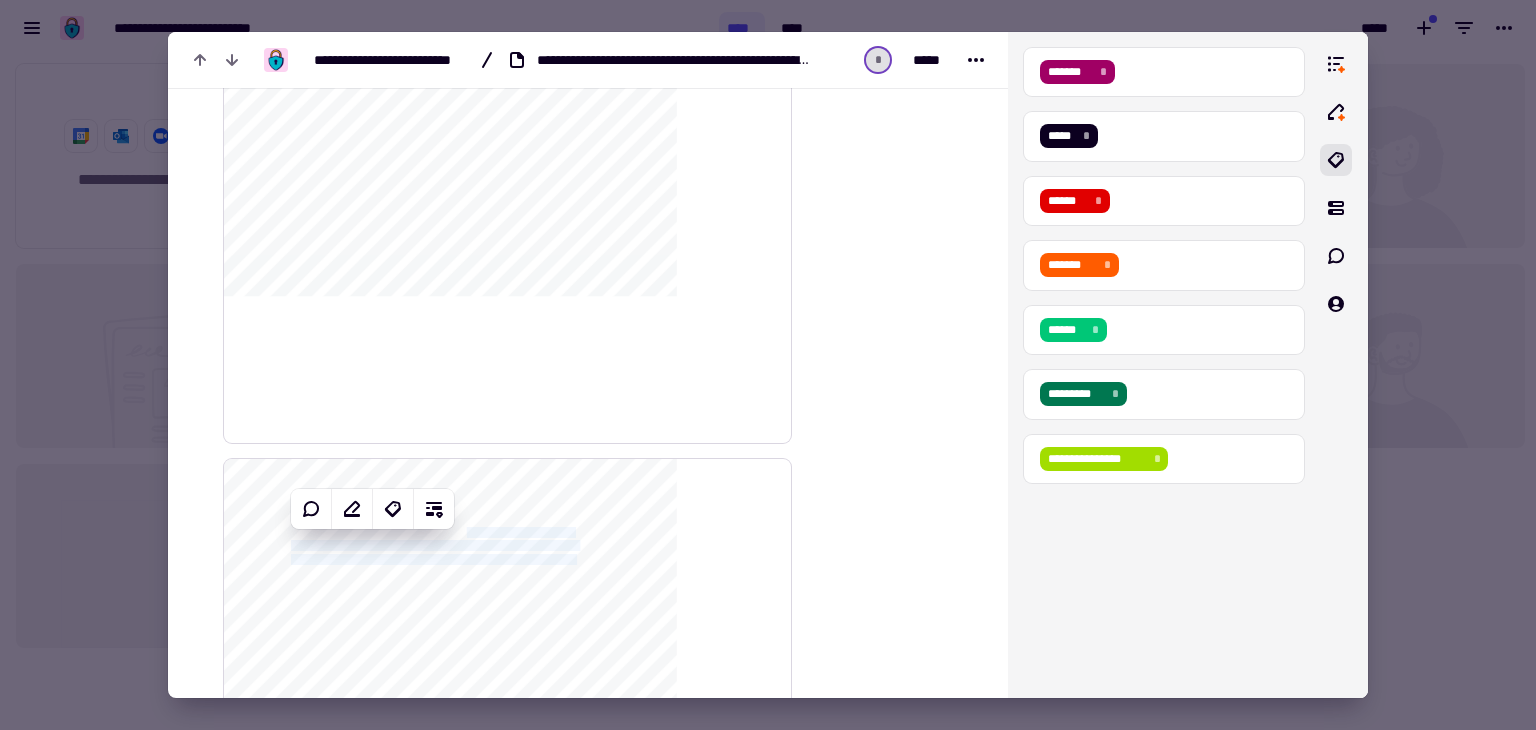 drag, startPoint x: 556, startPoint y: 525, endPoint x: 725, endPoint y: 557, distance: 172.00291 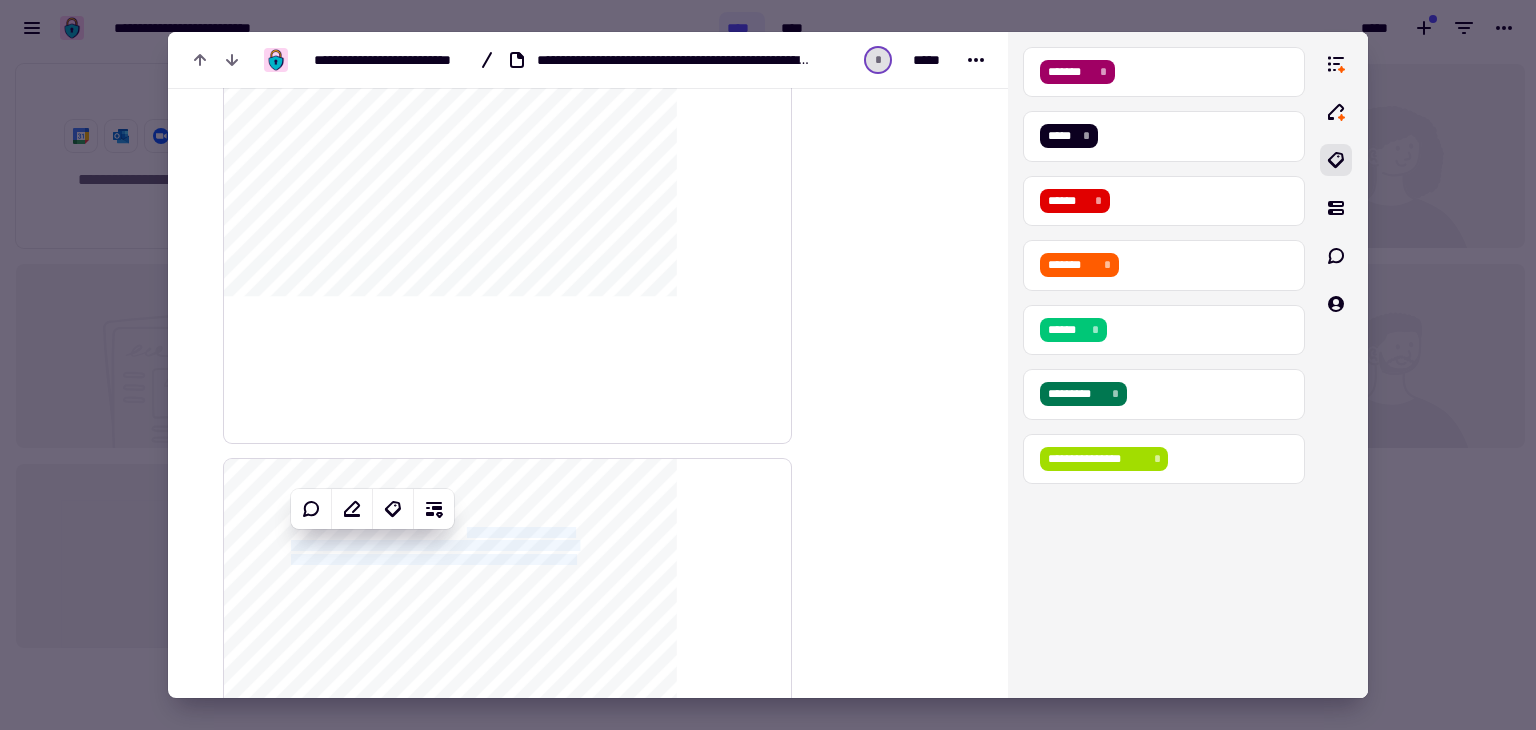 click on "**********" 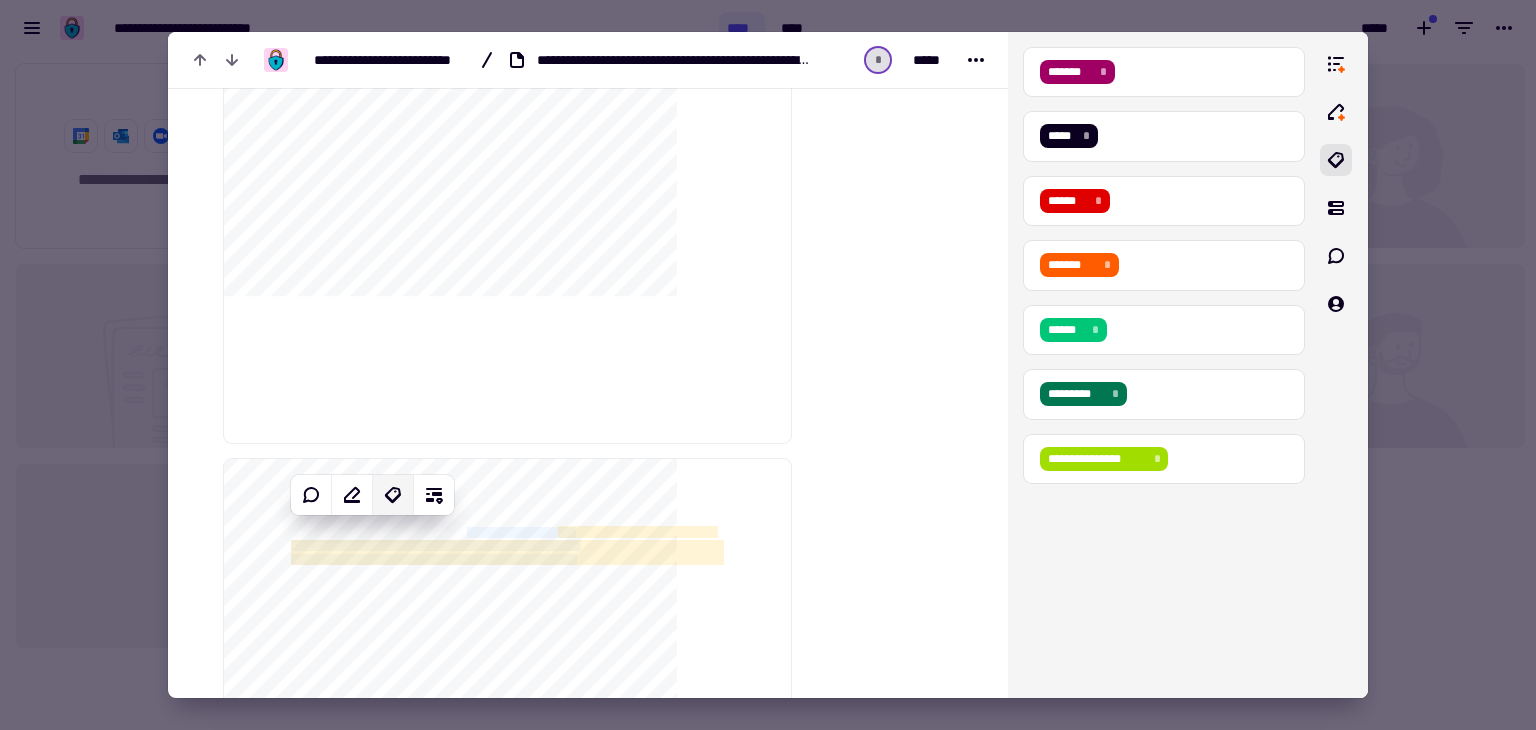 click 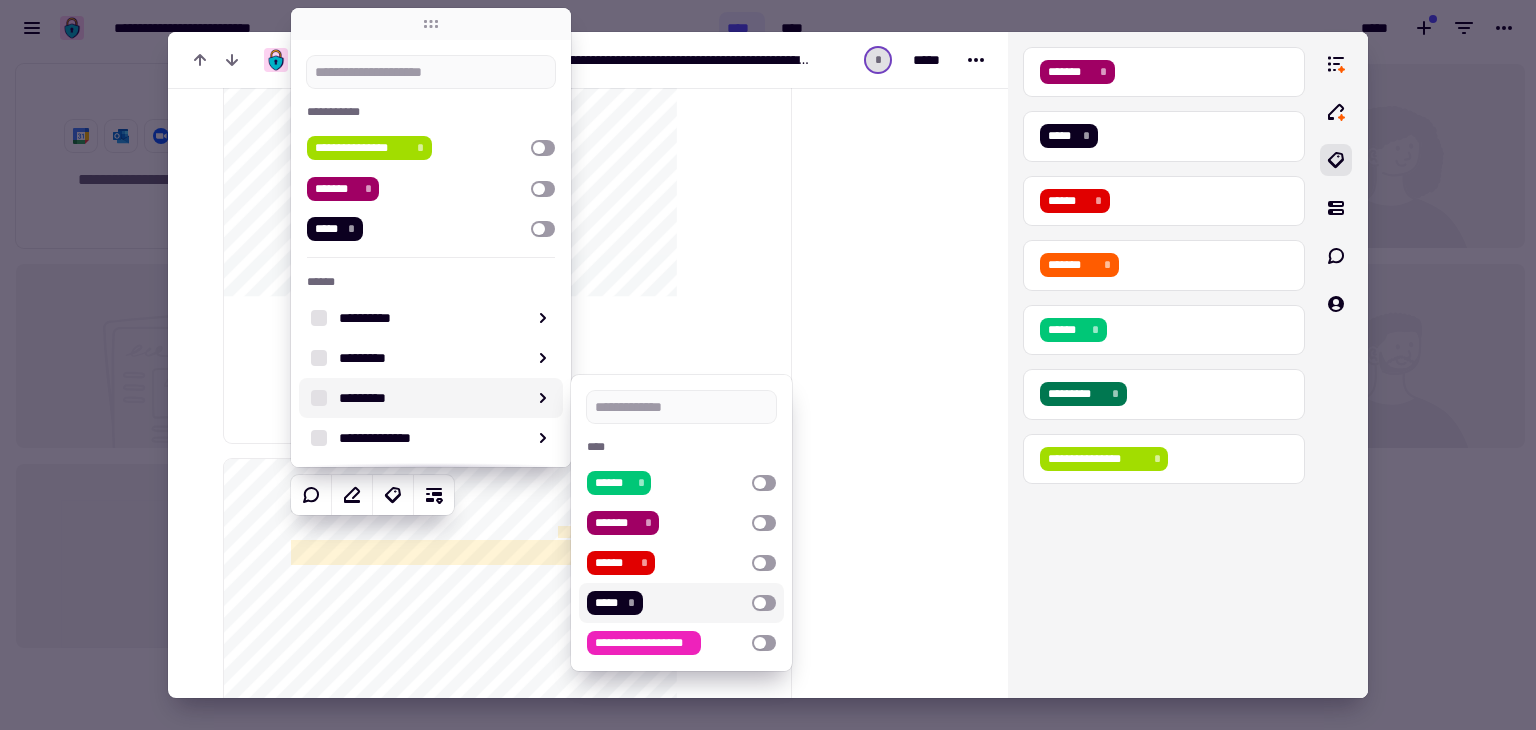 click at bounding box center (764, 603) 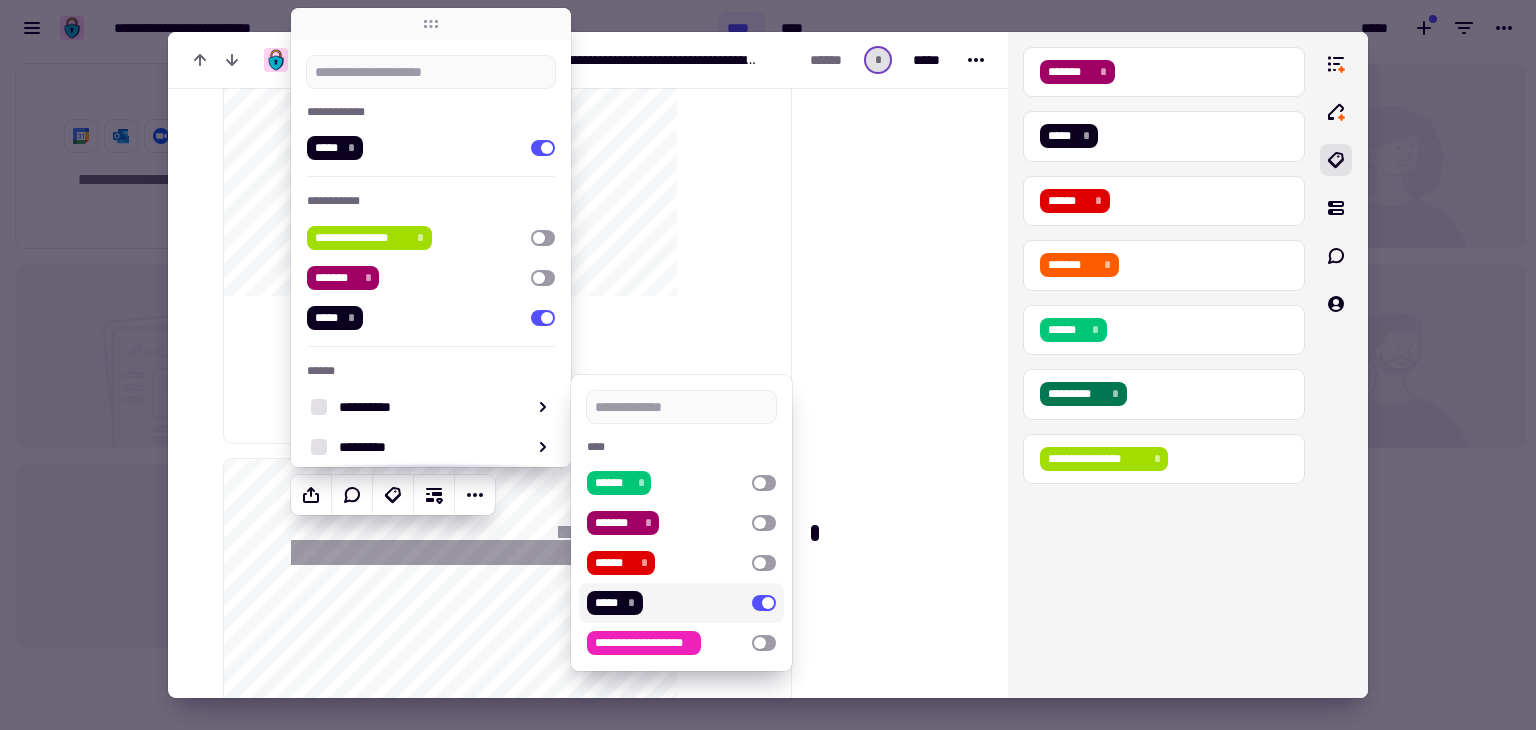 click at bounding box center (891, 46263) 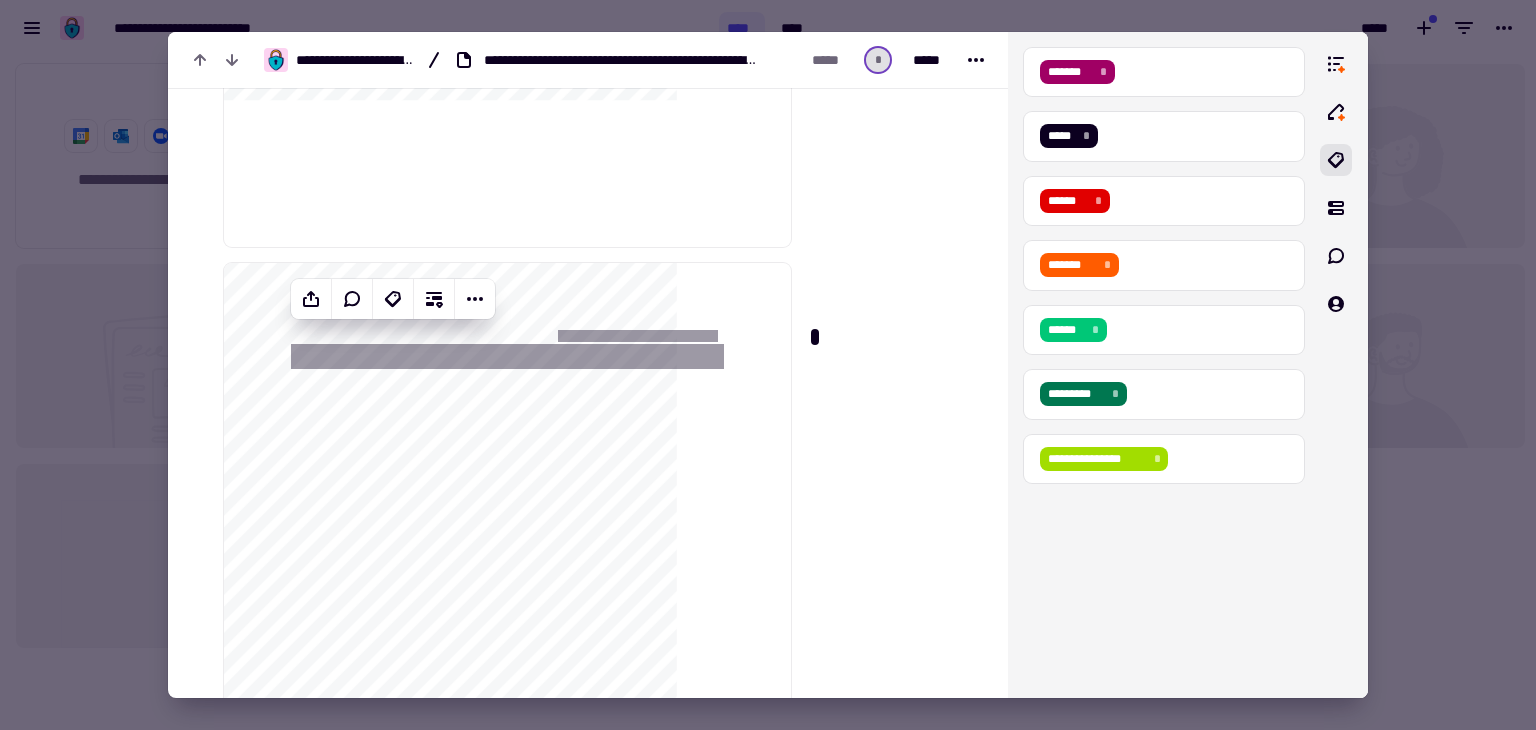 scroll, scrollTop: 10590, scrollLeft: 0, axis: vertical 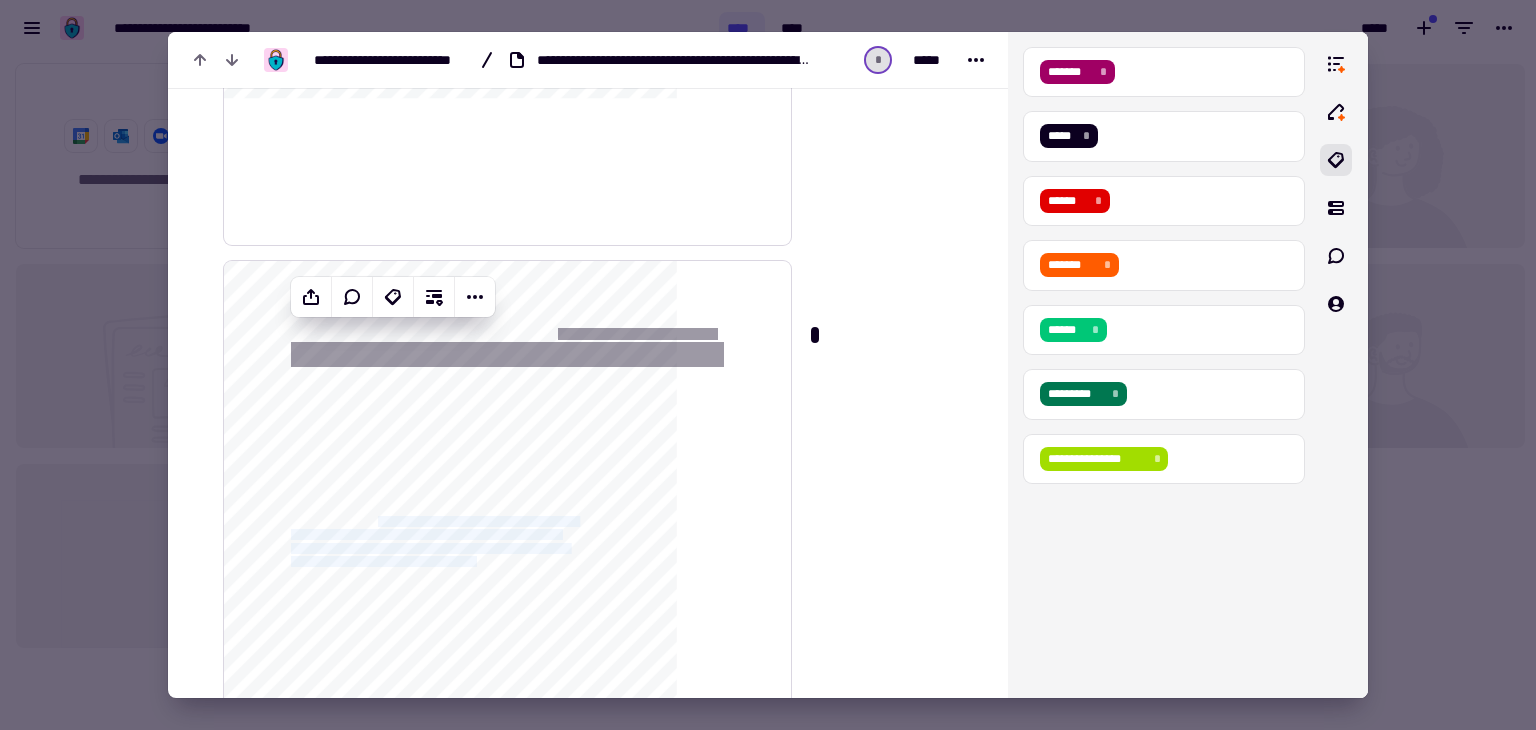 drag, startPoint x: 424, startPoint y: 521, endPoint x: 572, endPoint y: 555, distance: 151.8552 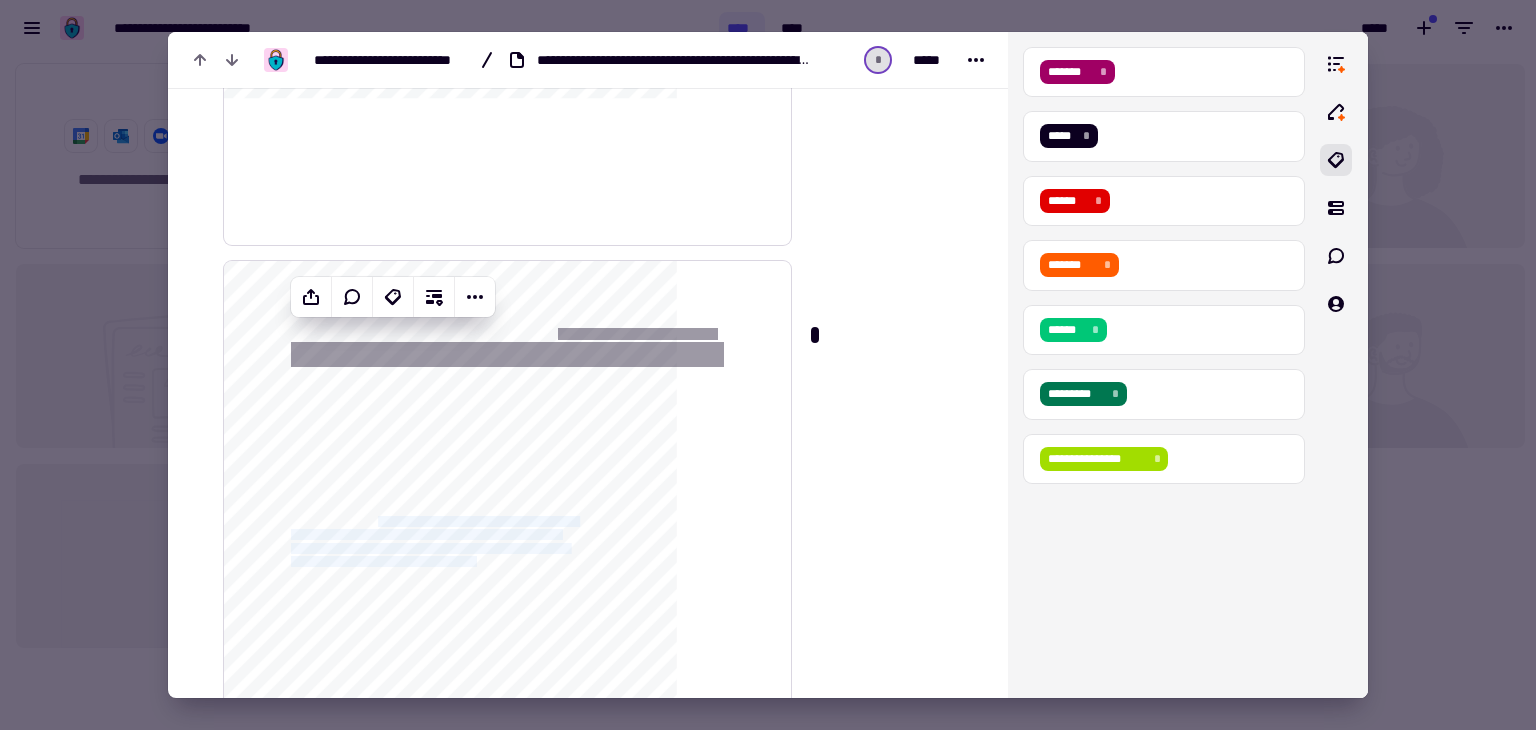 click on "**********" 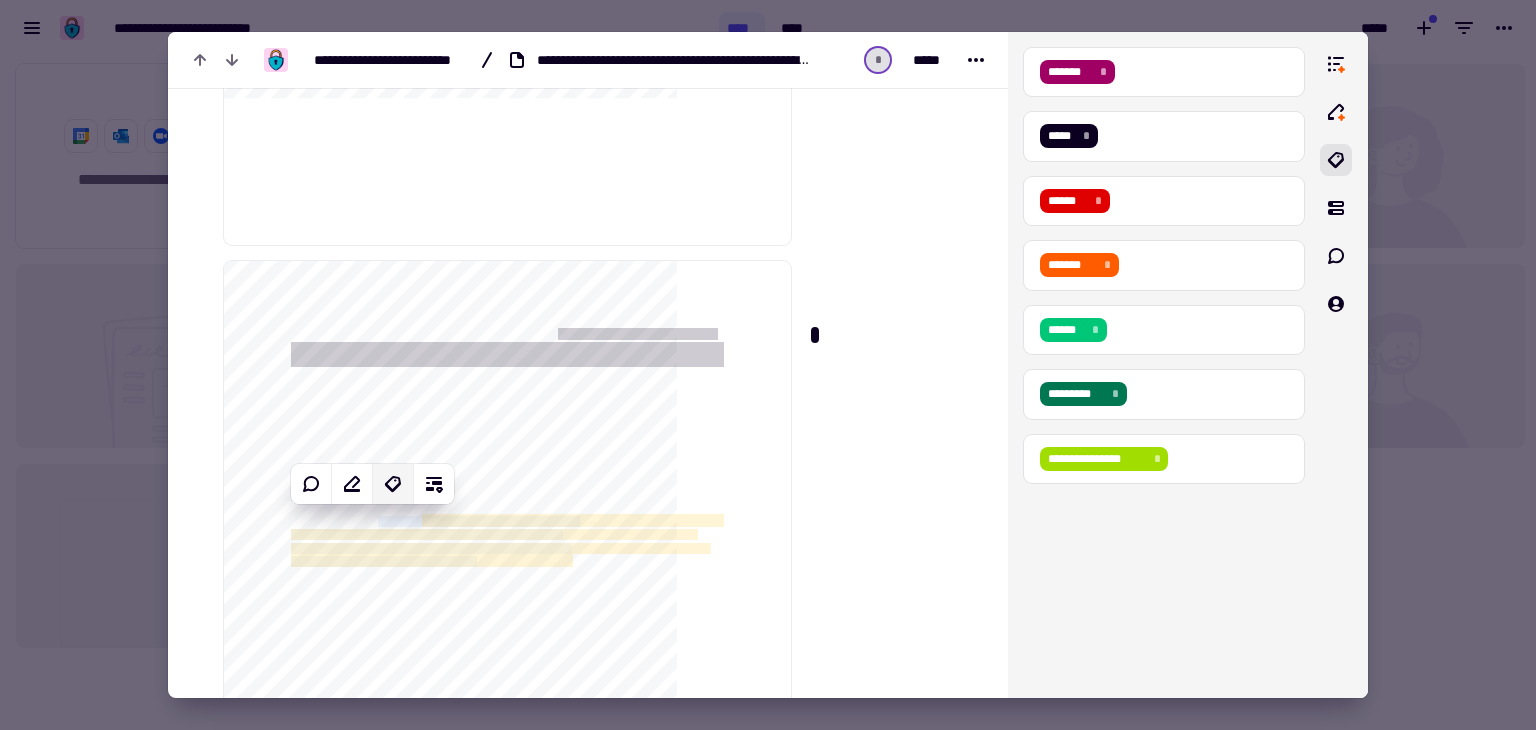 click 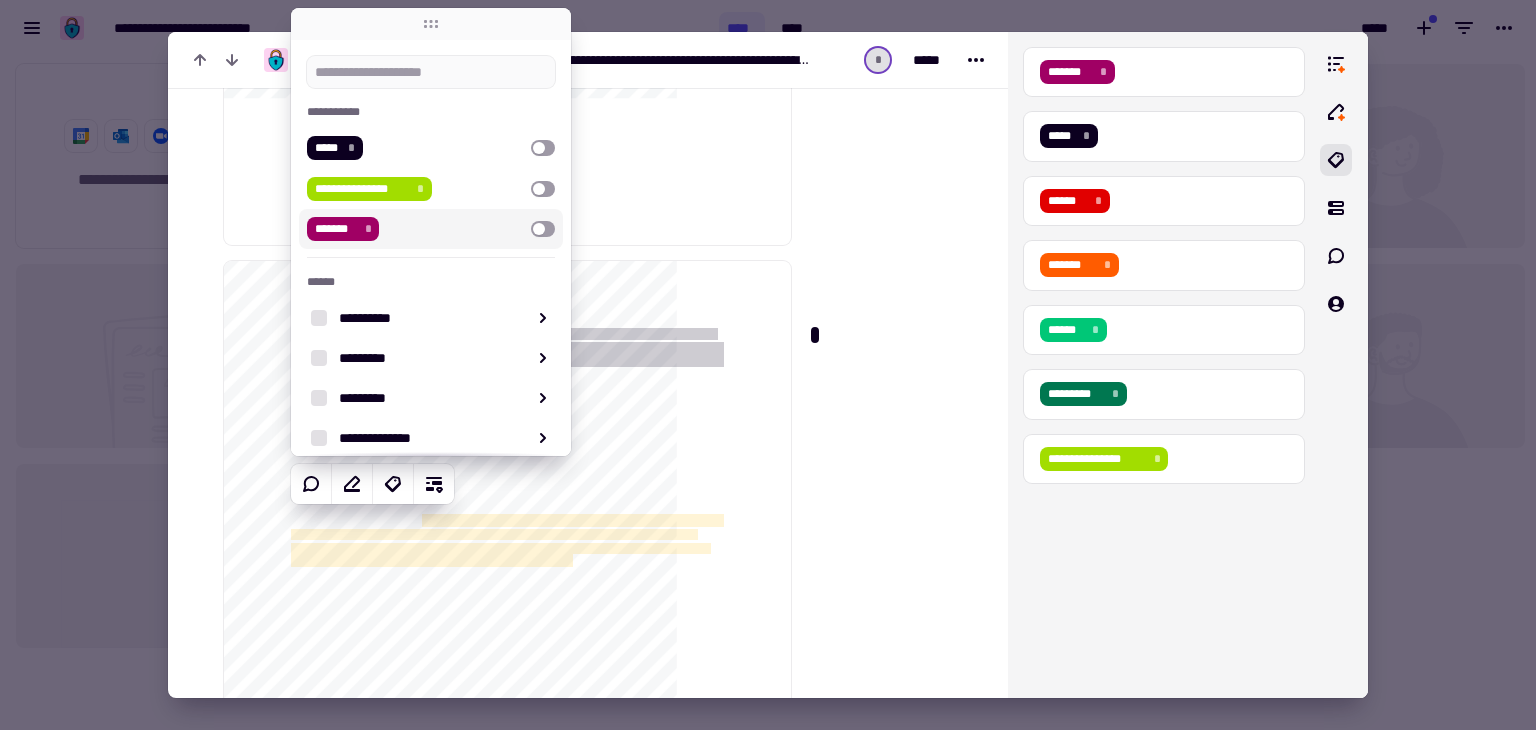 click on "******* *" at bounding box center [431, 229] 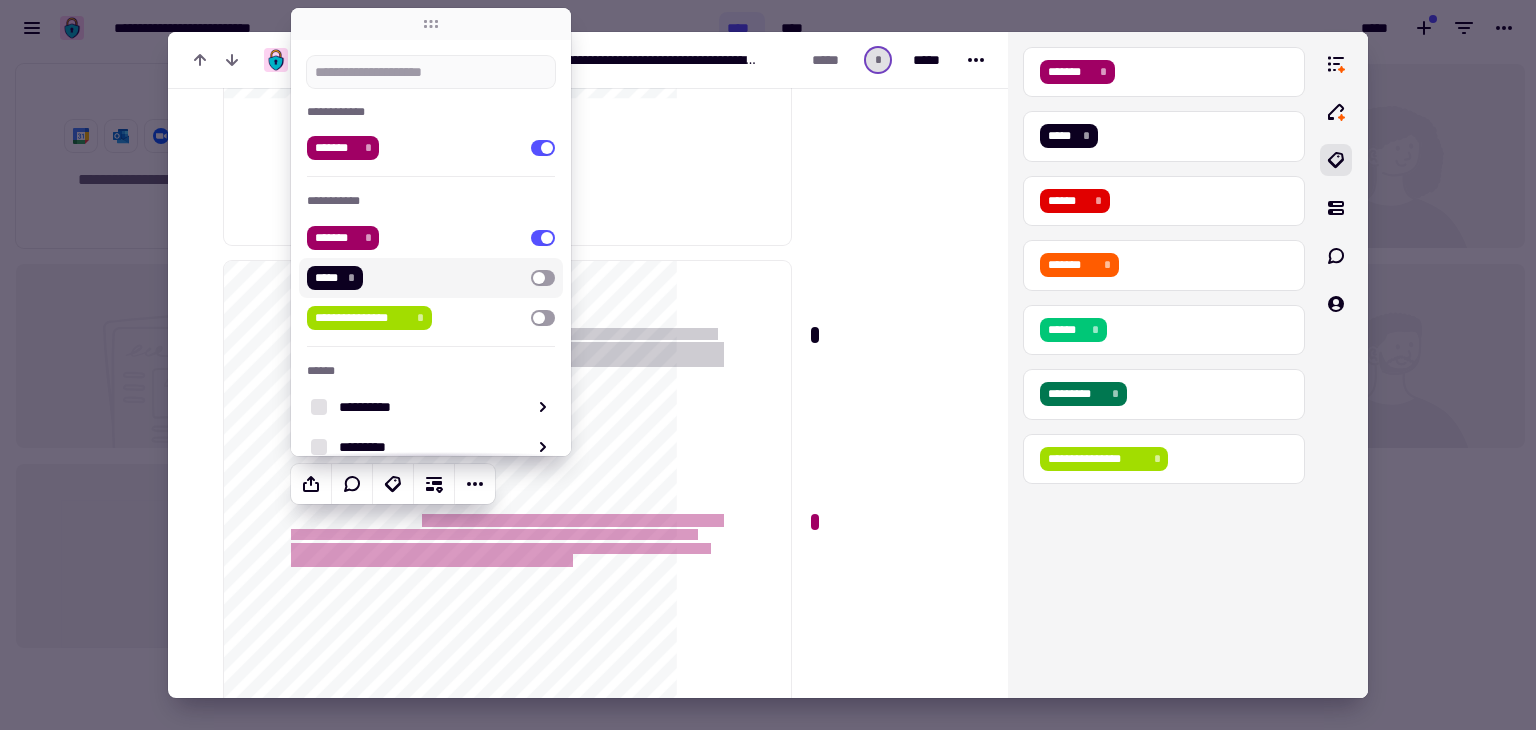 click at bounding box center (891, 46065) 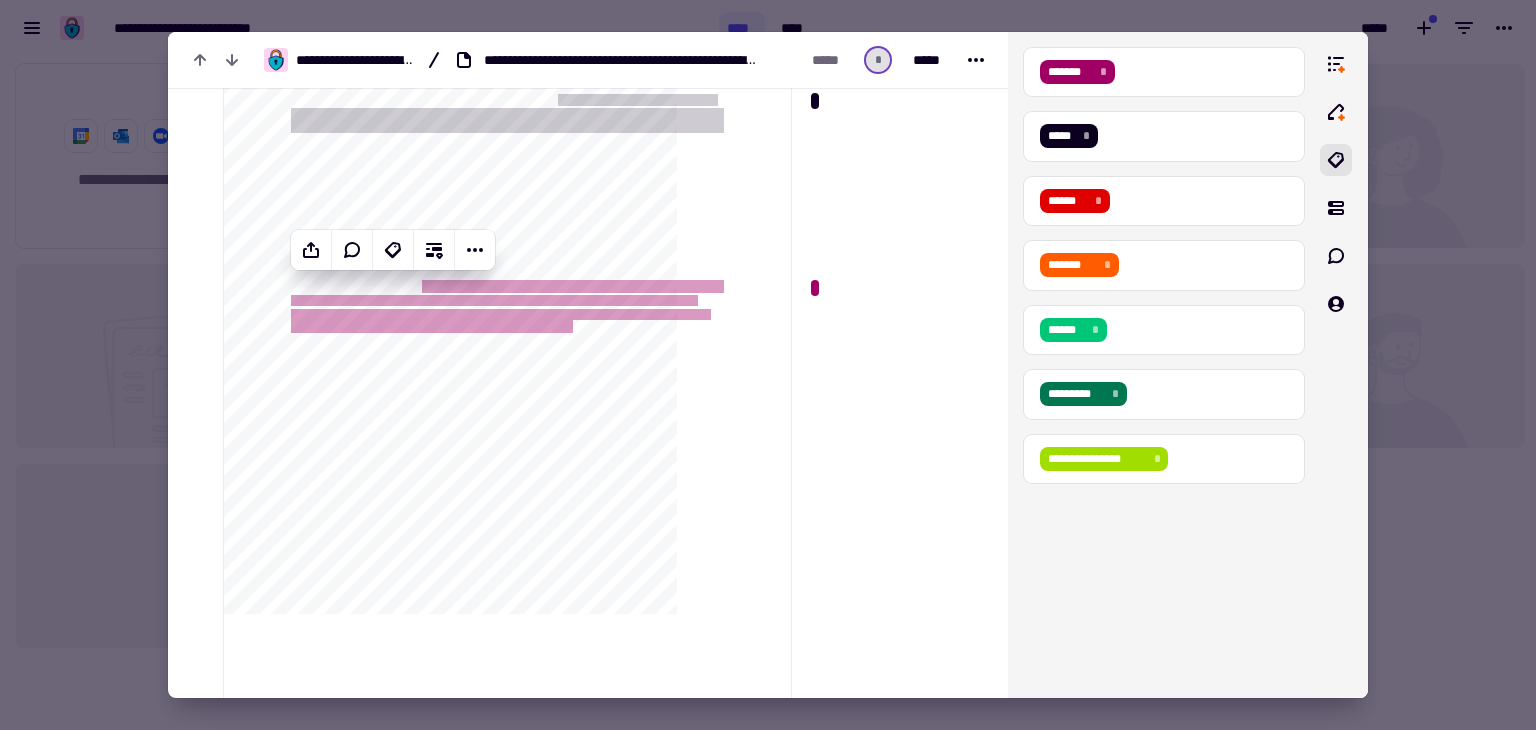 scroll, scrollTop: 10826, scrollLeft: 0, axis: vertical 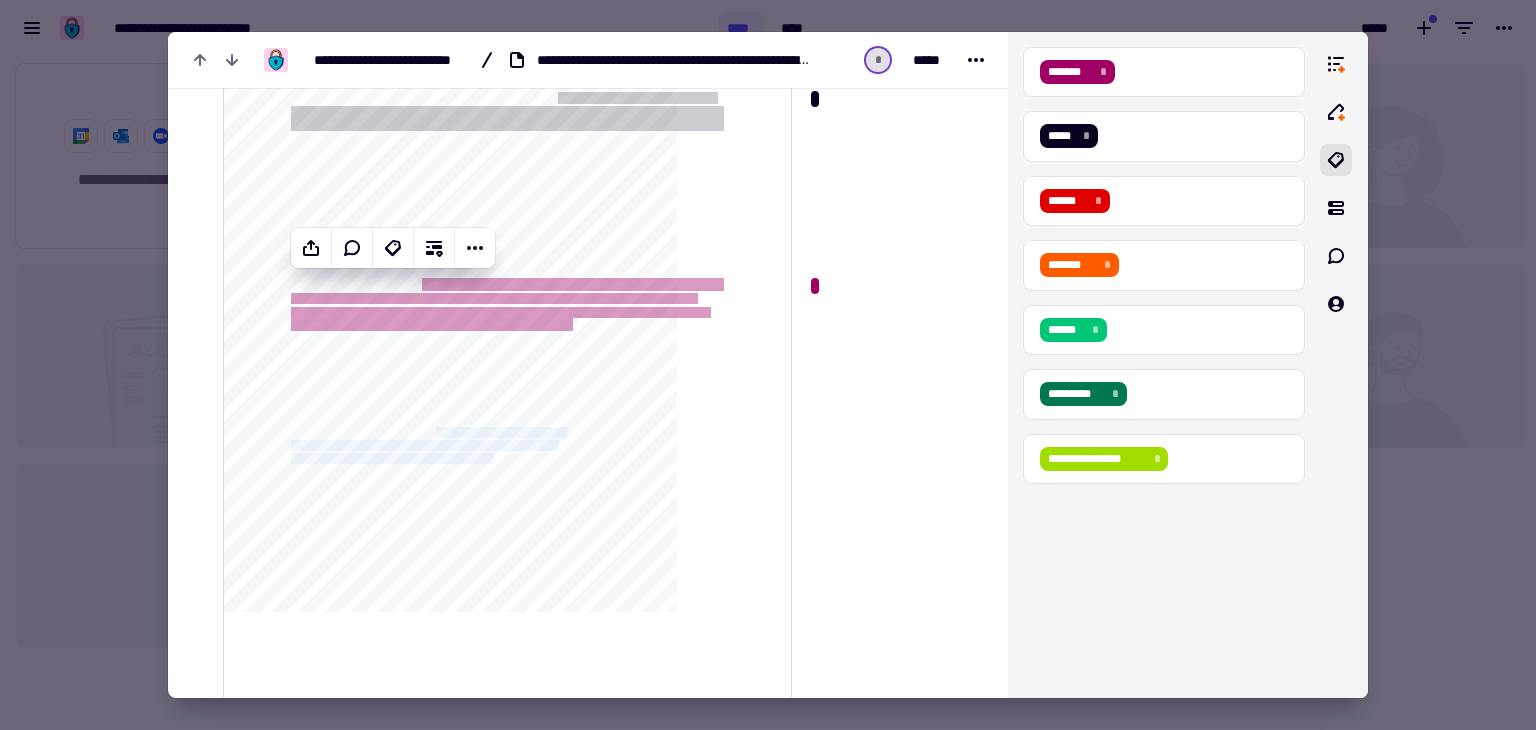drag, startPoint x: 512, startPoint y: 432, endPoint x: 598, endPoint y: 455, distance: 89.02247 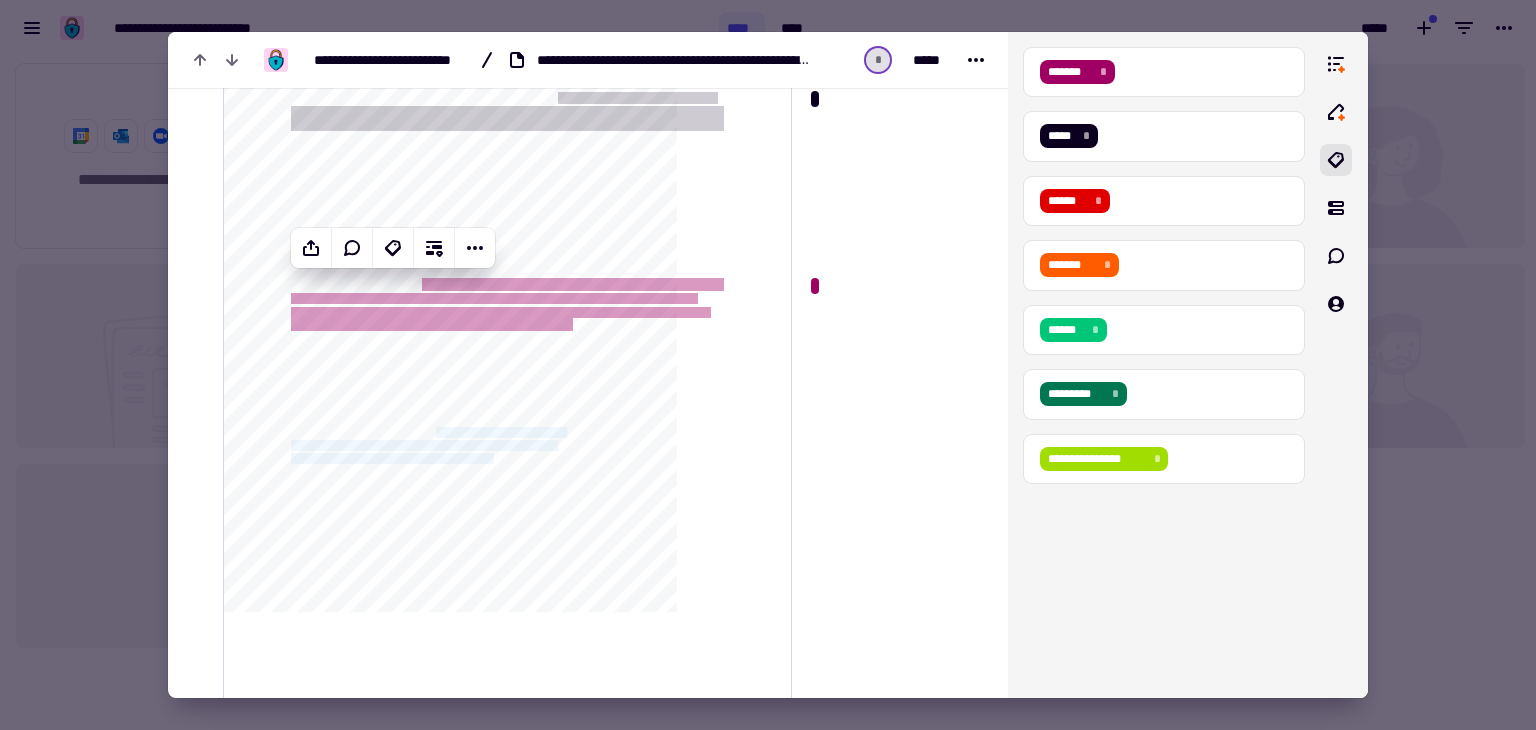 click on "**********" 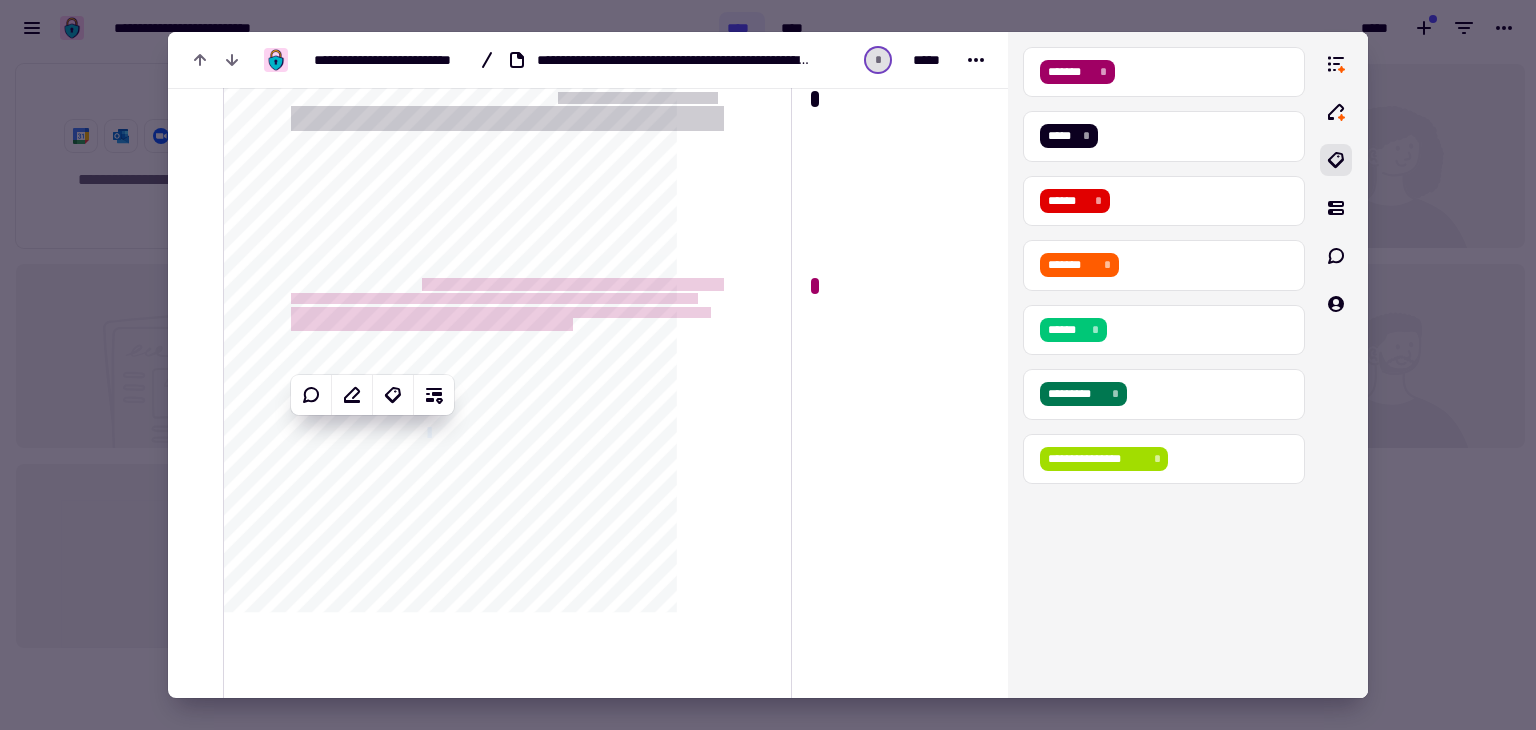 drag, startPoint x: 536, startPoint y: 437, endPoint x: 501, endPoint y: 431, distance: 35.510563 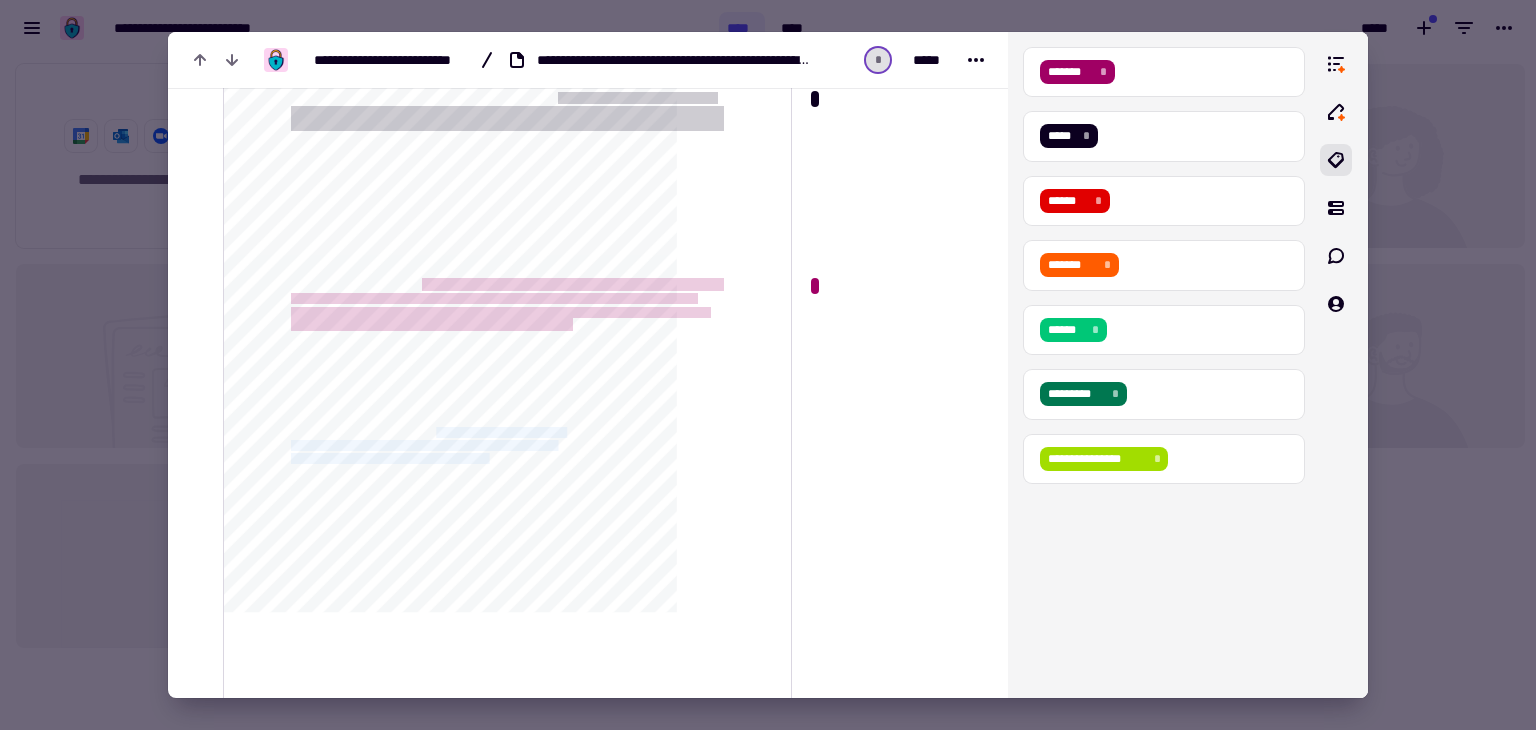 drag, startPoint x: 508, startPoint y: 426, endPoint x: 595, endPoint y: 456, distance: 92.02717 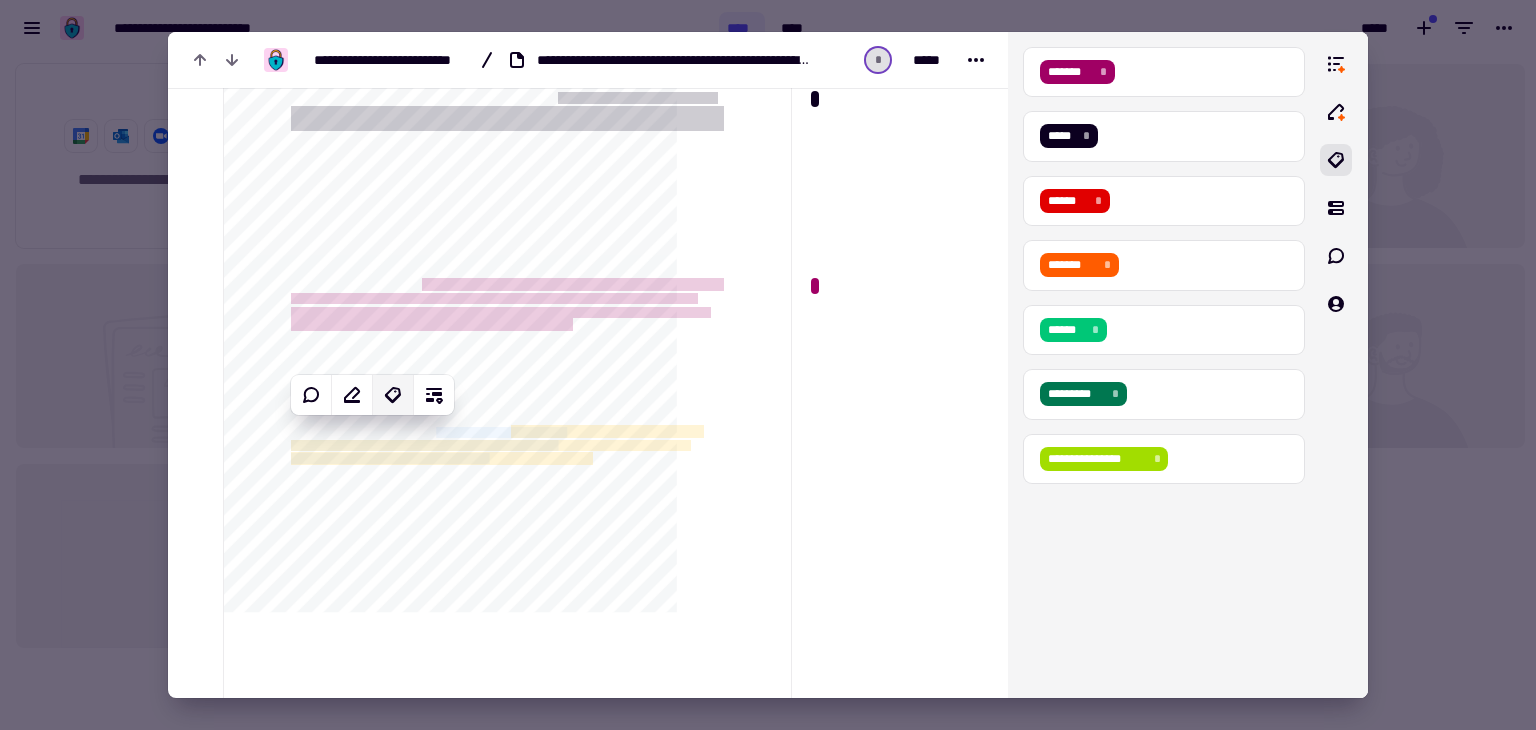 click 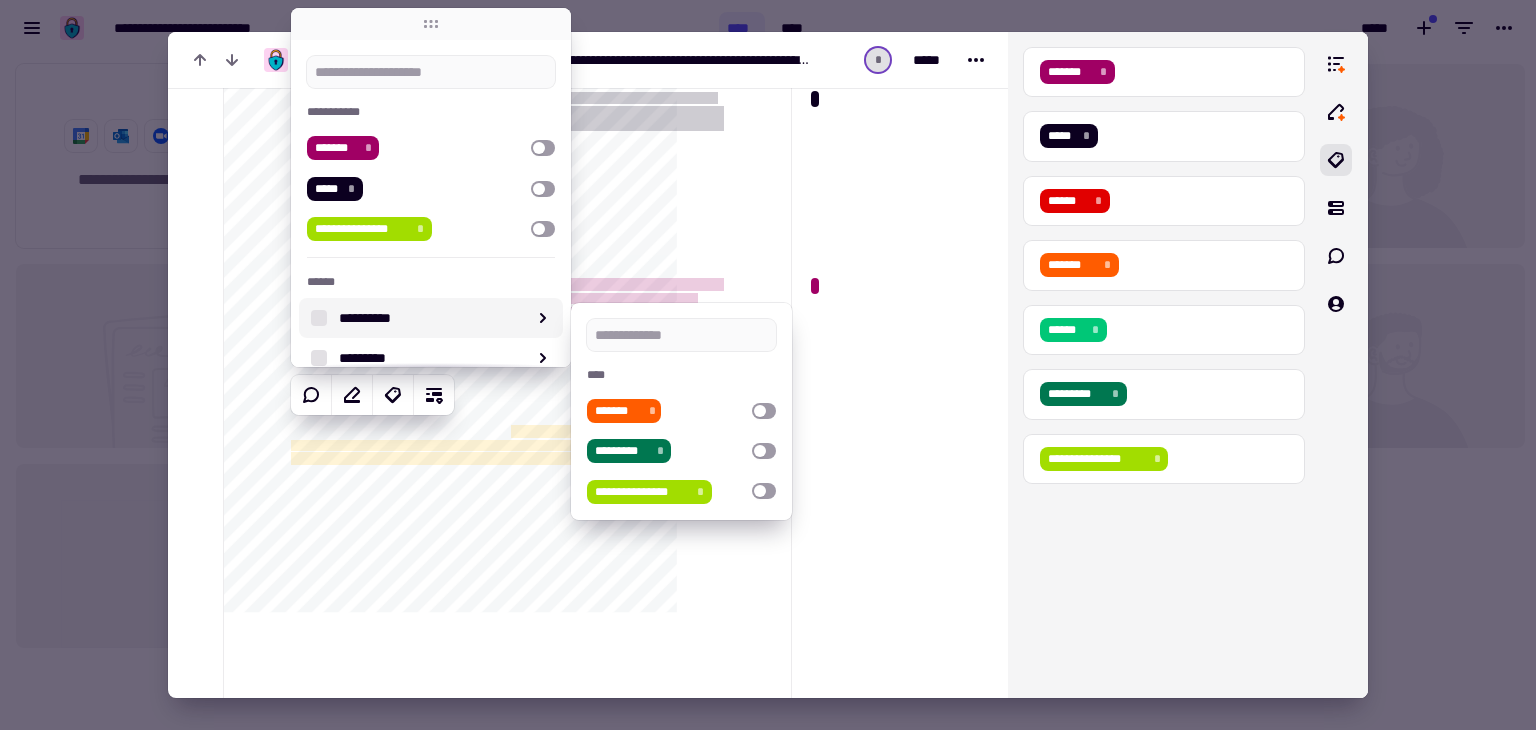 scroll, scrollTop: 107, scrollLeft: 0, axis: vertical 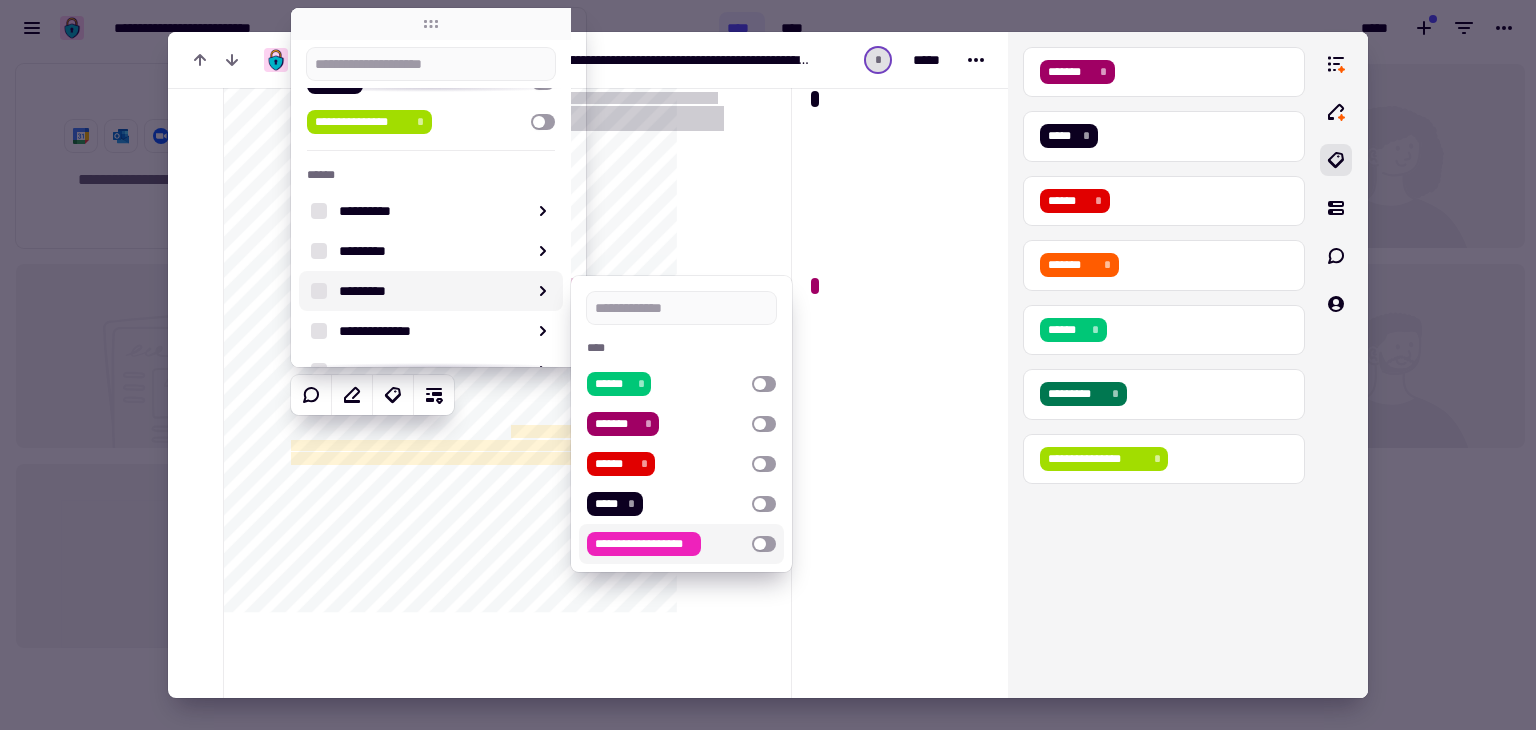 click at bounding box center (764, 544) 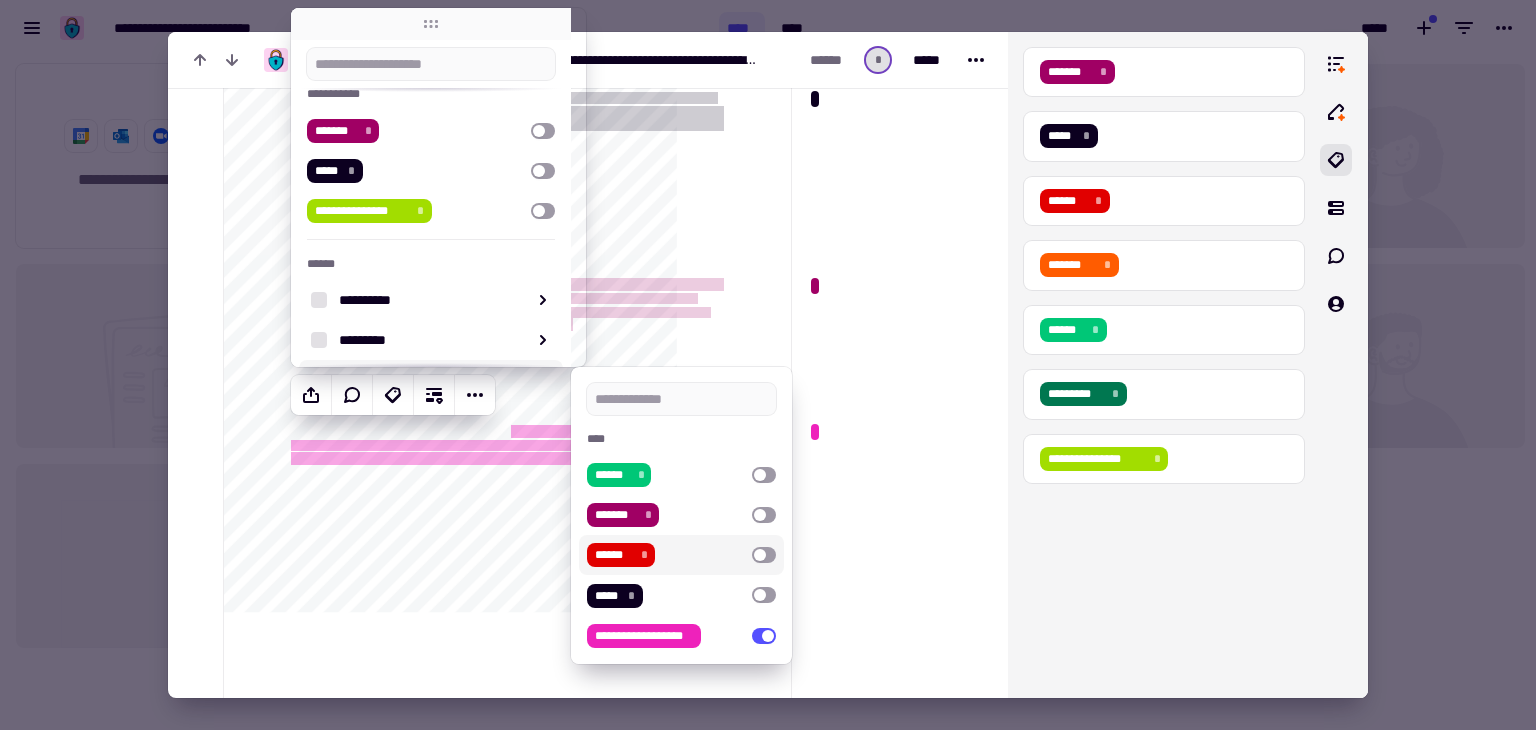 click at bounding box center (891, 45829) 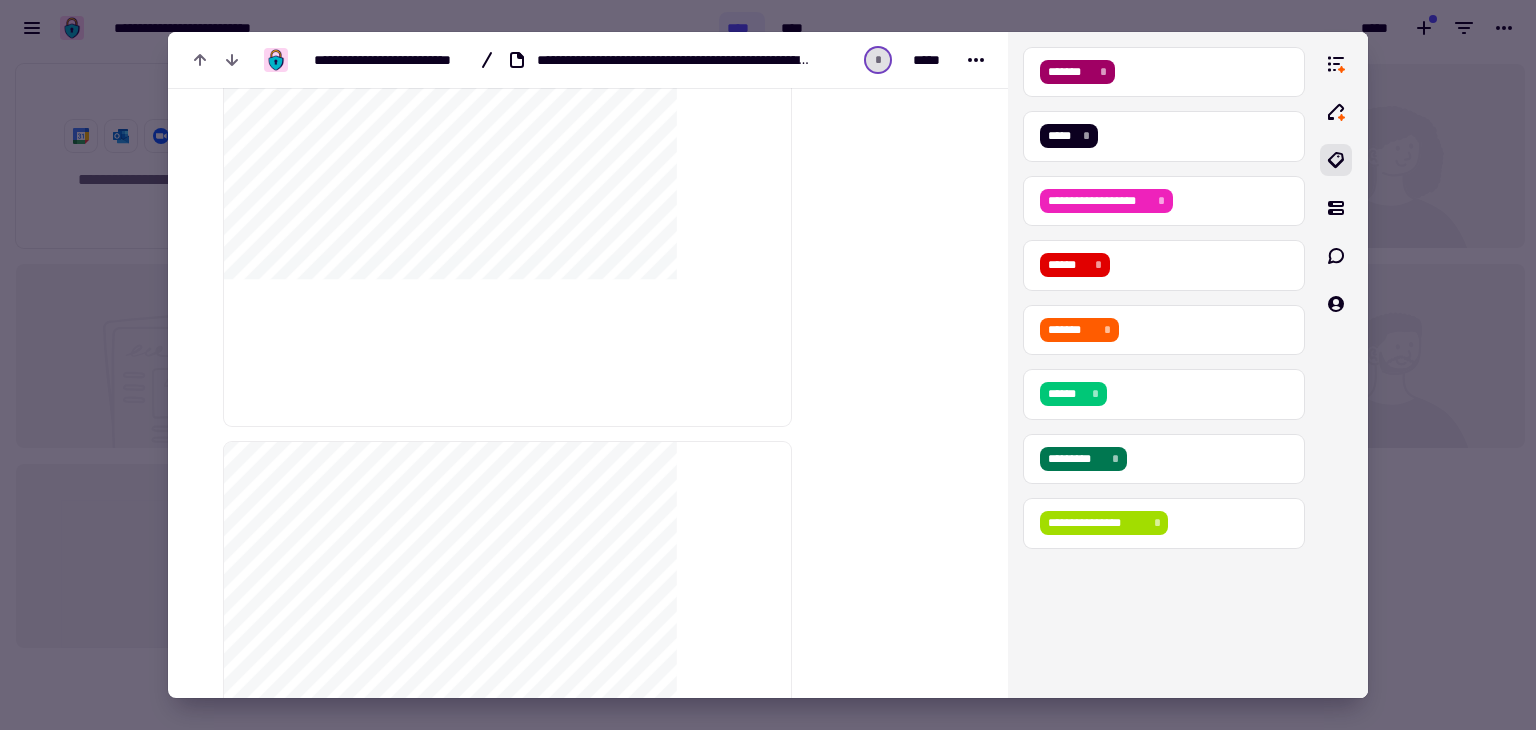 scroll, scrollTop: 11912, scrollLeft: 0, axis: vertical 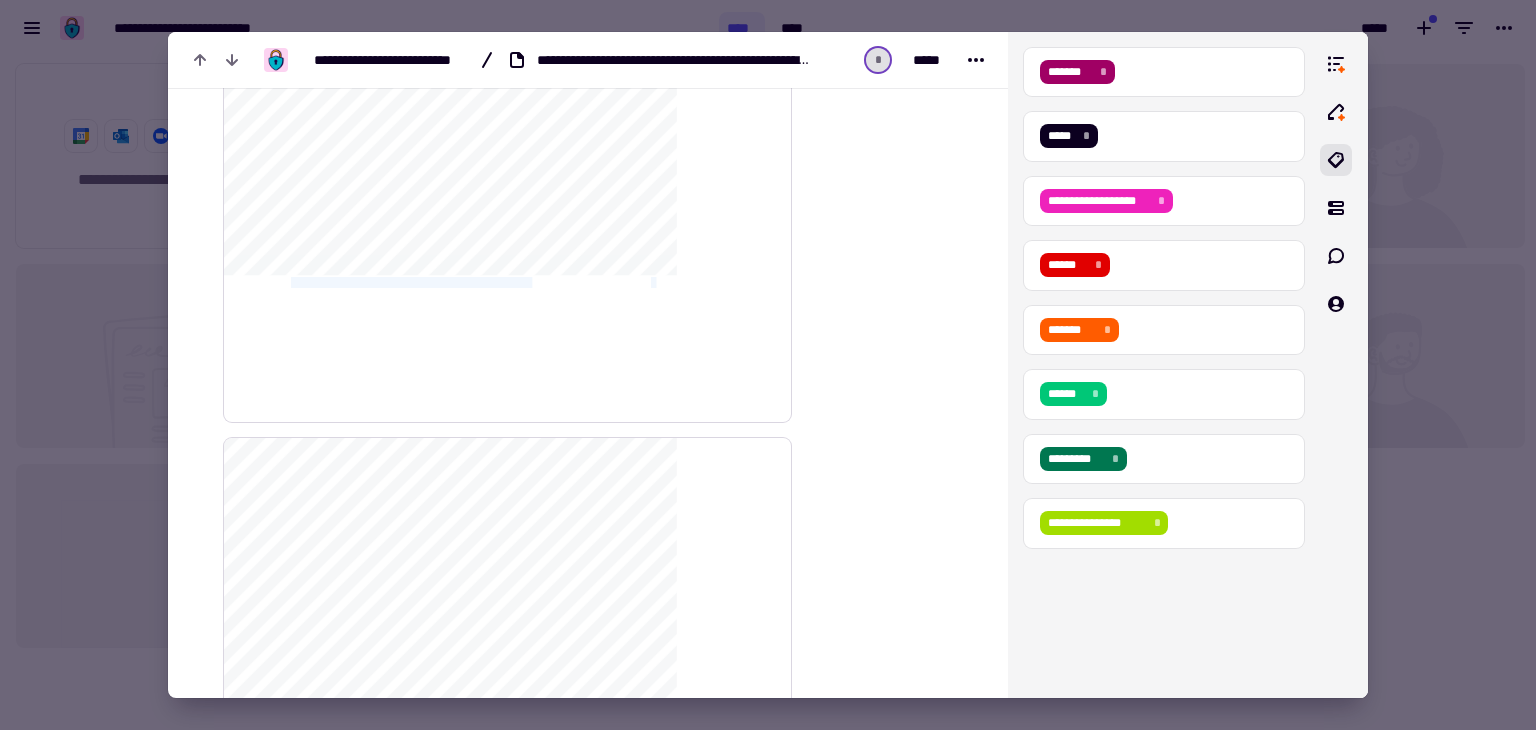 drag, startPoint x: 644, startPoint y: 257, endPoint x: 655, endPoint y: 277, distance: 22.825424 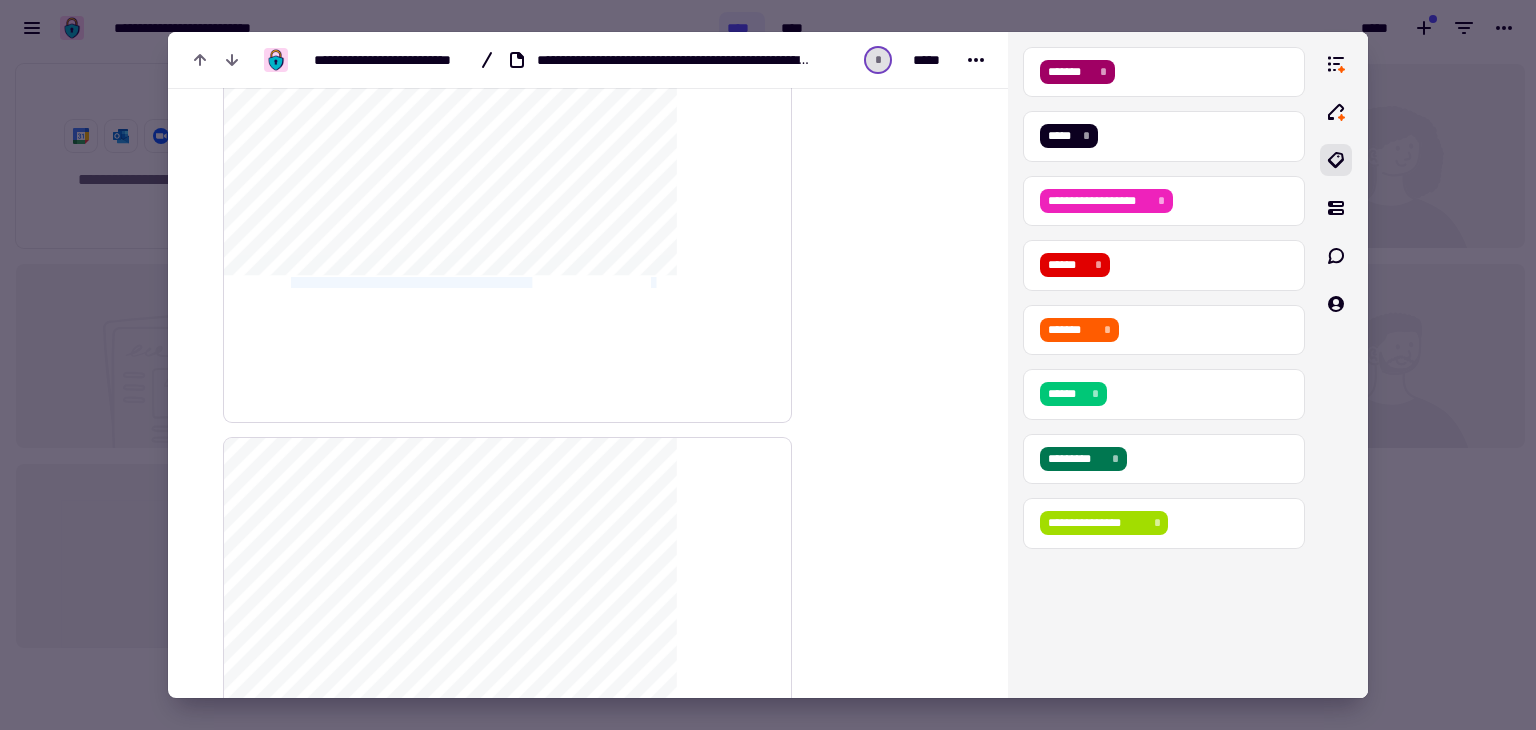 click on "**********" 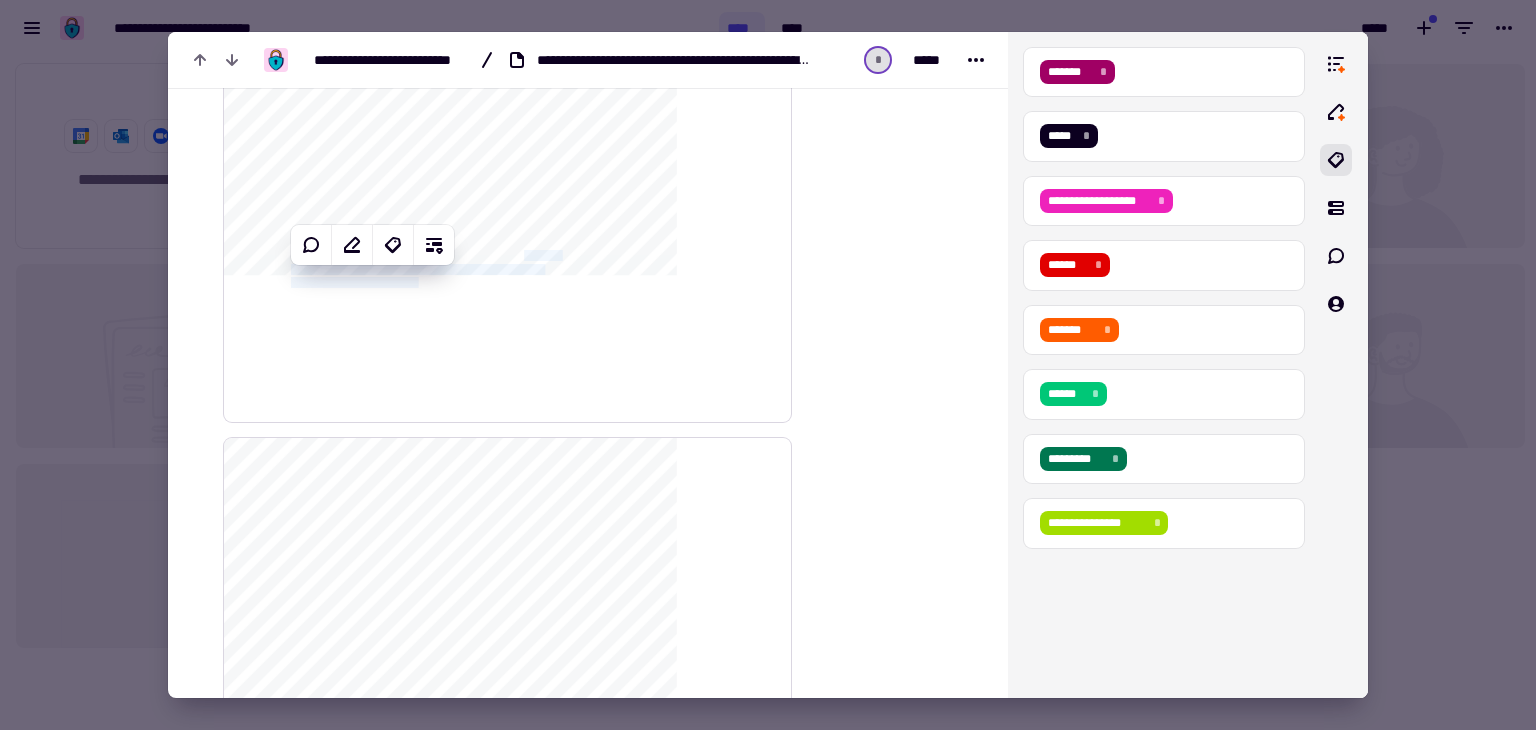 drag, startPoint x: 644, startPoint y: 253, endPoint x: 483, endPoint y: 277, distance: 162.77899 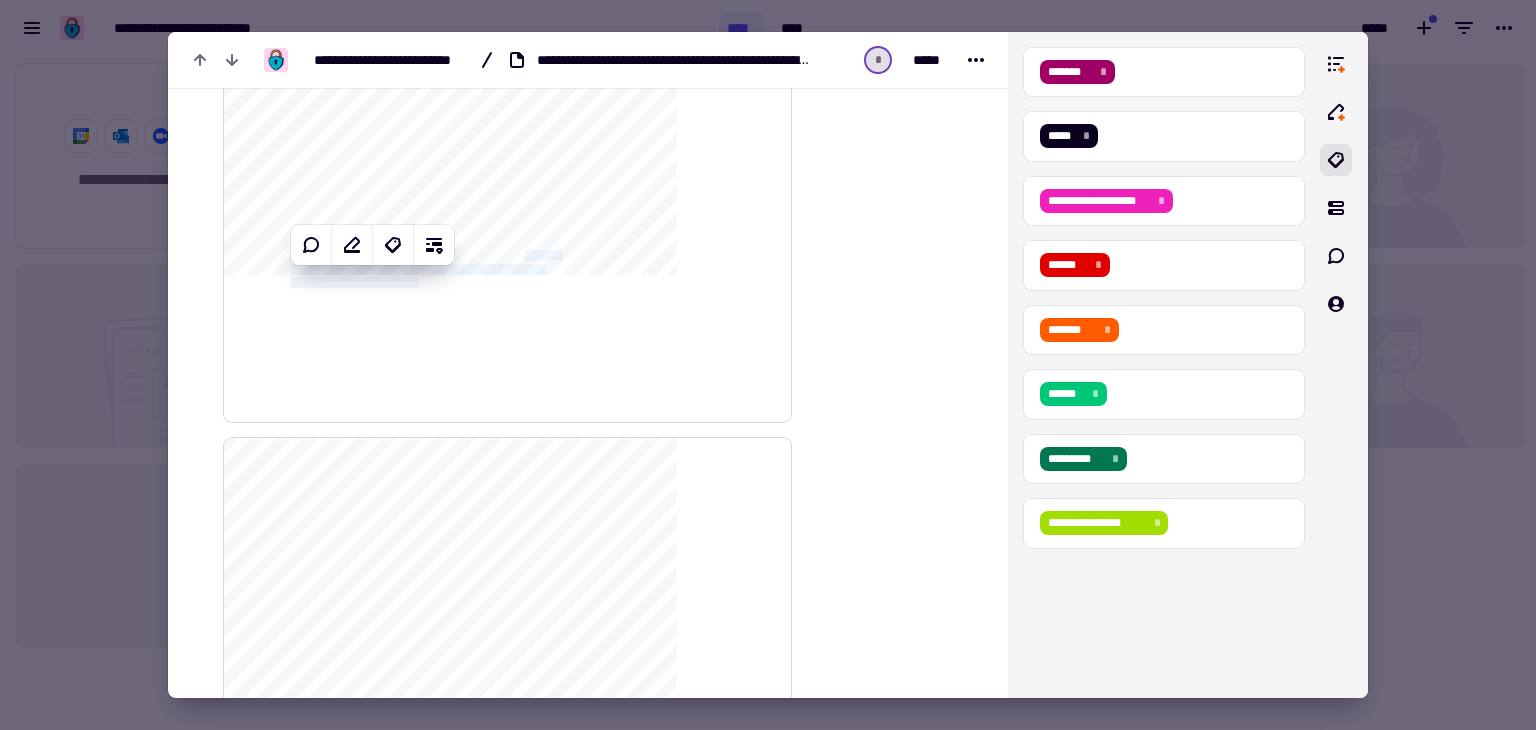 click on "**********" 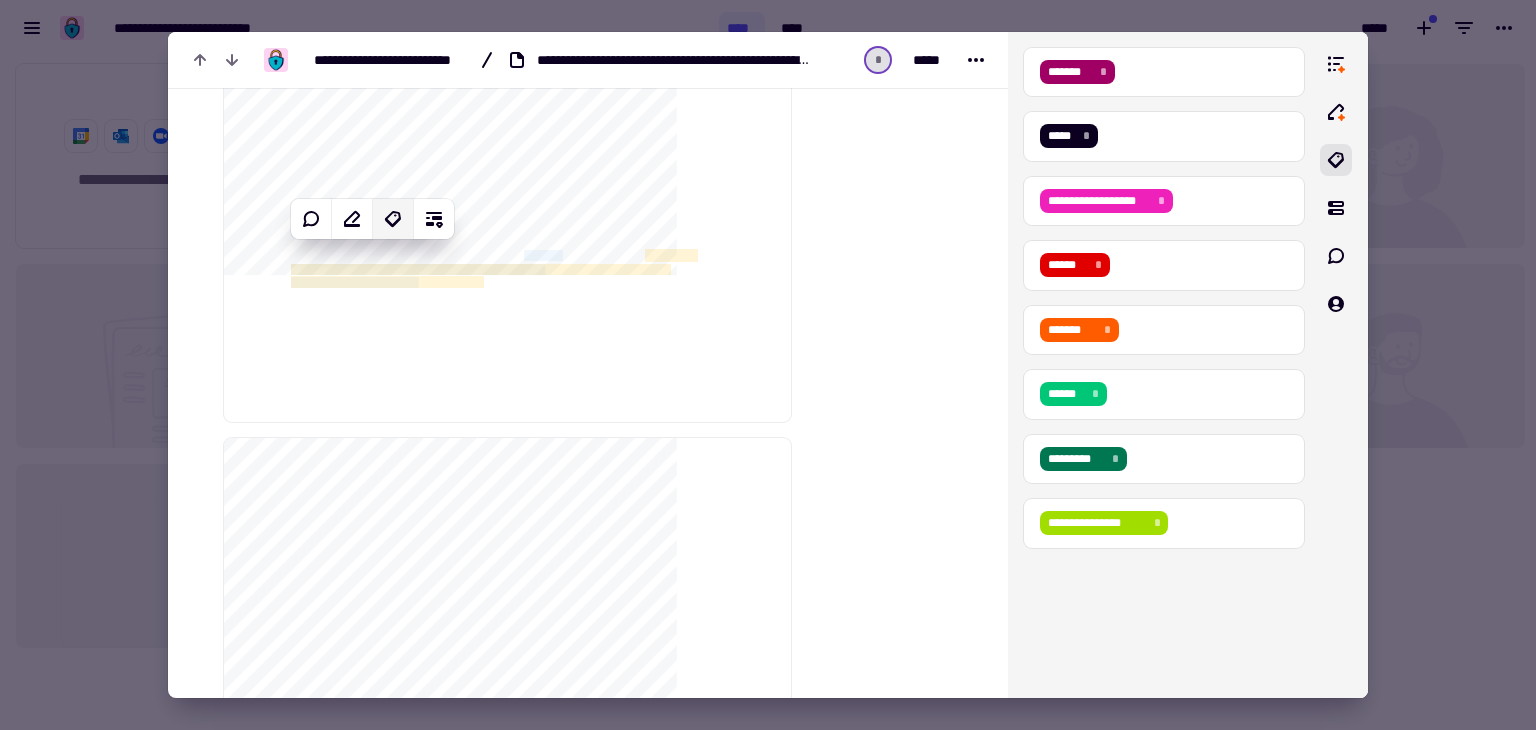 click 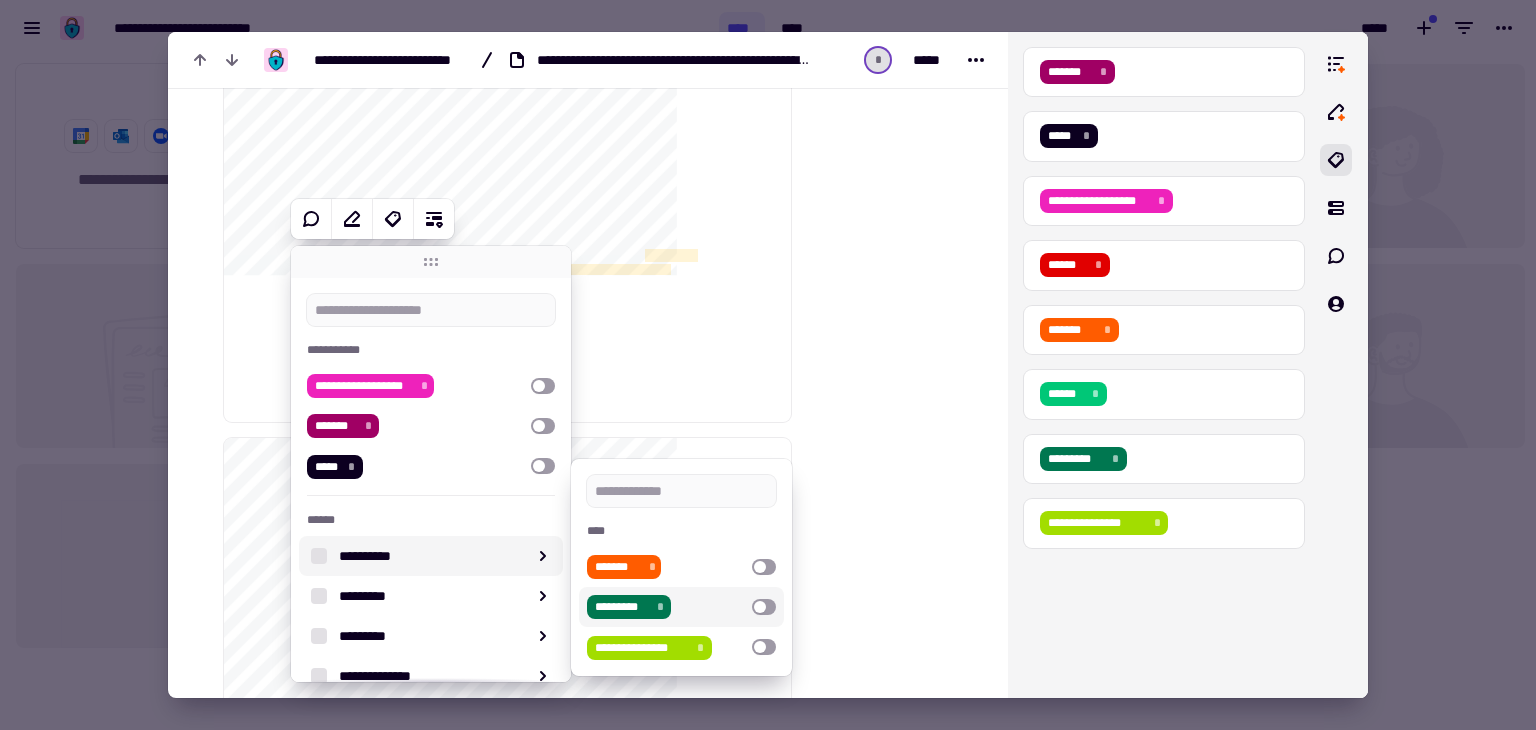 click at bounding box center (764, 607) 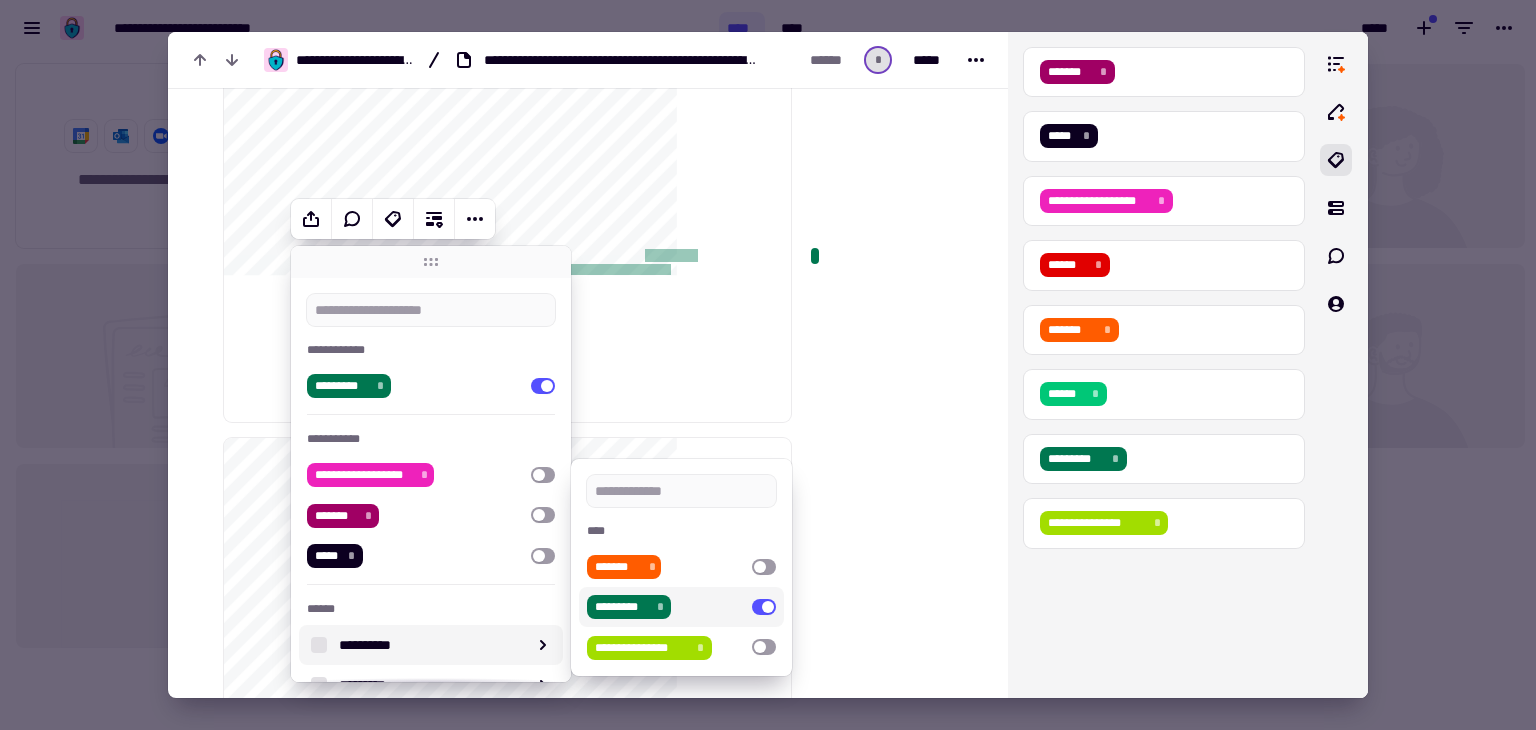 click at bounding box center [891, 44743] 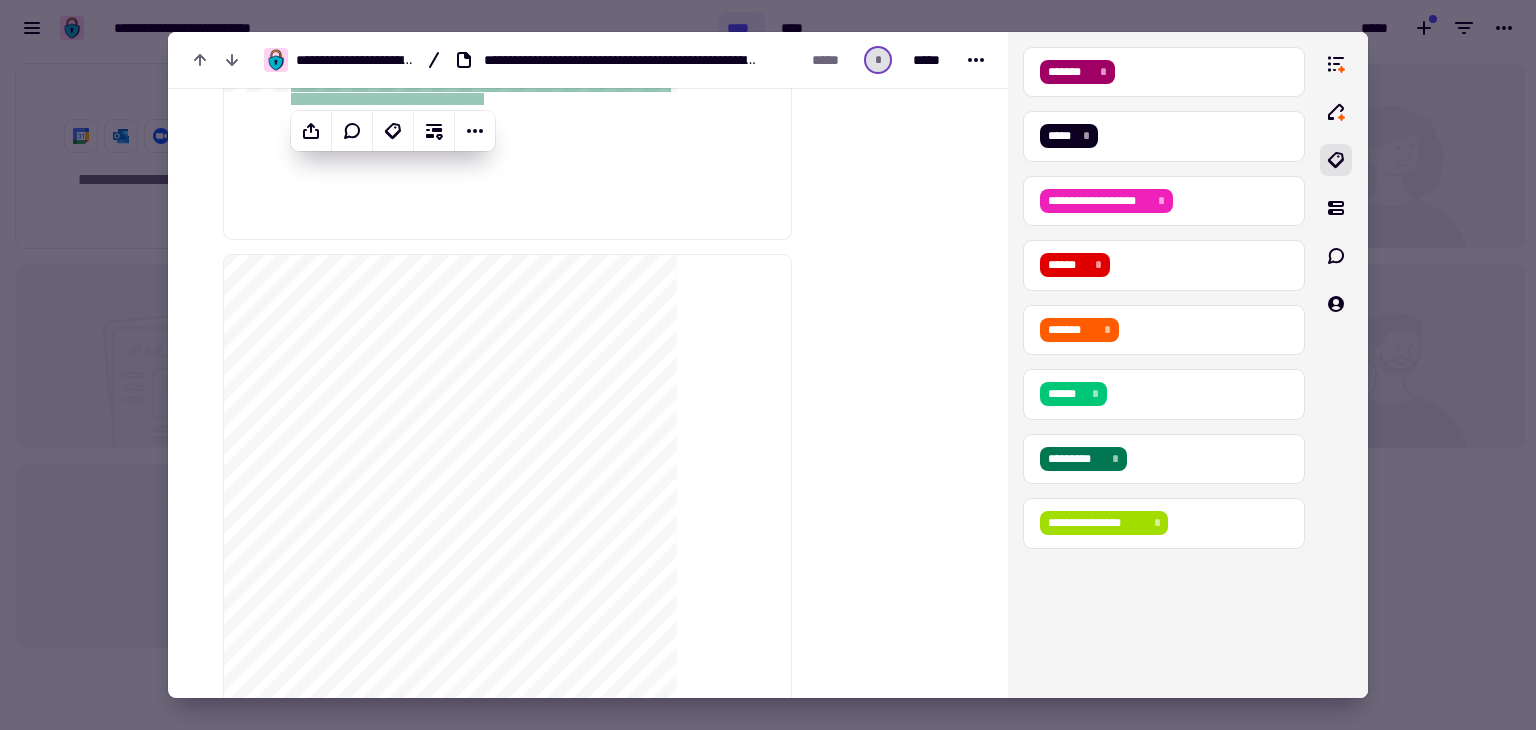 scroll, scrollTop: 12099, scrollLeft: 0, axis: vertical 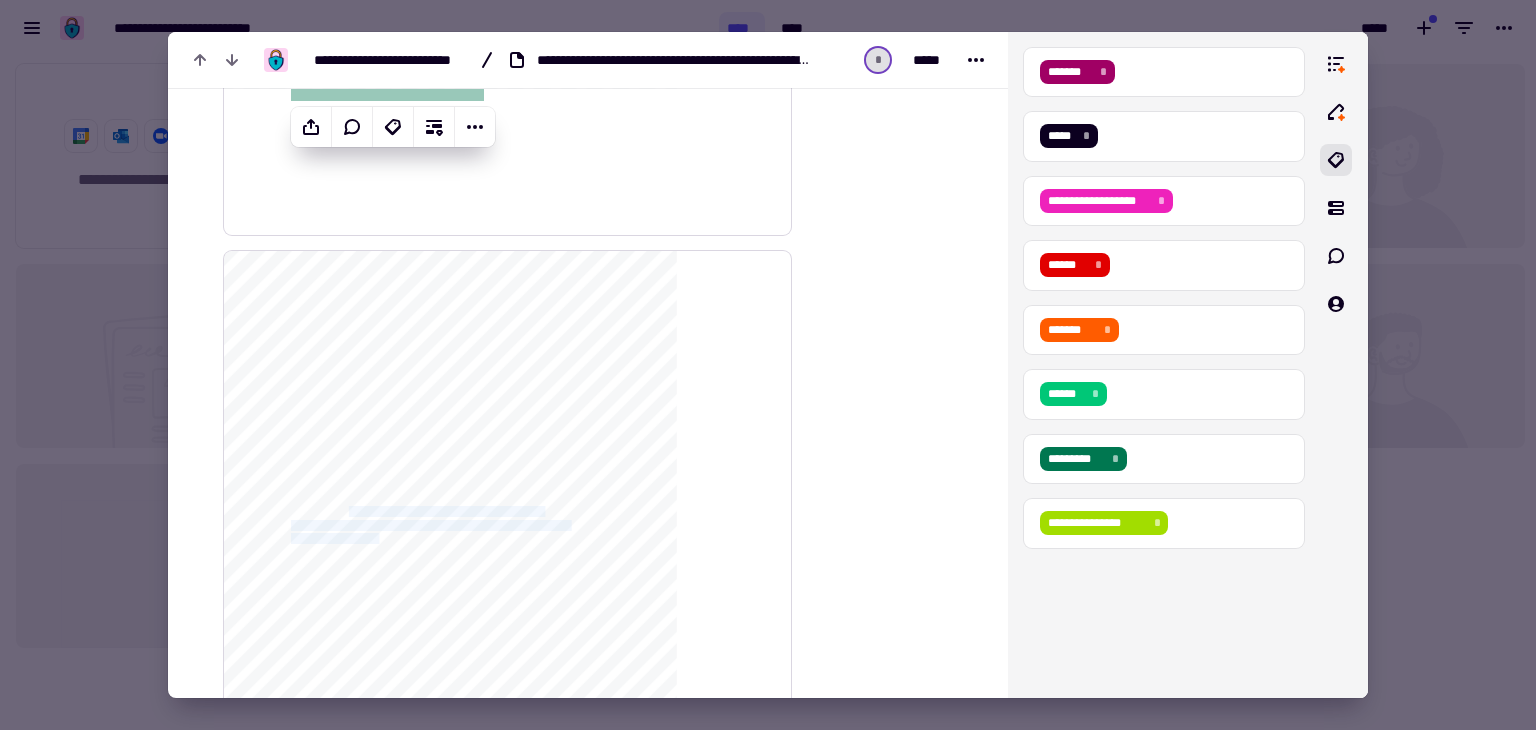 drag, startPoint x: 379, startPoint y: 510, endPoint x: 425, endPoint y: 533, distance: 51.42956 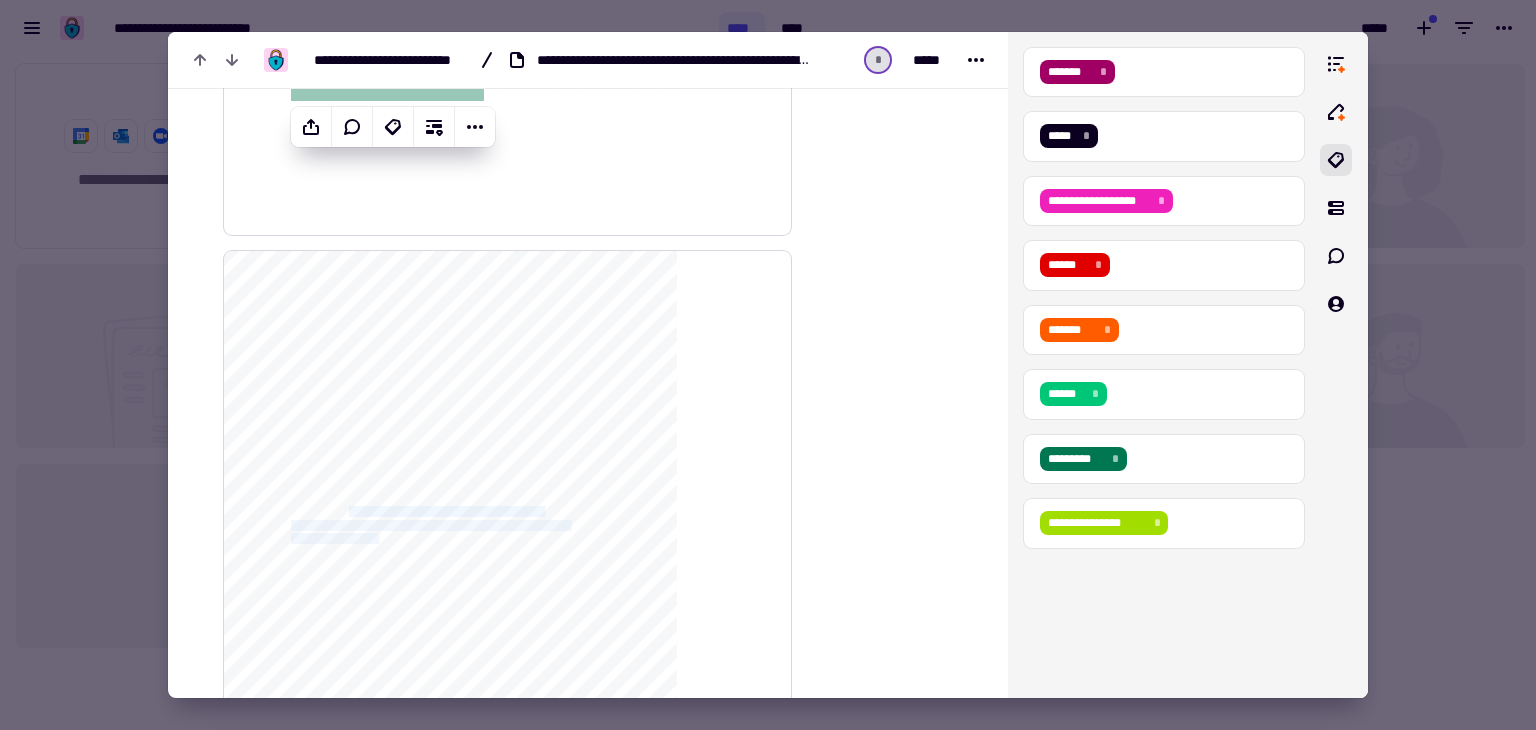 click on "**********" 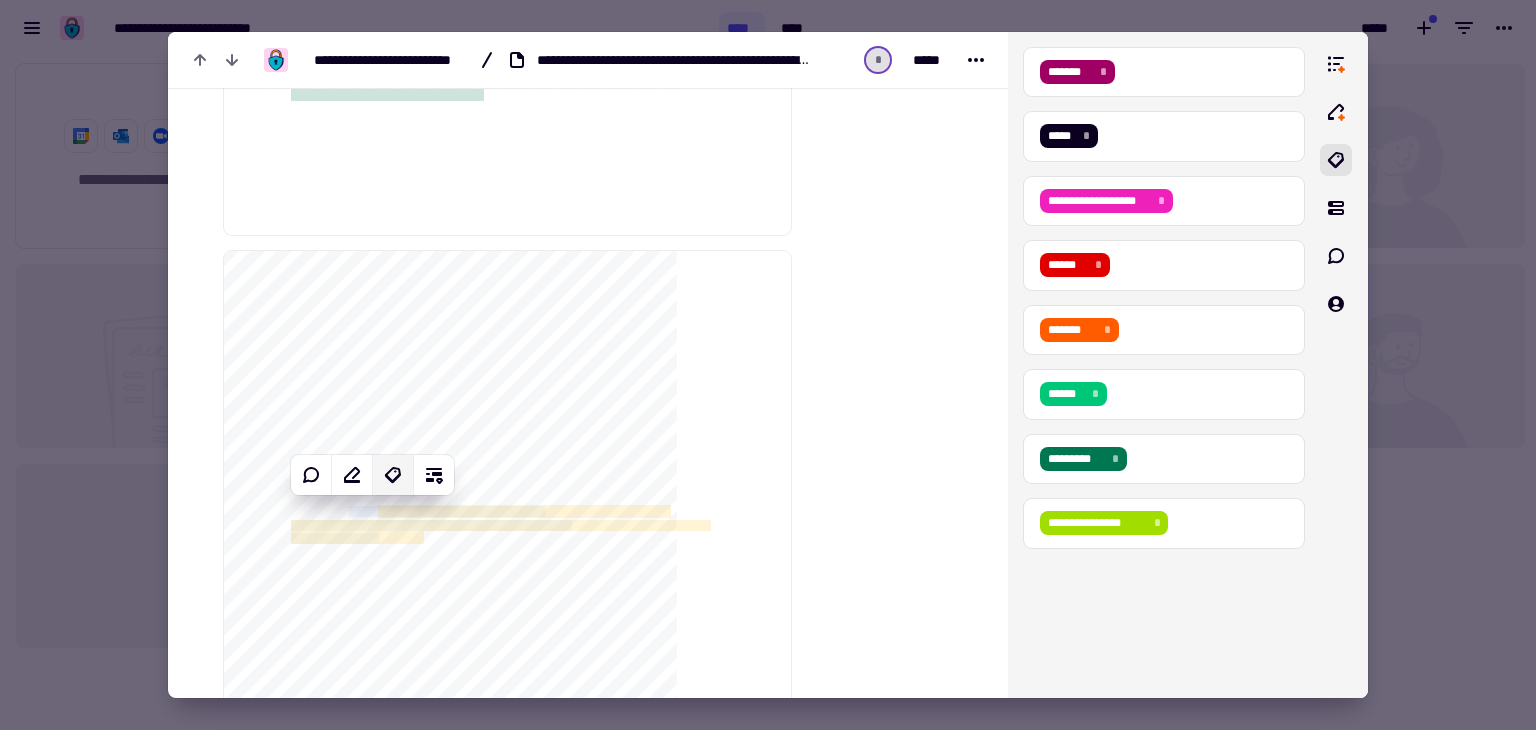 click 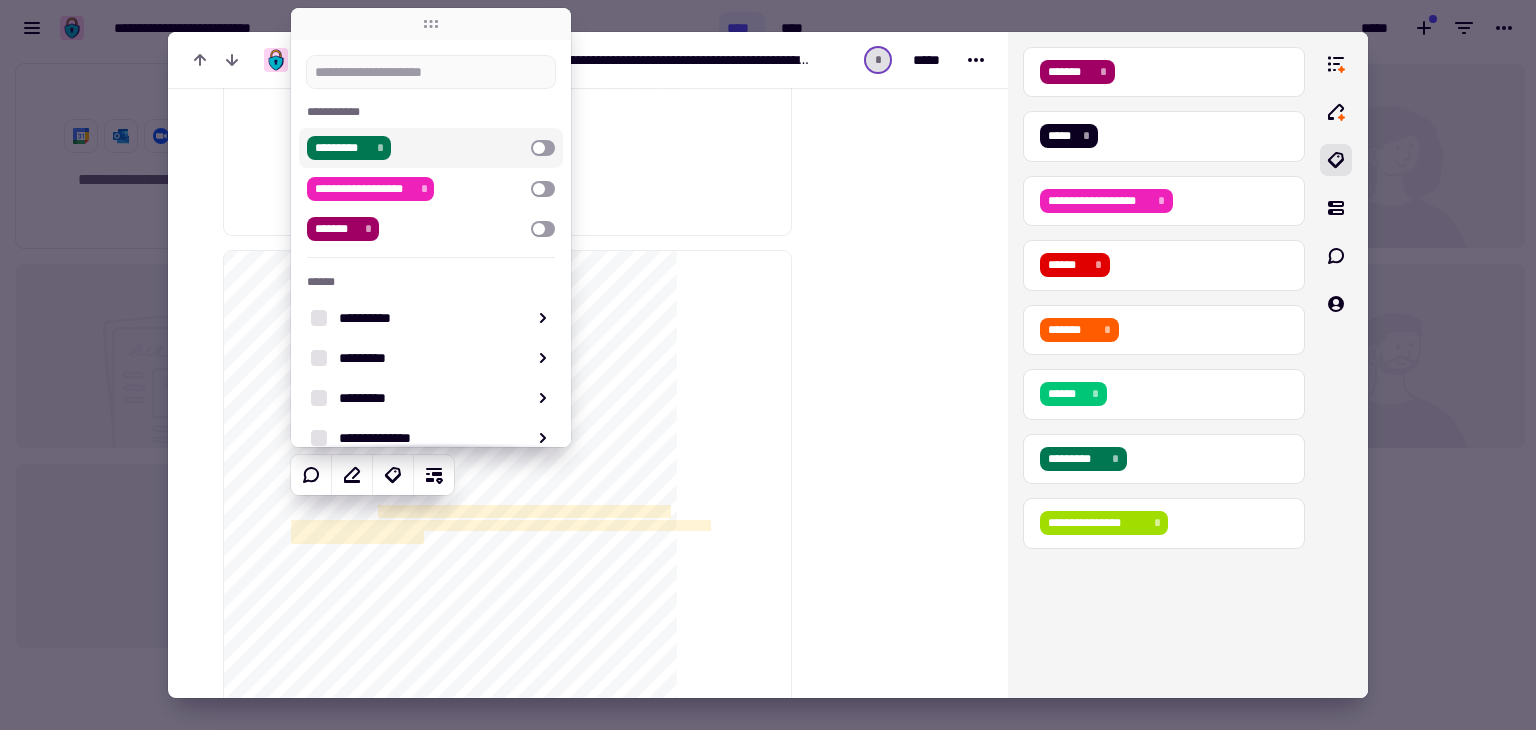 click at bounding box center (543, 148) 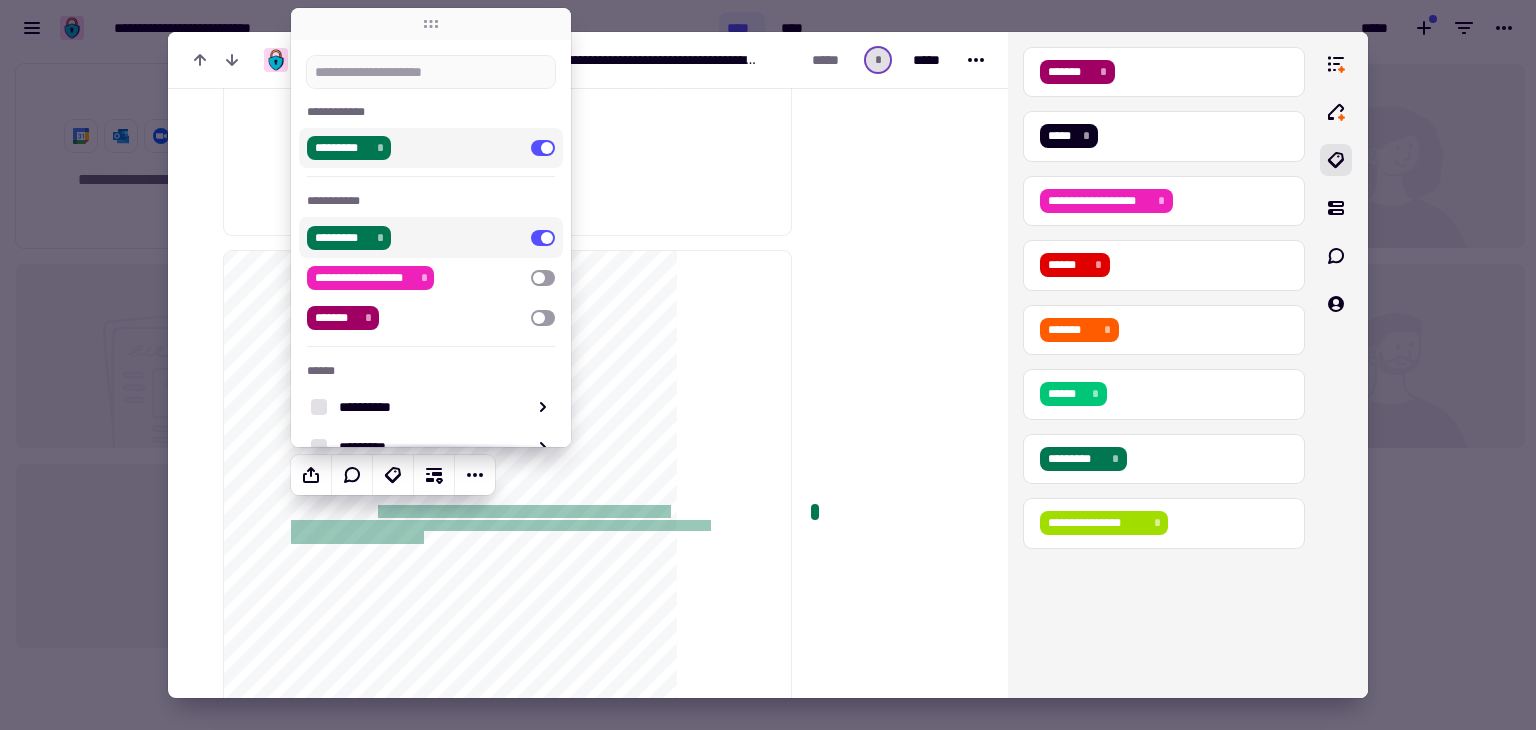 click at bounding box center [893, -5644] 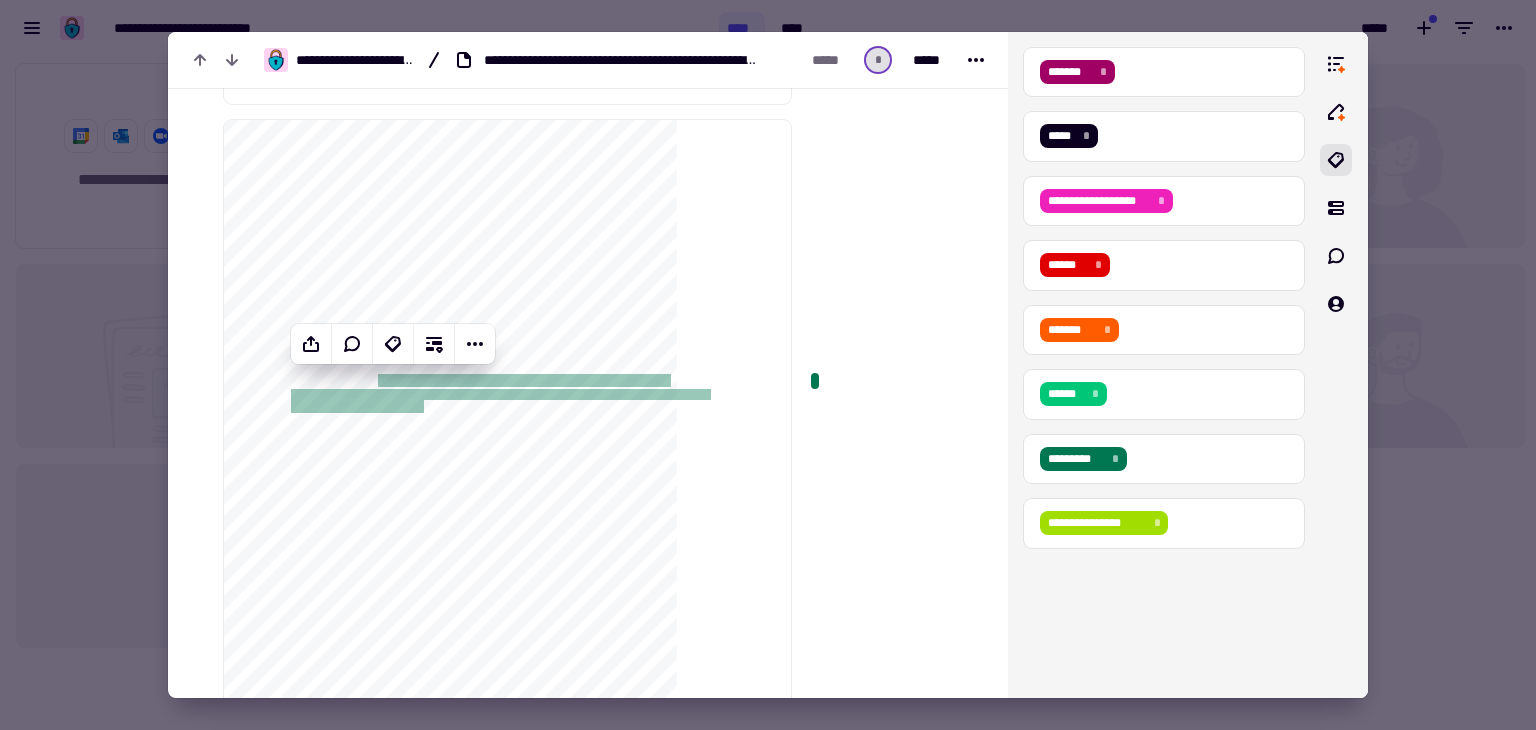 scroll, scrollTop: 12232, scrollLeft: 0, axis: vertical 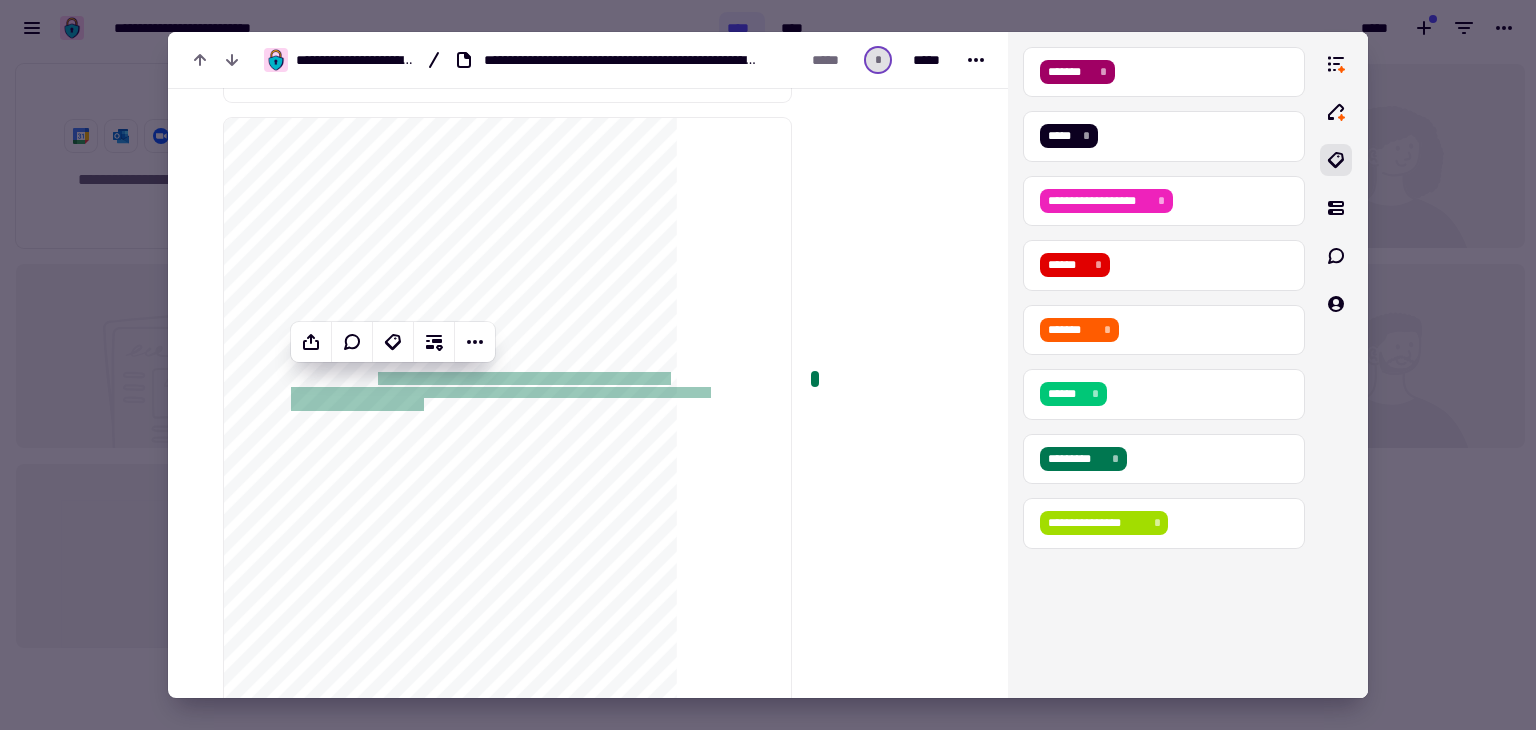 click at bounding box center (891, 44423) 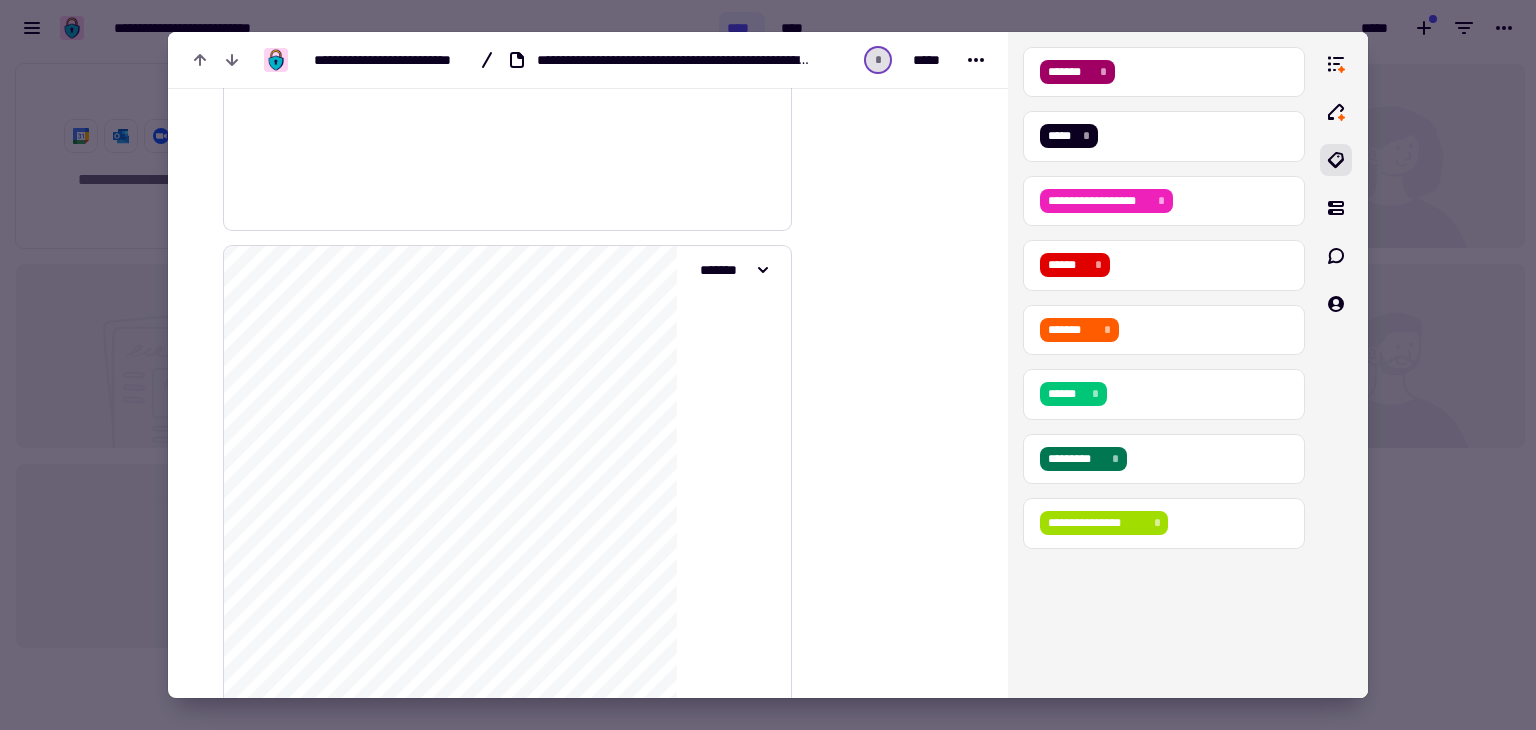 scroll, scrollTop: 12954, scrollLeft: 0, axis: vertical 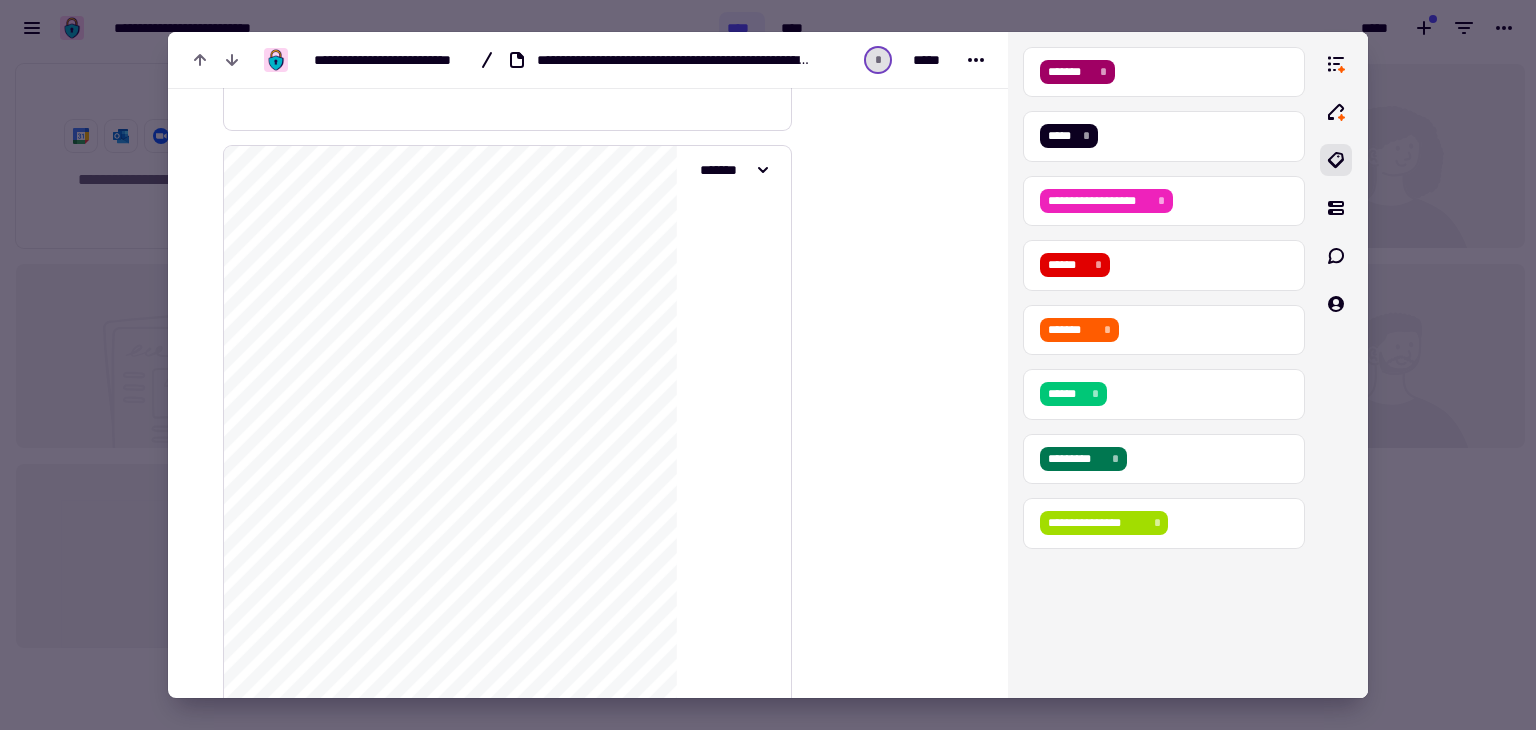 click on "**********" 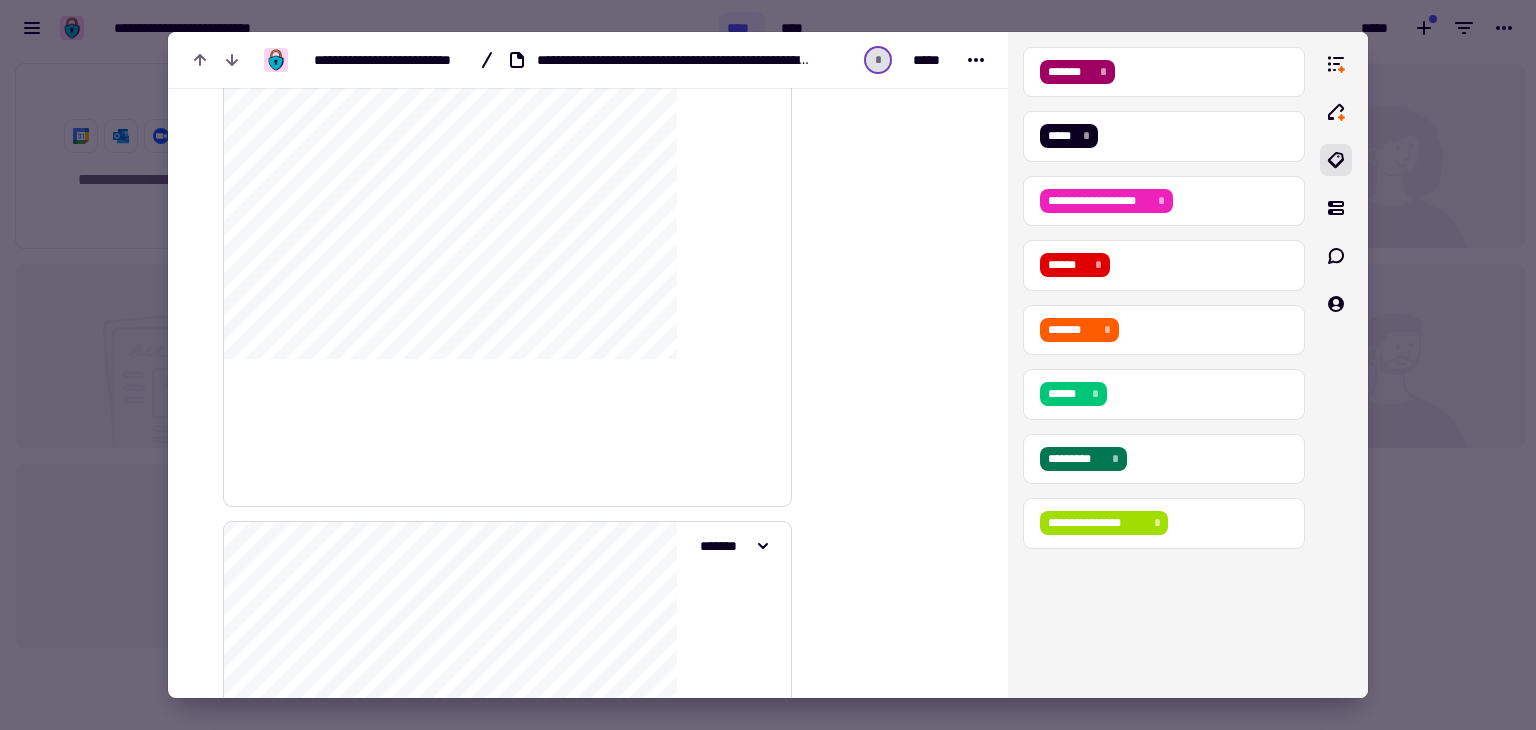 scroll, scrollTop: 13327, scrollLeft: 0, axis: vertical 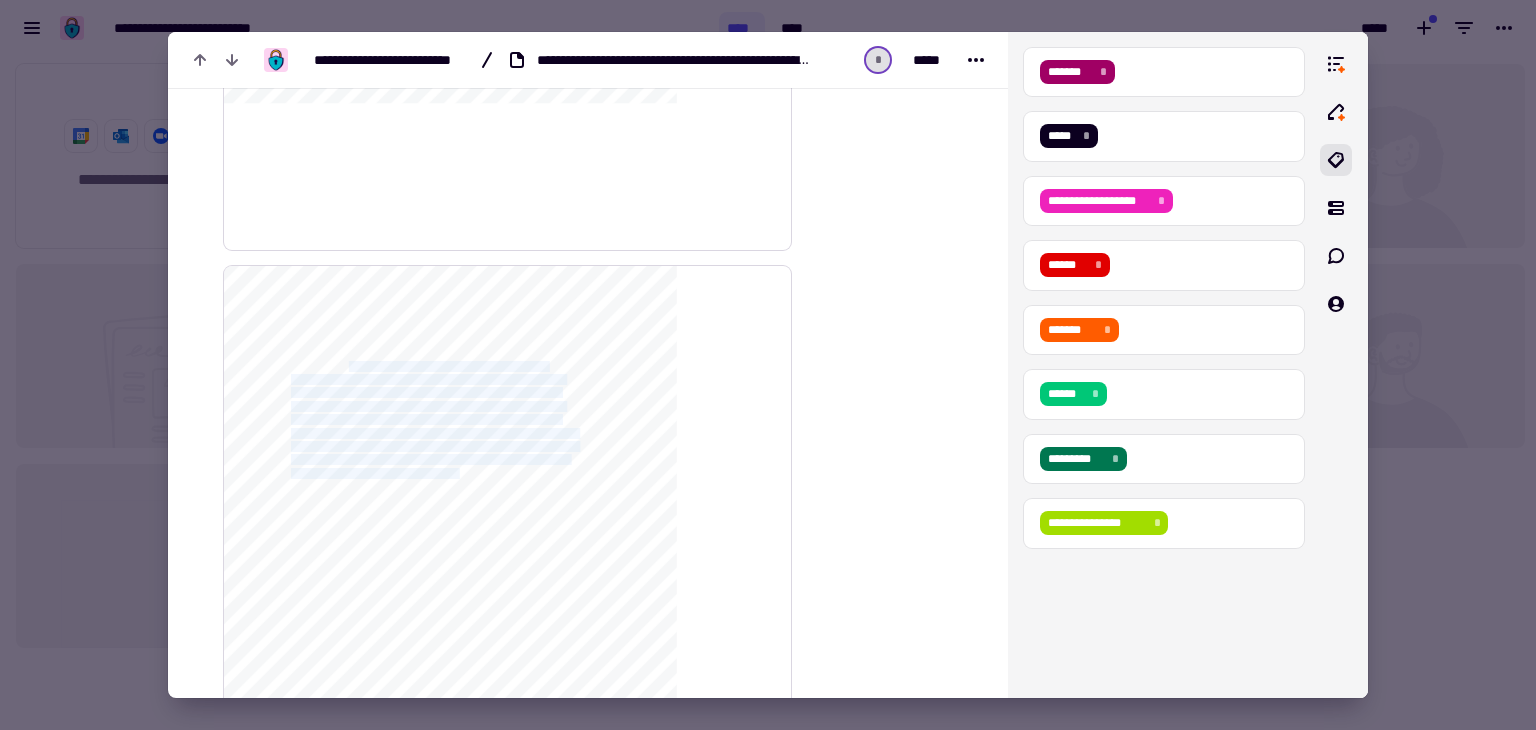 drag, startPoint x: 377, startPoint y: 617, endPoint x: 547, endPoint y: 471, distance: 224.08926 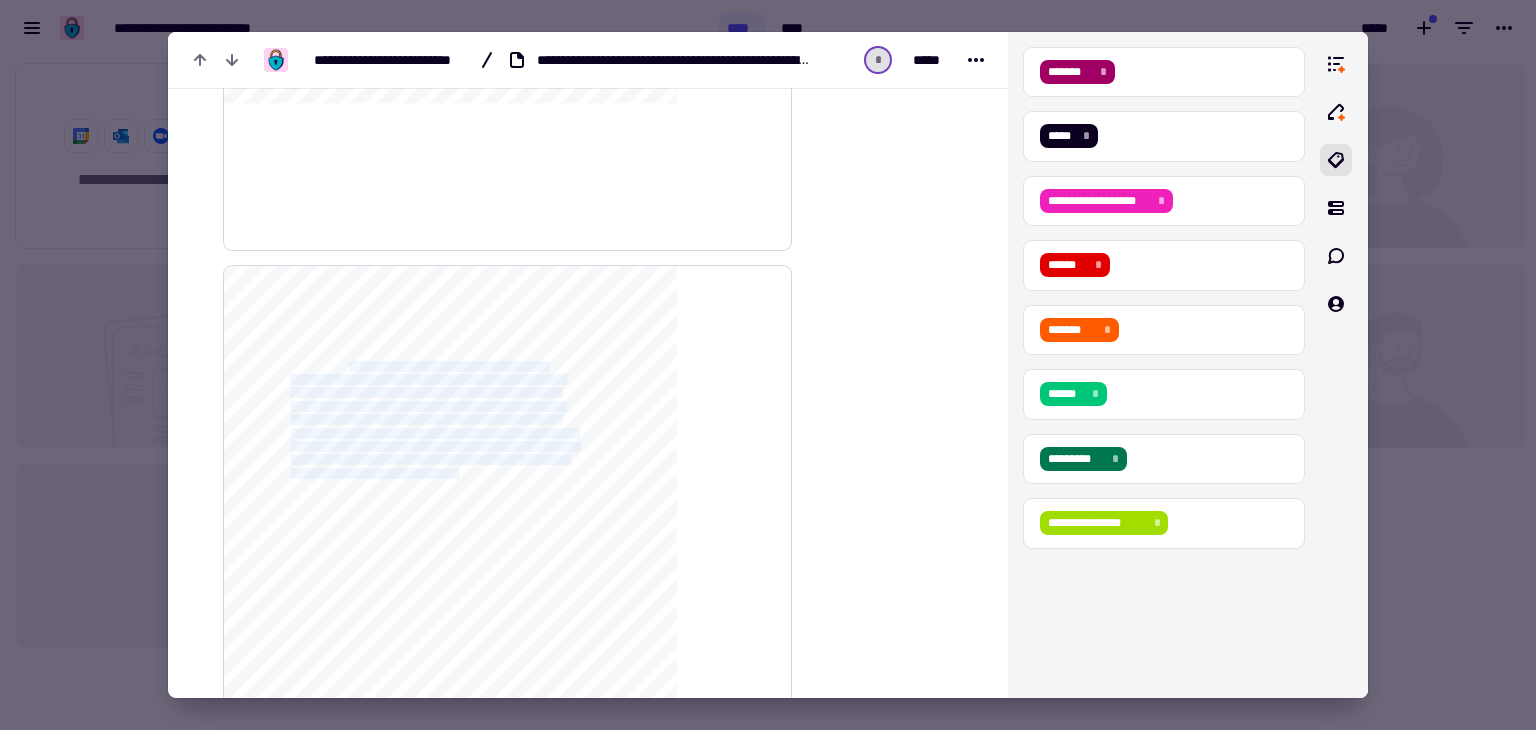 click on "**********" 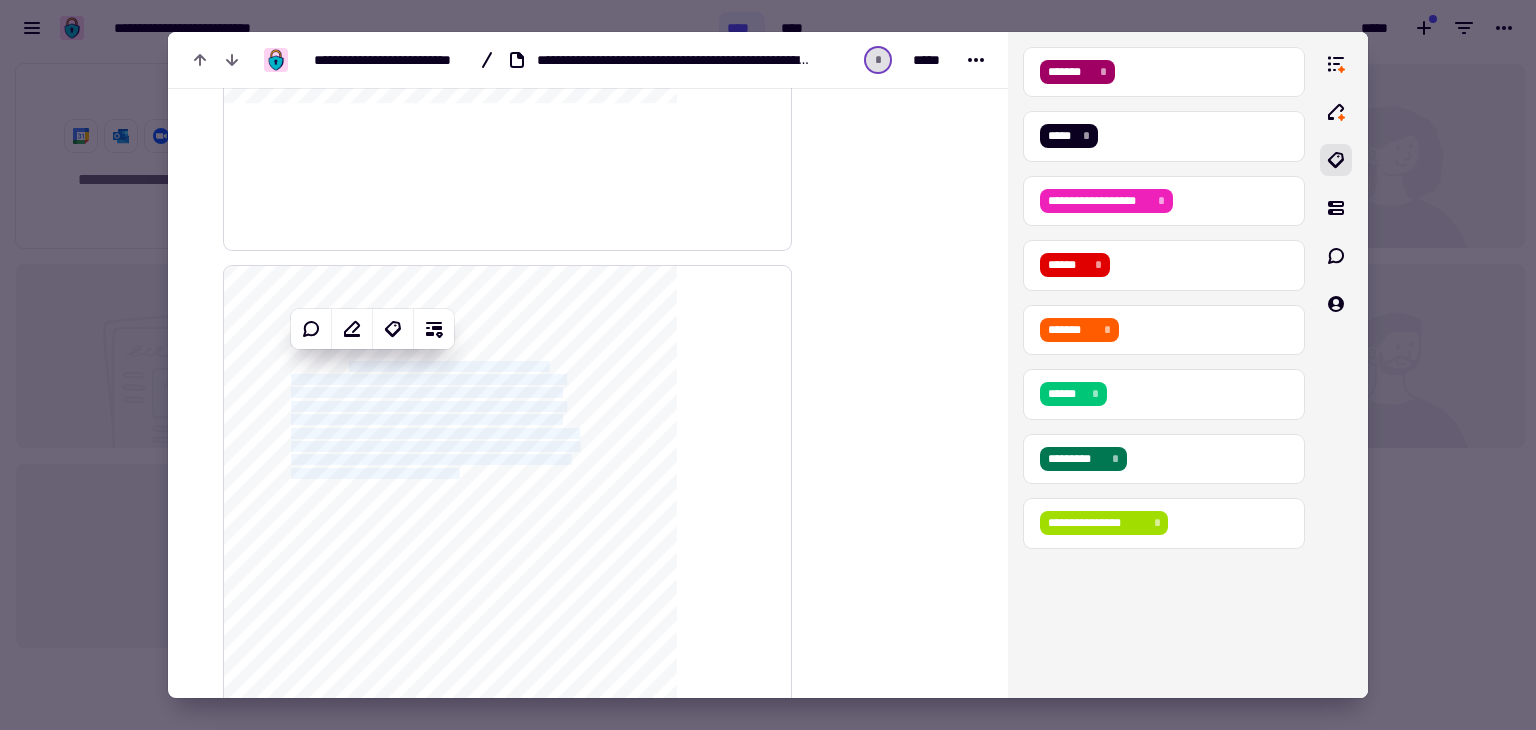 click on "**********" 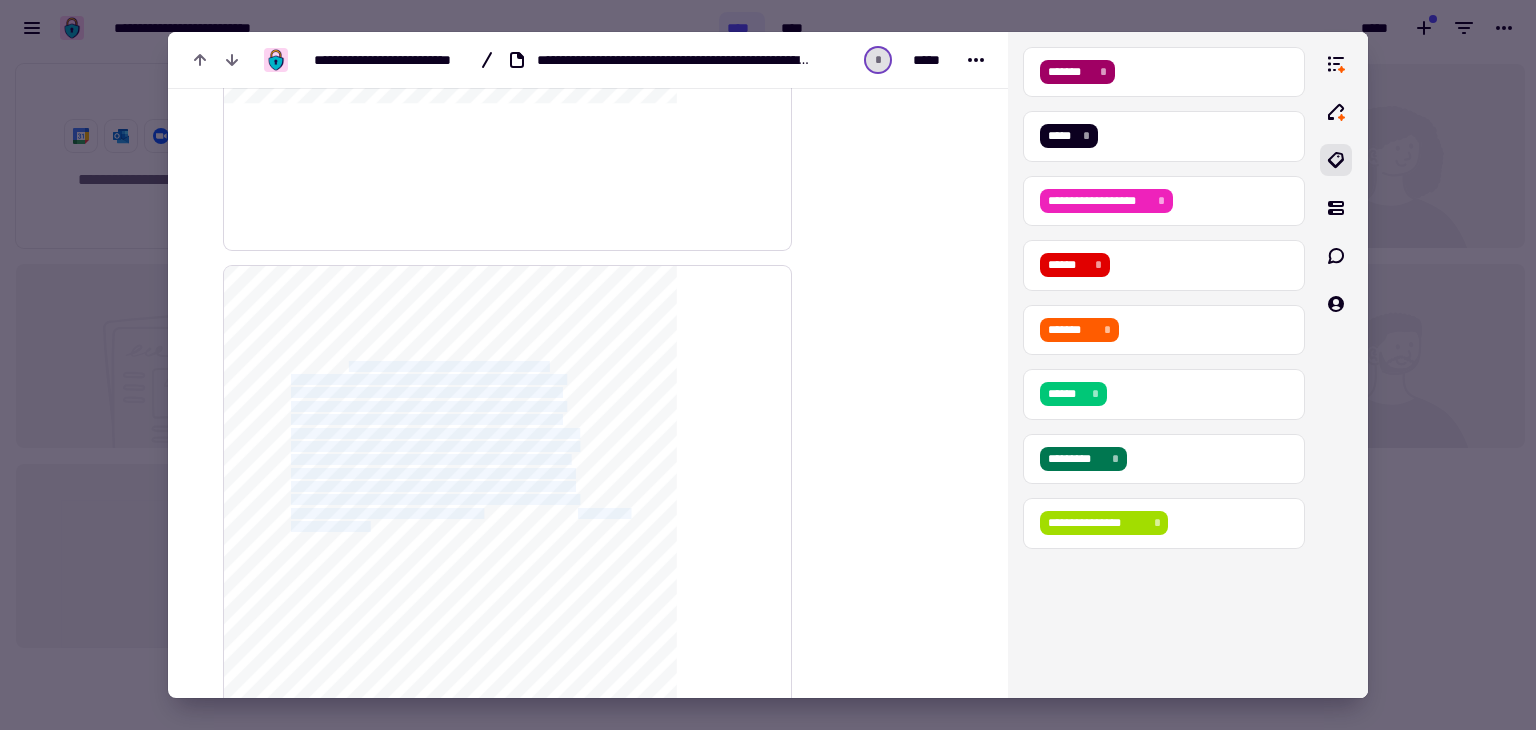 drag, startPoint x: 379, startPoint y: 362, endPoint x: 413, endPoint y: 523, distance: 164.5509 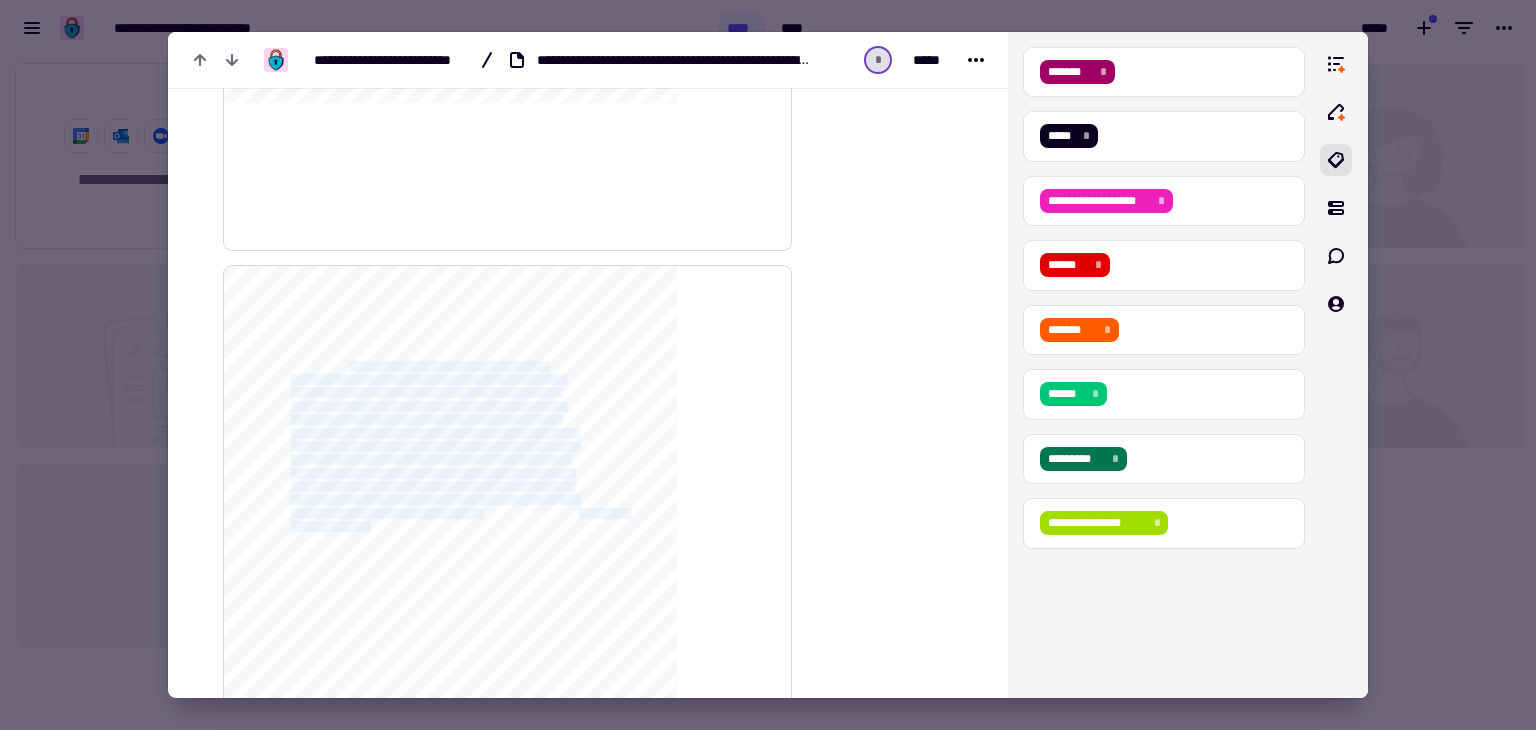click on "**********" 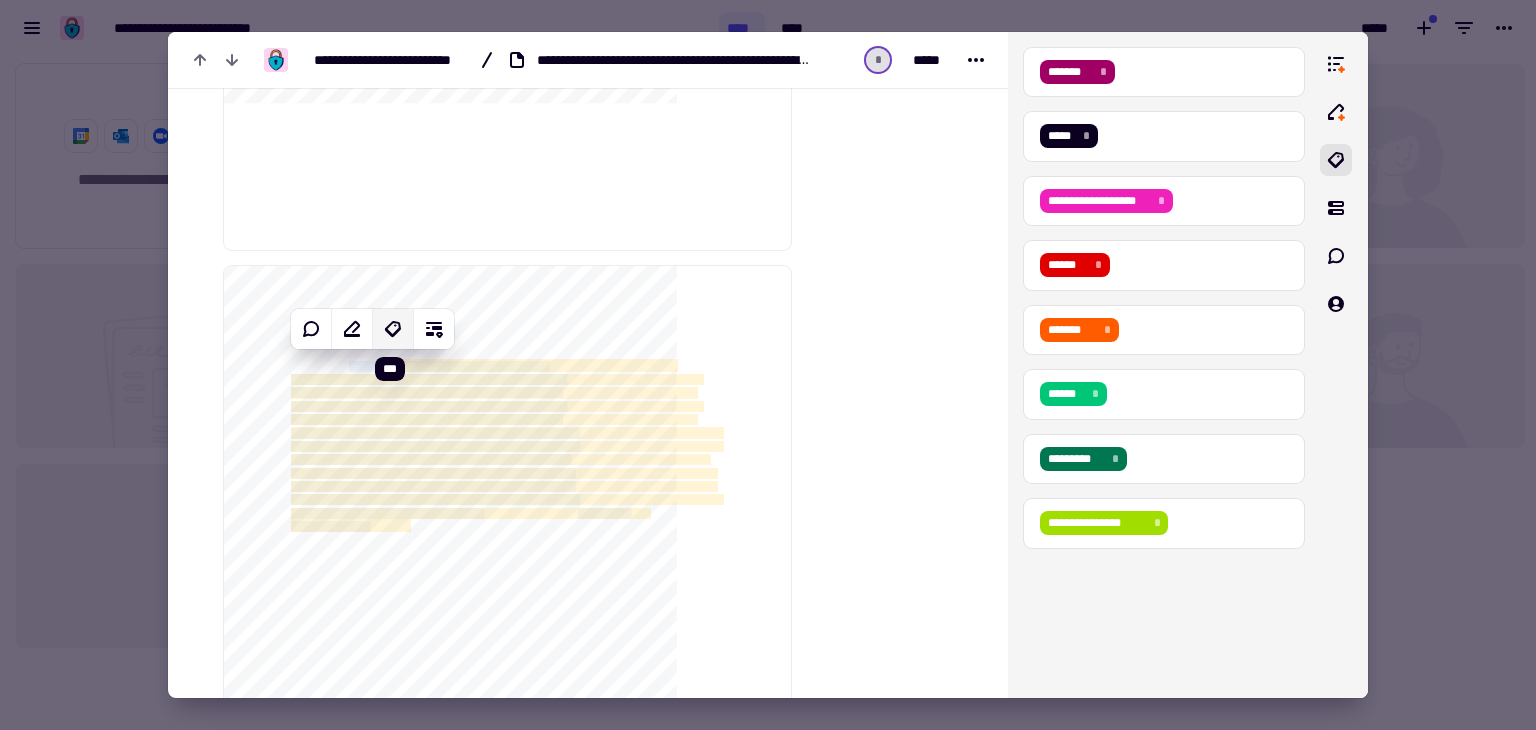 click 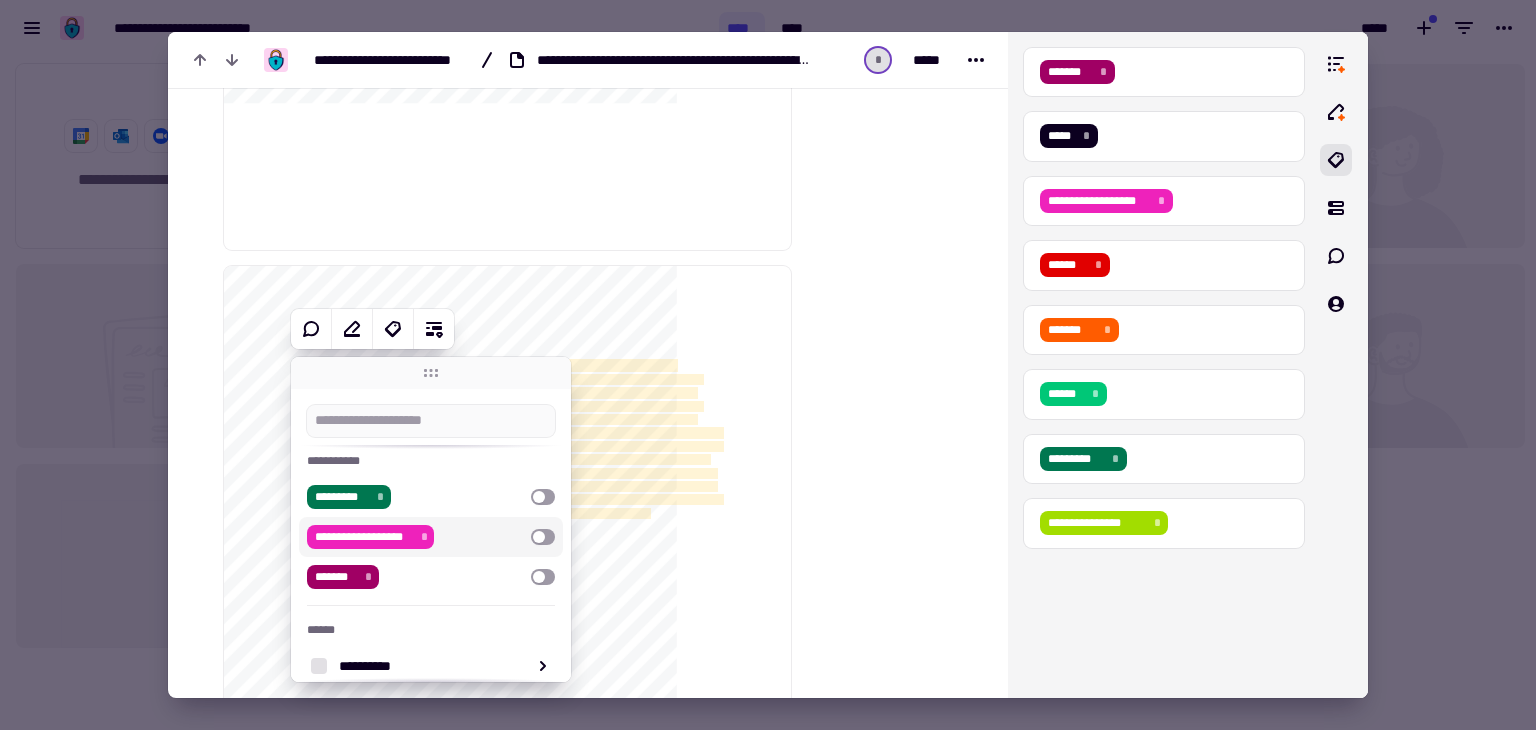 scroll, scrollTop: 159, scrollLeft: 0, axis: vertical 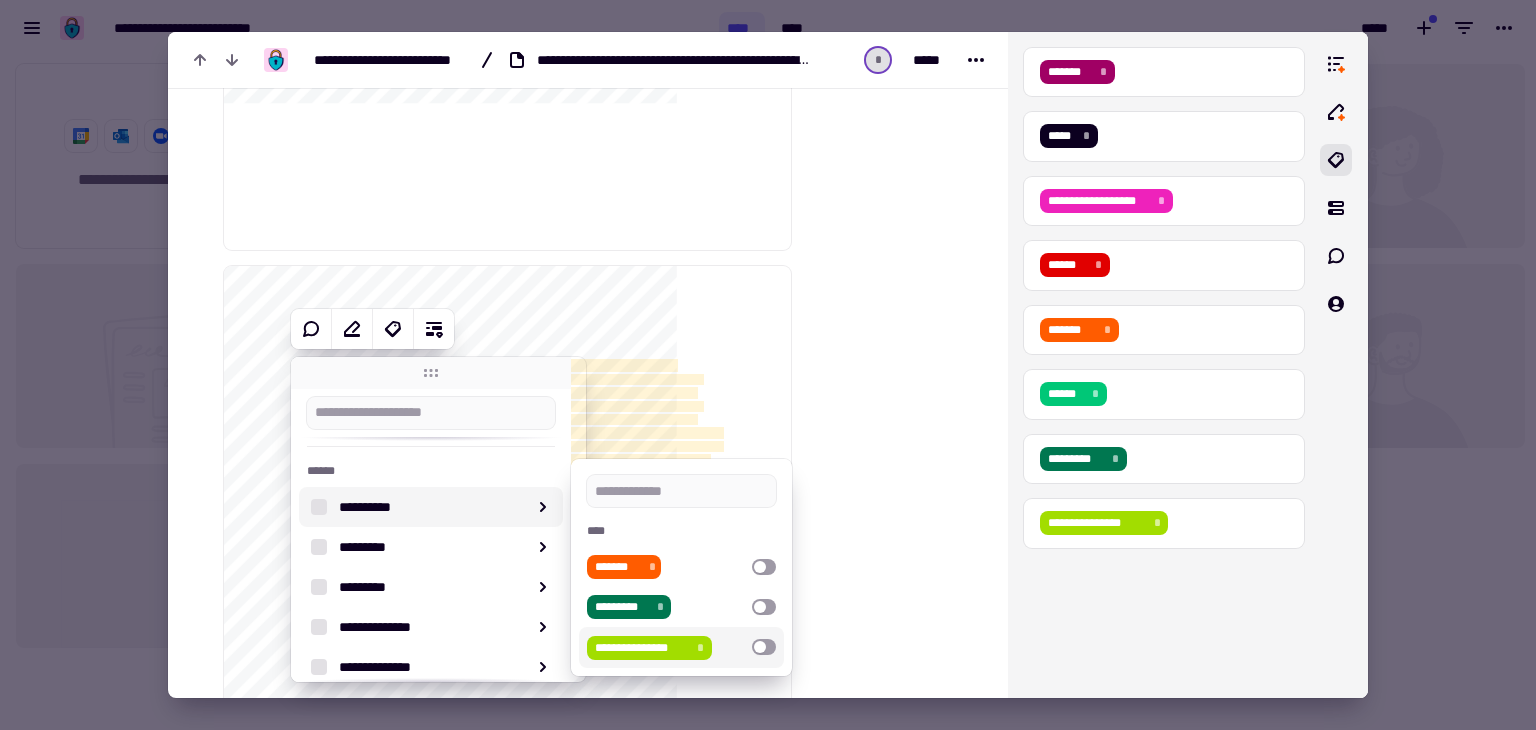 click at bounding box center [764, 647] 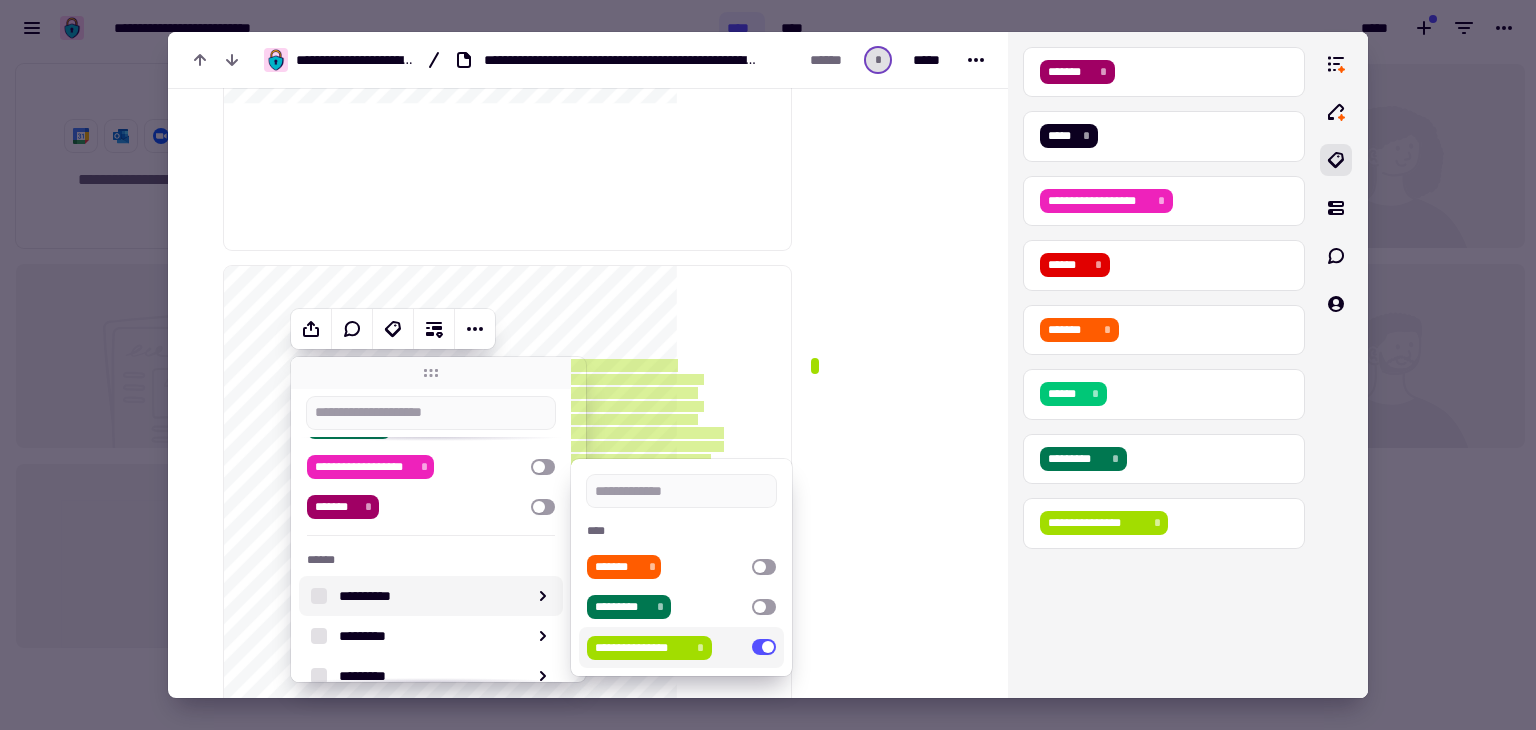 click at bounding box center (891, 43071) 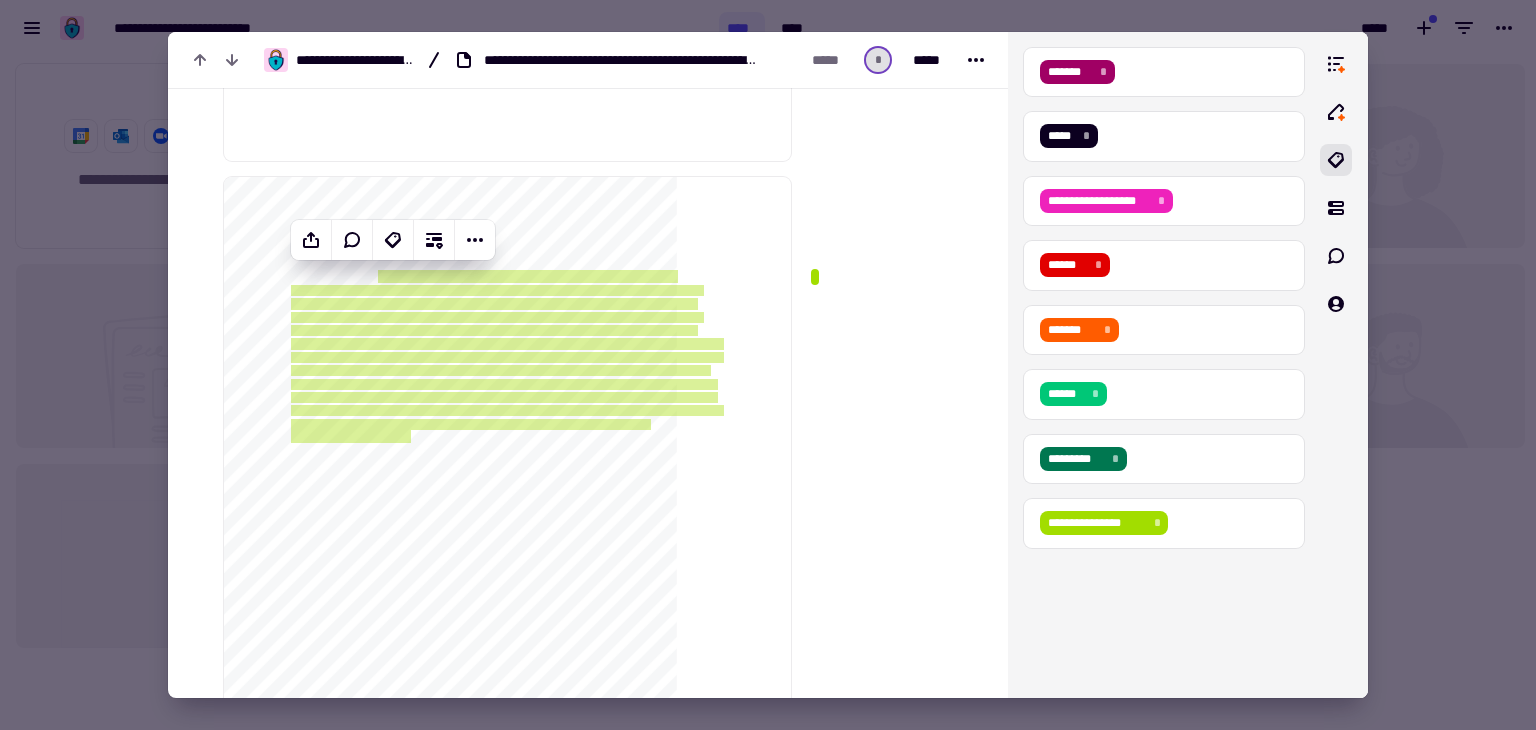 scroll, scrollTop: 13674, scrollLeft: 0, axis: vertical 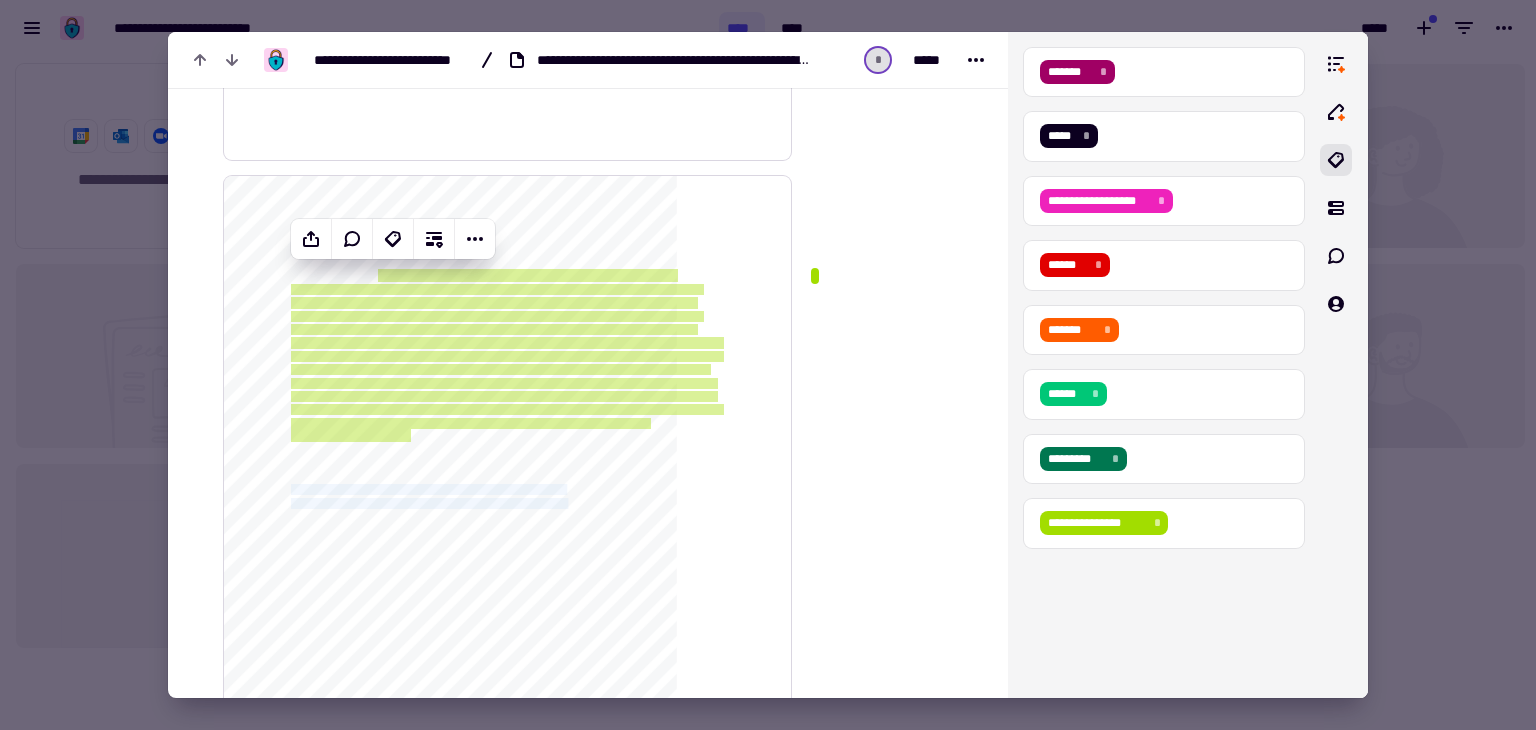 drag, startPoint x: 292, startPoint y: 490, endPoint x: 716, endPoint y: 497, distance: 424.05777 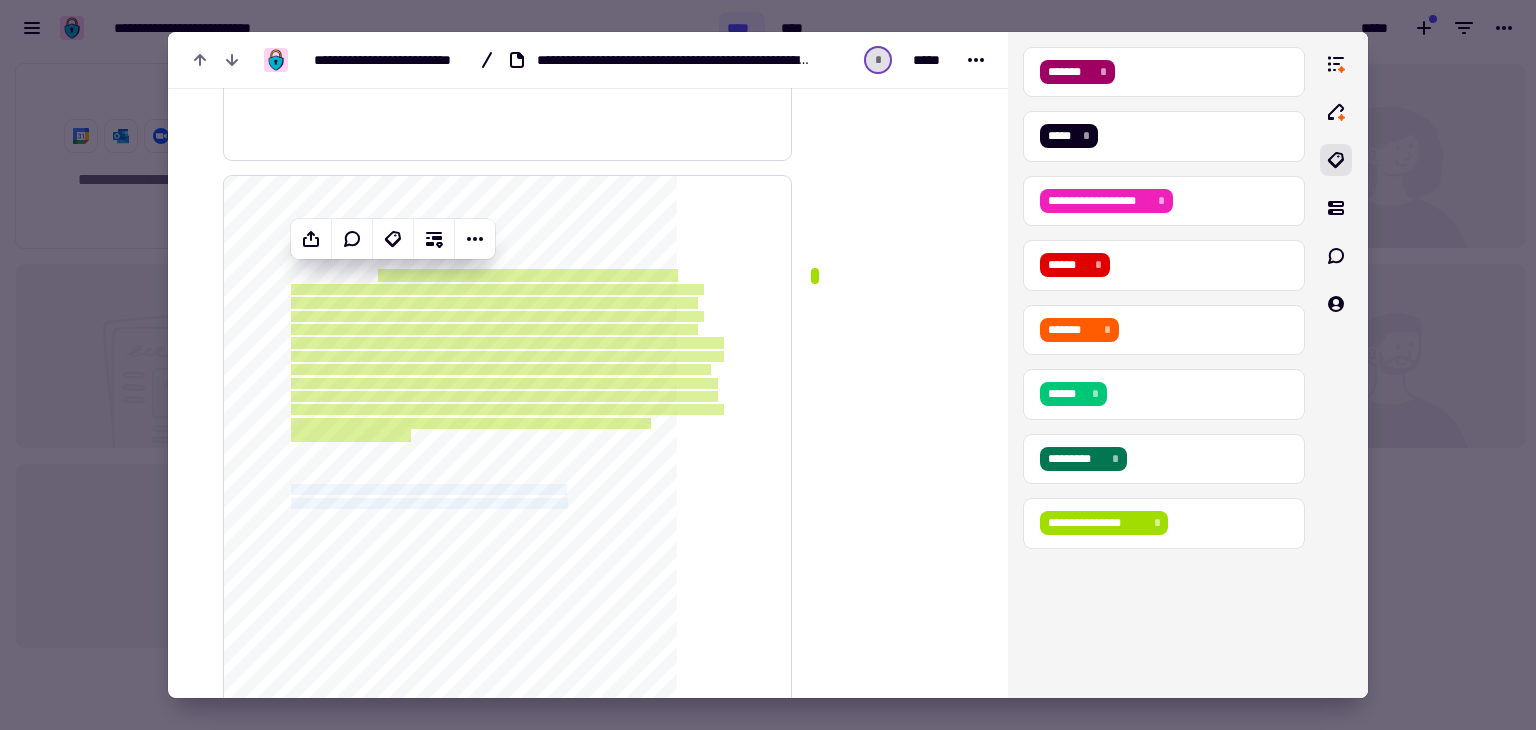 click on "**********" 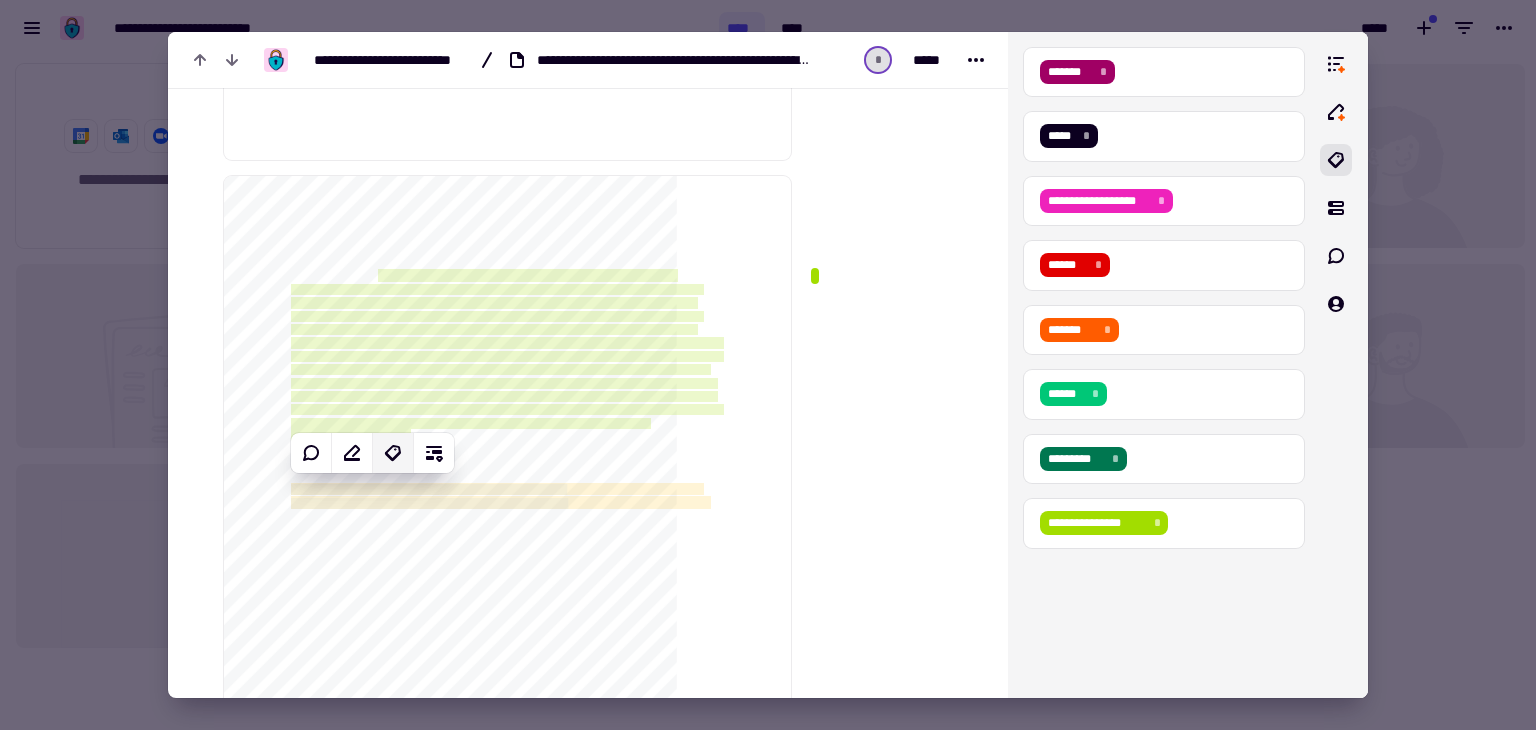 click 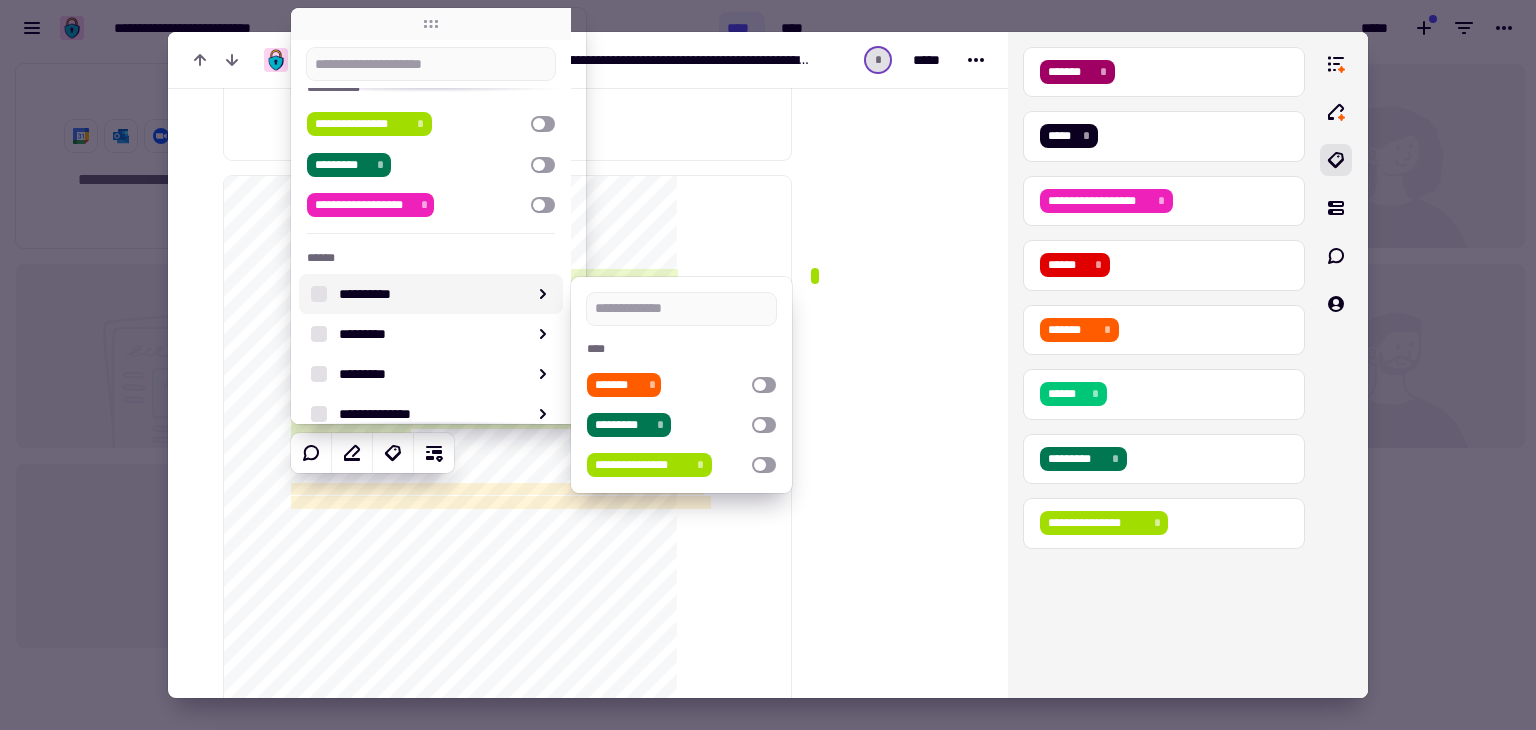 scroll, scrollTop: 26, scrollLeft: 0, axis: vertical 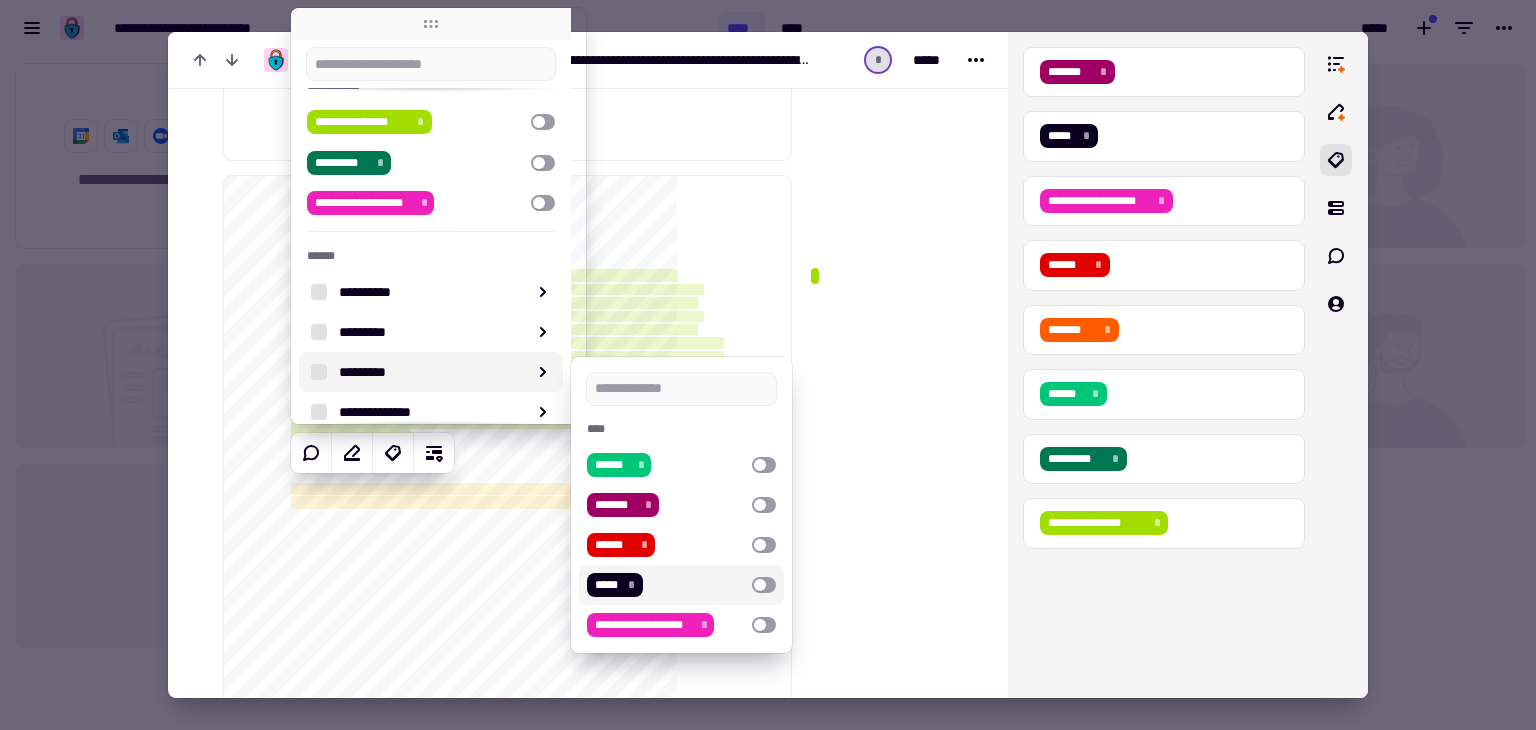 click at bounding box center (764, 585) 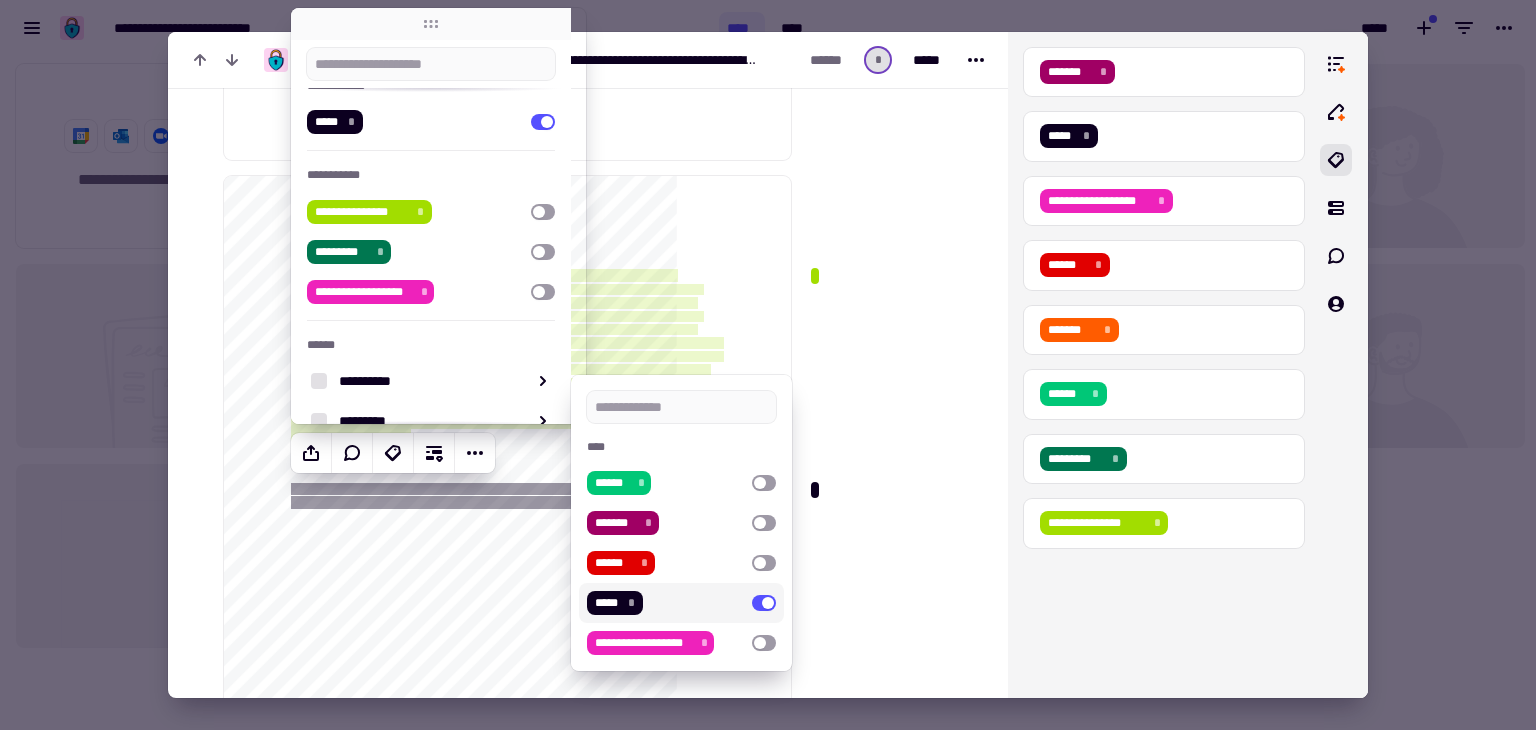 click at bounding box center (891, 42981) 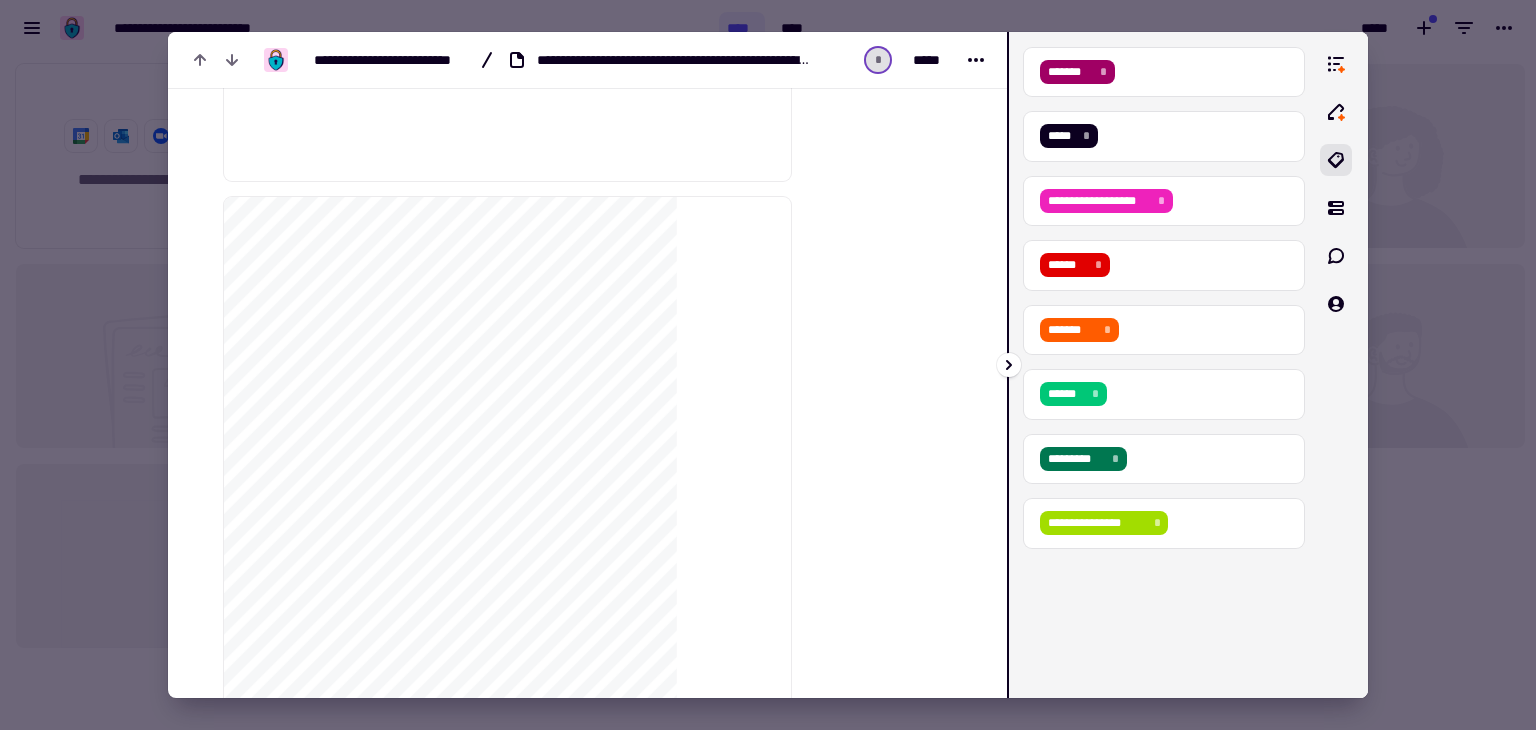 scroll, scrollTop: 3904, scrollLeft: 0, axis: vertical 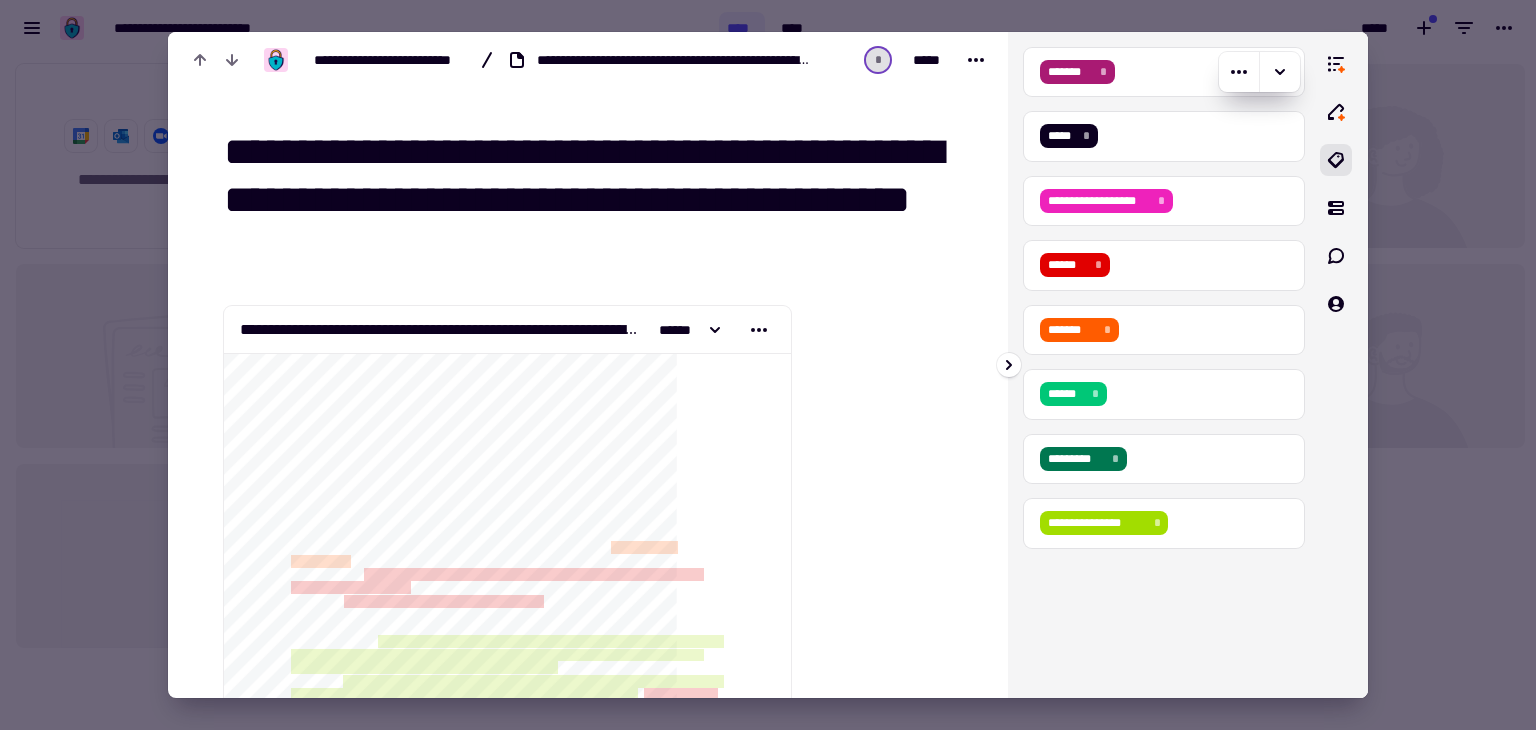 click on "*******" at bounding box center [1070, 72] 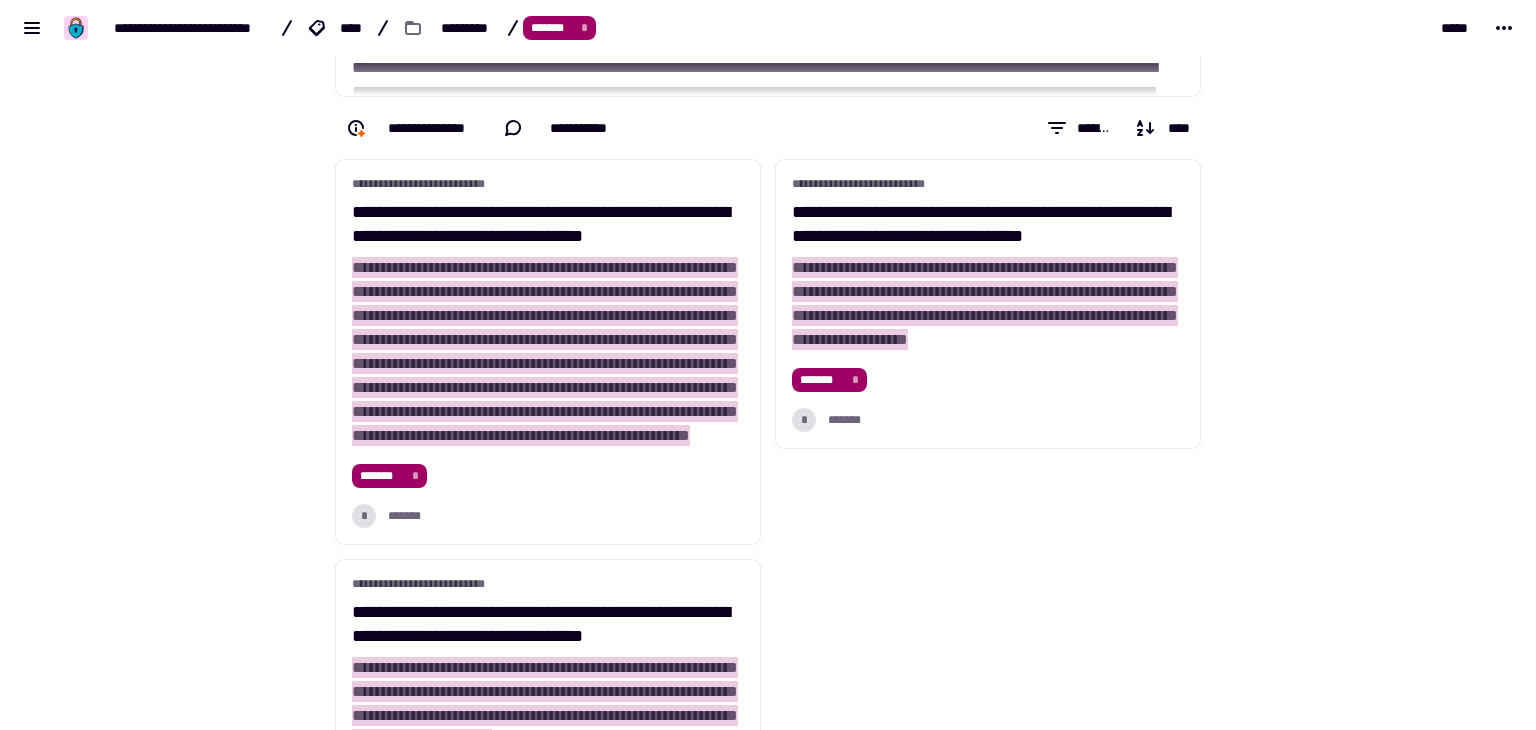 scroll, scrollTop: 0, scrollLeft: 0, axis: both 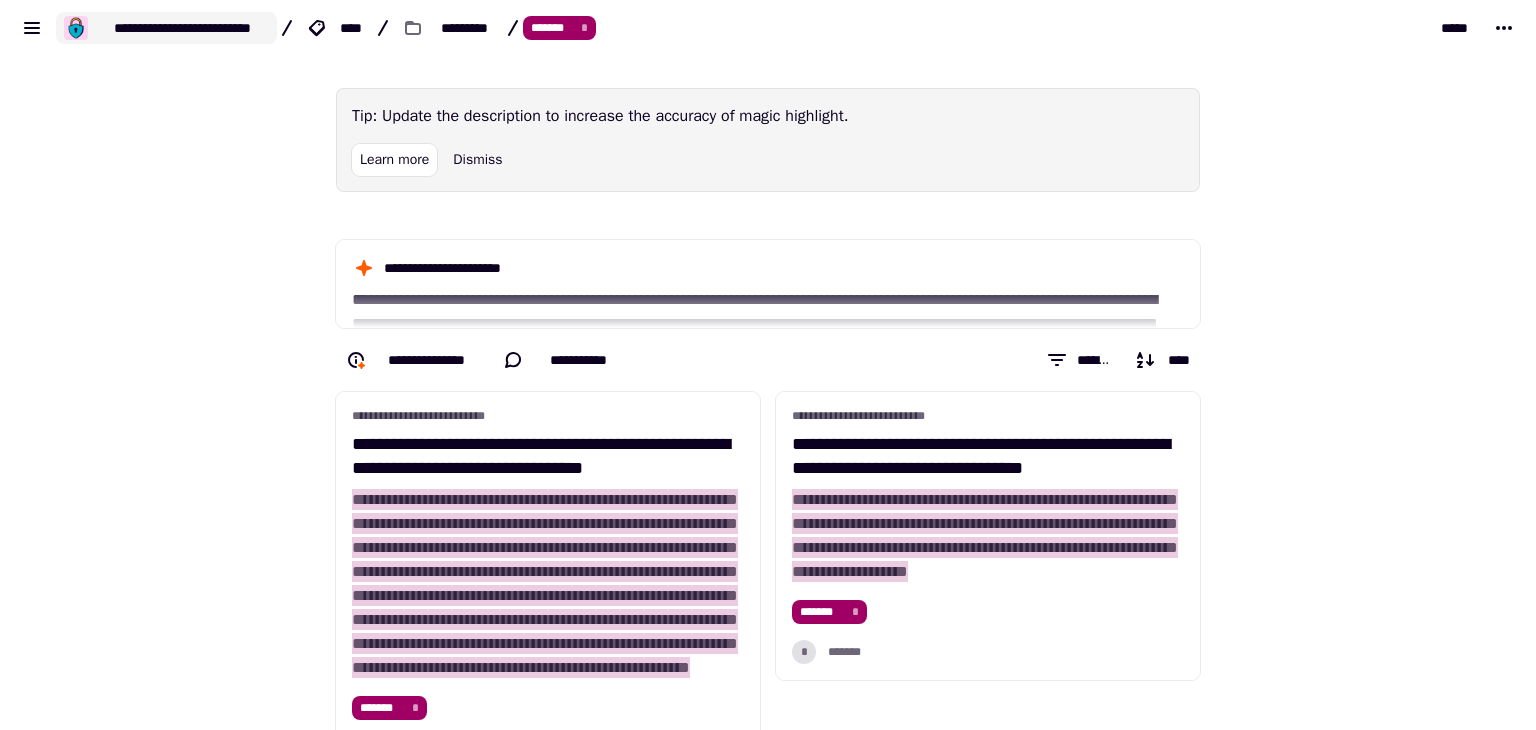 click on "**********" 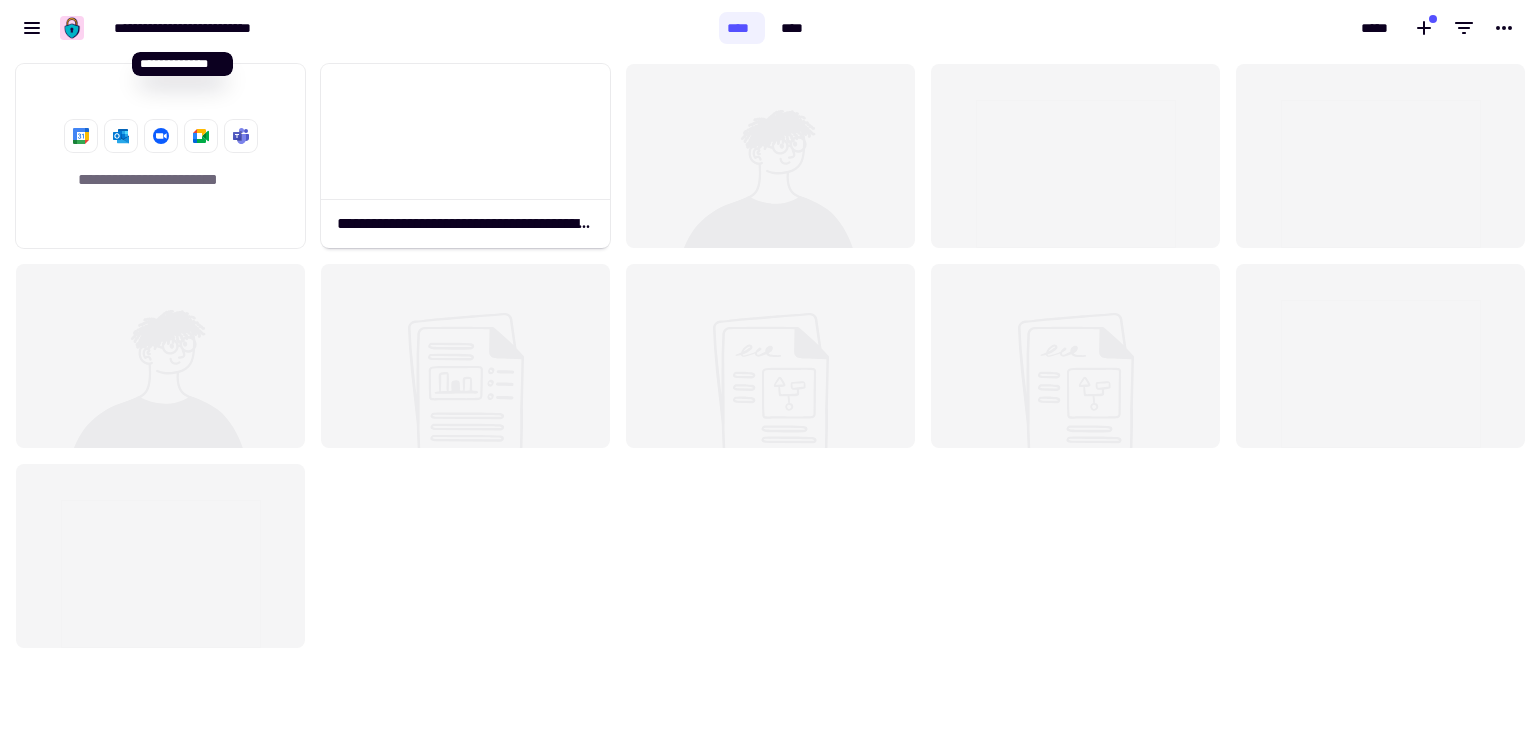 scroll, scrollTop: 16, scrollLeft: 16, axis: both 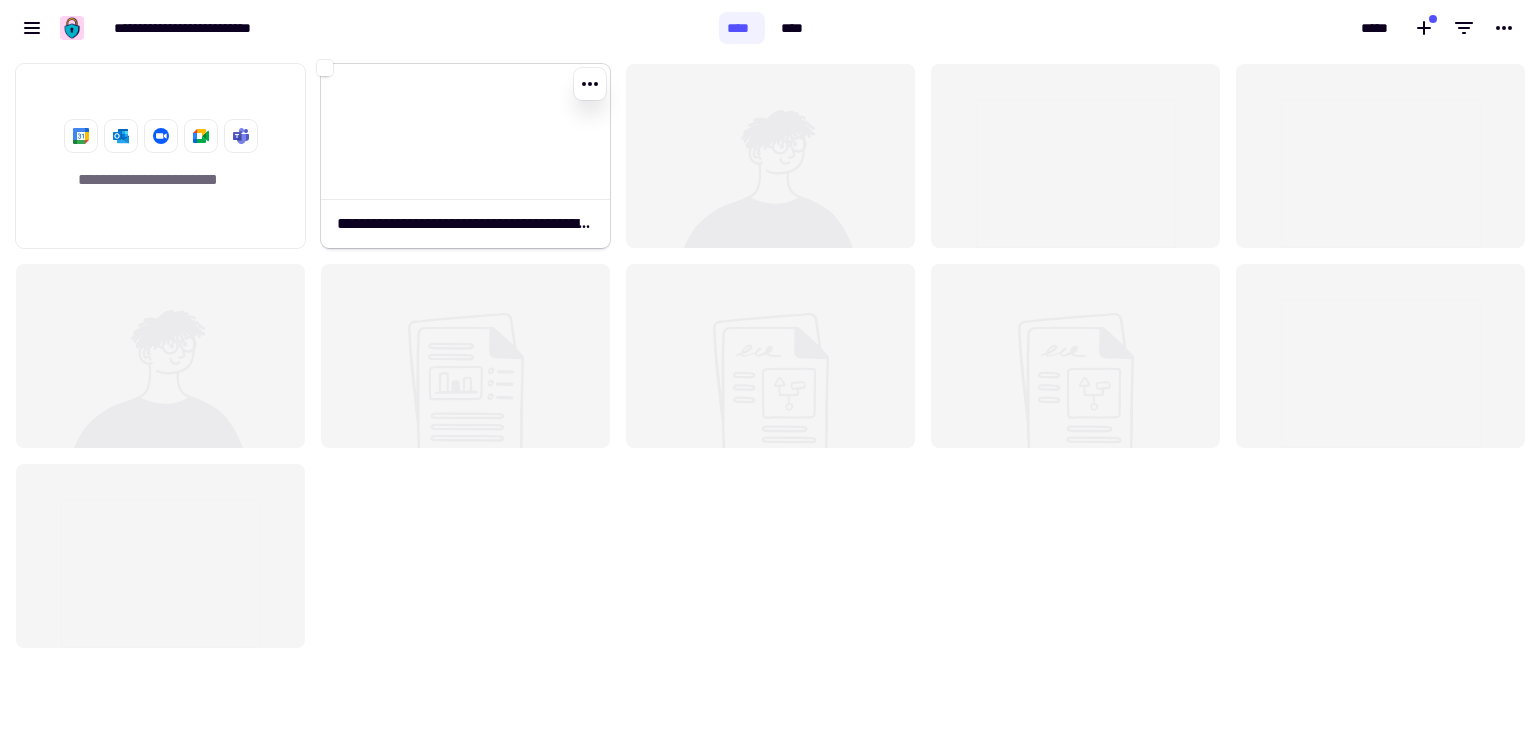 click 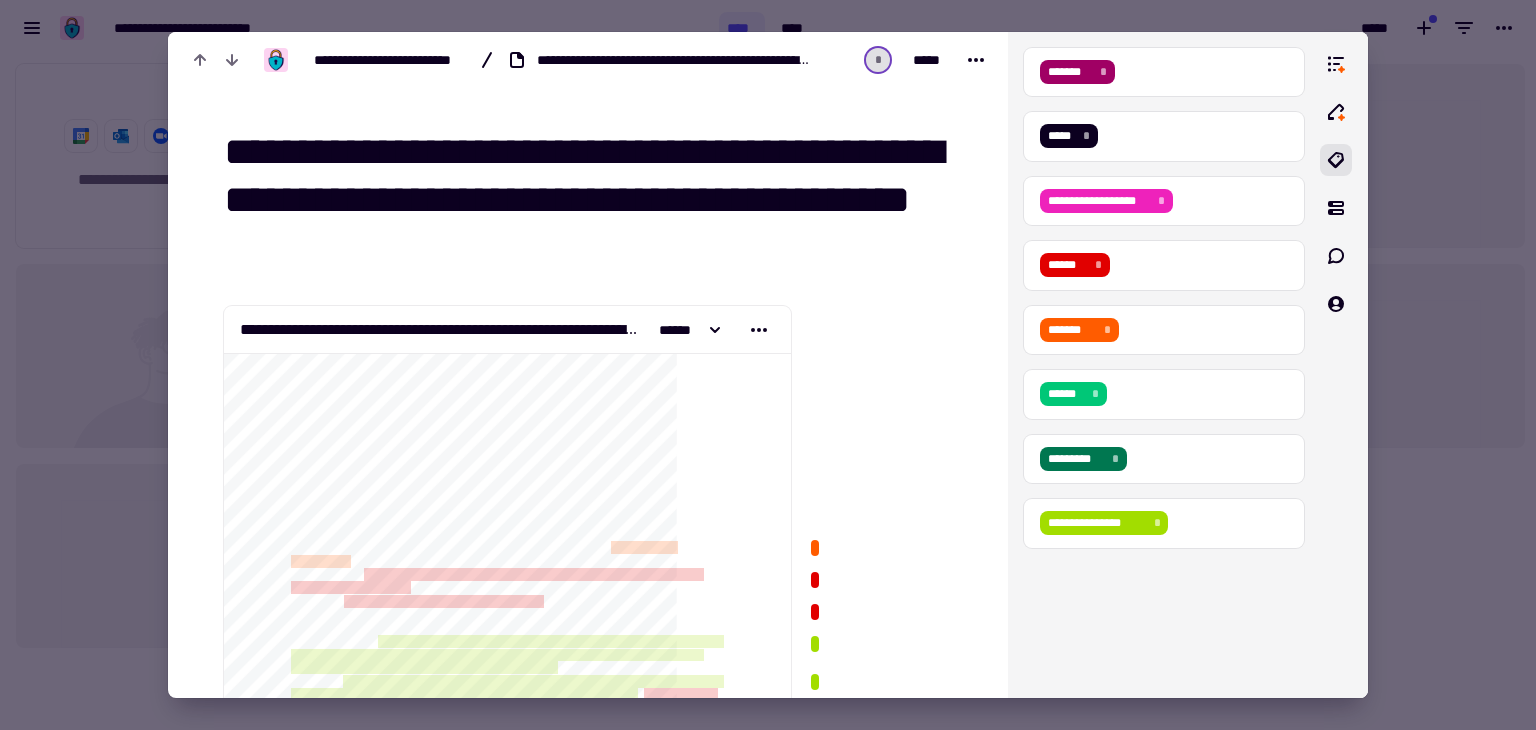 click at bounding box center (768, 365) 